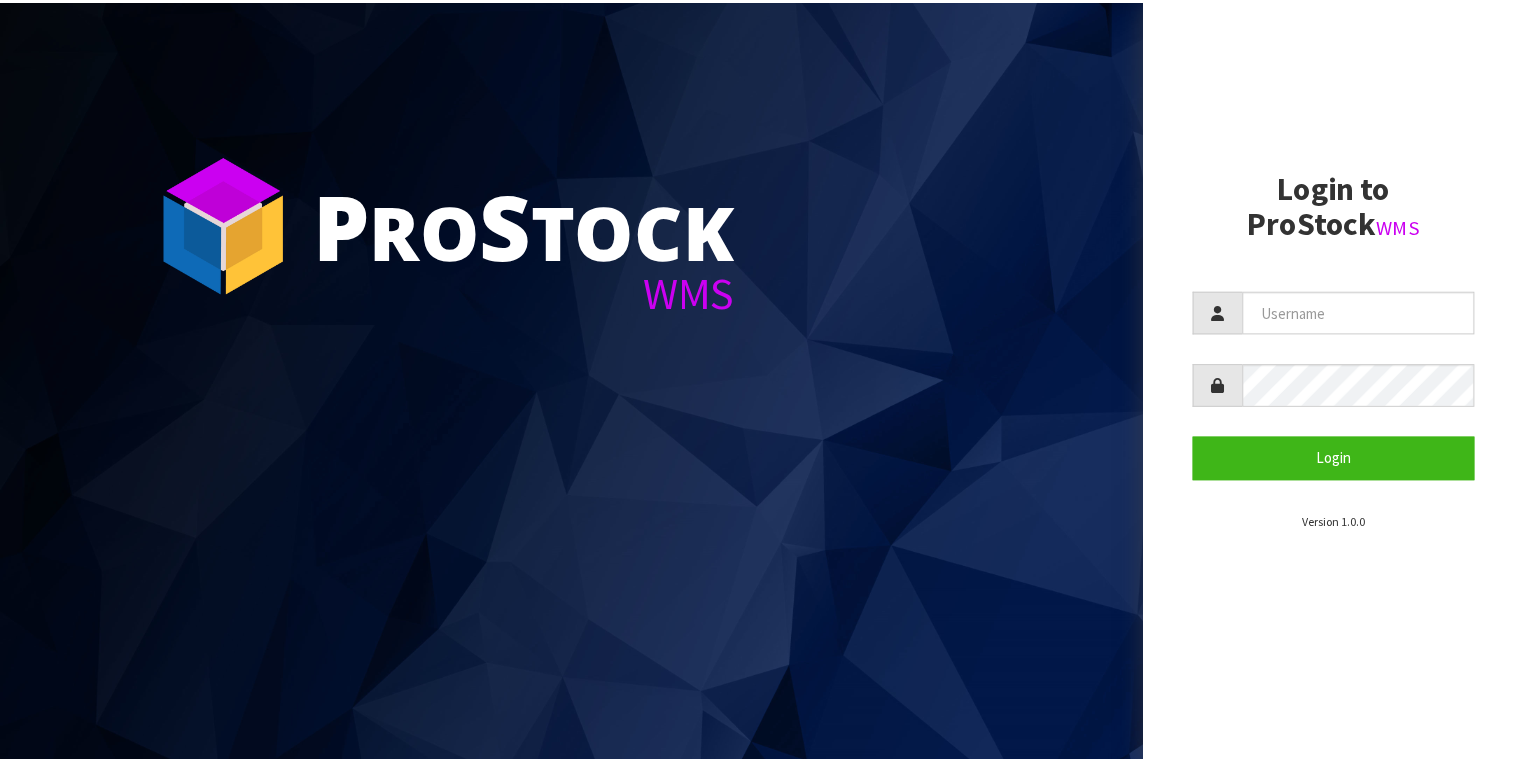 scroll, scrollTop: 0, scrollLeft: 0, axis: both 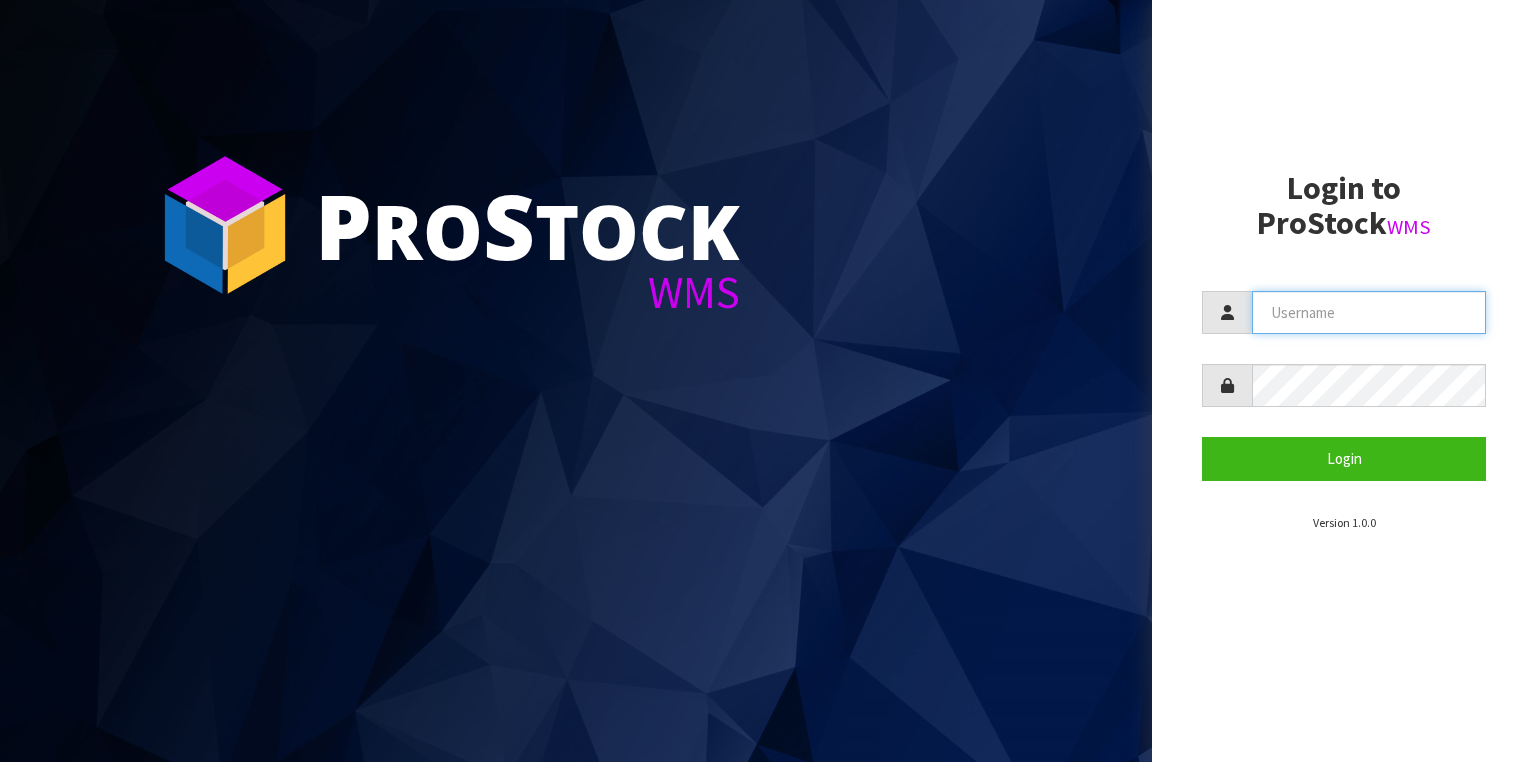 drag, startPoint x: 1277, startPoint y: 321, endPoint x: 1344, endPoint y: 295, distance: 71.867935 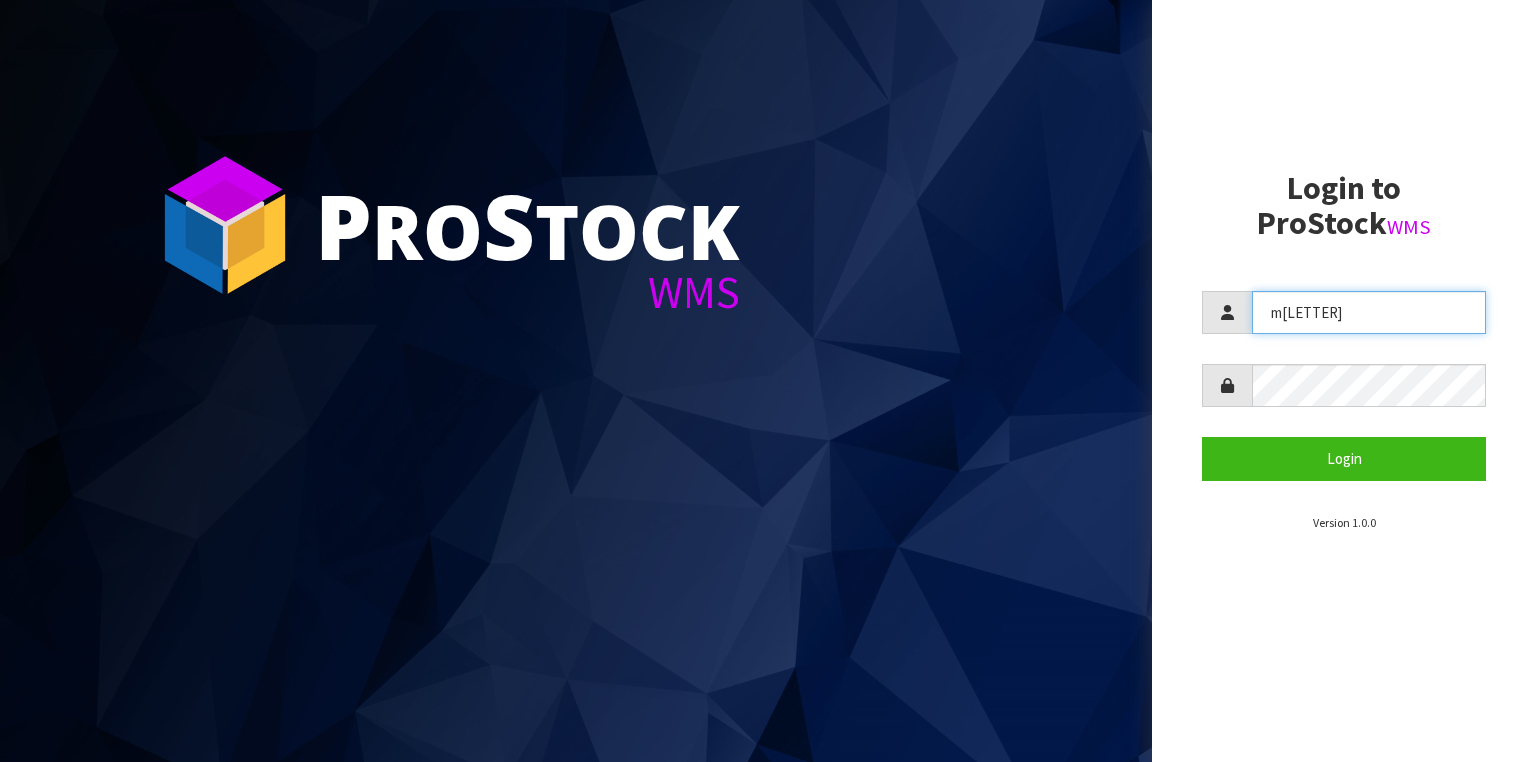 type on "m" 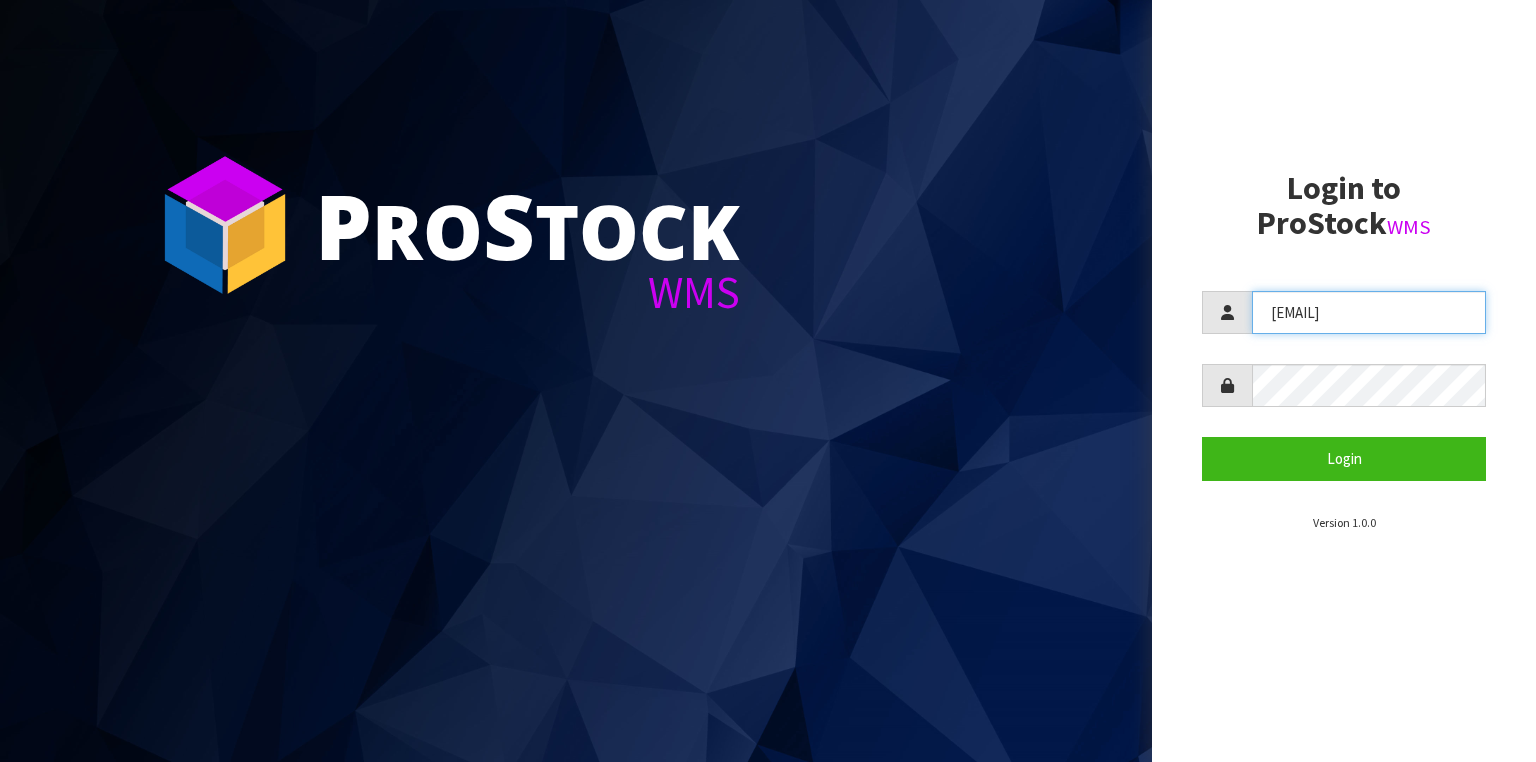 type on "[EMAIL]" 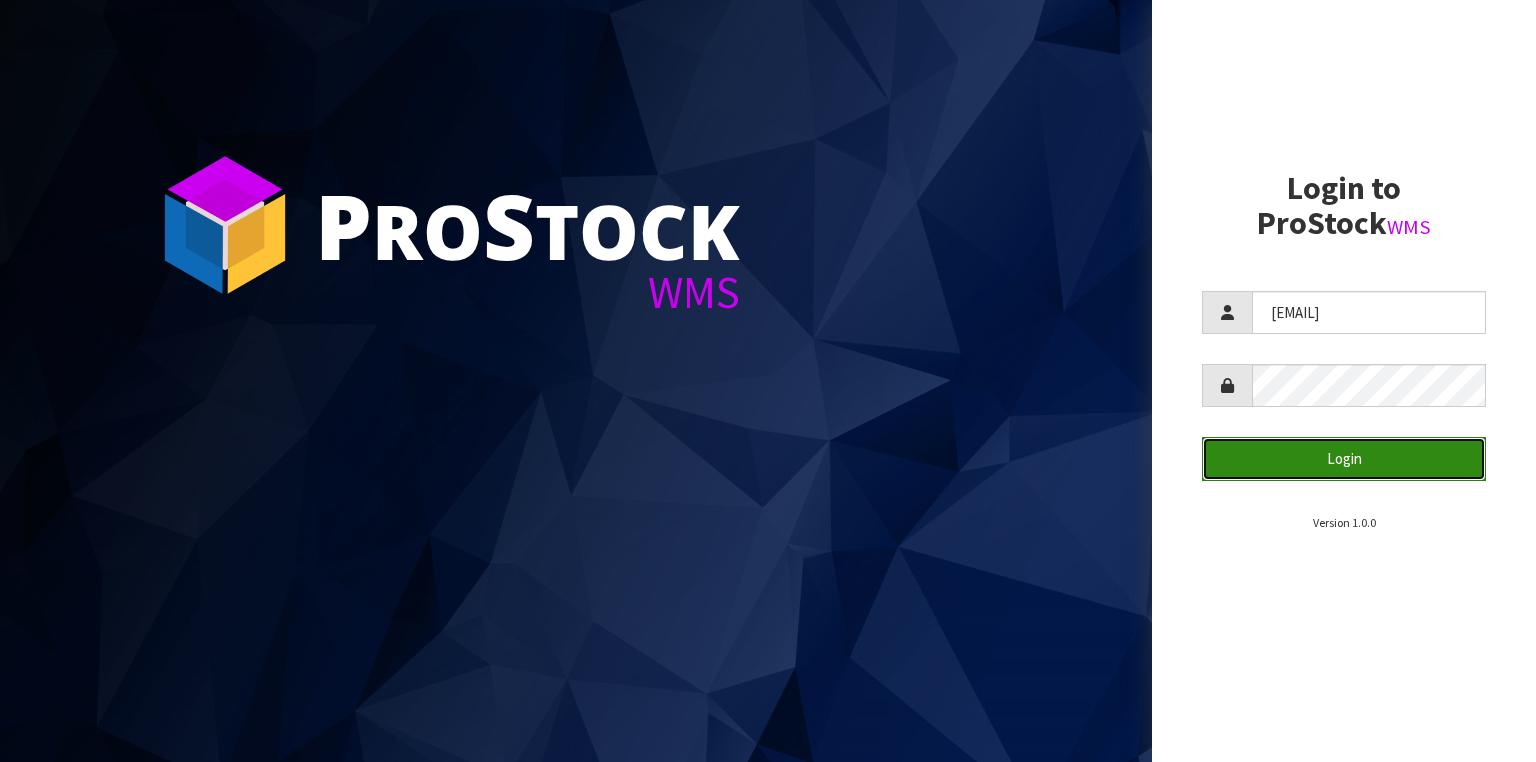 click on "Login" at bounding box center [1344, 458] 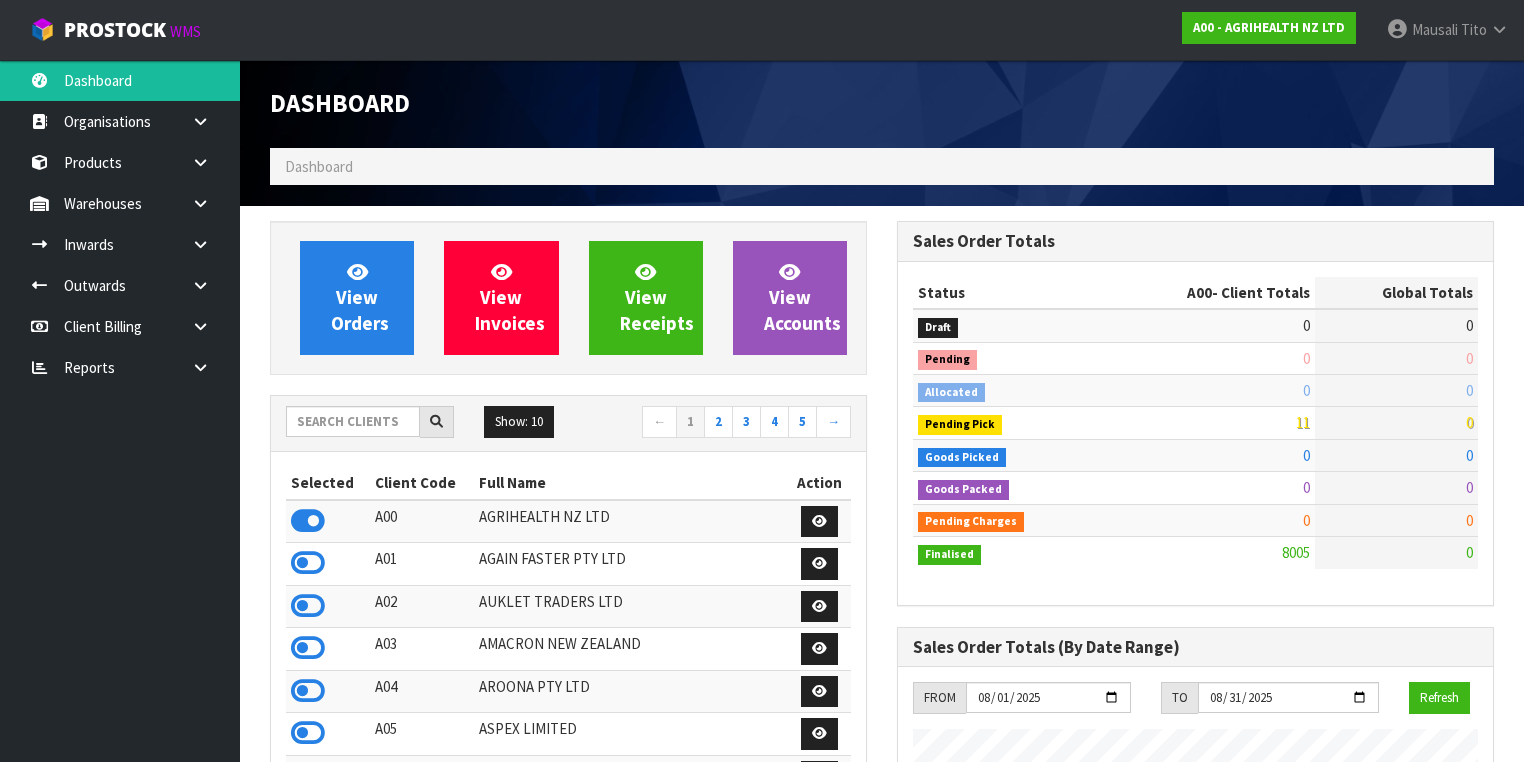 scroll, scrollTop: 998491, scrollLeft: 999372, axis: both 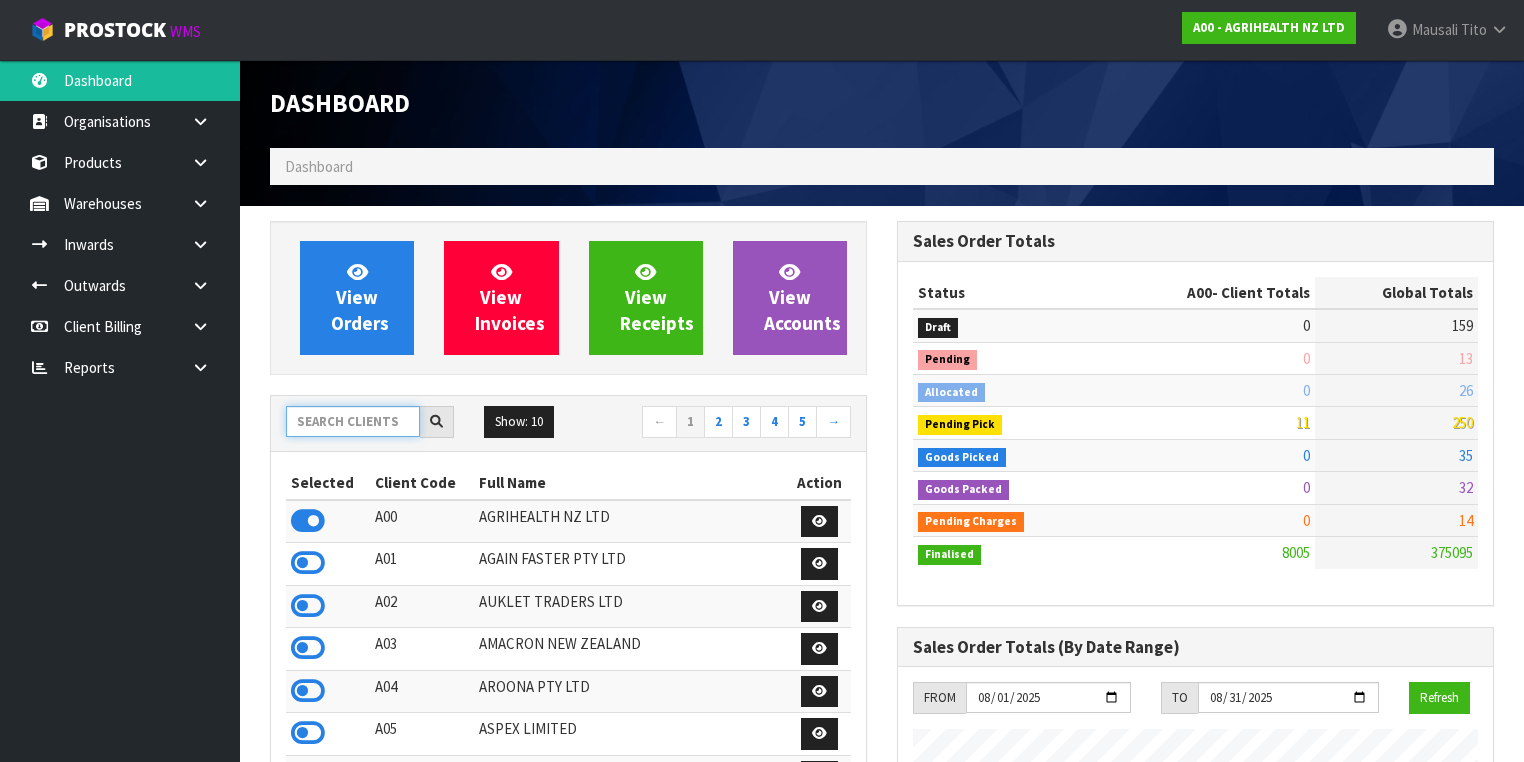 click at bounding box center [353, 421] 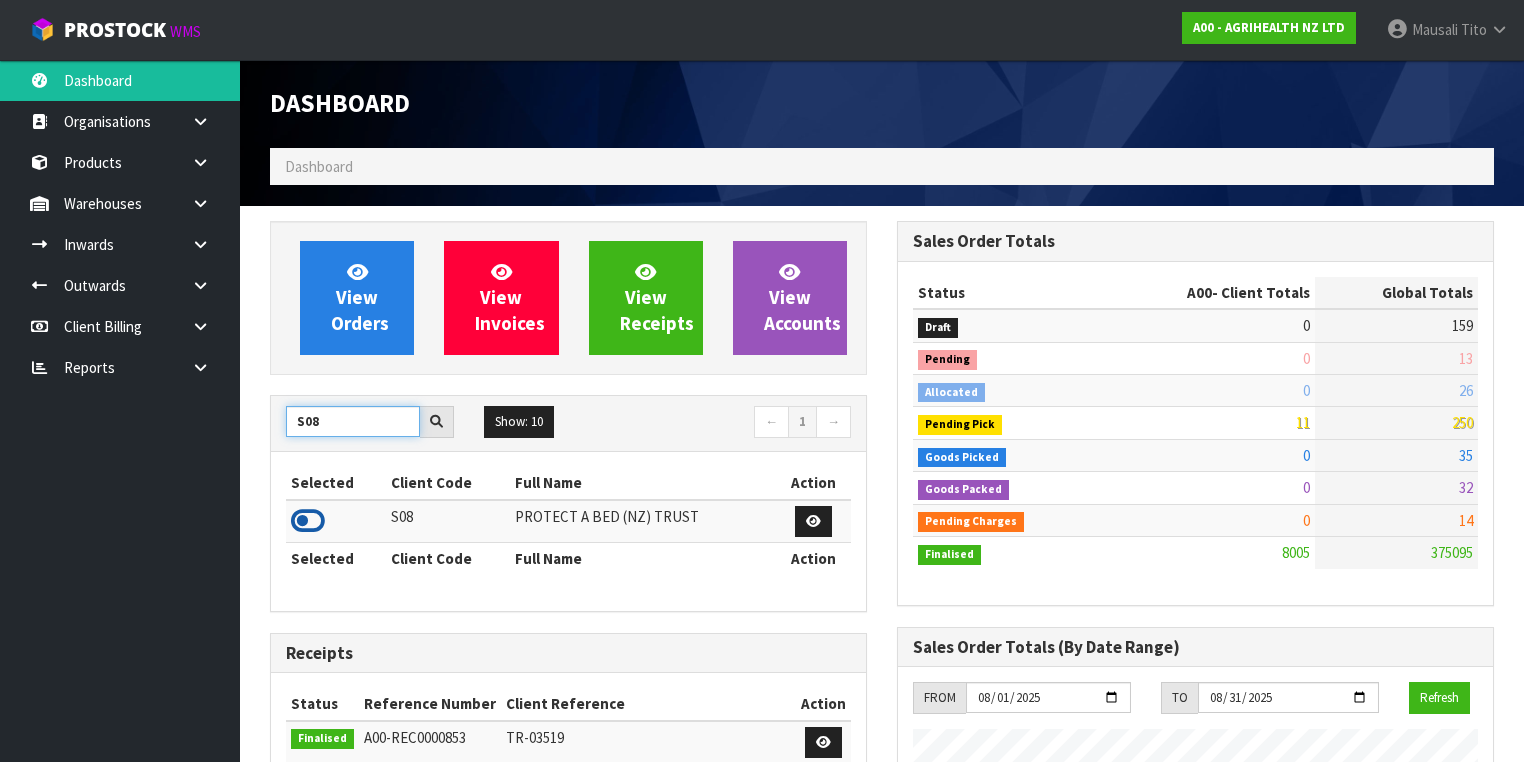 type on "S08" 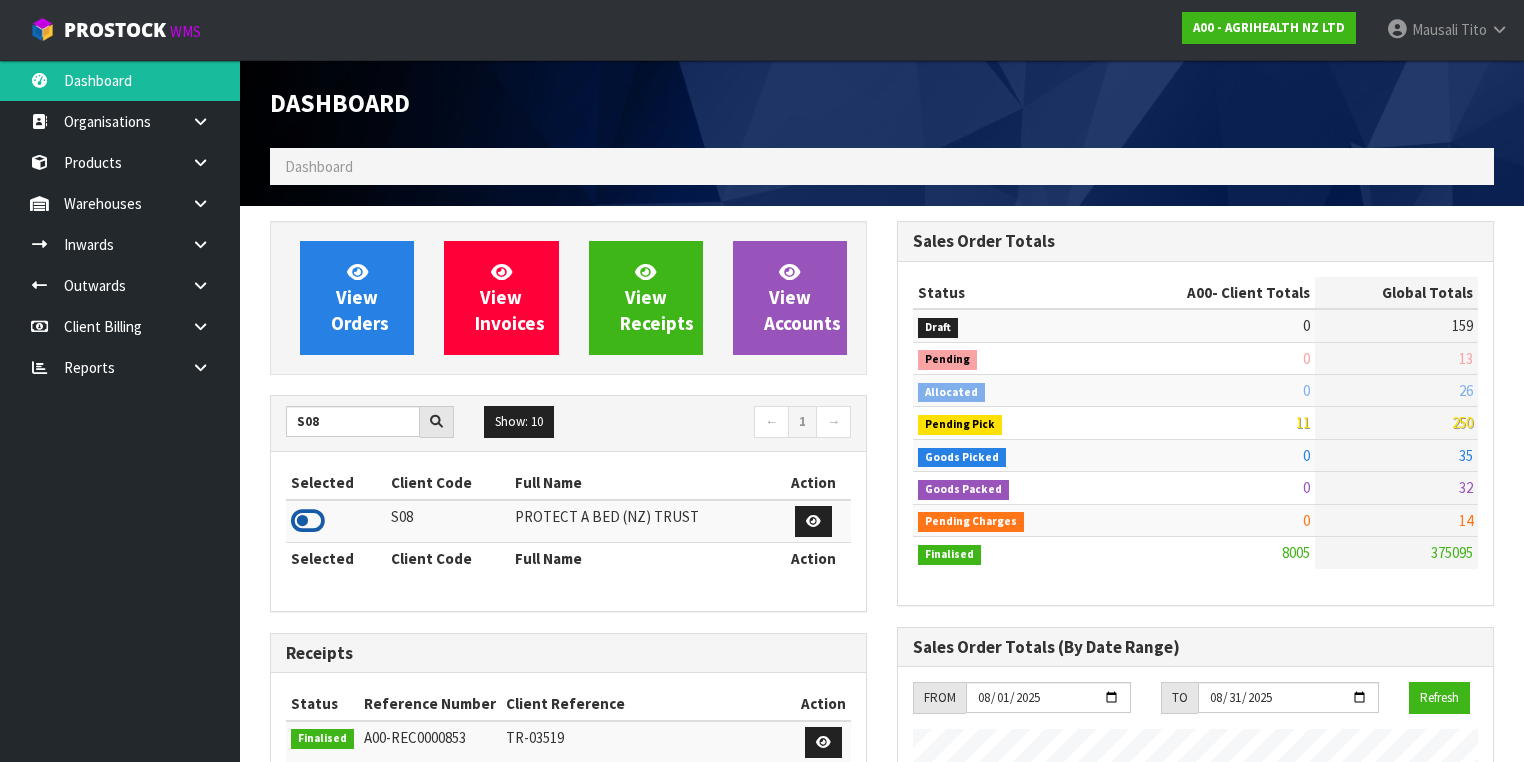 click at bounding box center [308, 521] 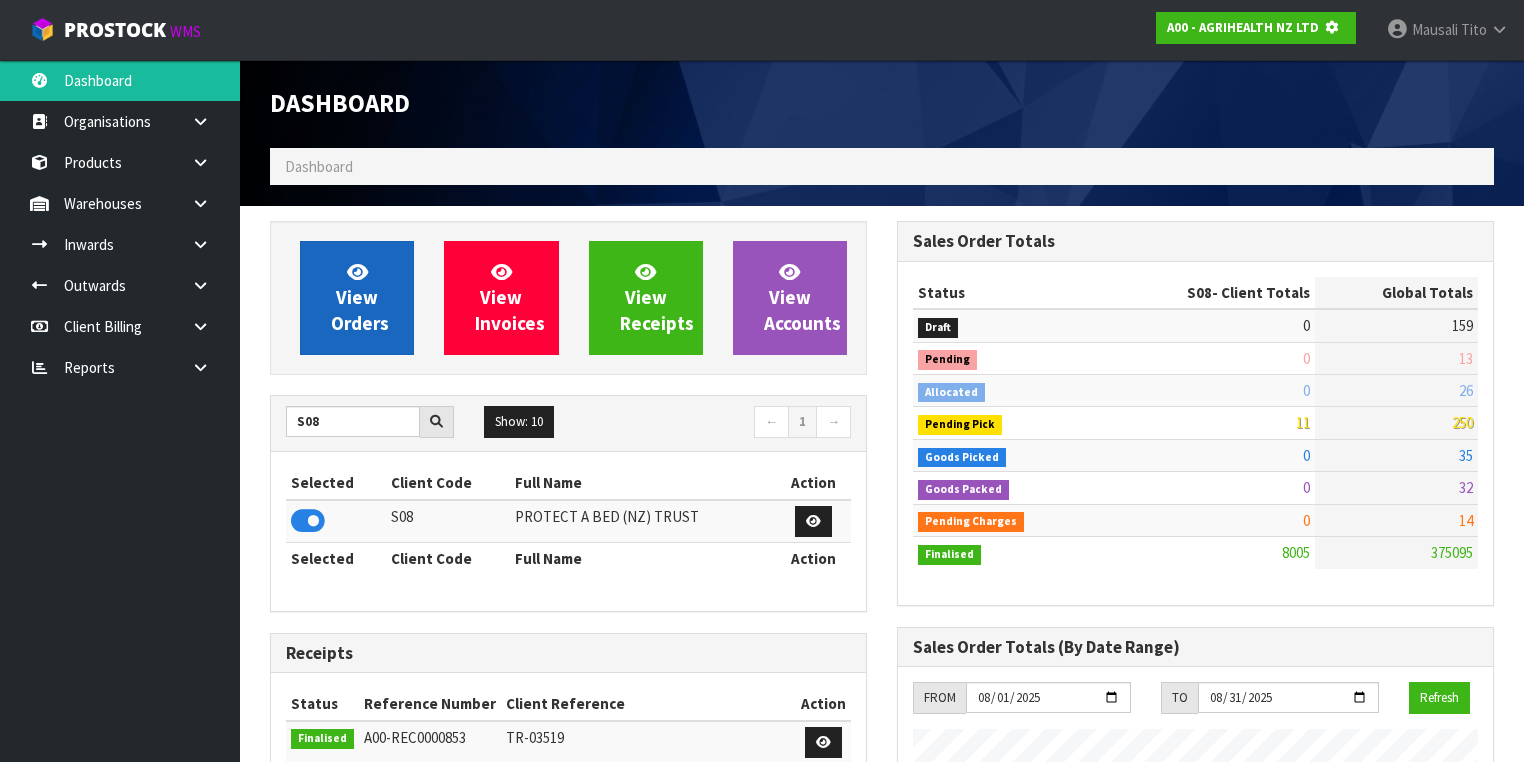 scroll, scrollTop: 1242, scrollLeft: 627, axis: both 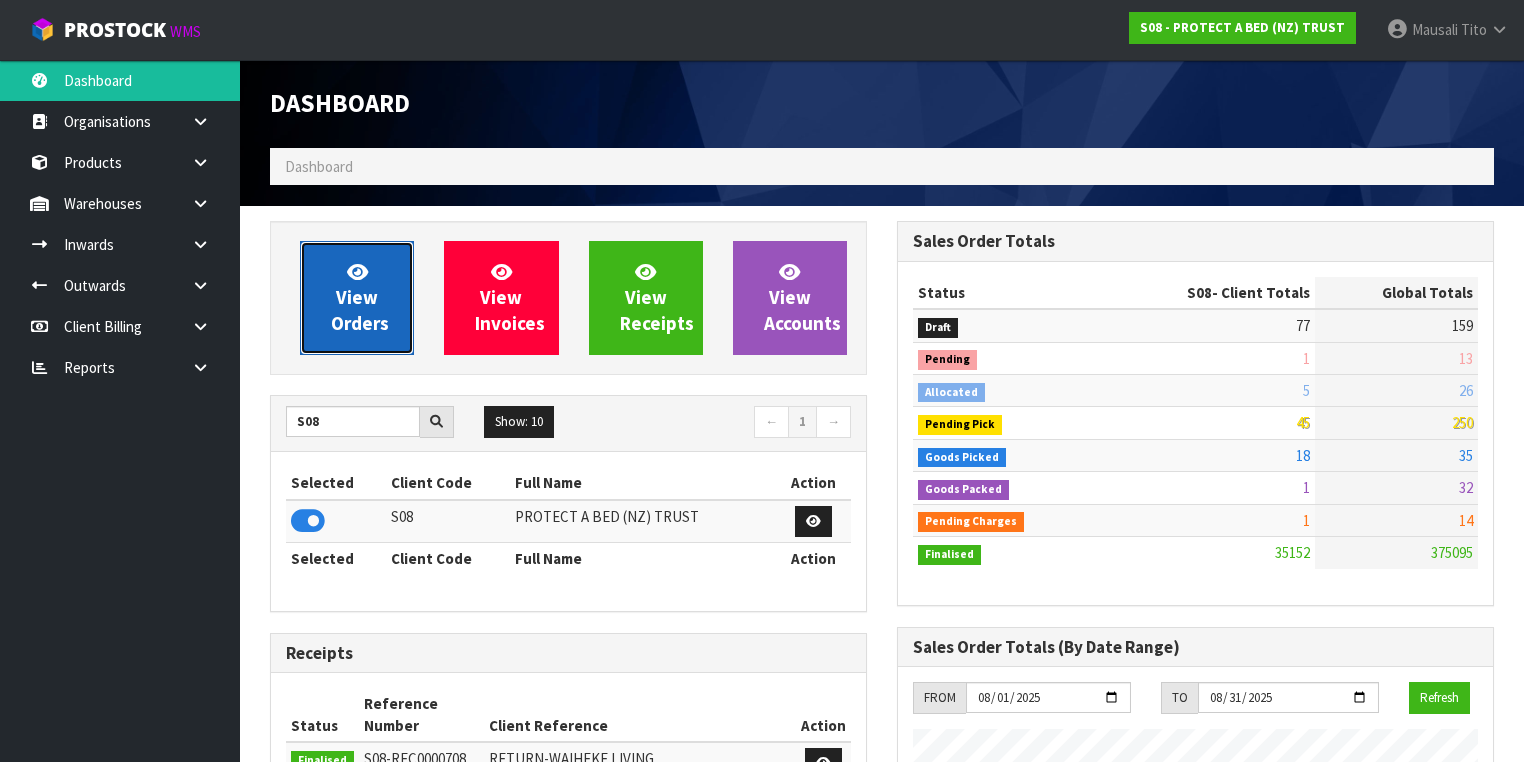 click on "View
Orders" at bounding box center [360, 297] 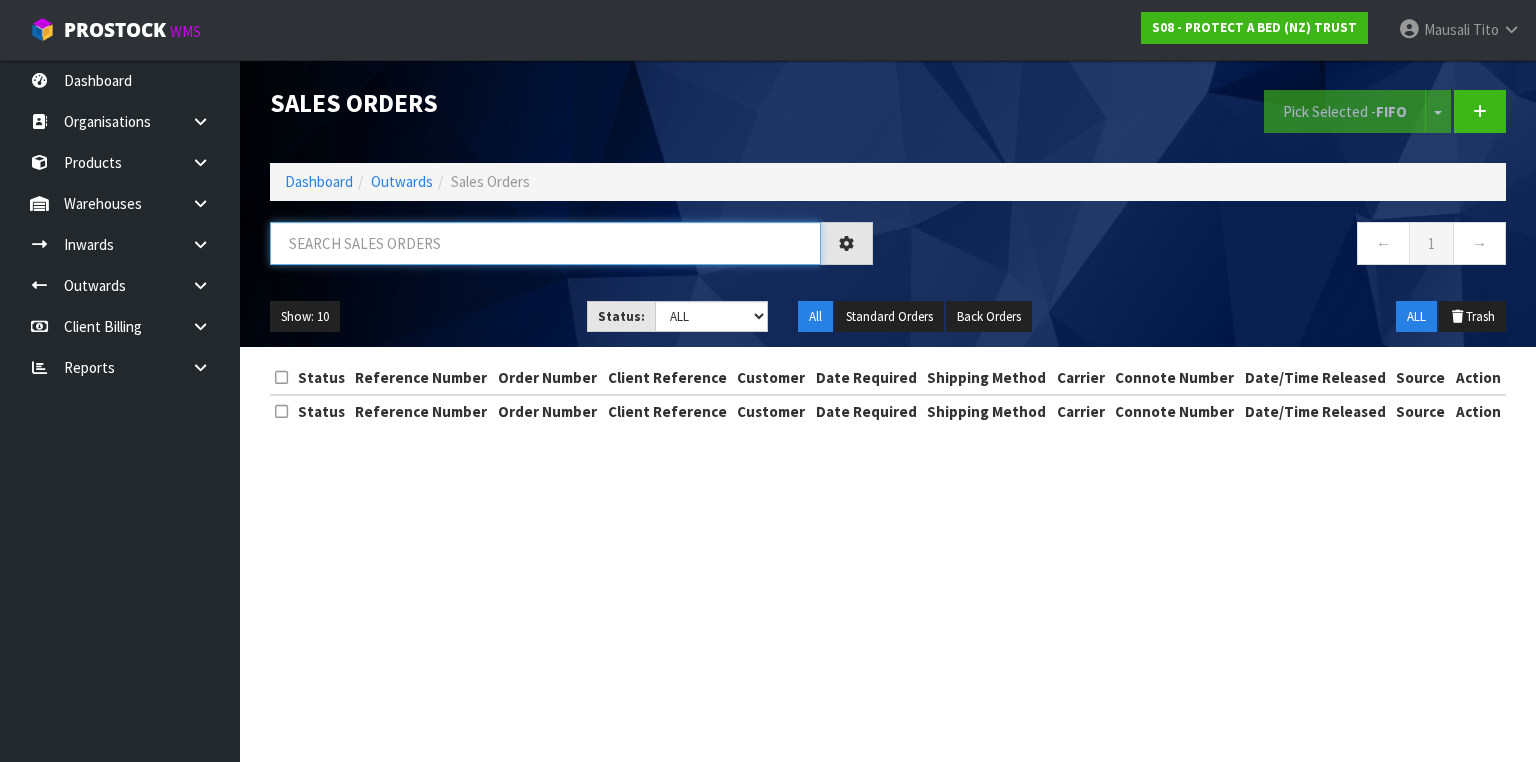 click at bounding box center [545, 243] 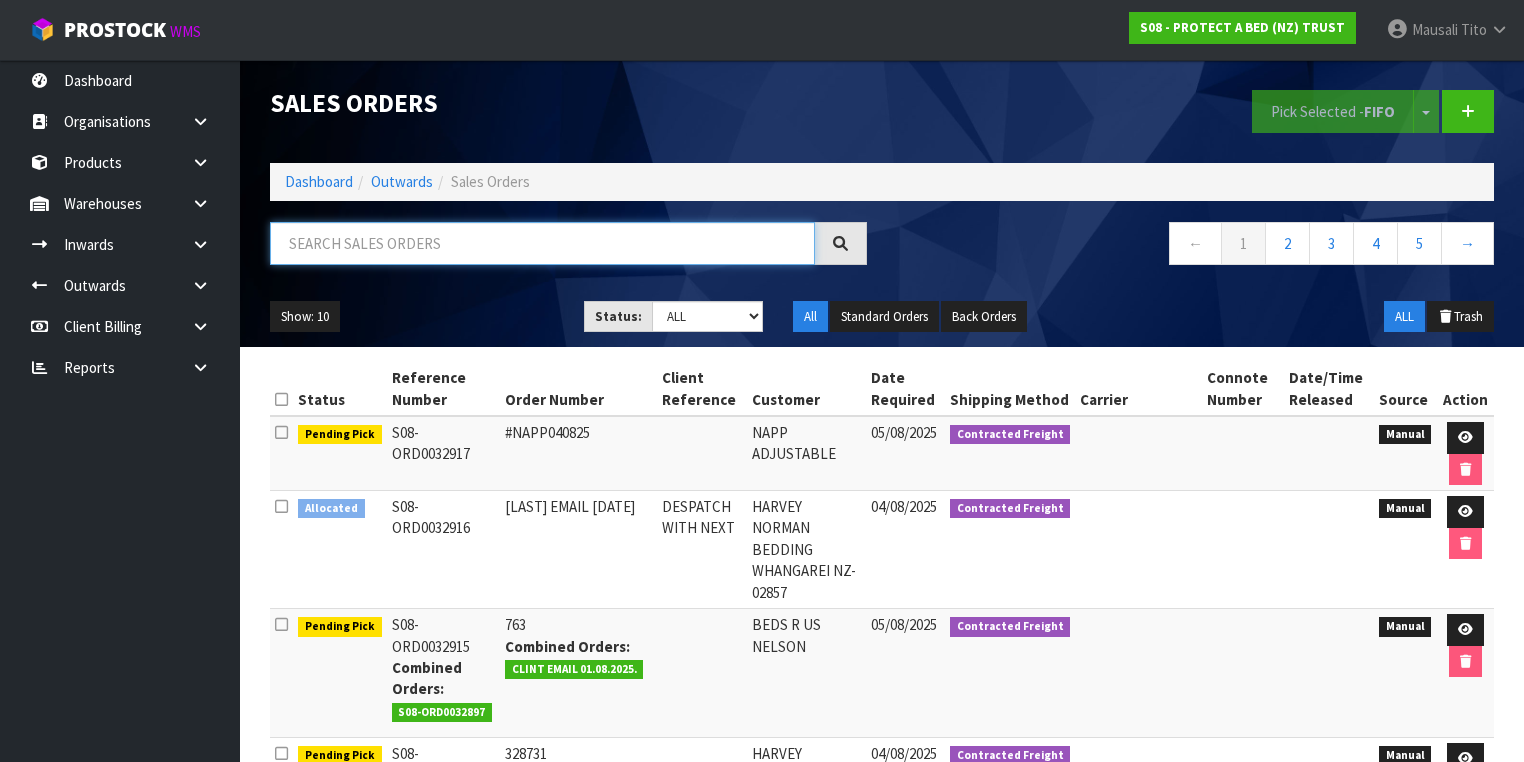 click at bounding box center [542, 243] 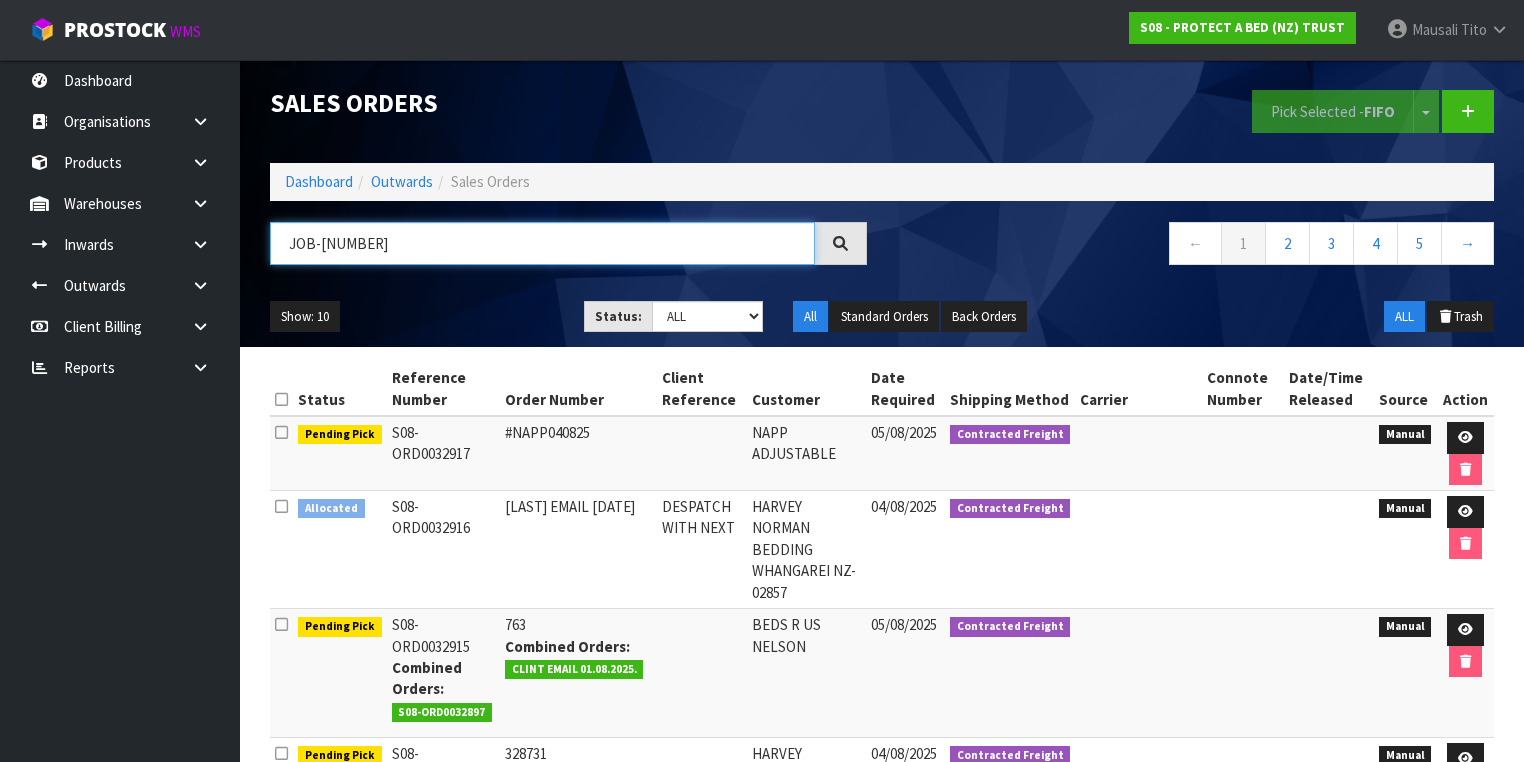 type on "JOB-[NUMBER]" 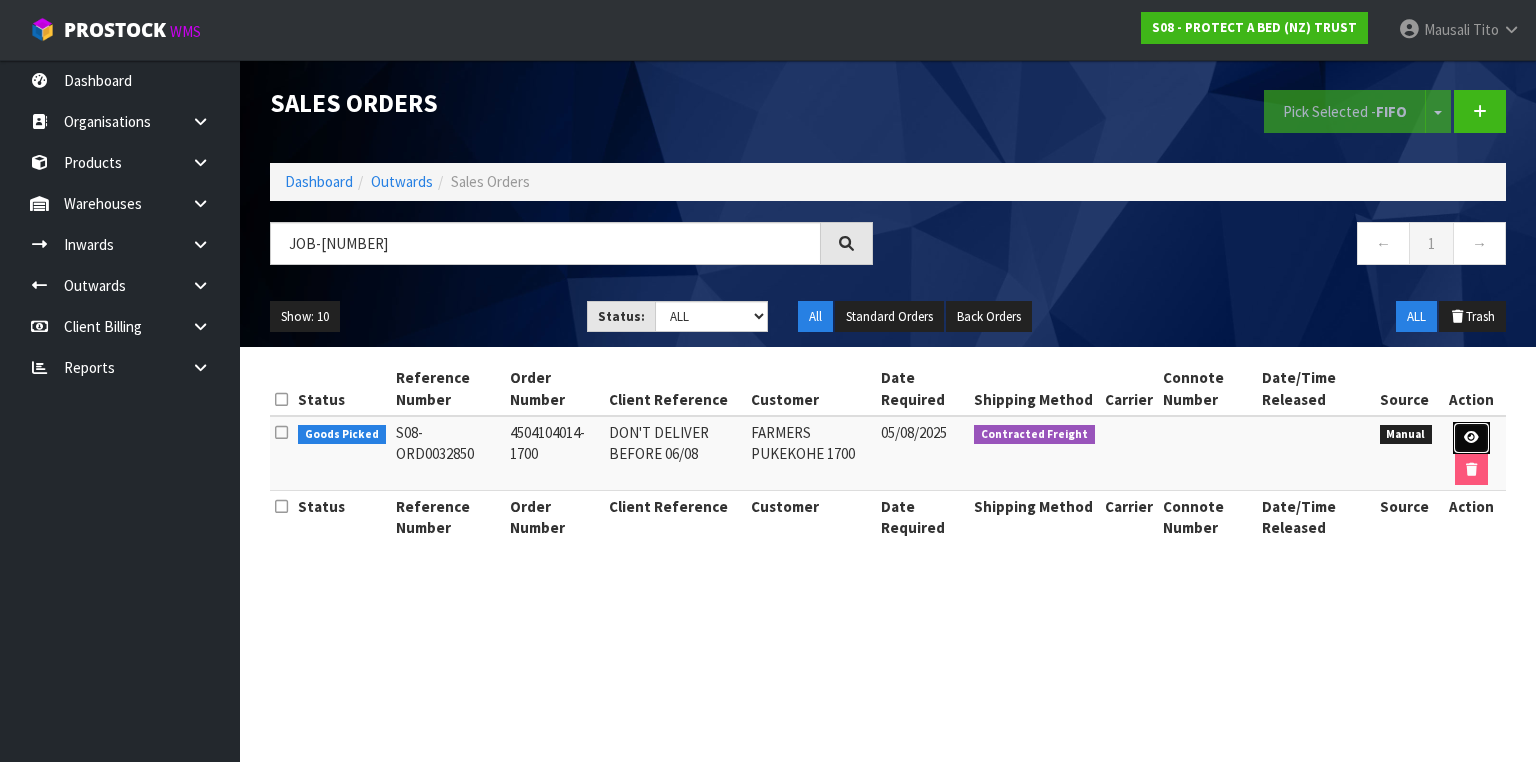 drag, startPoint x: 1466, startPoint y: 428, endPoint x: 1434, endPoint y: 365, distance: 70.66116 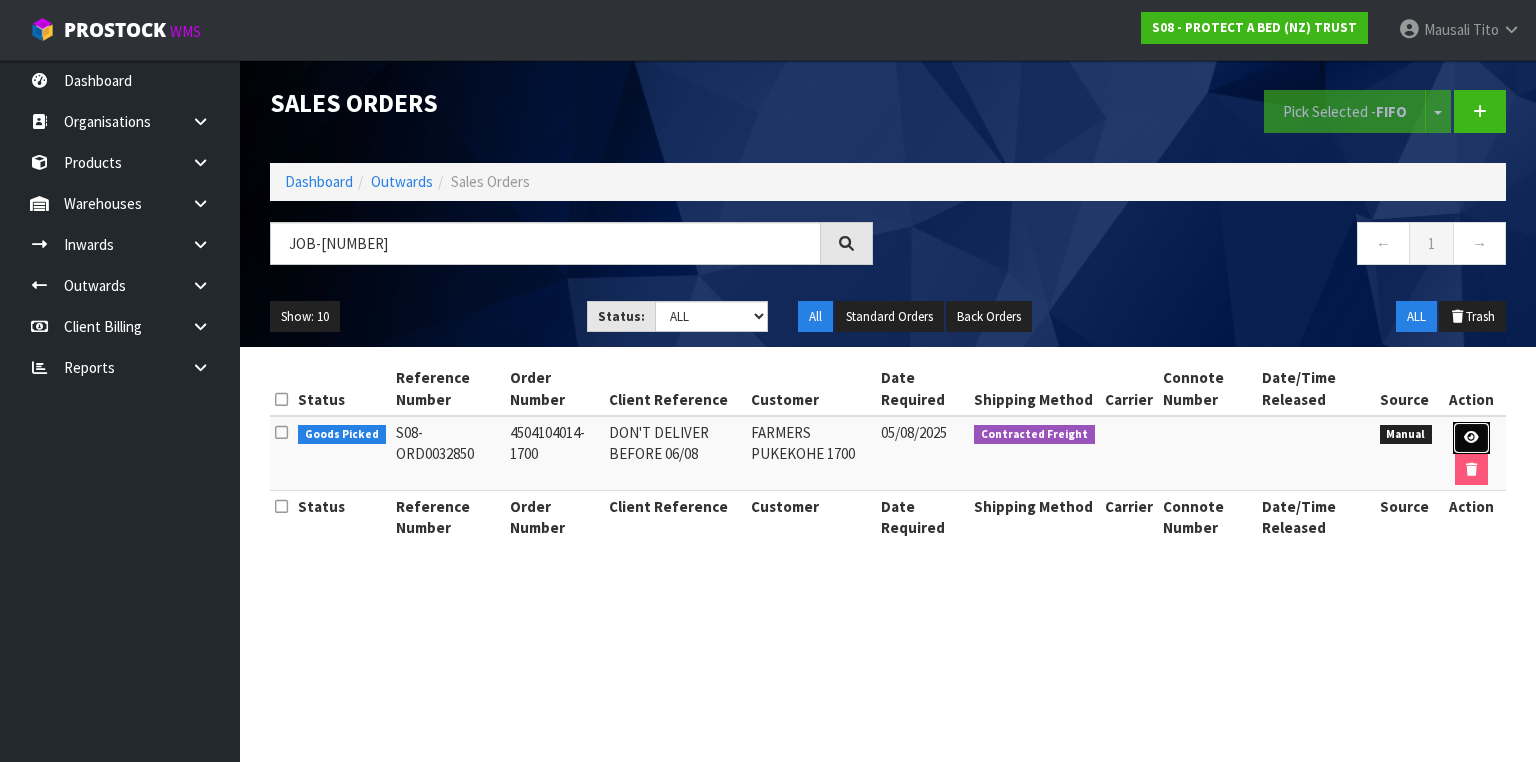 click at bounding box center (1471, 438) 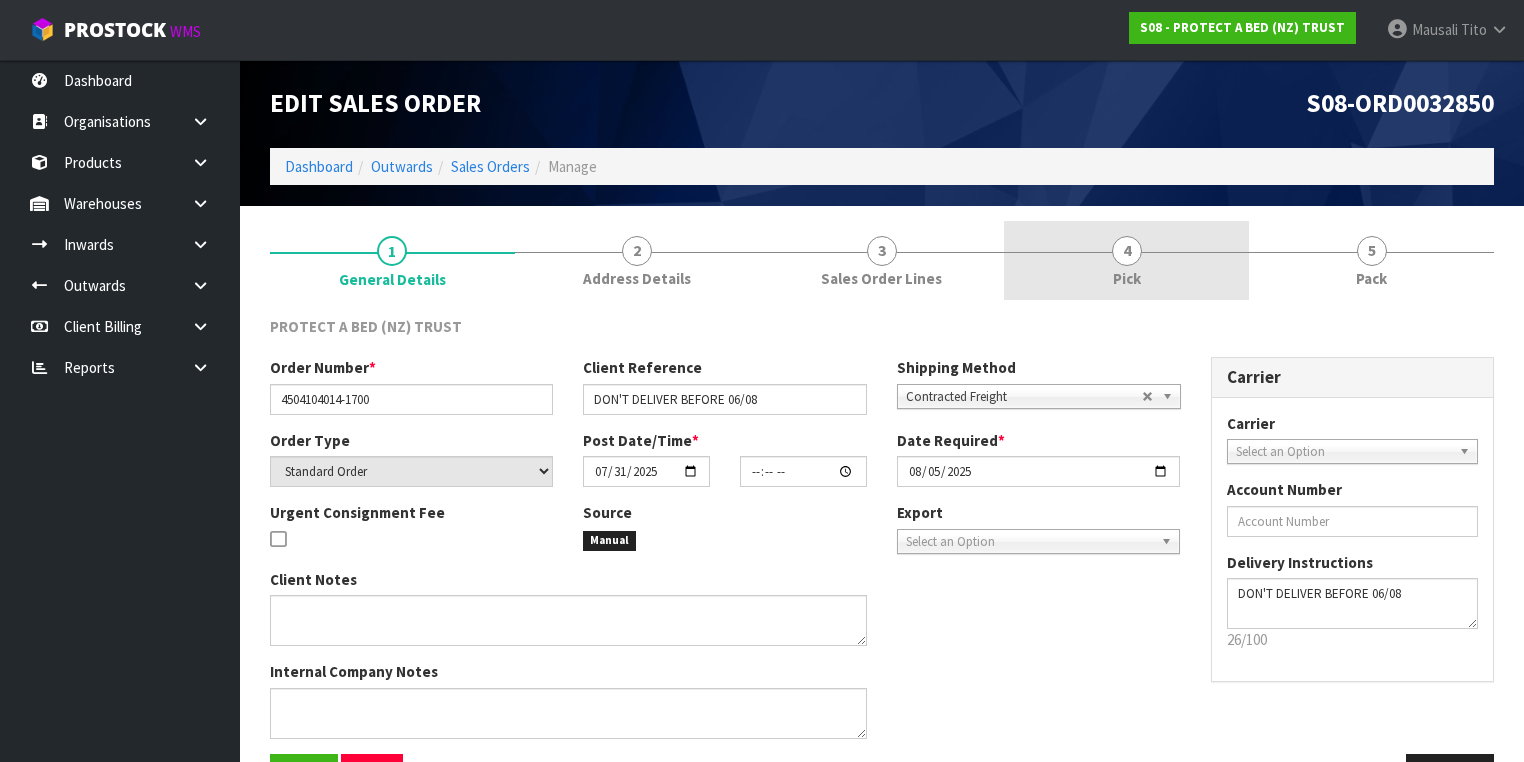 click on "4
Pick" at bounding box center [1126, 260] 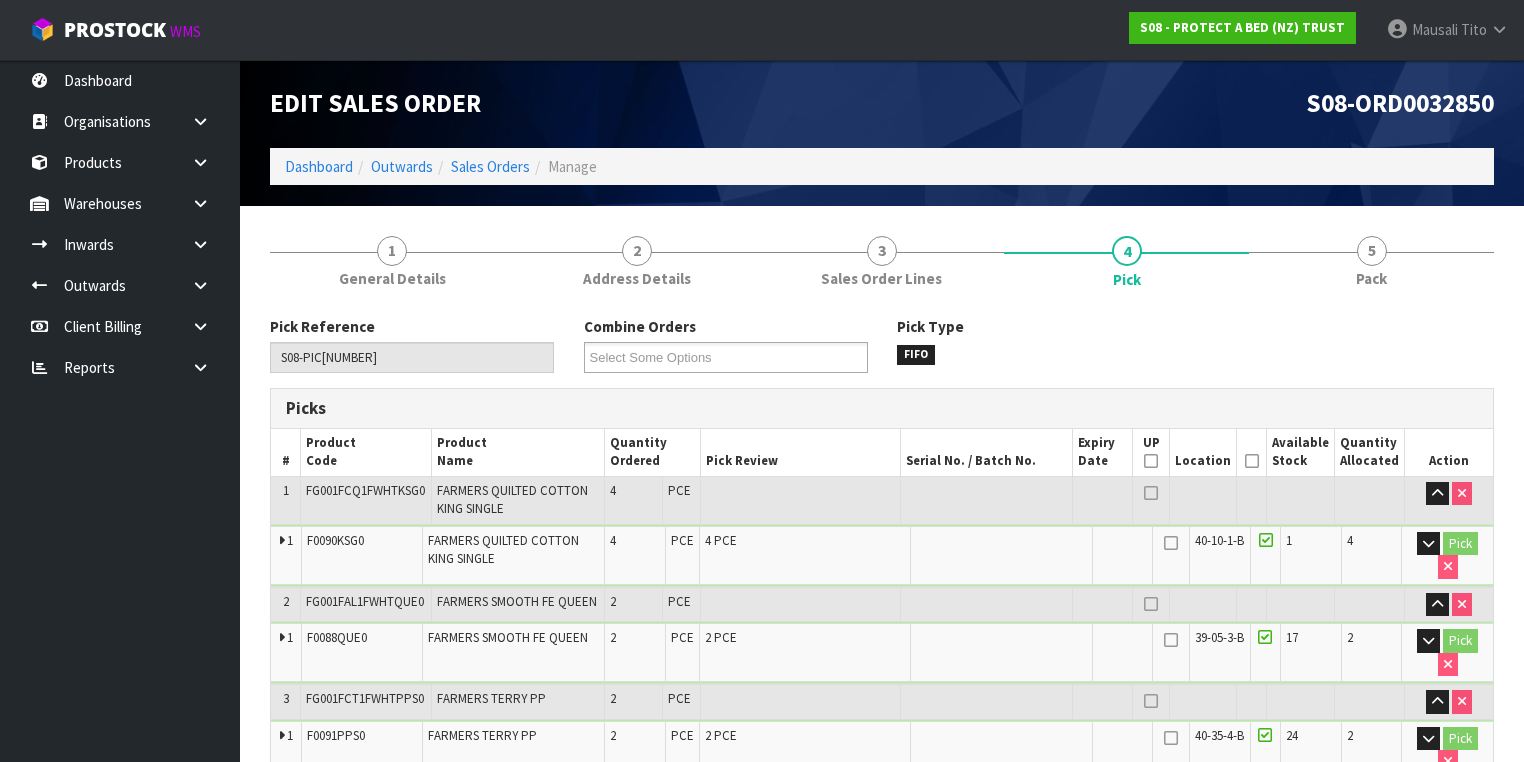 click at bounding box center (1252, 461) 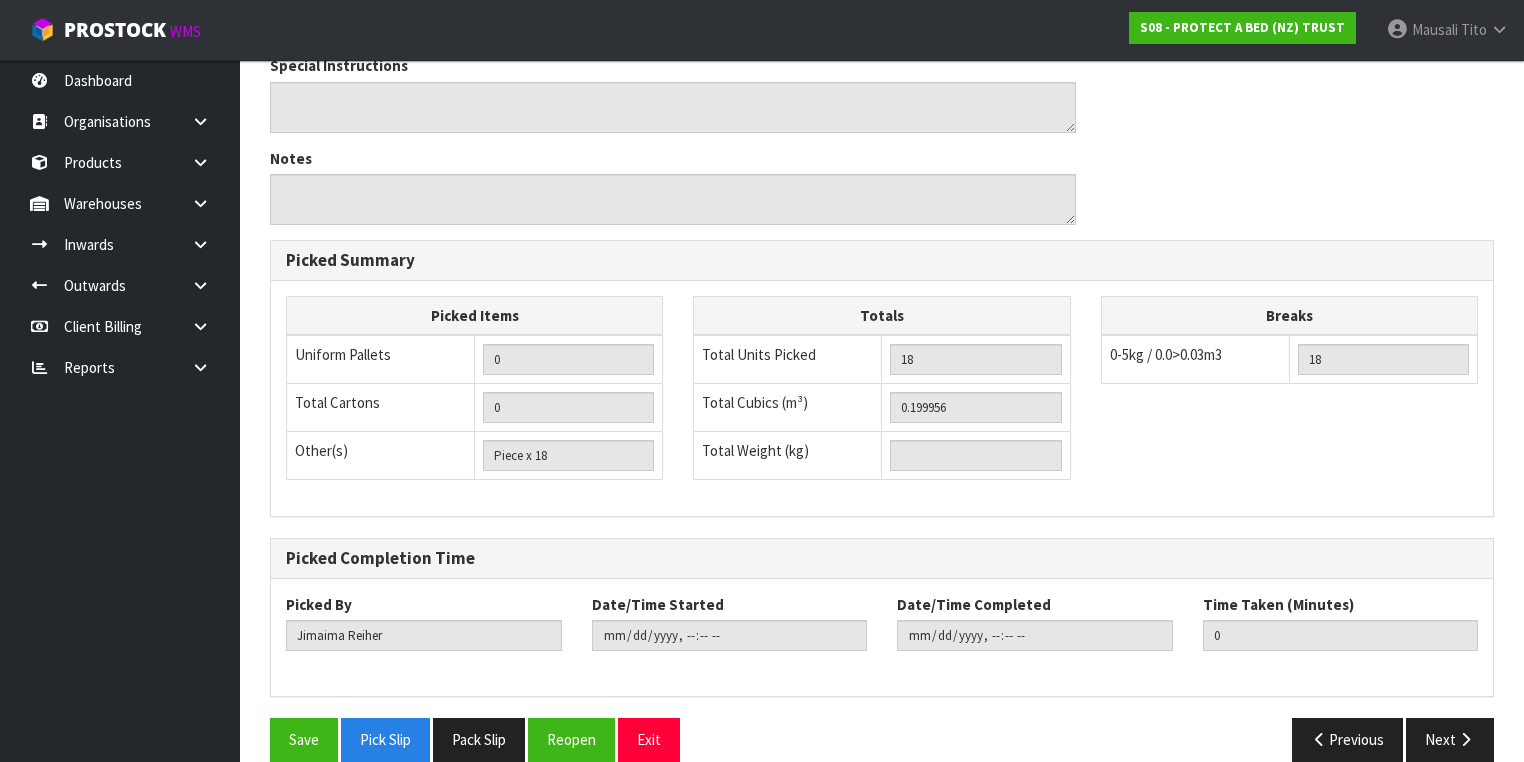 scroll, scrollTop: 976, scrollLeft: 0, axis: vertical 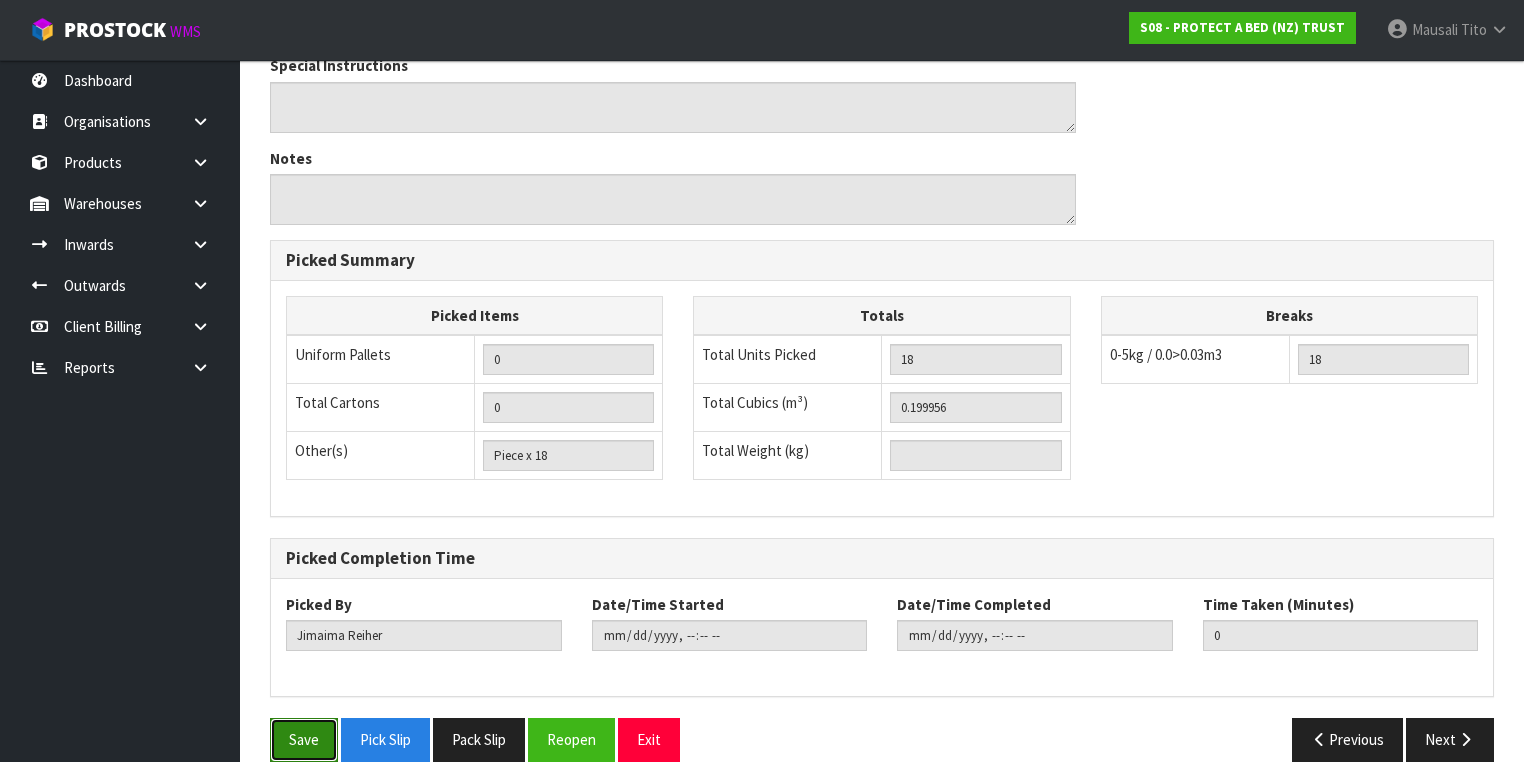 click on "Save" at bounding box center [304, 739] 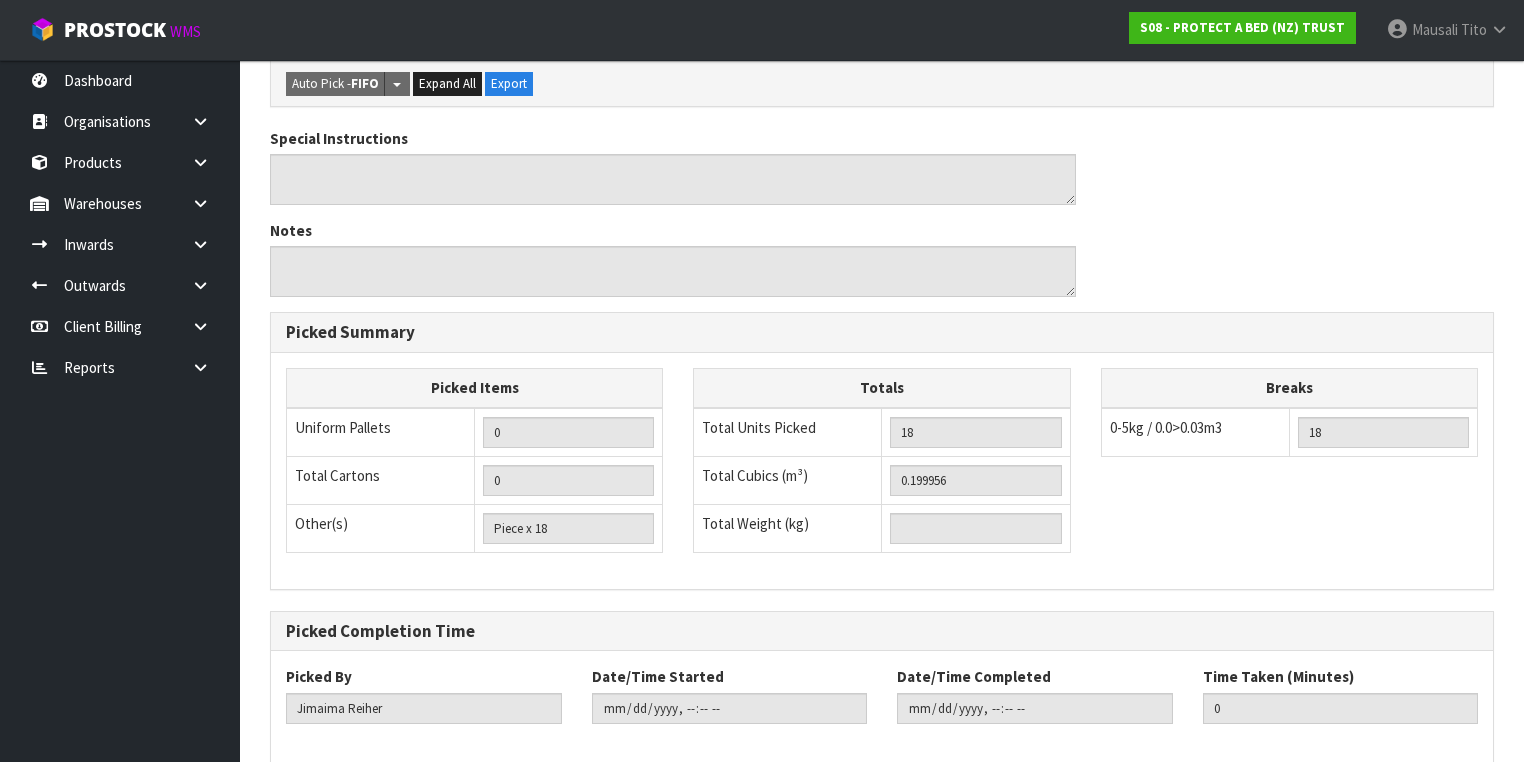 scroll, scrollTop: 0, scrollLeft: 0, axis: both 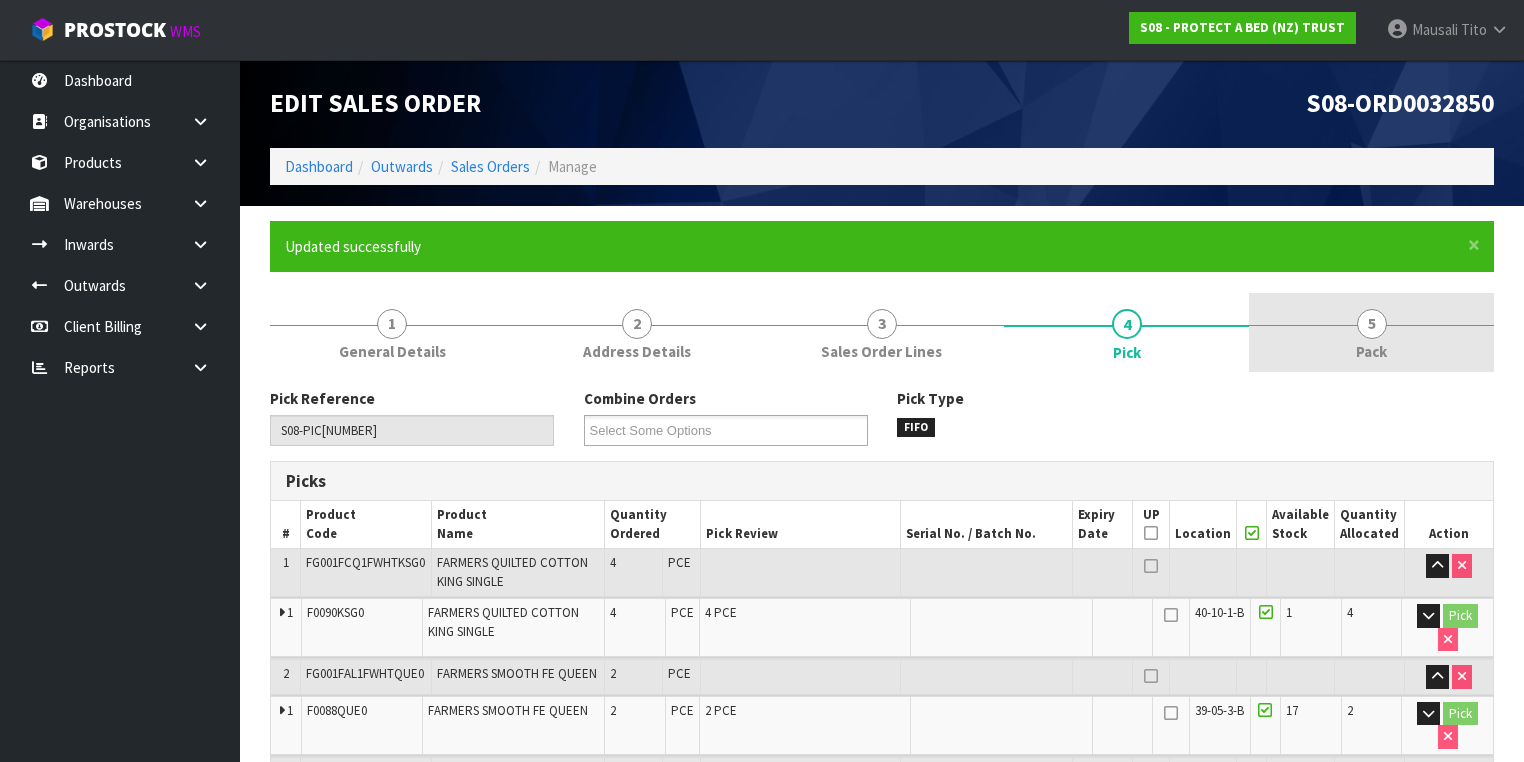 type on "Mausali Tito" 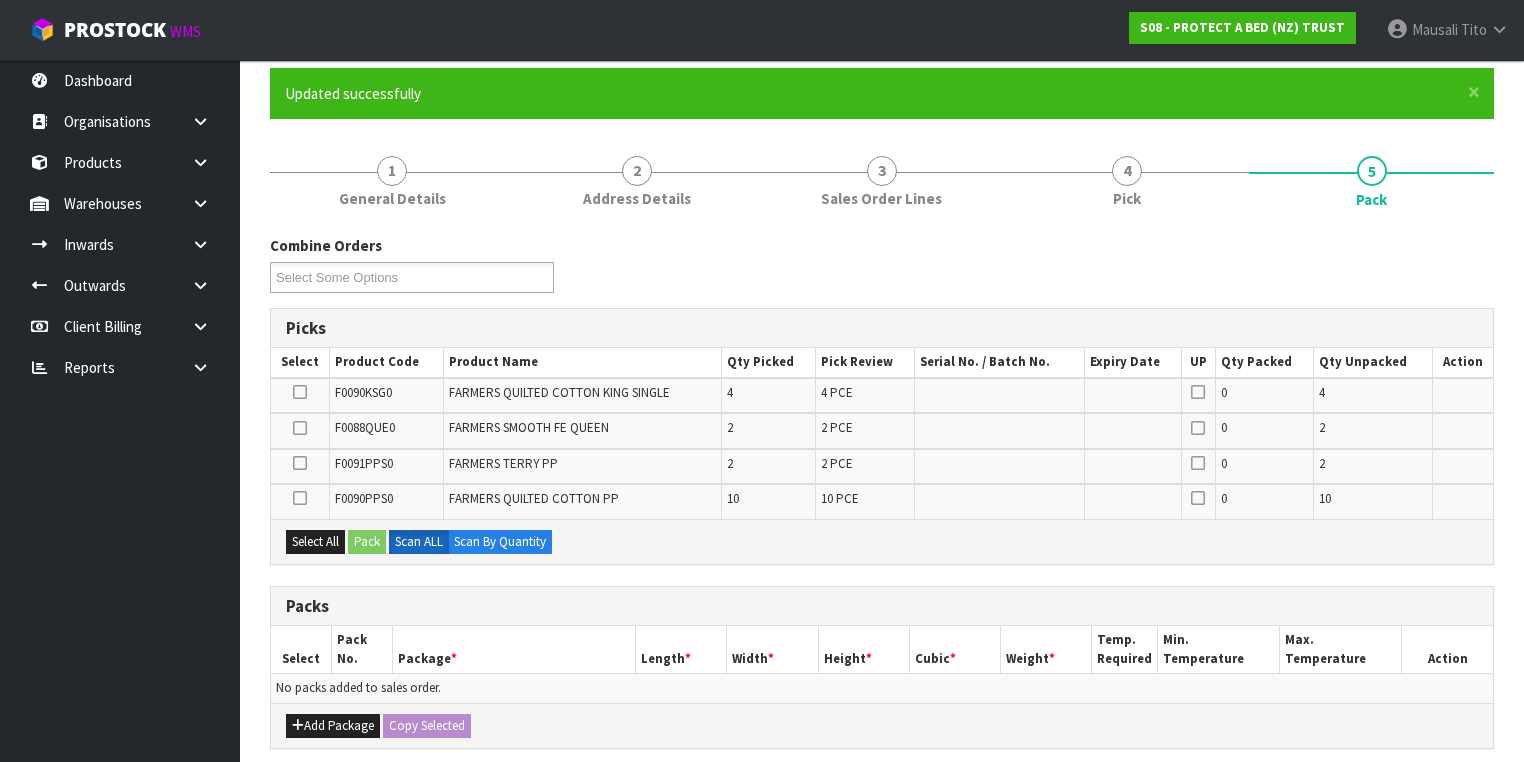 scroll, scrollTop: 320, scrollLeft: 0, axis: vertical 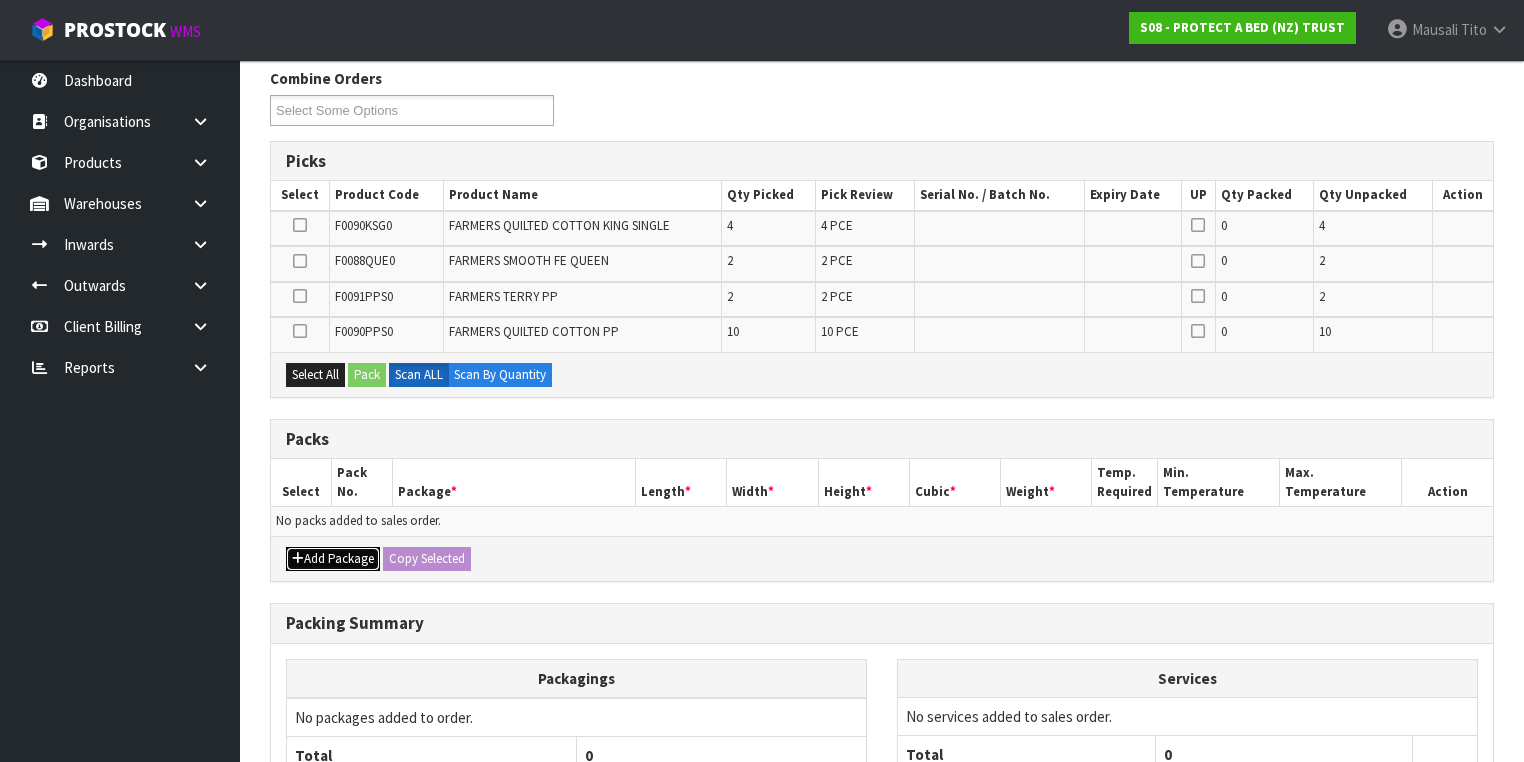 click on "Add Package" at bounding box center [333, 559] 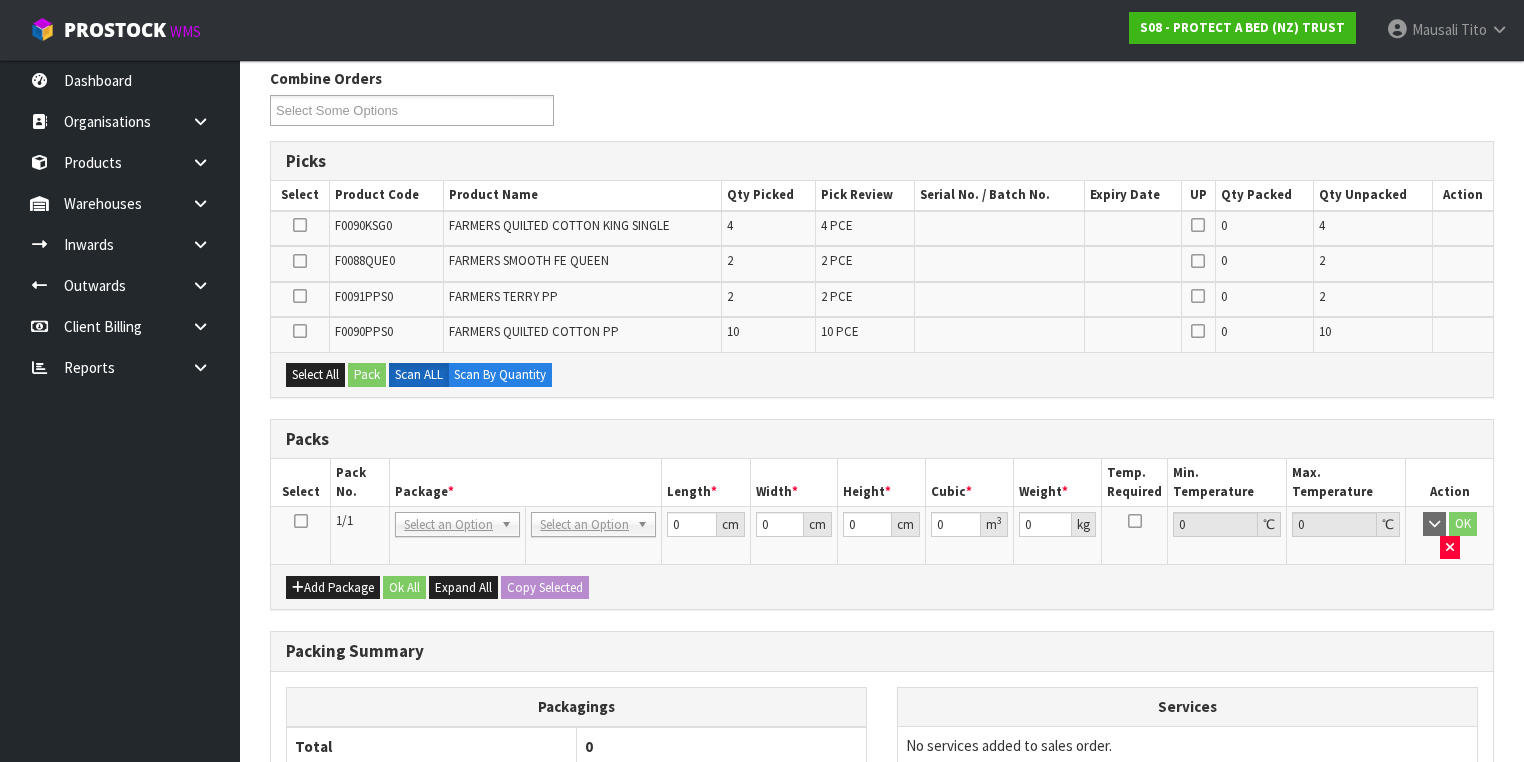 click at bounding box center (301, 521) 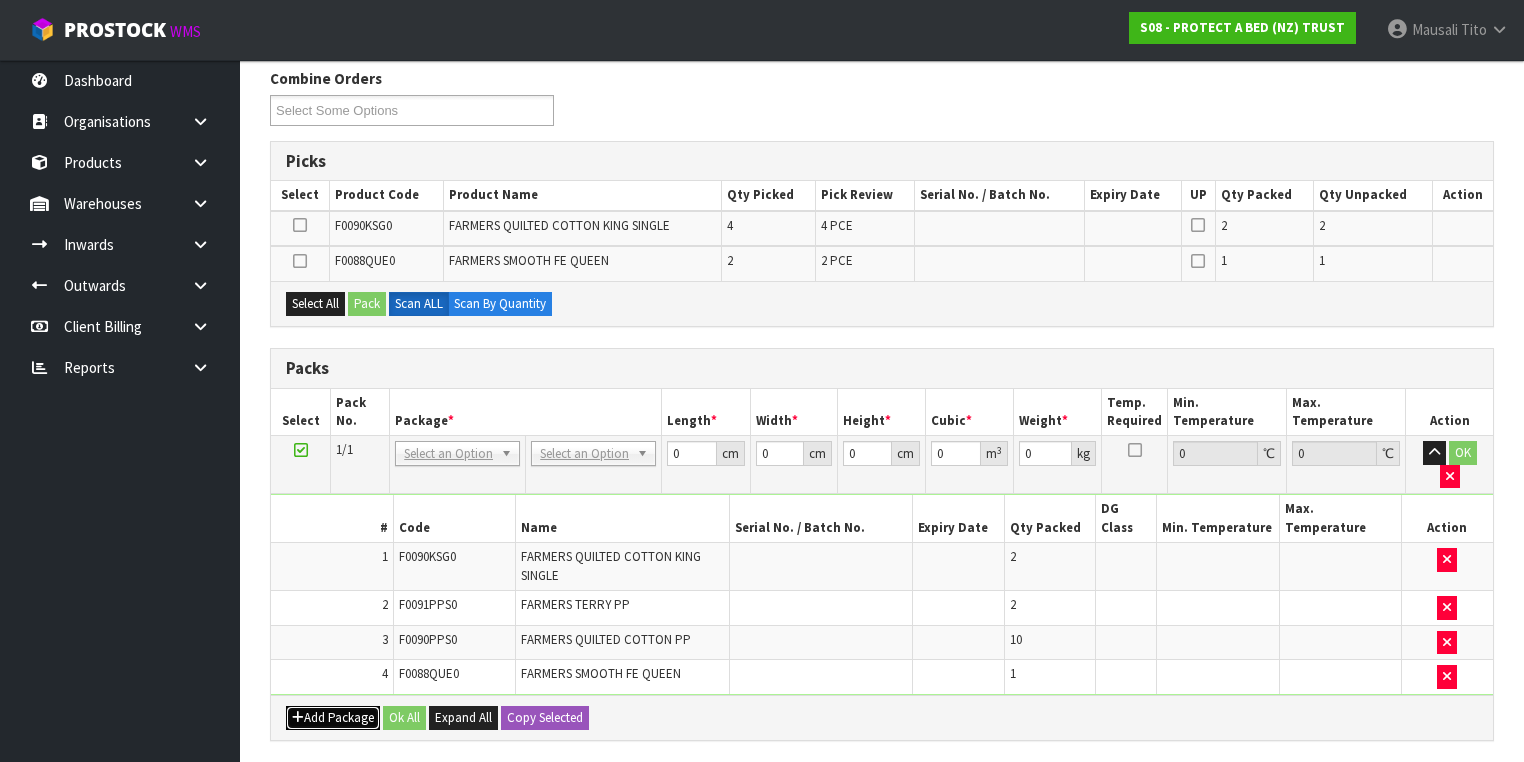 click on "Add Package" at bounding box center [333, 718] 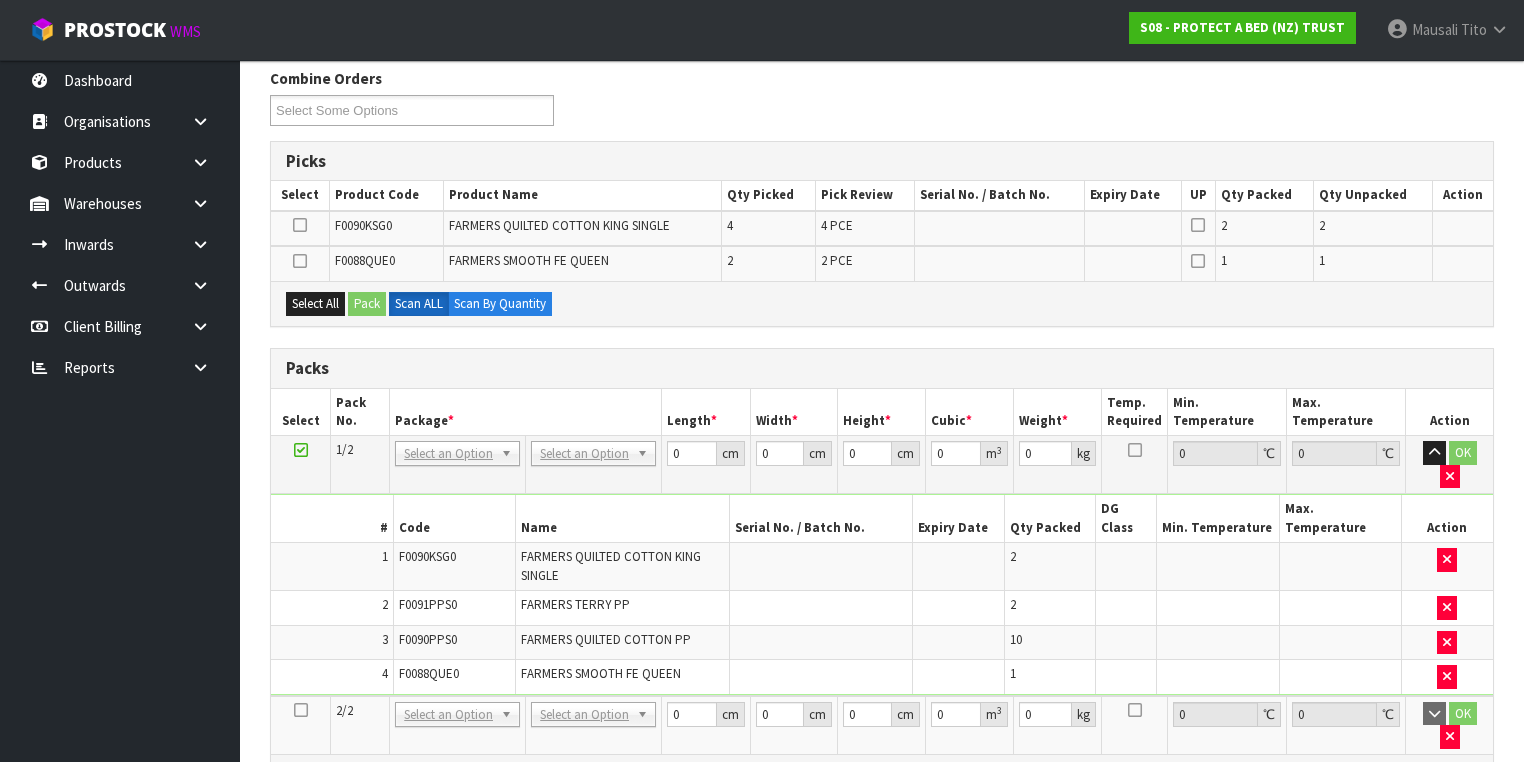 drag, startPoint x: 300, startPoint y: 666, endPoint x: 376, endPoint y: 649, distance: 77.87811 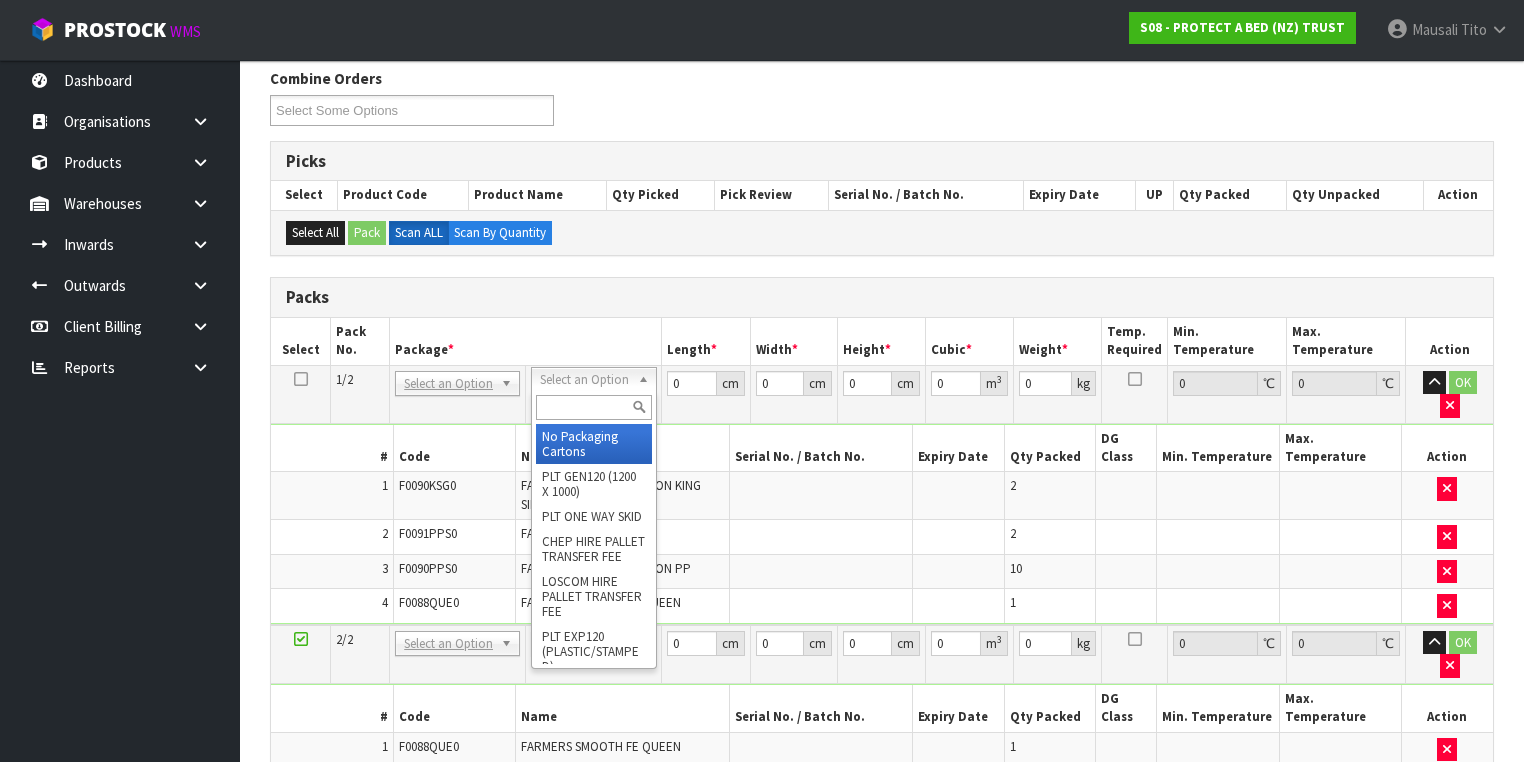 click at bounding box center [593, 407] 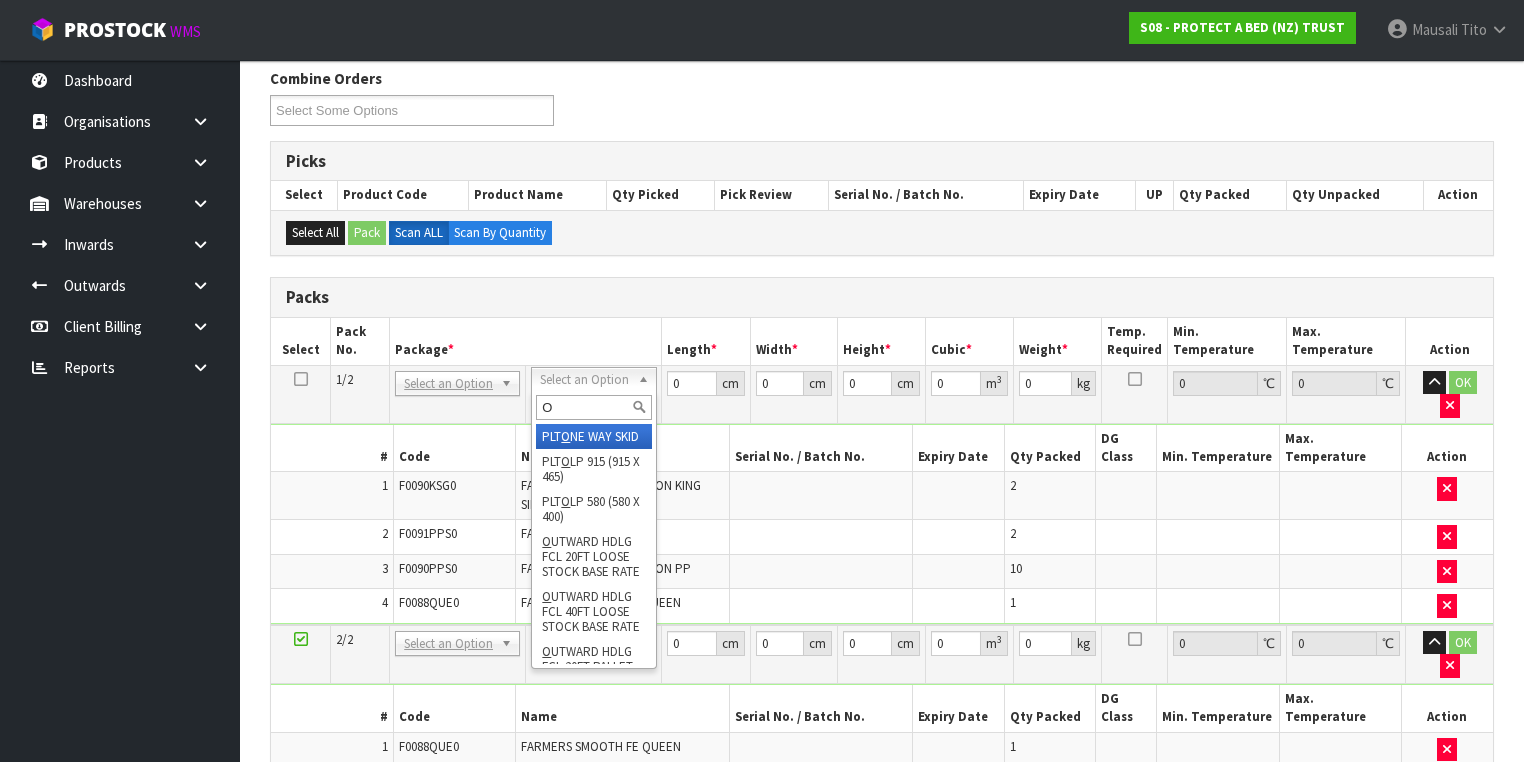 type on "OC" 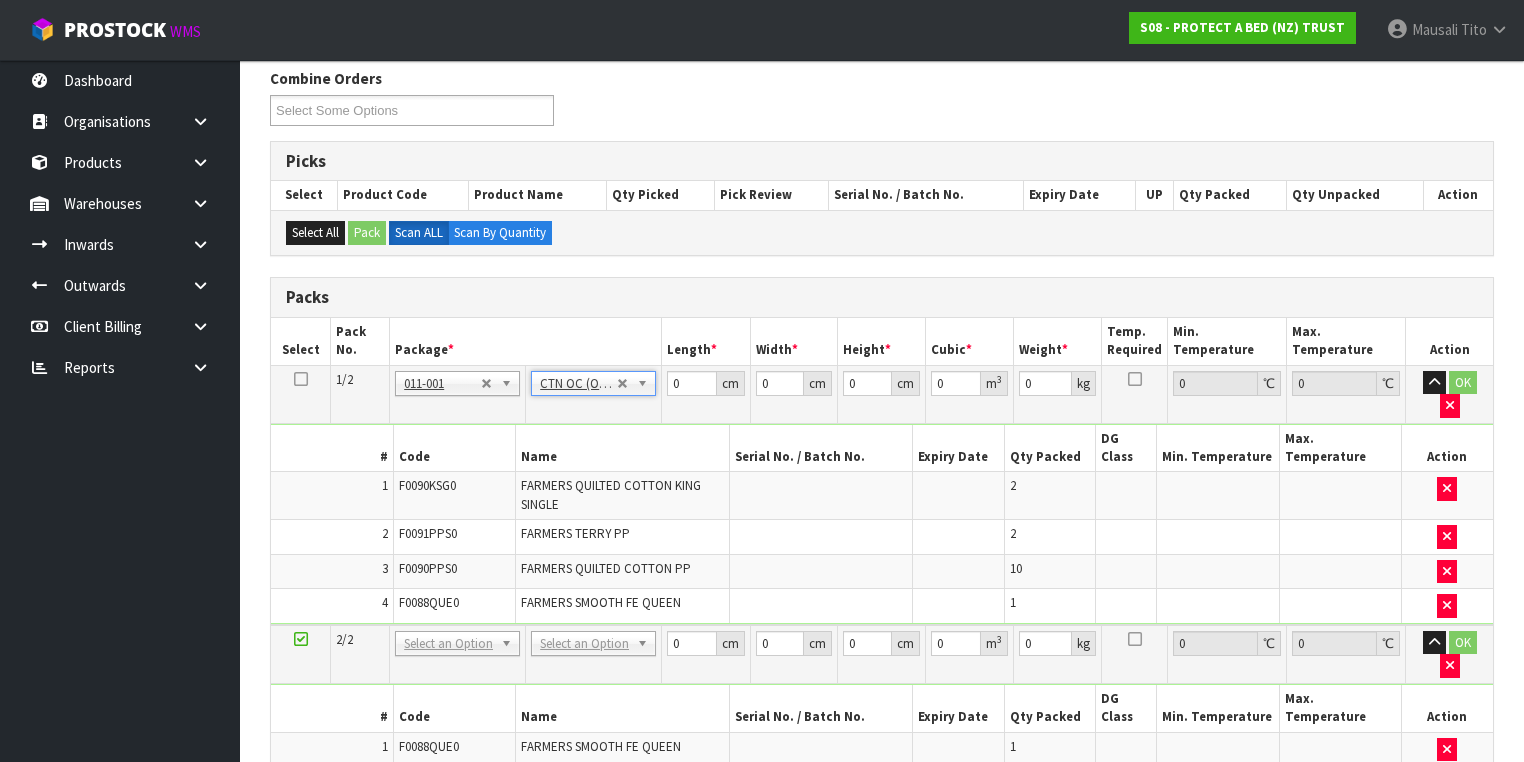 type on "7.339" 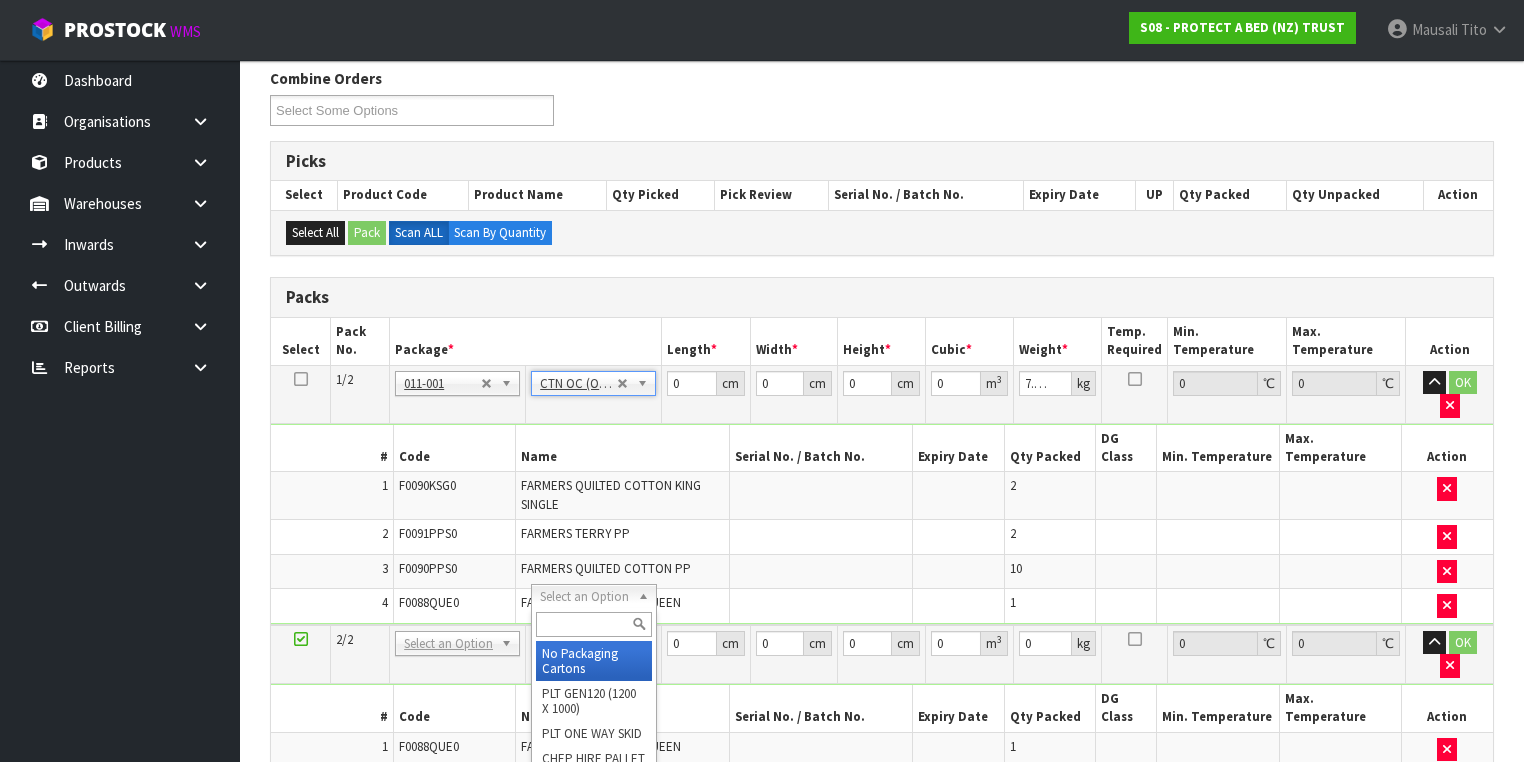 click at bounding box center [593, 624] 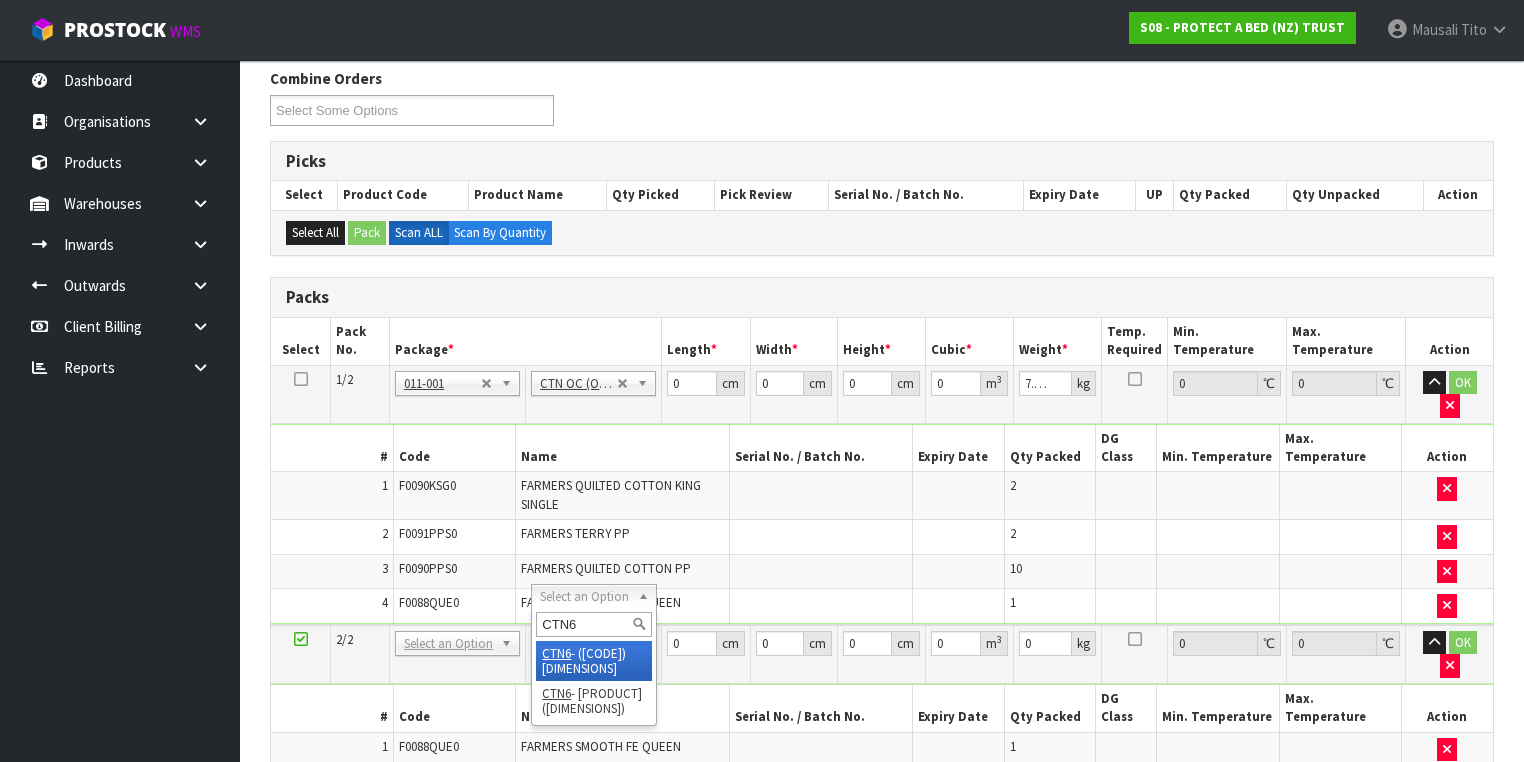 type on "CTN6" 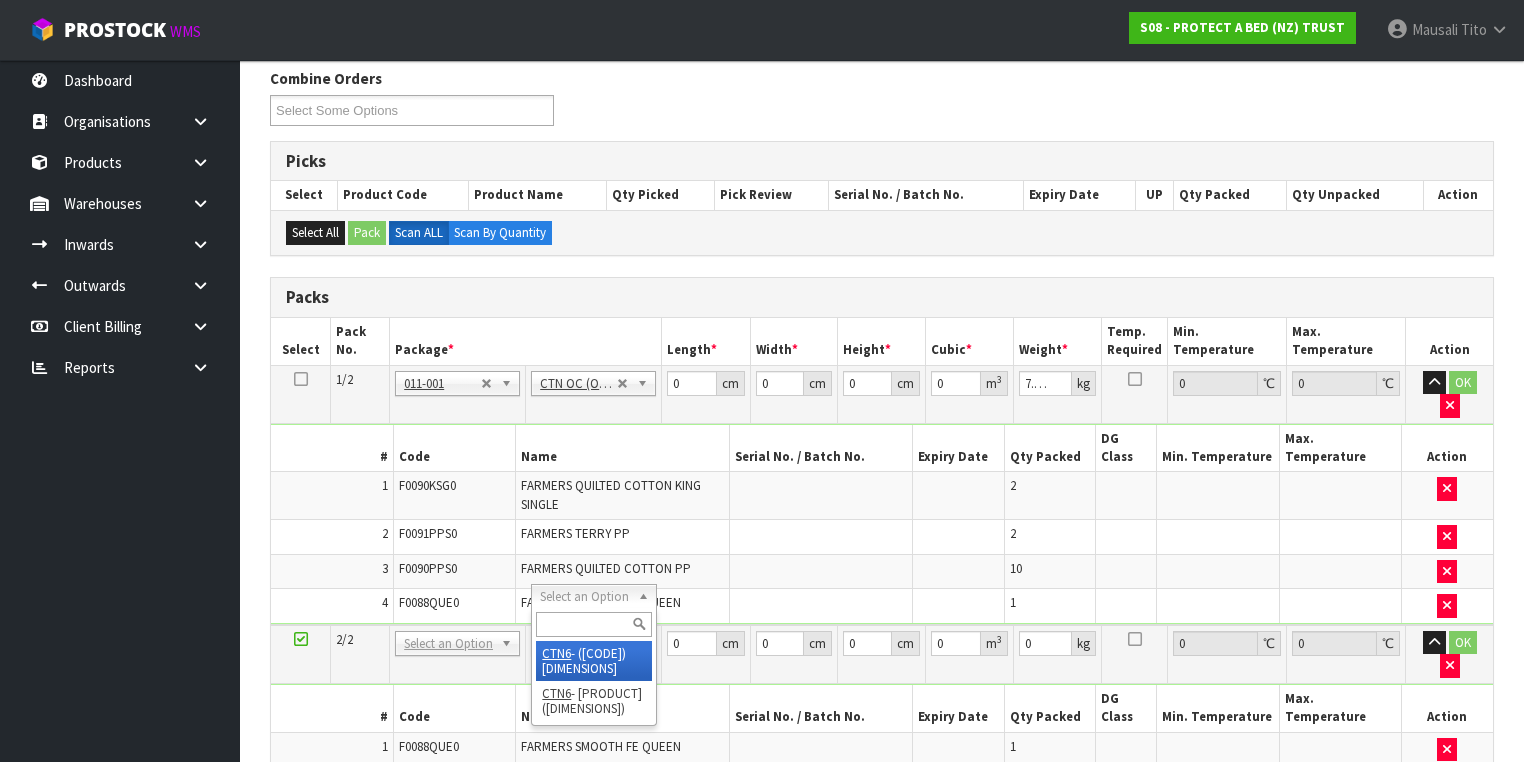 type on "45.5" 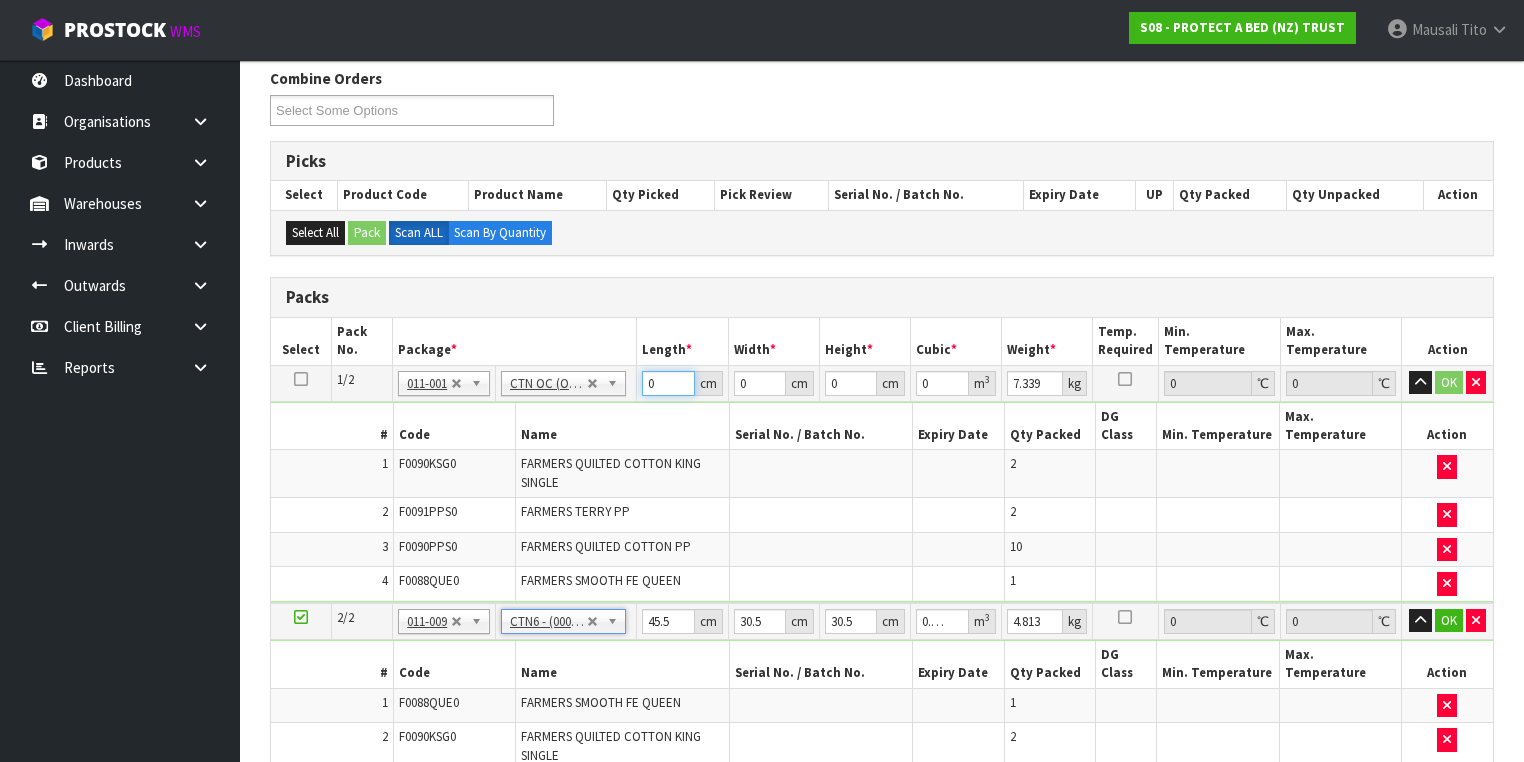 drag, startPoint x: 658, startPoint y: 383, endPoint x: 603, endPoint y: 380, distance: 55.081757 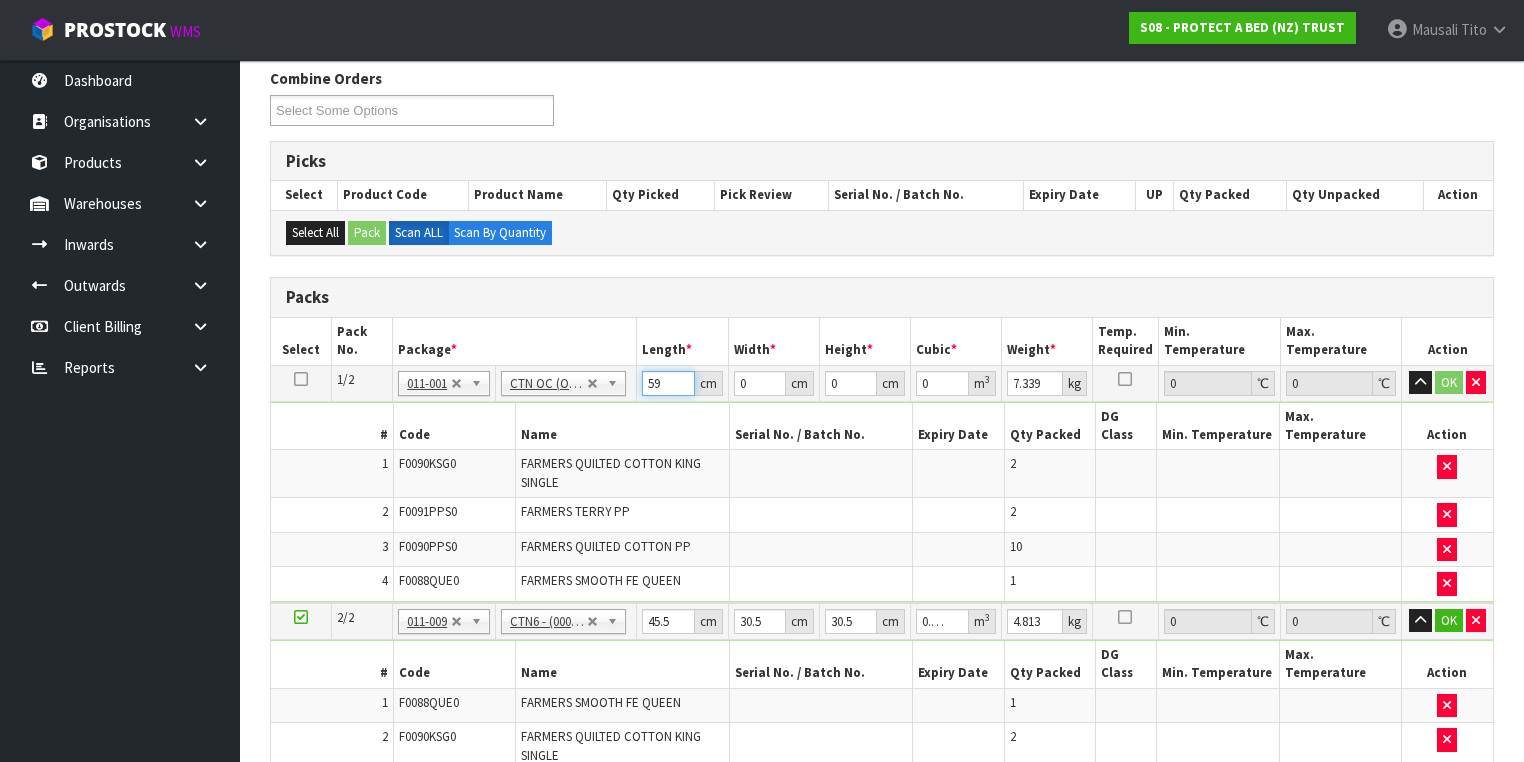 type on "59" 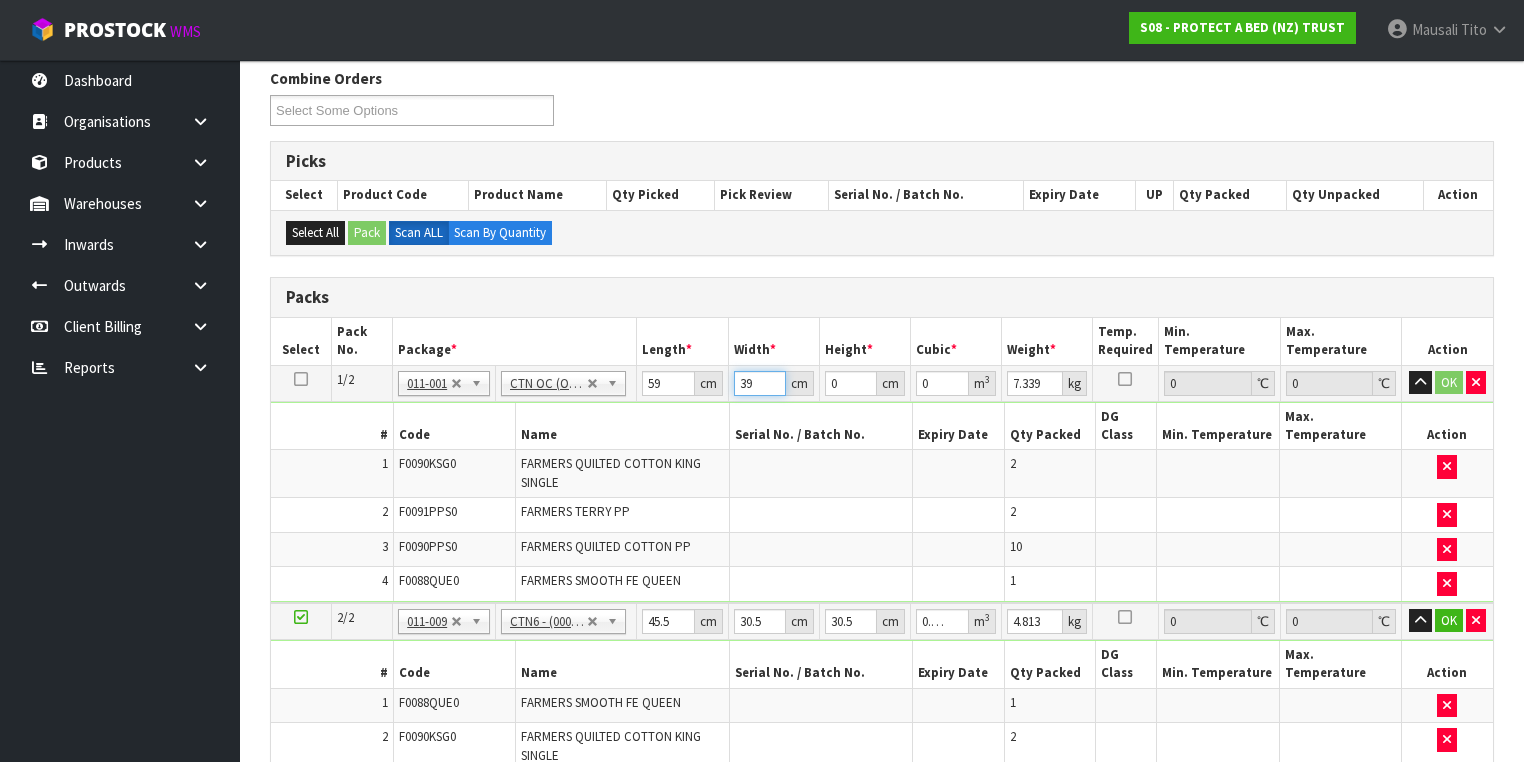 type on "39" 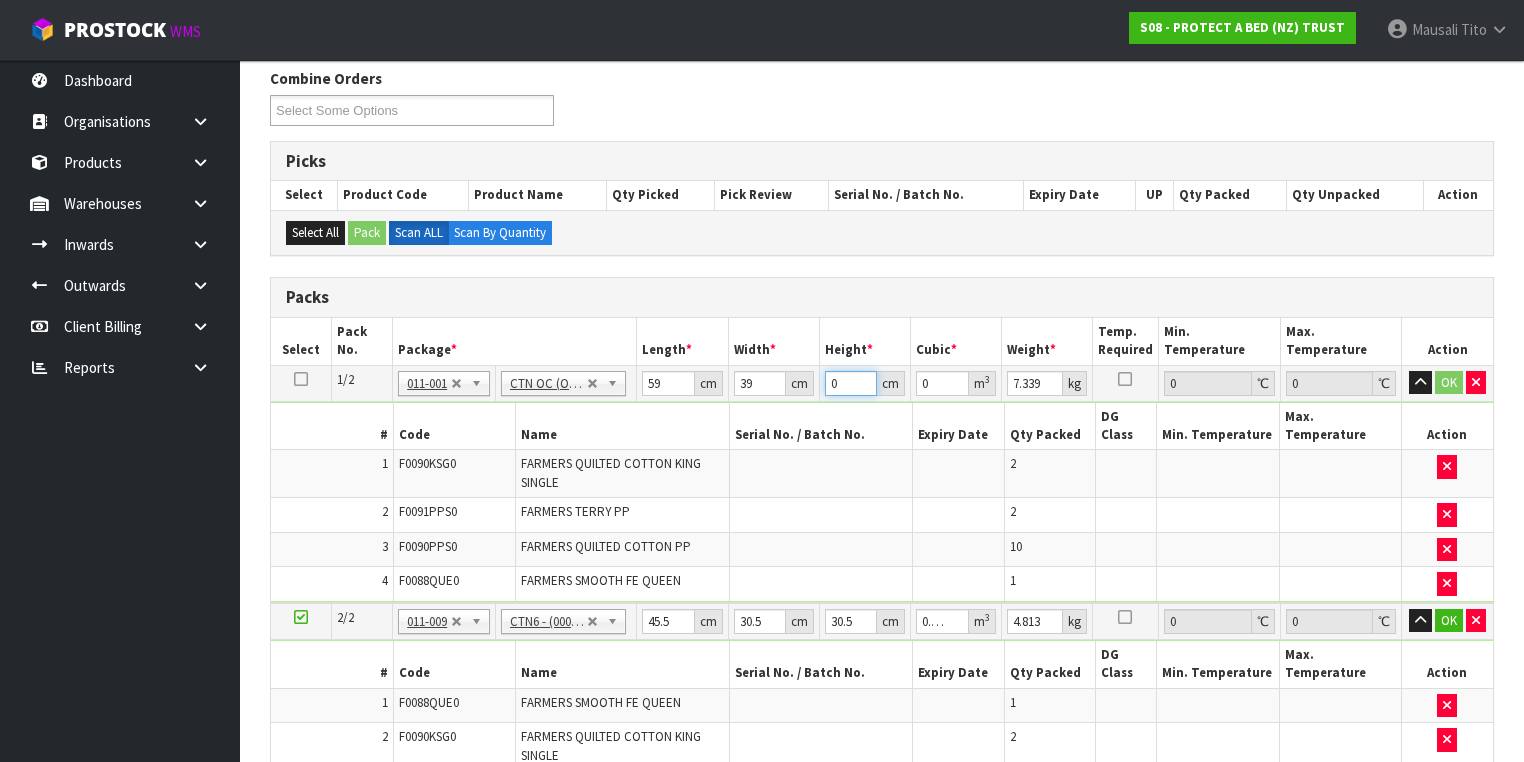 type on "3" 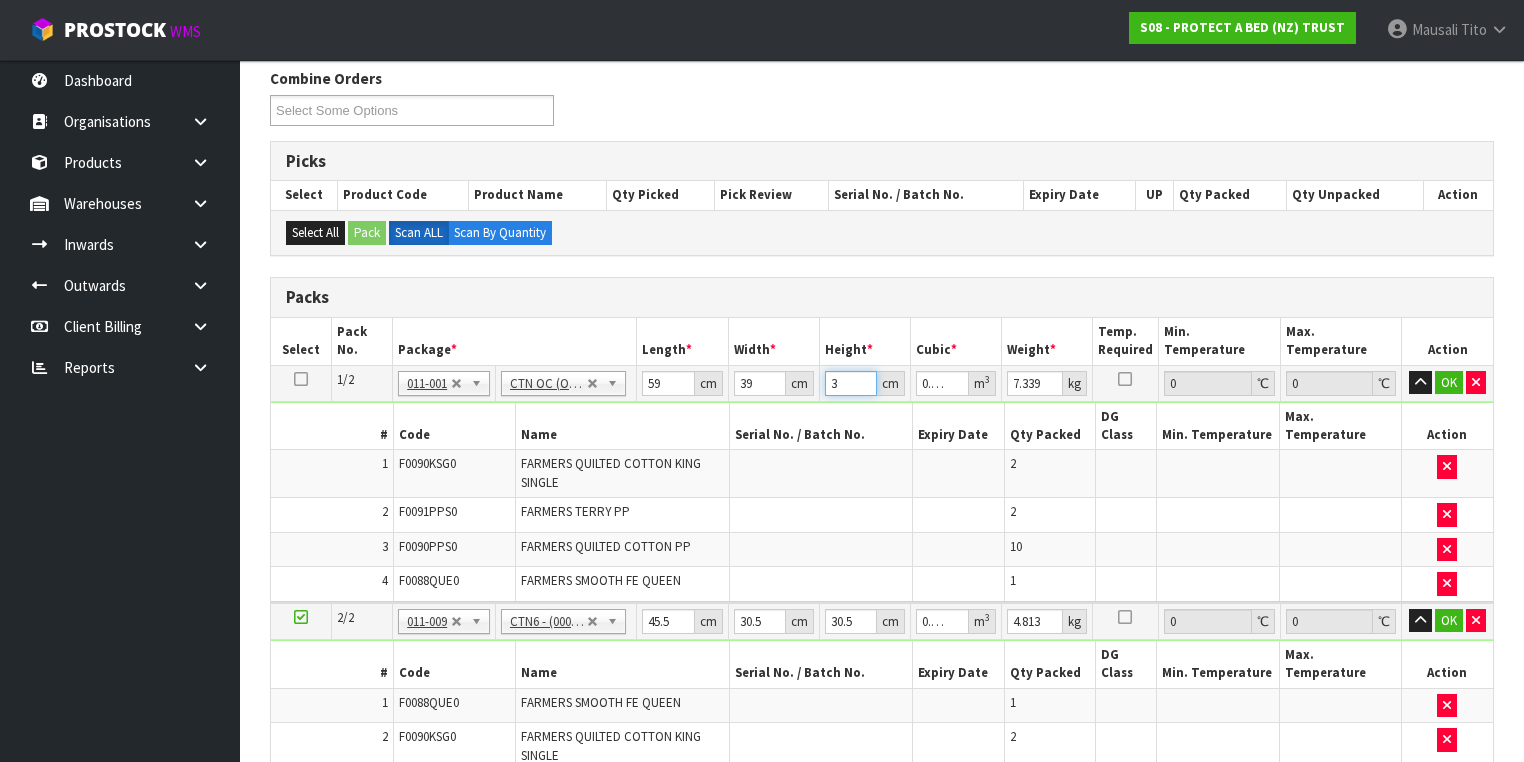 type on "32" 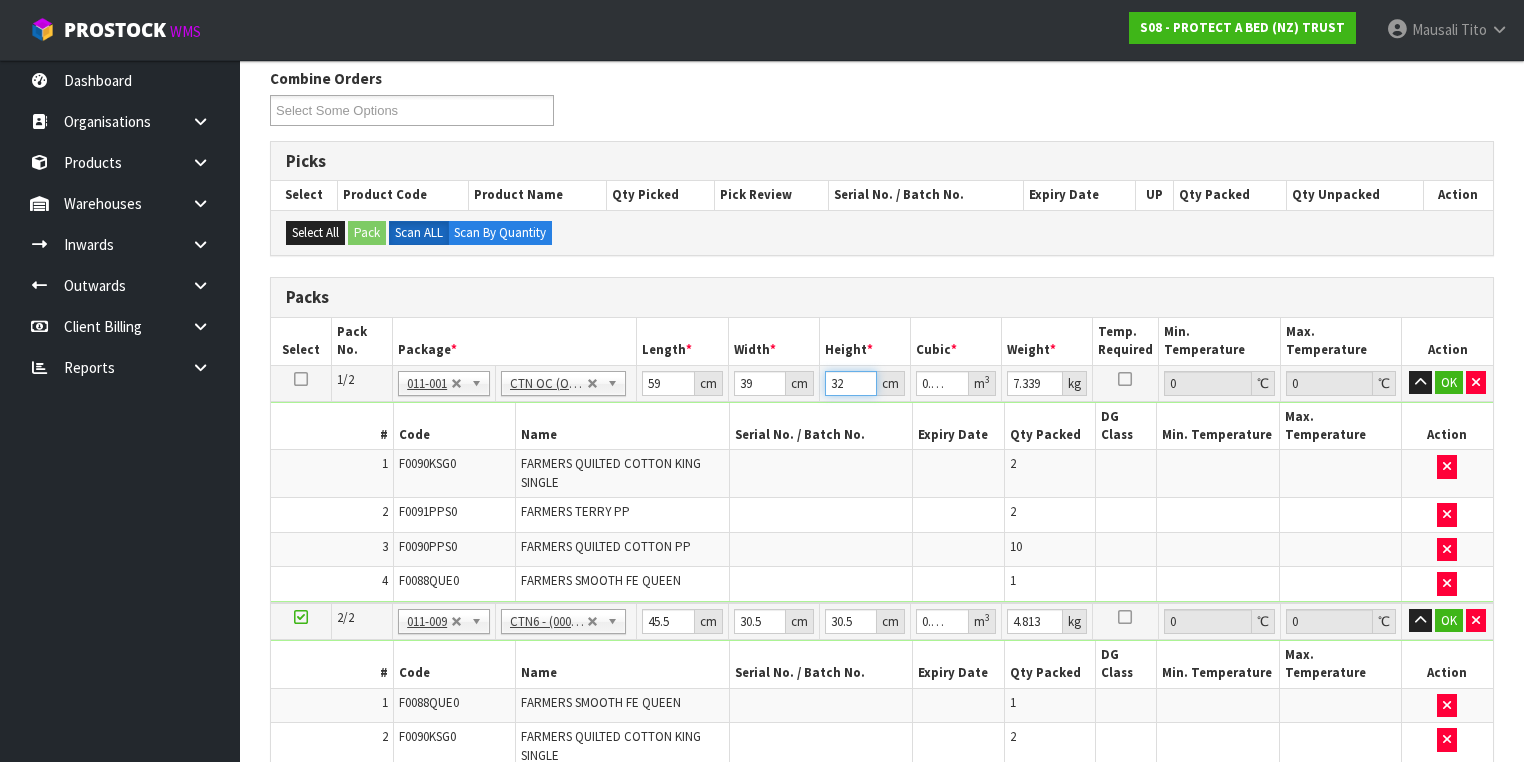 type on "0.073632" 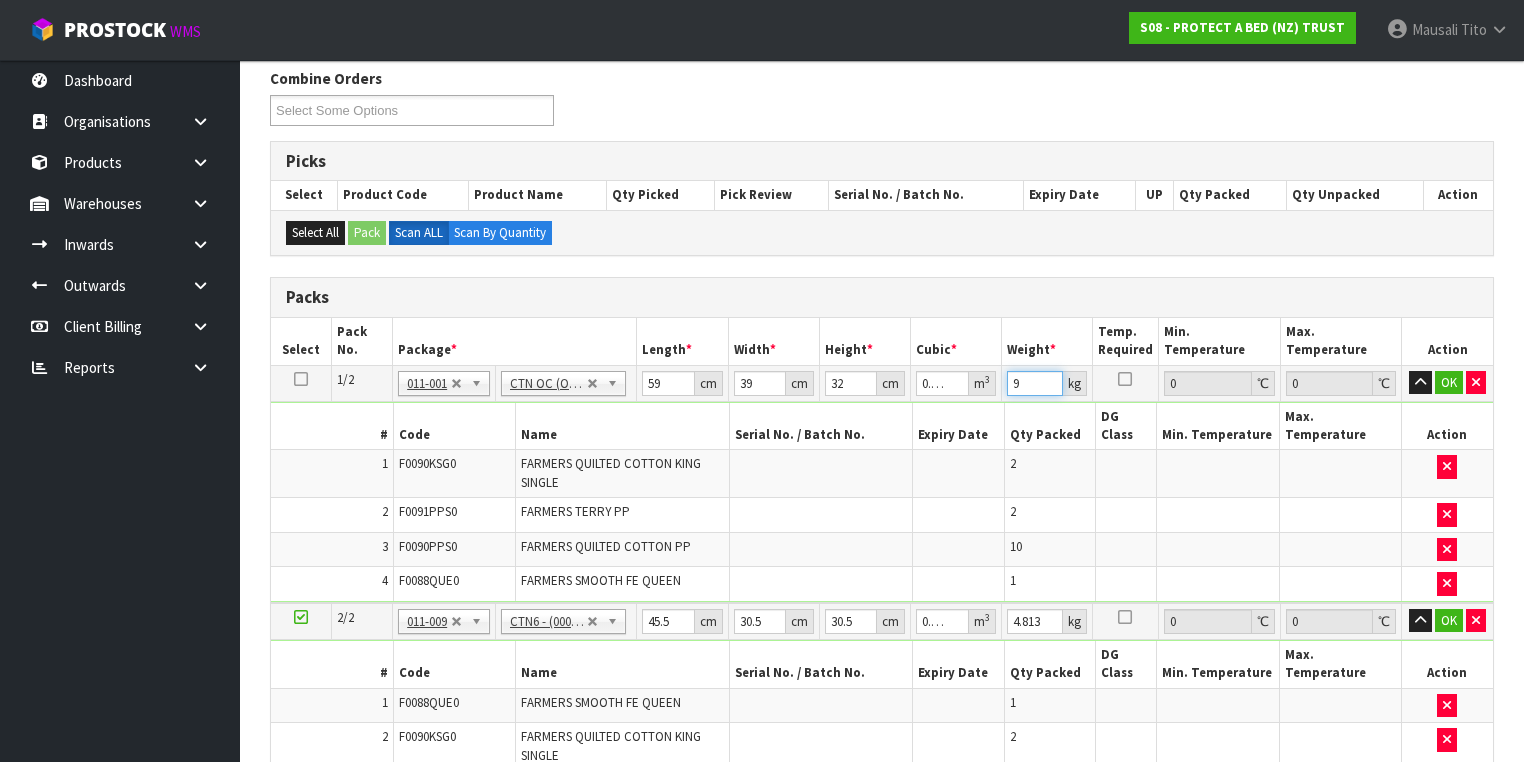 type on "9" 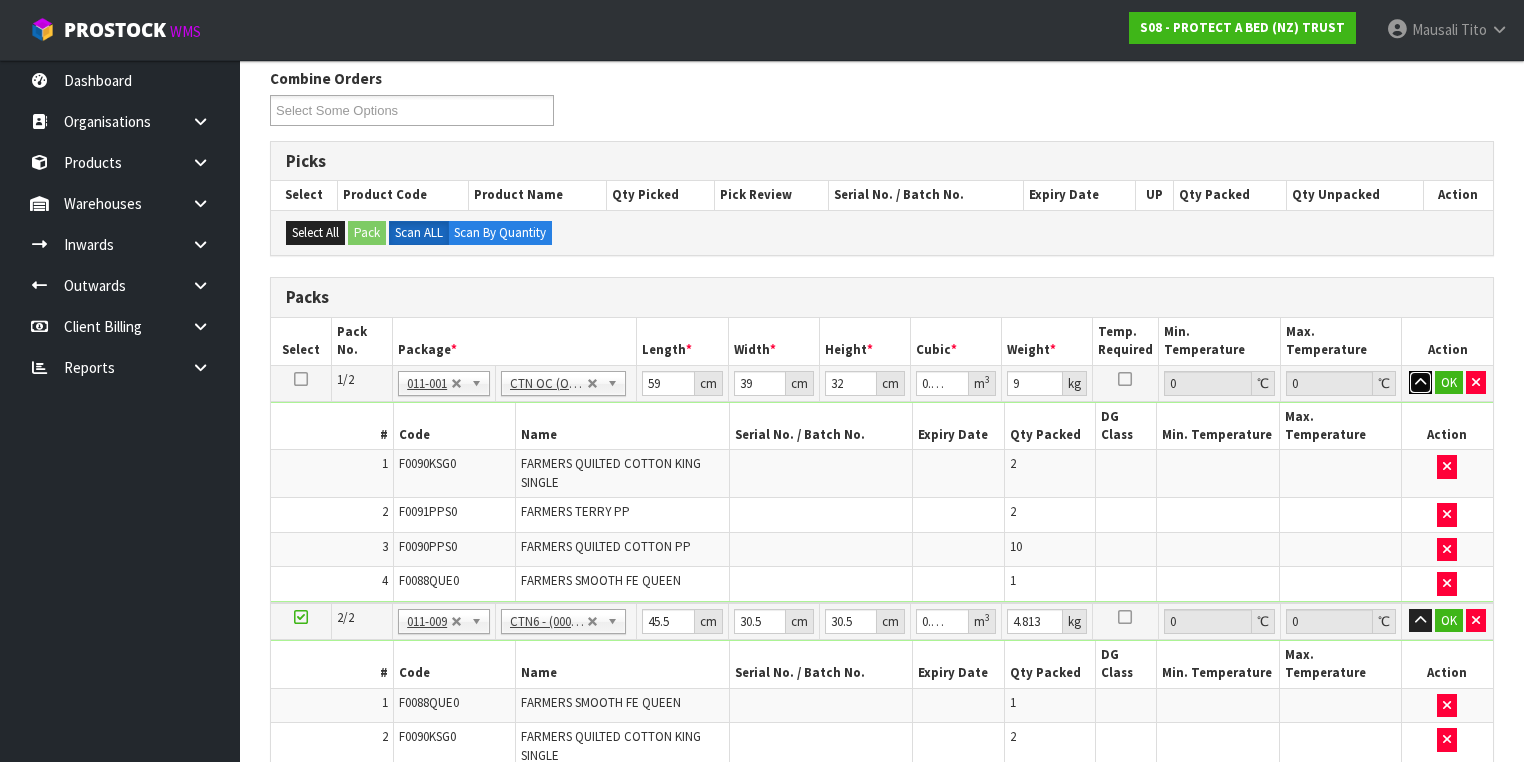 type 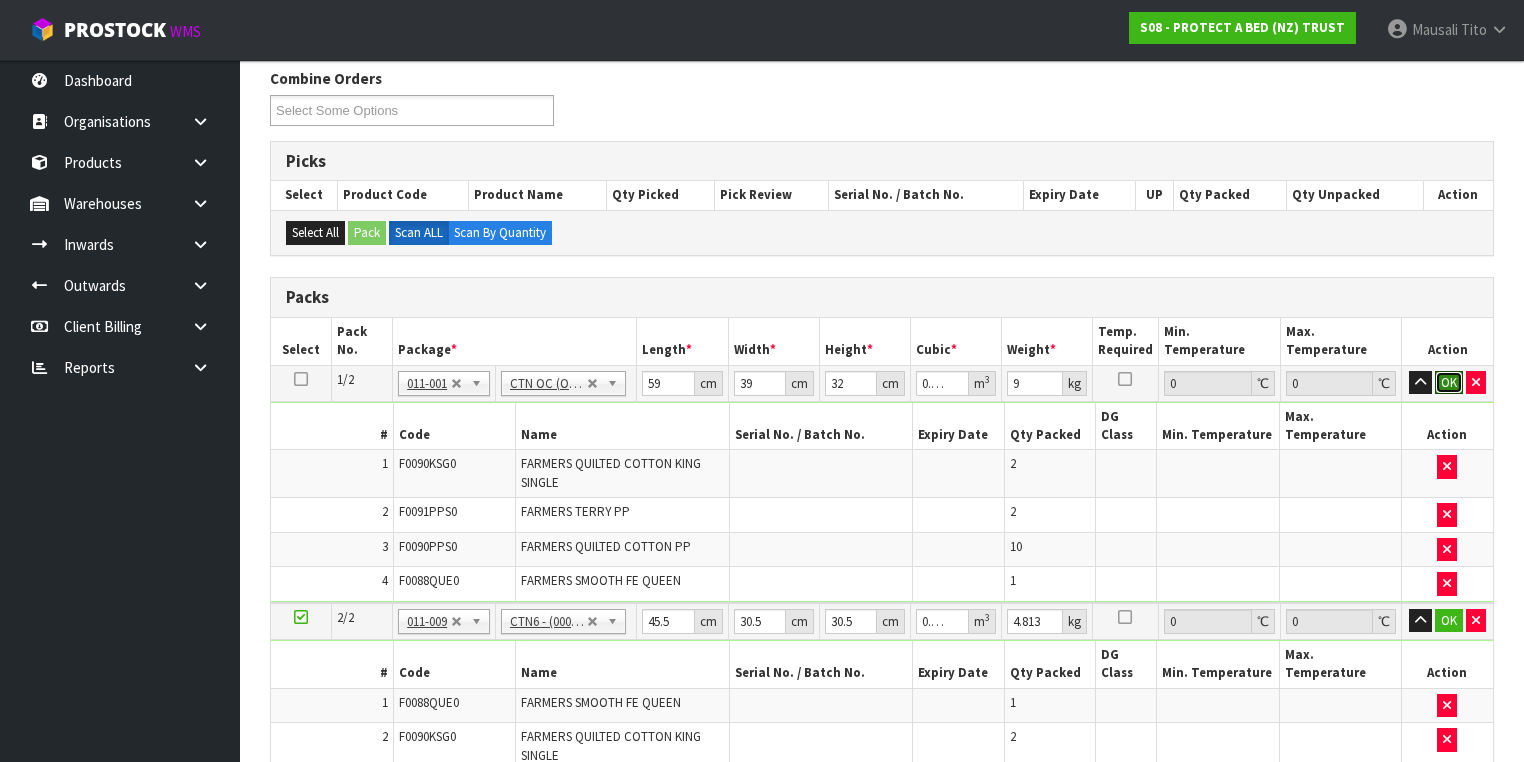 type 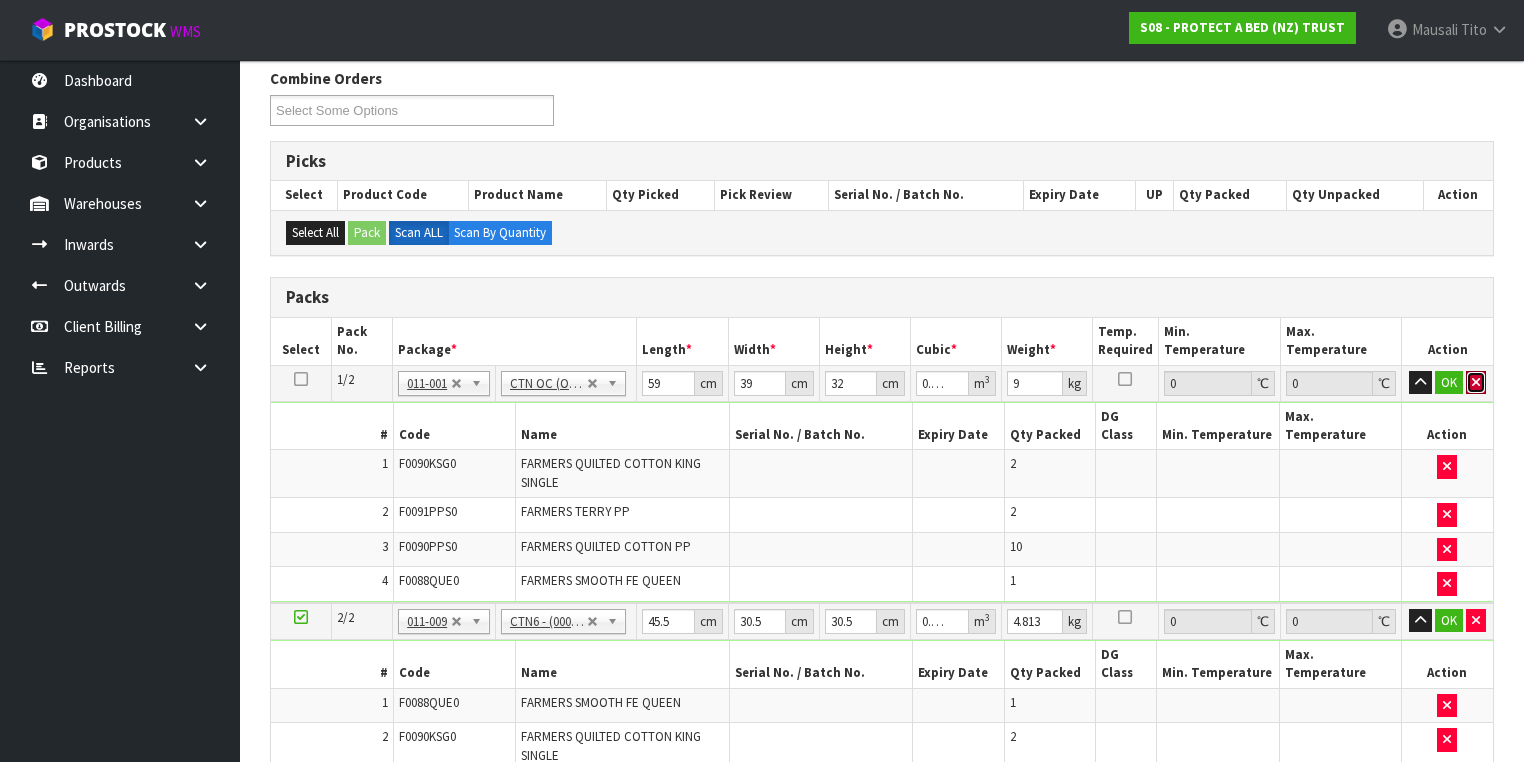 type 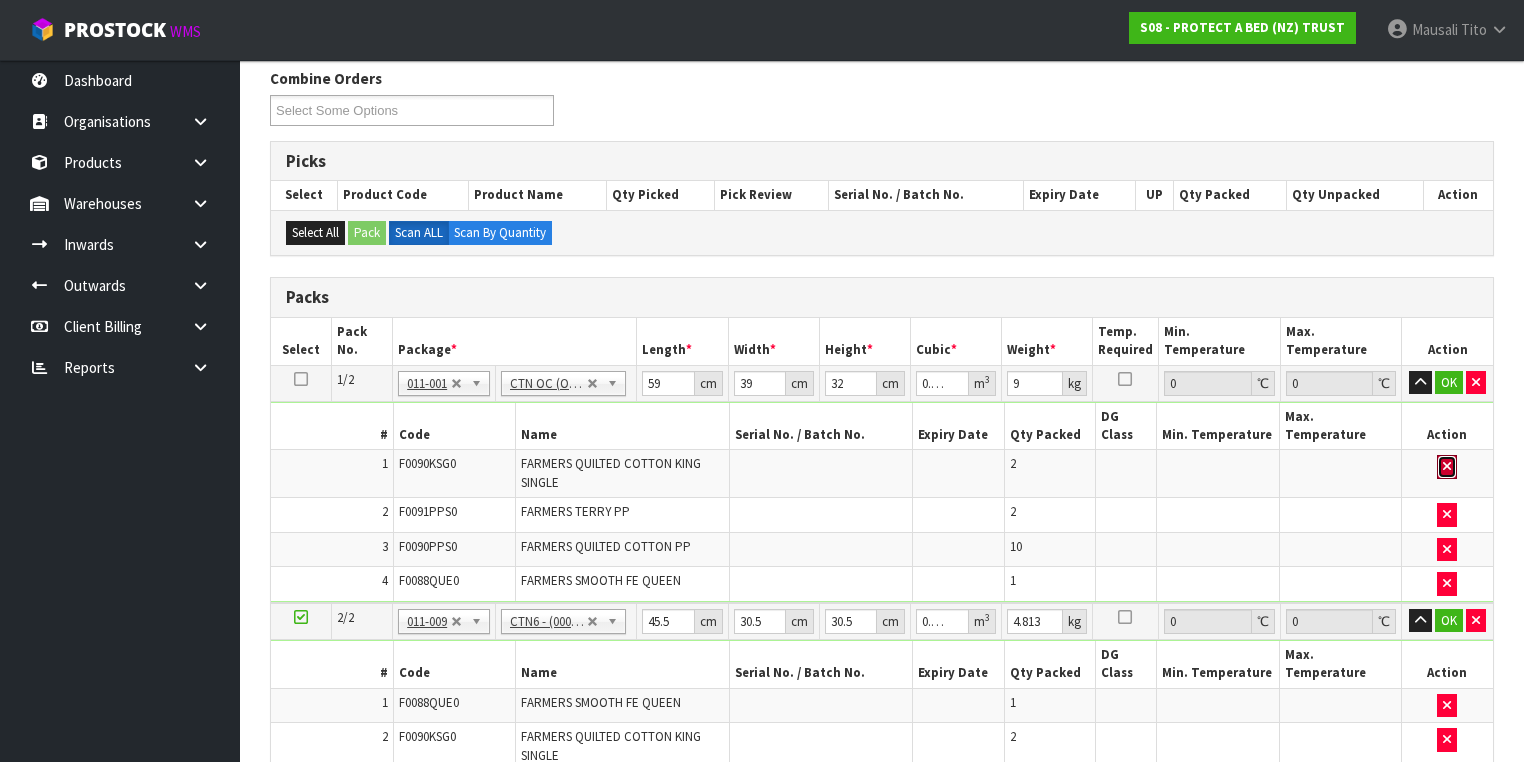 type 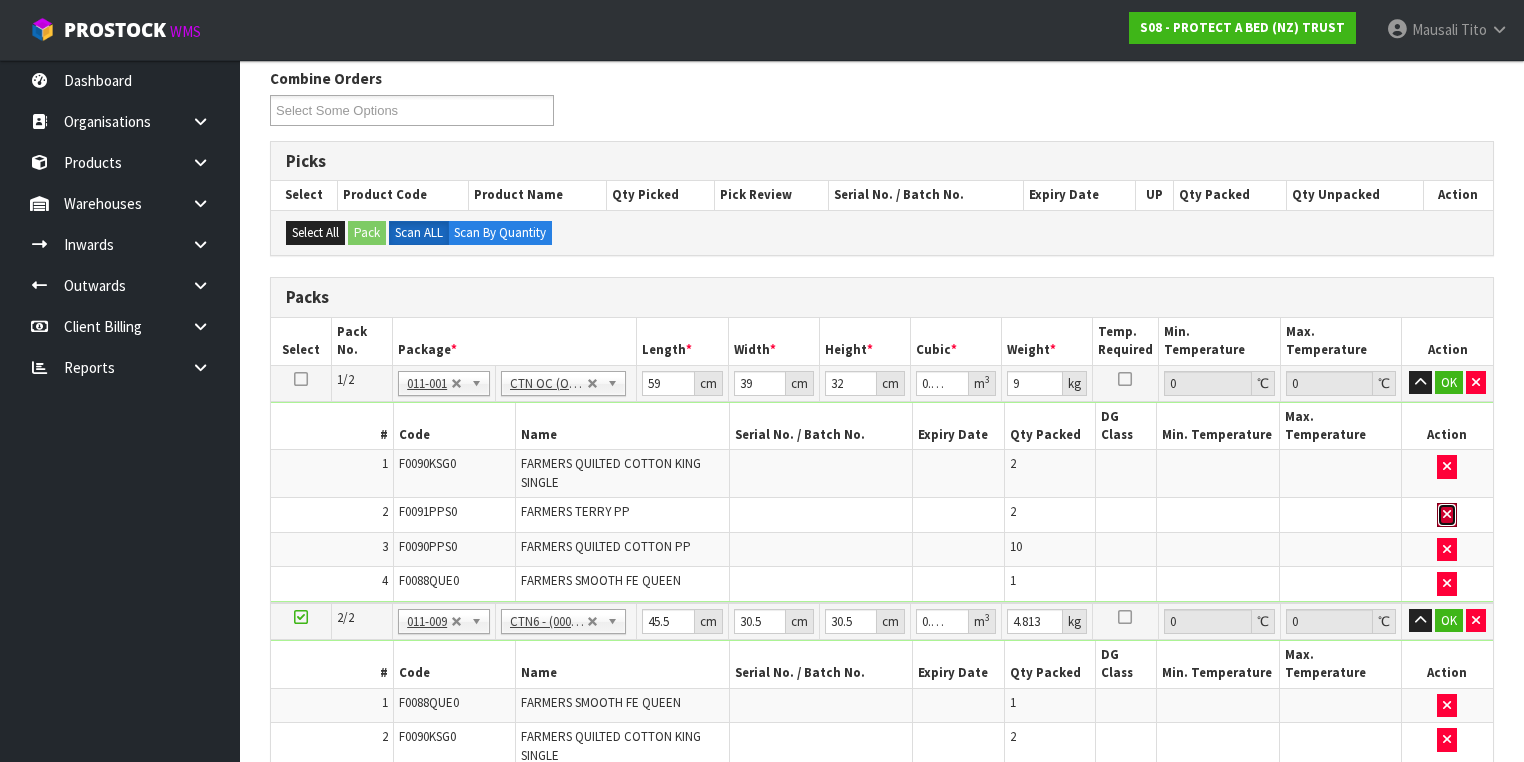 type 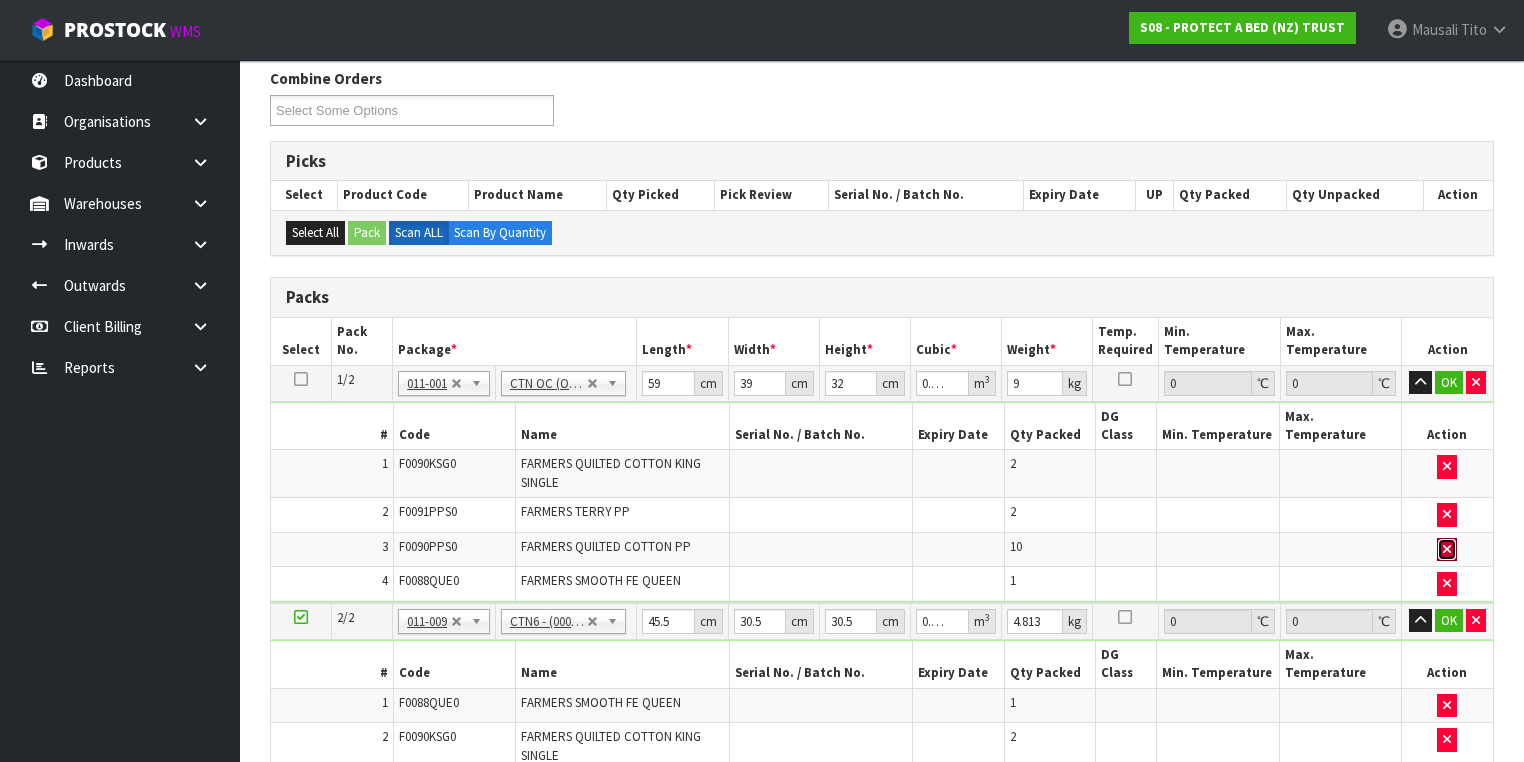 type 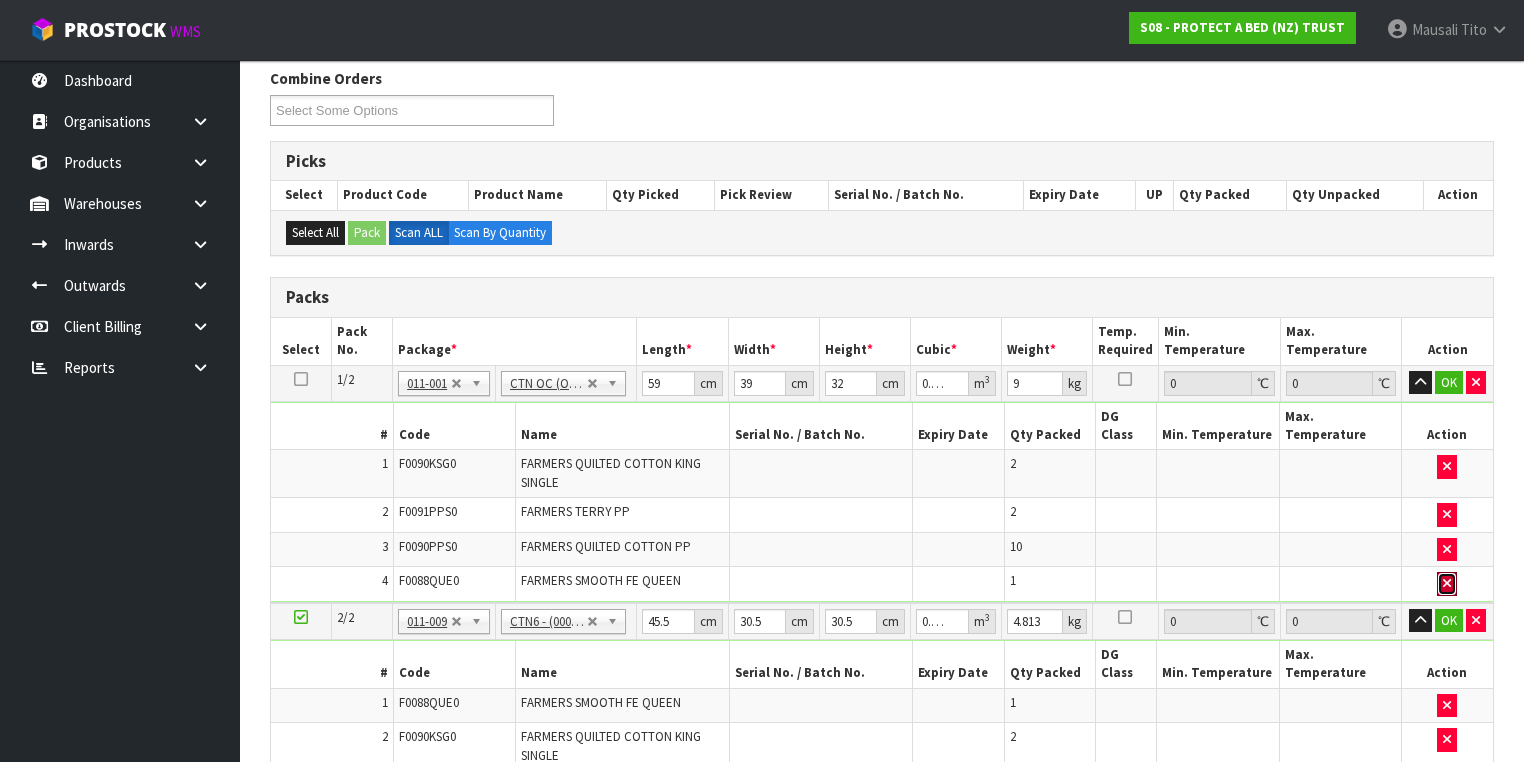 type 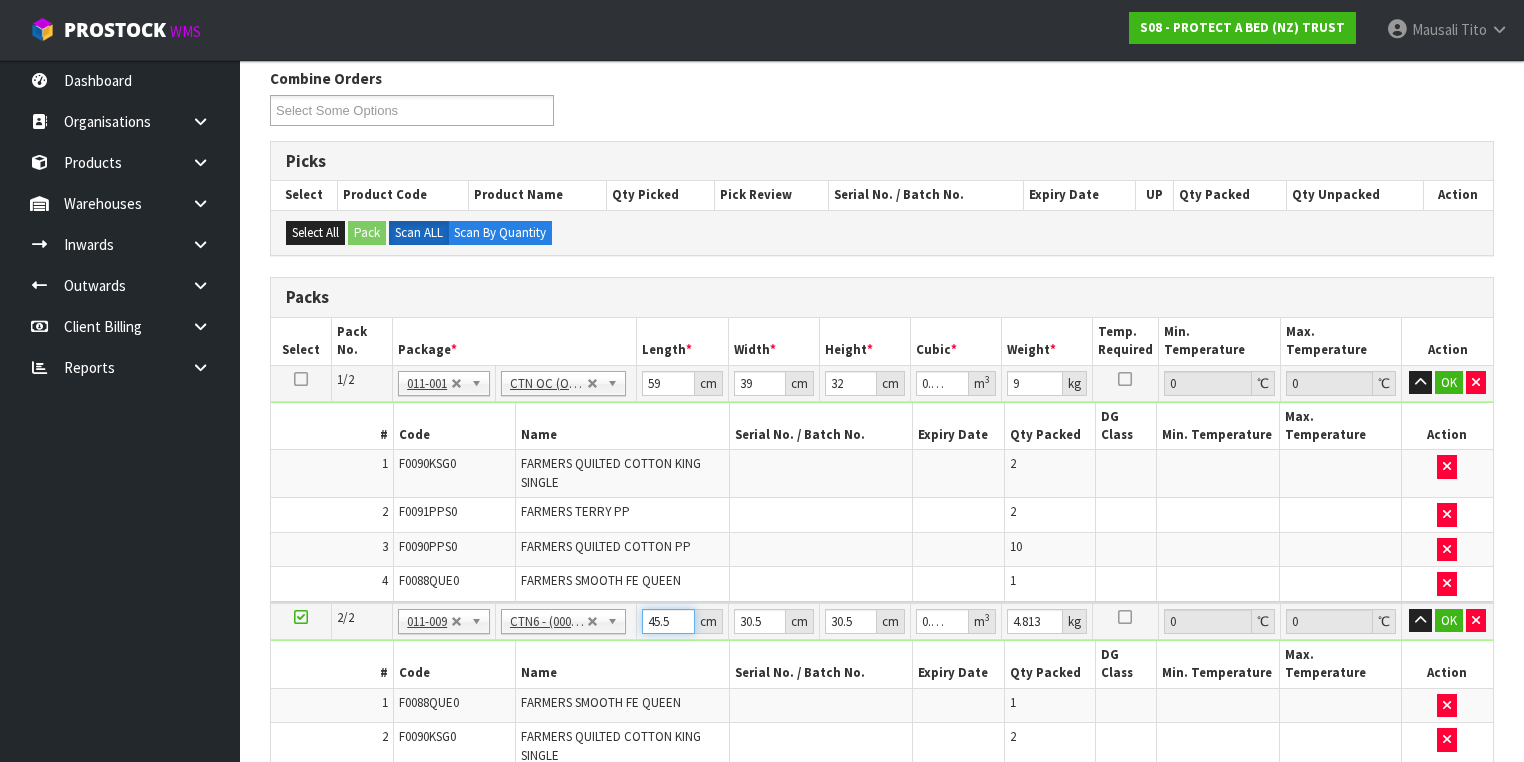 type on "4" 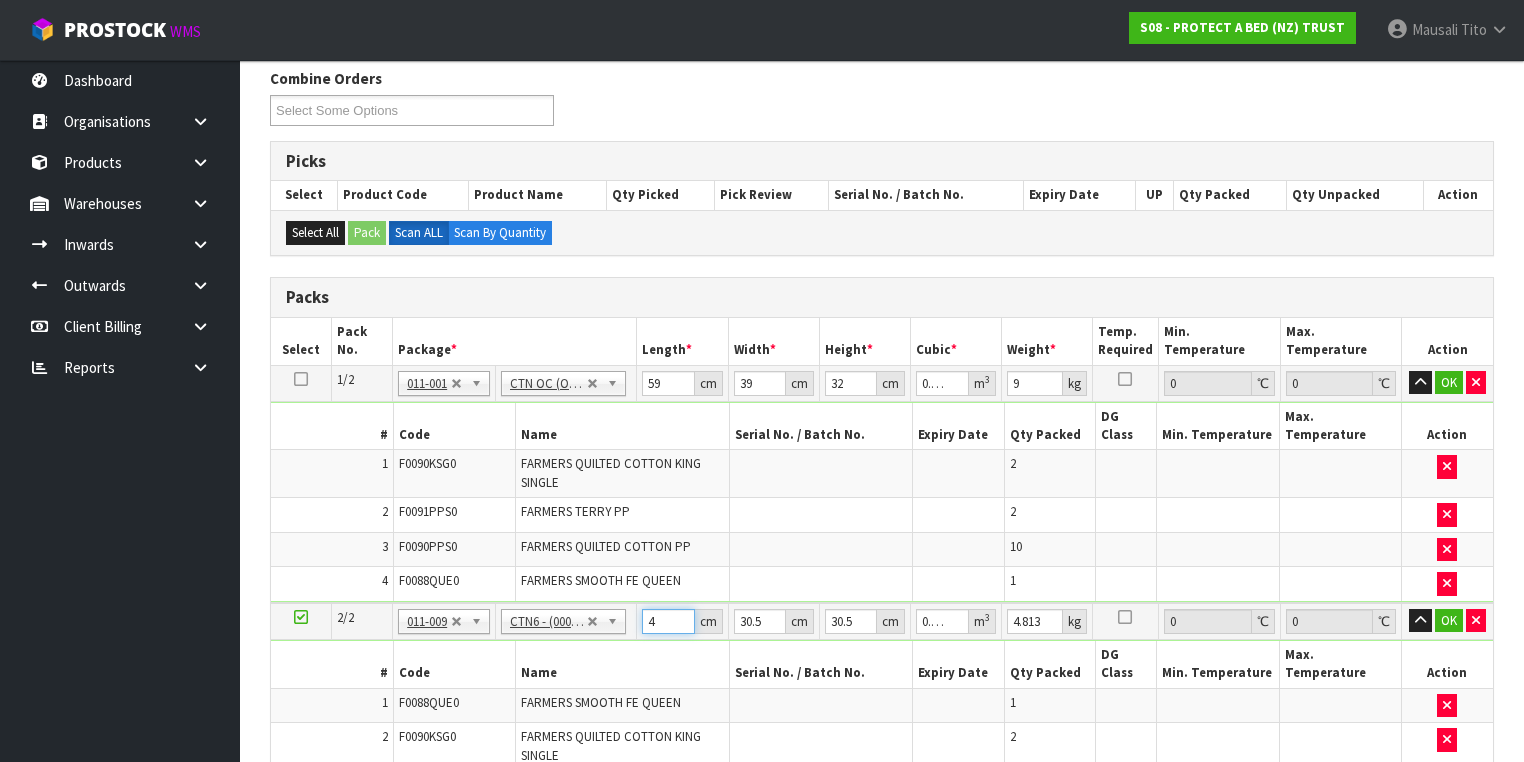 type on "47" 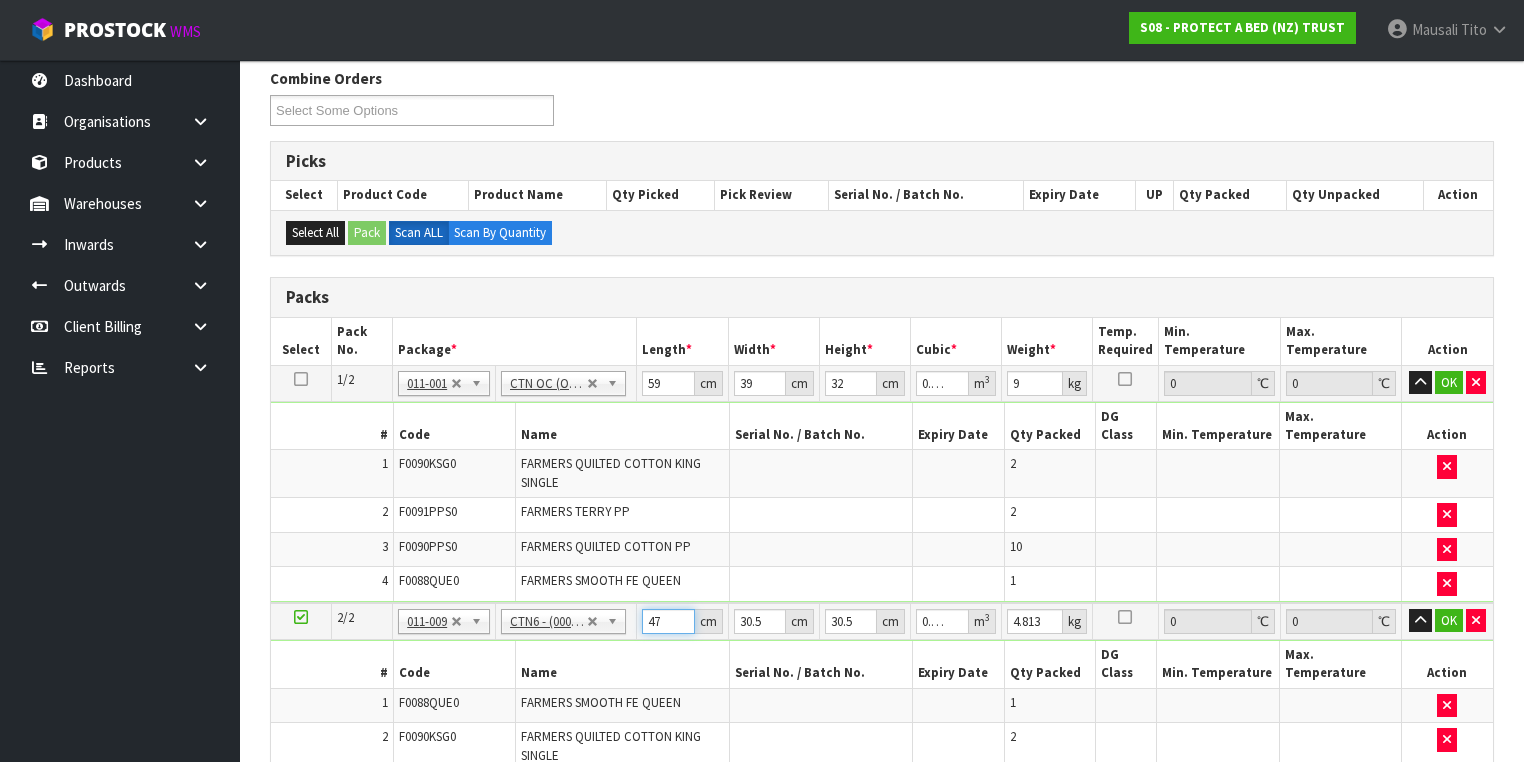 type on "47" 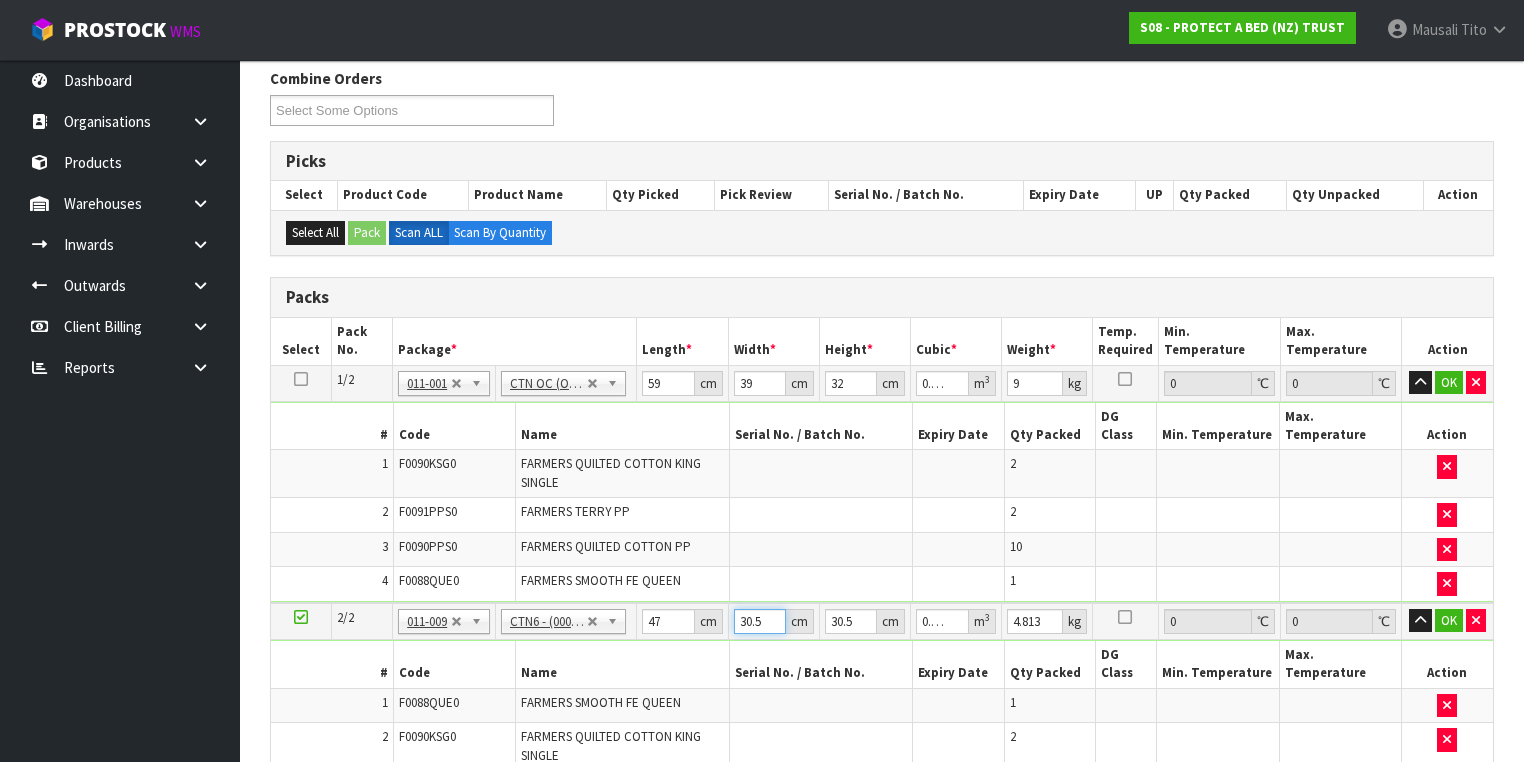 type on "3" 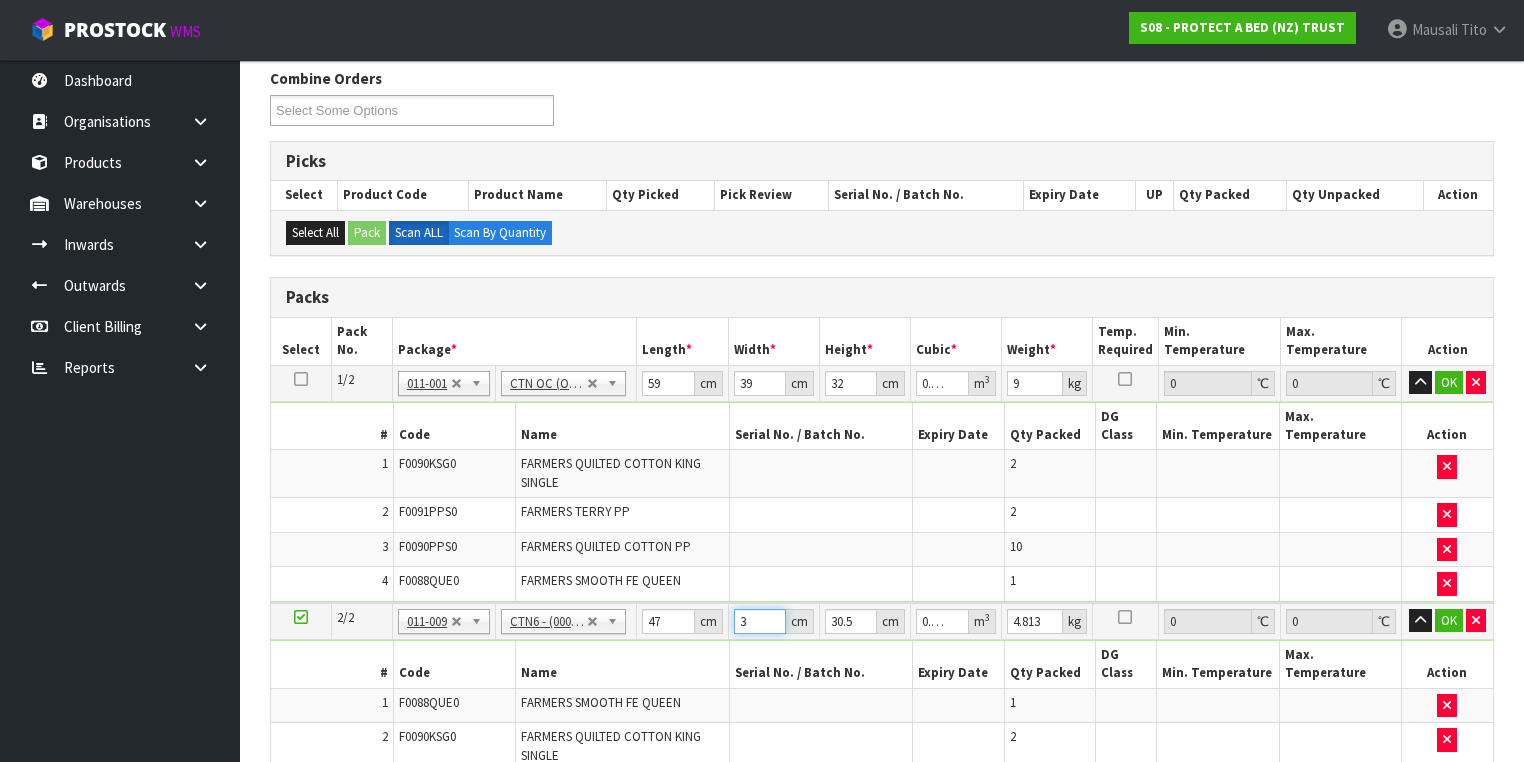 type on "31" 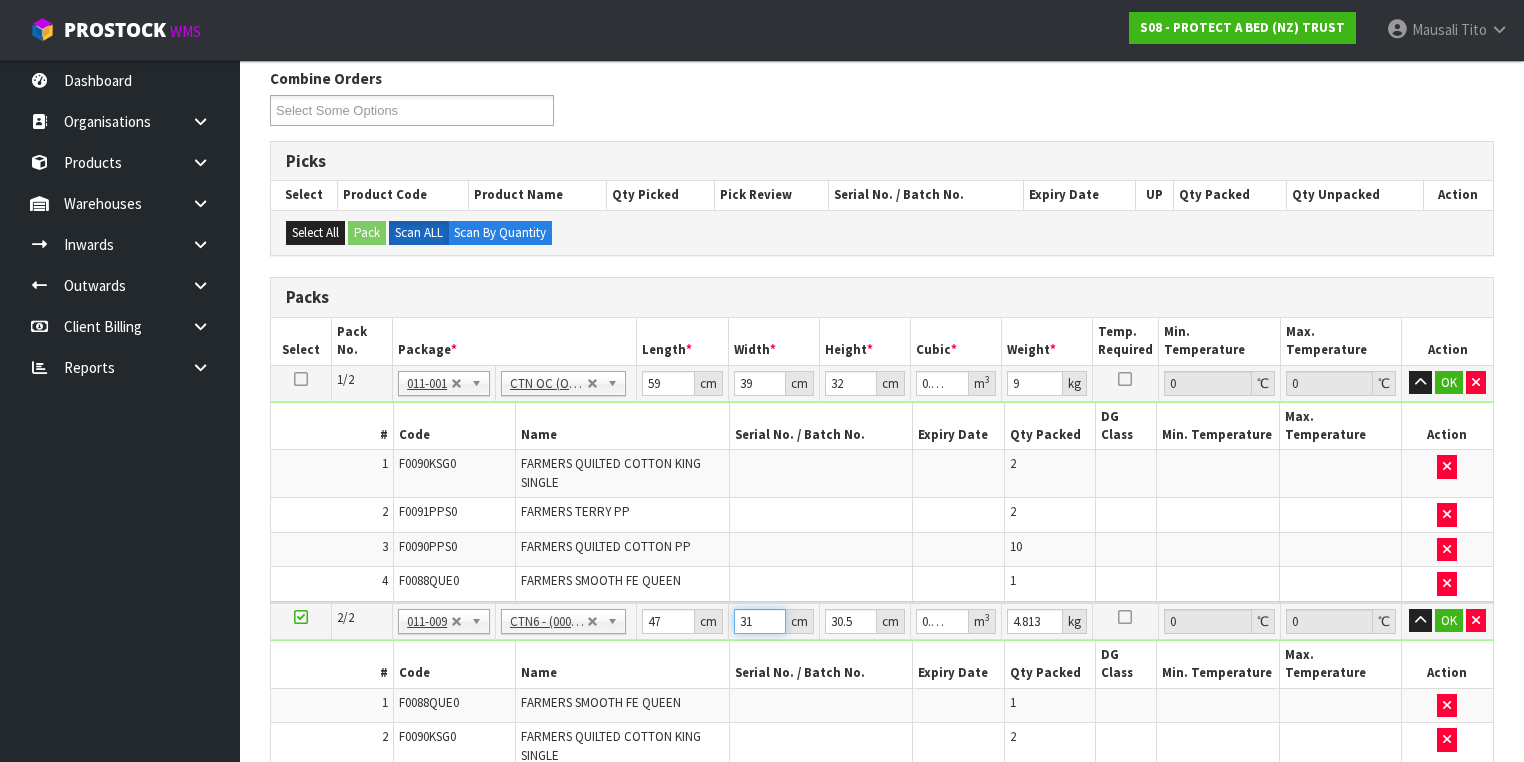 type on "31" 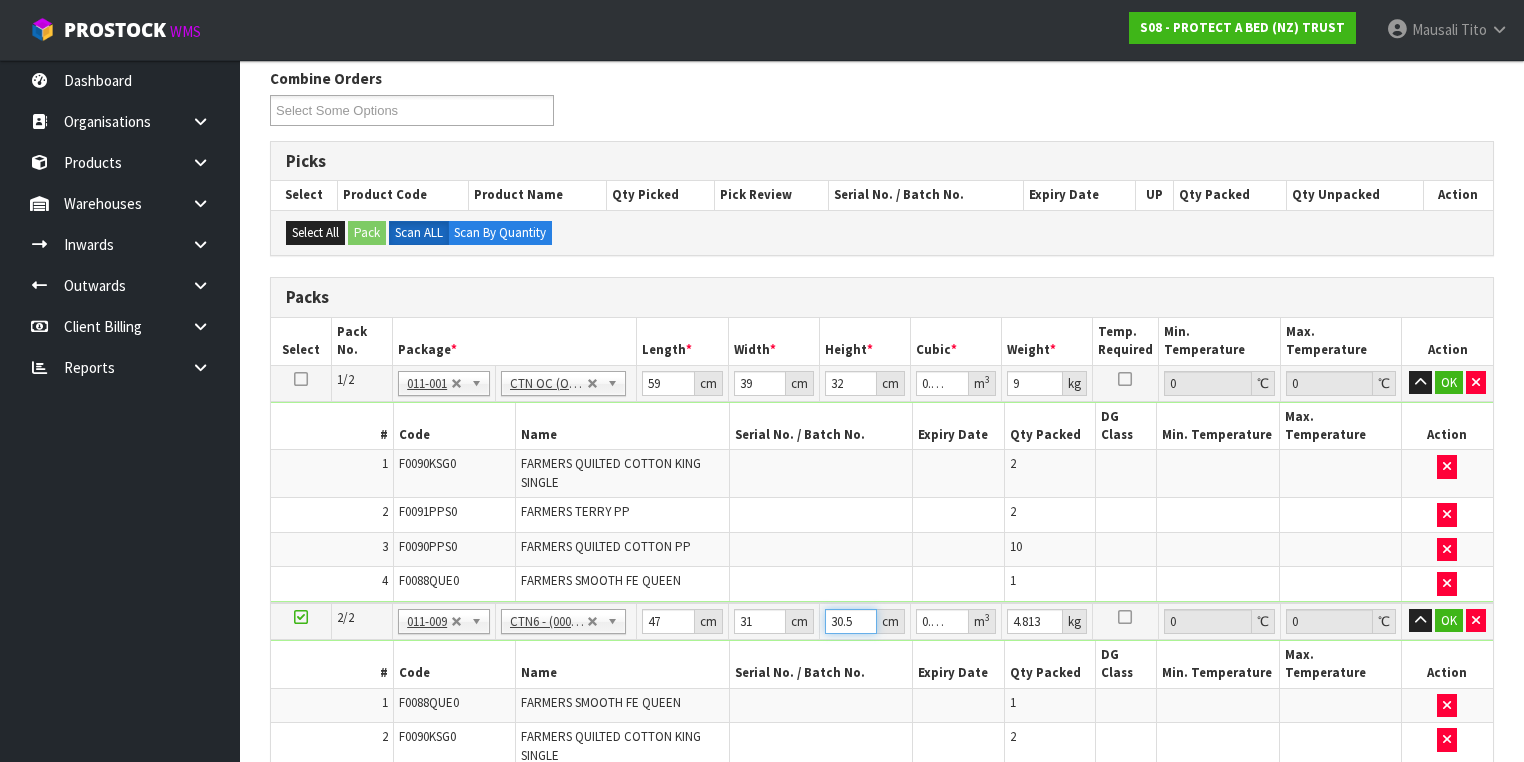 type on "3" 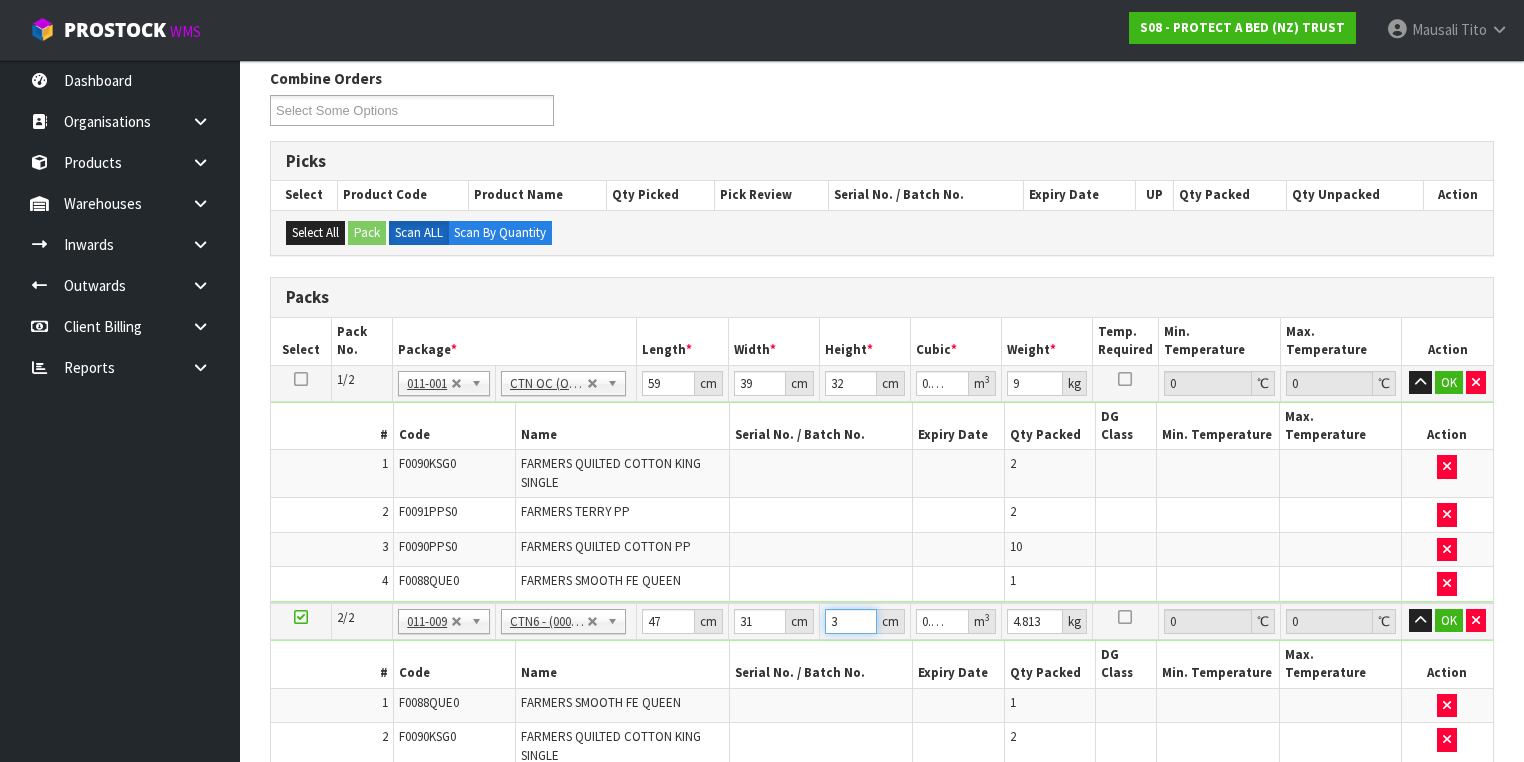 type on "33" 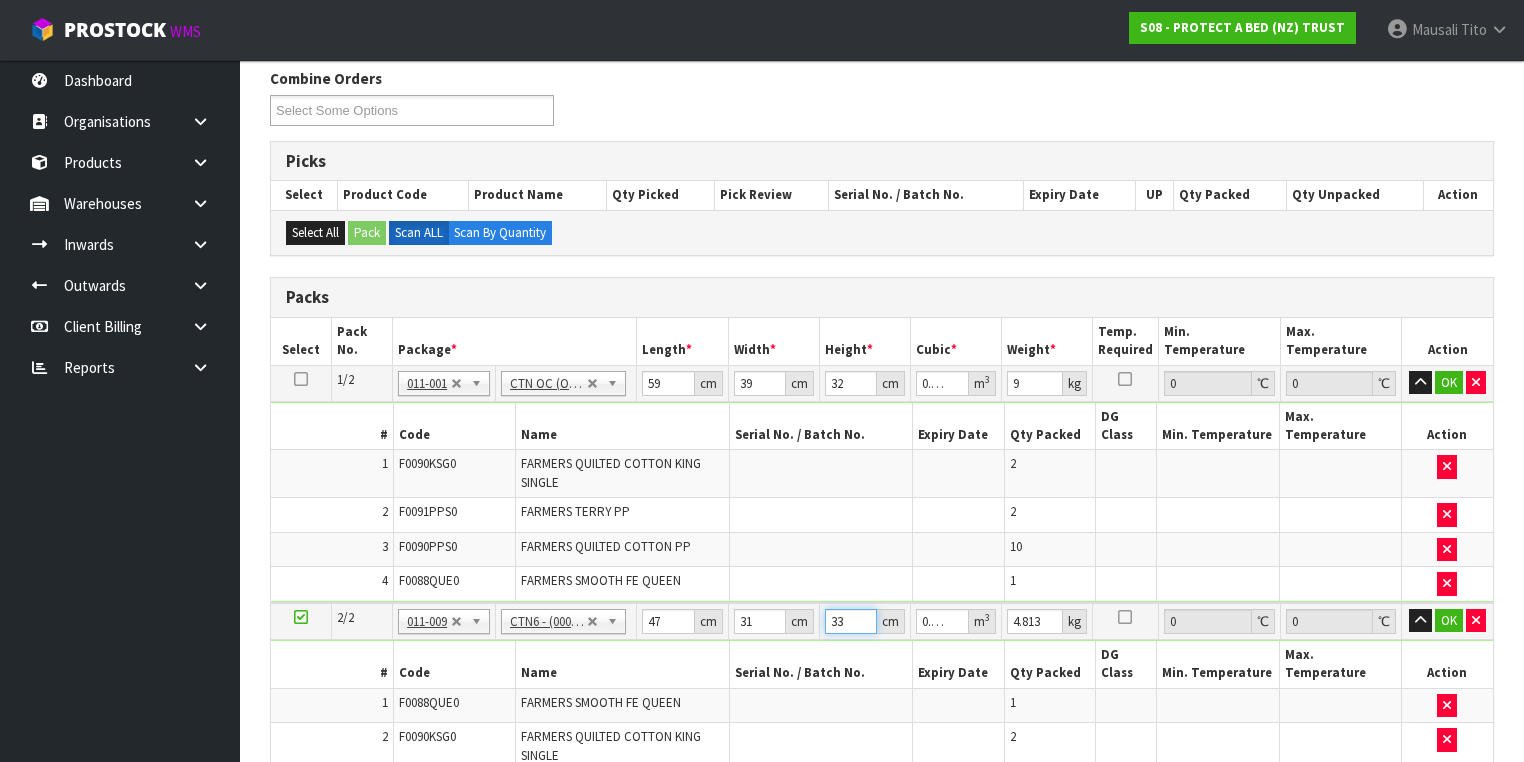 type on "33" 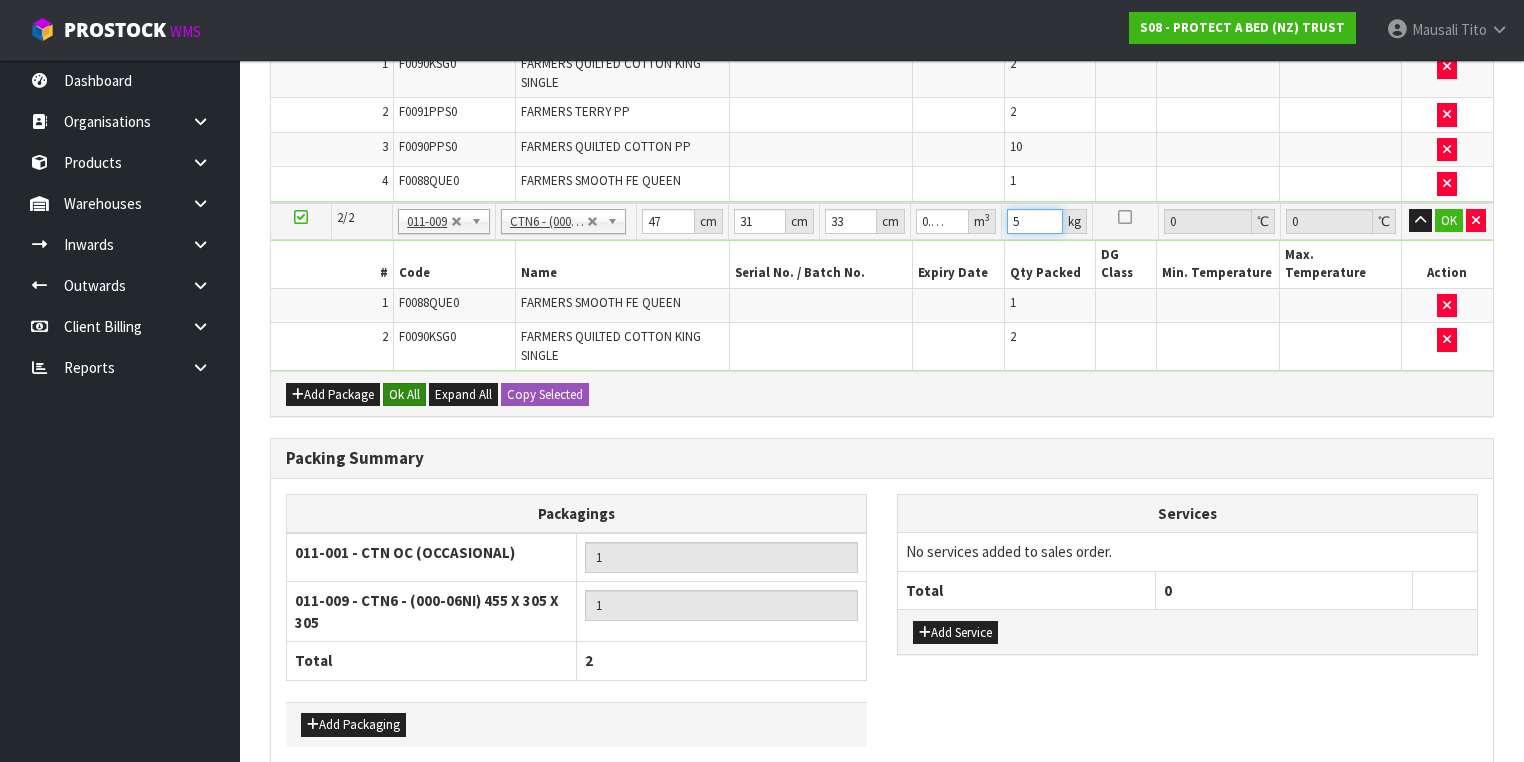 type on "5" 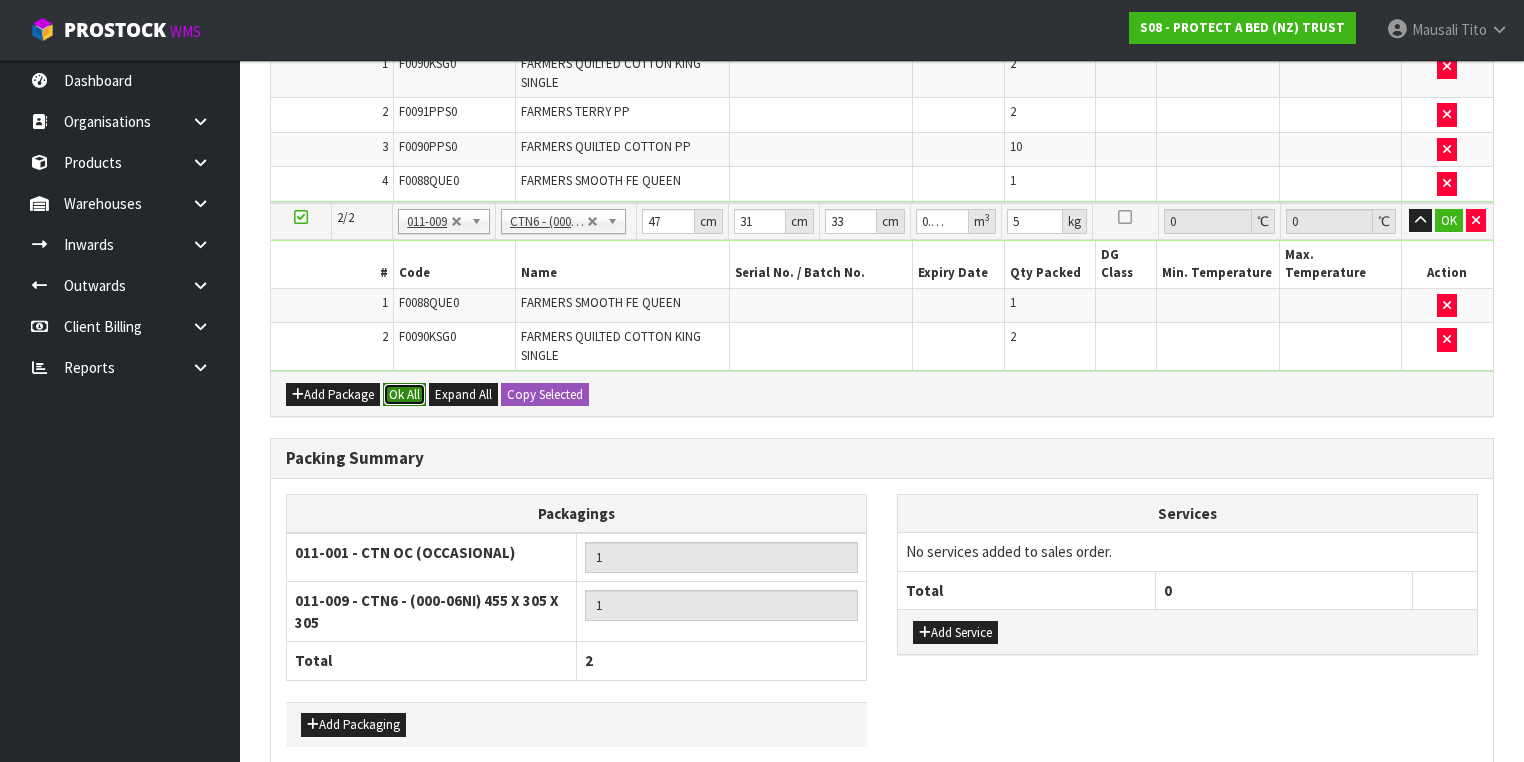 click on "Ok All" at bounding box center (404, 395) 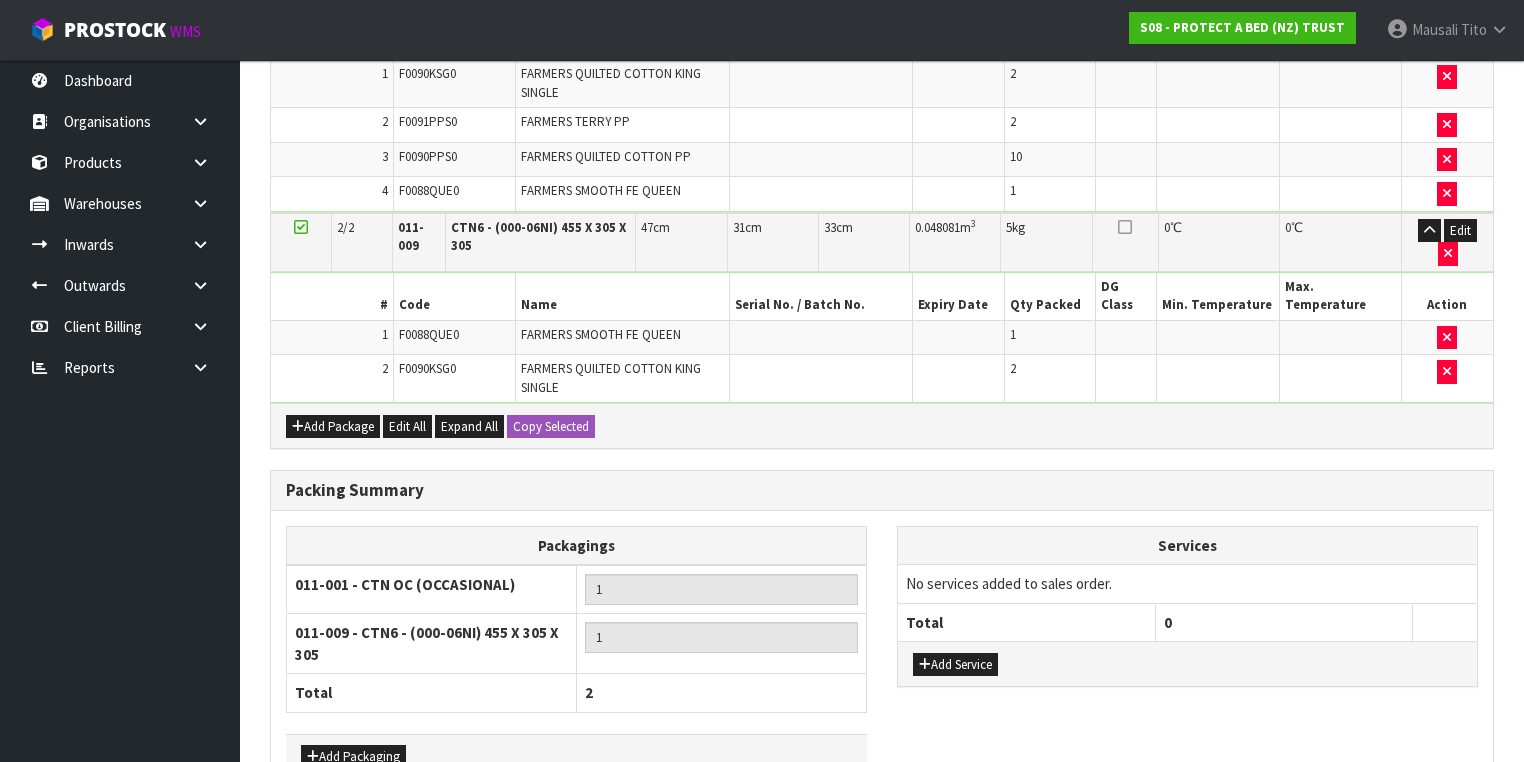 scroll, scrollTop: 788, scrollLeft: 0, axis: vertical 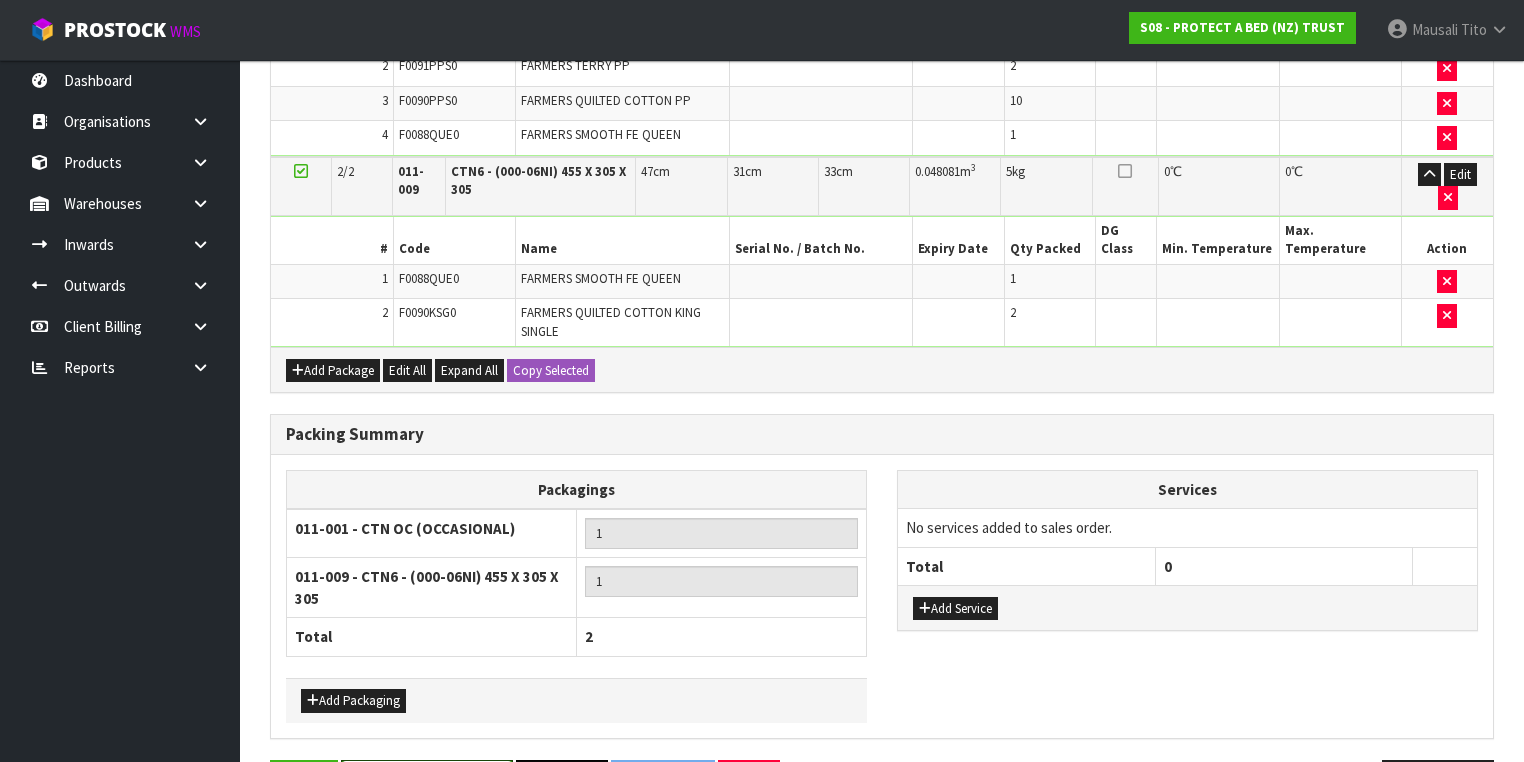 drag, startPoint x: 448, startPoint y: 699, endPoint x: 624, endPoint y: 724, distance: 177.76671 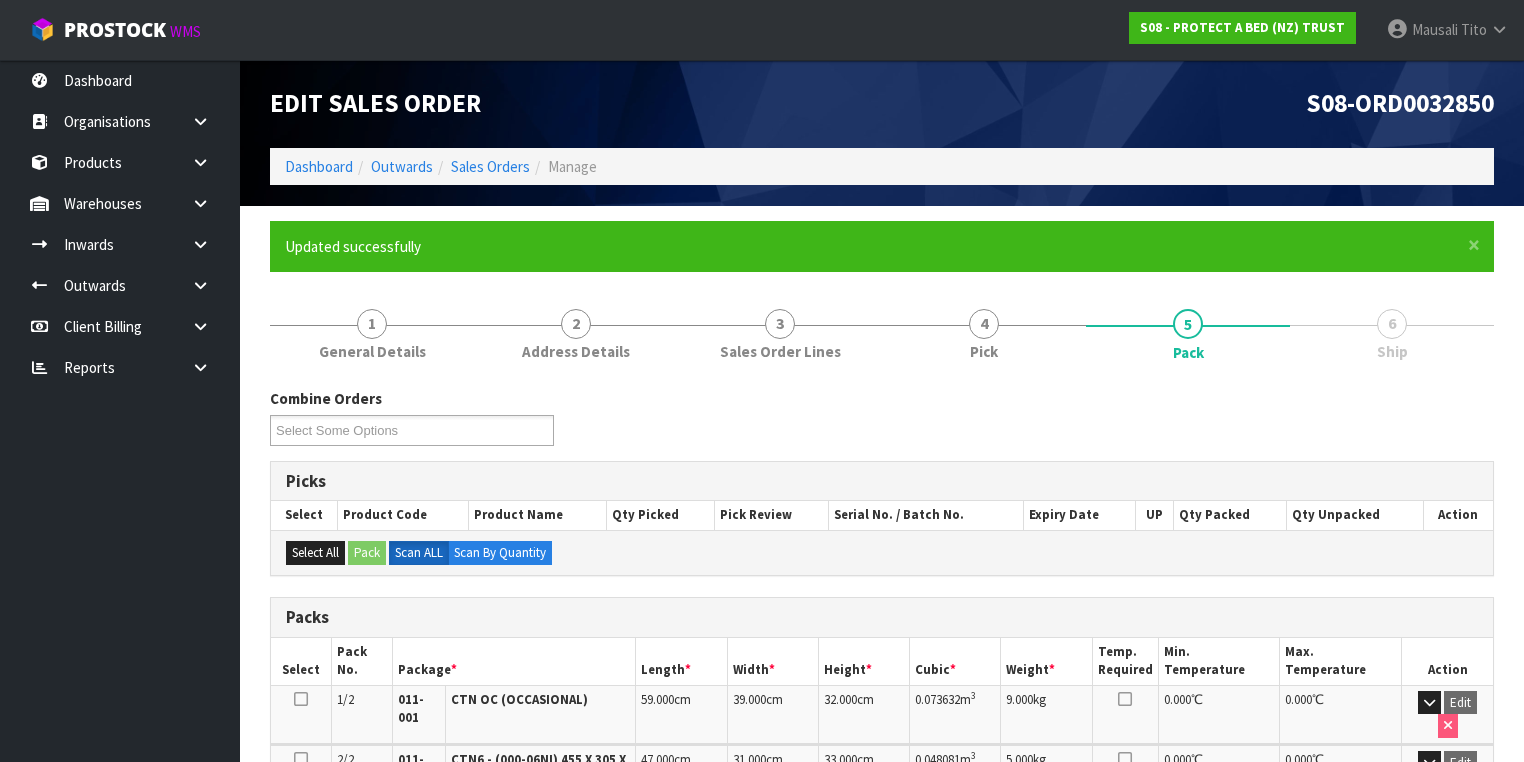 scroll, scrollTop: 454, scrollLeft: 0, axis: vertical 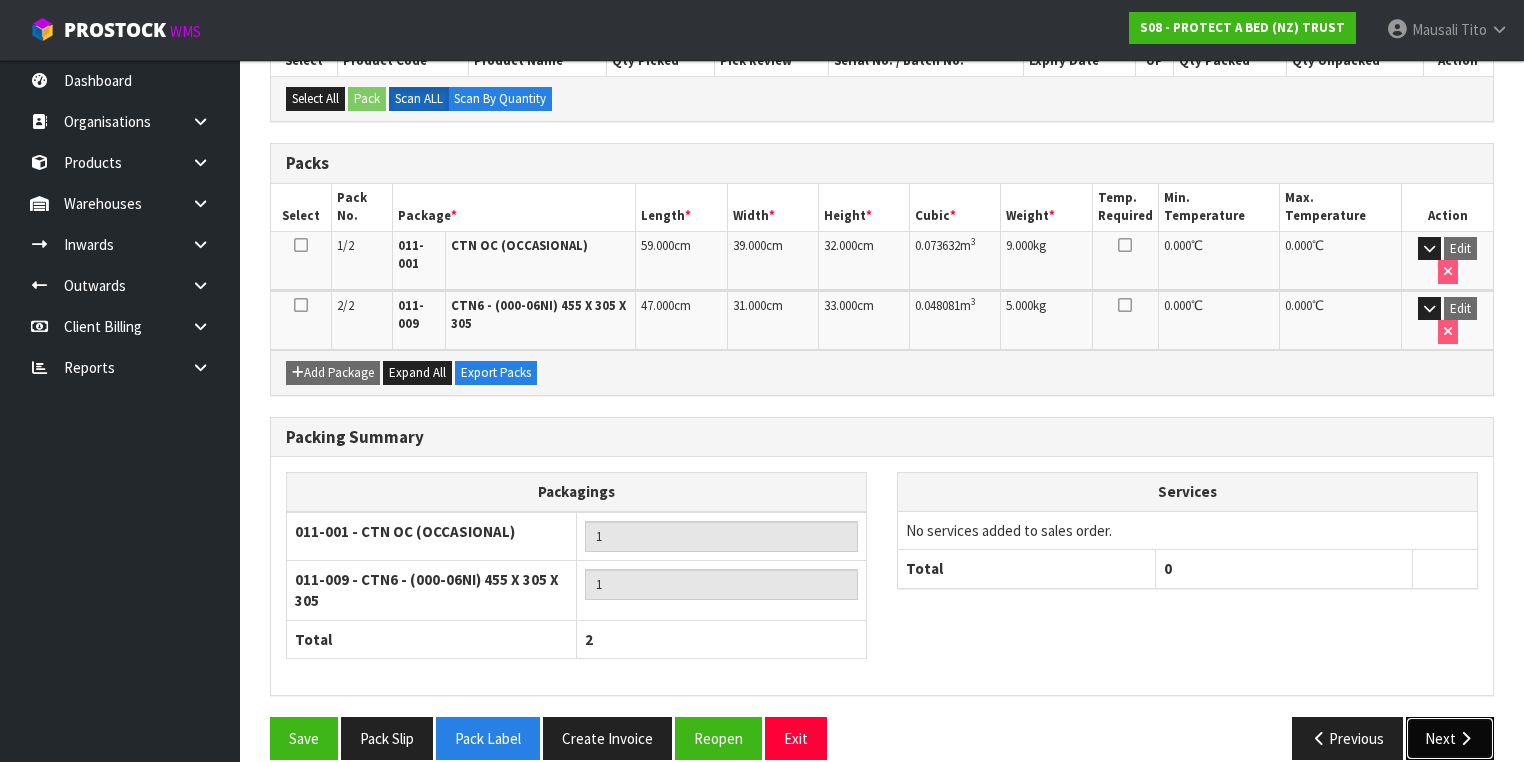 drag, startPoint x: 1444, startPoint y: 714, endPoint x: 1418, endPoint y: 703, distance: 28.231188 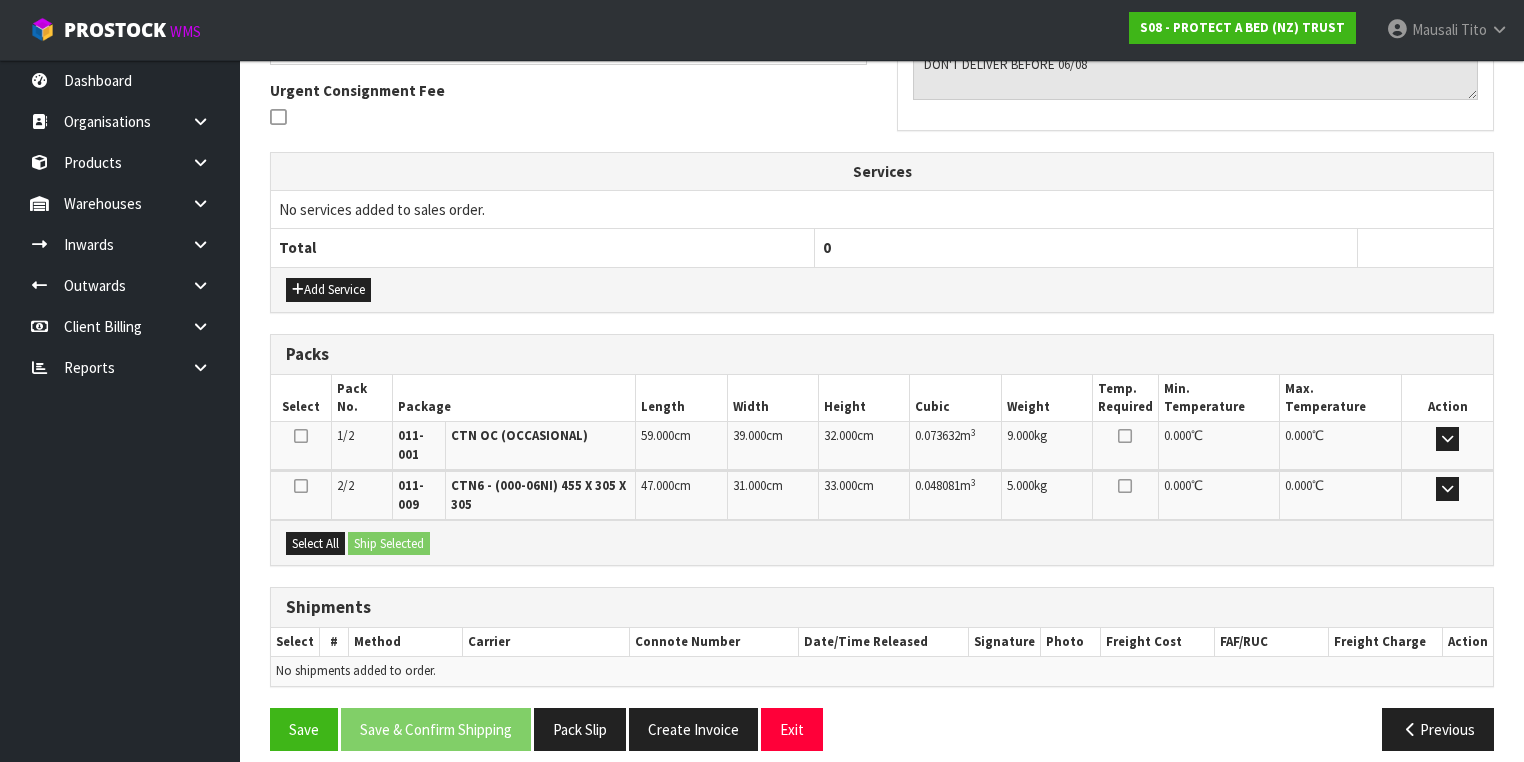 scroll, scrollTop: 591, scrollLeft: 0, axis: vertical 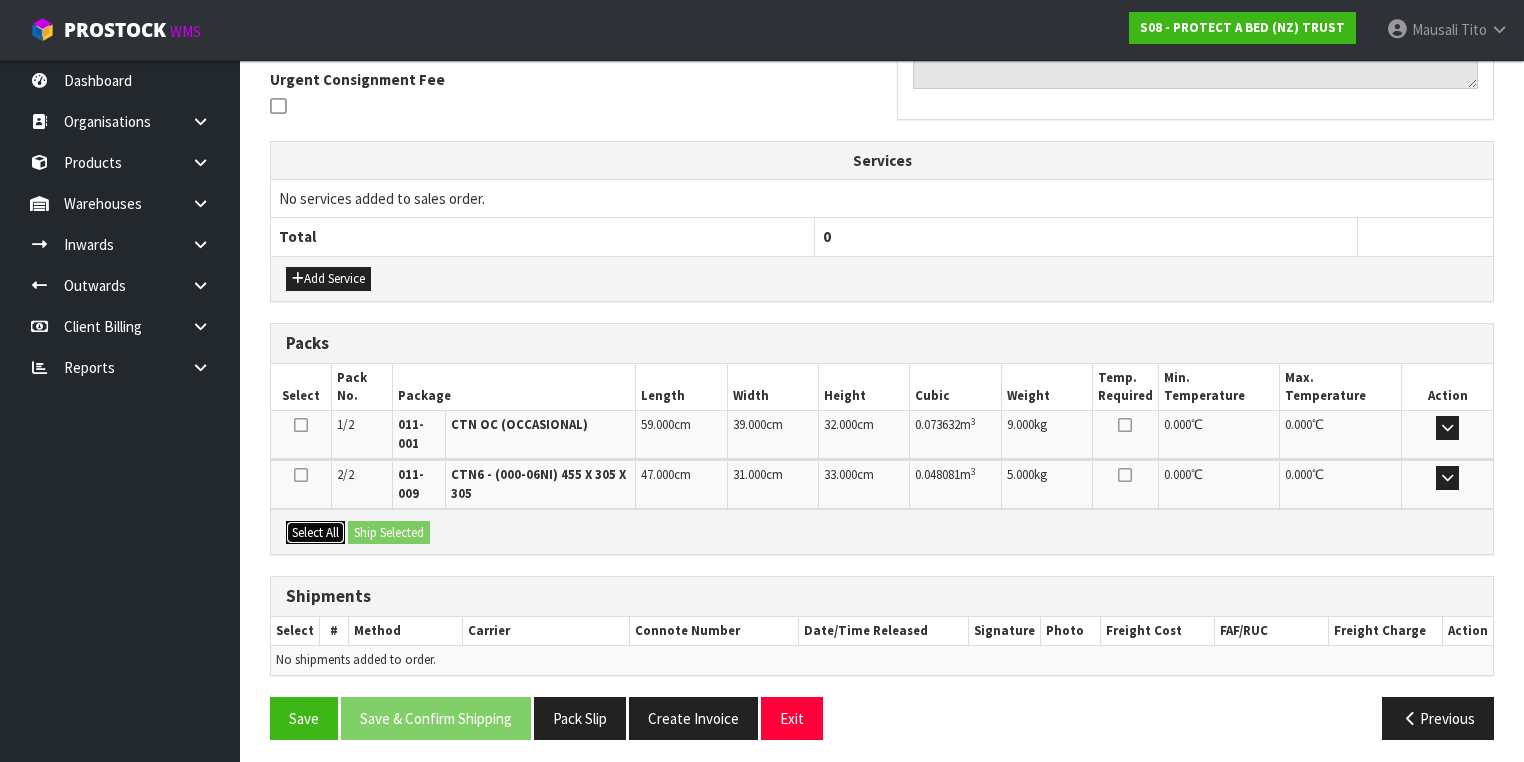 click on "Select All" at bounding box center [315, 533] 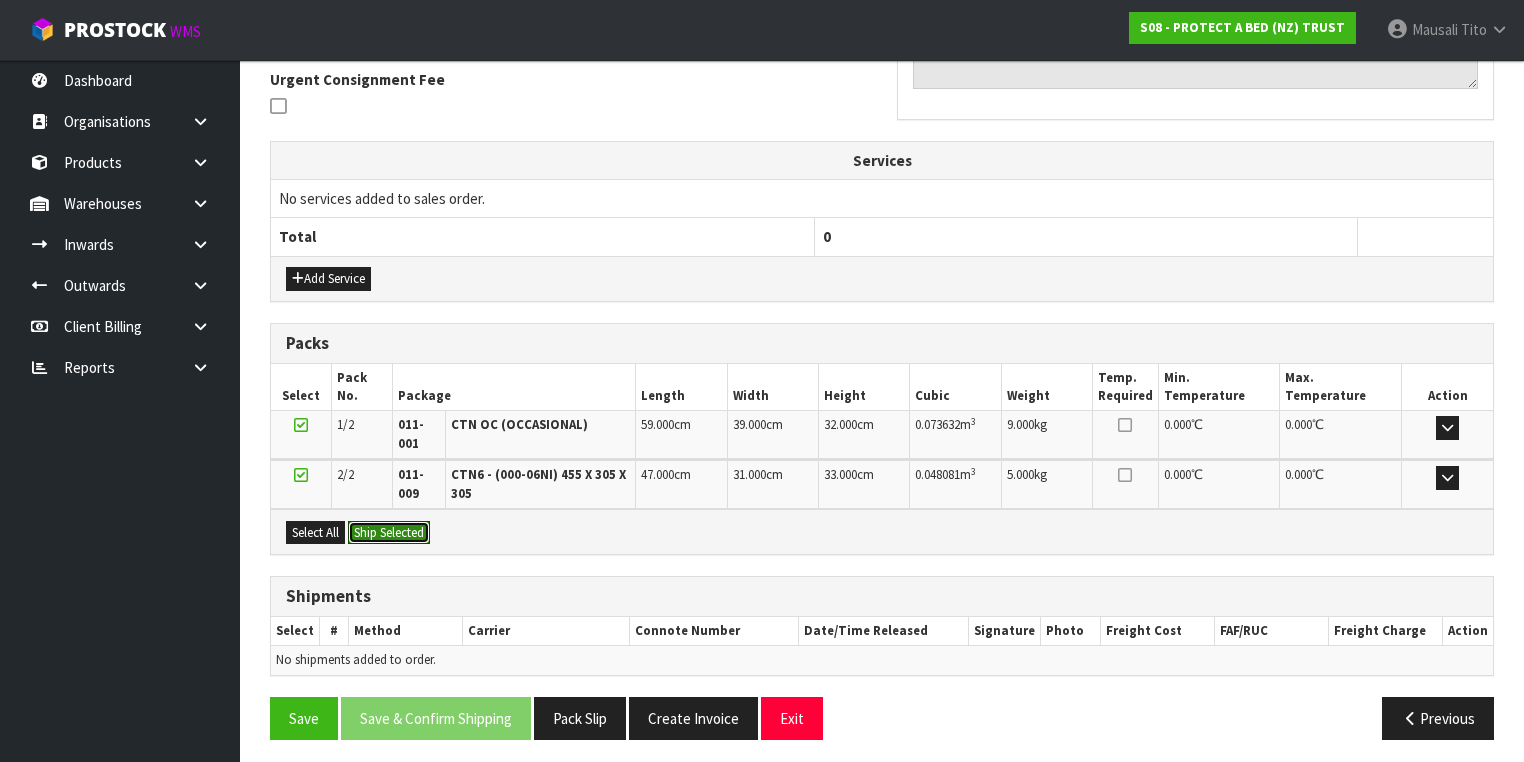 click on "Ship Selected" at bounding box center [389, 533] 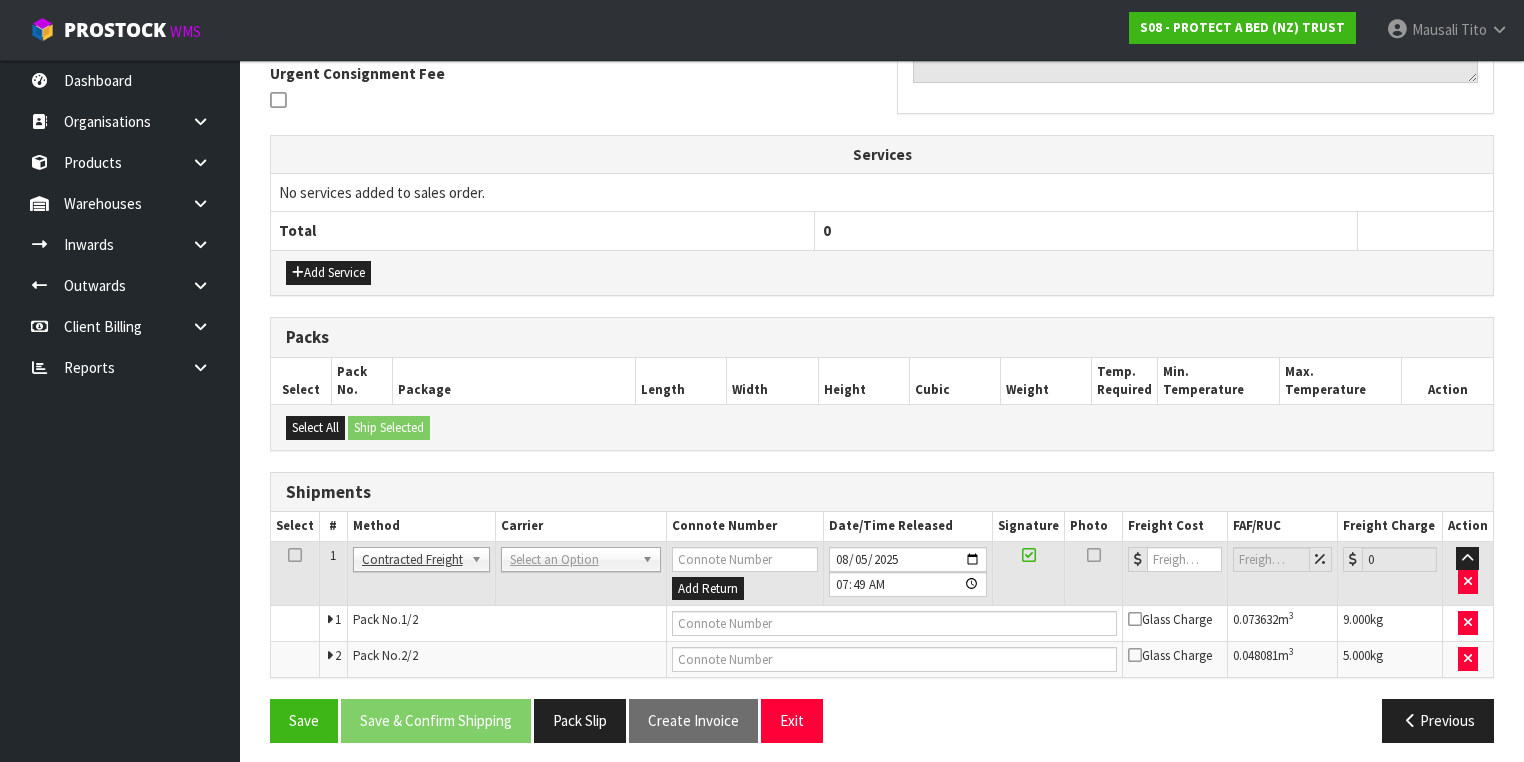 scroll, scrollTop: 600, scrollLeft: 0, axis: vertical 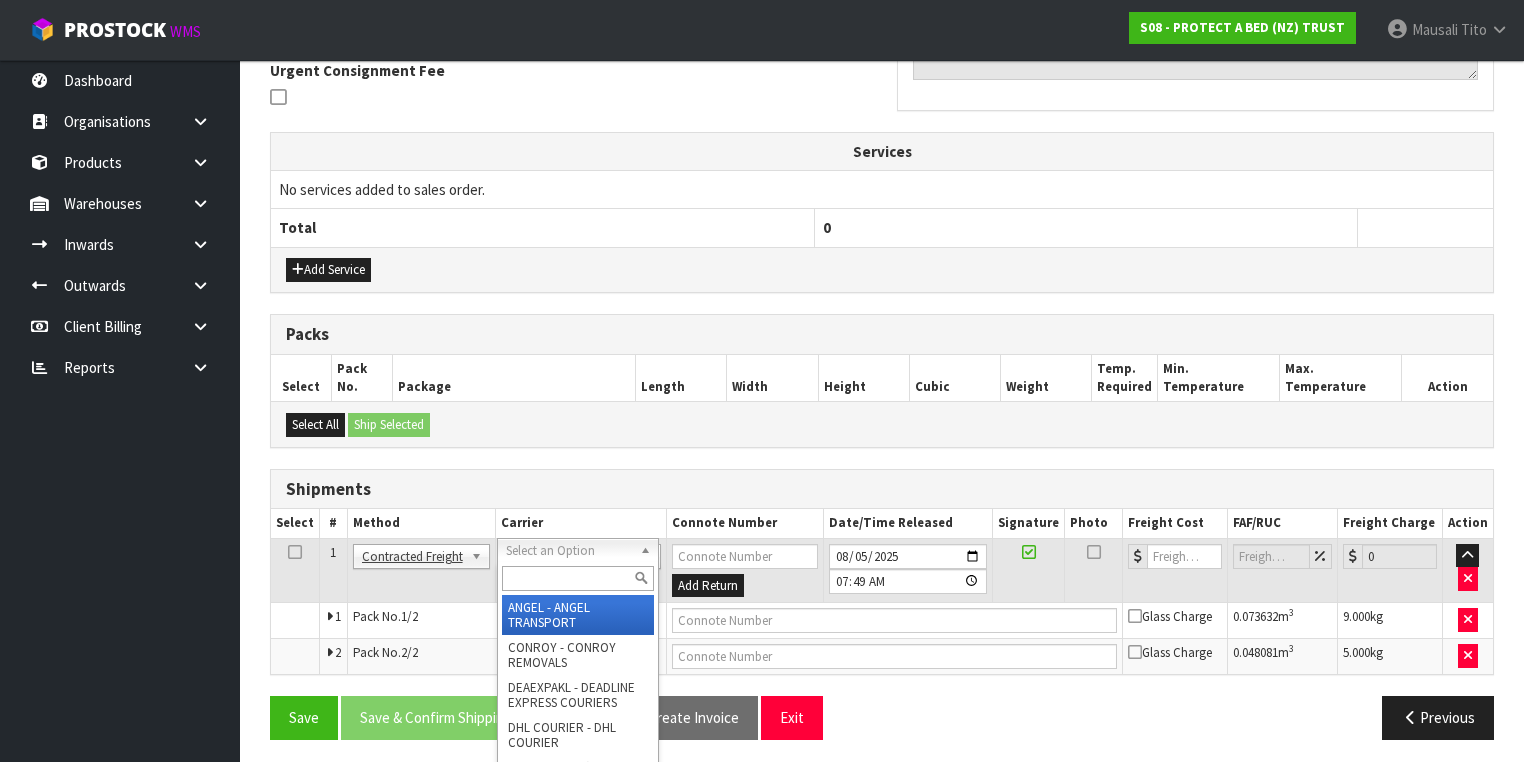 click at bounding box center (578, 578) 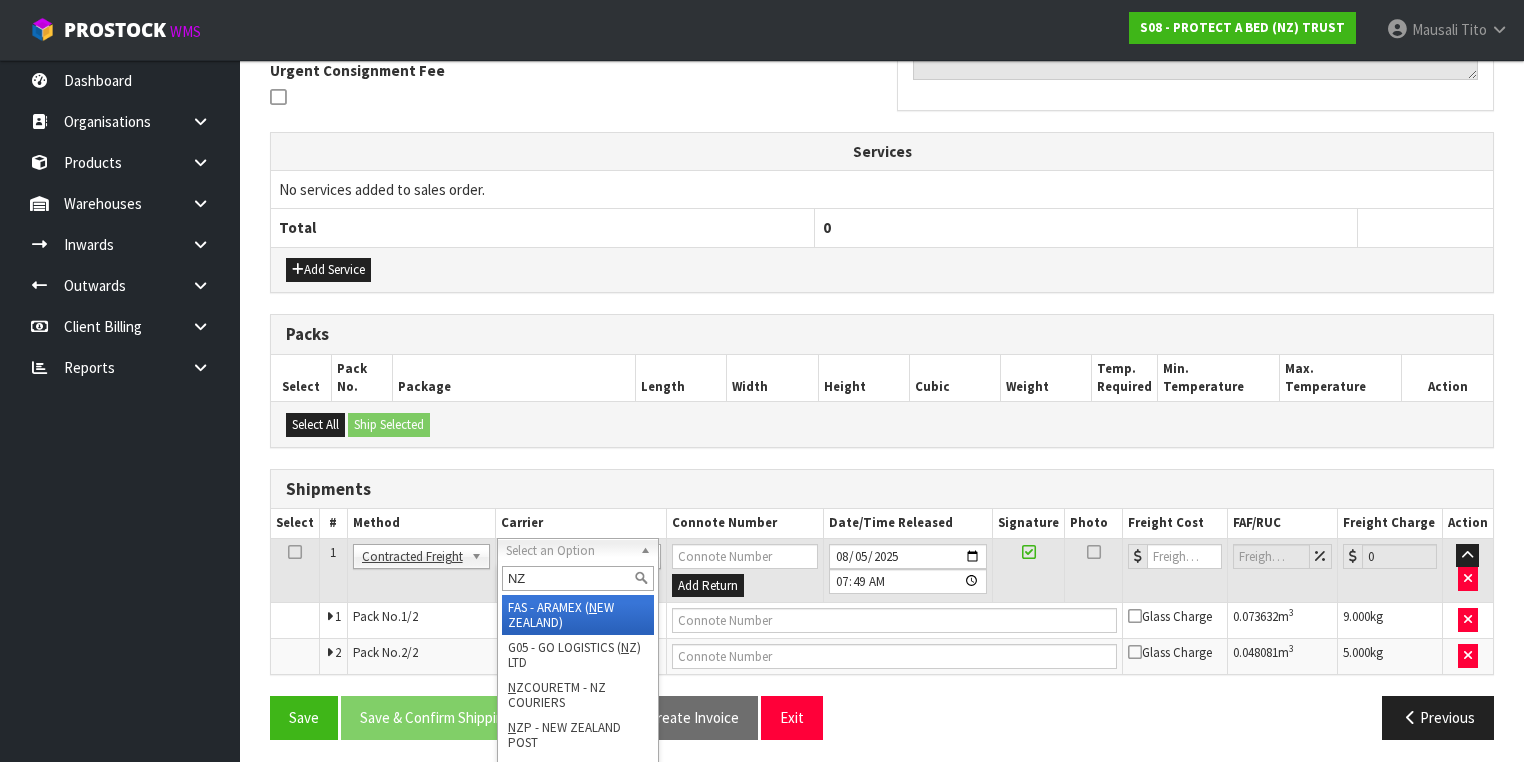 type on "NZP" 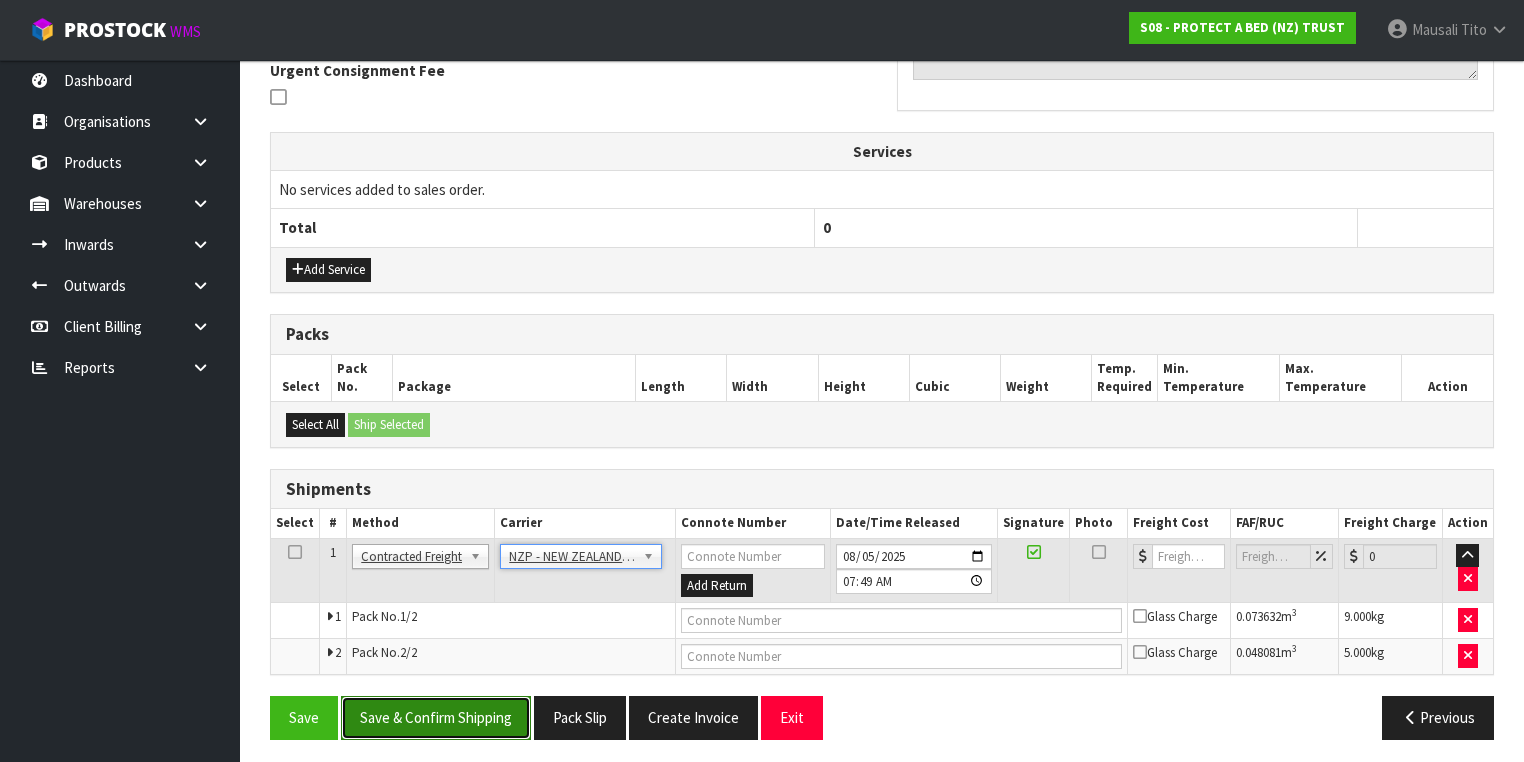 click on "Save & Confirm Shipping" at bounding box center [436, 717] 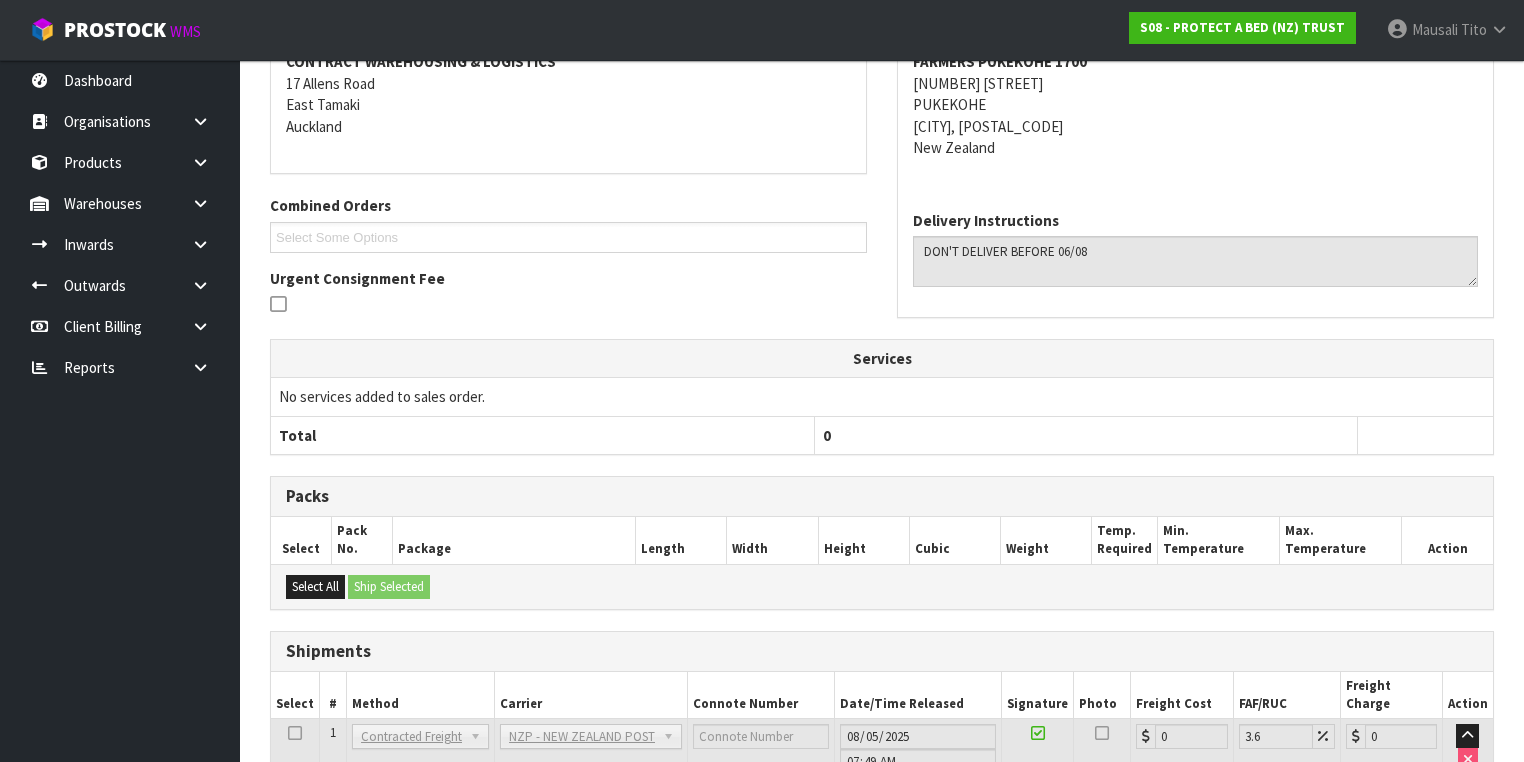 scroll, scrollTop: 570, scrollLeft: 0, axis: vertical 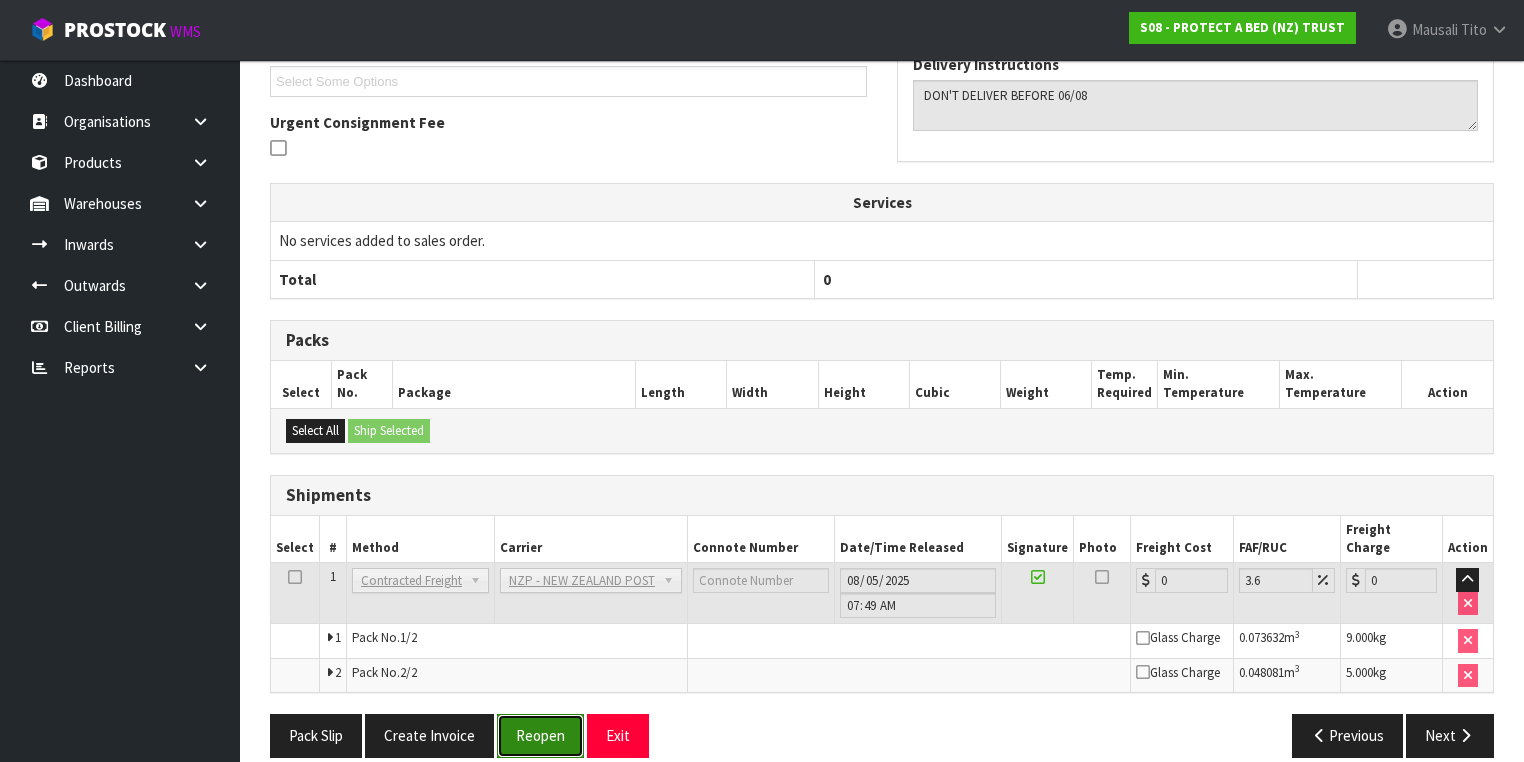click on "Reopen" at bounding box center (540, 735) 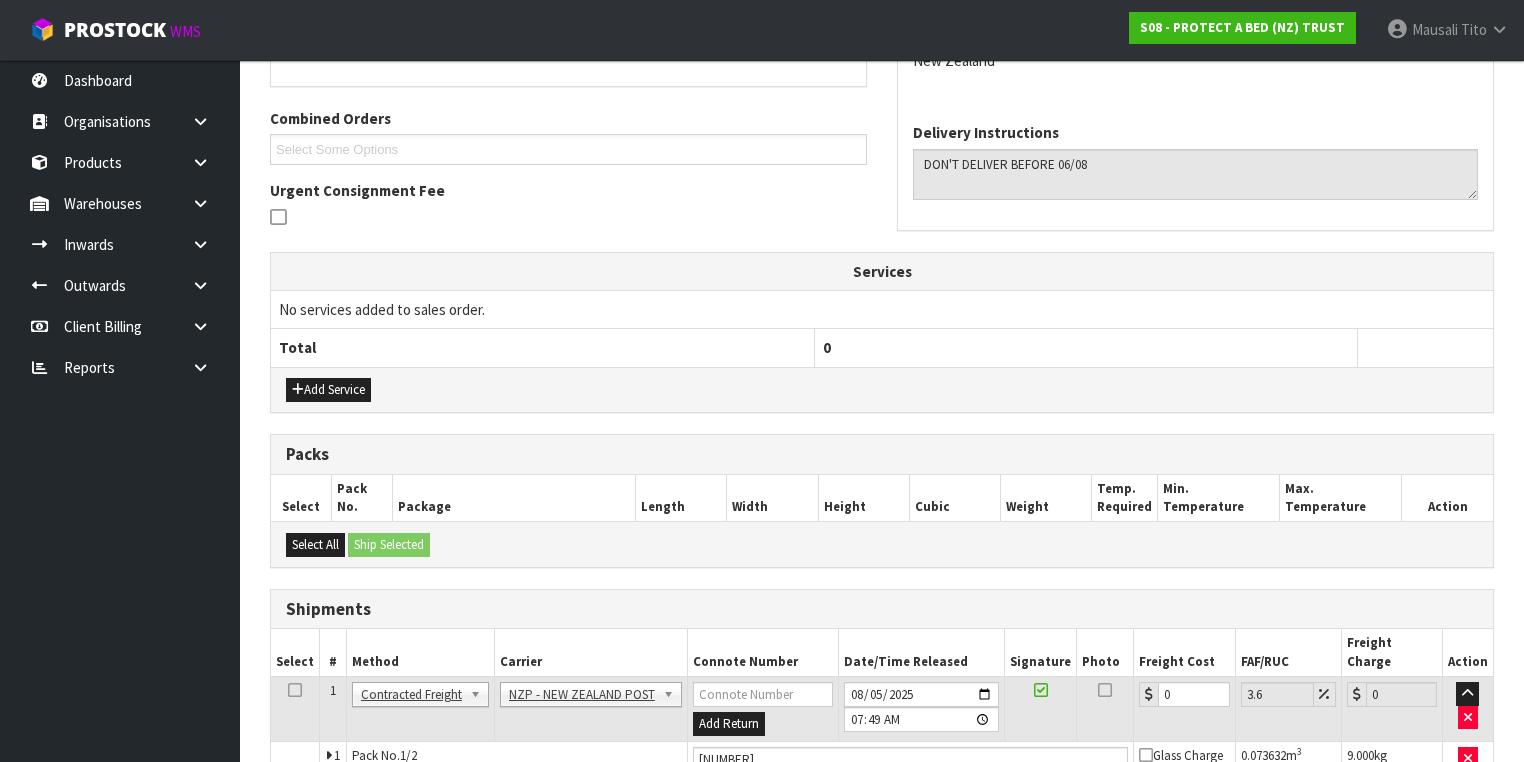 scroll, scrollTop: 618, scrollLeft: 0, axis: vertical 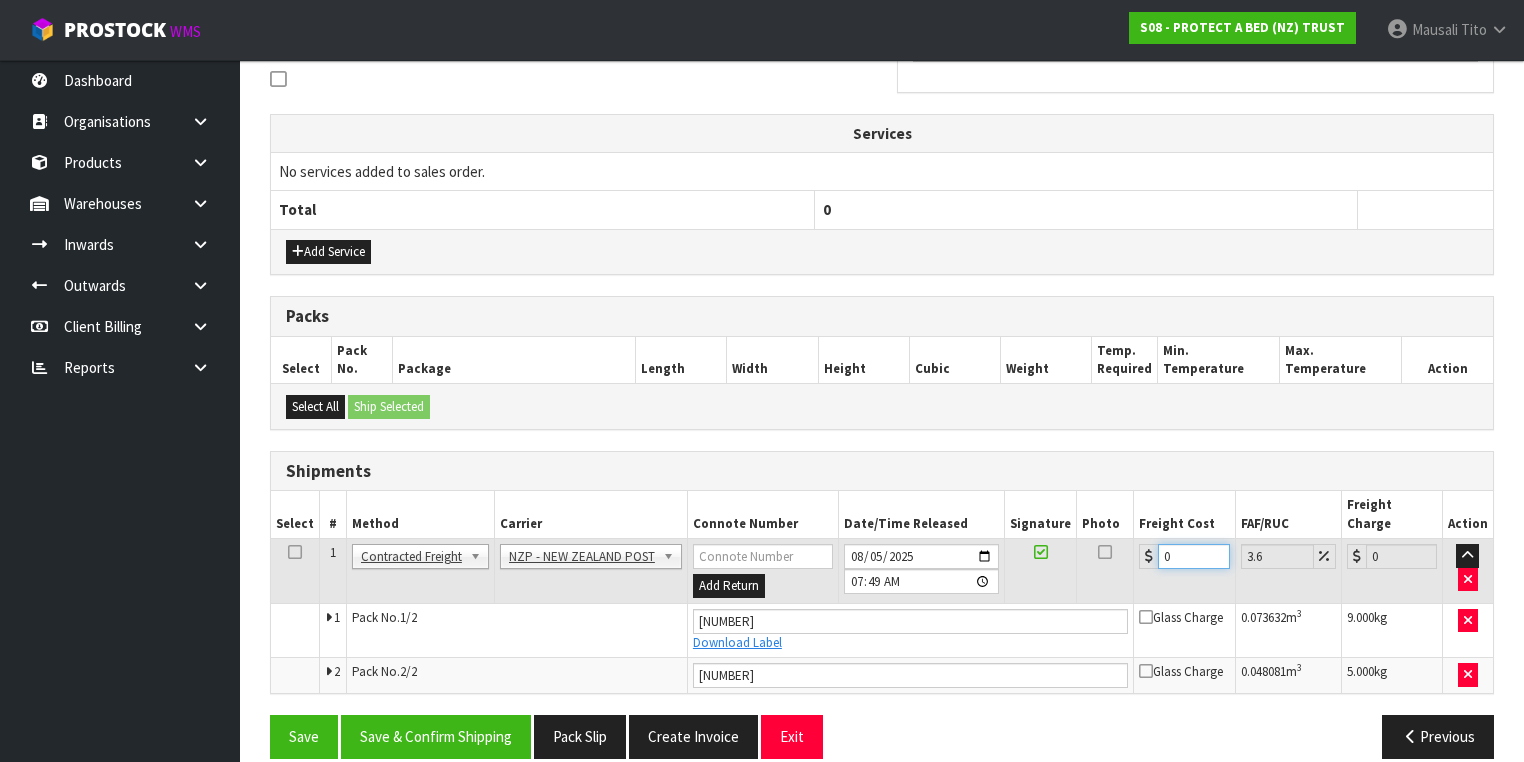 drag, startPoint x: 1180, startPoint y: 529, endPoint x: 1132, endPoint y: 555, distance: 54.589375 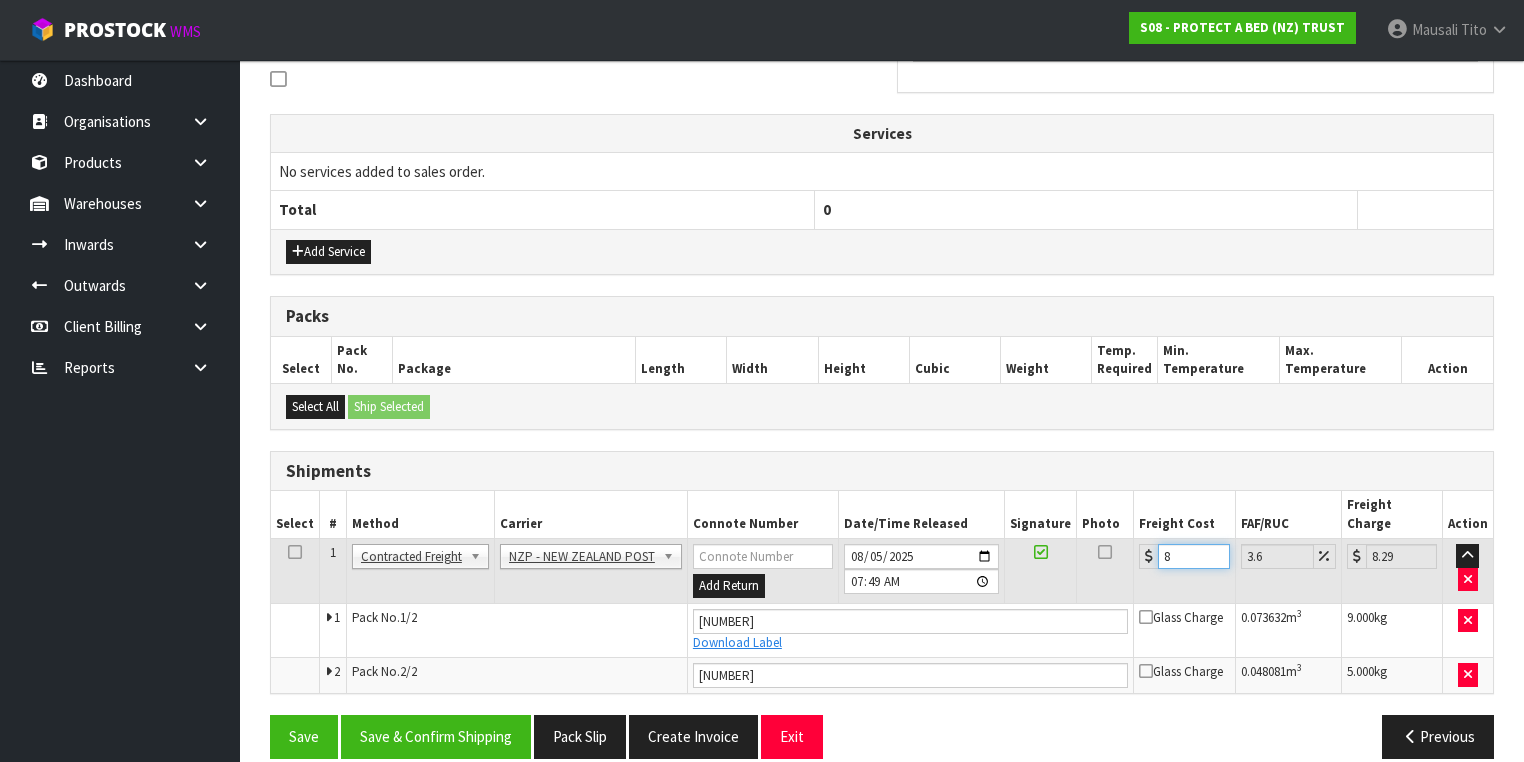 type on "8.6" 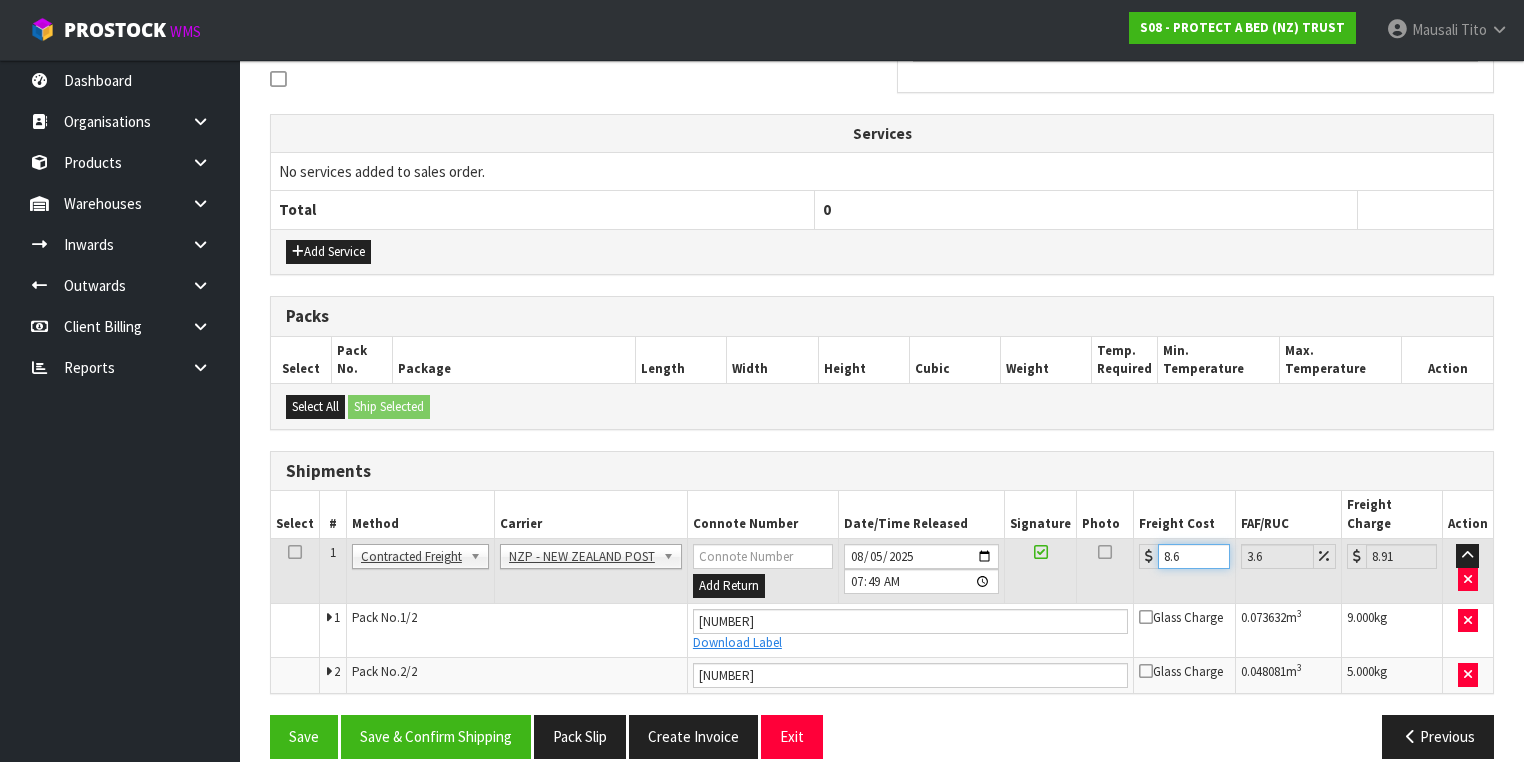 type on "8.66" 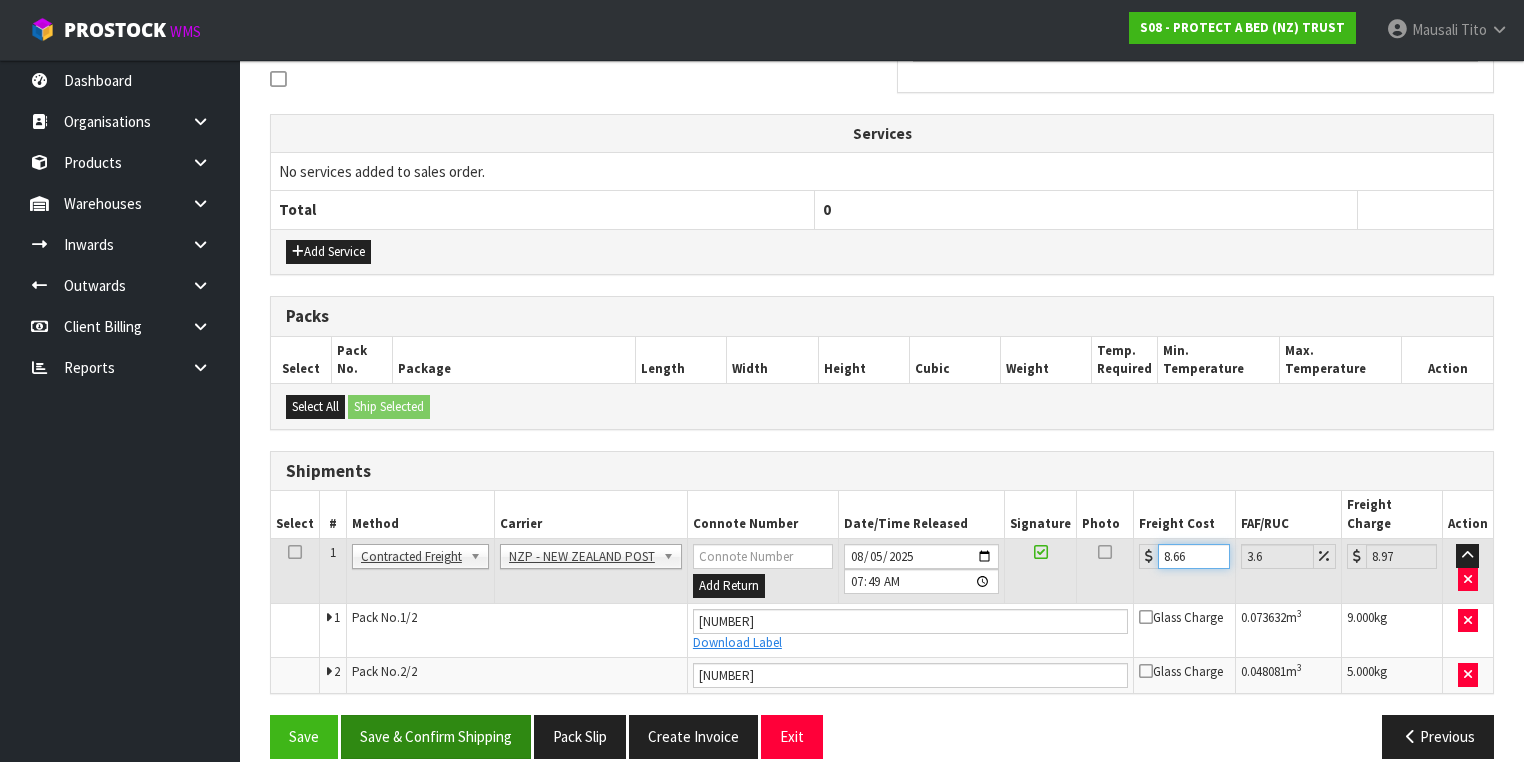 type on "8.66" 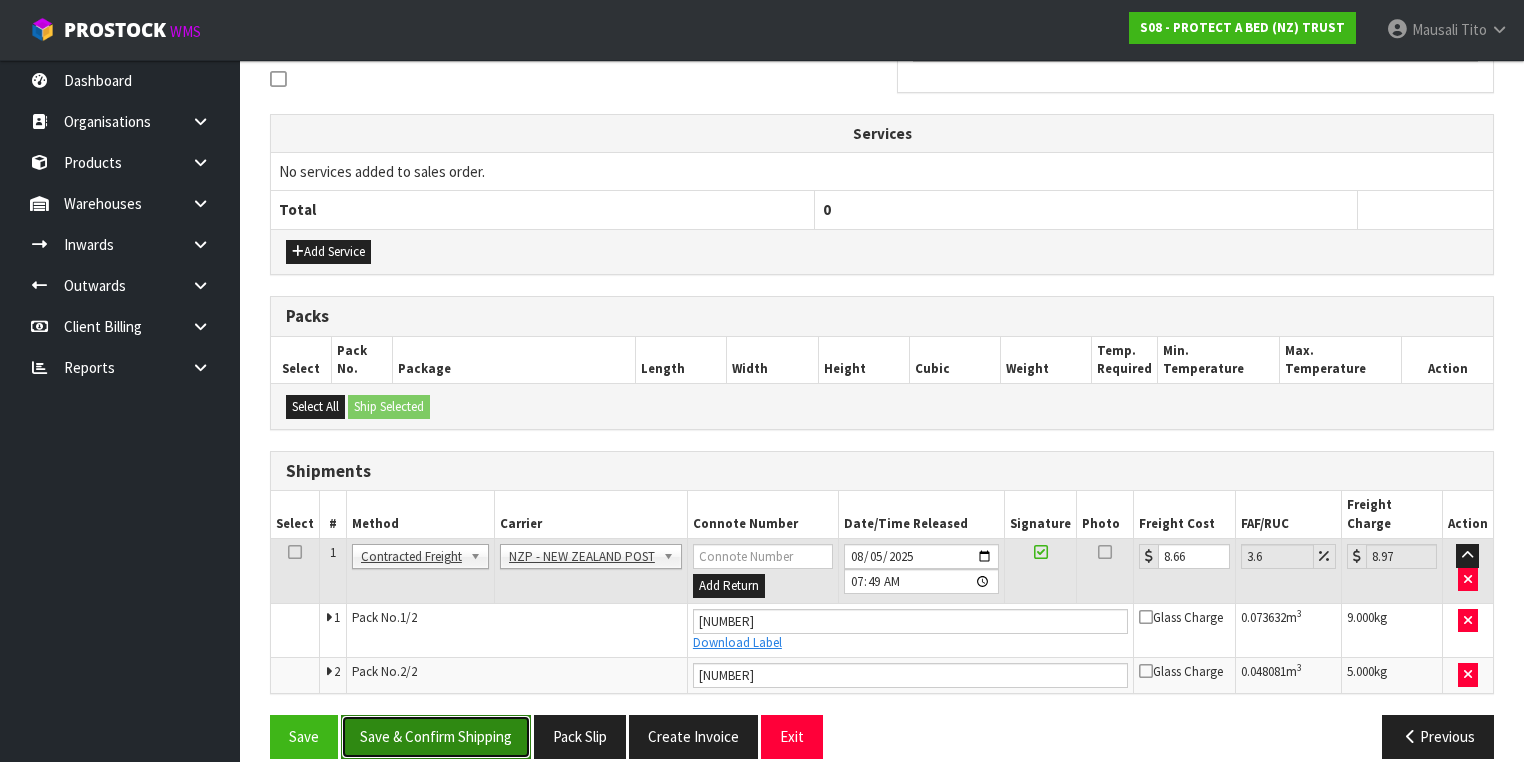 click on "Save & Confirm Shipping" at bounding box center [436, 736] 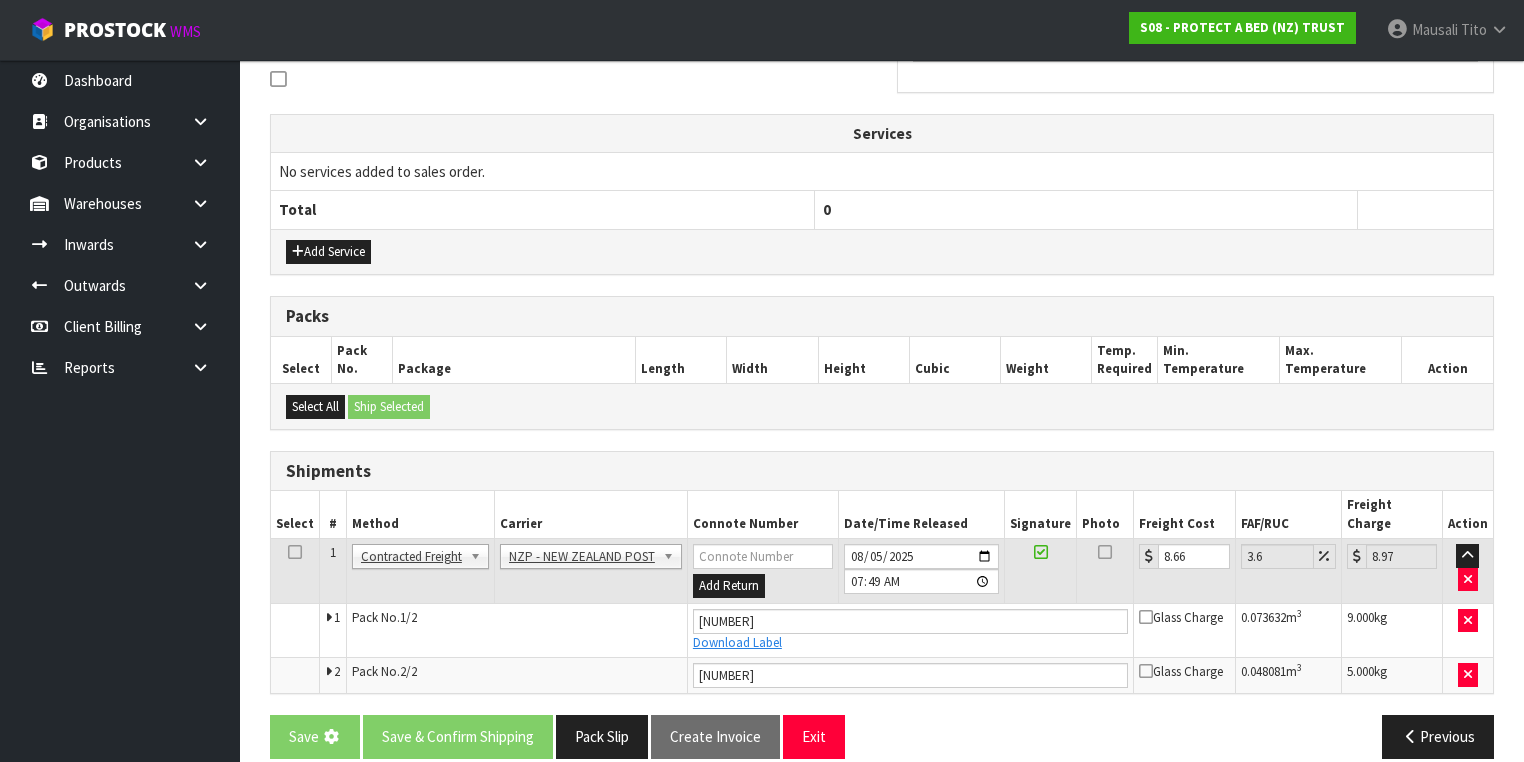 scroll, scrollTop: 0, scrollLeft: 0, axis: both 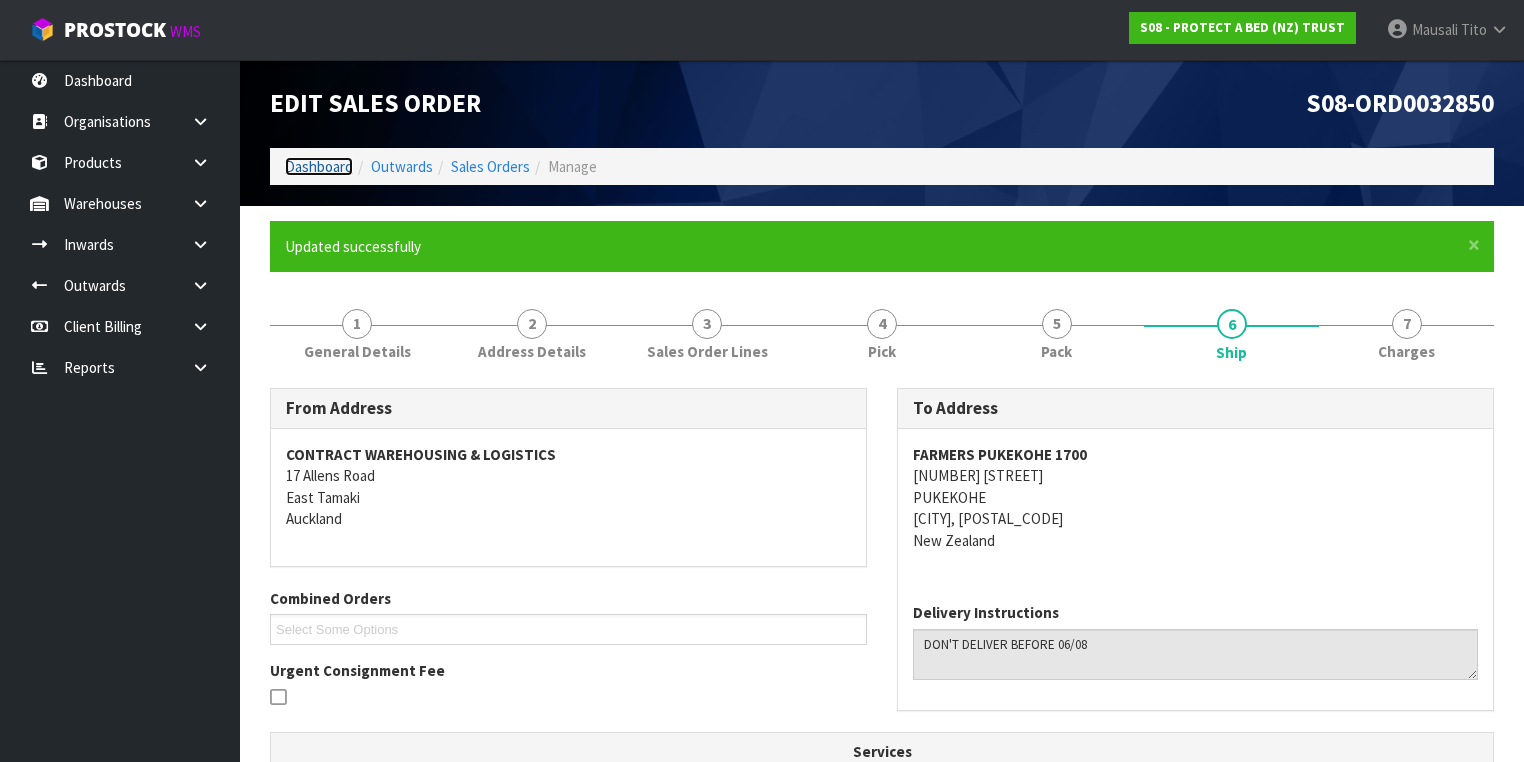 click on "Dashboard" at bounding box center [319, 166] 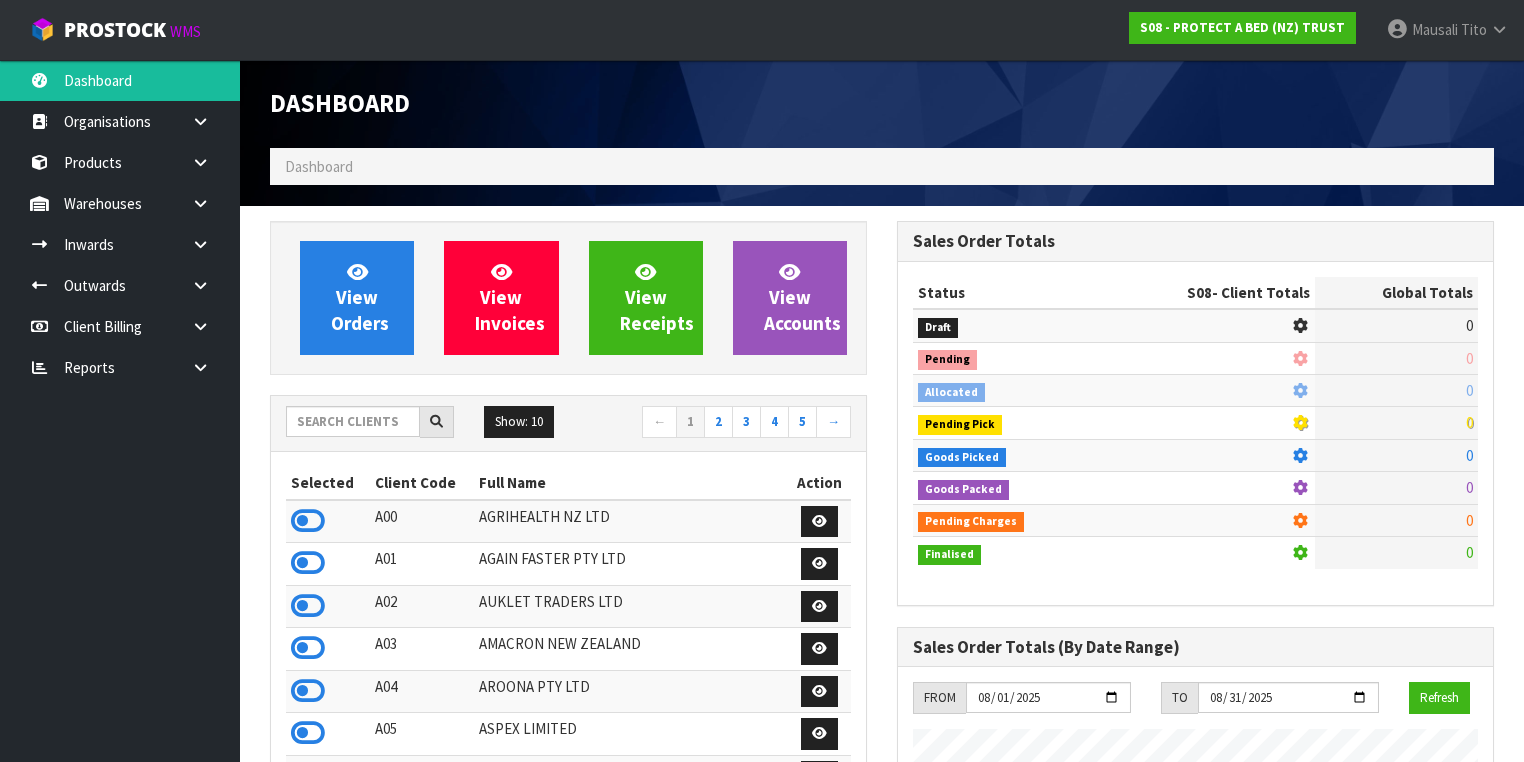 scroll, scrollTop: 998756, scrollLeft: 999372, axis: both 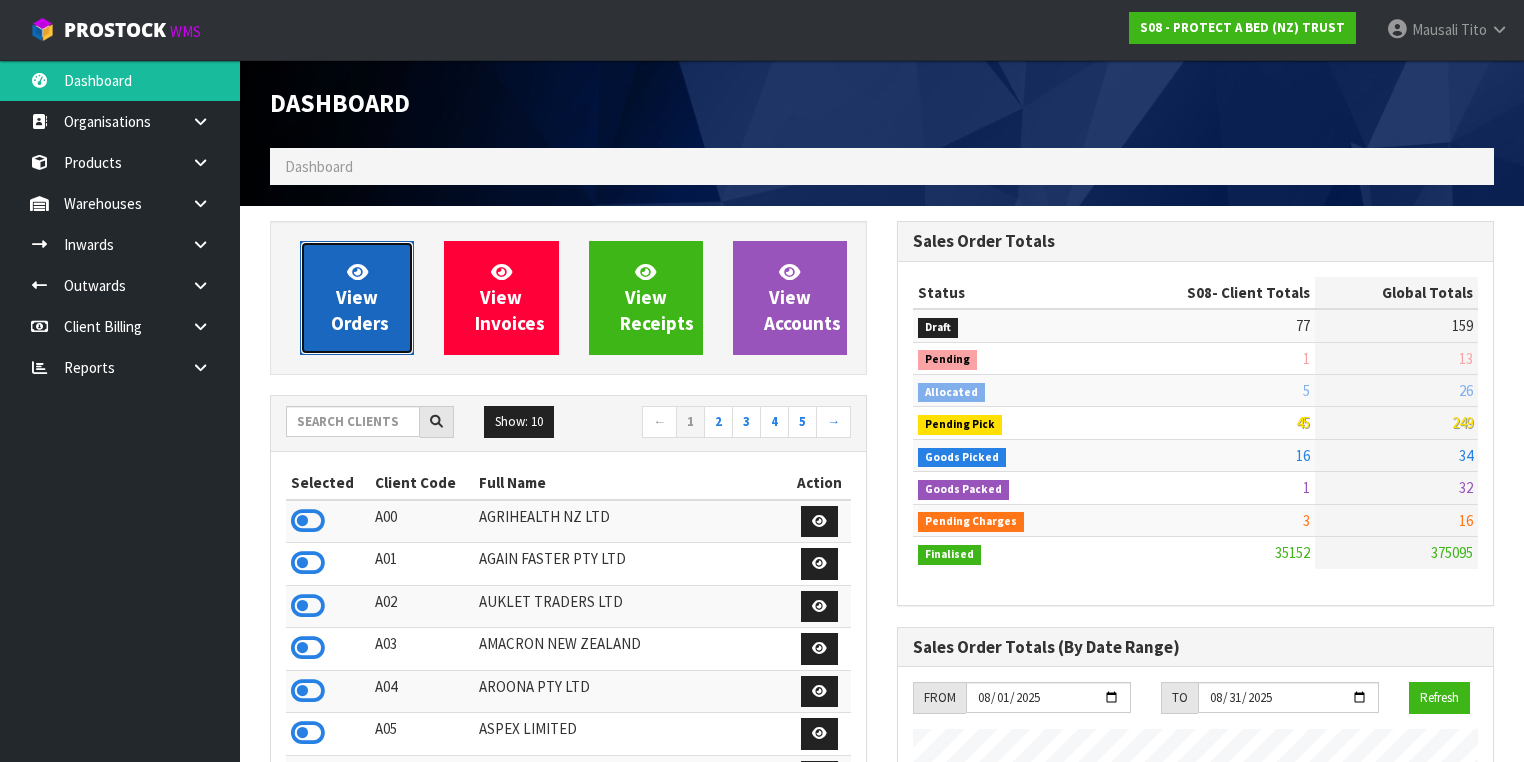 click on "View
Orders" at bounding box center (357, 298) 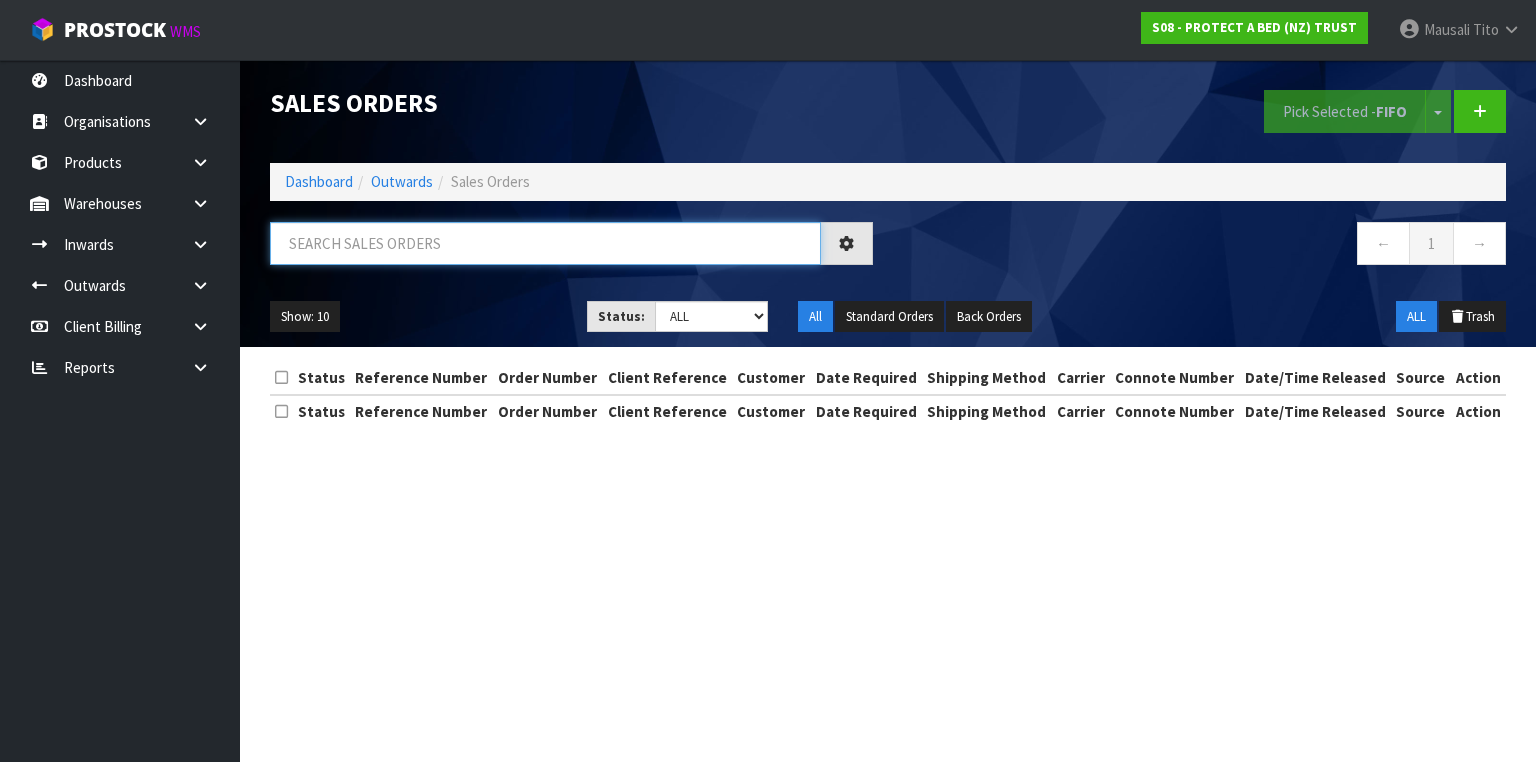click at bounding box center [545, 243] 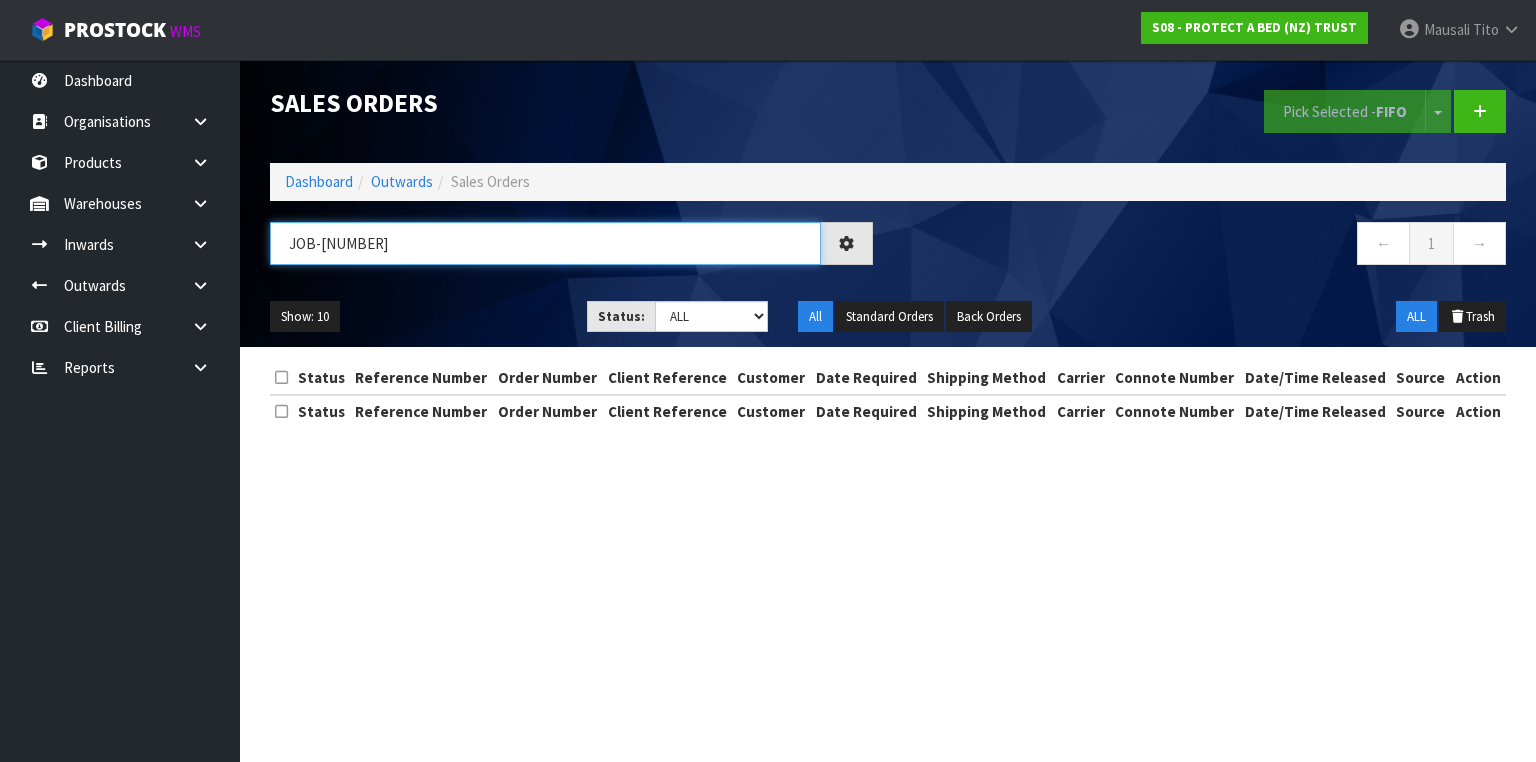 type on "JOB-[NUMBER]" 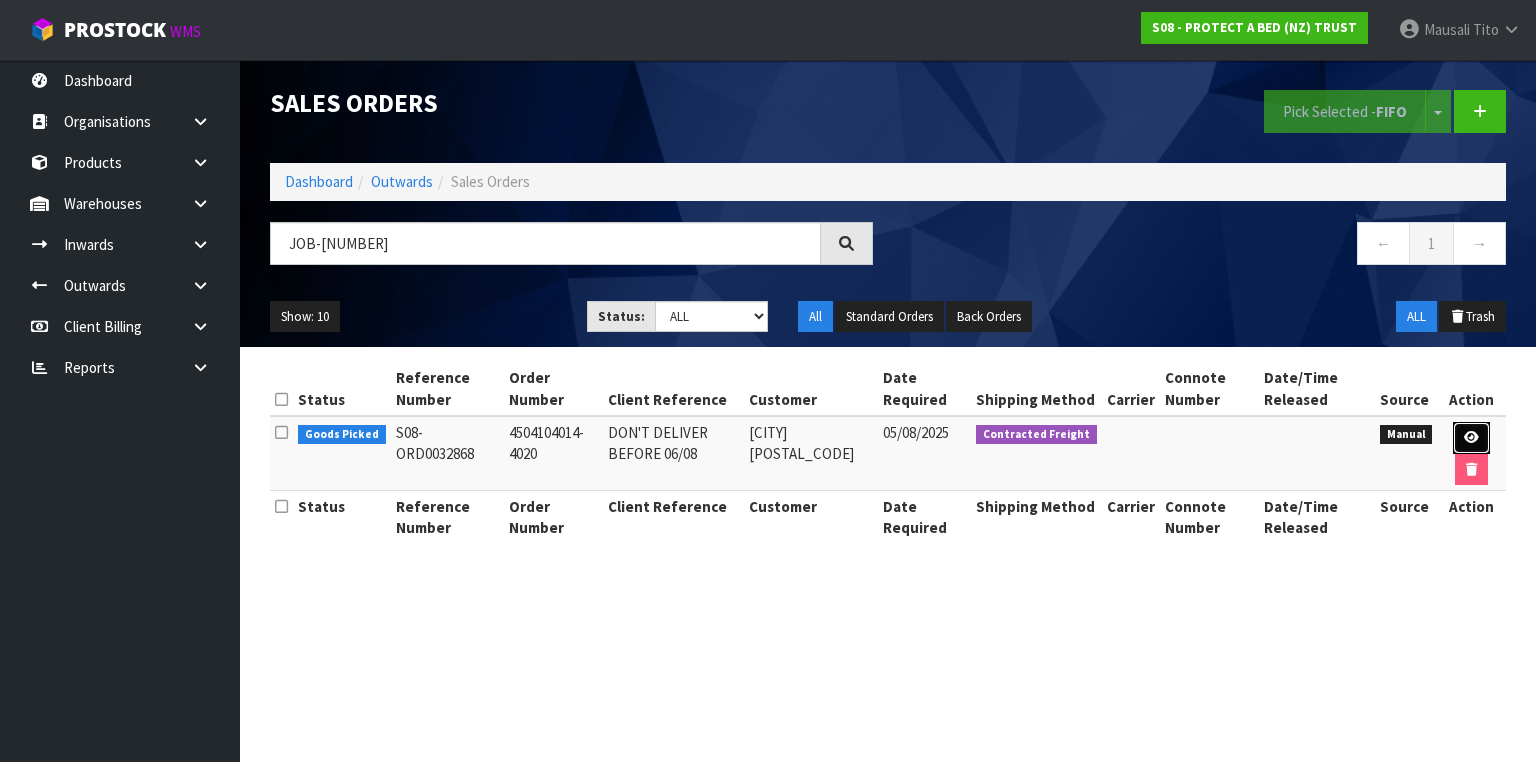 click at bounding box center [1471, 438] 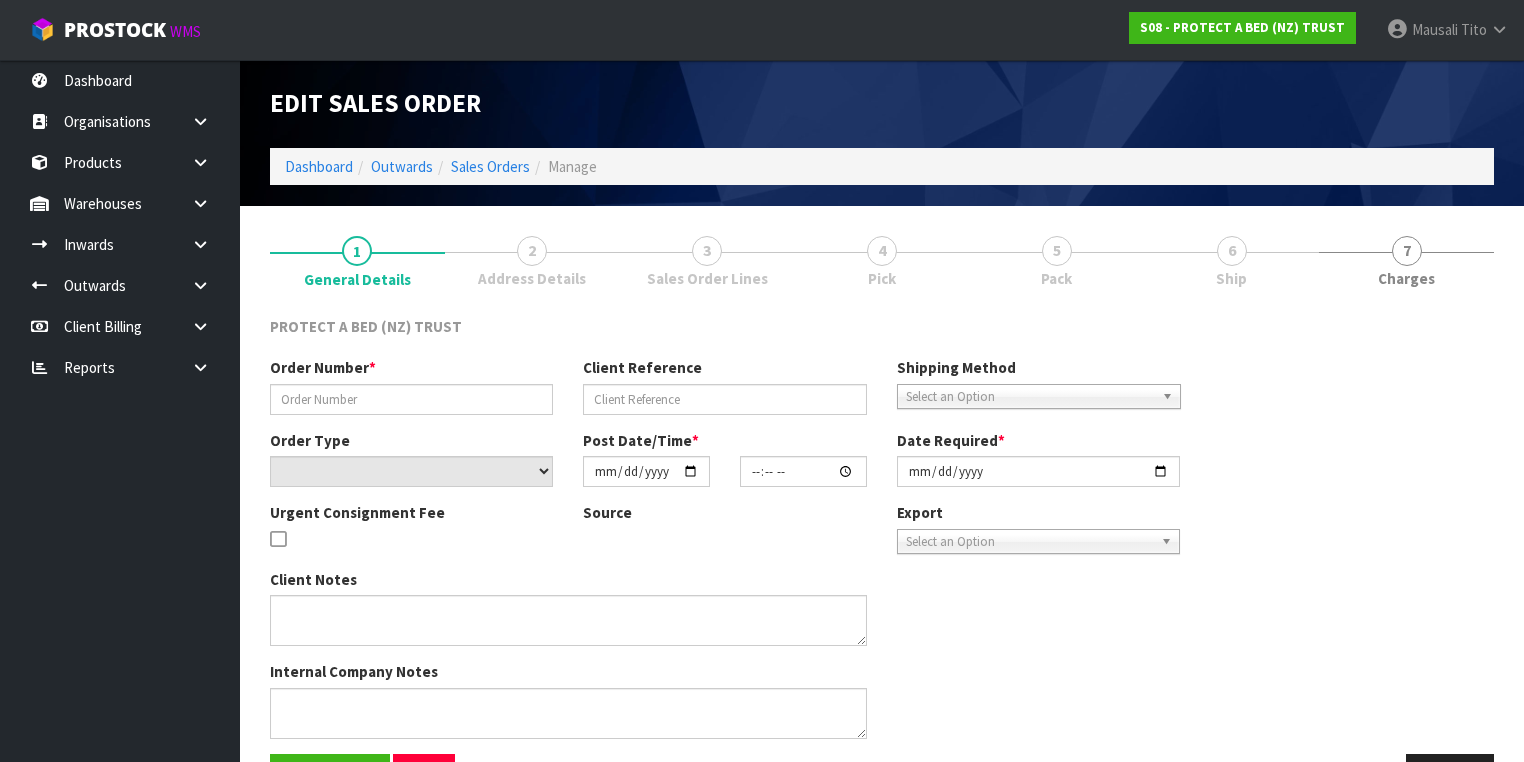 type on "4504104014-4020" 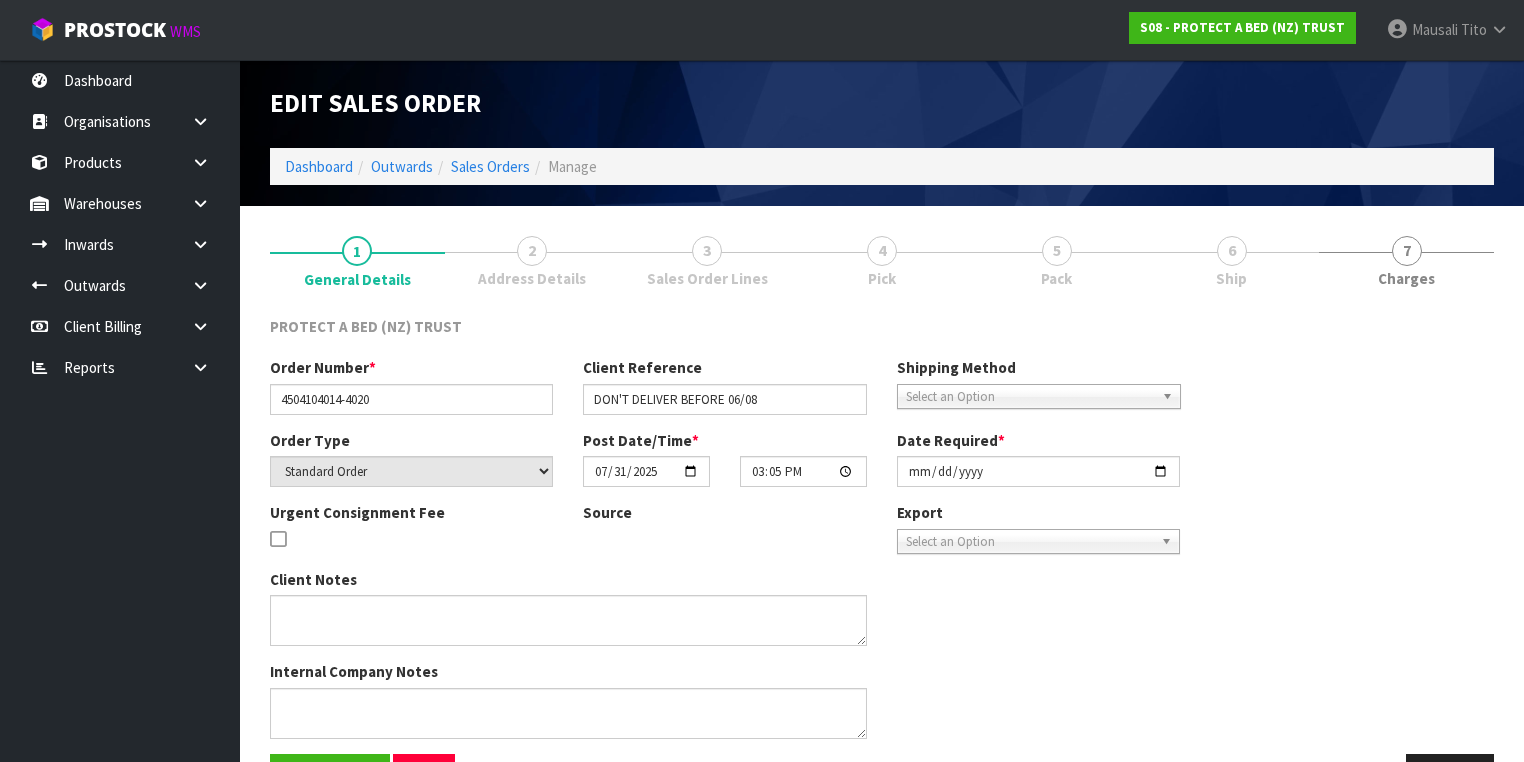type on "2025-08-05" 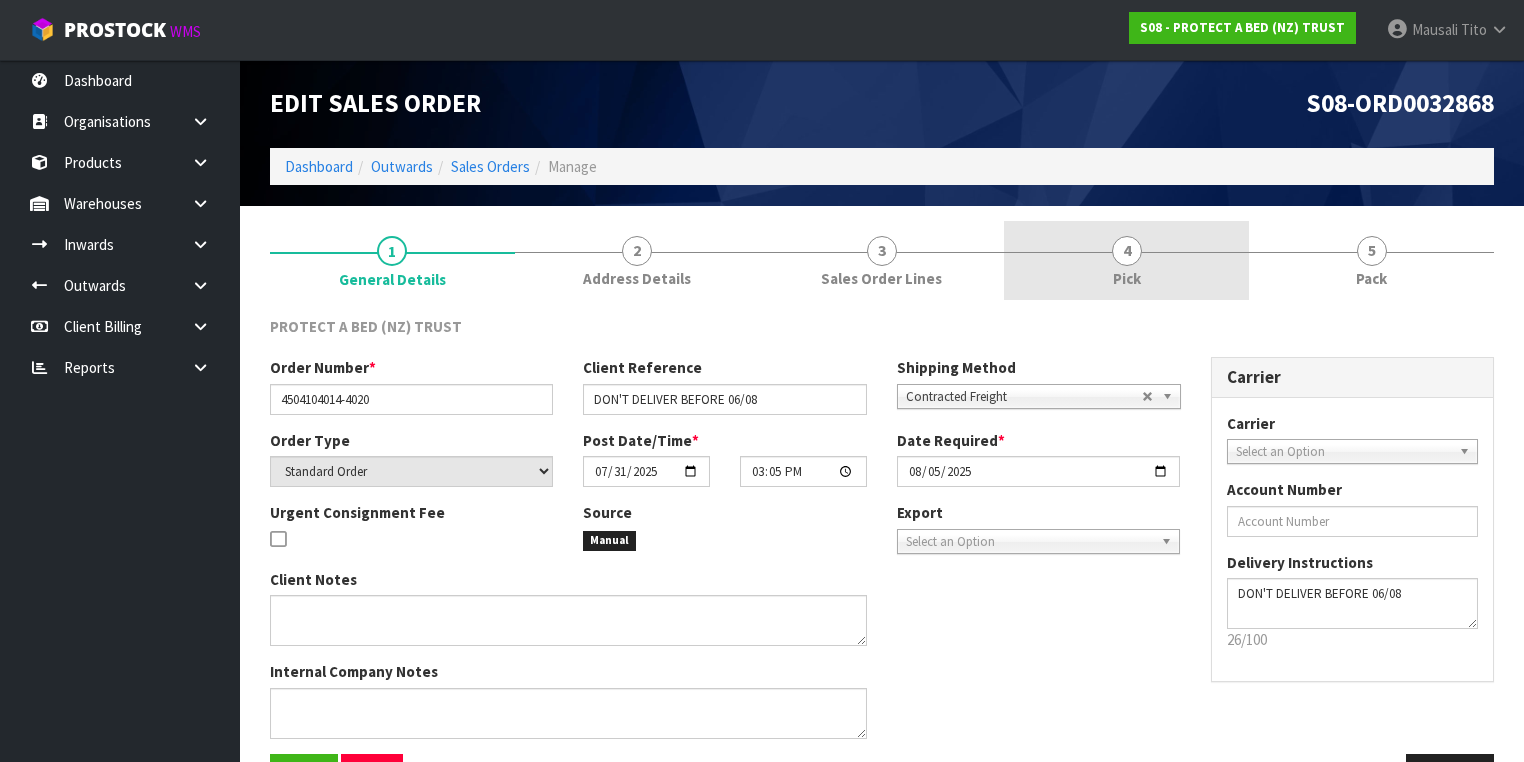 click on "4
Pick" at bounding box center (1126, 260) 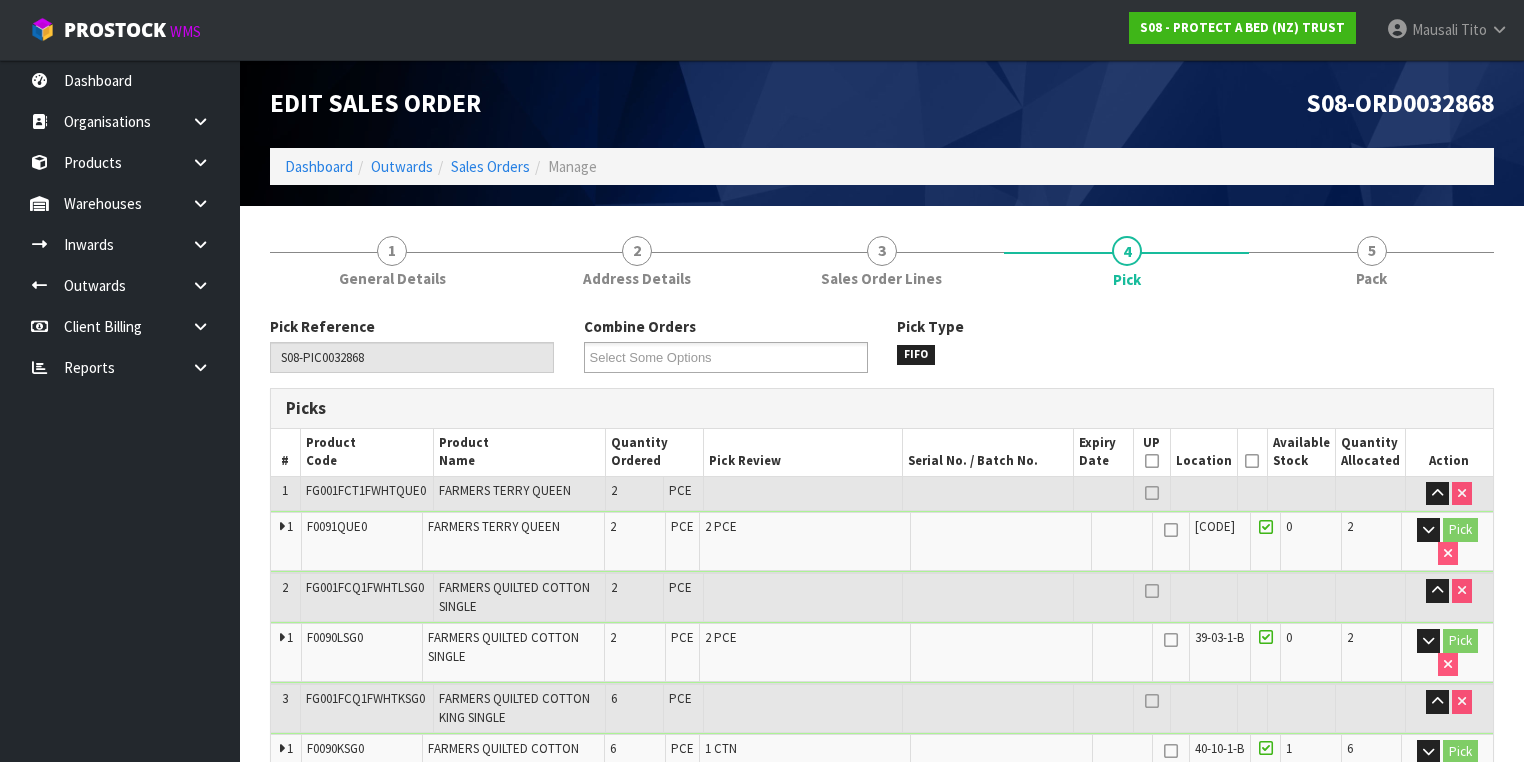 click at bounding box center (1252, 461) 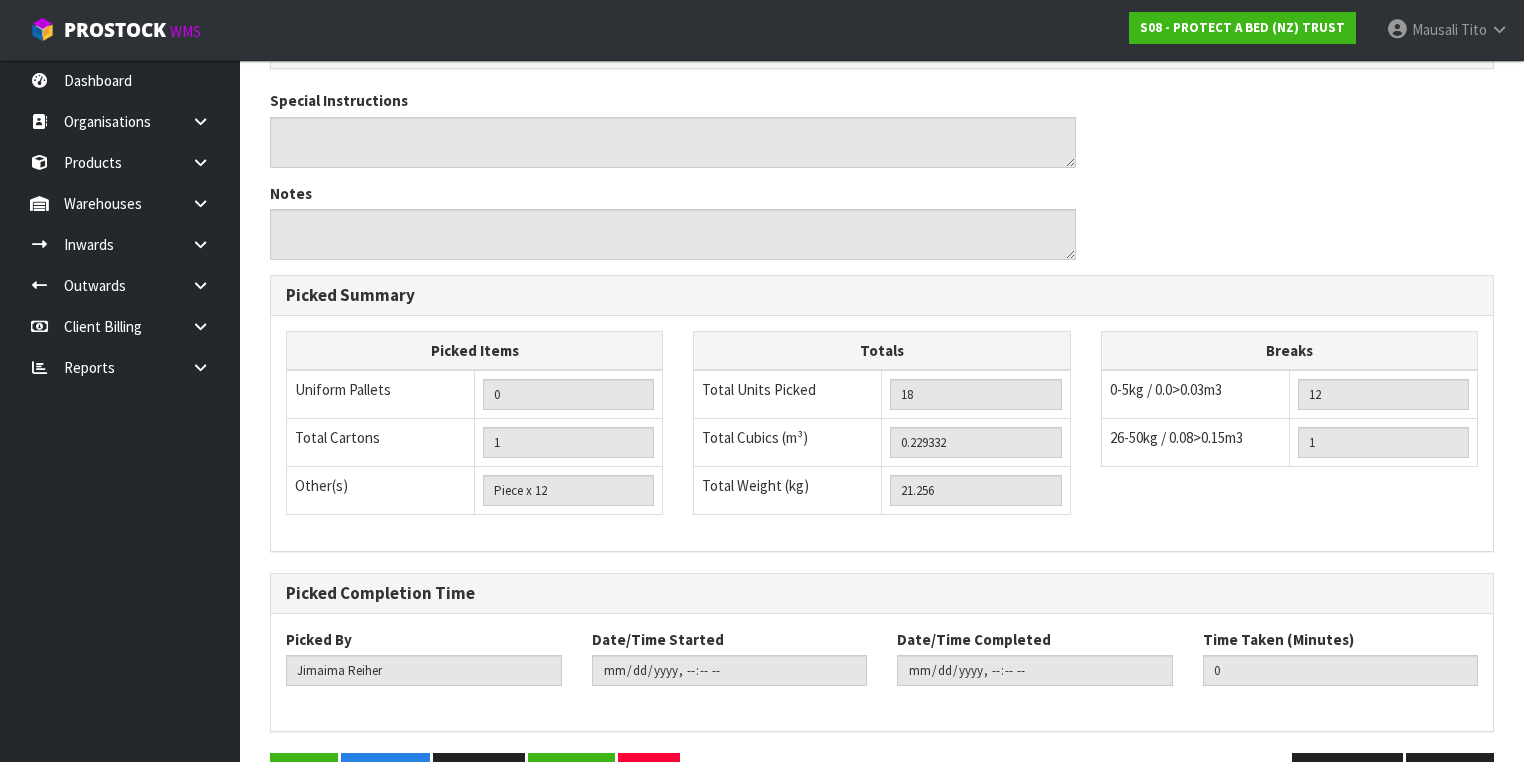 scroll, scrollTop: 1207, scrollLeft: 0, axis: vertical 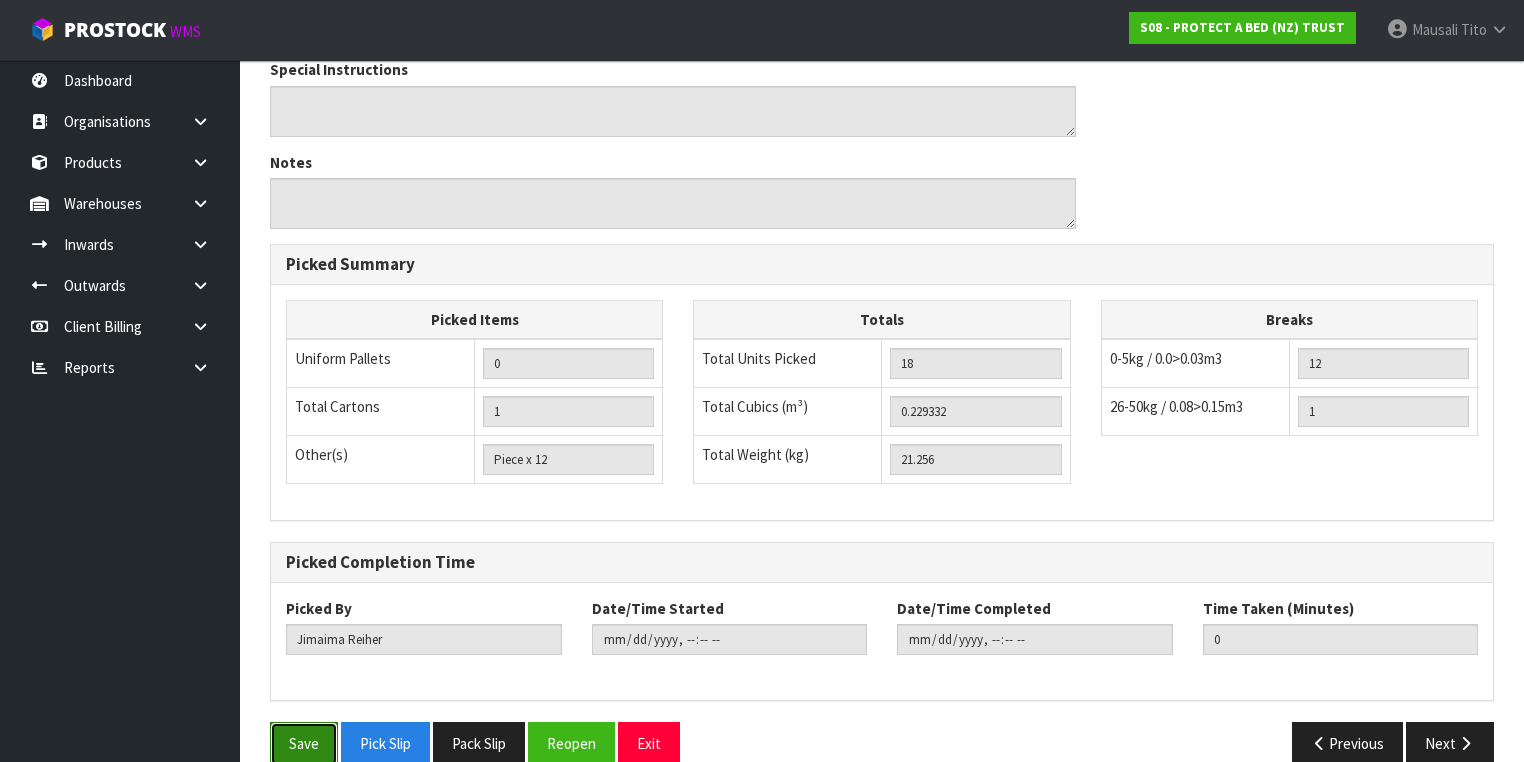 click on "Save" at bounding box center (304, 743) 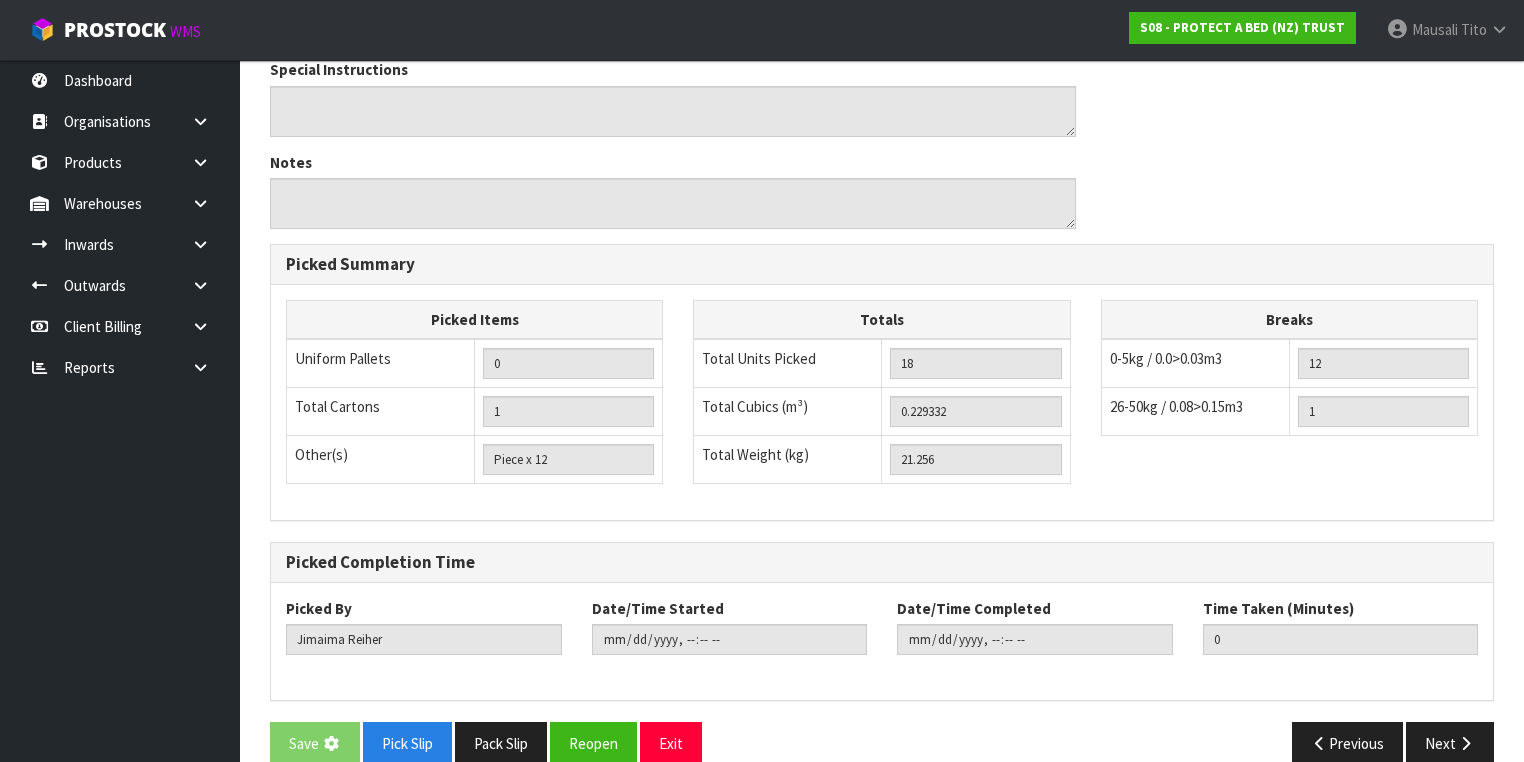scroll, scrollTop: 0, scrollLeft: 0, axis: both 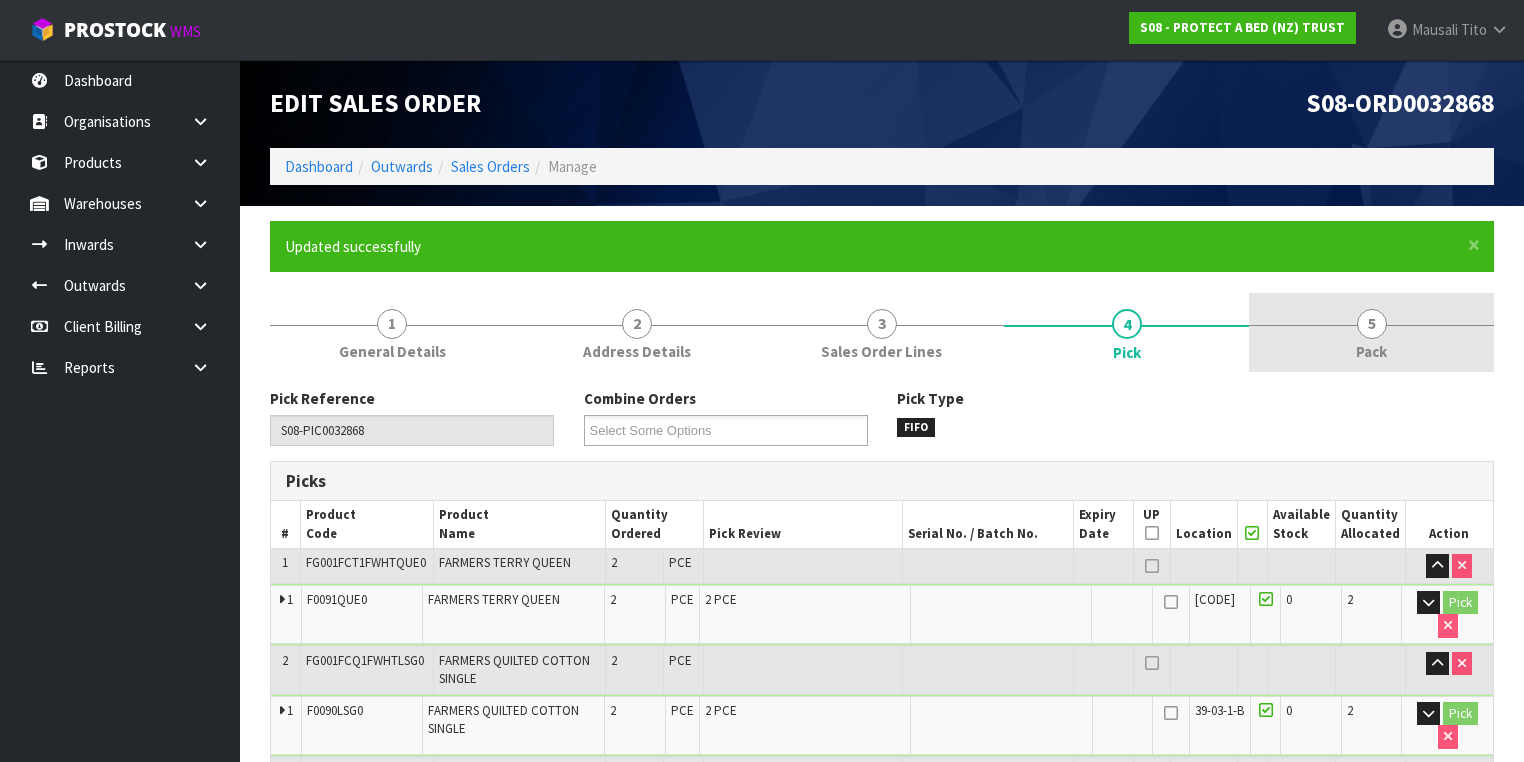 type on "Mausali Tito" 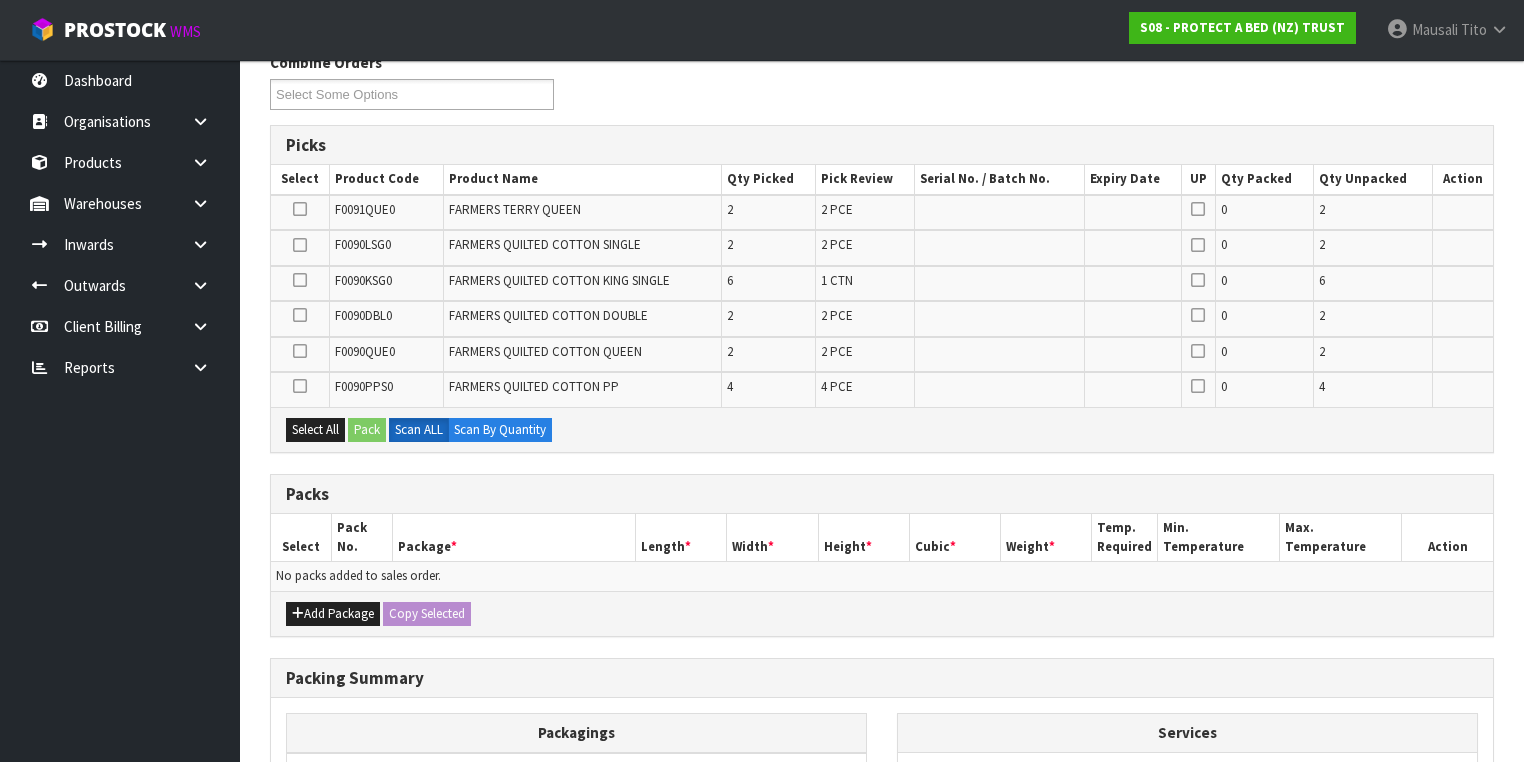 scroll, scrollTop: 400, scrollLeft: 0, axis: vertical 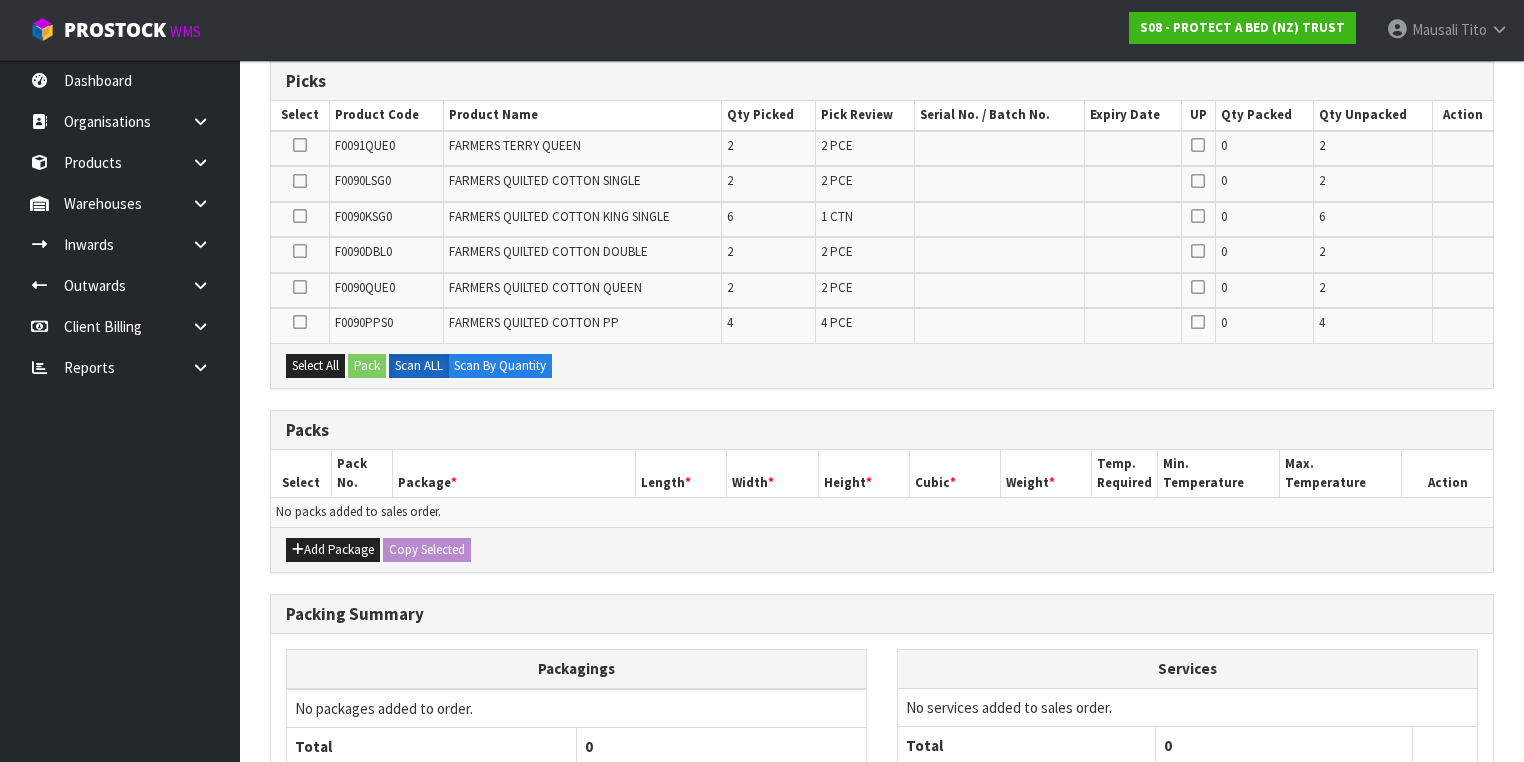 click at bounding box center [300, 216] 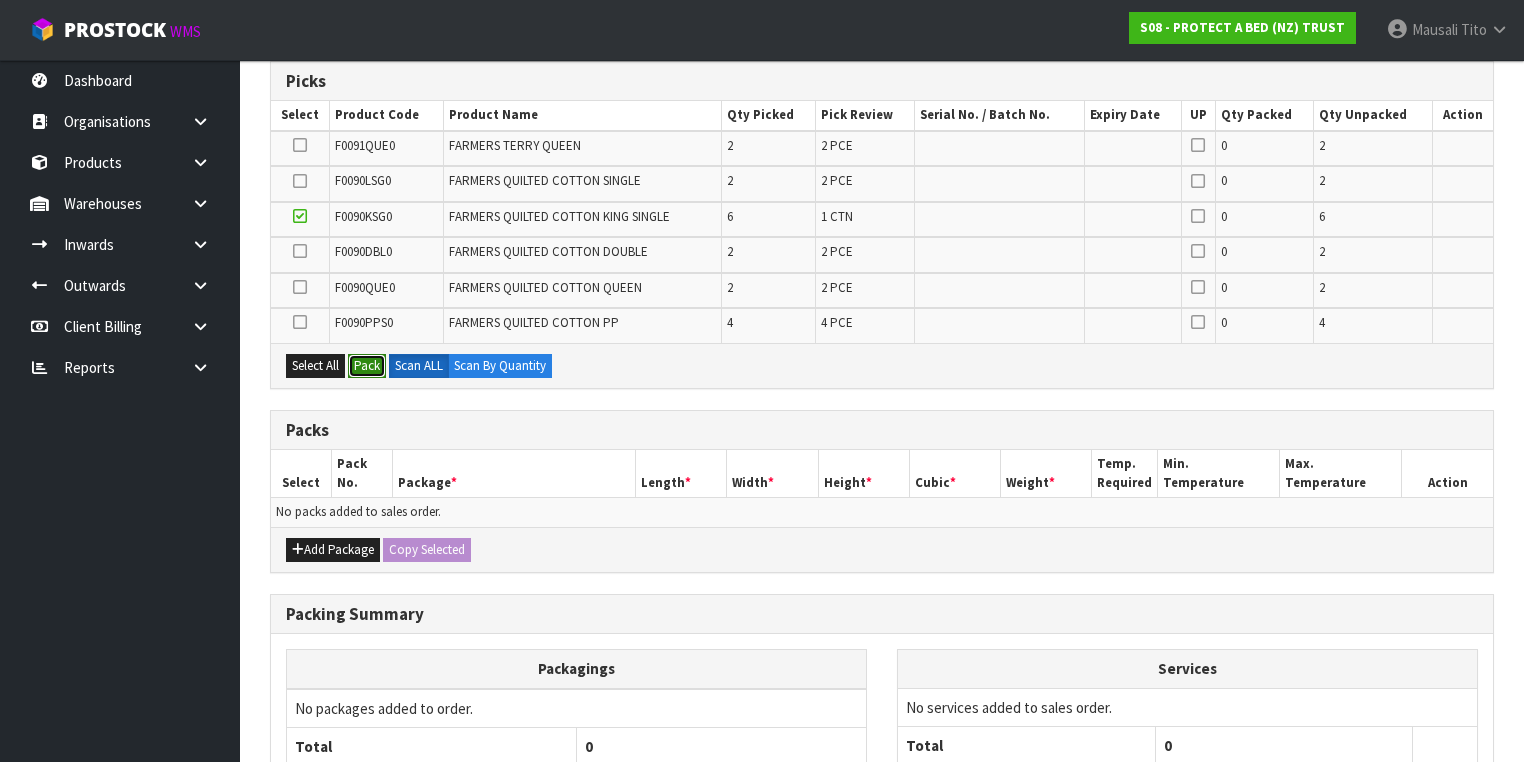click on "Pack" at bounding box center [367, 366] 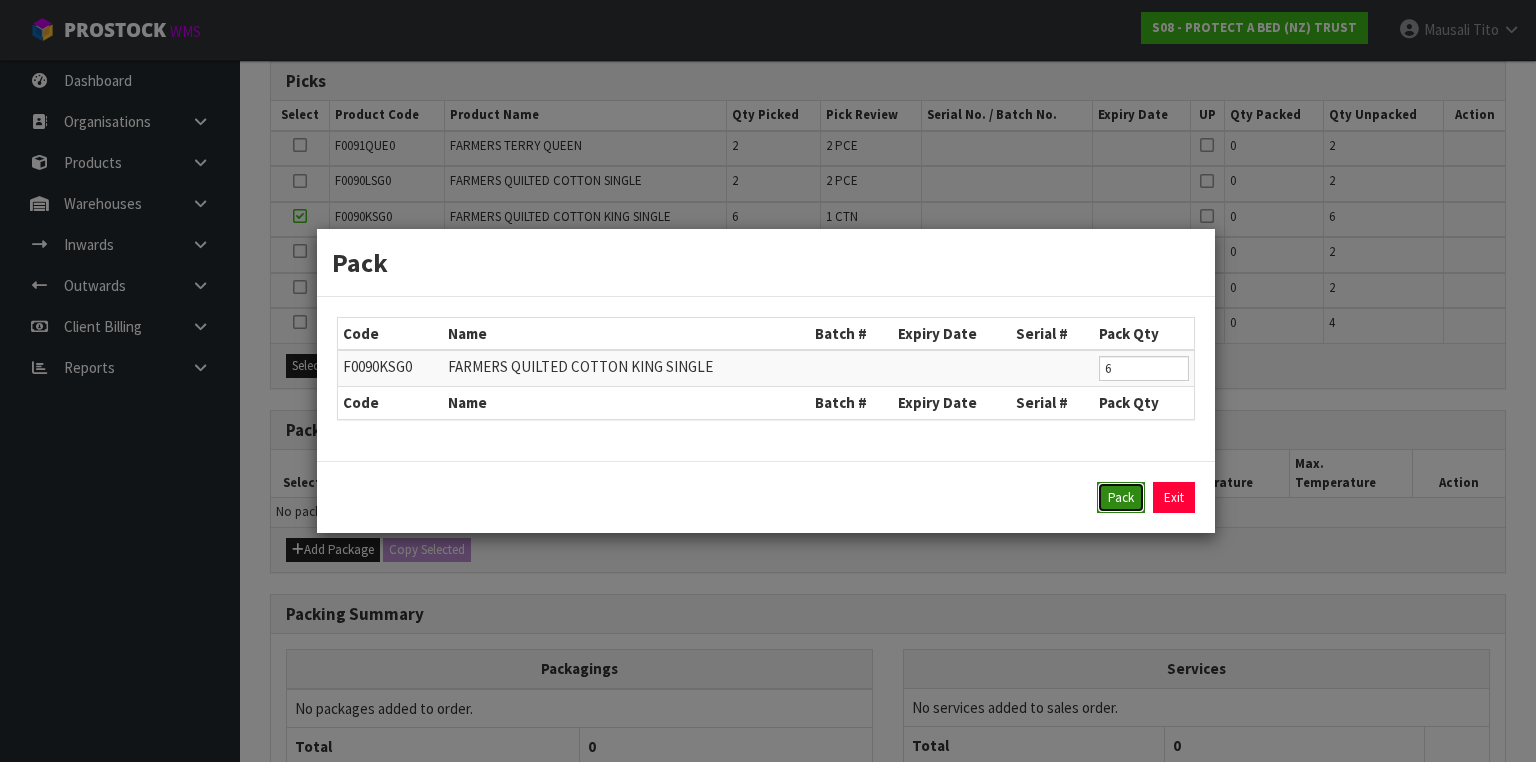 click on "Pack" at bounding box center (1121, 498) 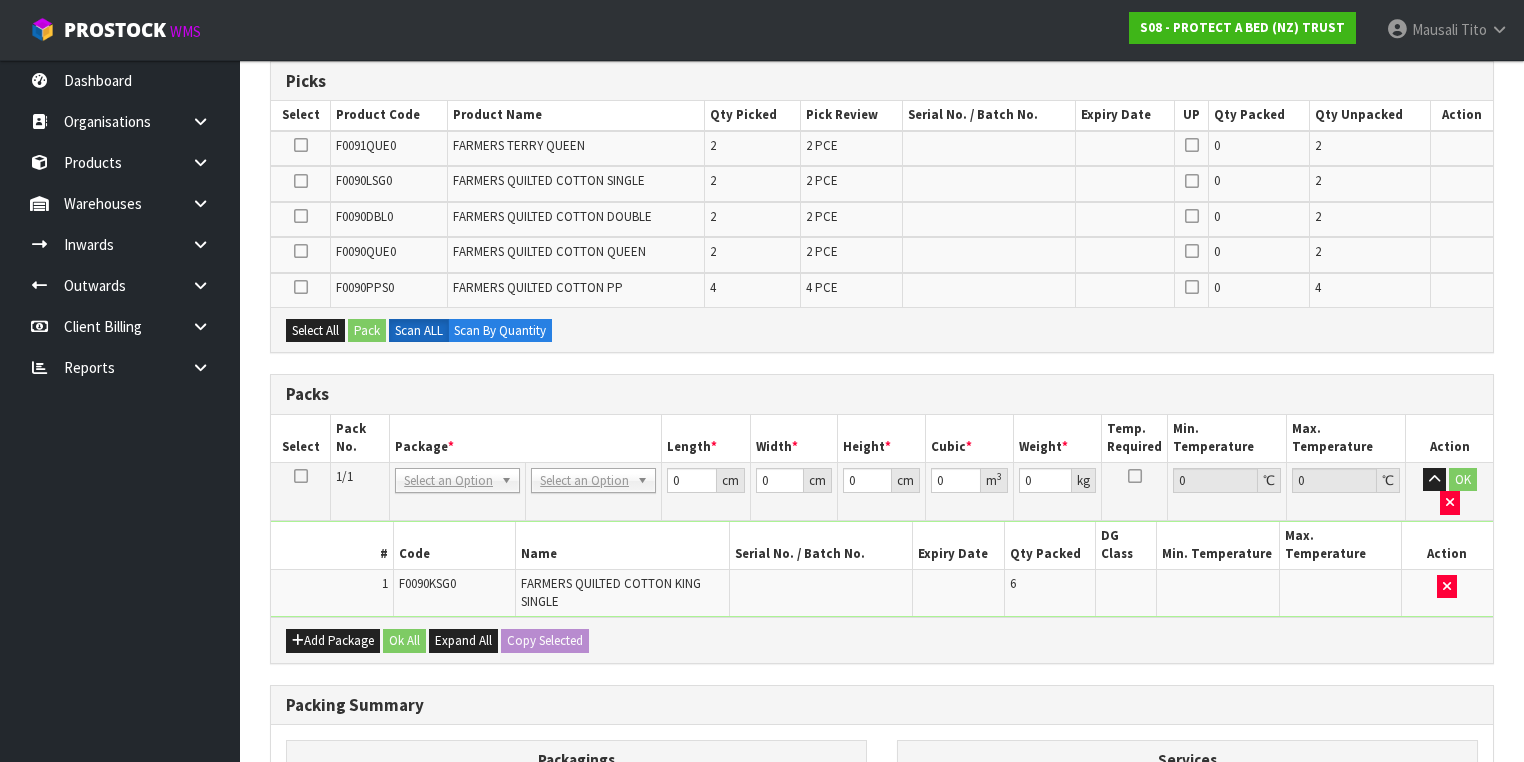 scroll, scrollTop: 620, scrollLeft: 0, axis: vertical 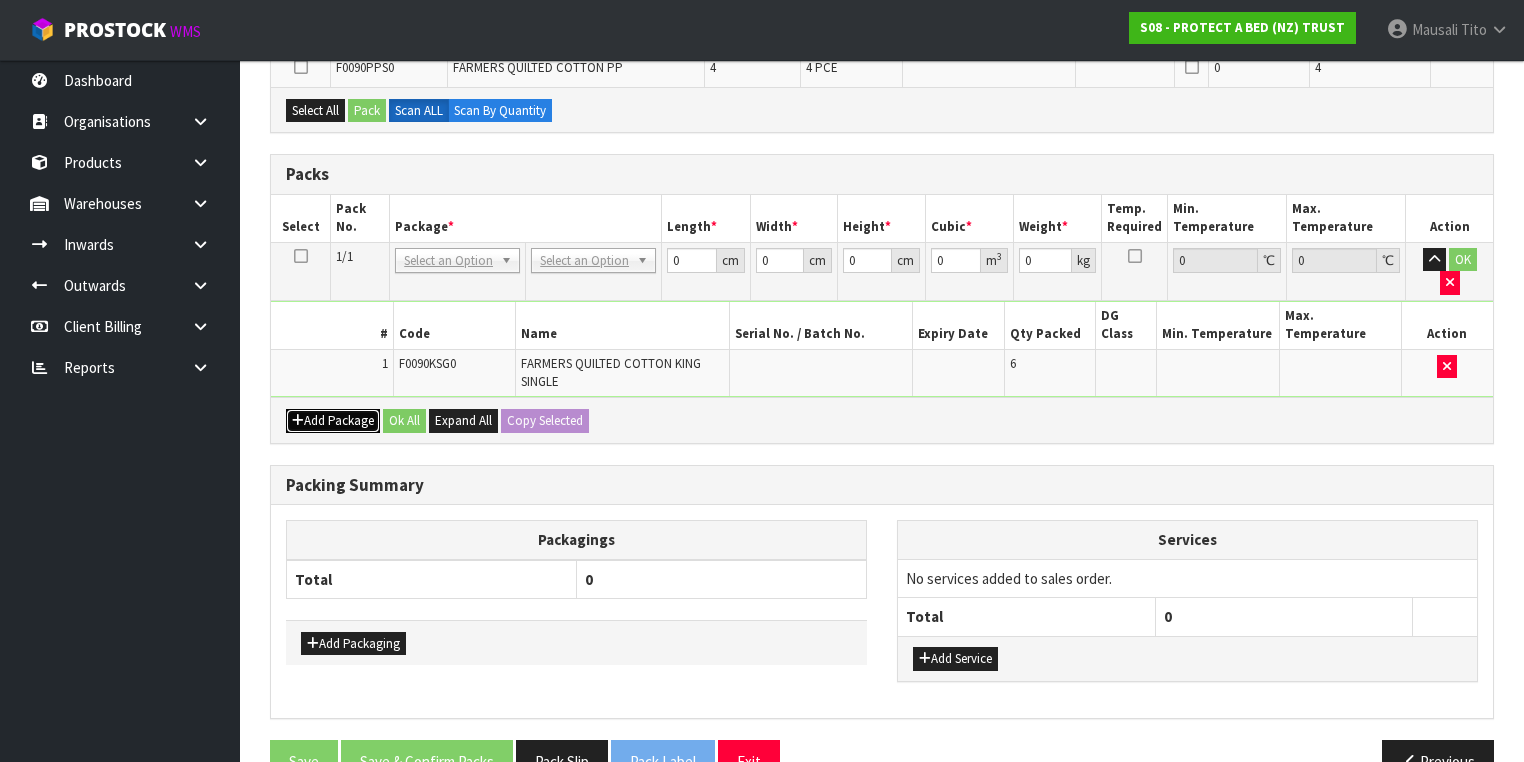 click on "Add Package" at bounding box center [333, 421] 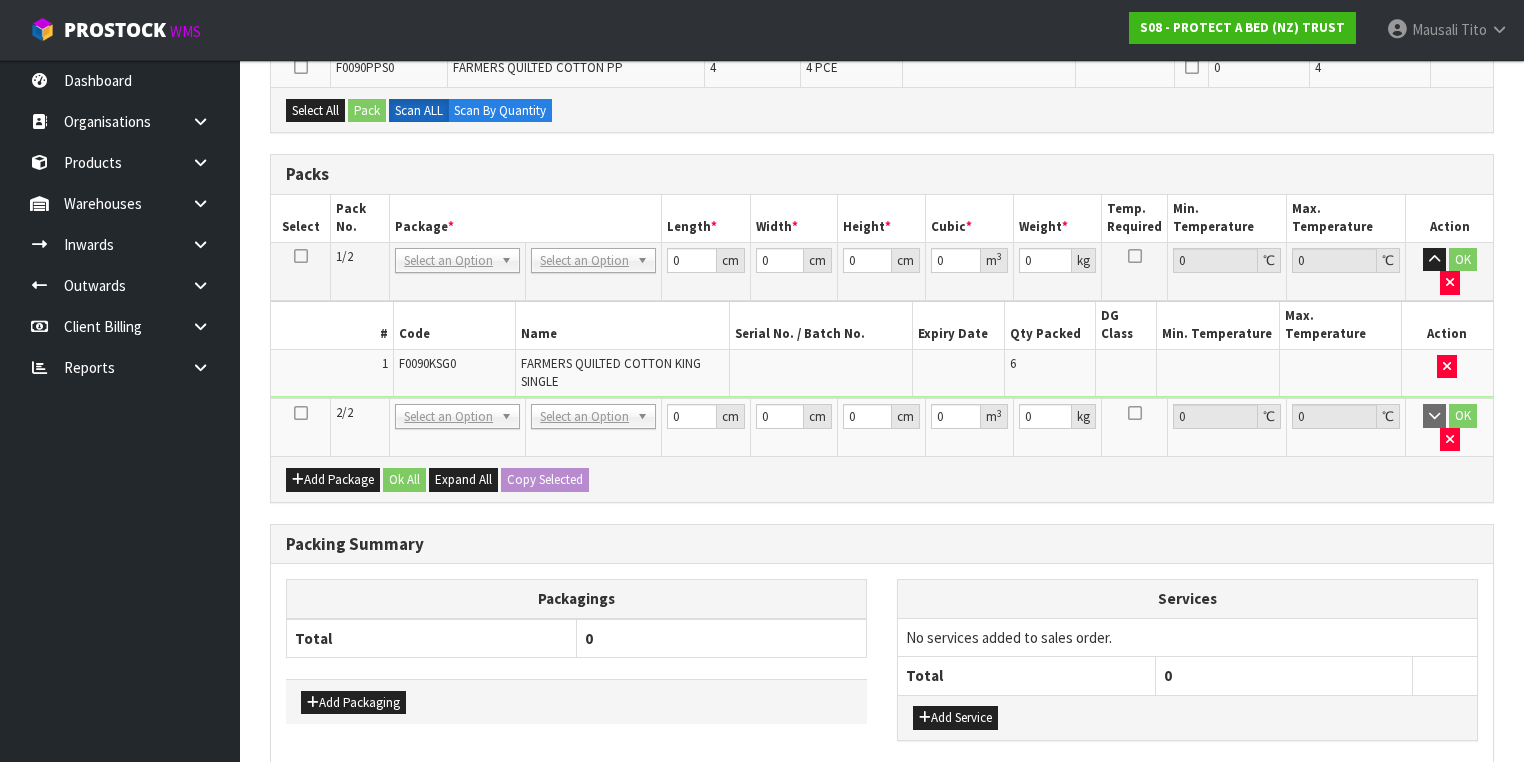 click at bounding box center [301, 413] 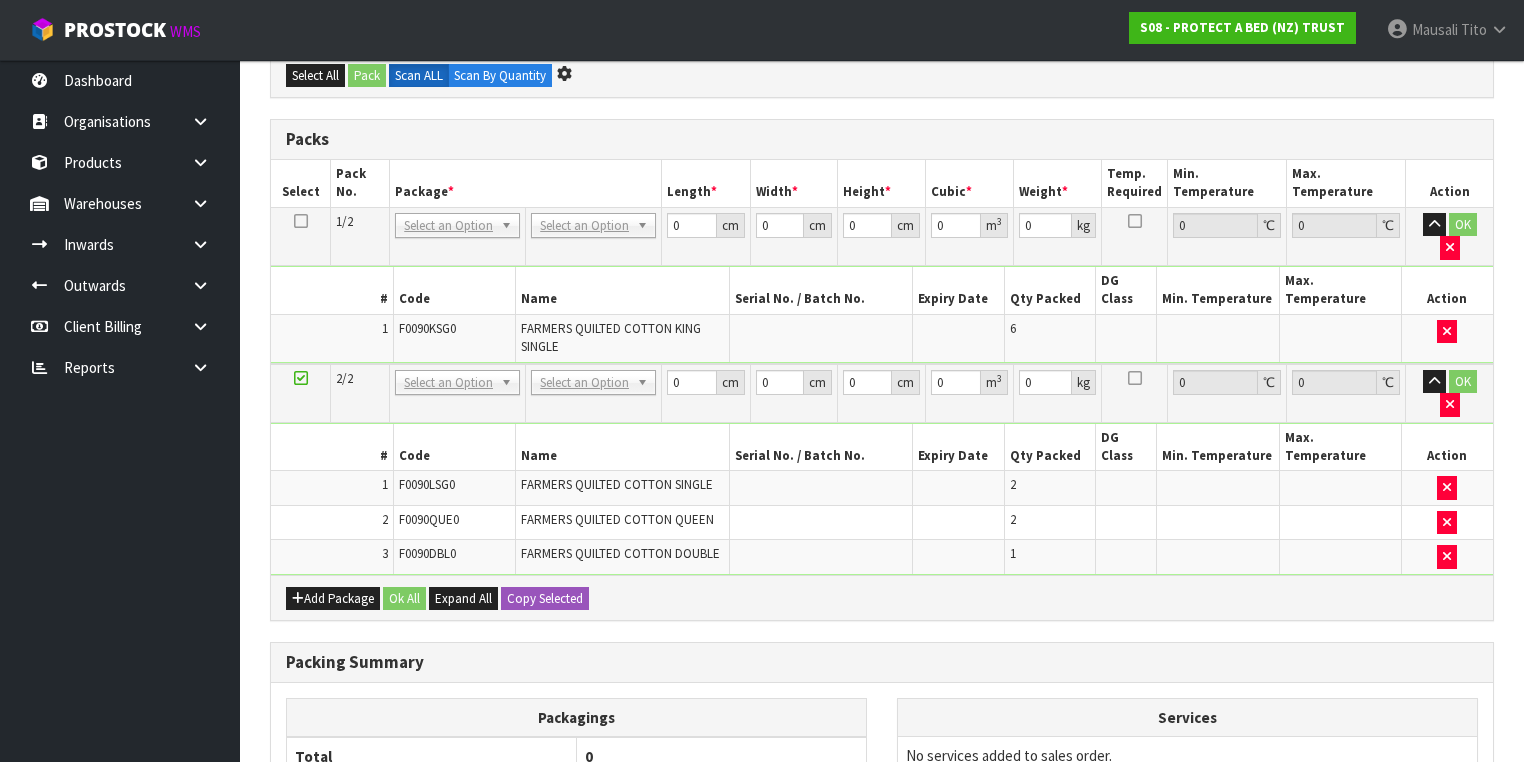 scroll, scrollTop: 550, scrollLeft: 0, axis: vertical 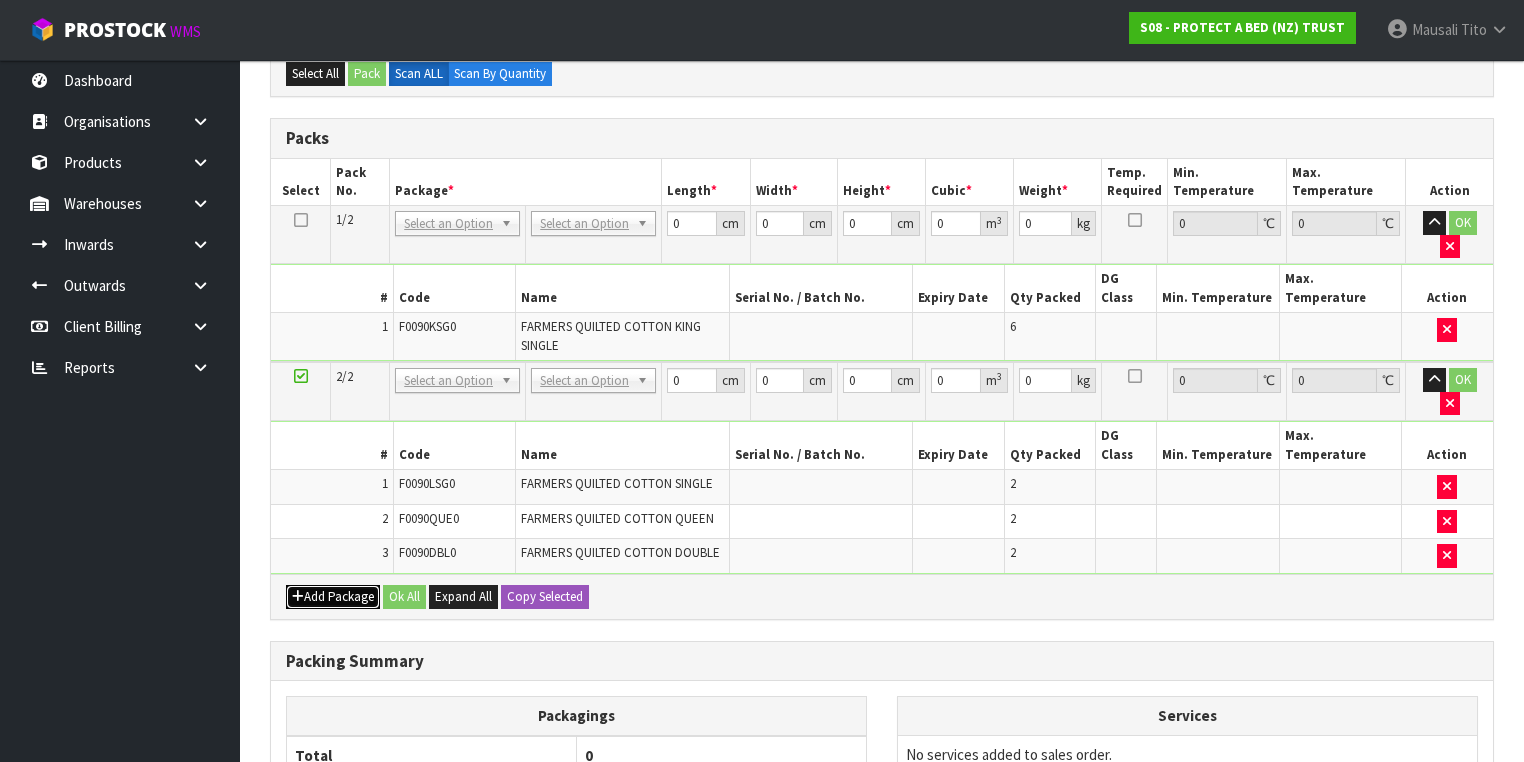 click on "Add Package" at bounding box center [333, 597] 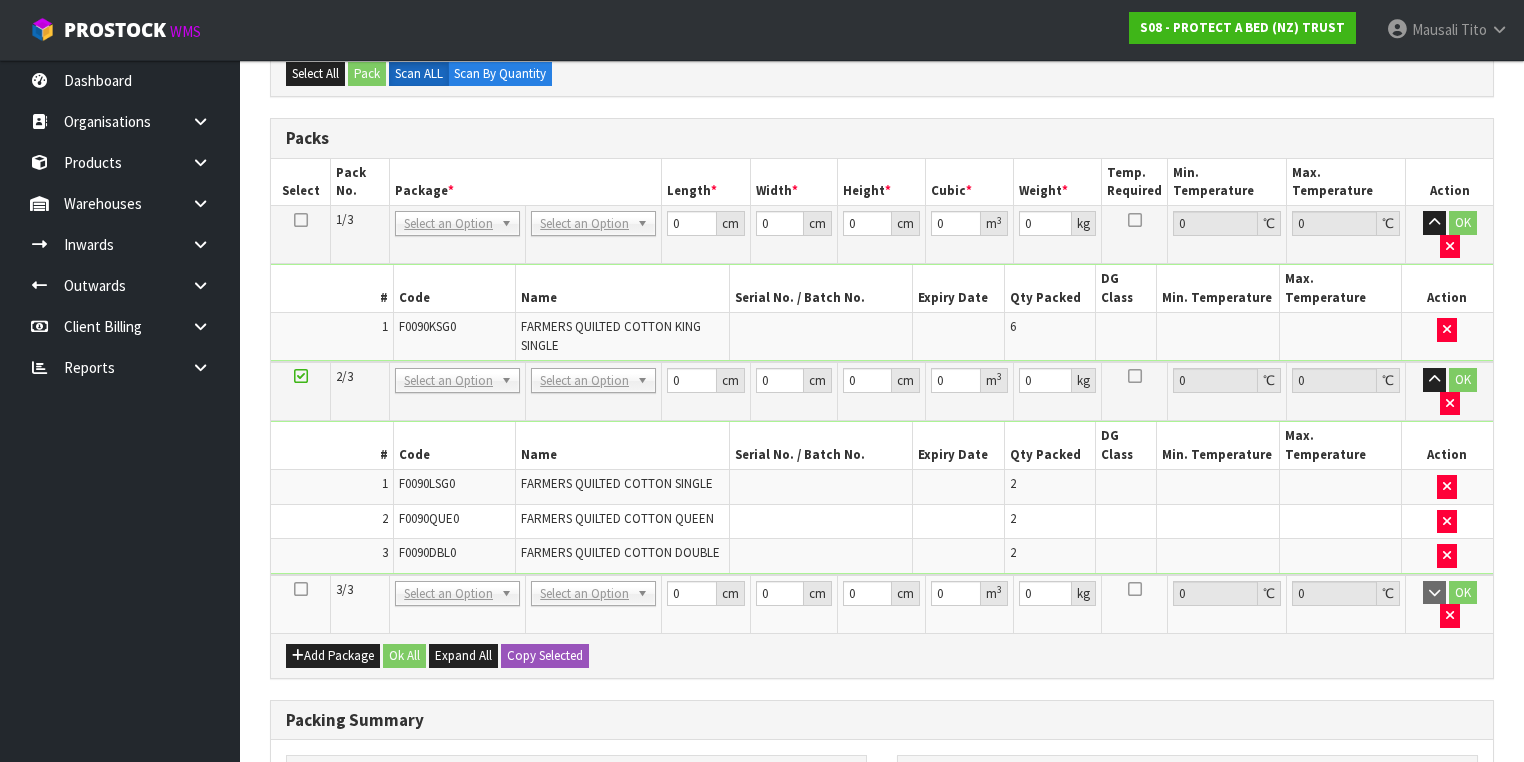 click at bounding box center (301, 589) 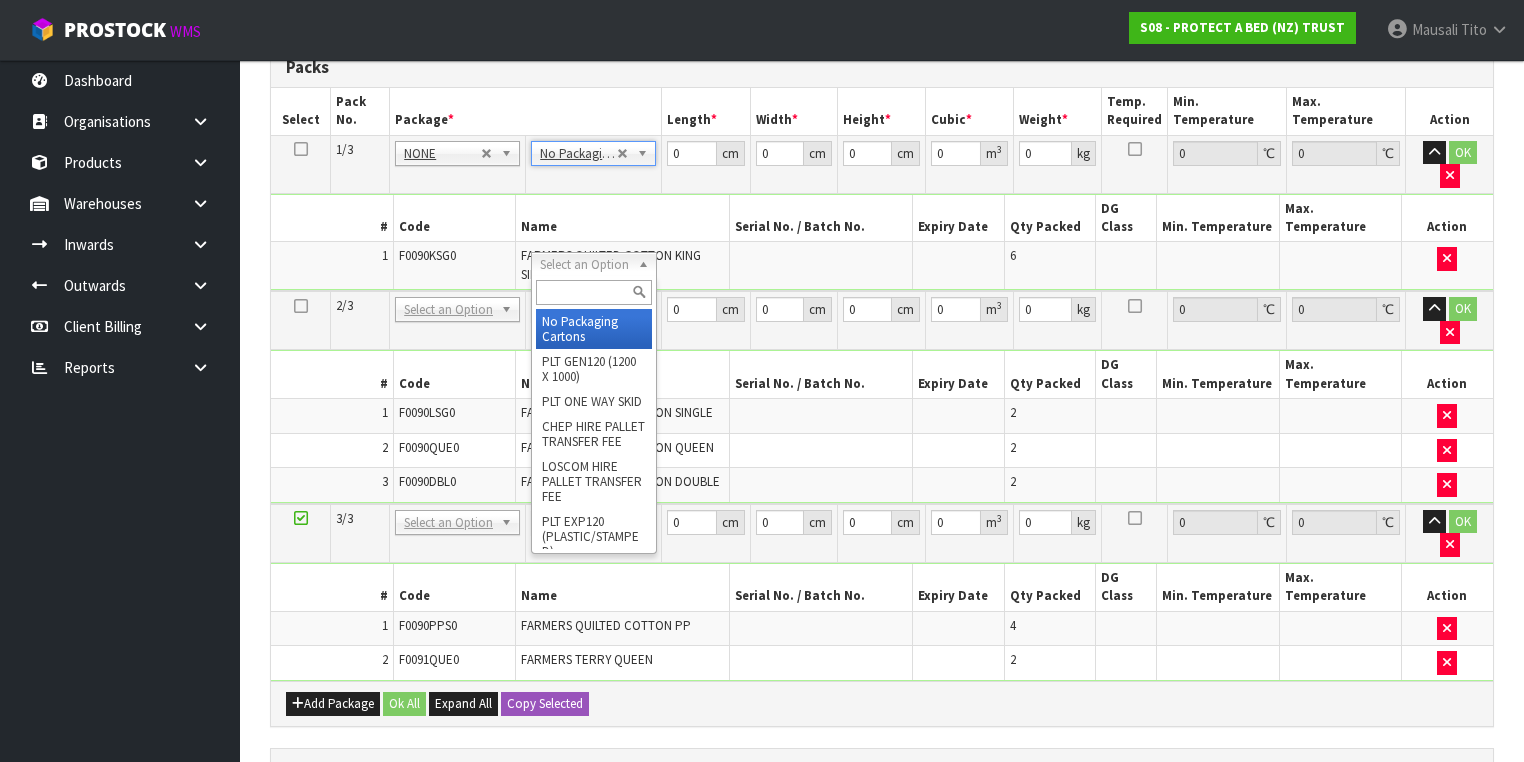 click at bounding box center (593, 292) 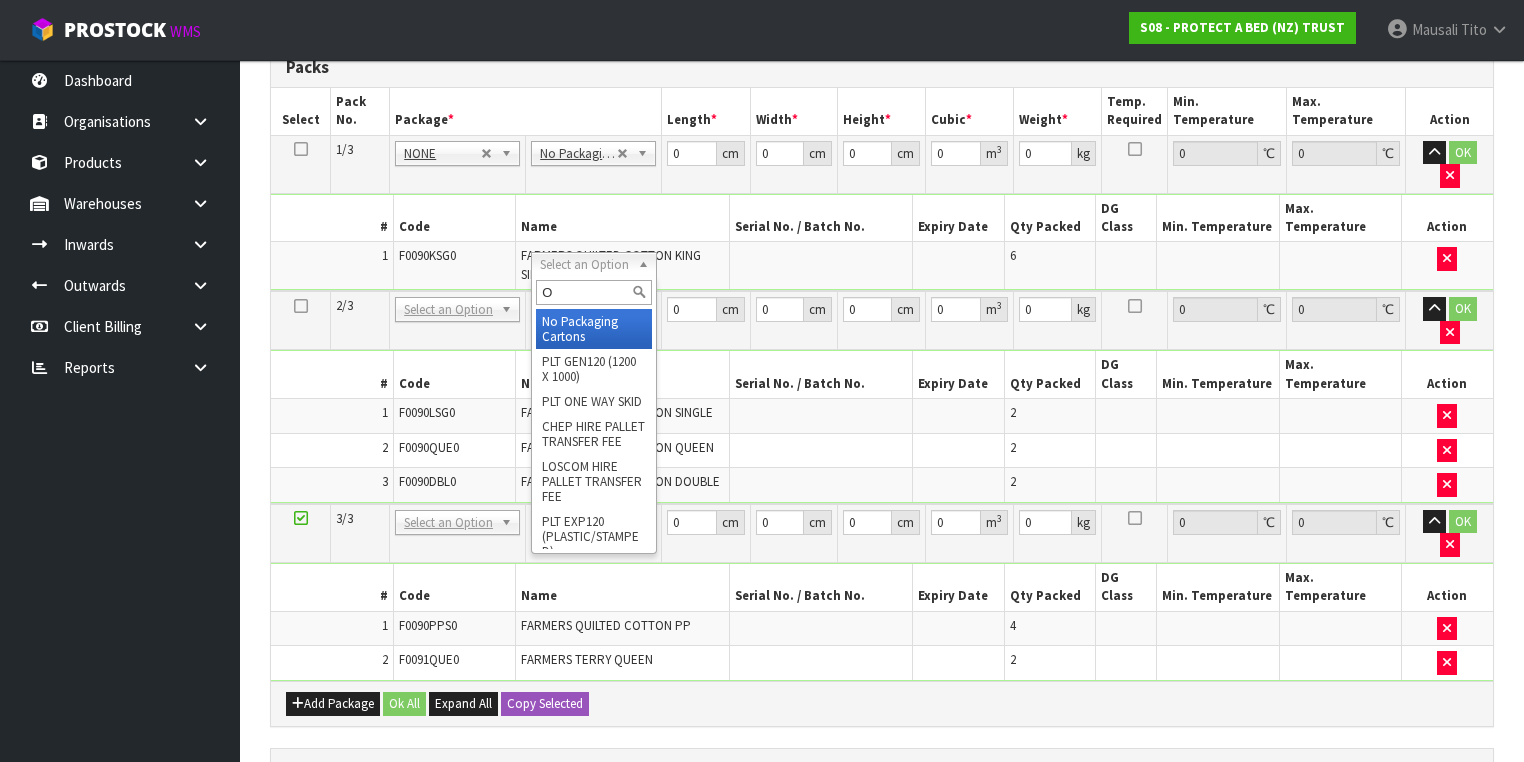 type on "OC" 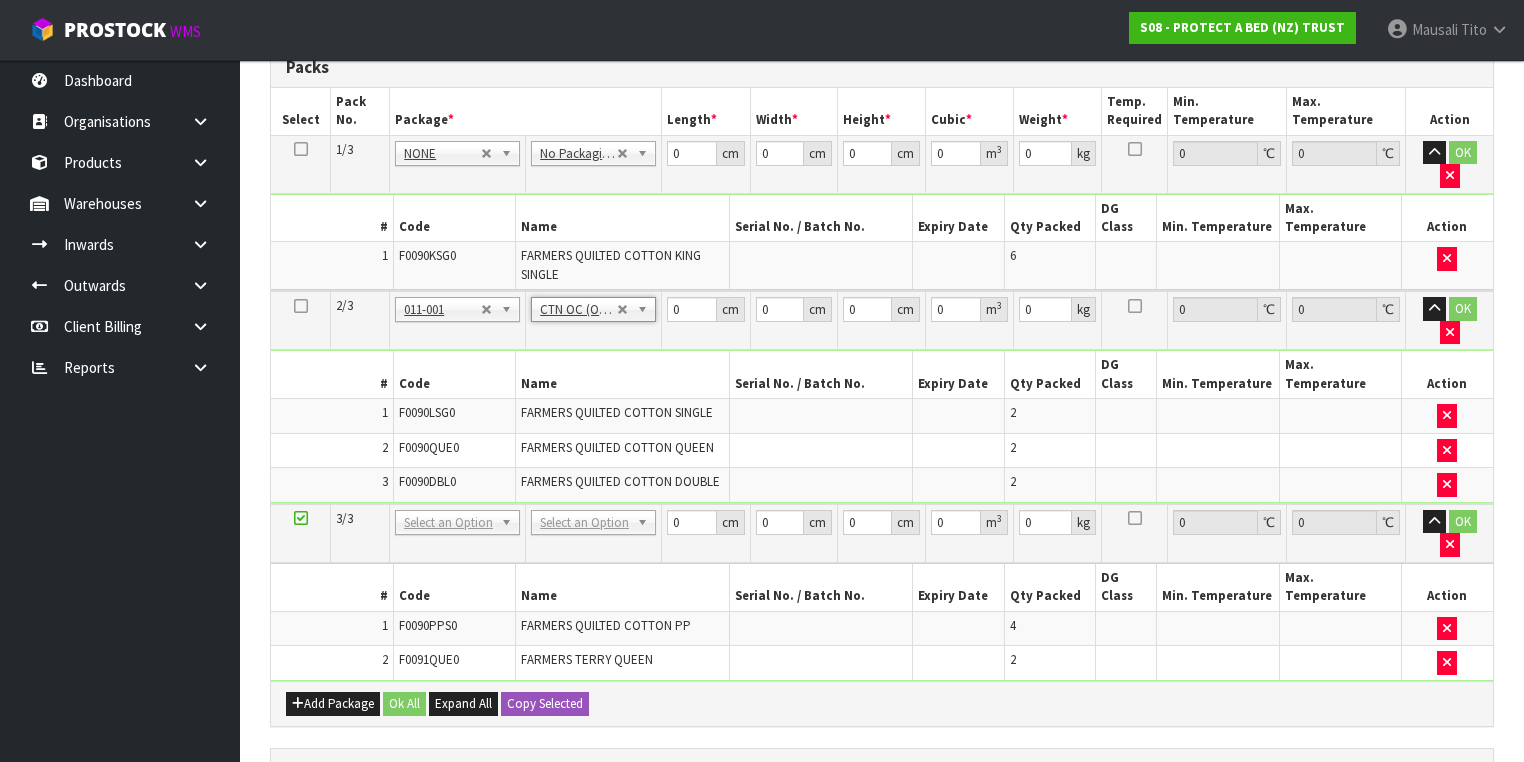 type on "10.566" 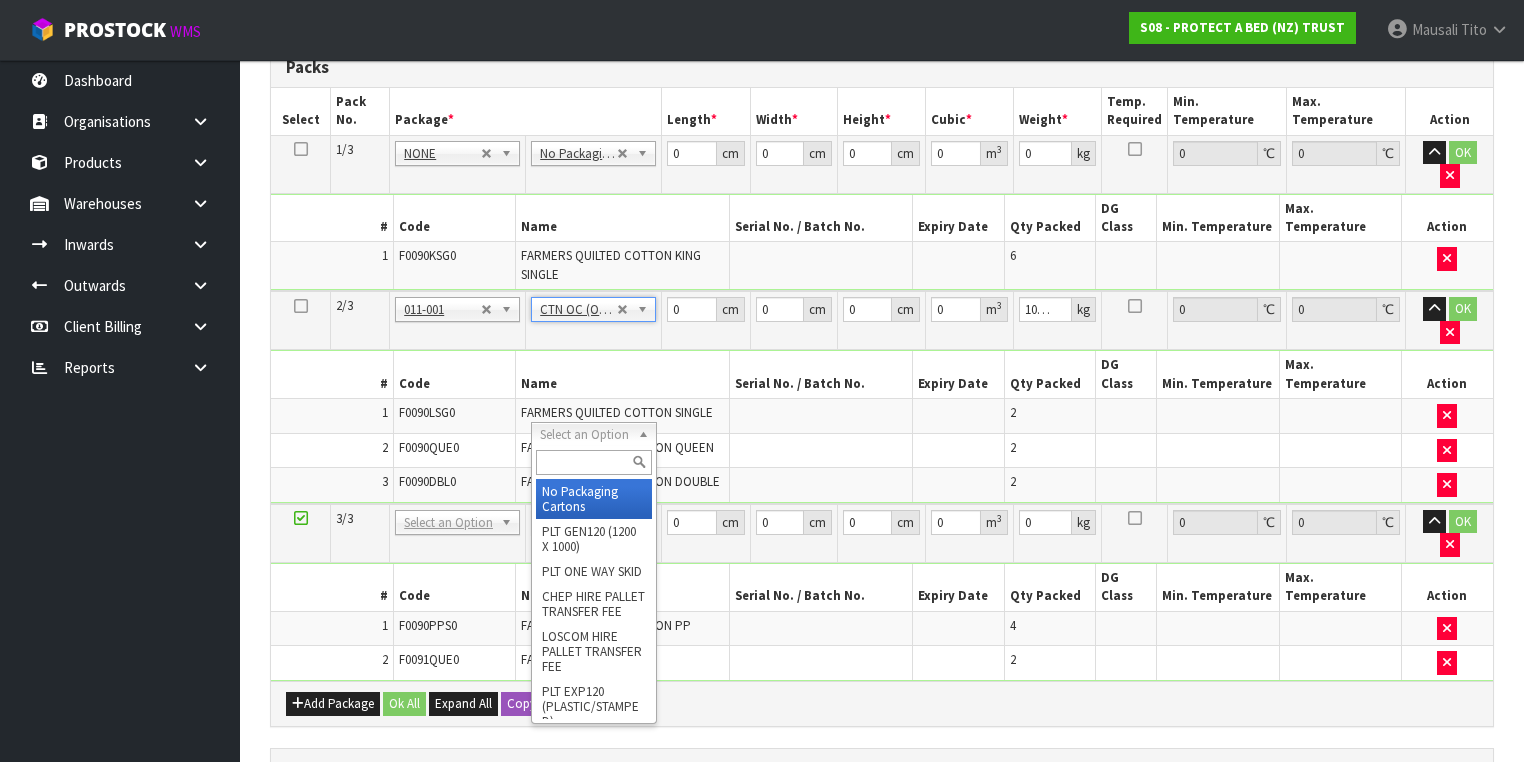 click at bounding box center (593, 462) 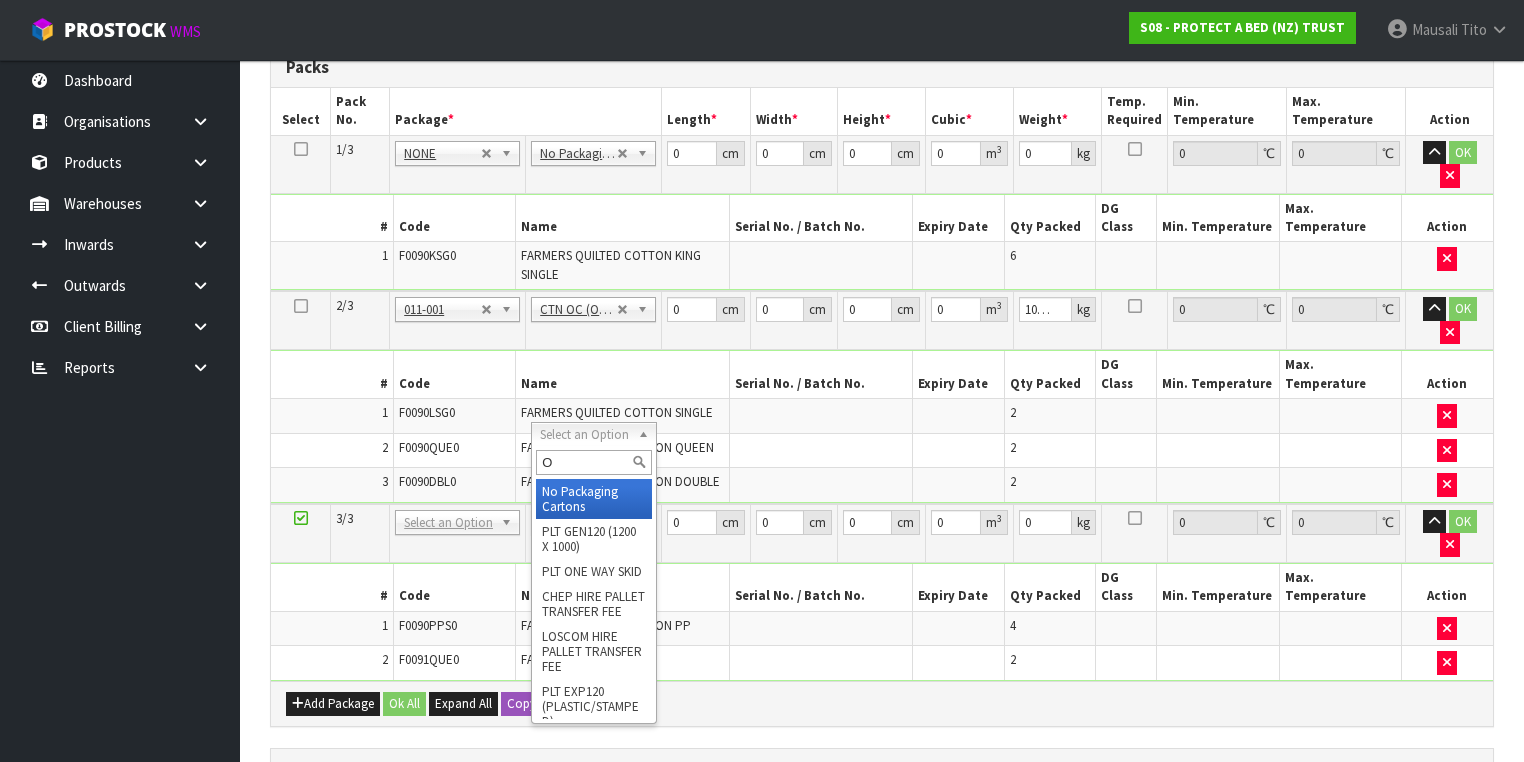 type on "OC" 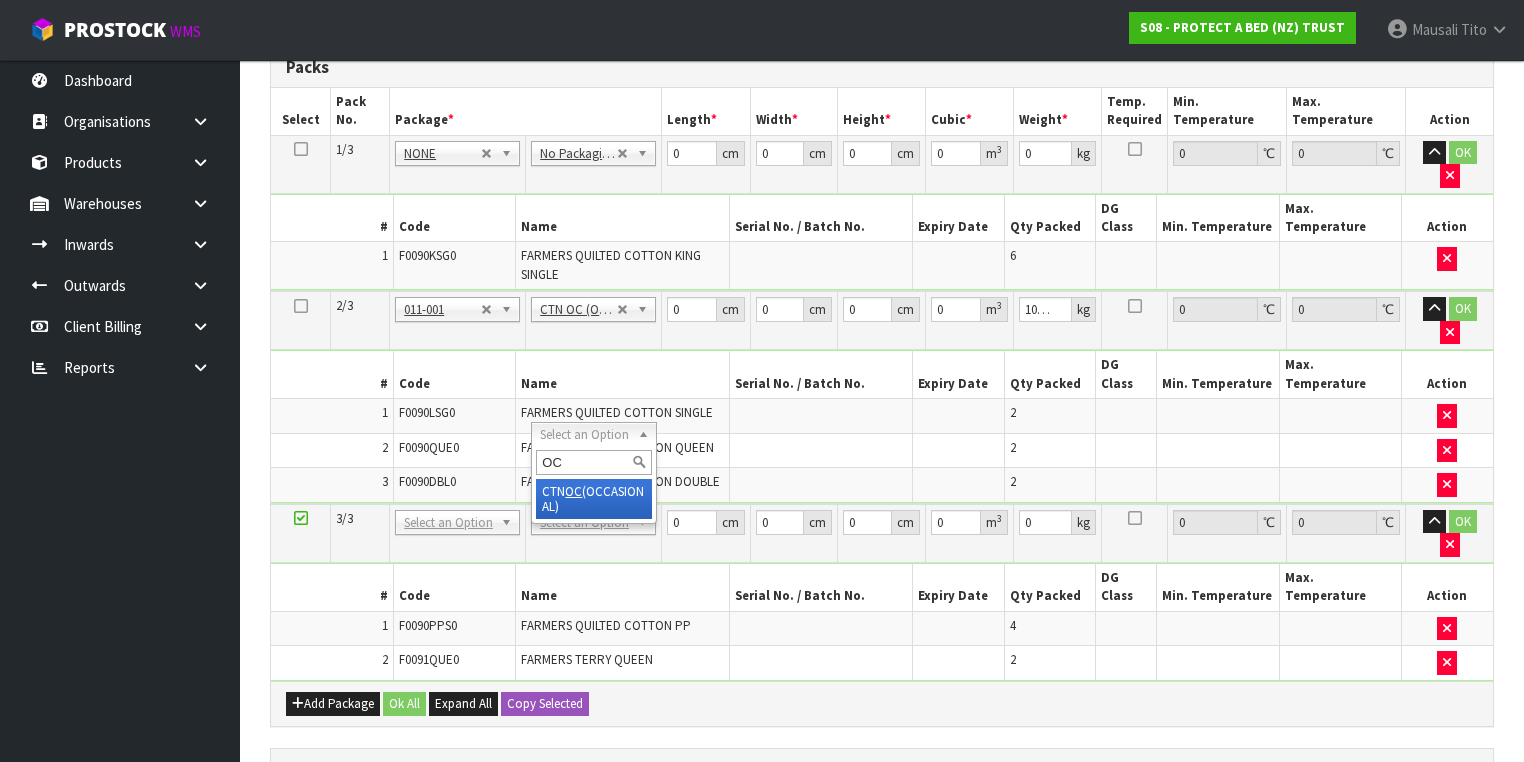 type on "2" 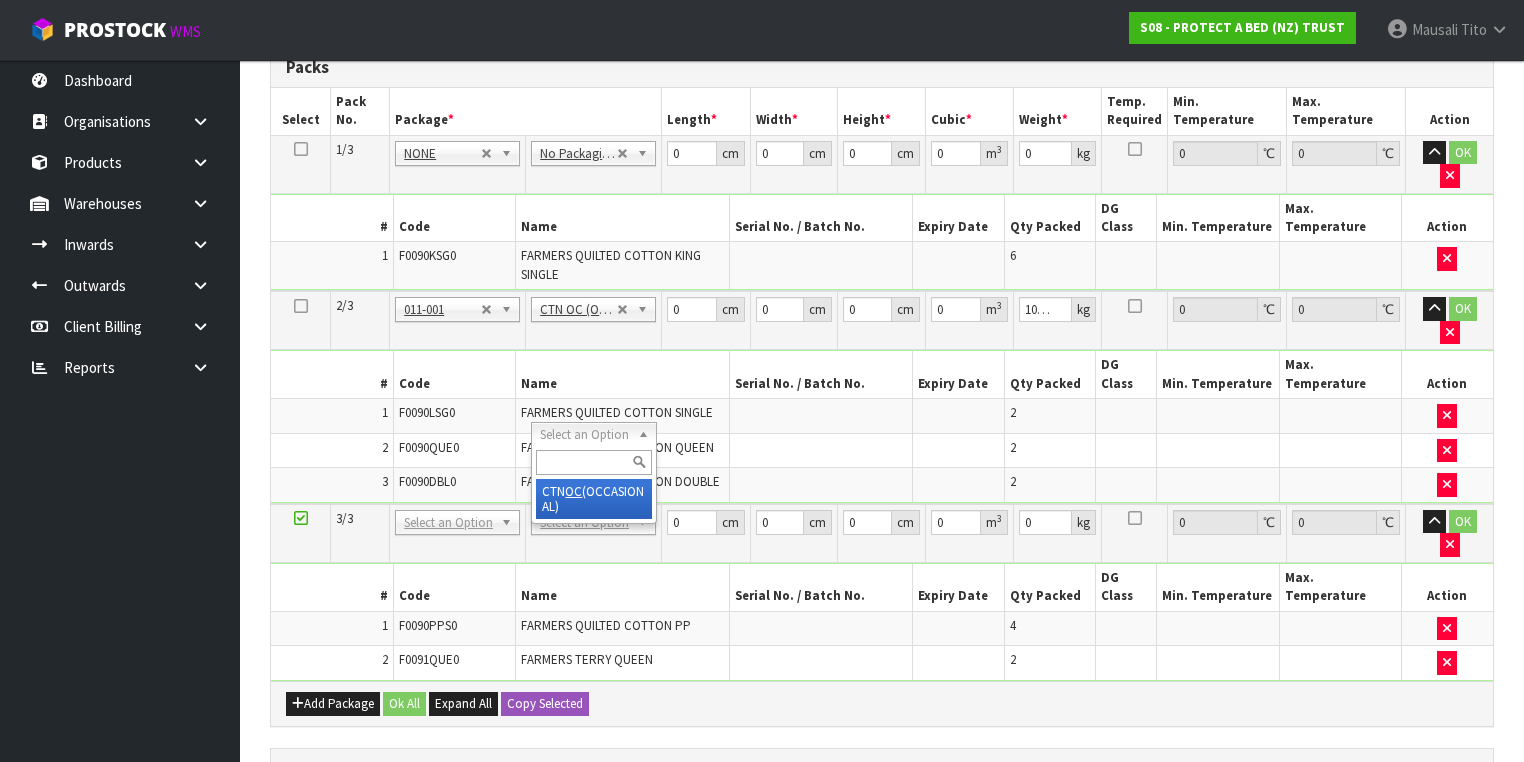 type on "2.59" 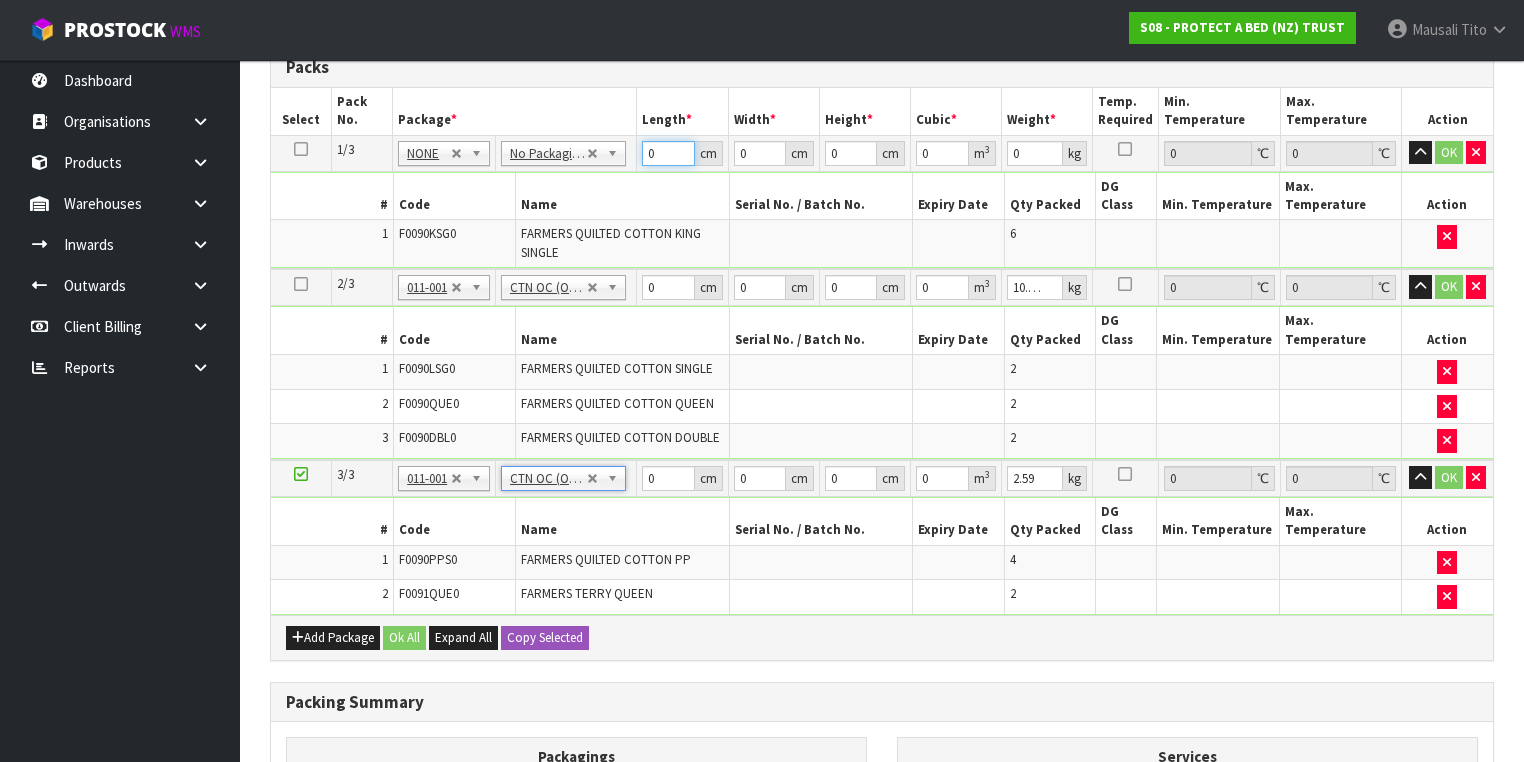 drag, startPoint x: 671, startPoint y: 150, endPoint x: 615, endPoint y: 172, distance: 60.166435 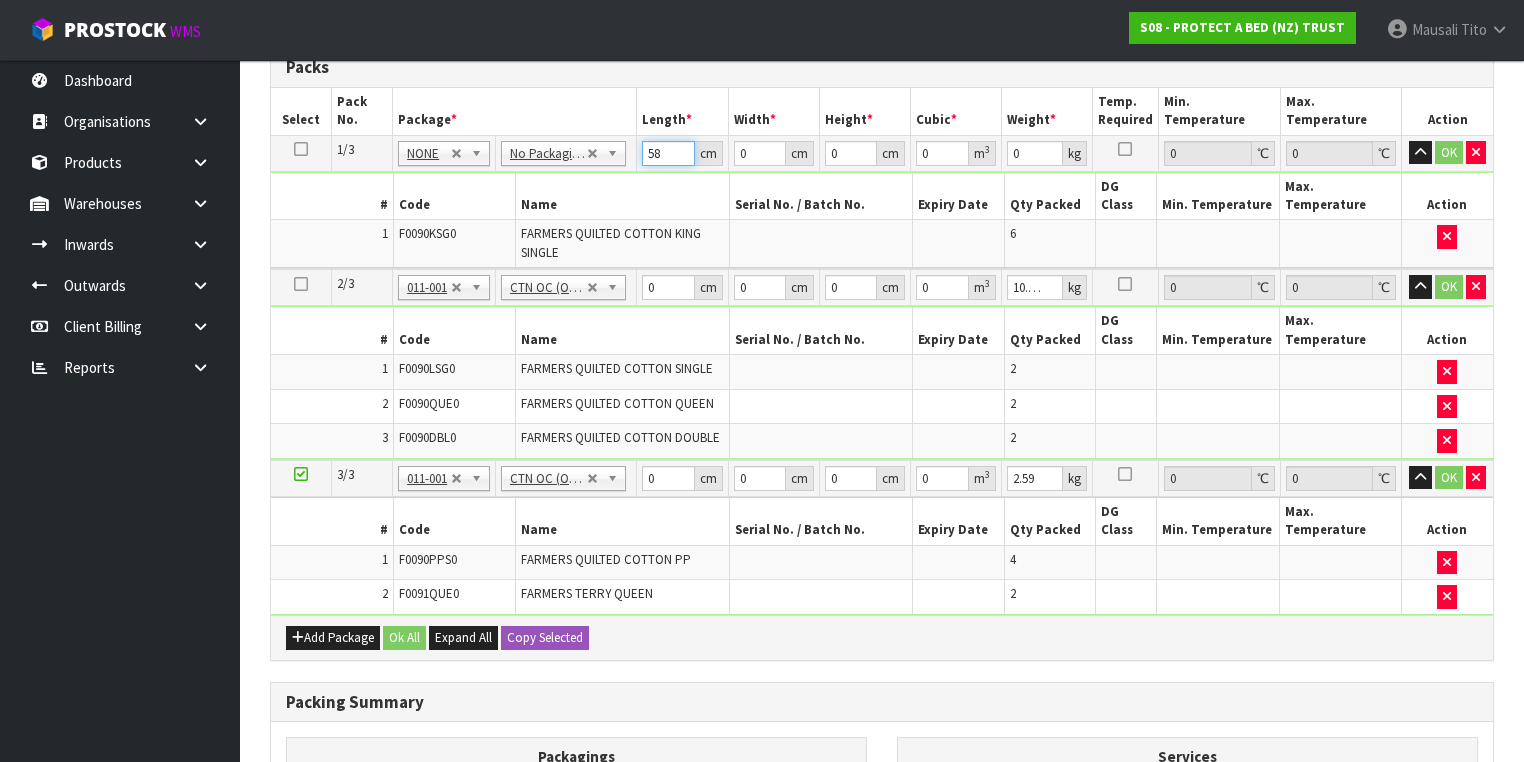 type on "58" 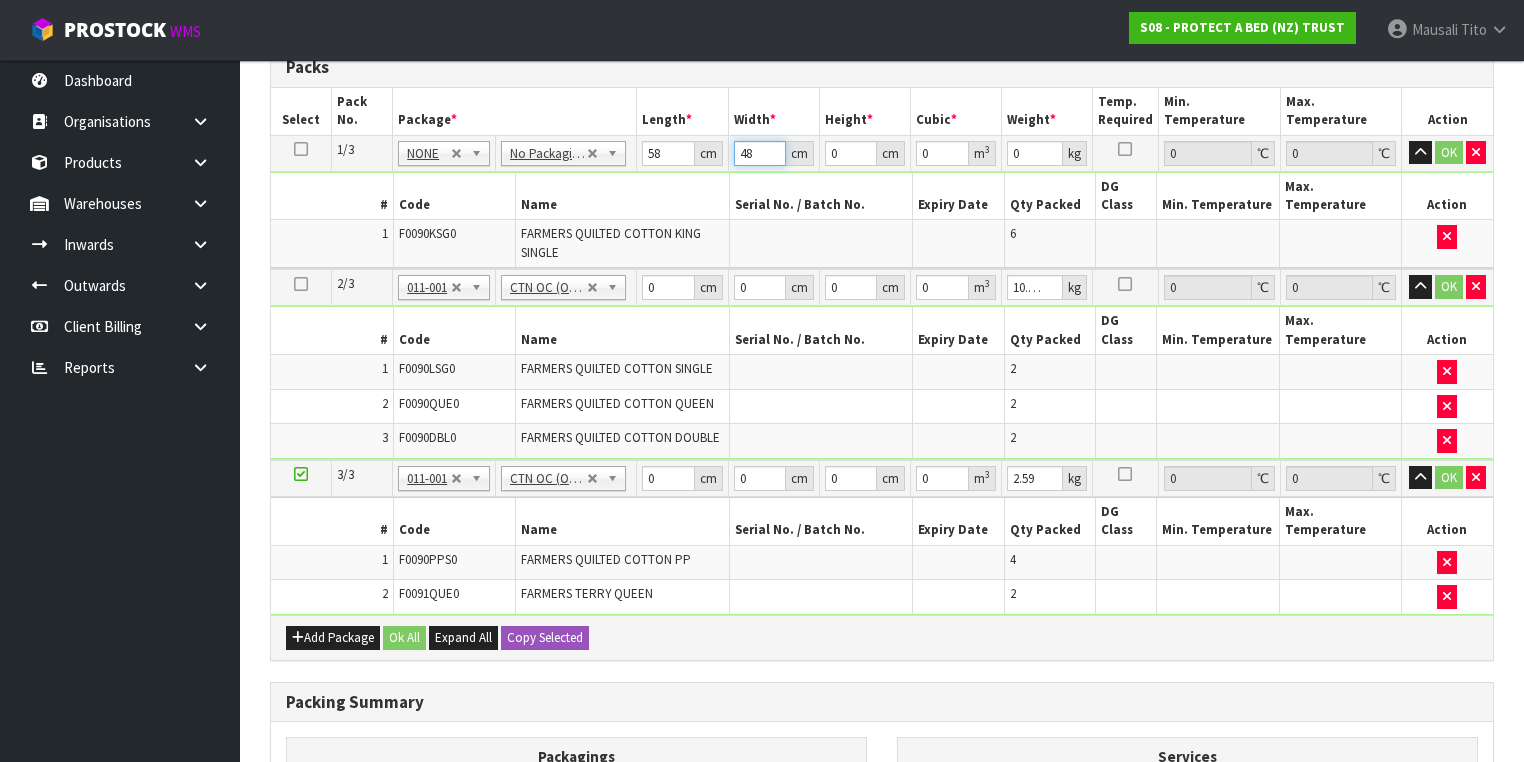 type on "48" 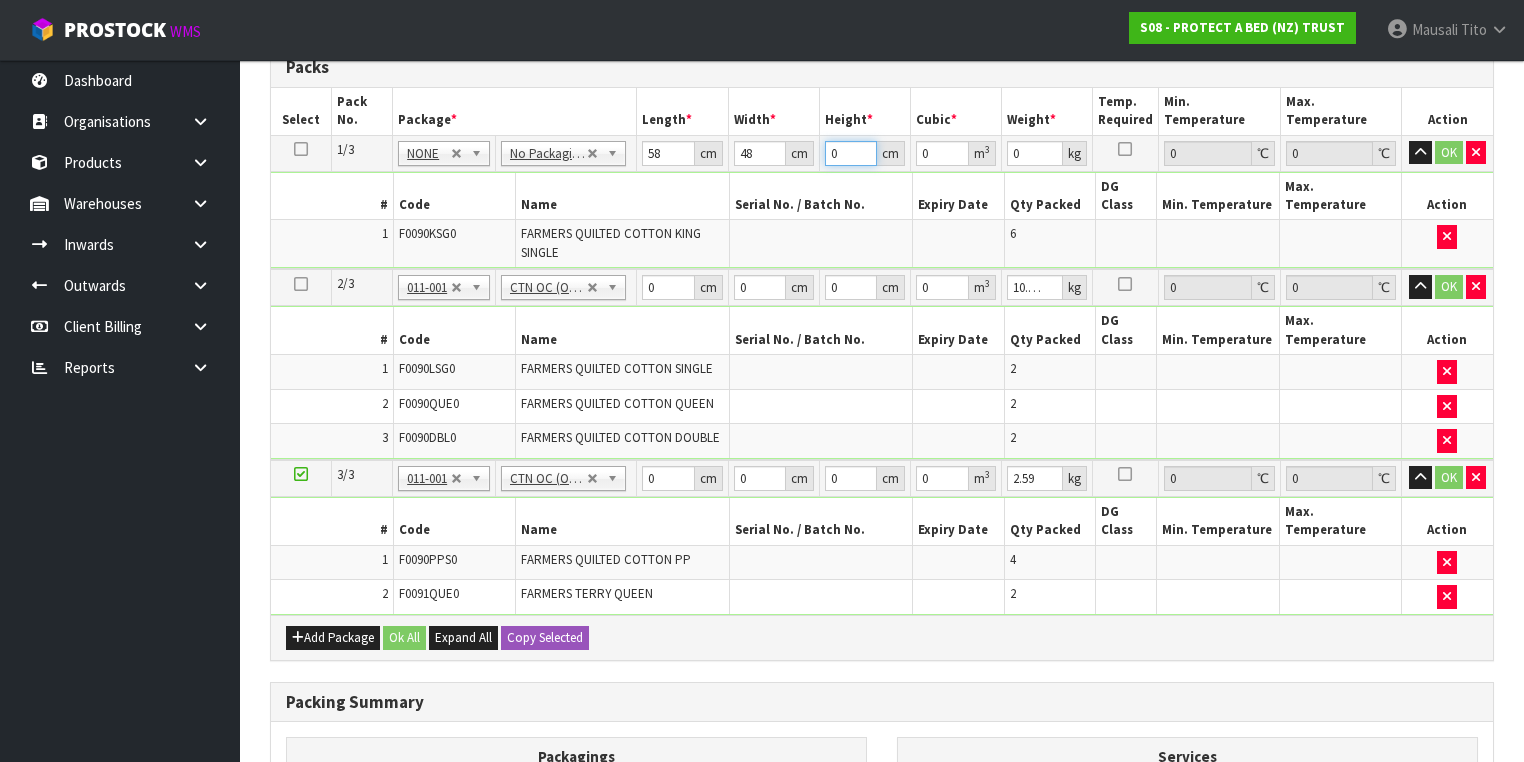 type on "3" 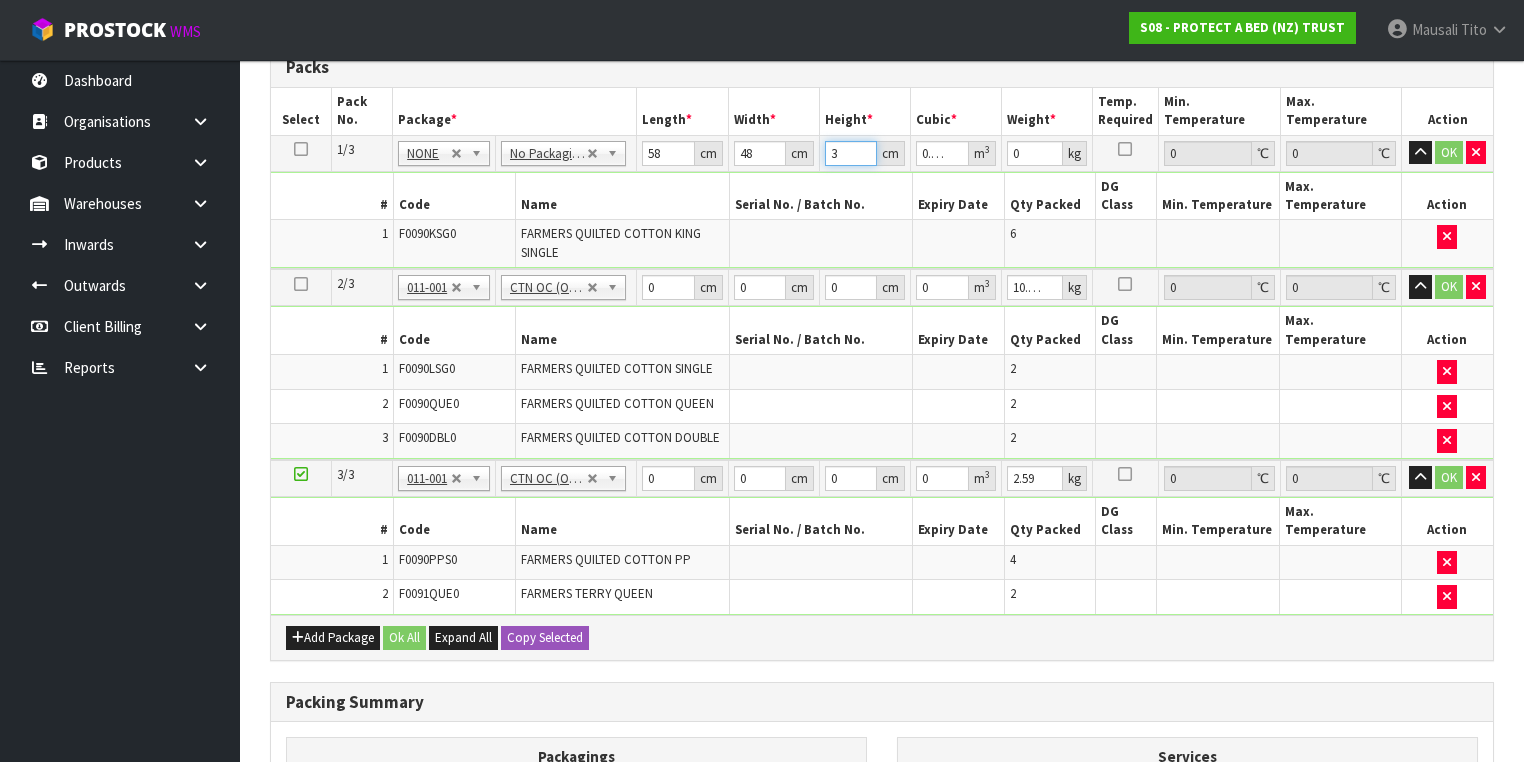 type on "32" 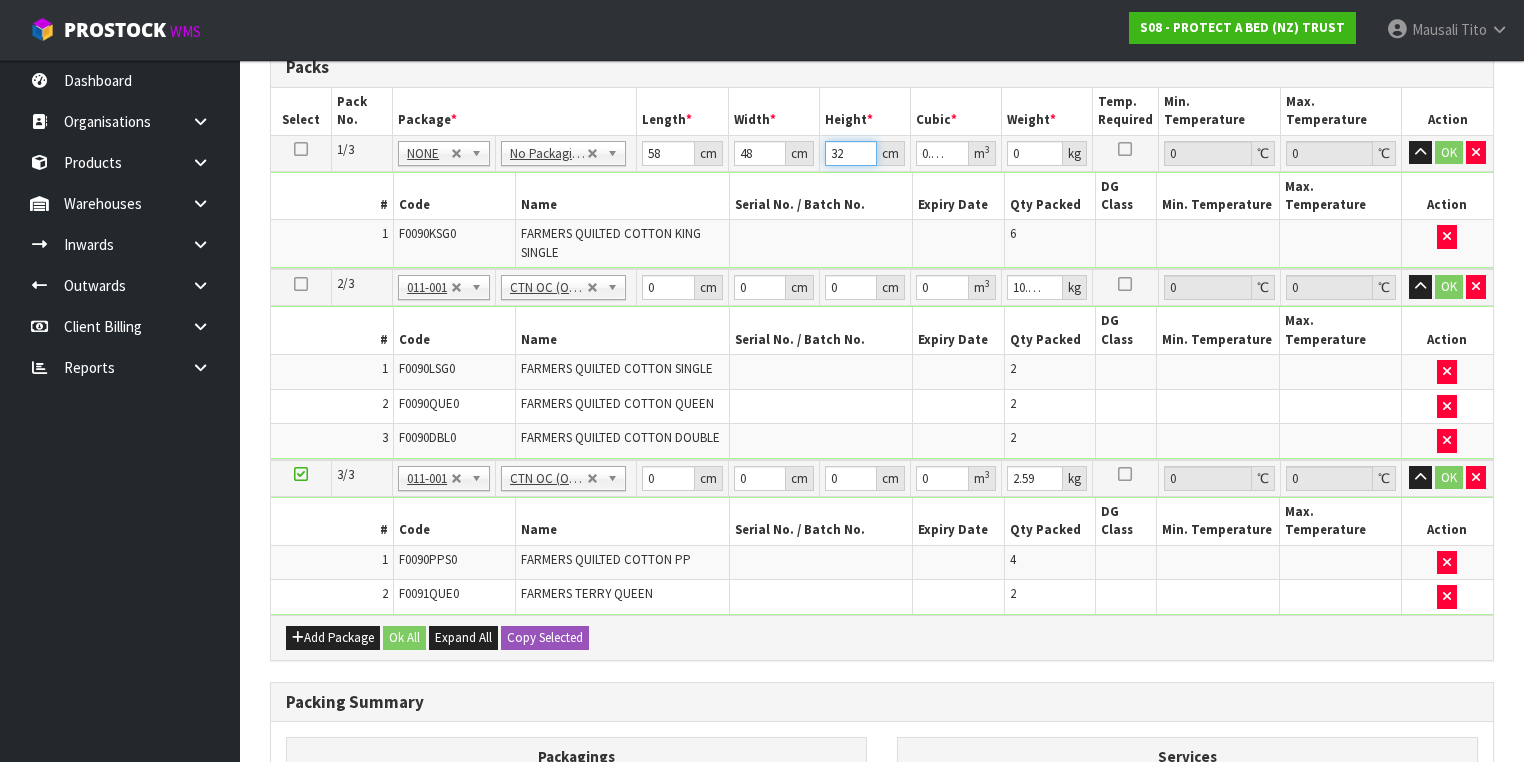 type on "32" 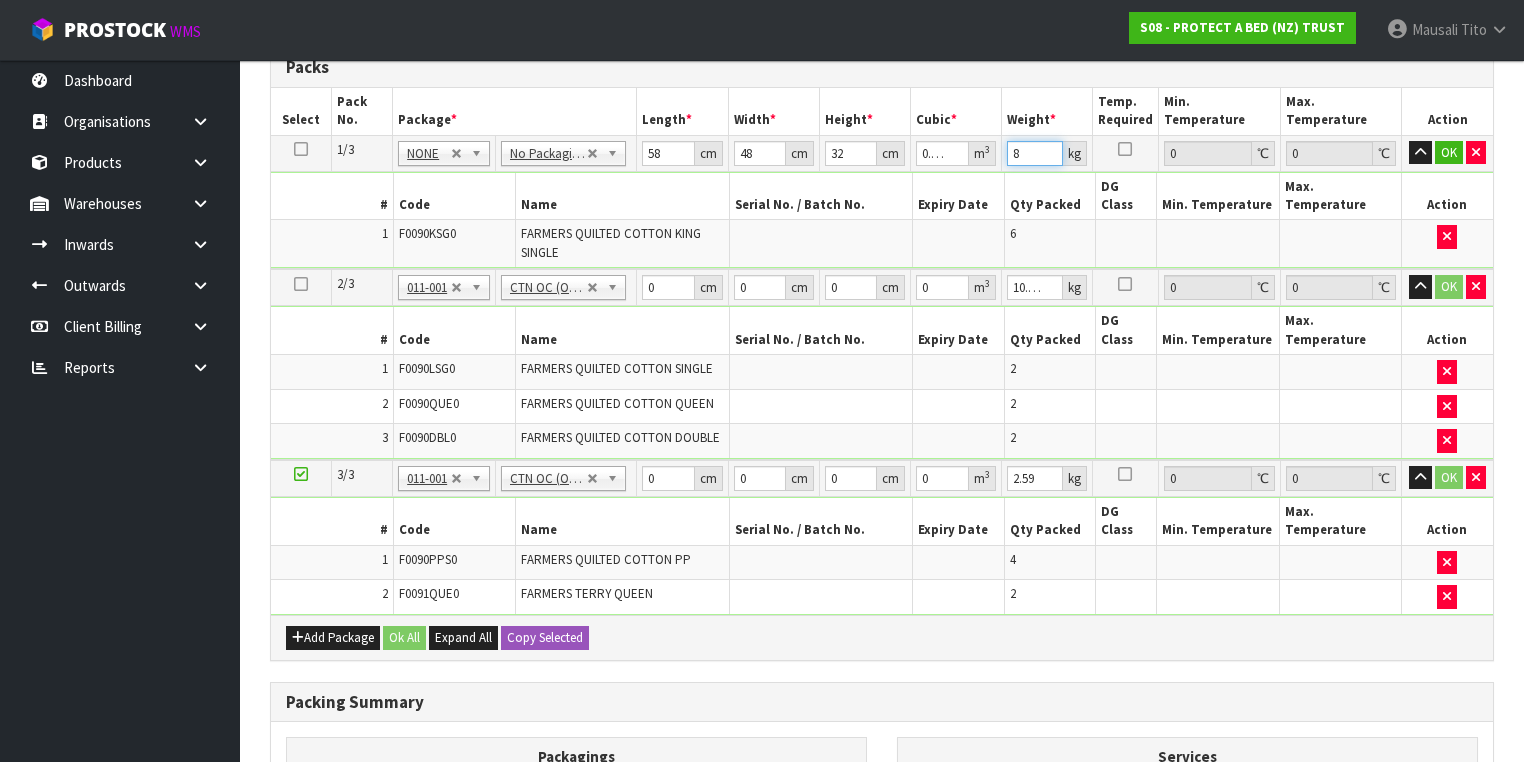 type on "8" 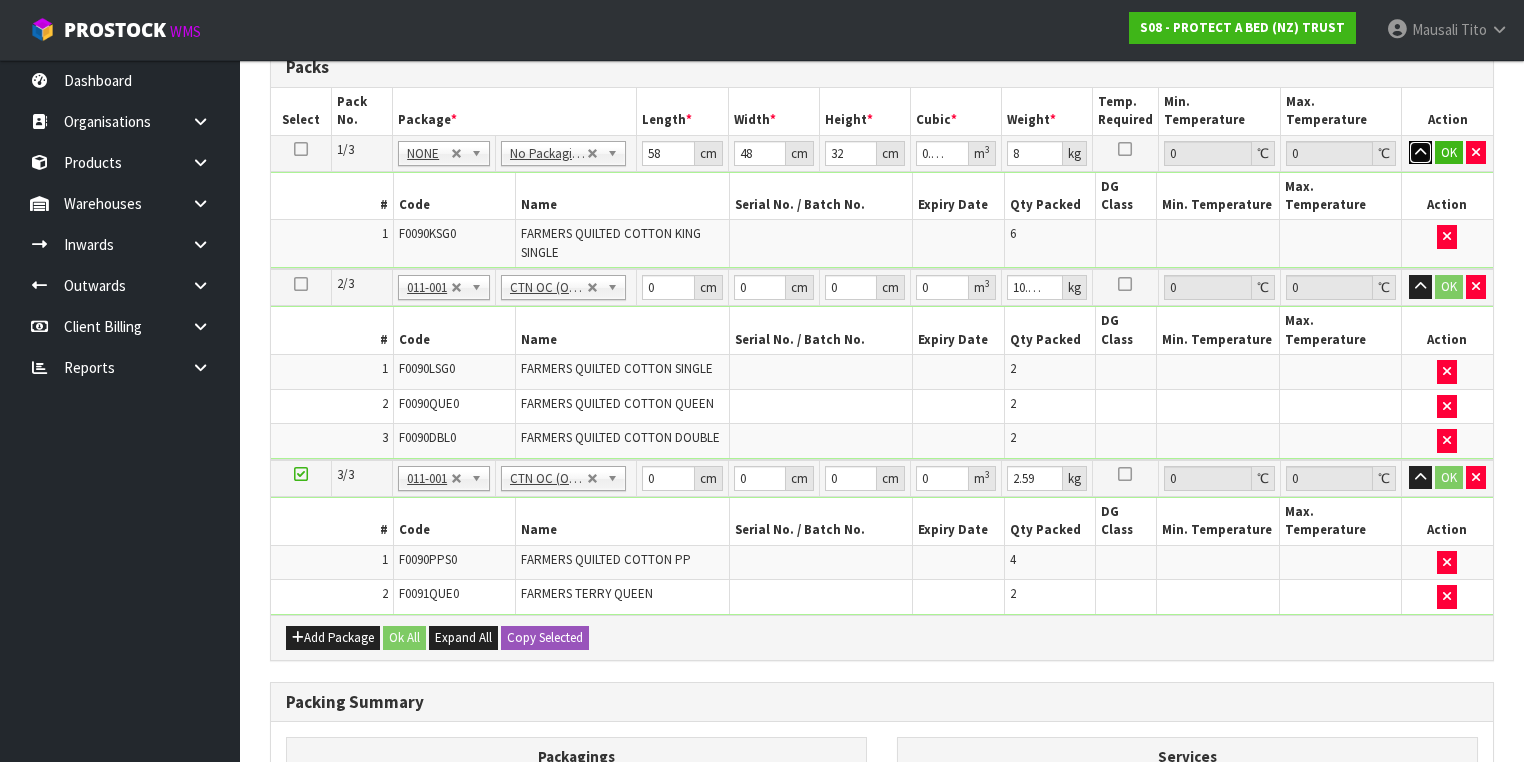 type 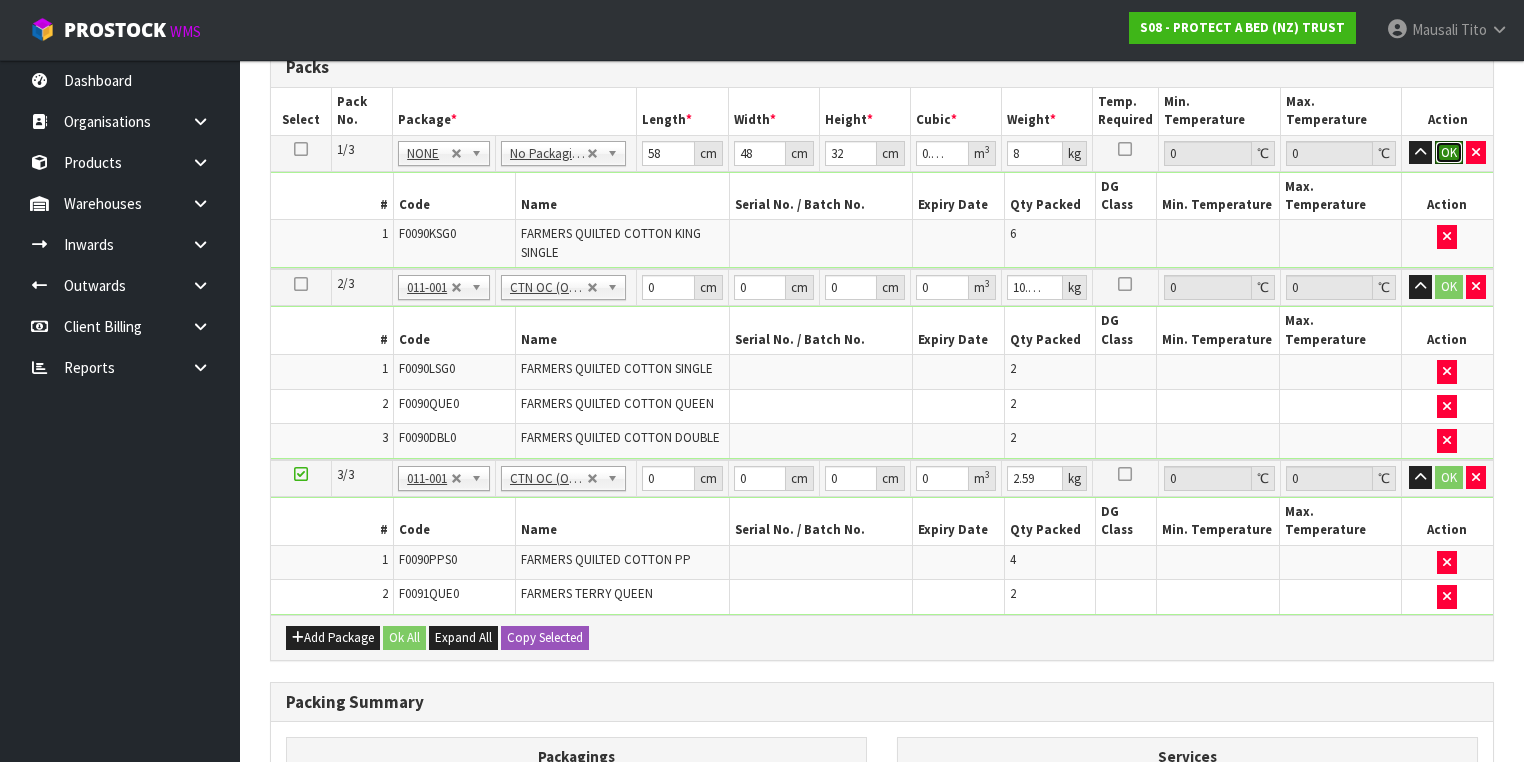 type 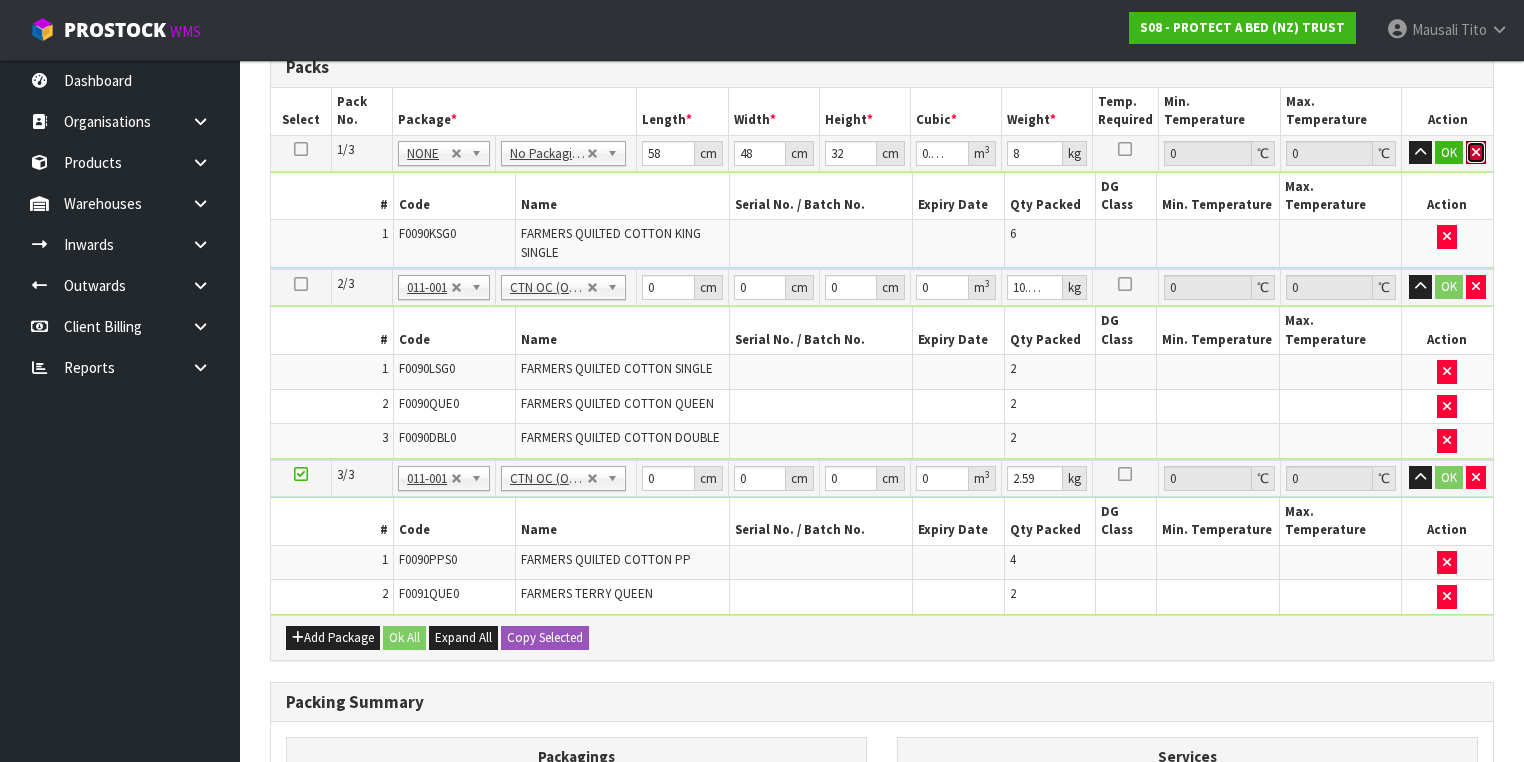 type 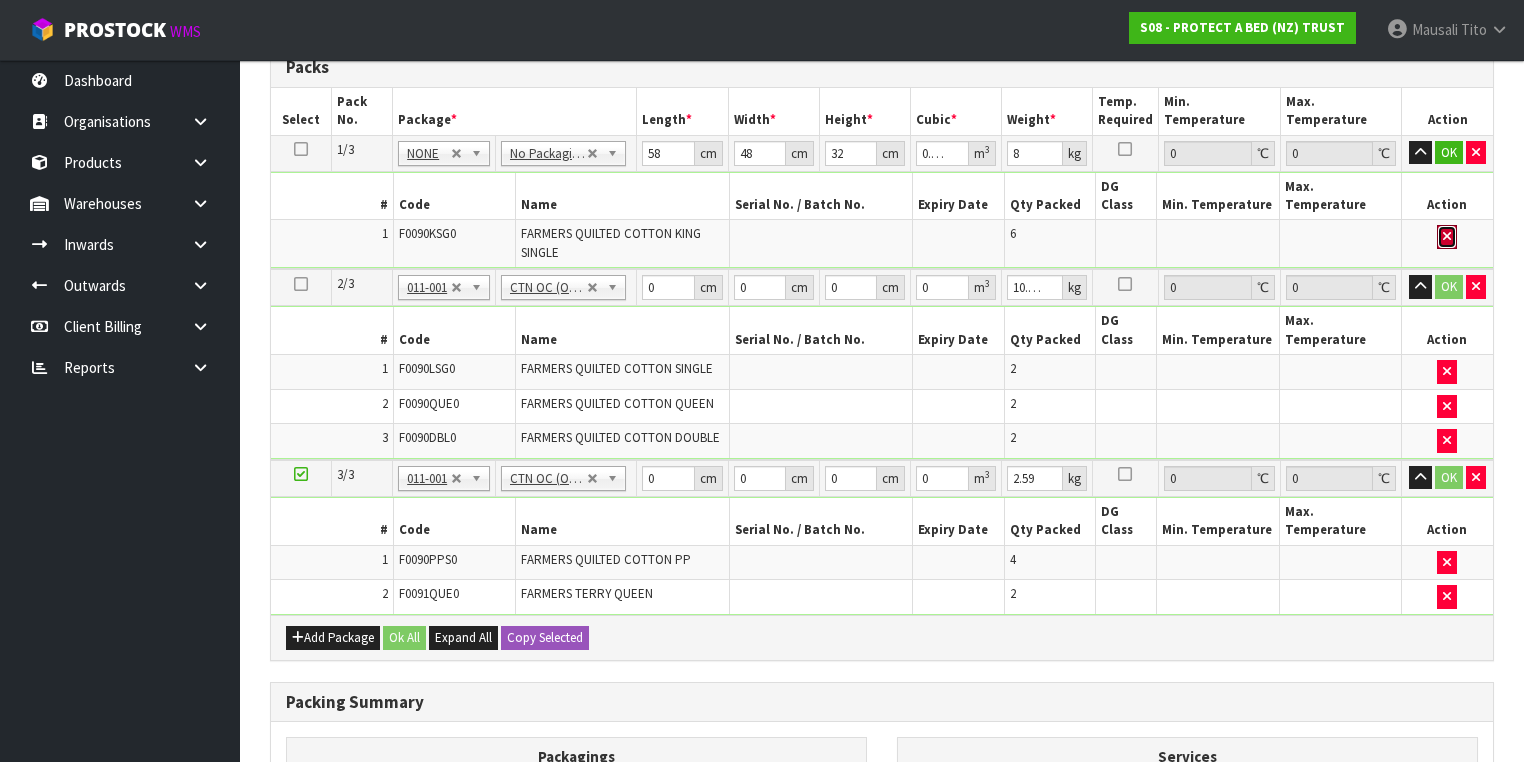 type 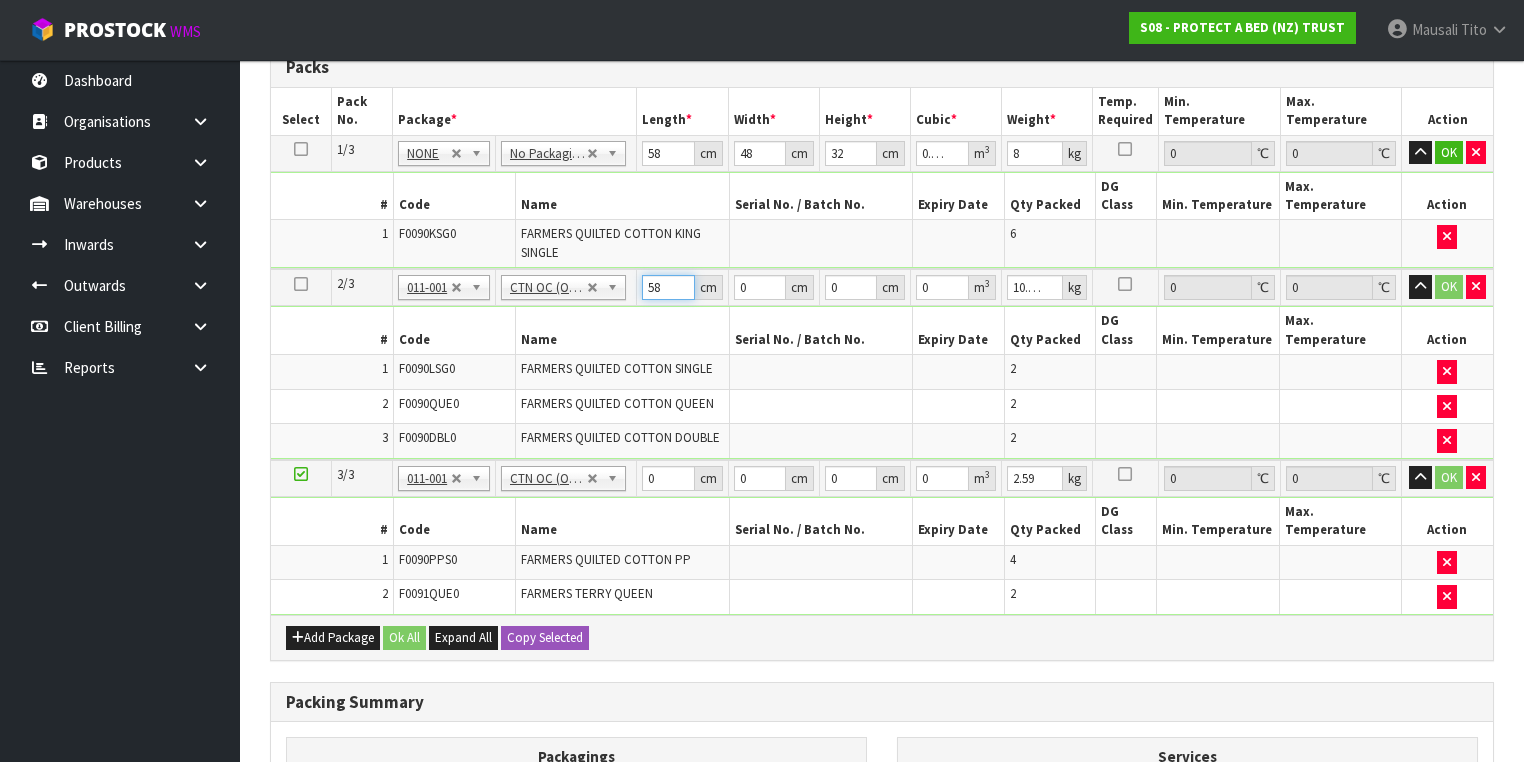 type on "58" 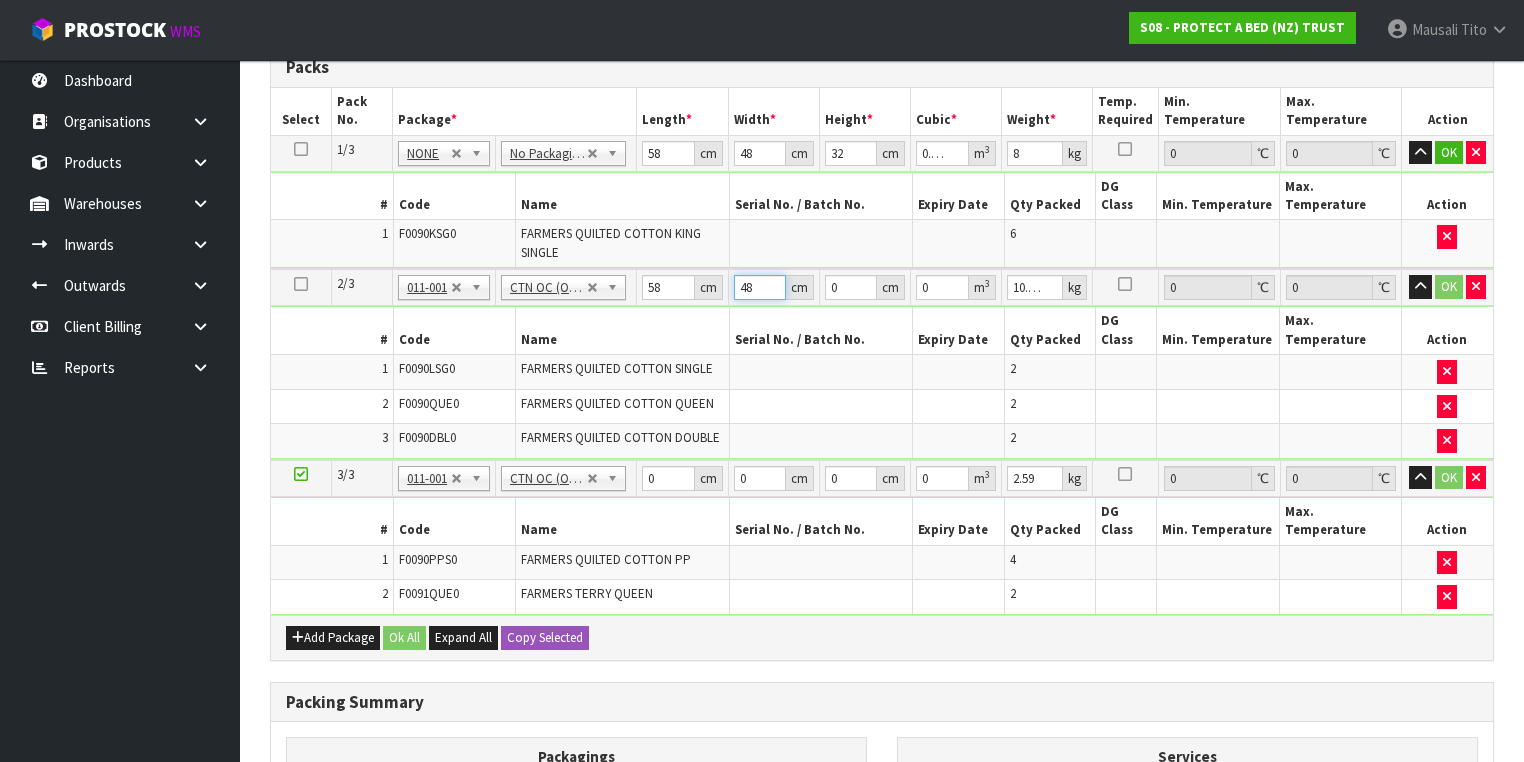 type on "48" 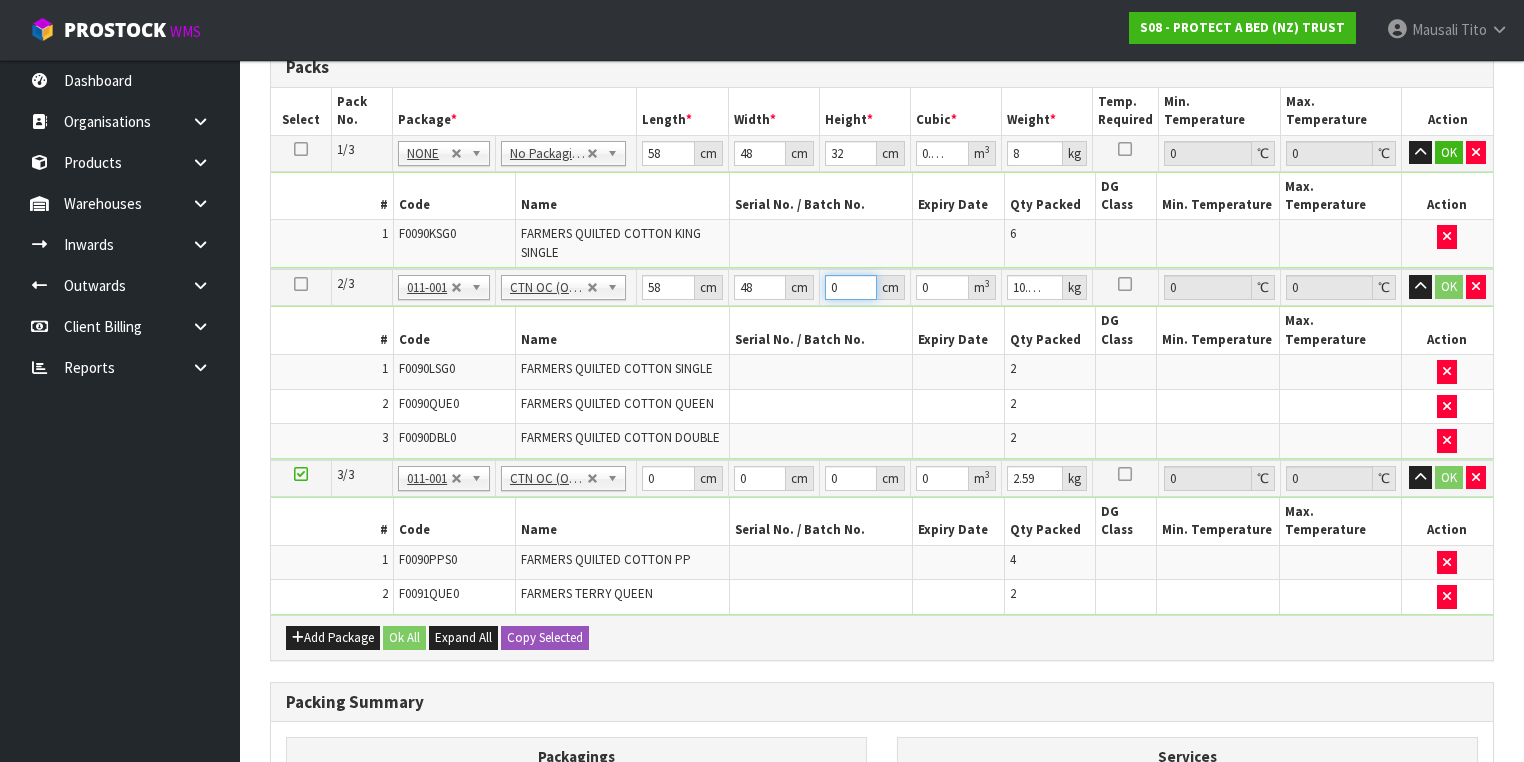 type on "3" 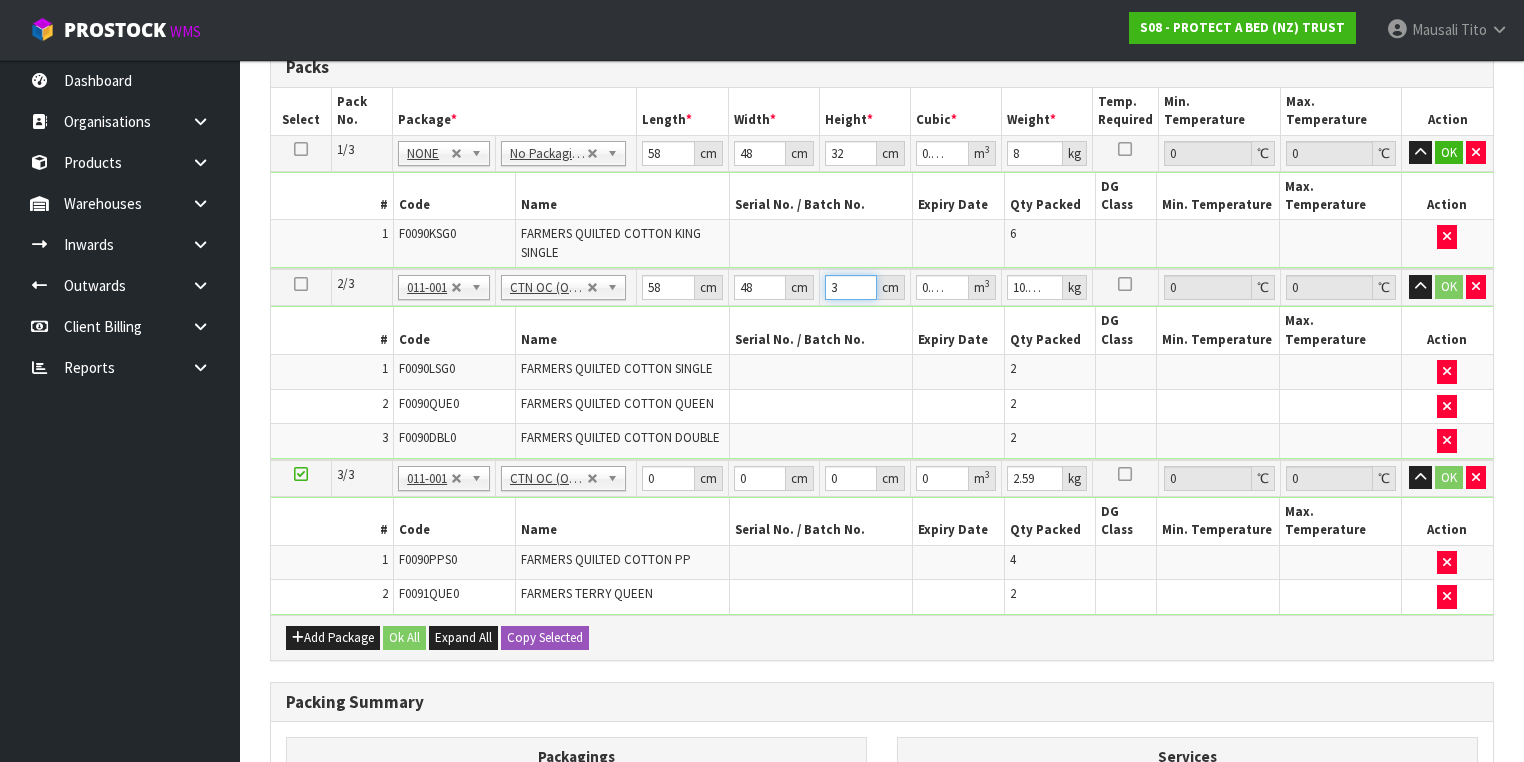 type on "32" 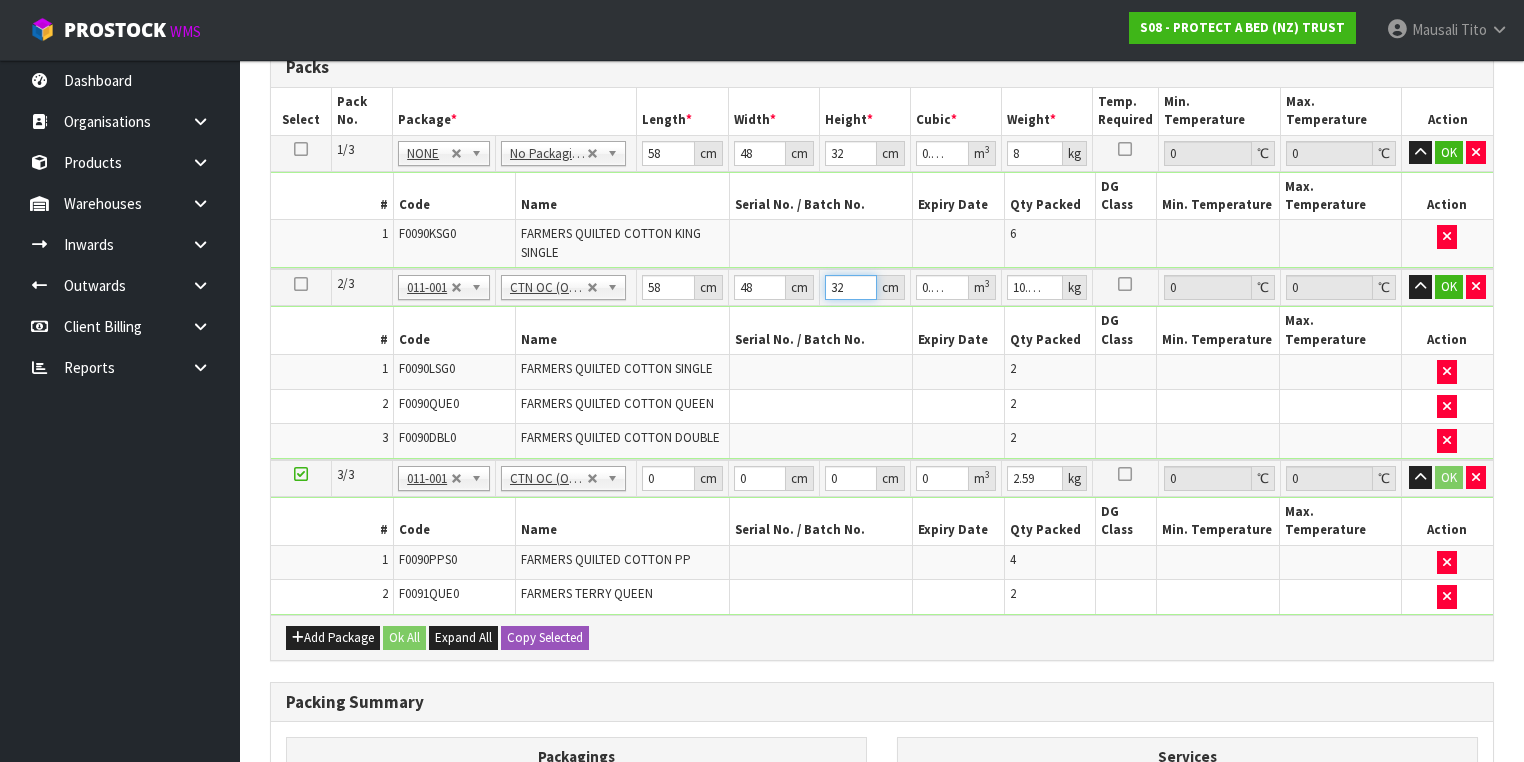 type on "32" 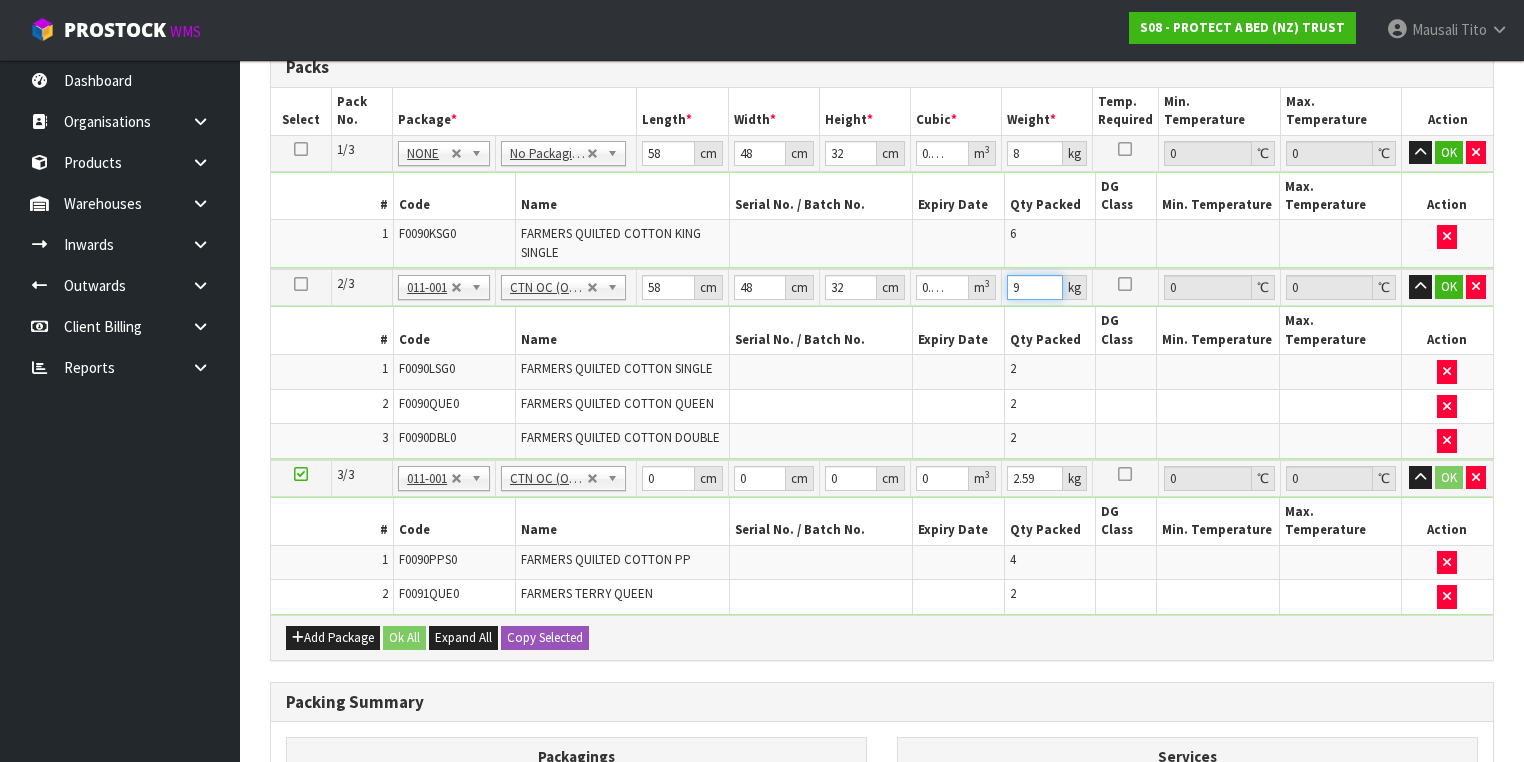 type on "9" 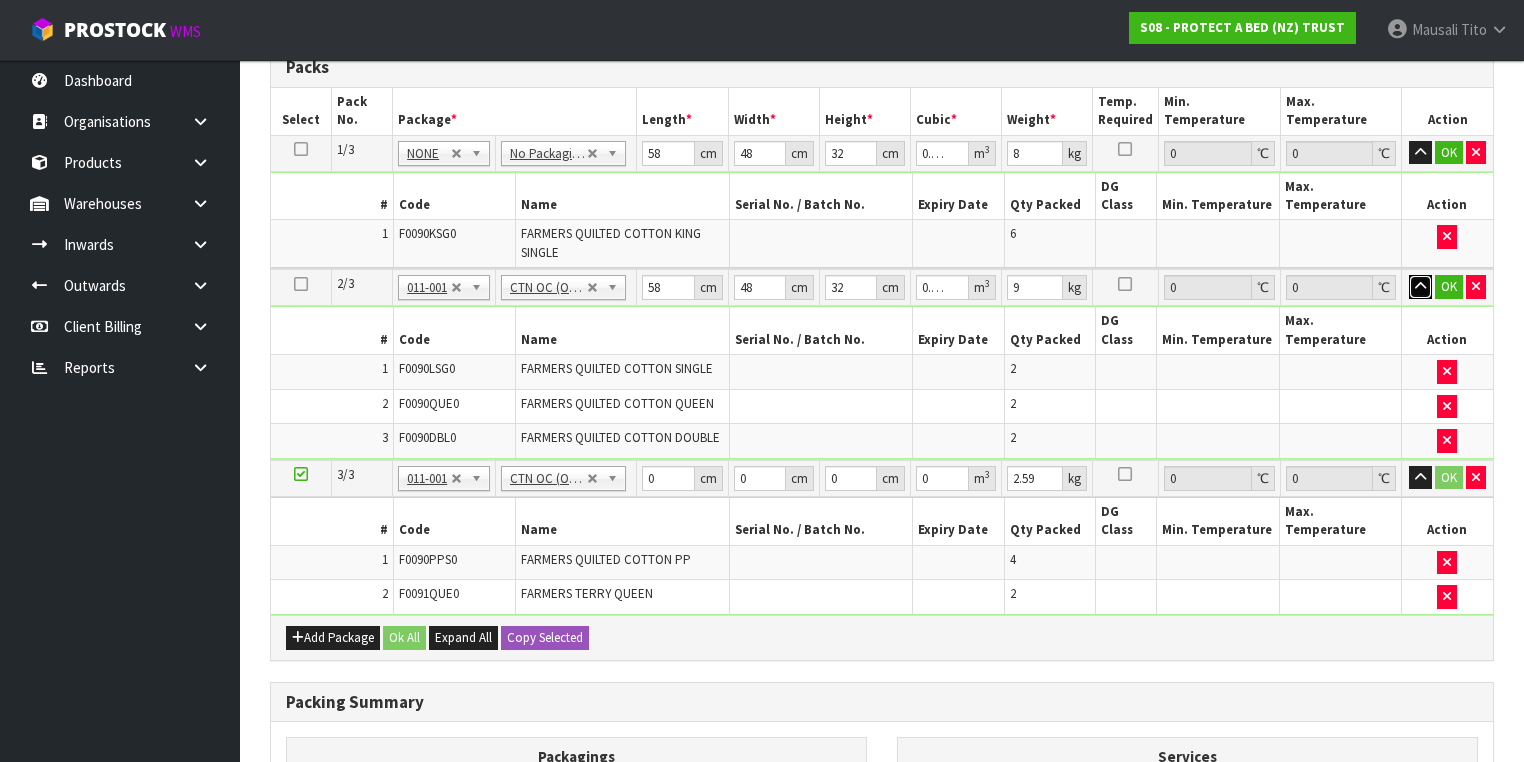 type 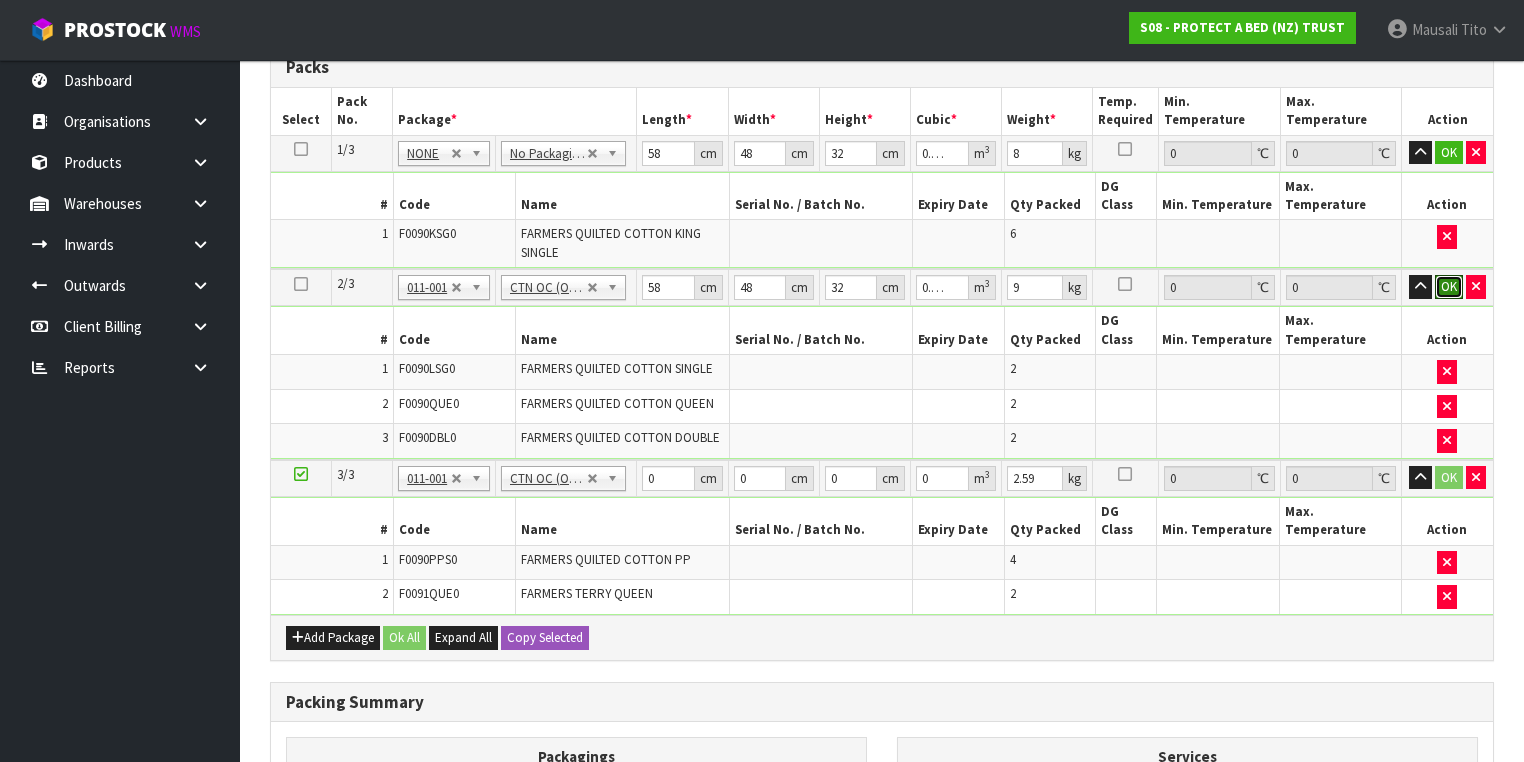 type 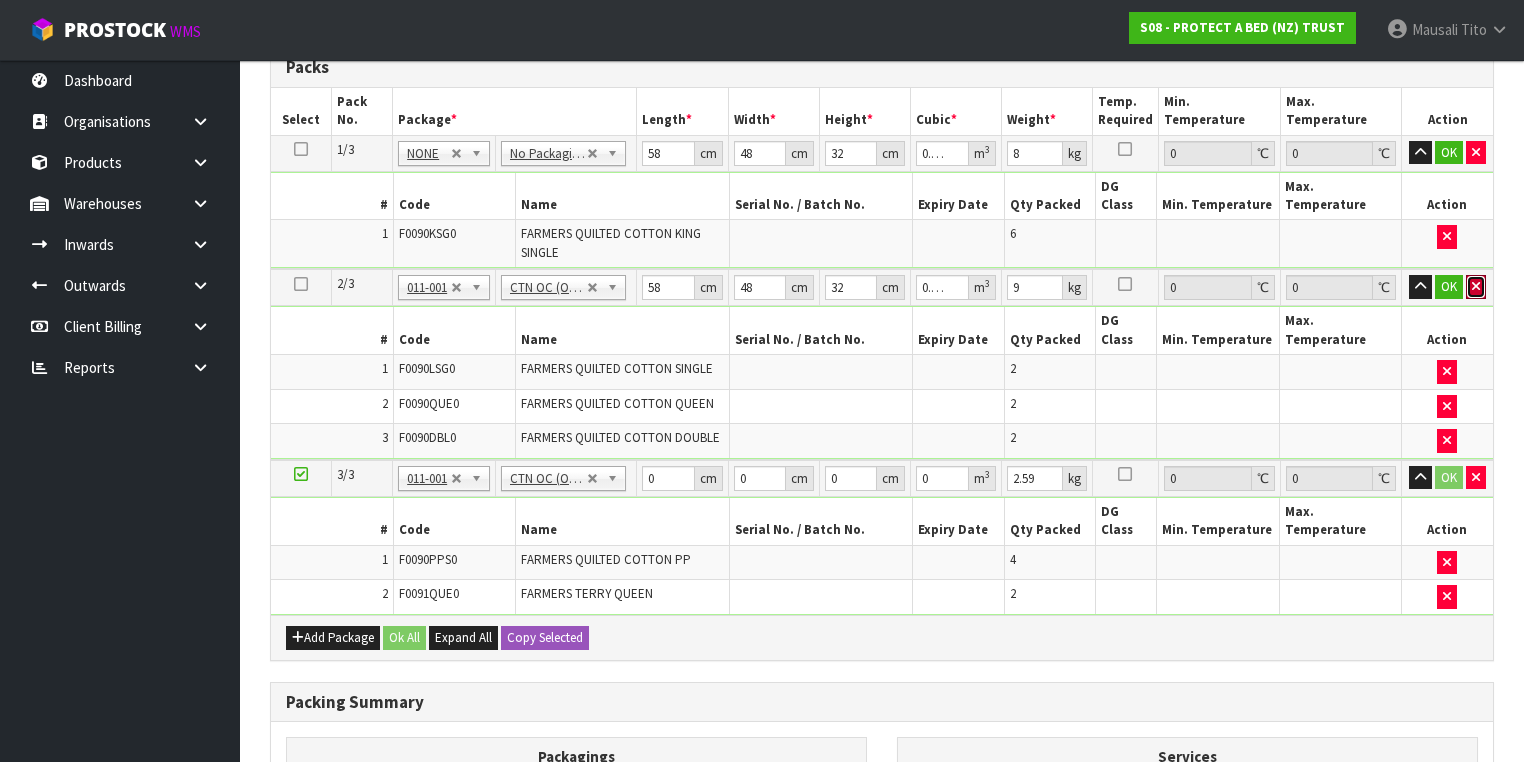 type 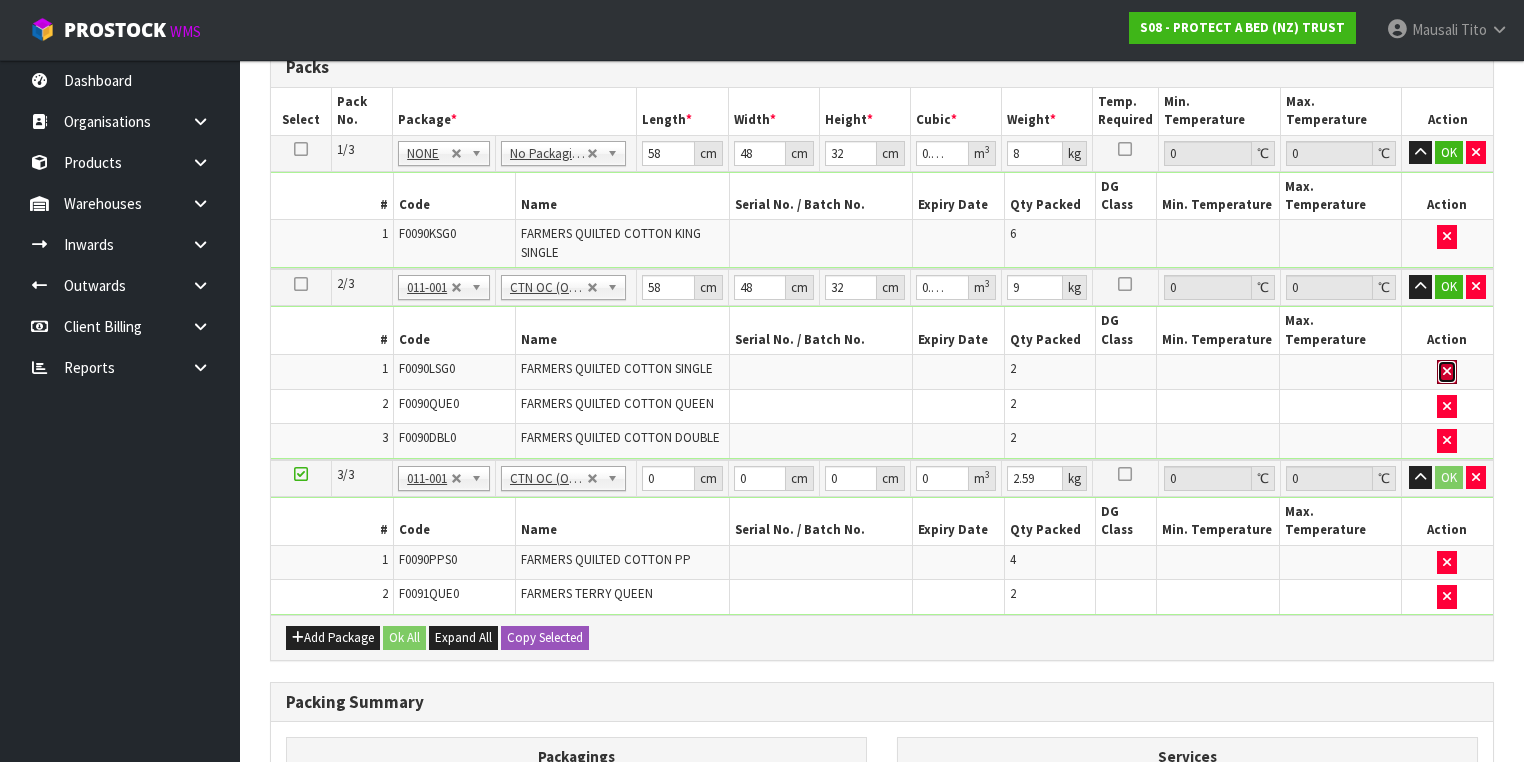 type 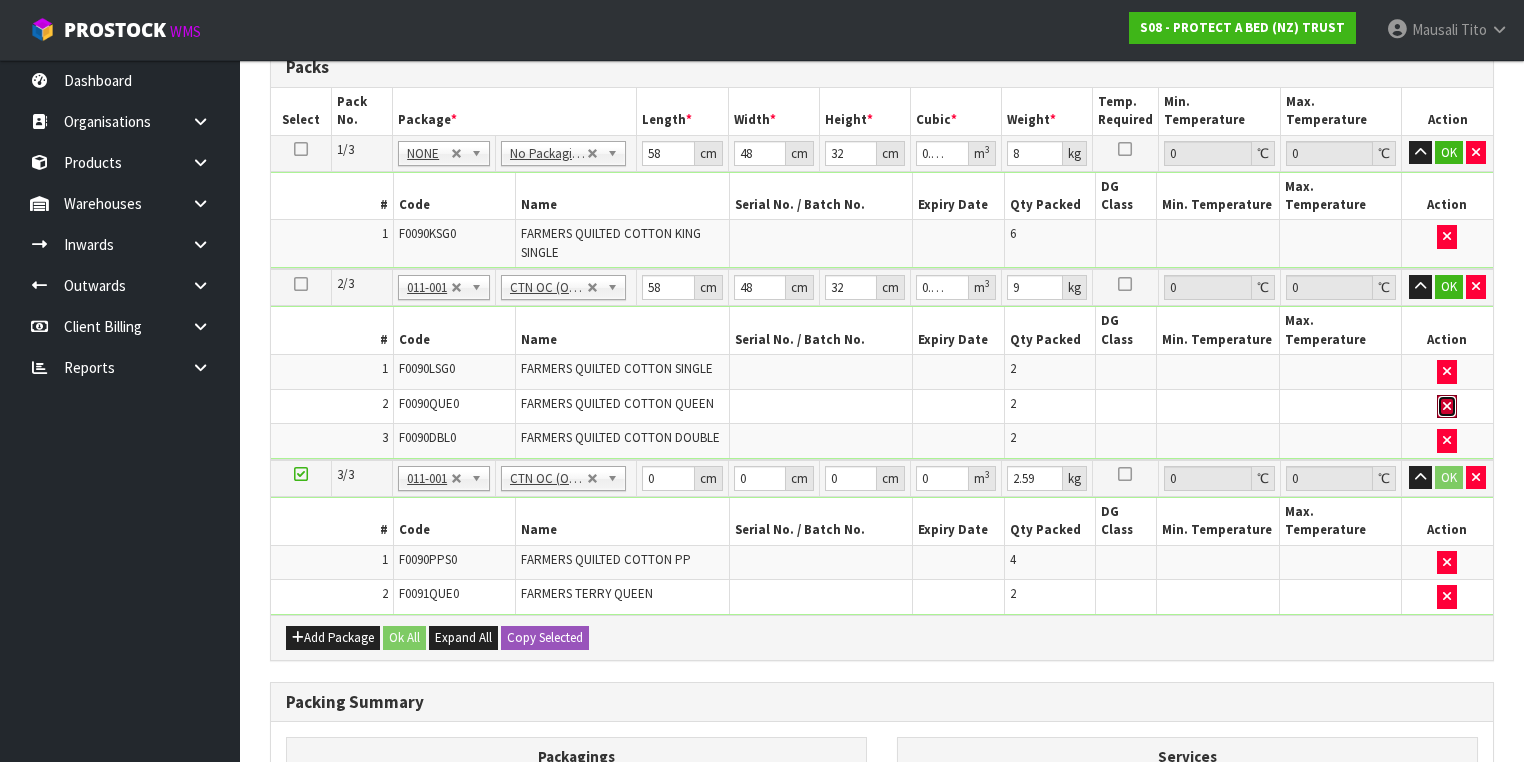 type 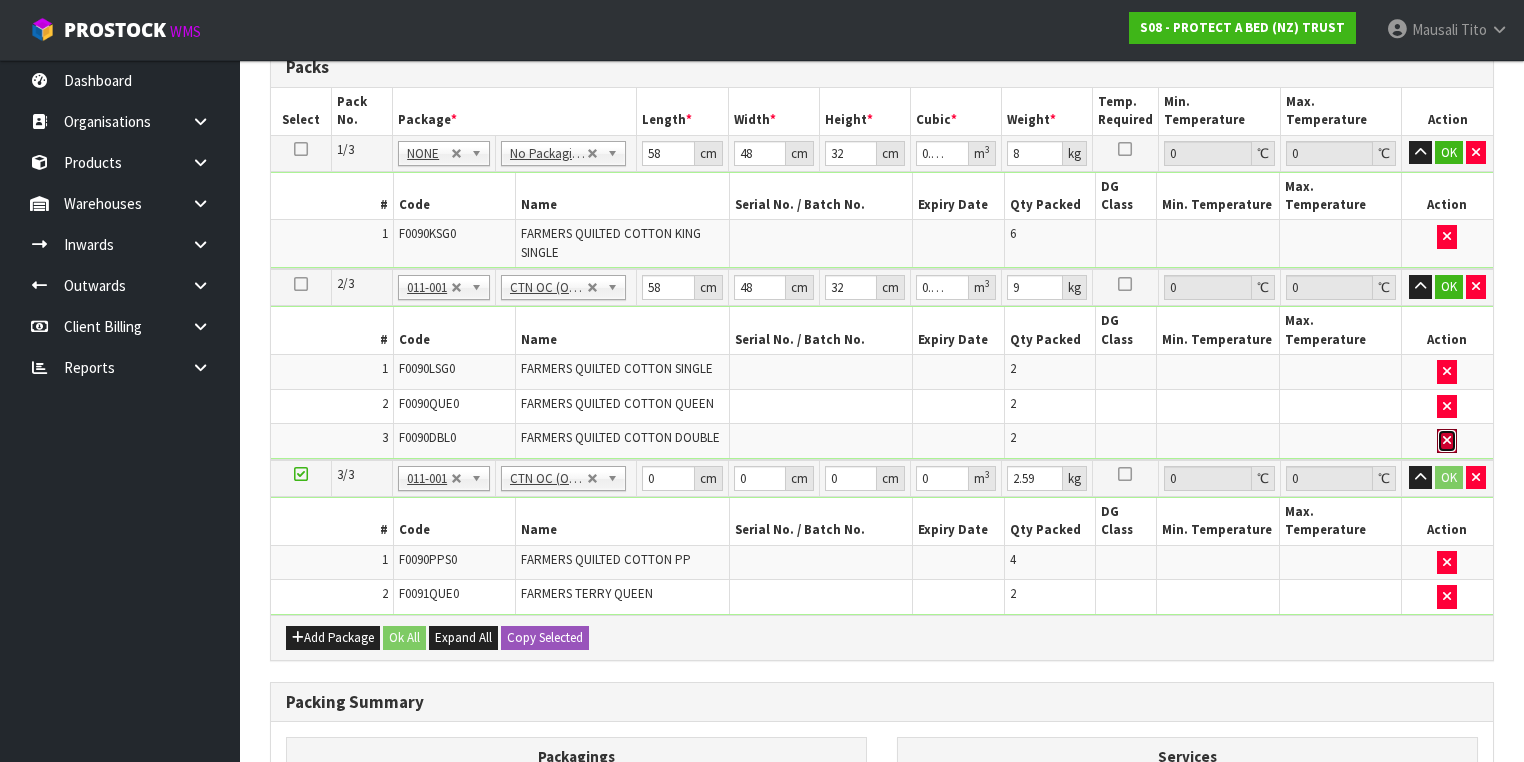 type 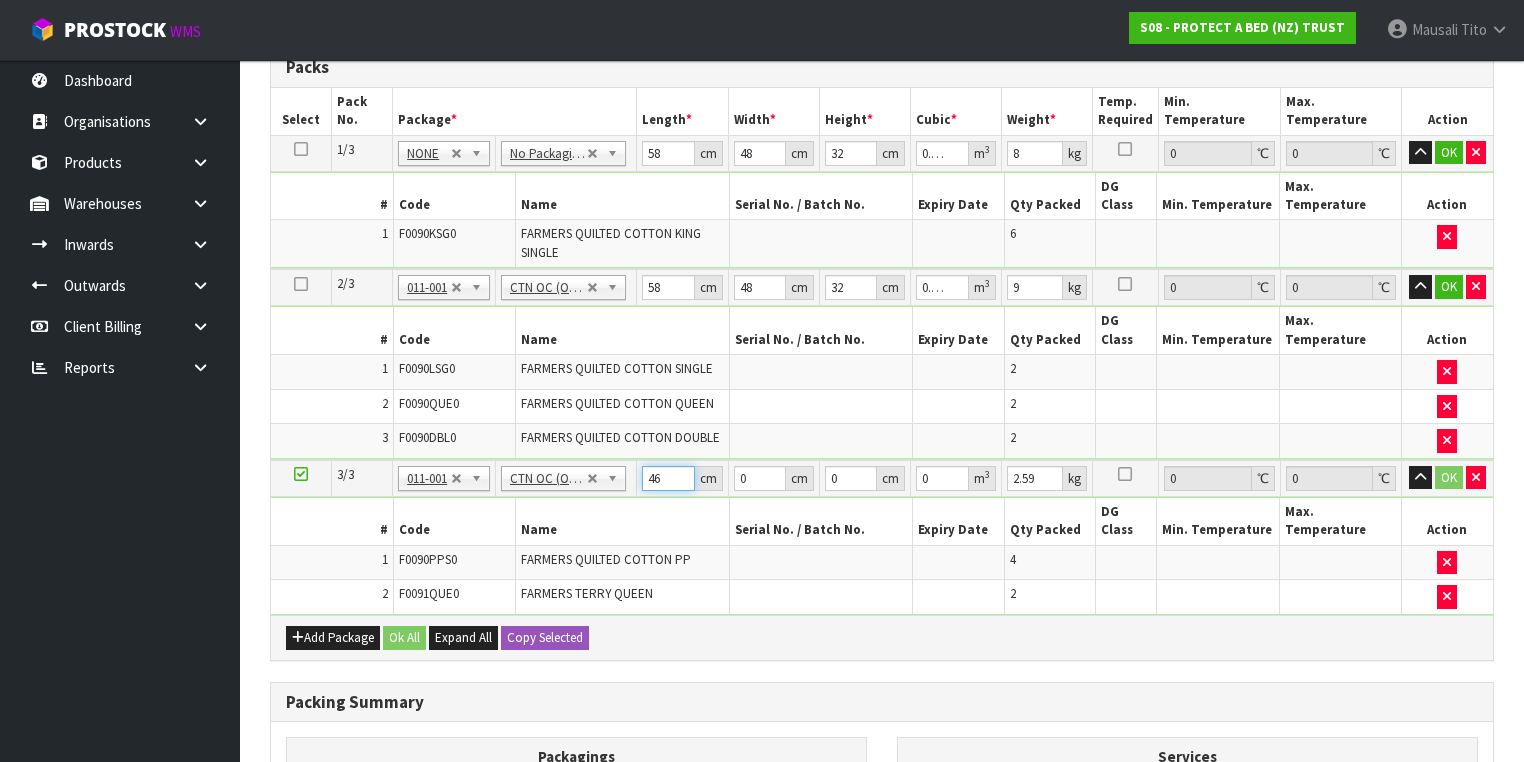 type on "46" 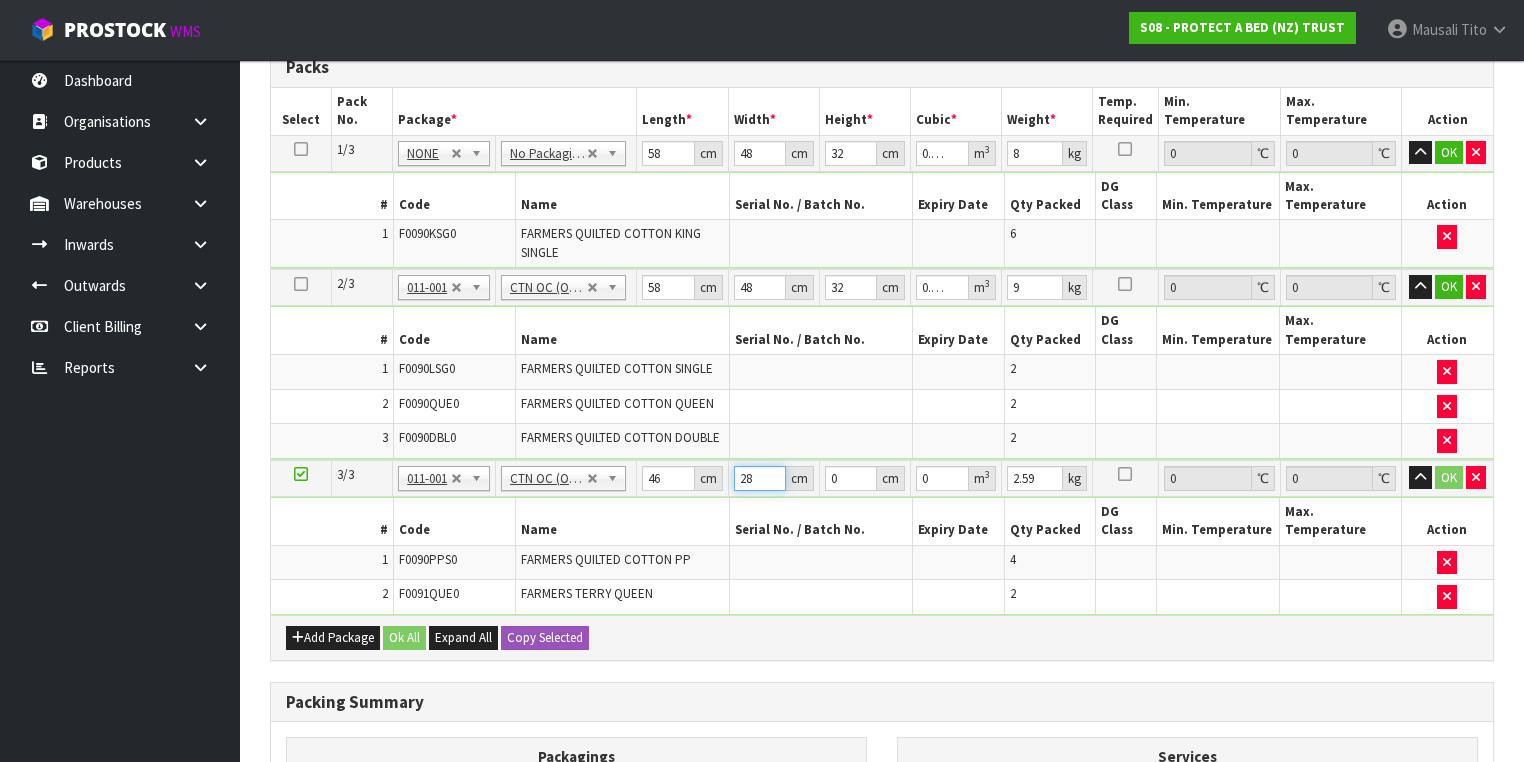 type on "28" 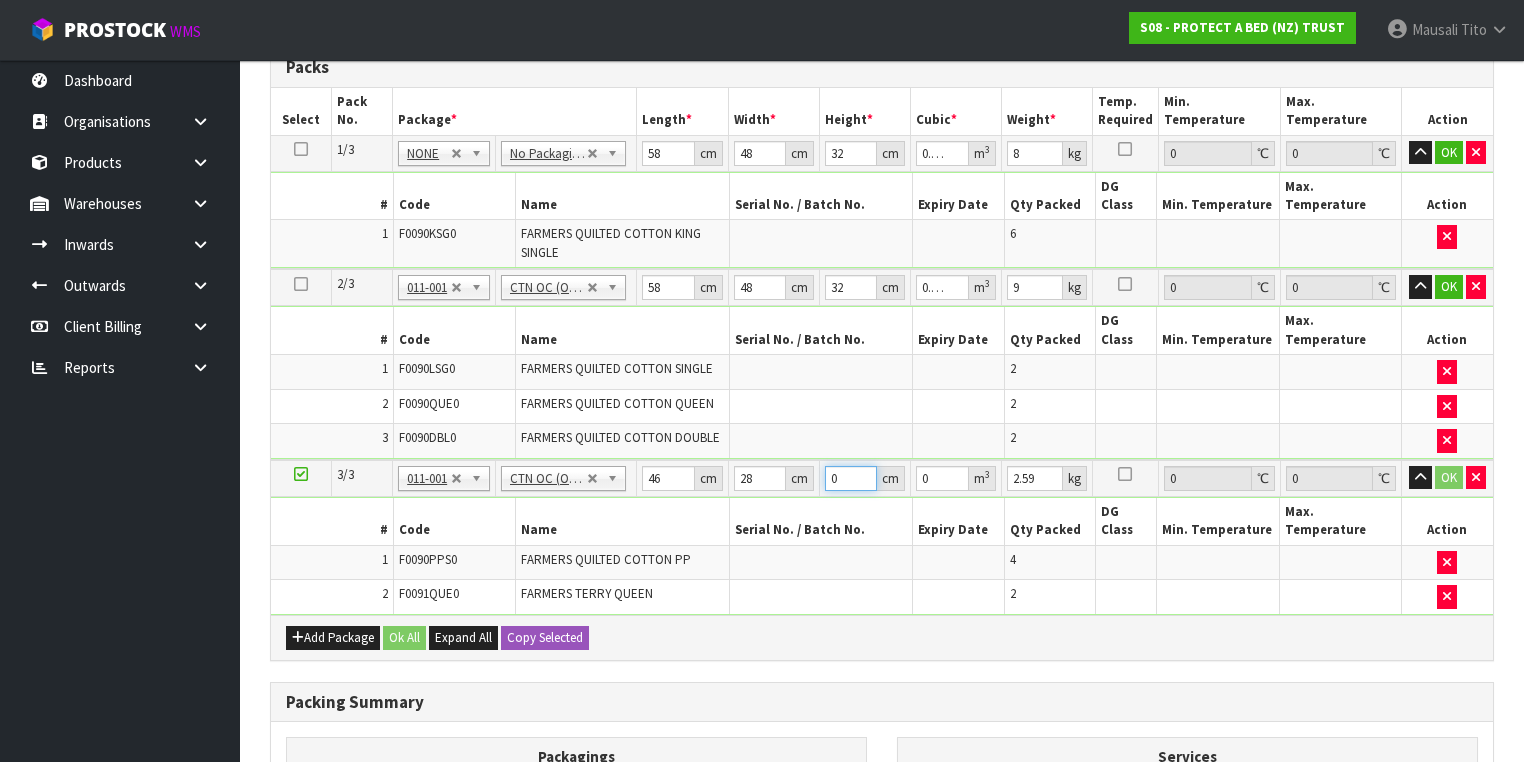 type on "3" 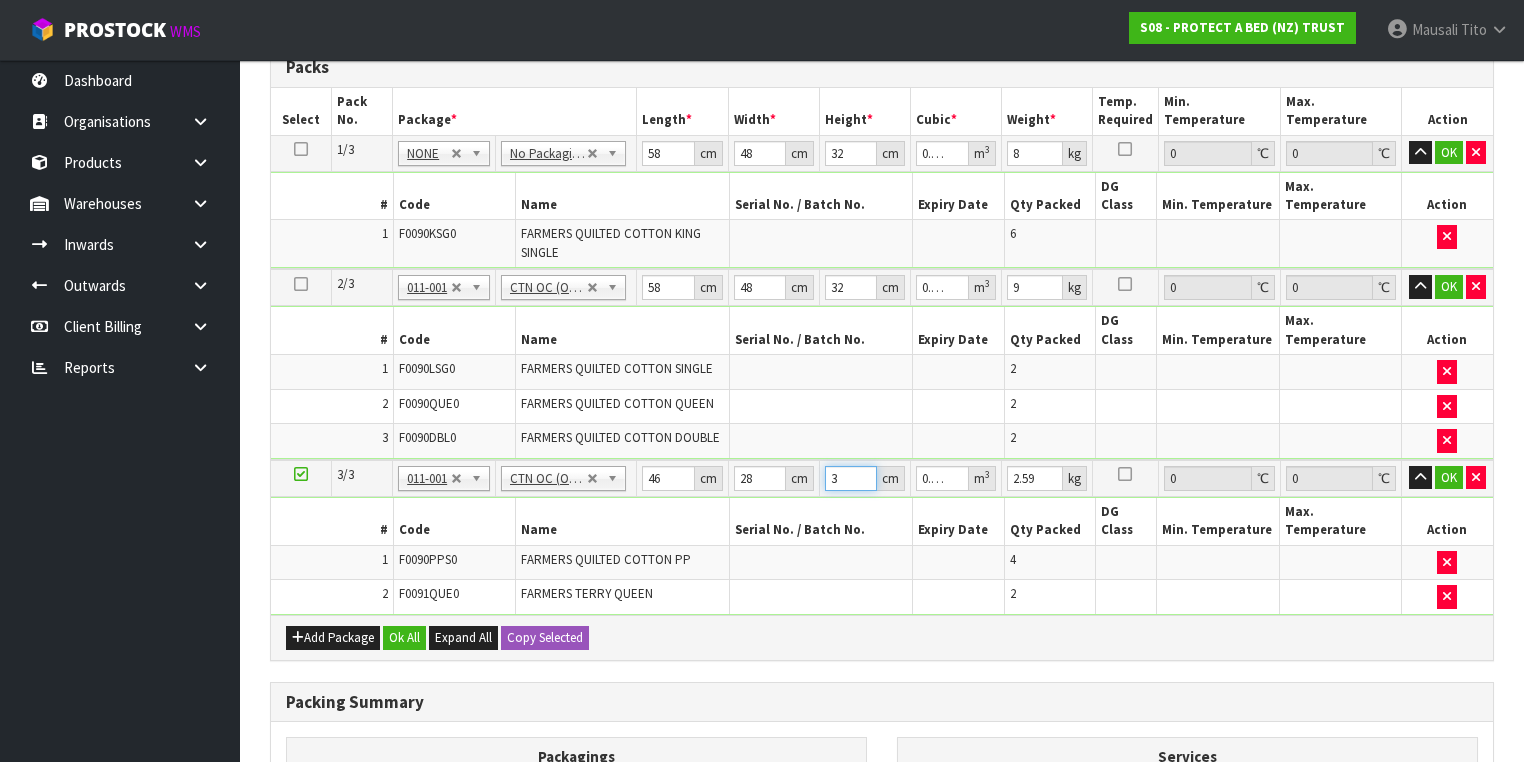 type on "32" 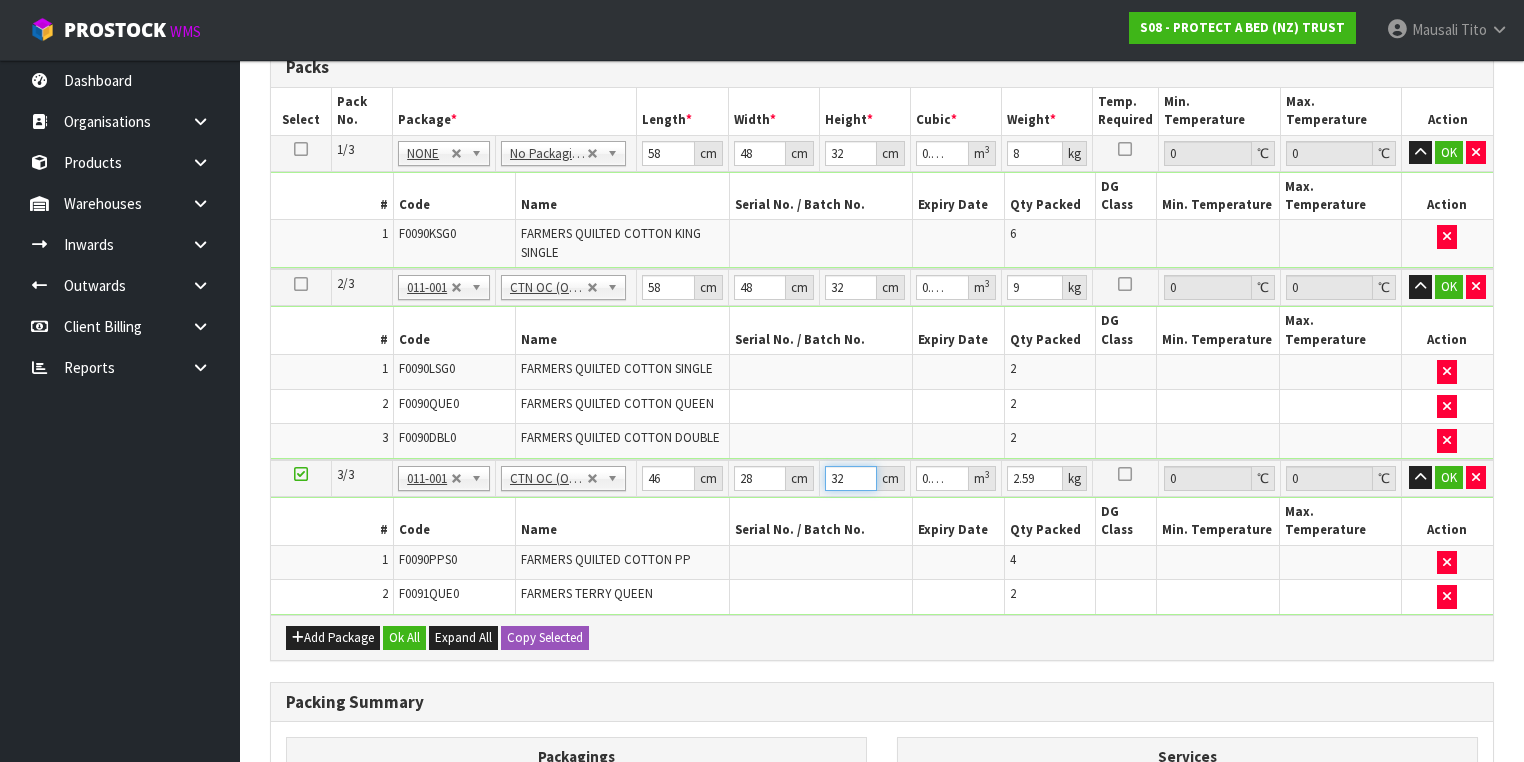 type on "32" 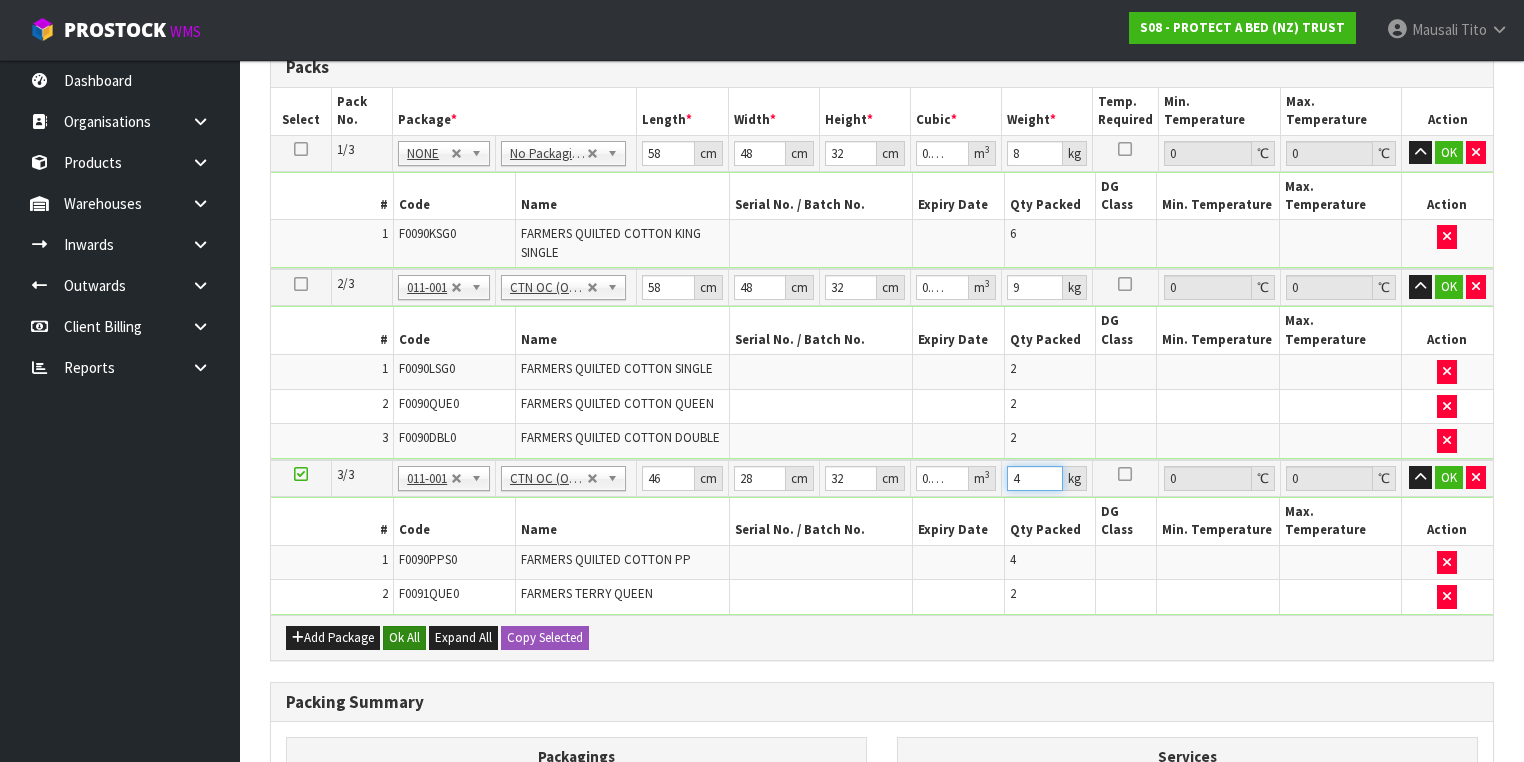 type on "4" 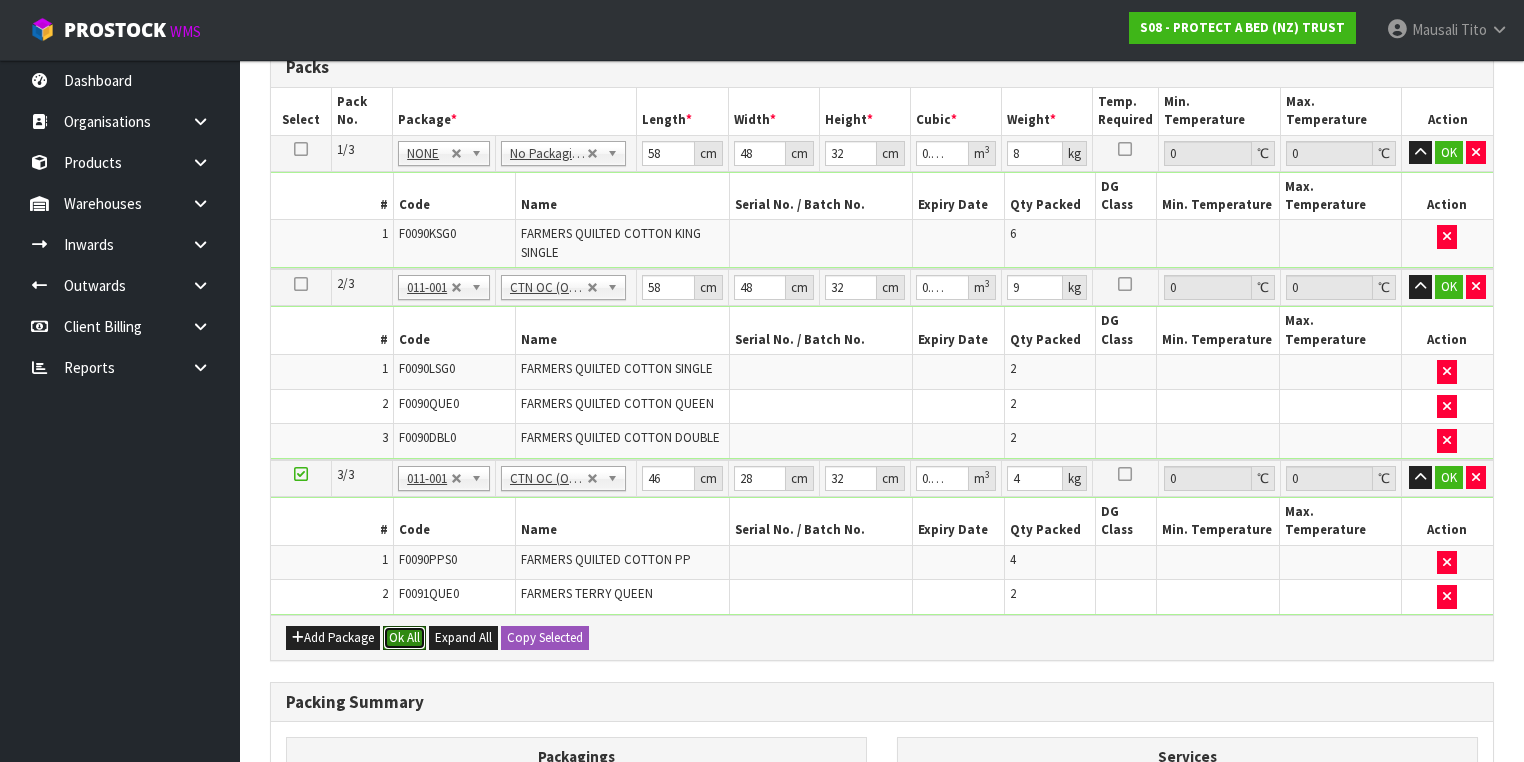 click on "Ok All" at bounding box center [404, 638] 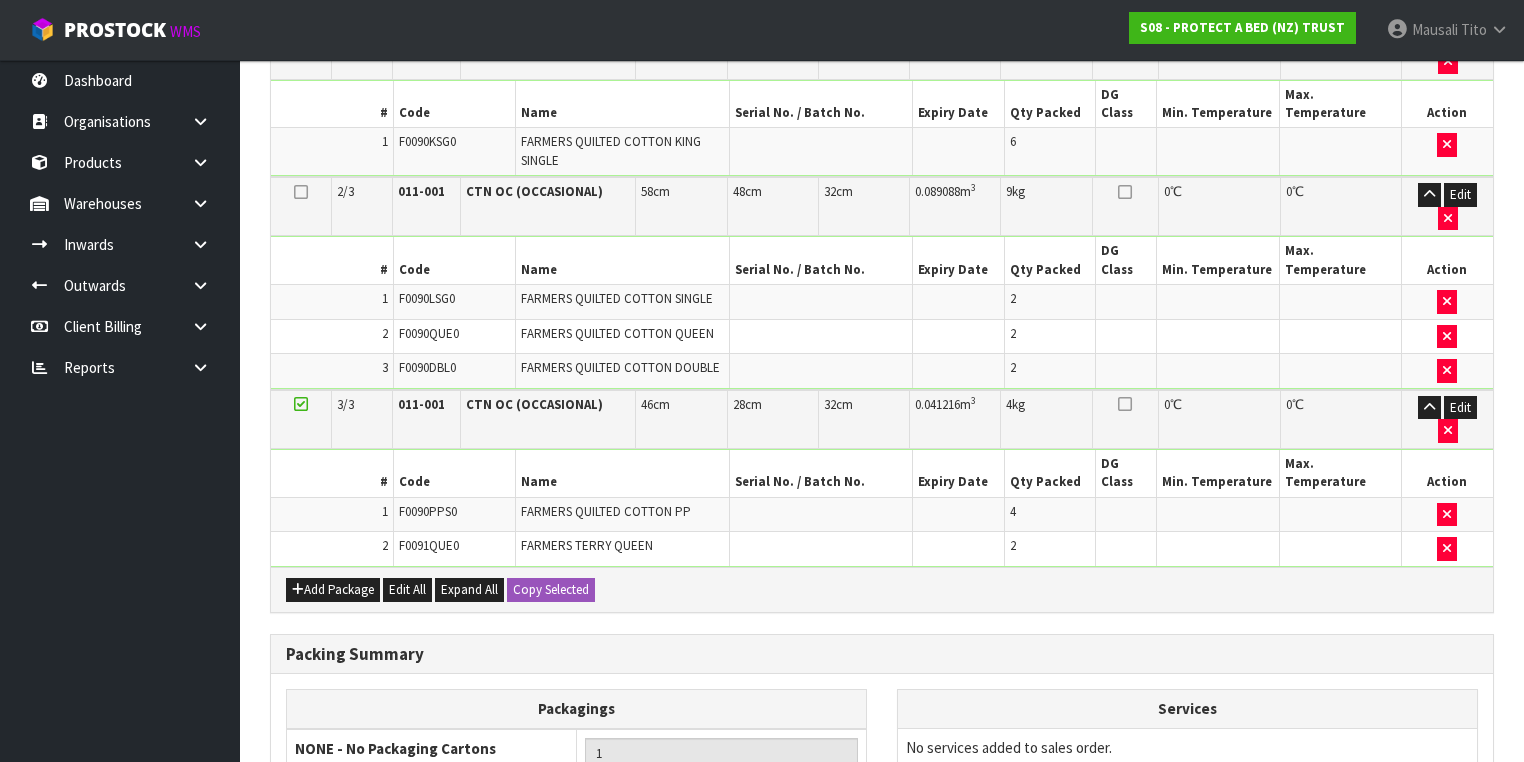scroll, scrollTop: 802, scrollLeft: 0, axis: vertical 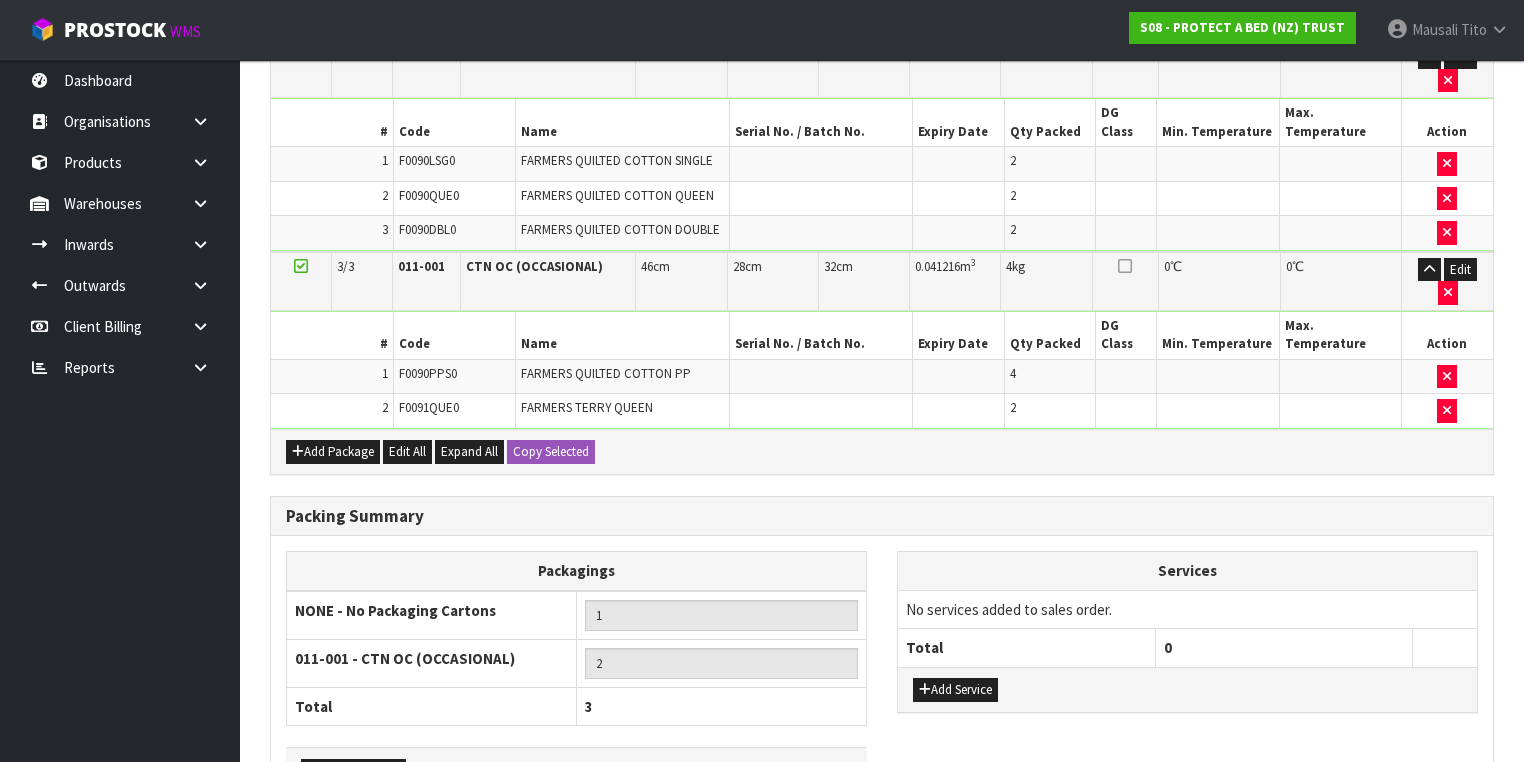 click on "Save & Confirm Packs" at bounding box center [427, 850] 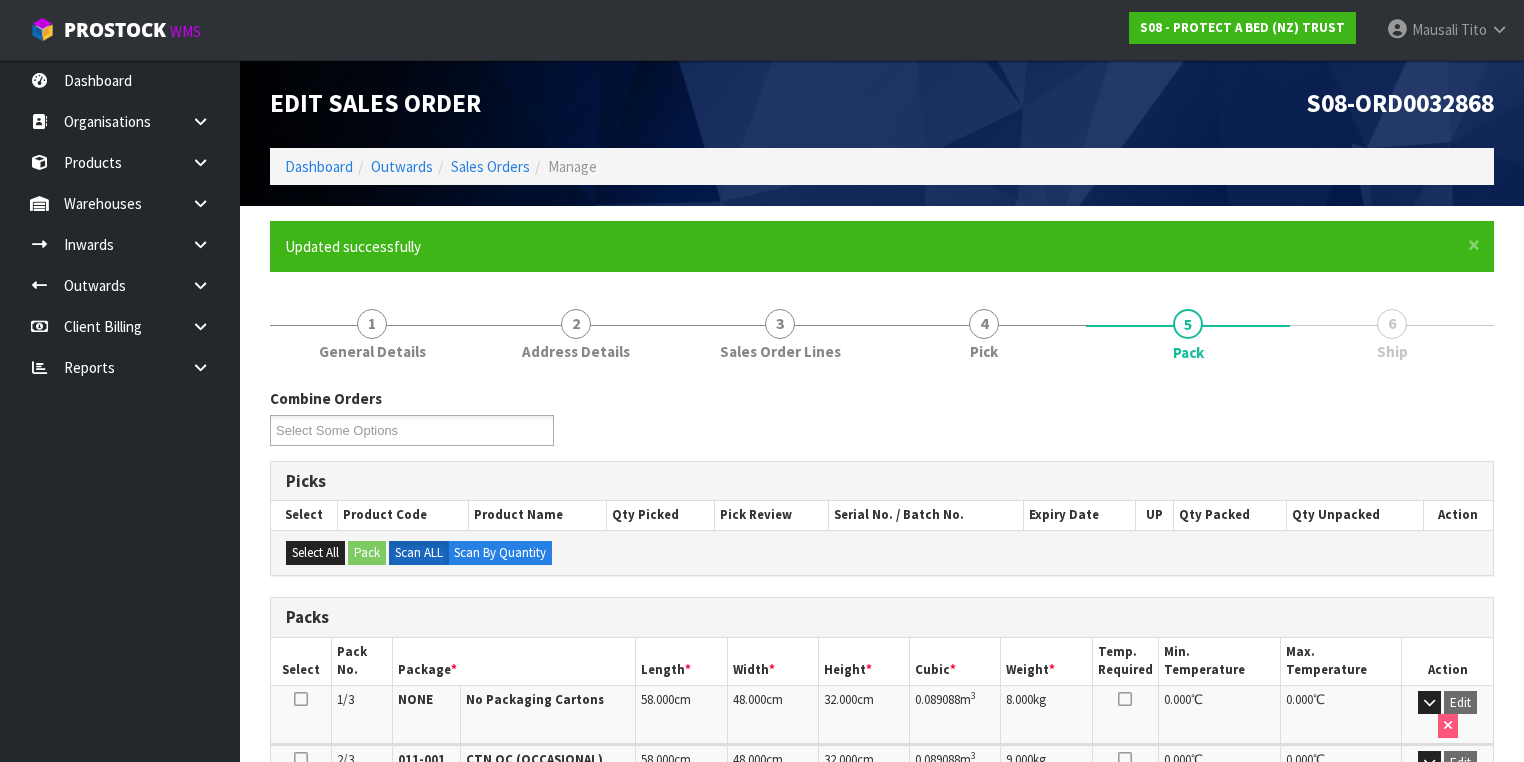 scroll, scrollTop: 451, scrollLeft: 0, axis: vertical 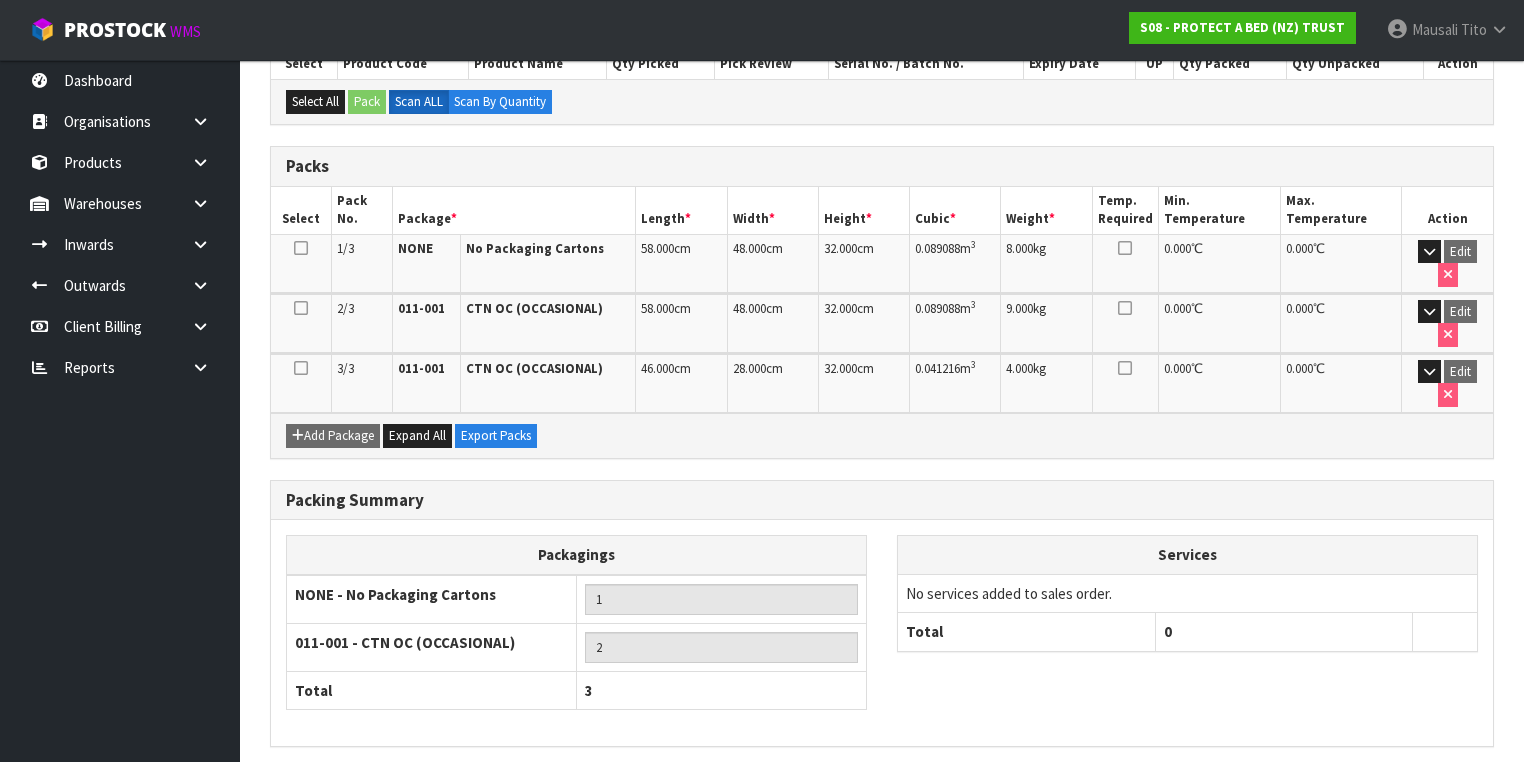 click on "Next" at bounding box center (1450, 789) 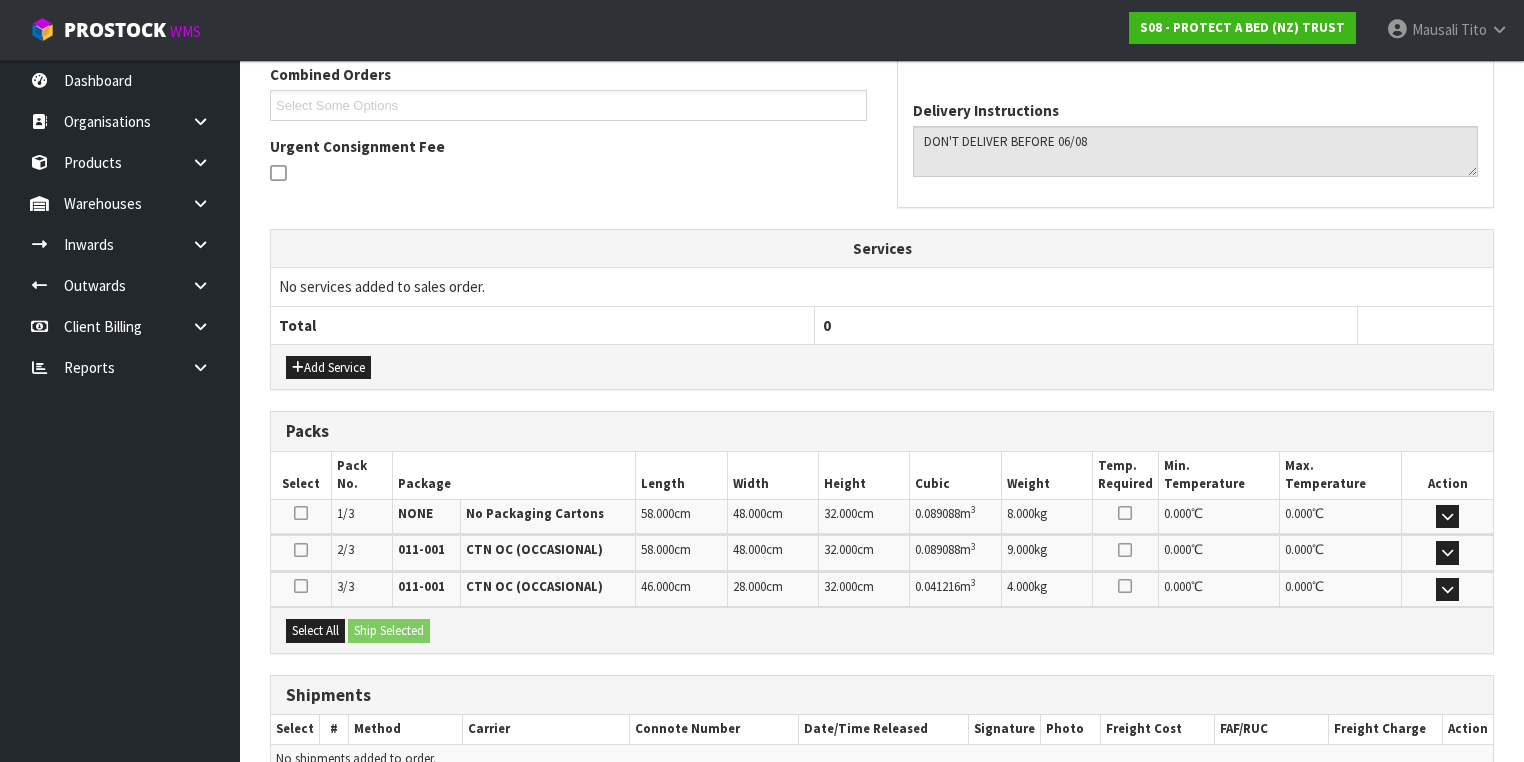 scroll, scrollTop: 621, scrollLeft: 0, axis: vertical 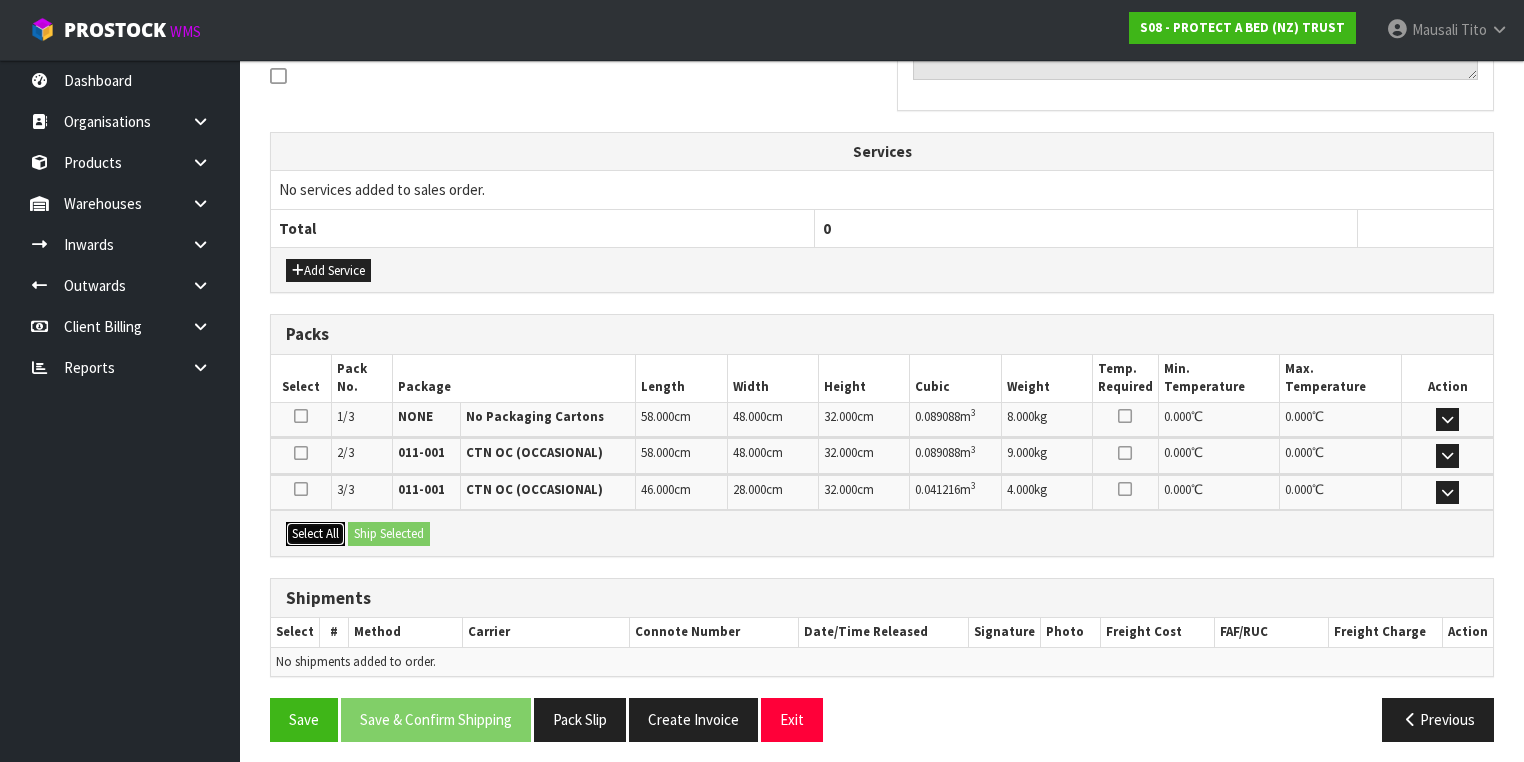 drag, startPoint x: 316, startPoint y: 525, endPoint x: 367, endPoint y: 528, distance: 51.088158 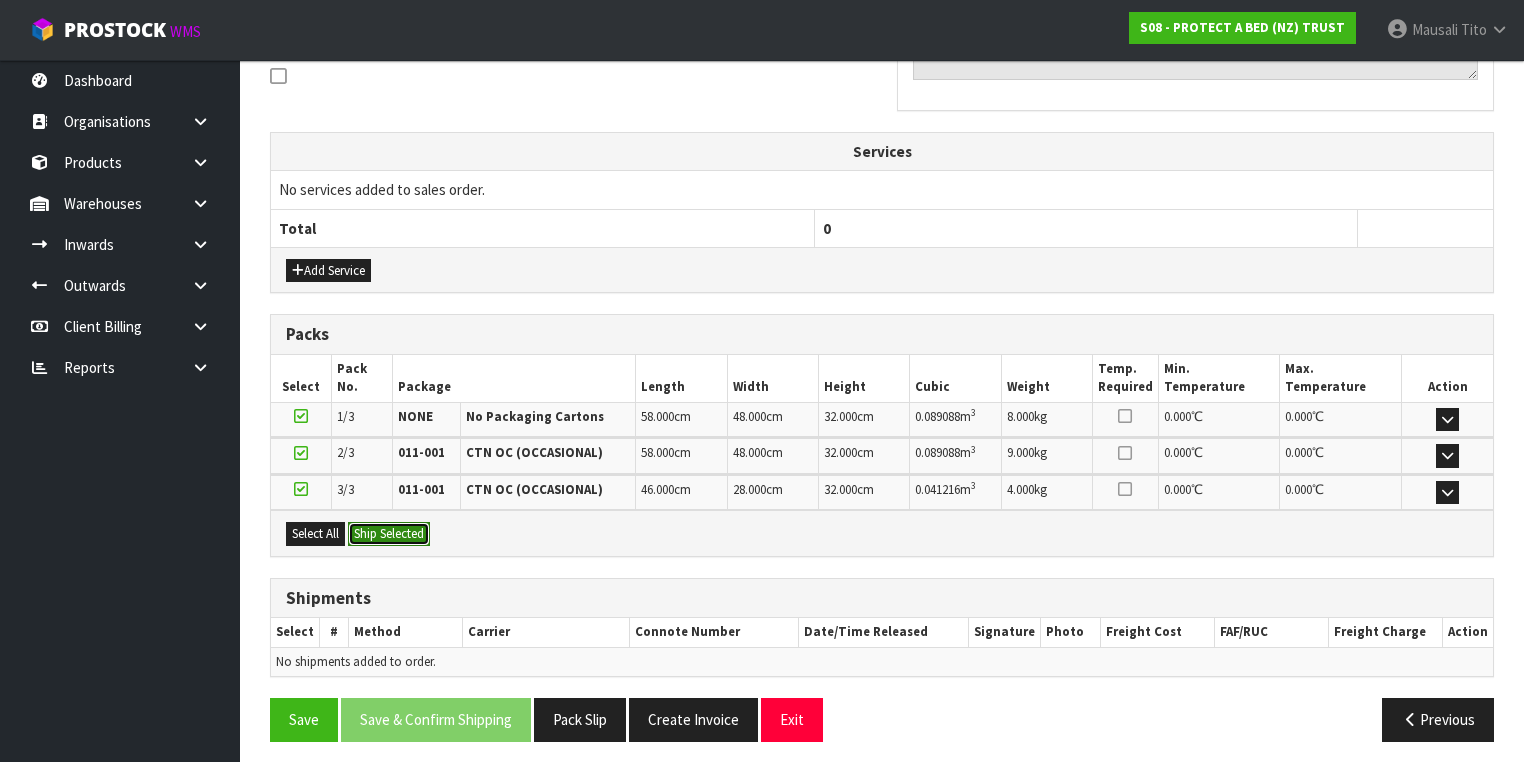 click on "Ship Selected" at bounding box center (389, 534) 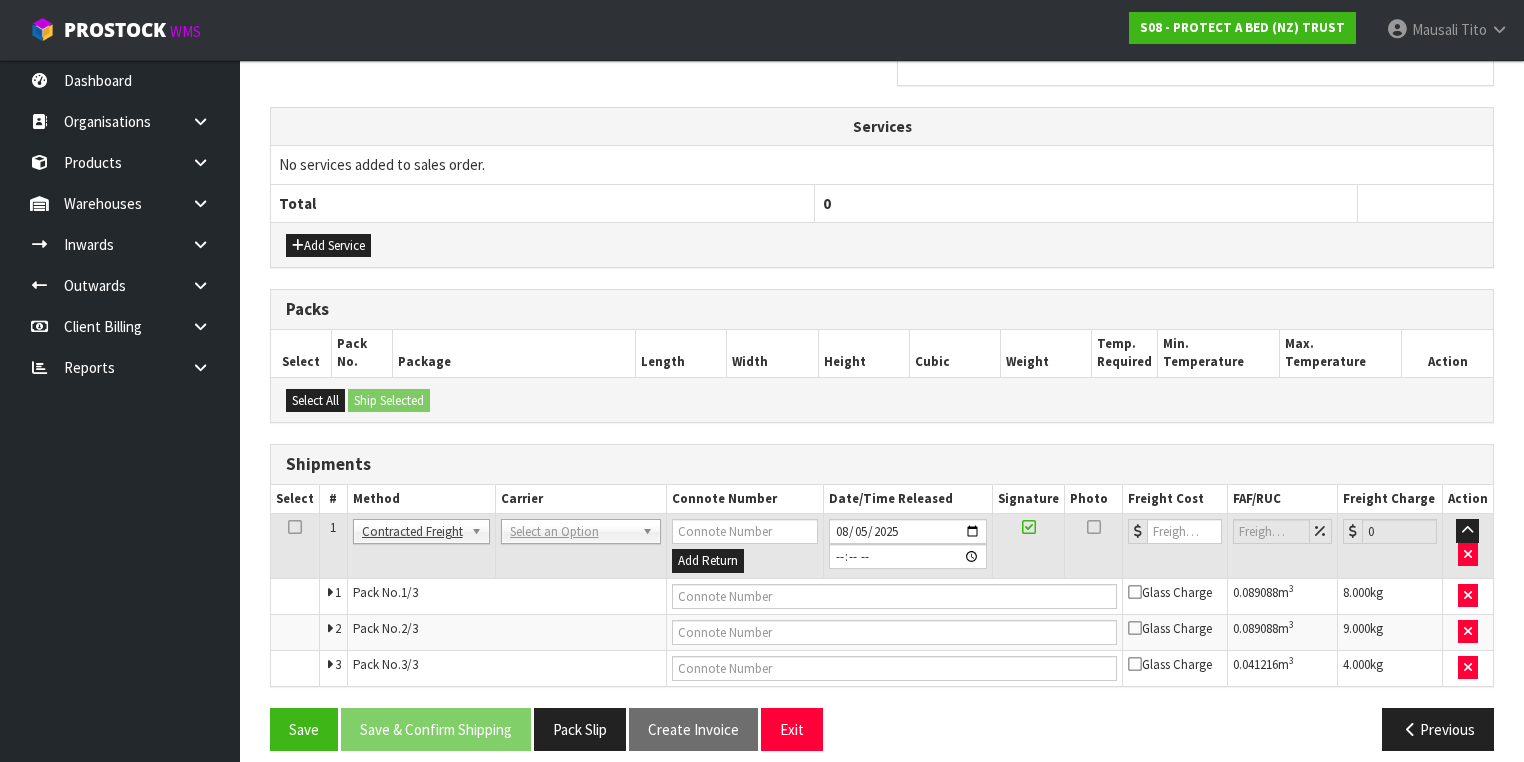 scroll, scrollTop: 657, scrollLeft: 0, axis: vertical 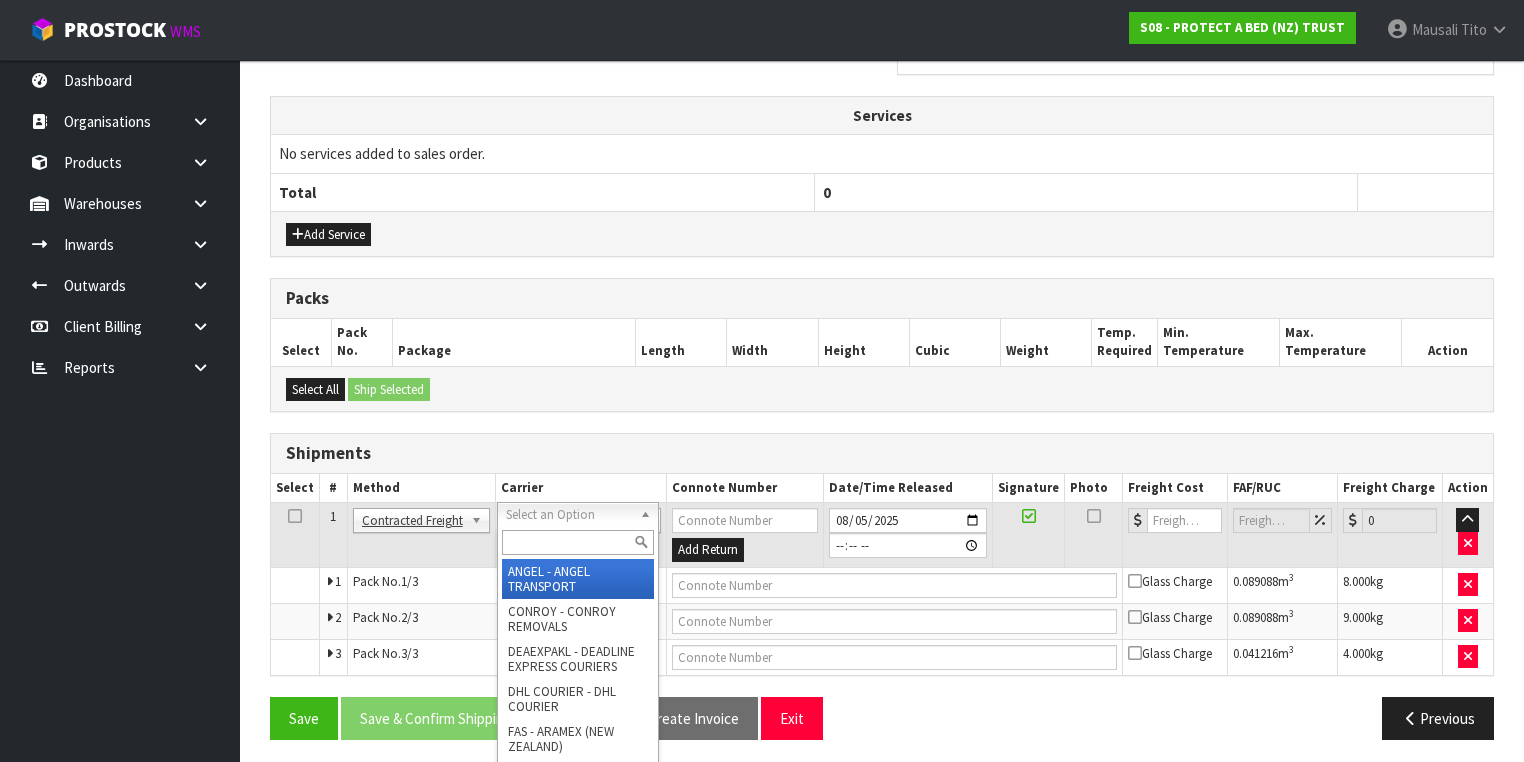 click at bounding box center [578, 542] 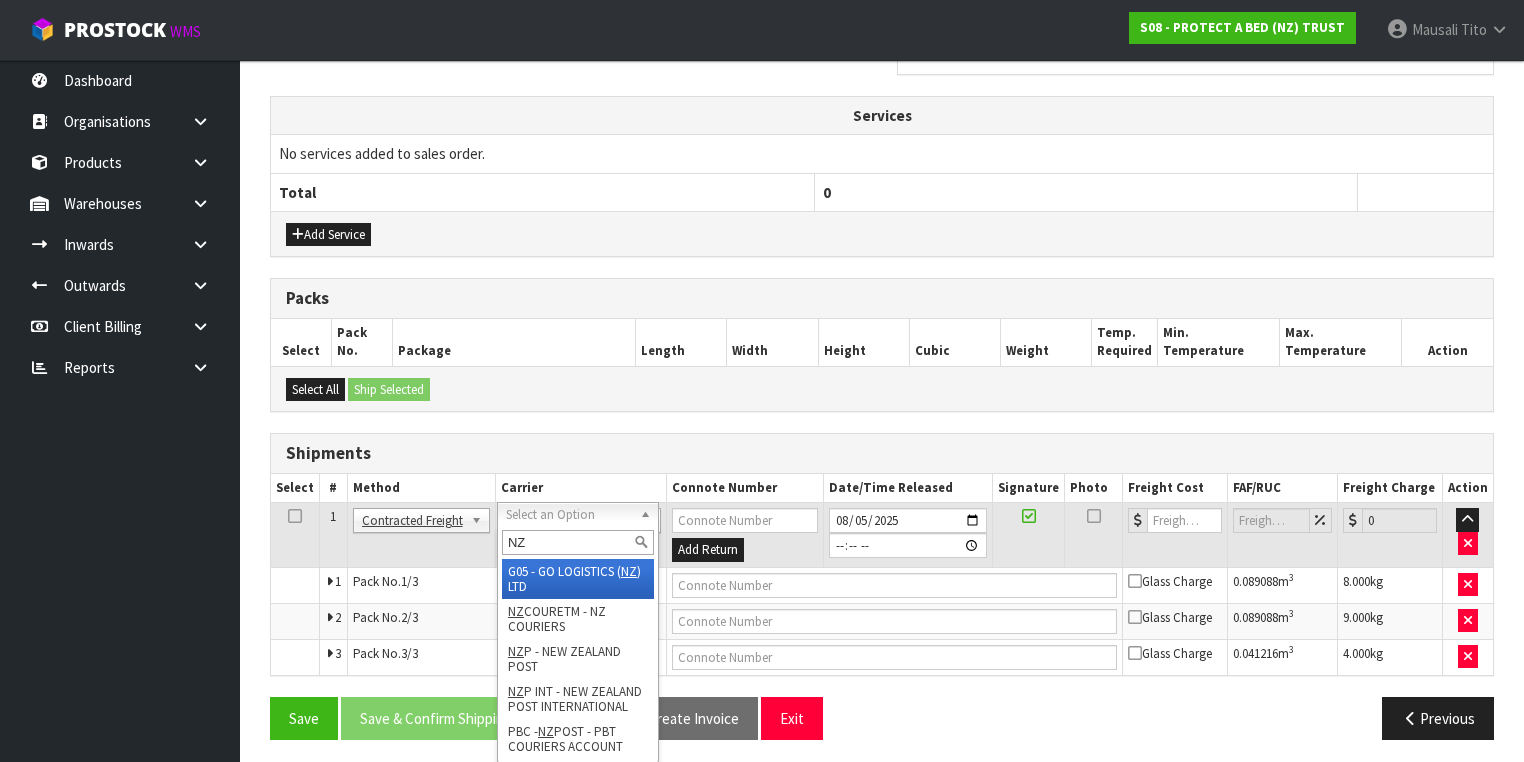 type on "NZP" 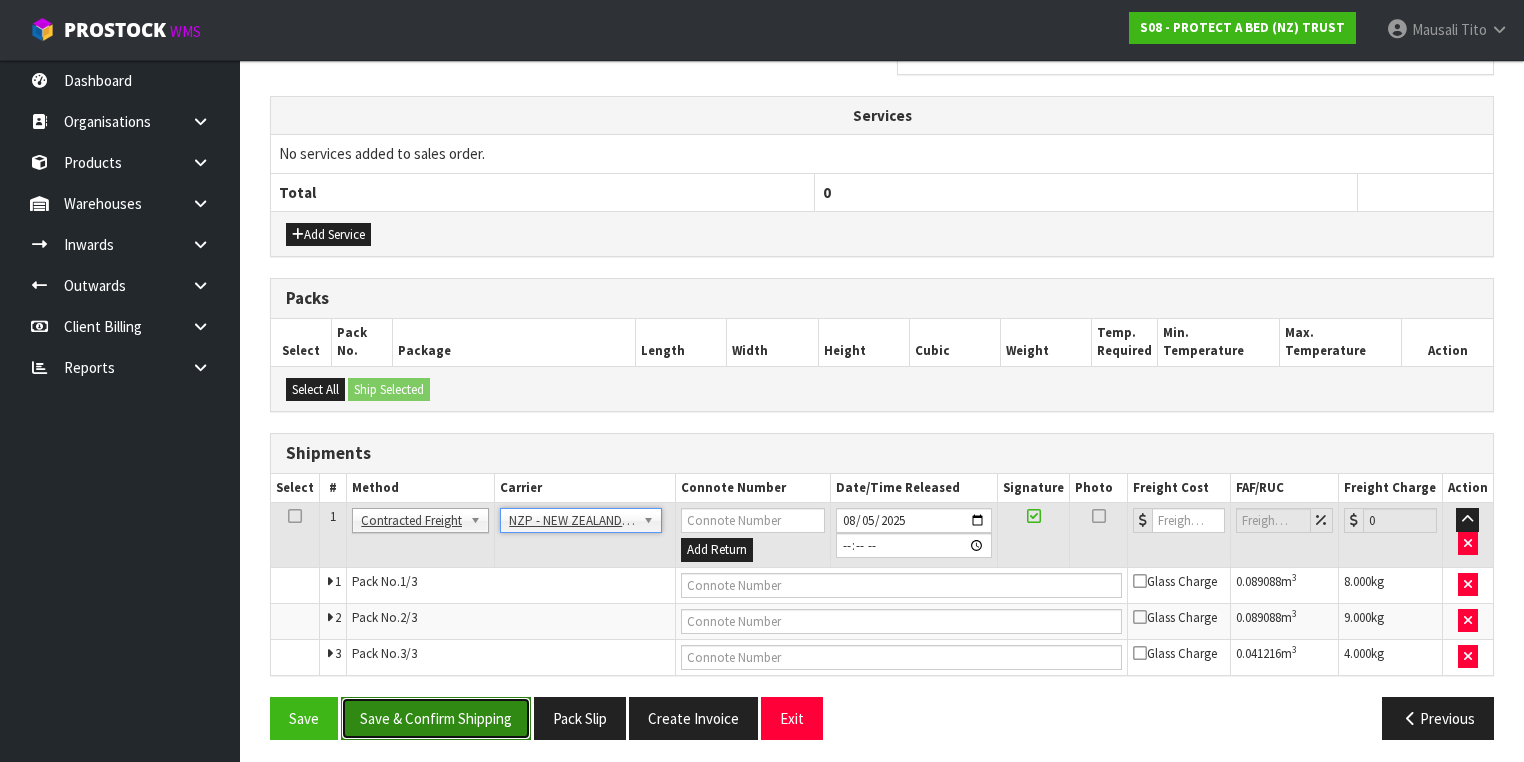 click on "Save & Confirm Shipping" at bounding box center [436, 718] 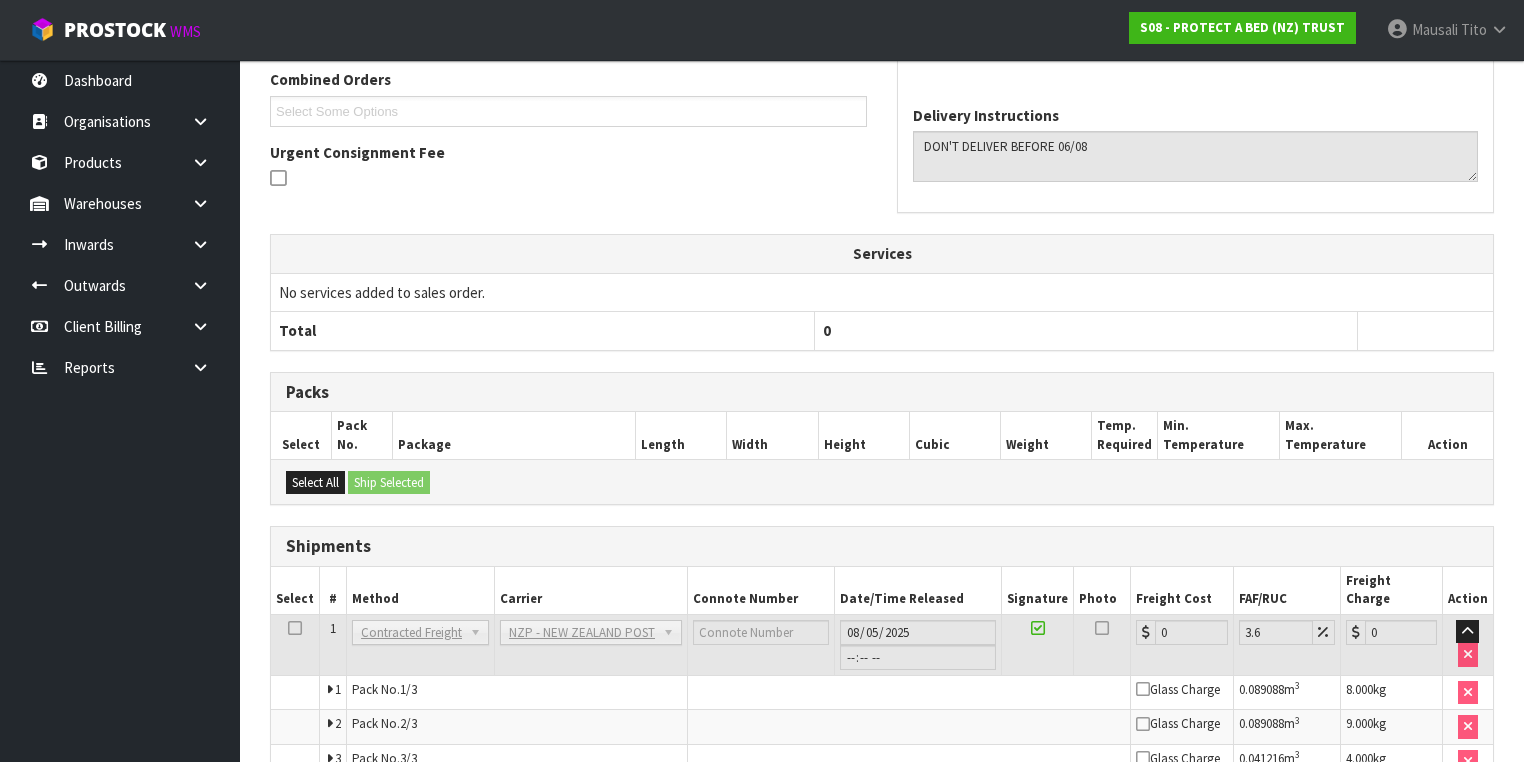 scroll, scrollTop: 626, scrollLeft: 0, axis: vertical 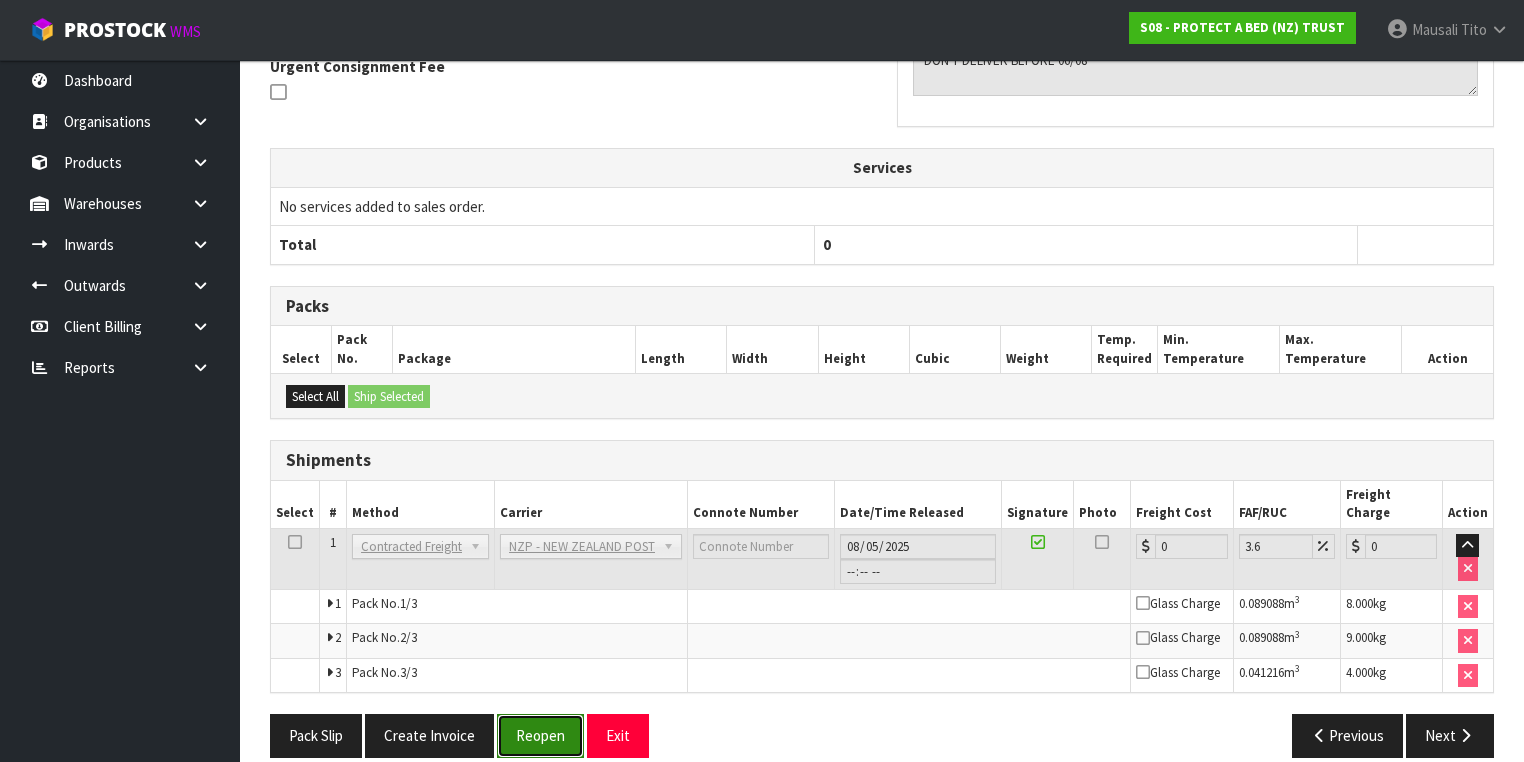 click on "Reopen" at bounding box center [540, 735] 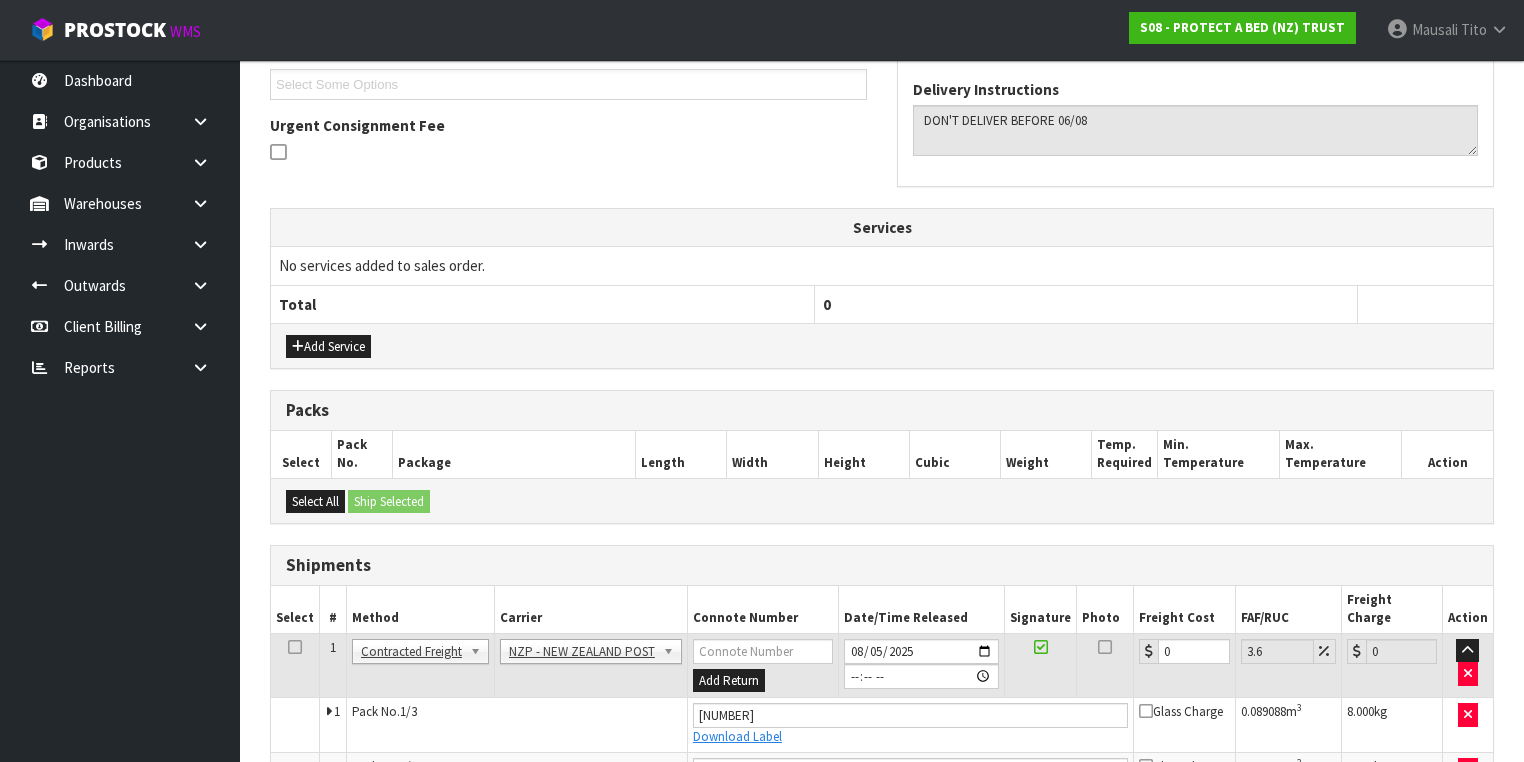 scroll, scrollTop: 676, scrollLeft: 0, axis: vertical 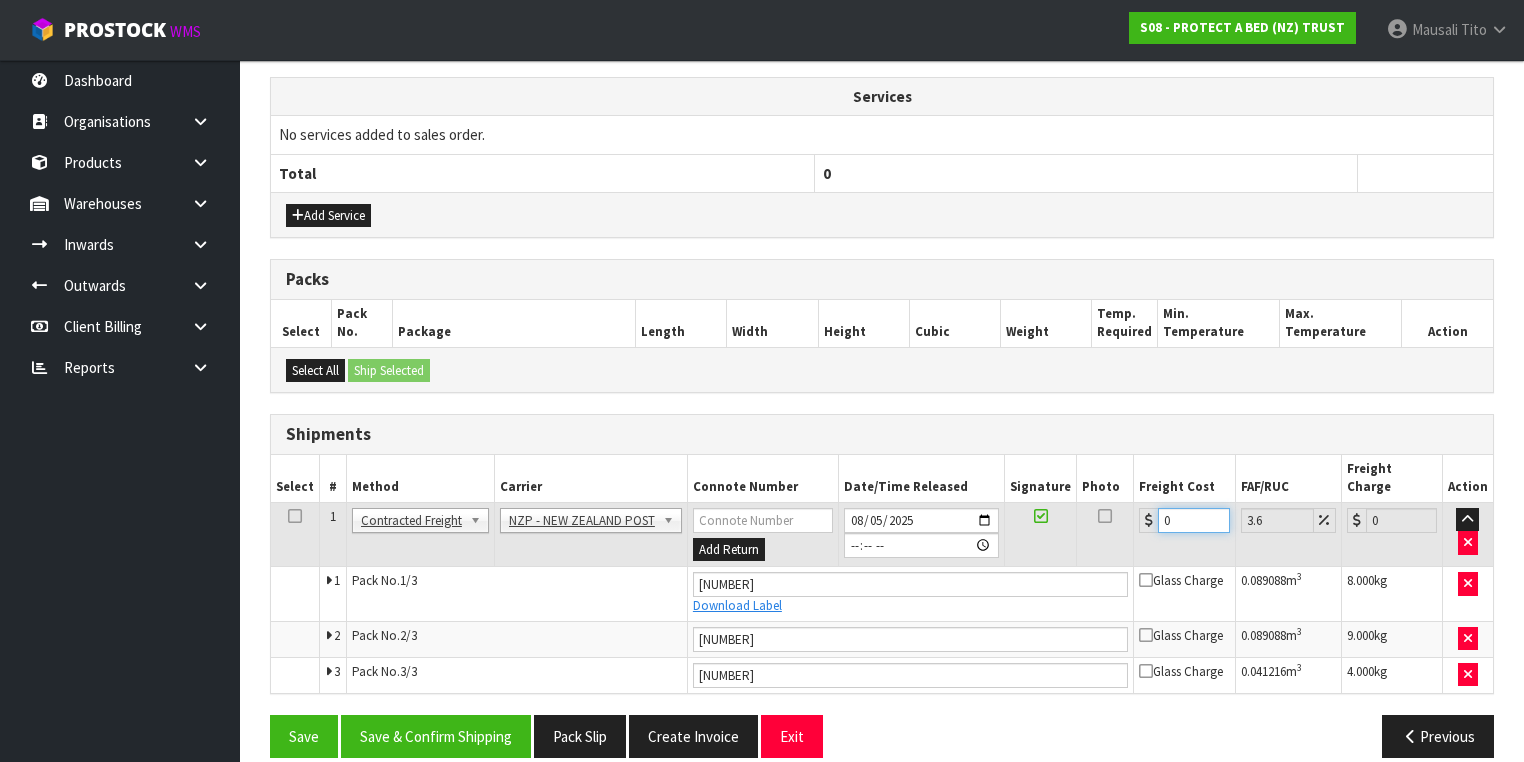 drag, startPoint x: 1181, startPoint y: 492, endPoint x: 1136, endPoint y: 520, distance: 53 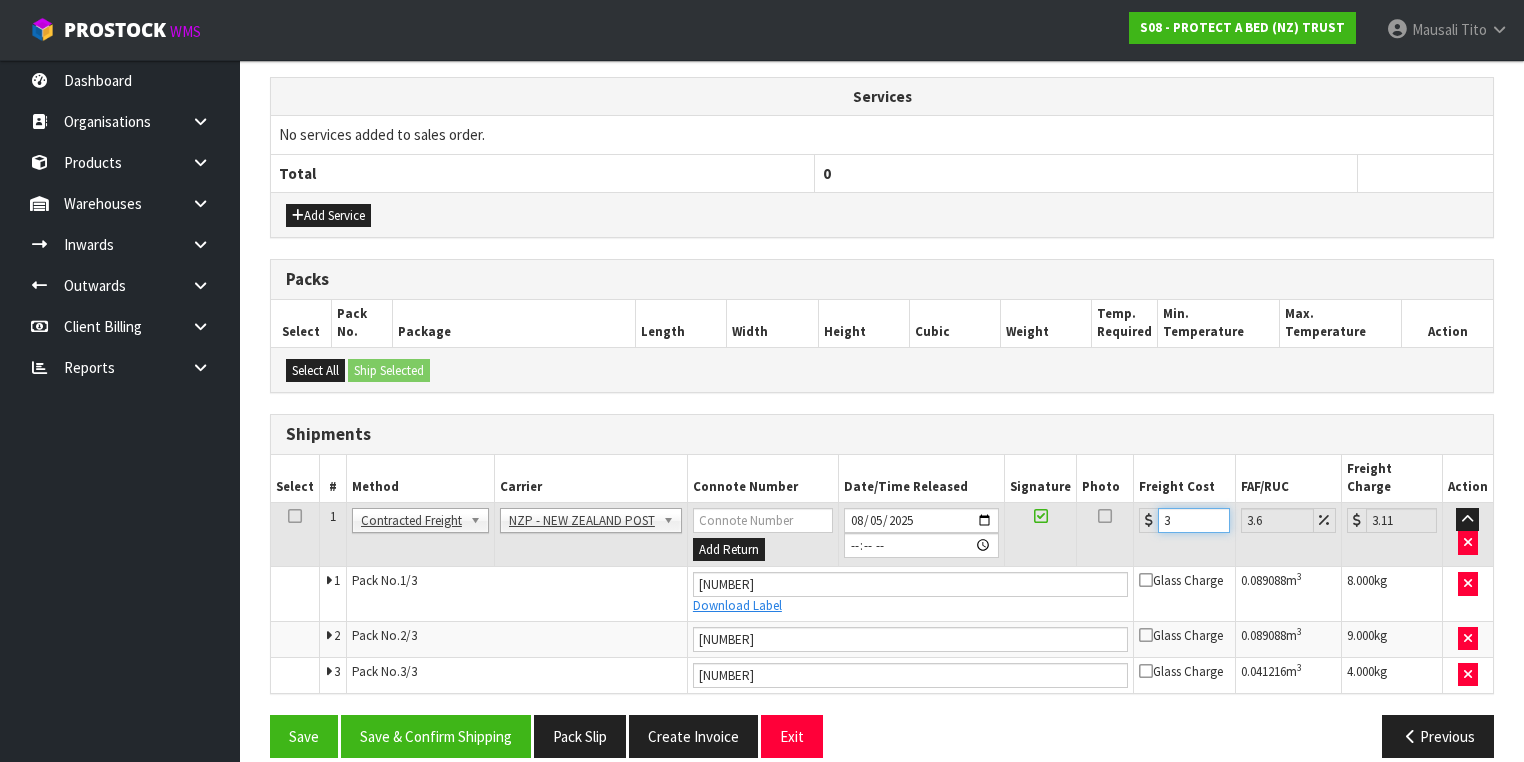 type on "38" 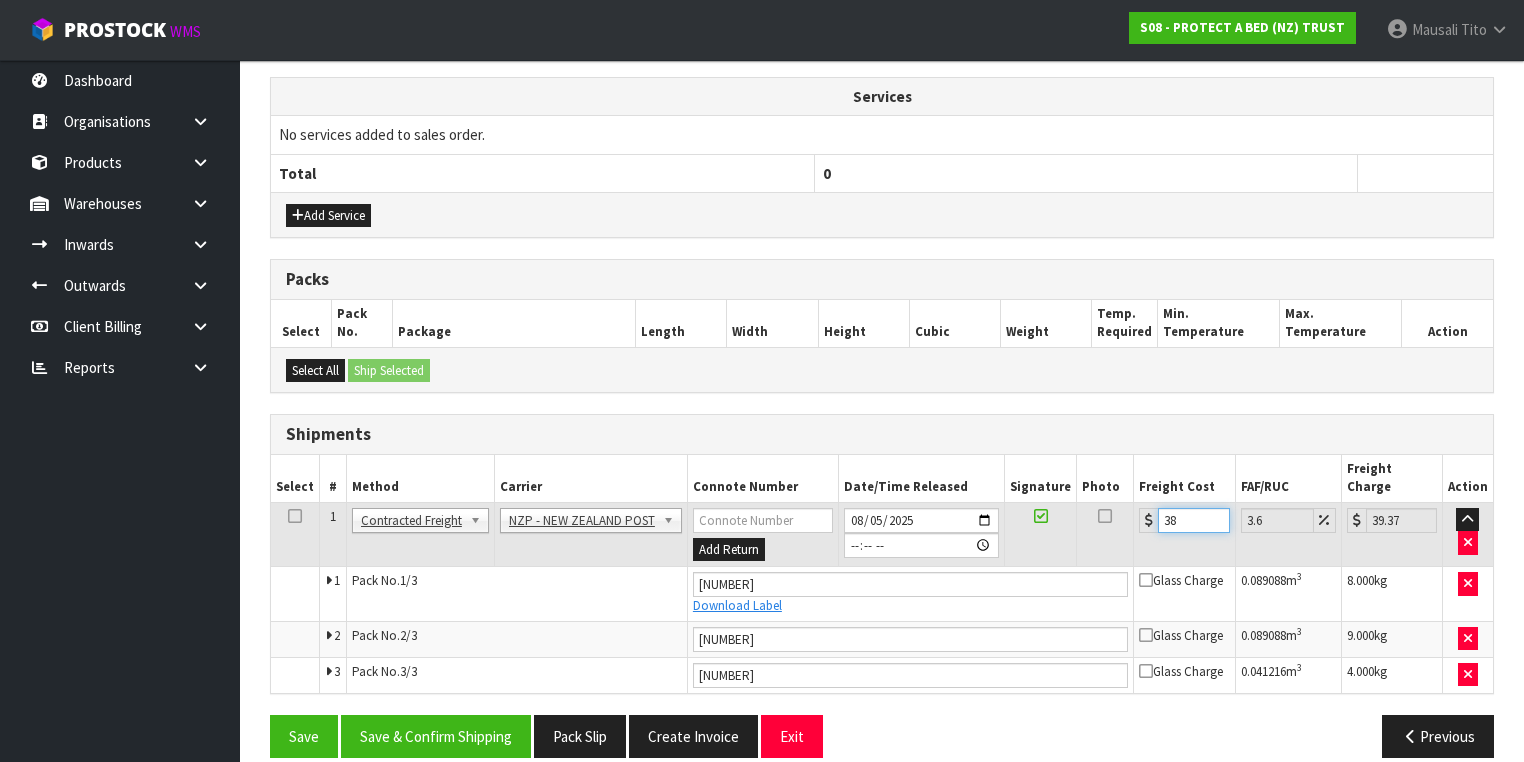 type on "38.3" 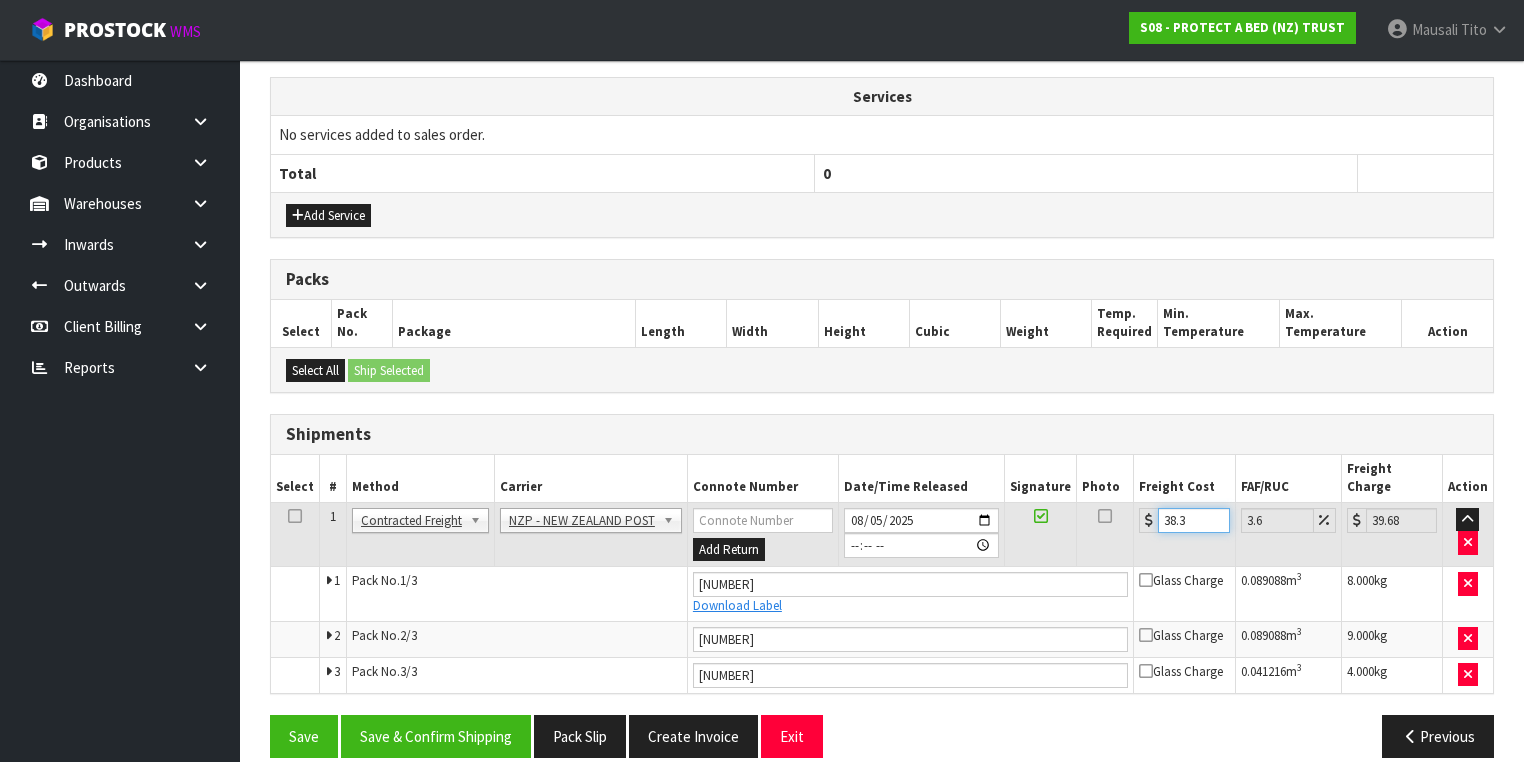 type on "38.35" 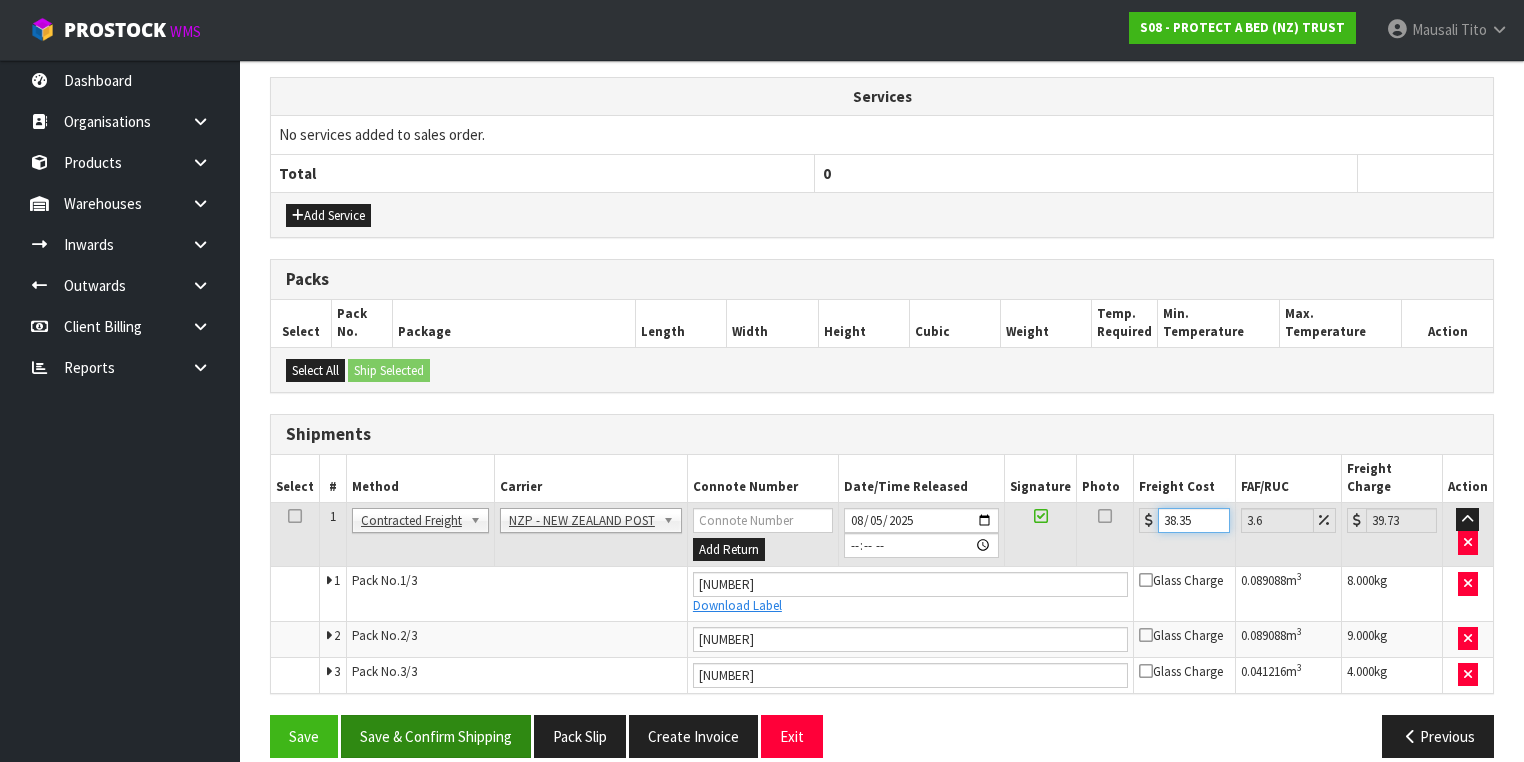 type on "38.35" 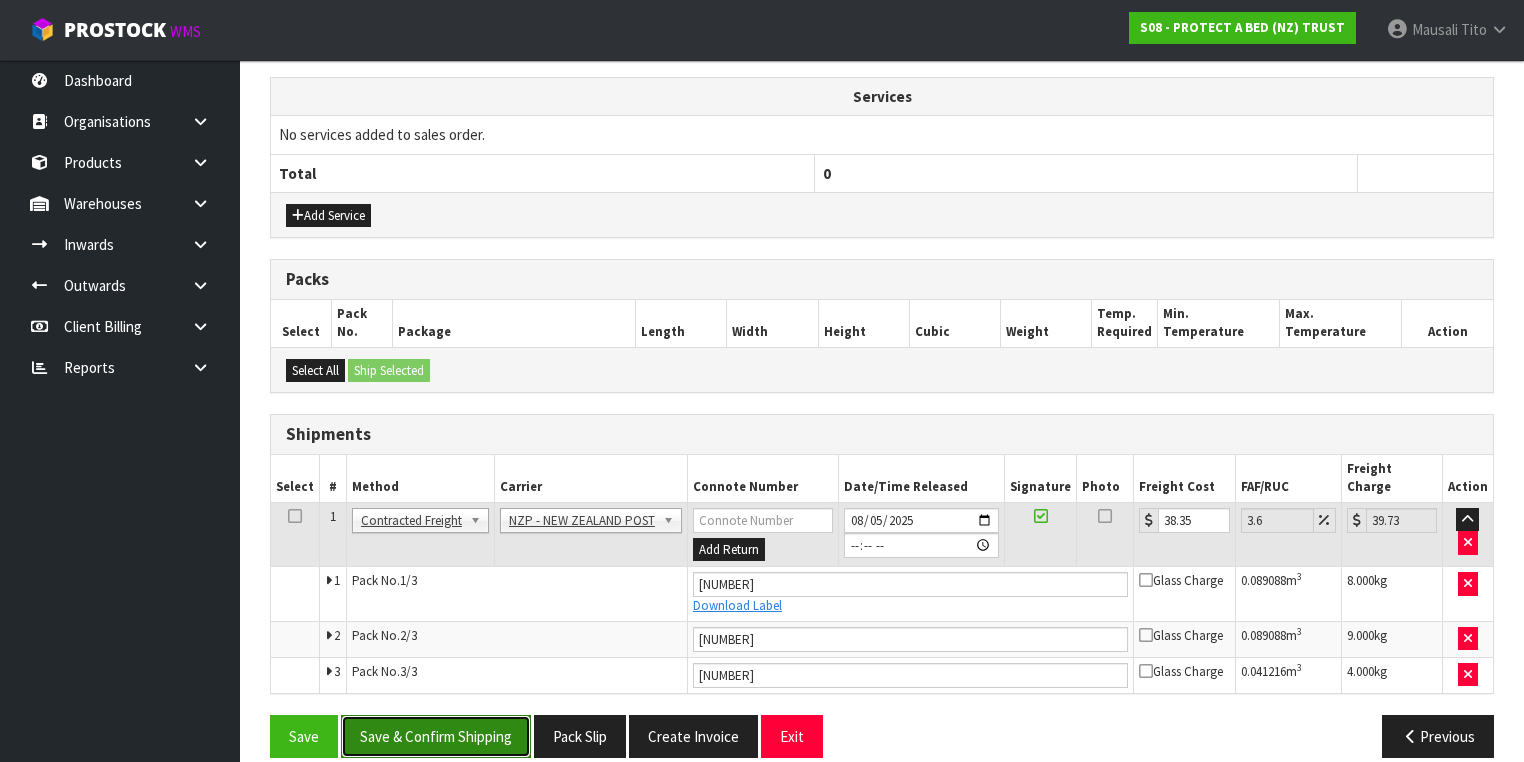 click on "Save & Confirm Shipping" at bounding box center [436, 736] 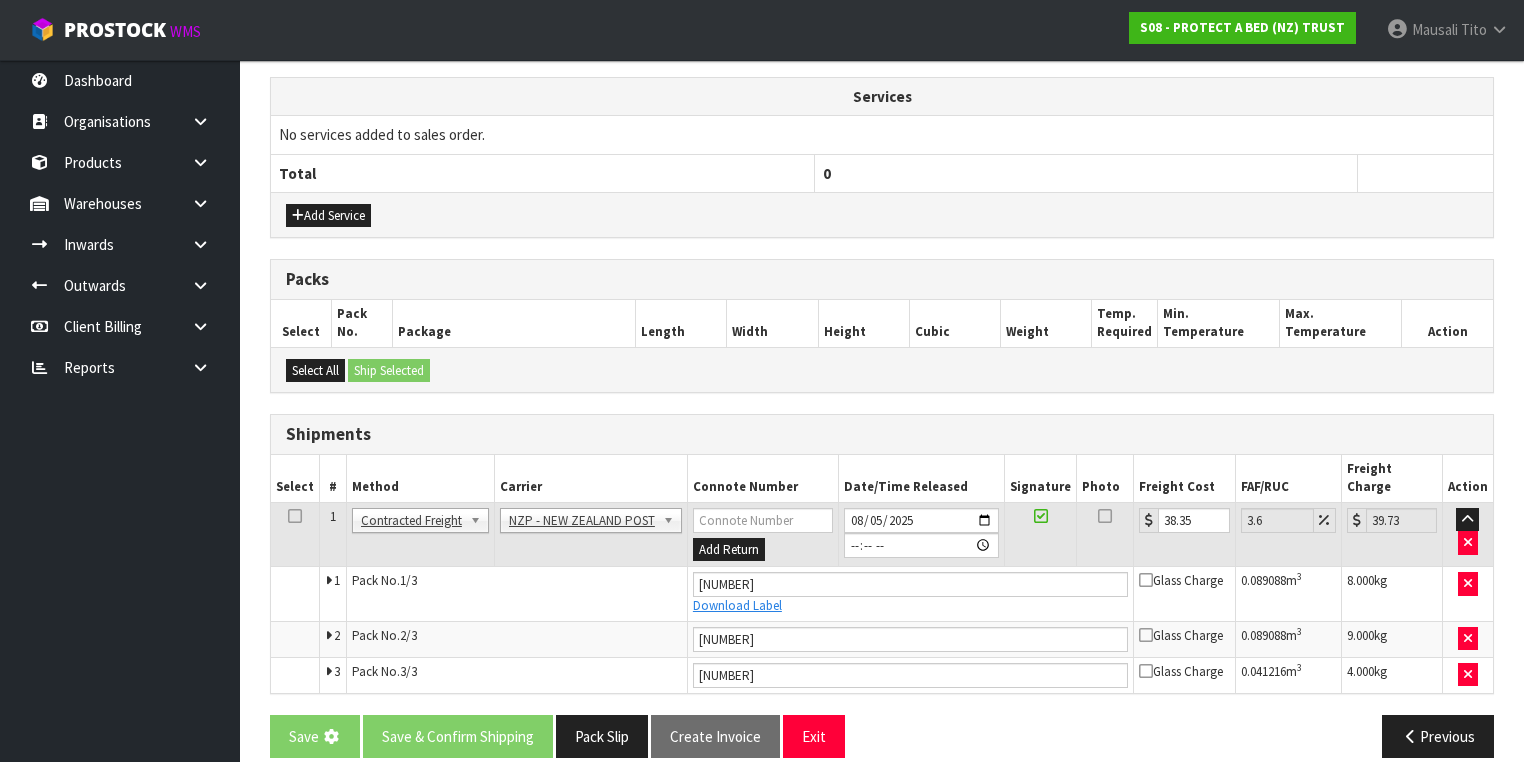 scroll, scrollTop: 0, scrollLeft: 0, axis: both 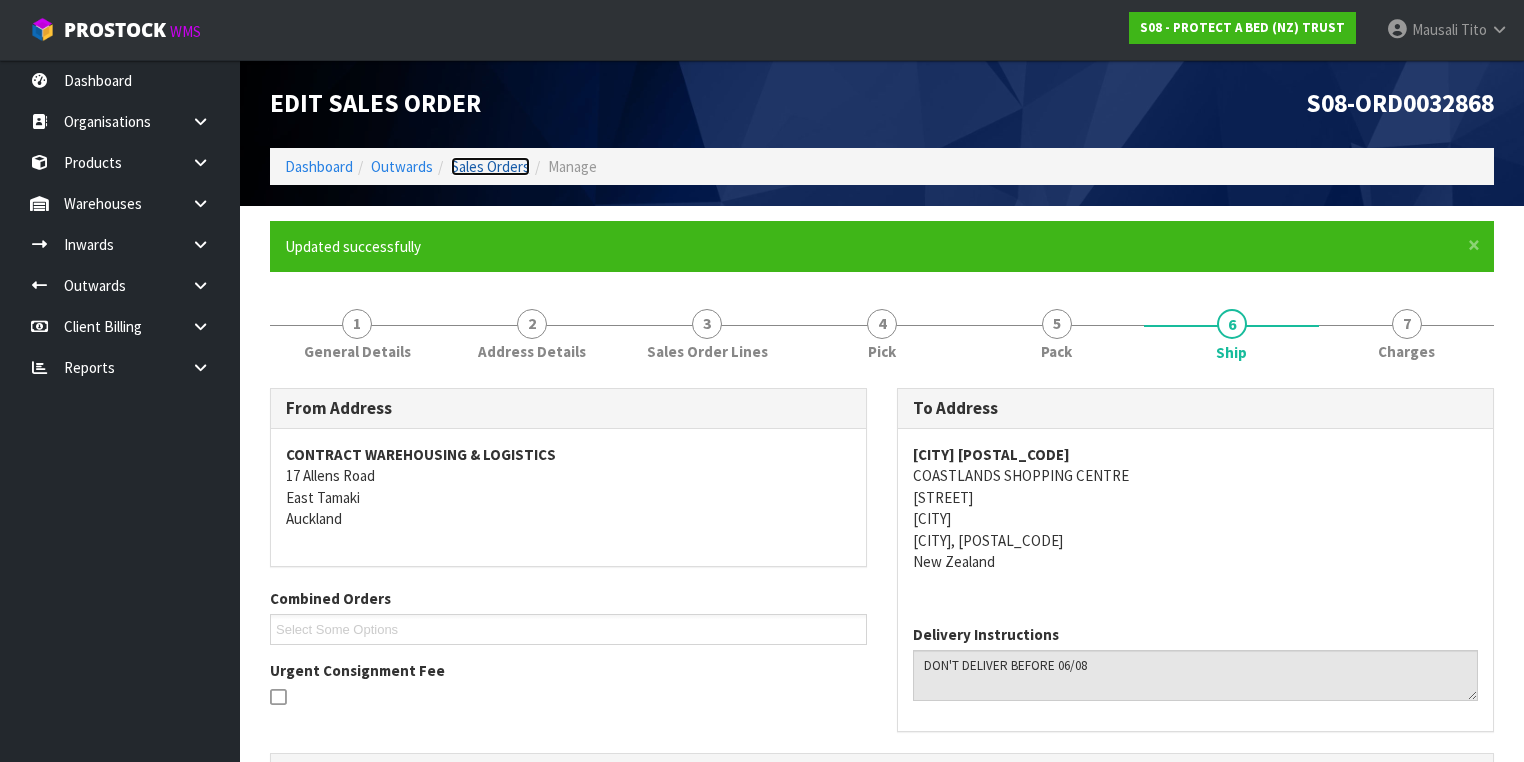 click on "Sales Orders" at bounding box center (490, 166) 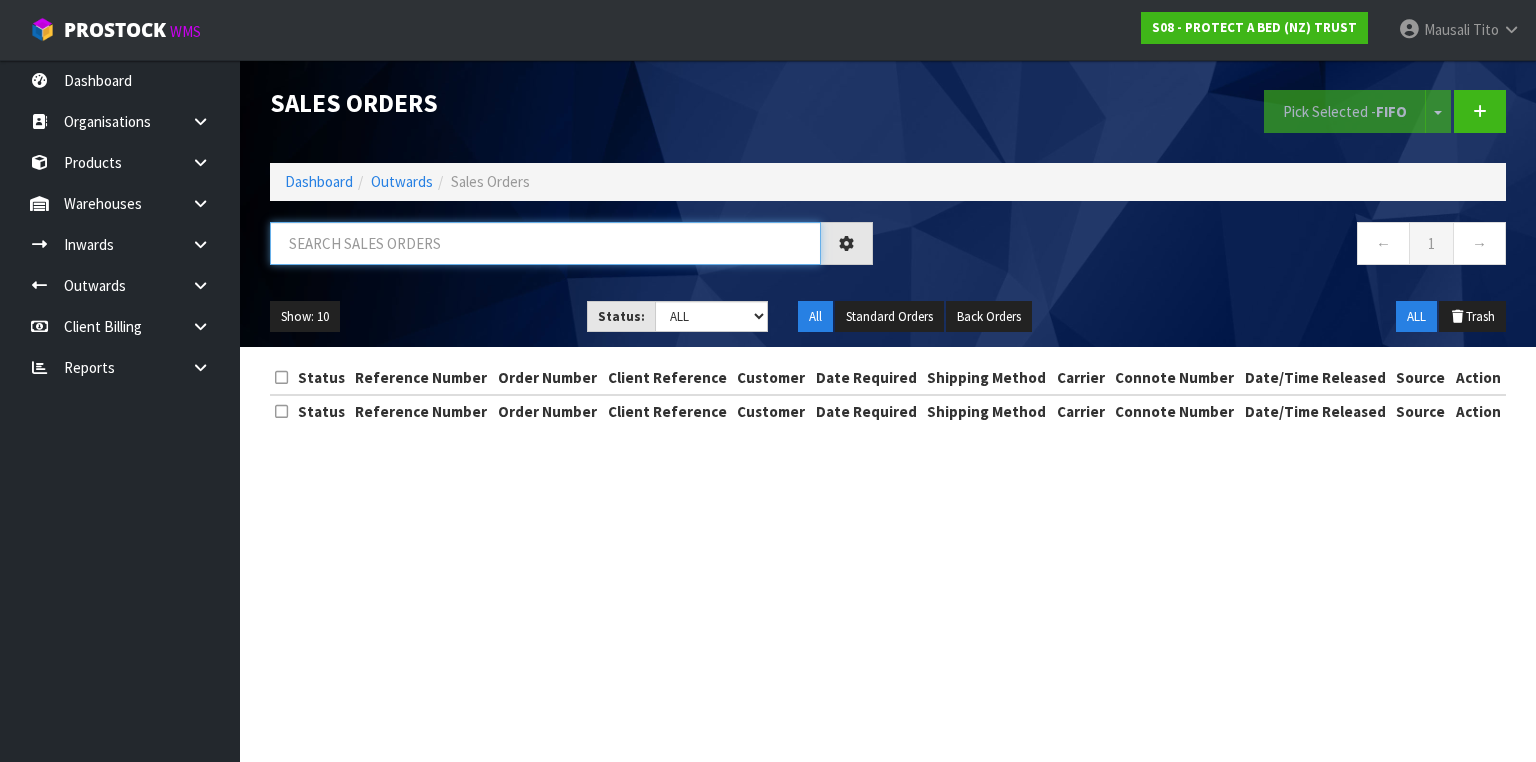 click at bounding box center [545, 243] 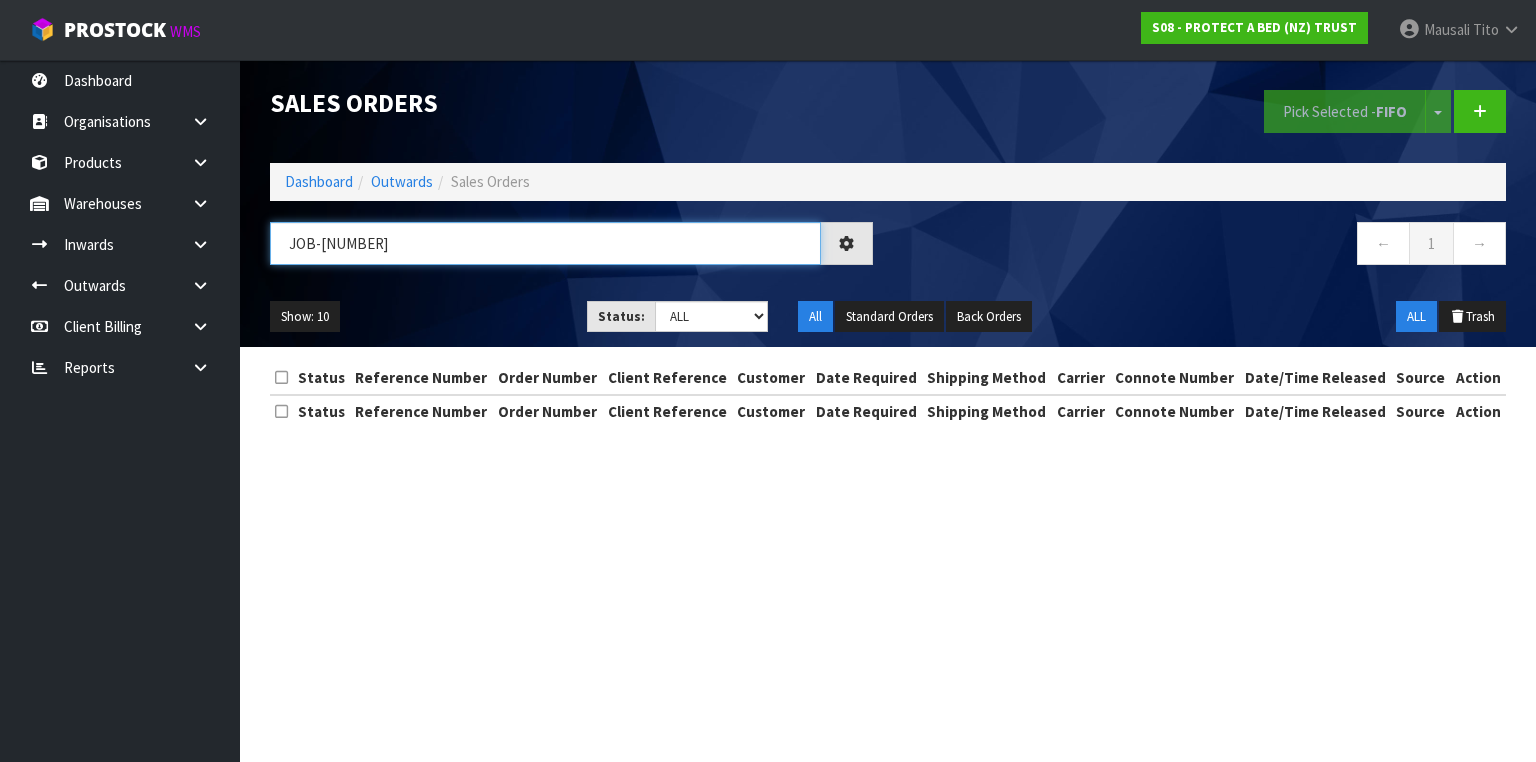 type on "JOB-[NUMBER]" 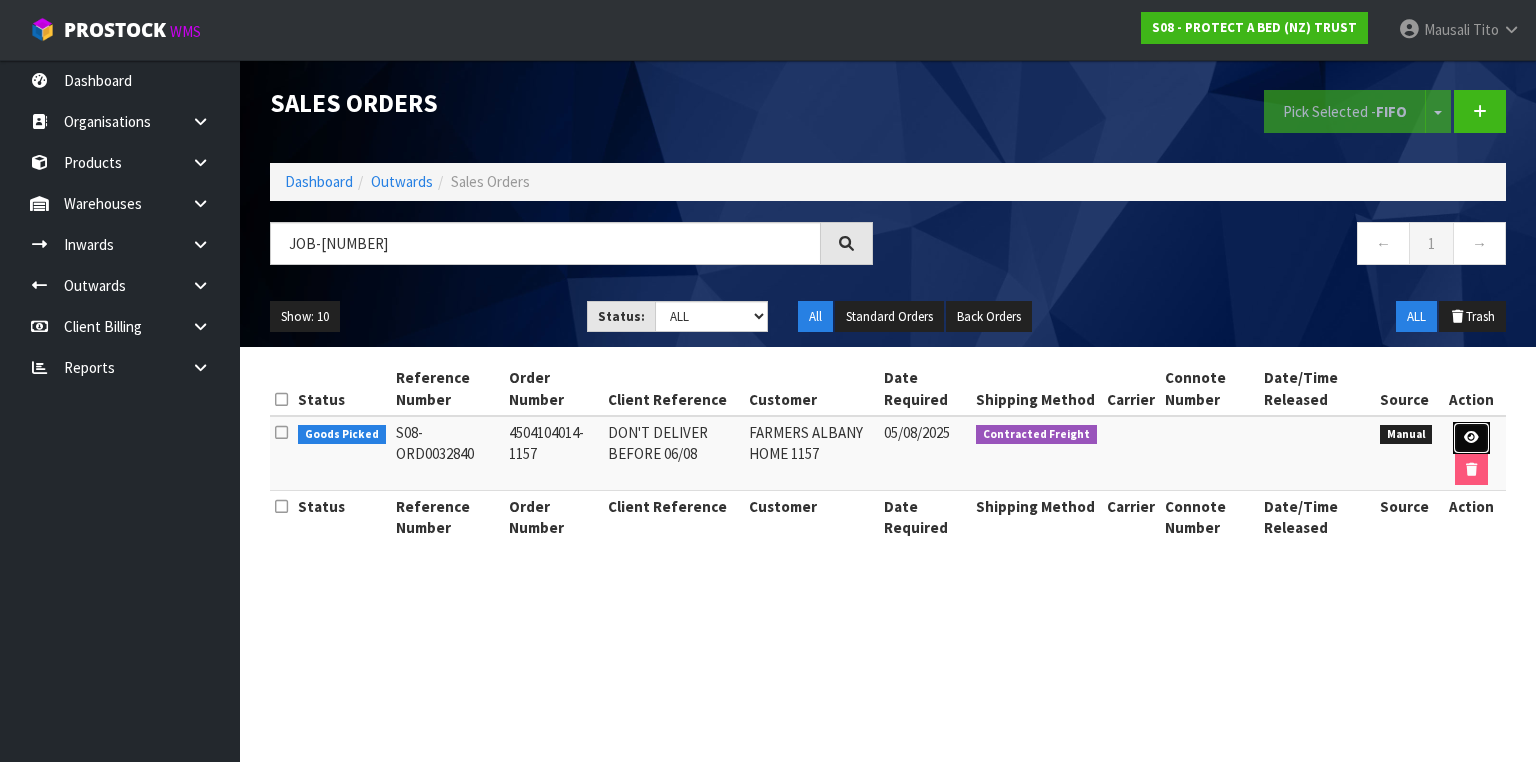 click at bounding box center (1471, 438) 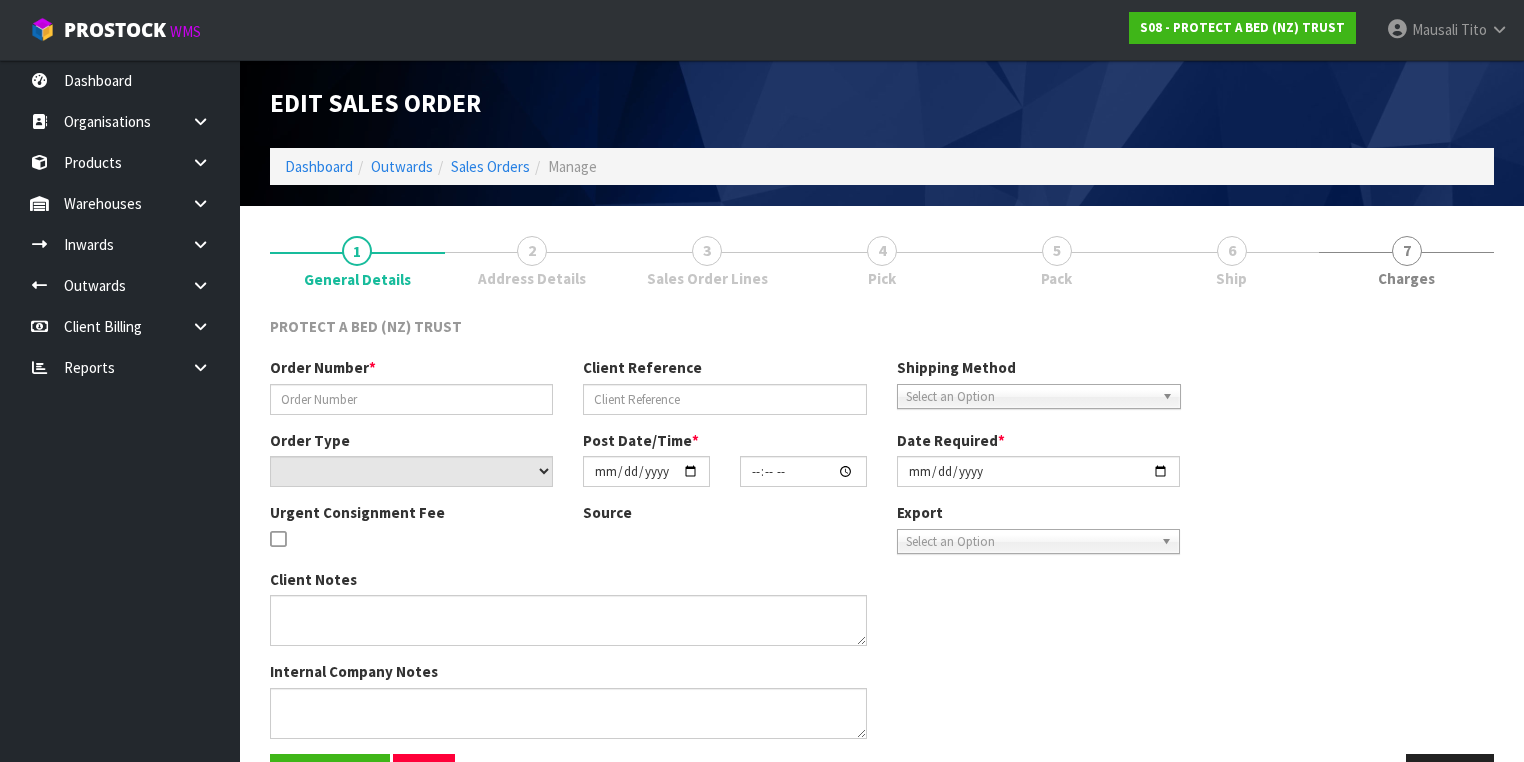 type on "4504104014-1157" 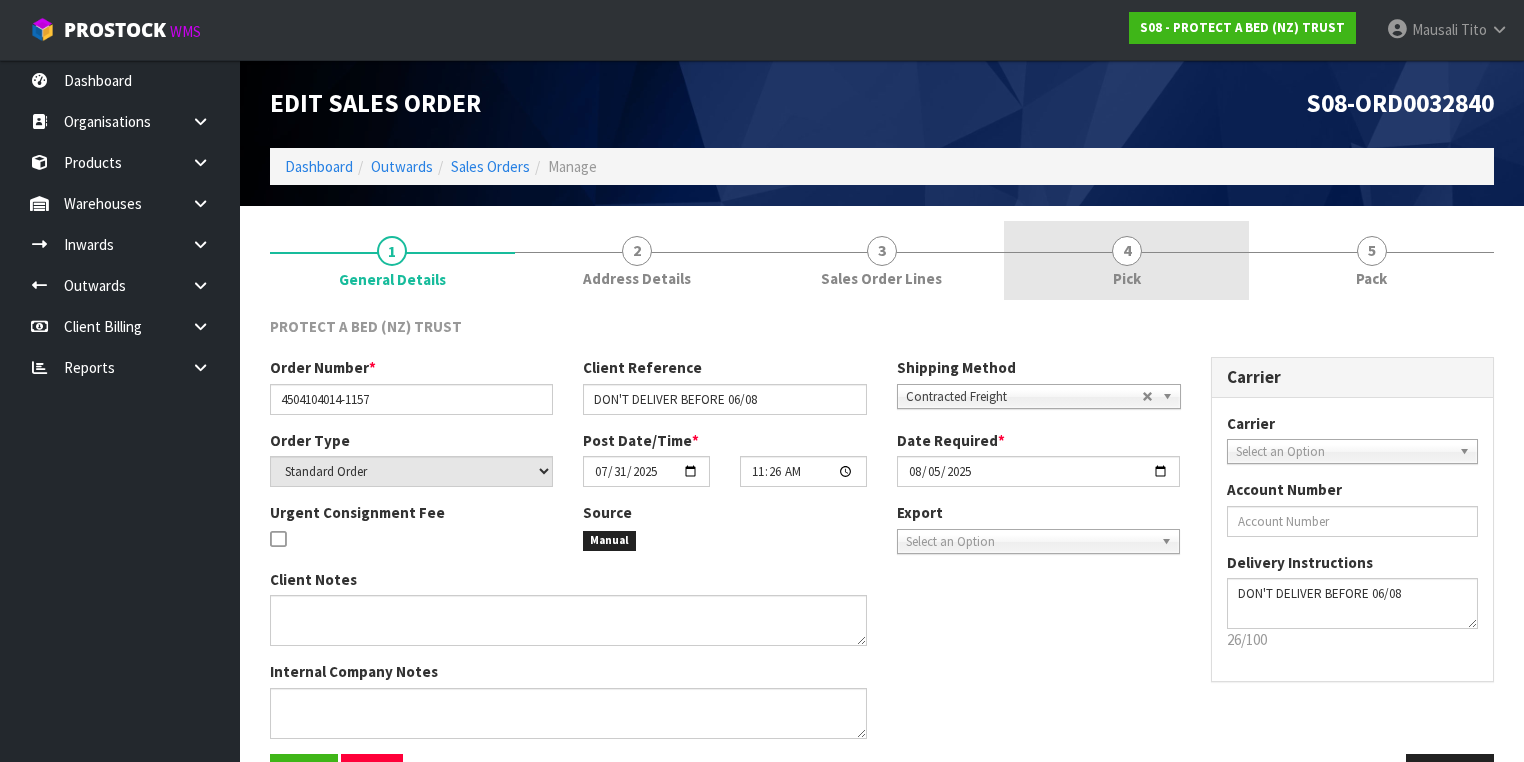 click on "4
Pick" at bounding box center (1126, 260) 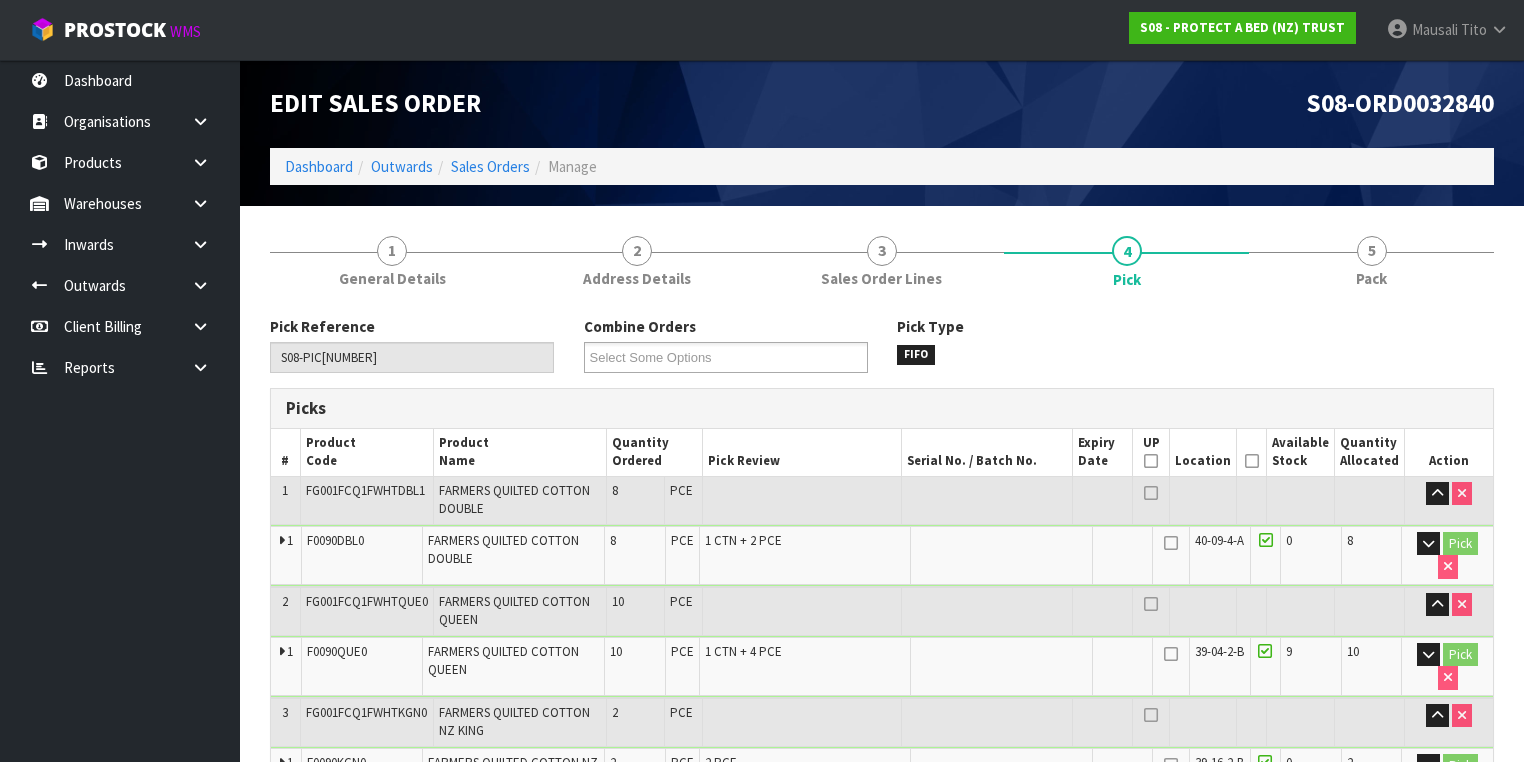 click at bounding box center [1252, 461] 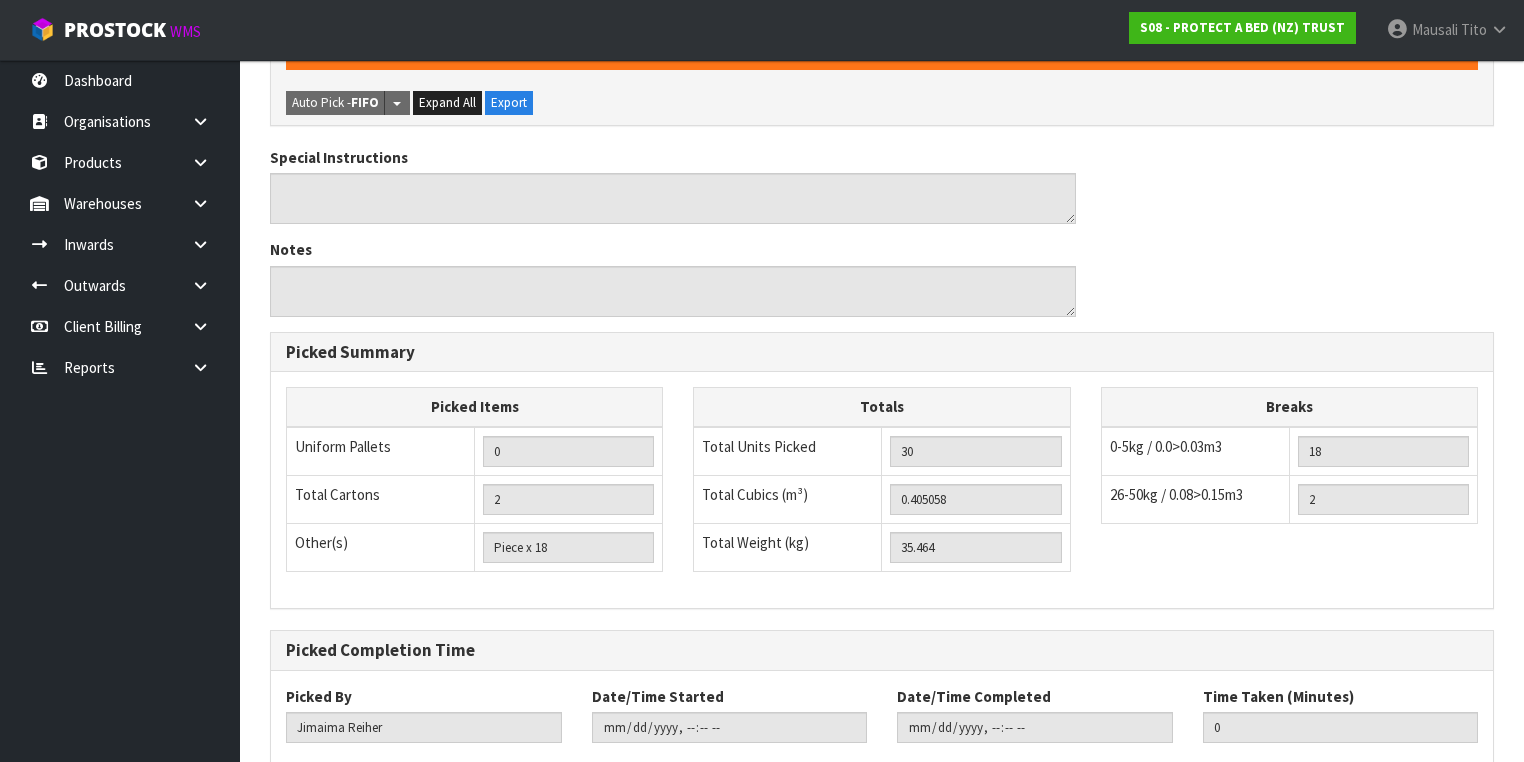 scroll, scrollTop: 1004, scrollLeft: 0, axis: vertical 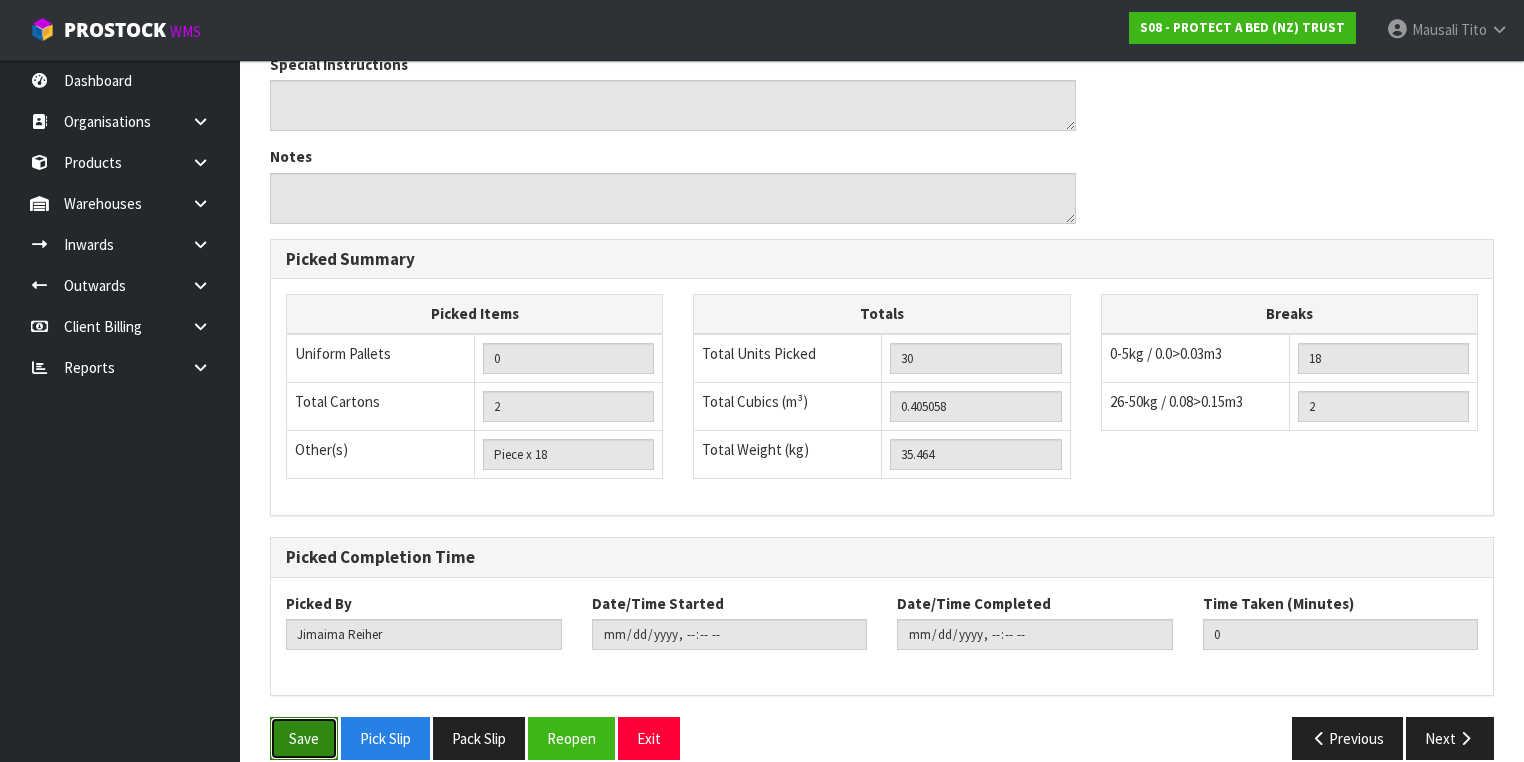click on "Save" at bounding box center (304, 738) 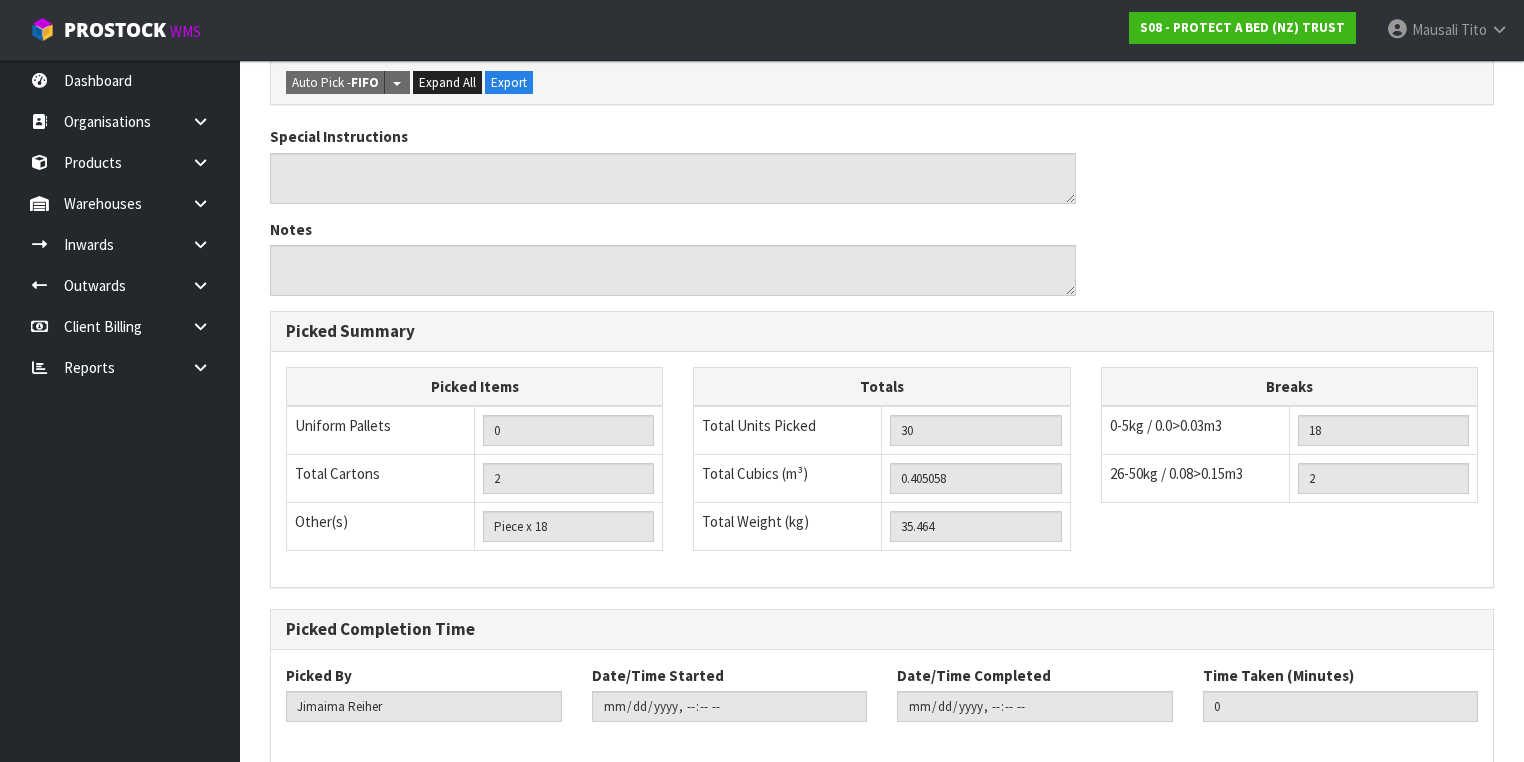 scroll, scrollTop: 0, scrollLeft: 0, axis: both 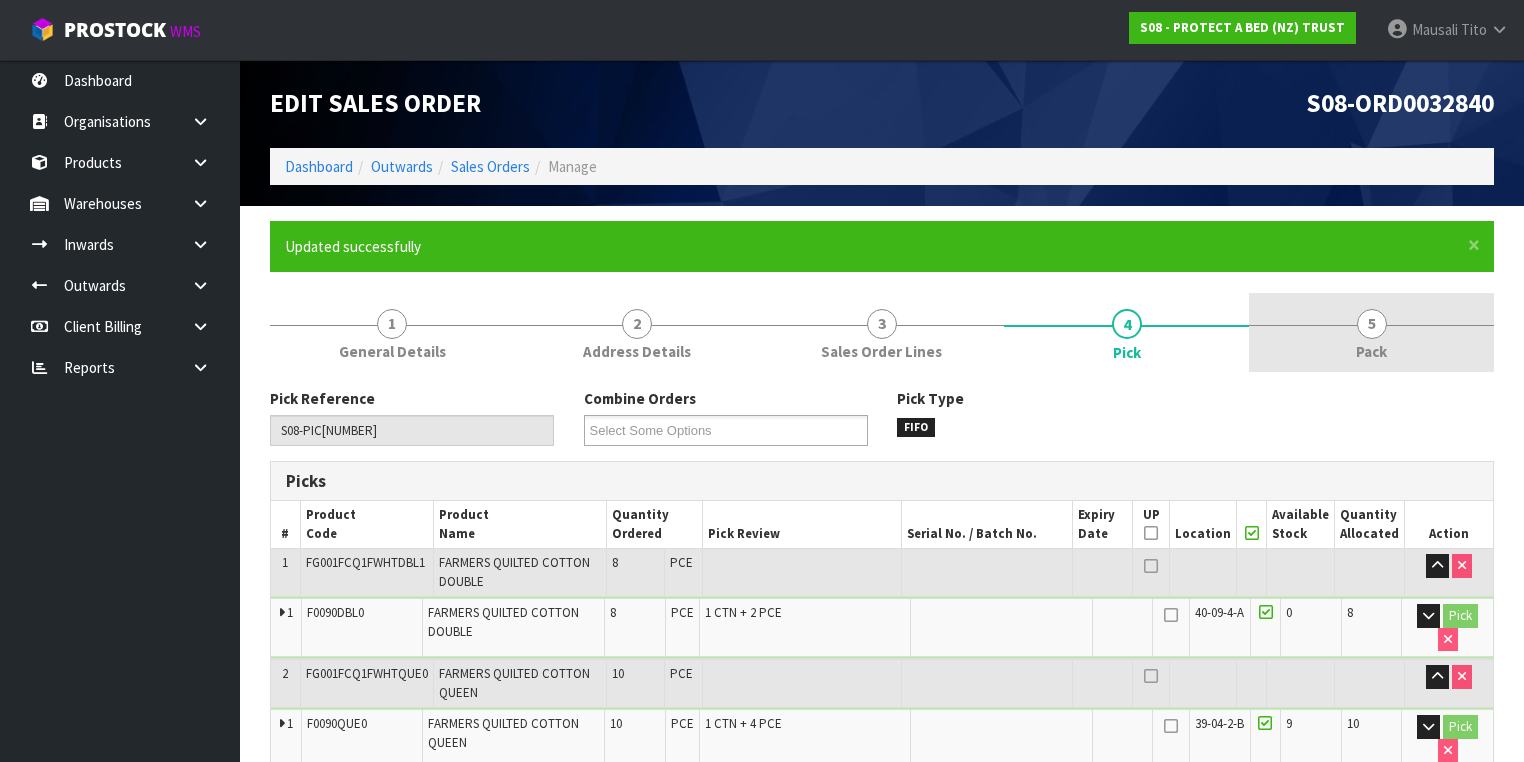 type on "Mausali Tito" 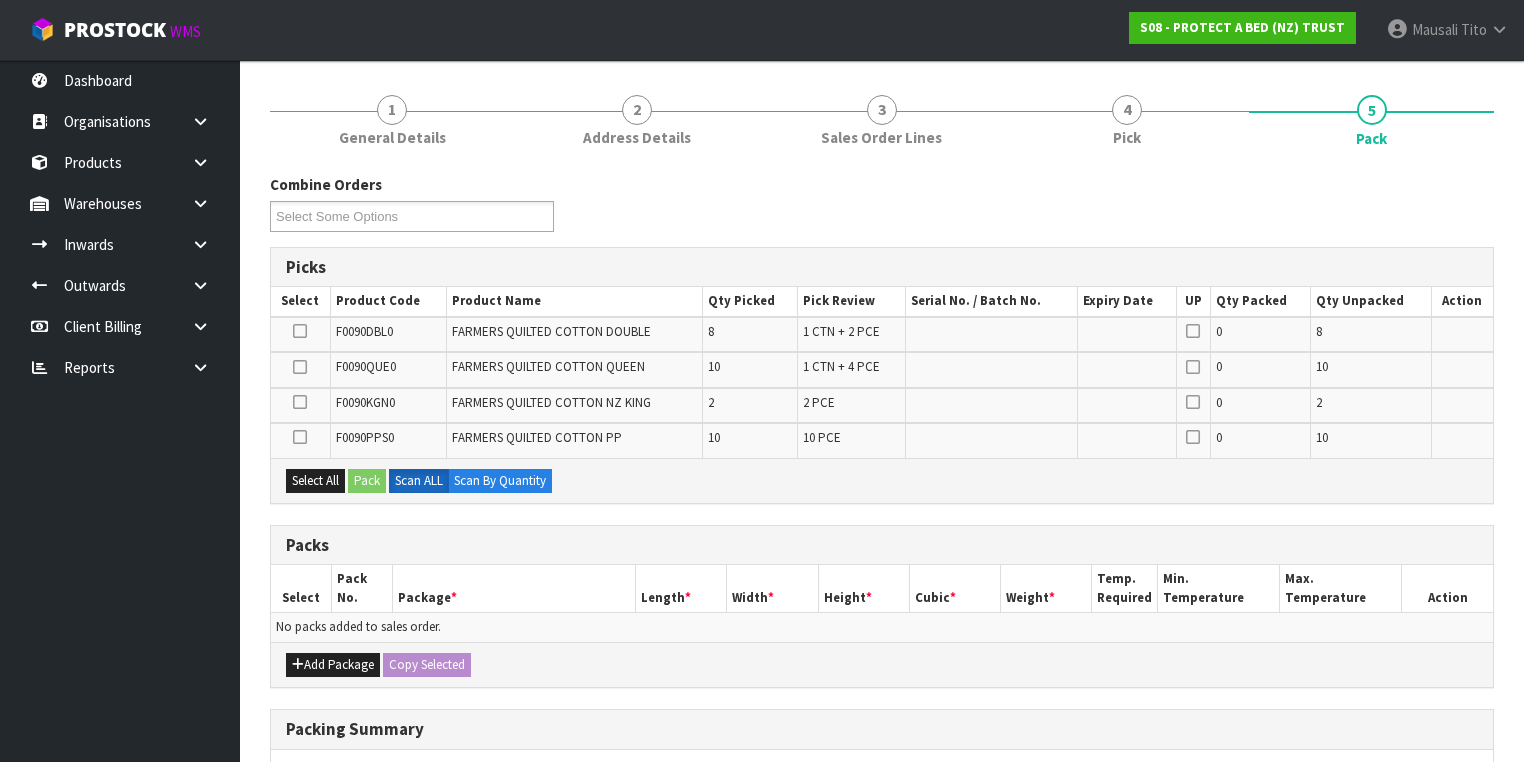 scroll, scrollTop: 320, scrollLeft: 0, axis: vertical 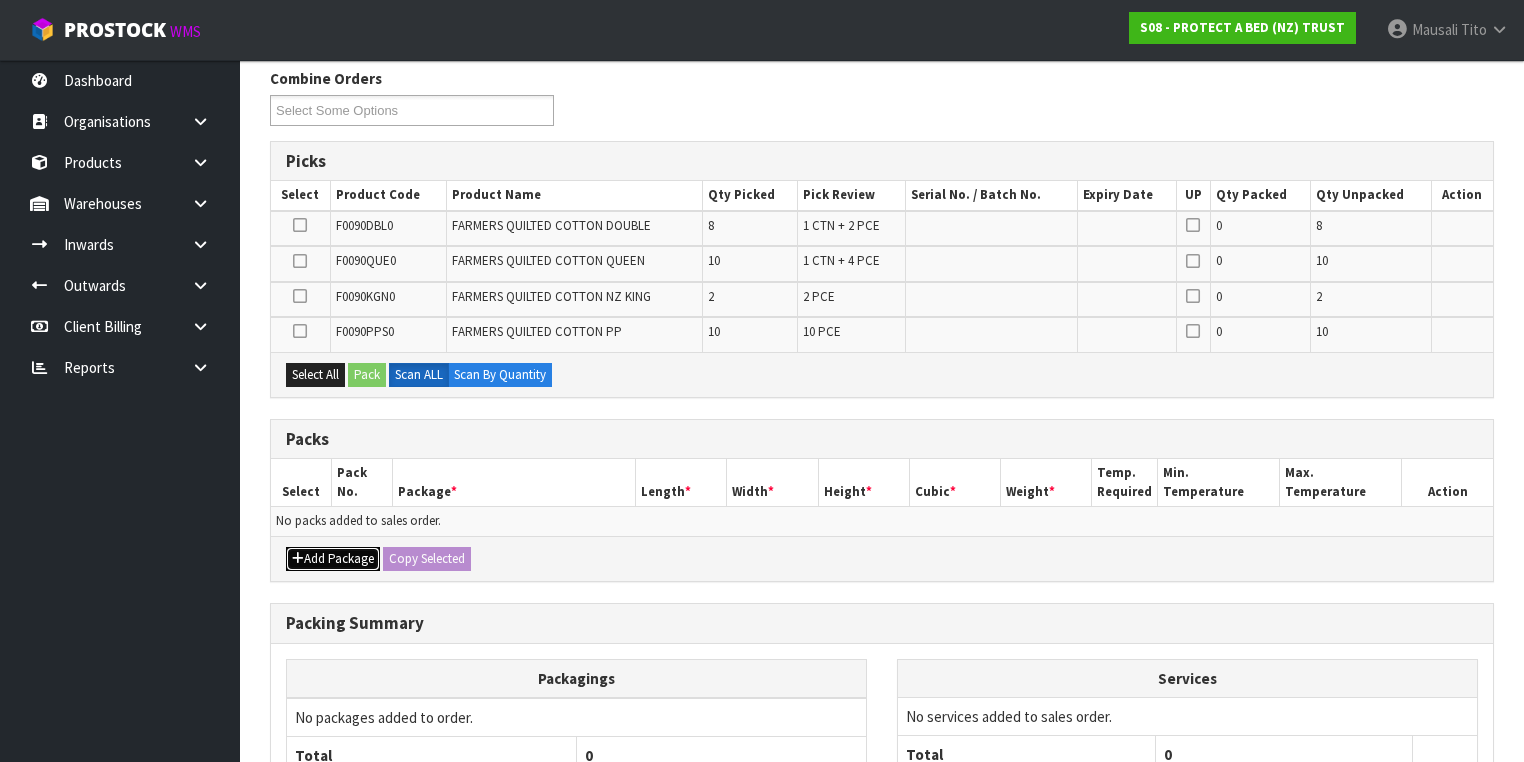 click on "Add Package" at bounding box center [333, 559] 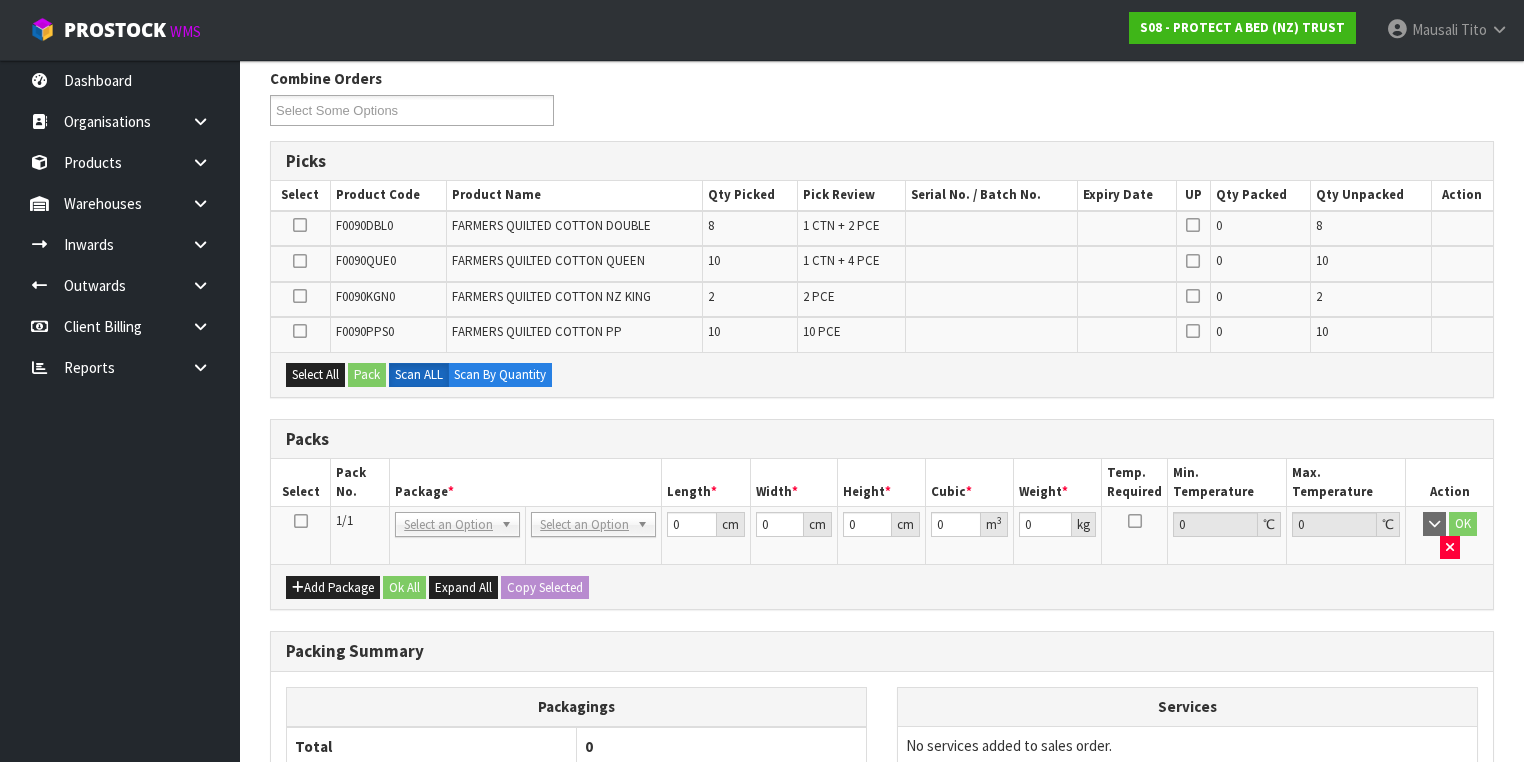 click at bounding box center [301, 521] 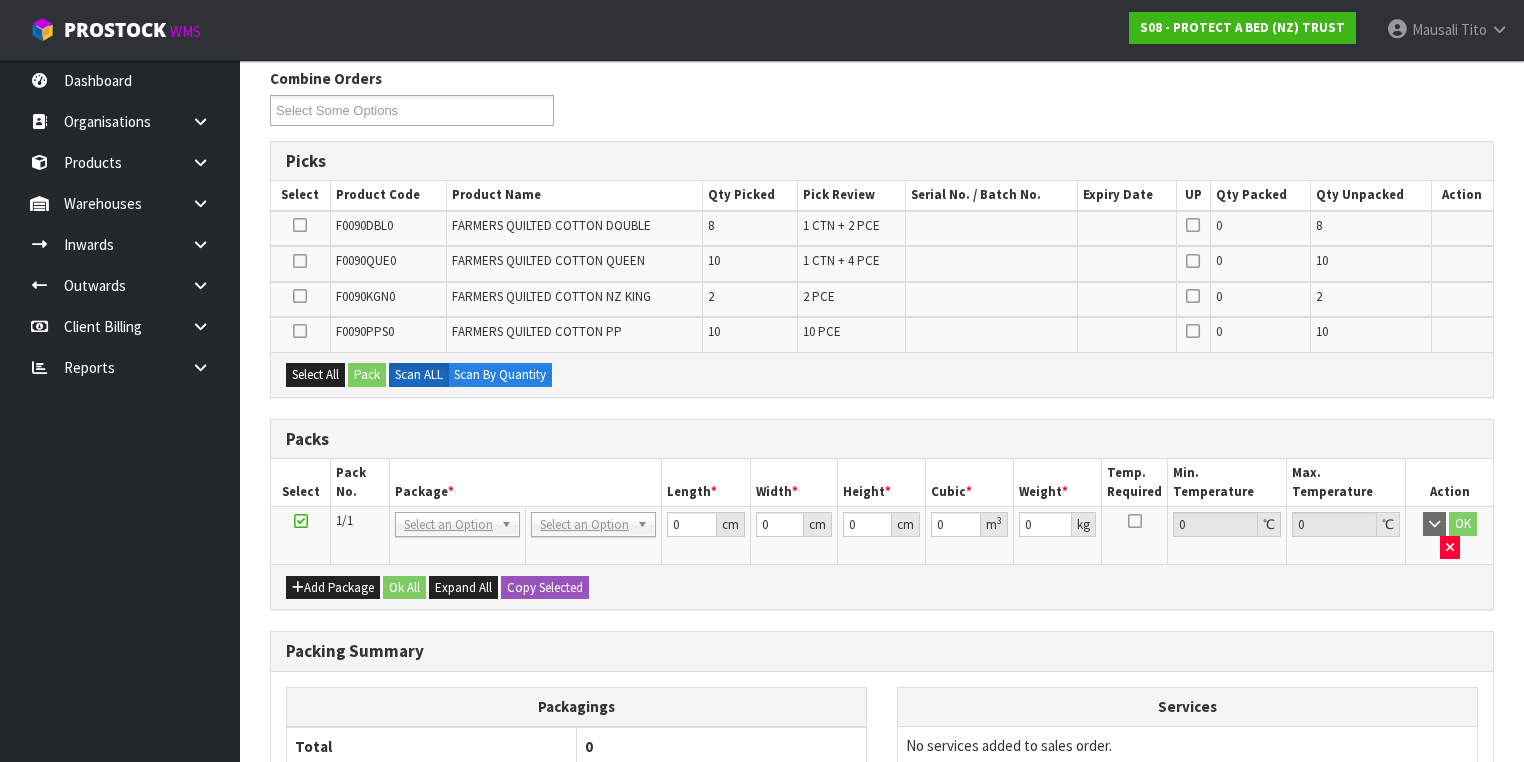 click at bounding box center (300, 261) 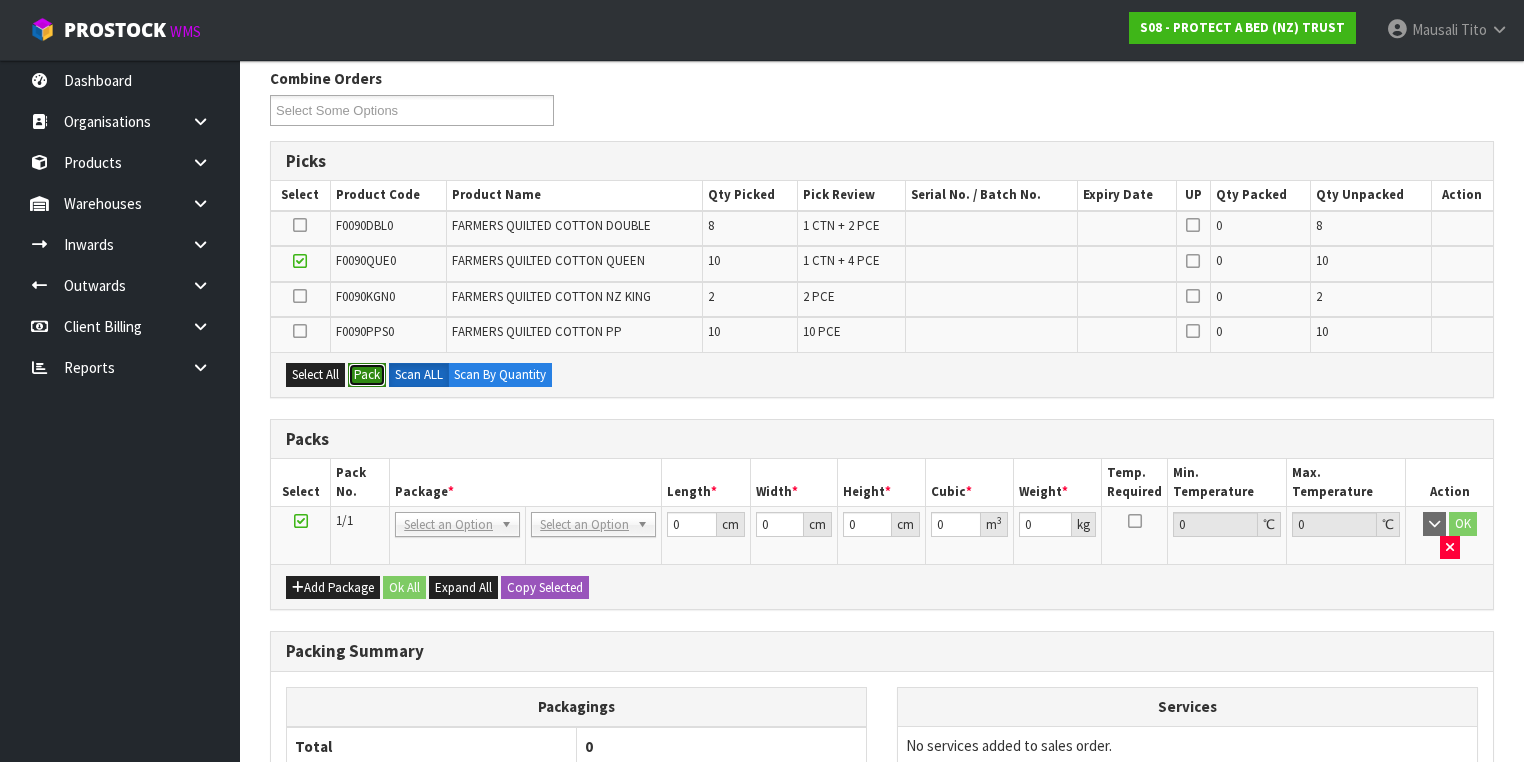 click on "Pack" at bounding box center [367, 375] 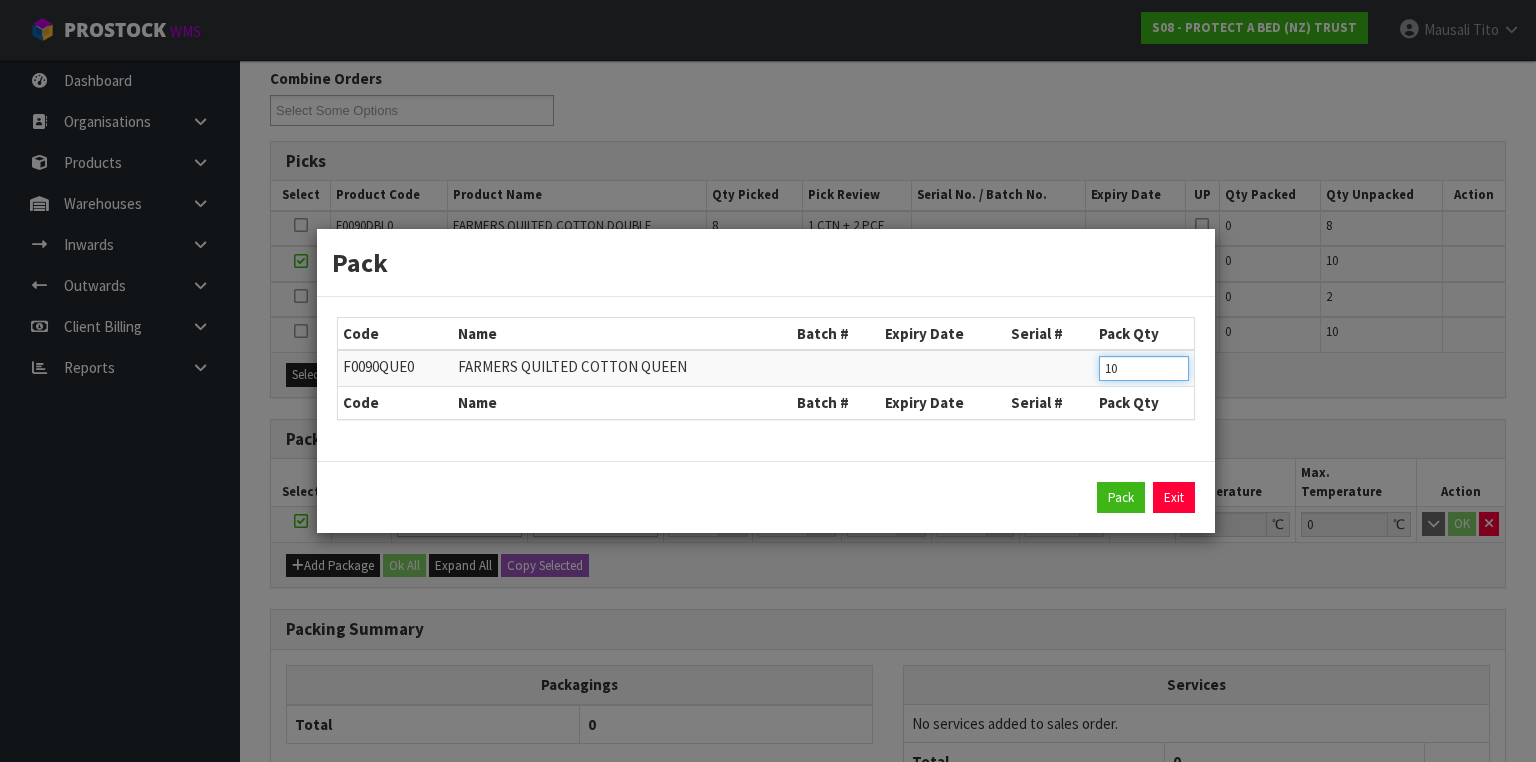 drag, startPoint x: 1132, startPoint y: 368, endPoint x: 1024, endPoint y: 386, distance: 109.48972 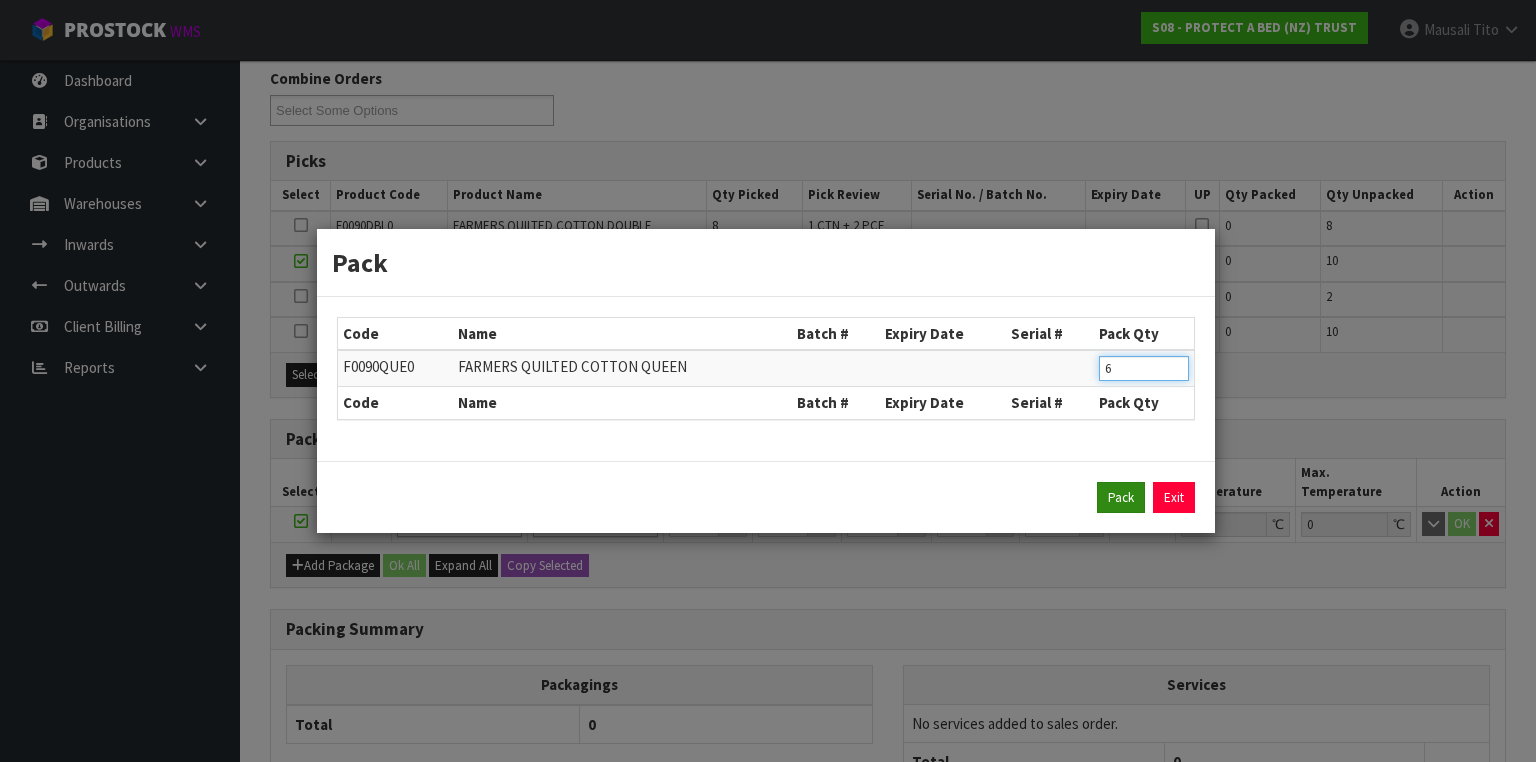 type on "6" 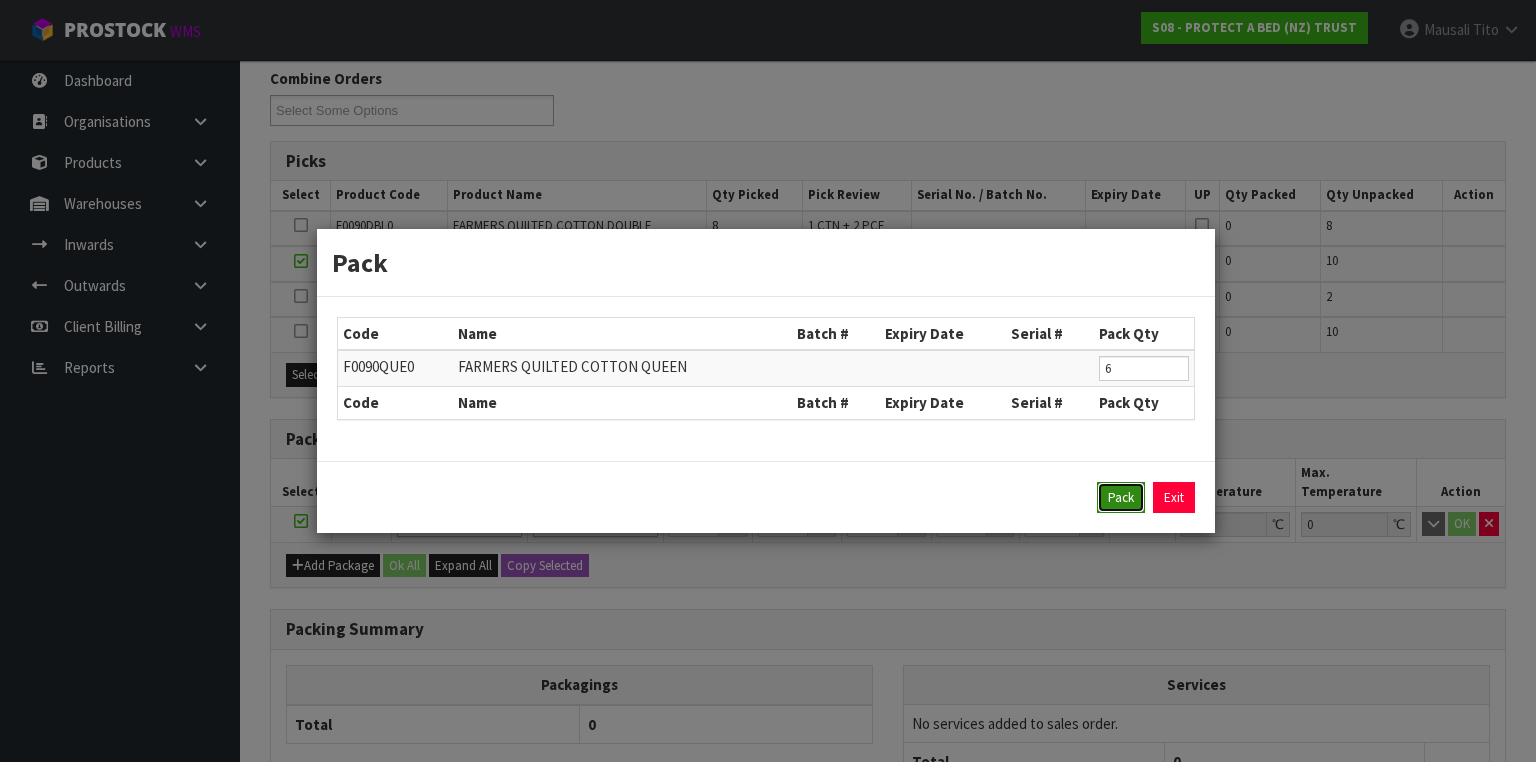 drag, startPoint x: 1107, startPoint y: 488, endPoint x: 1080, endPoint y: 479, distance: 28.460499 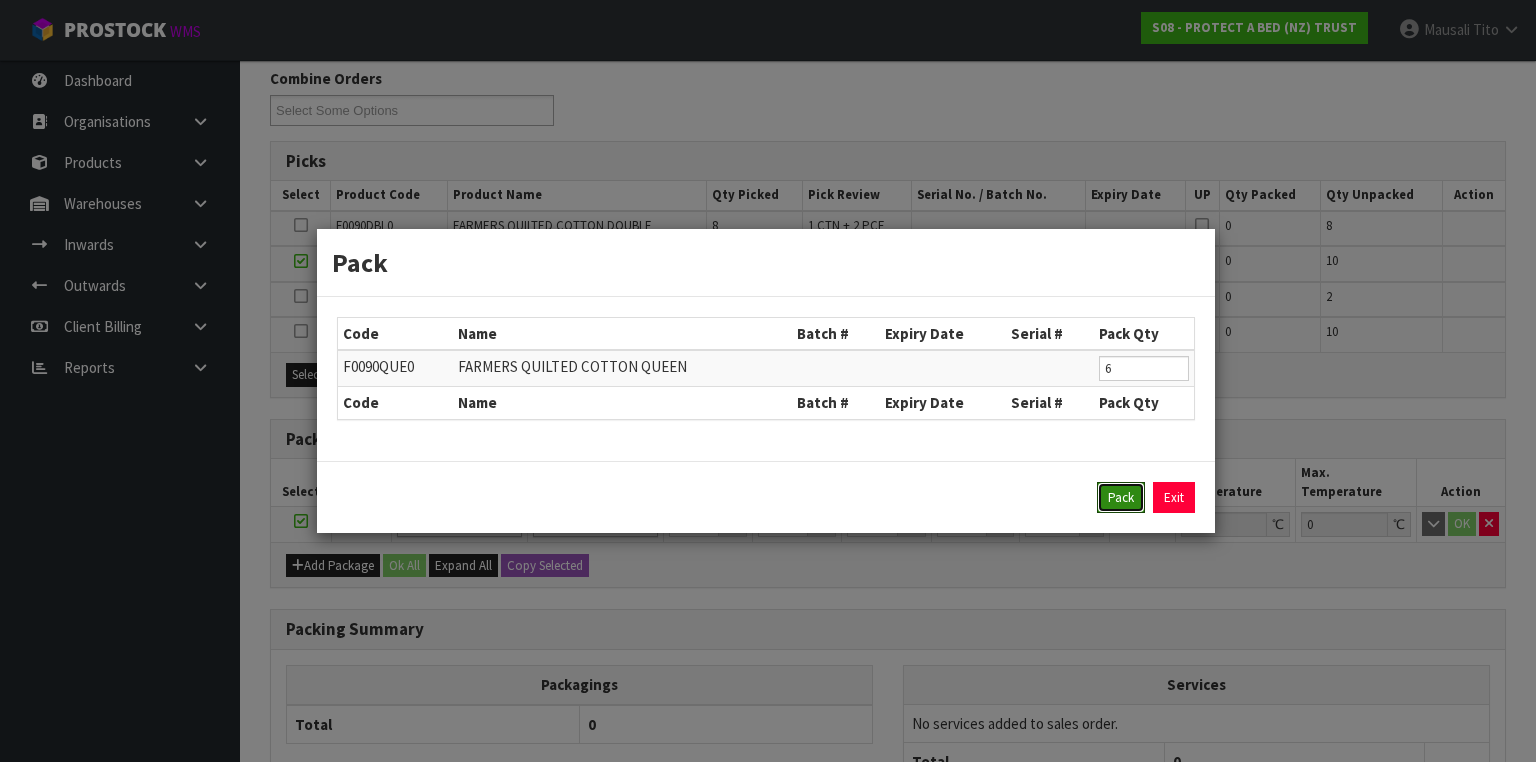 click on "Pack" at bounding box center (1121, 498) 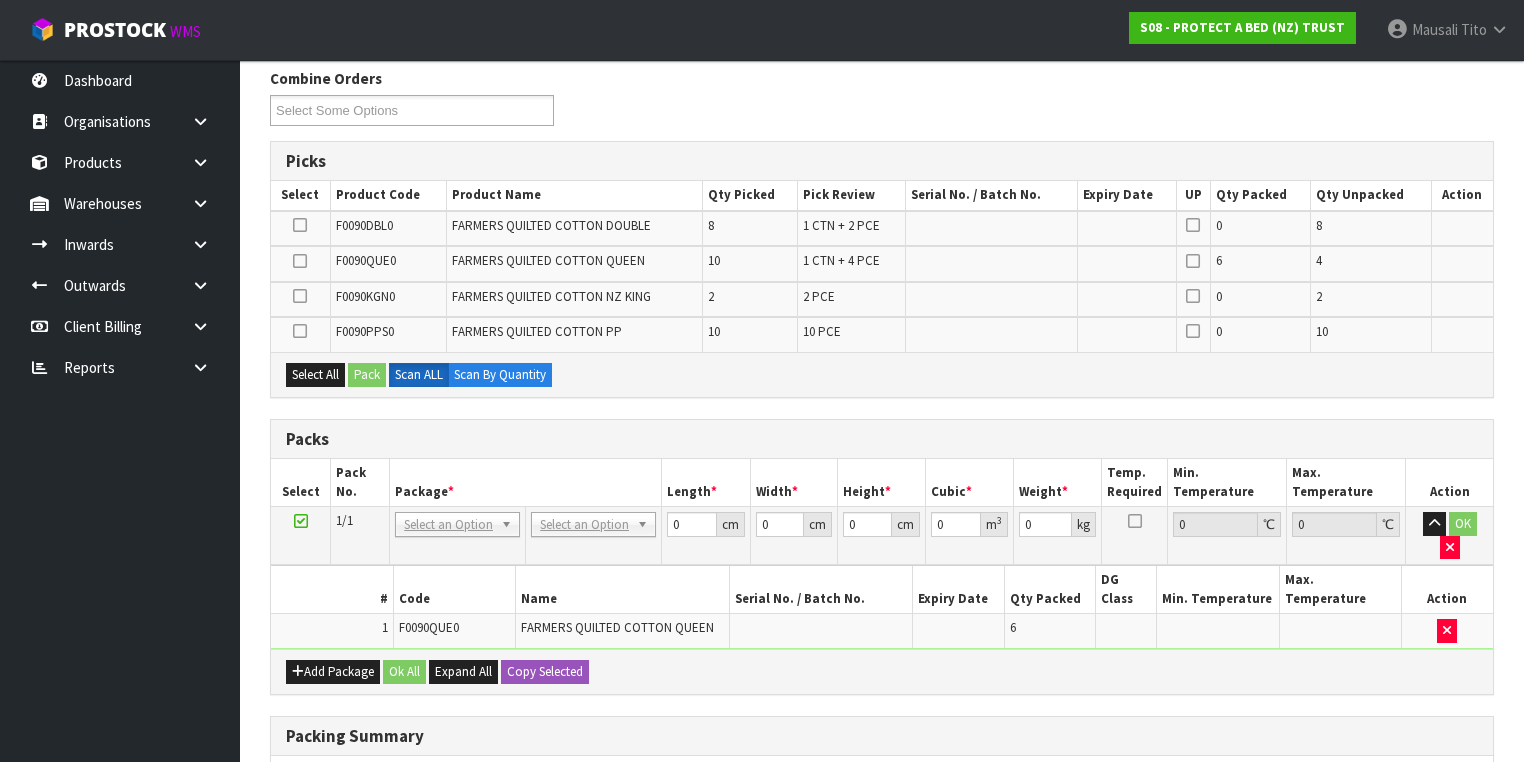 click at bounding box center (301, 521) 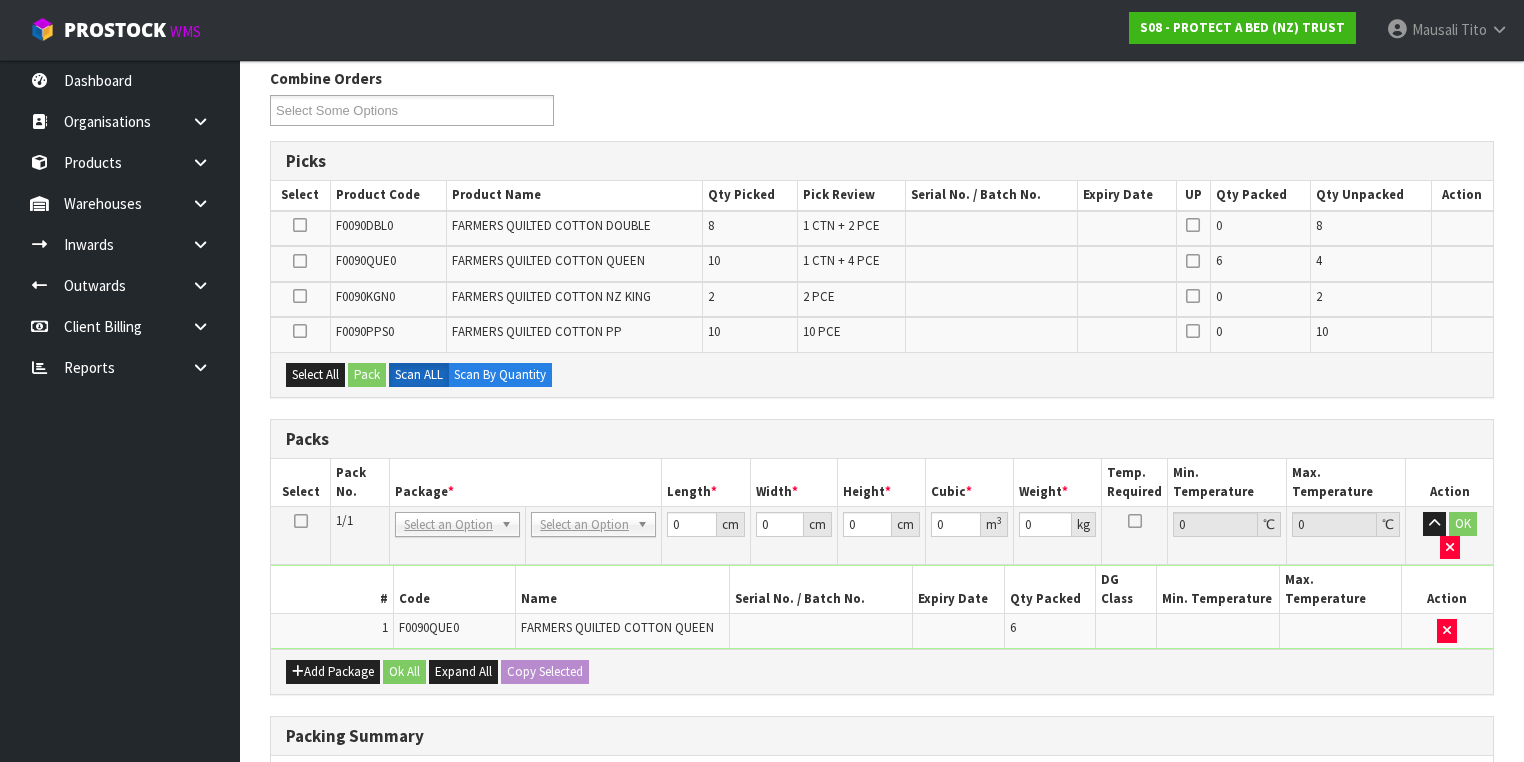 click at bounding box center [300, 225] 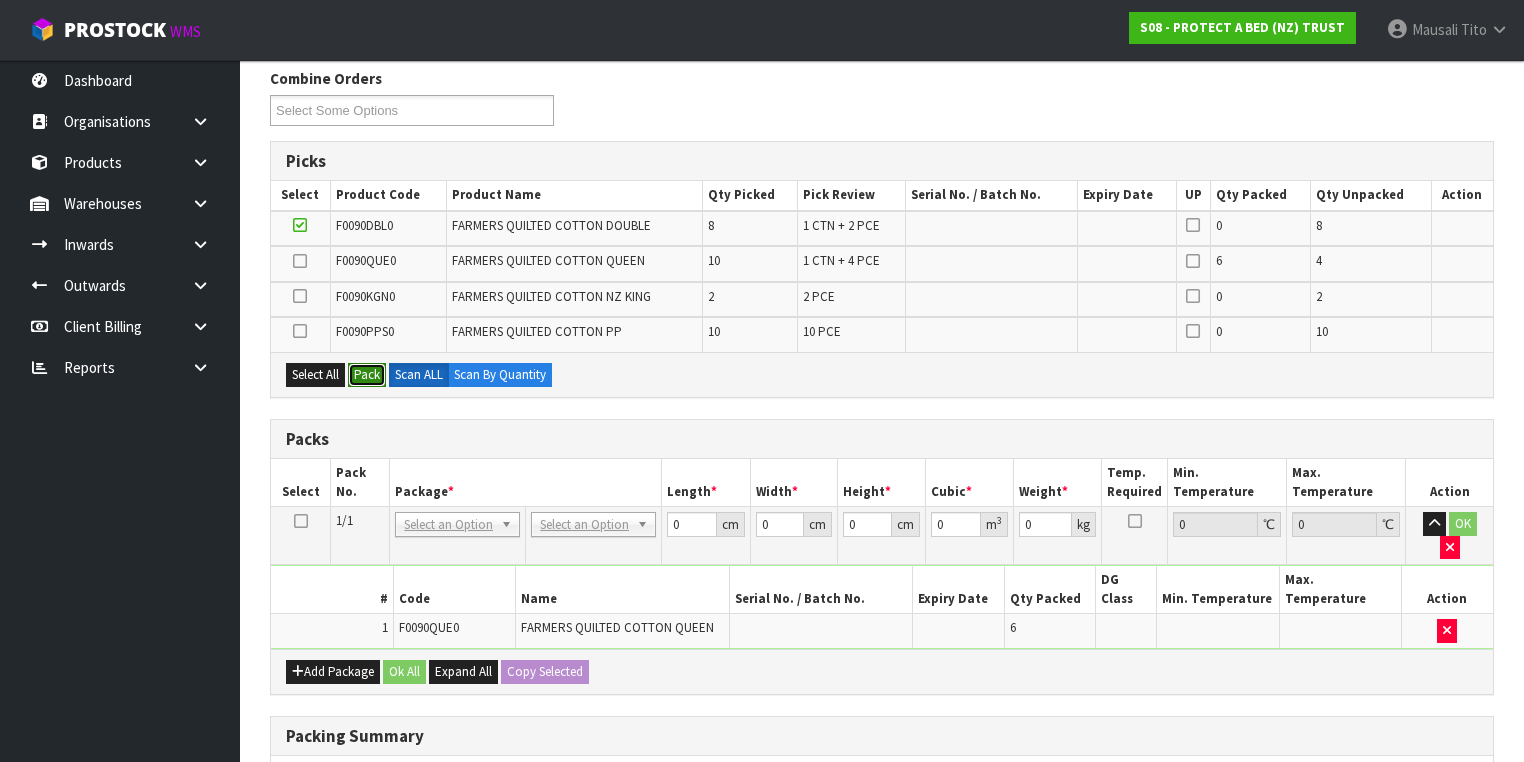 click on "Pack" at bounding box center (367, 375) 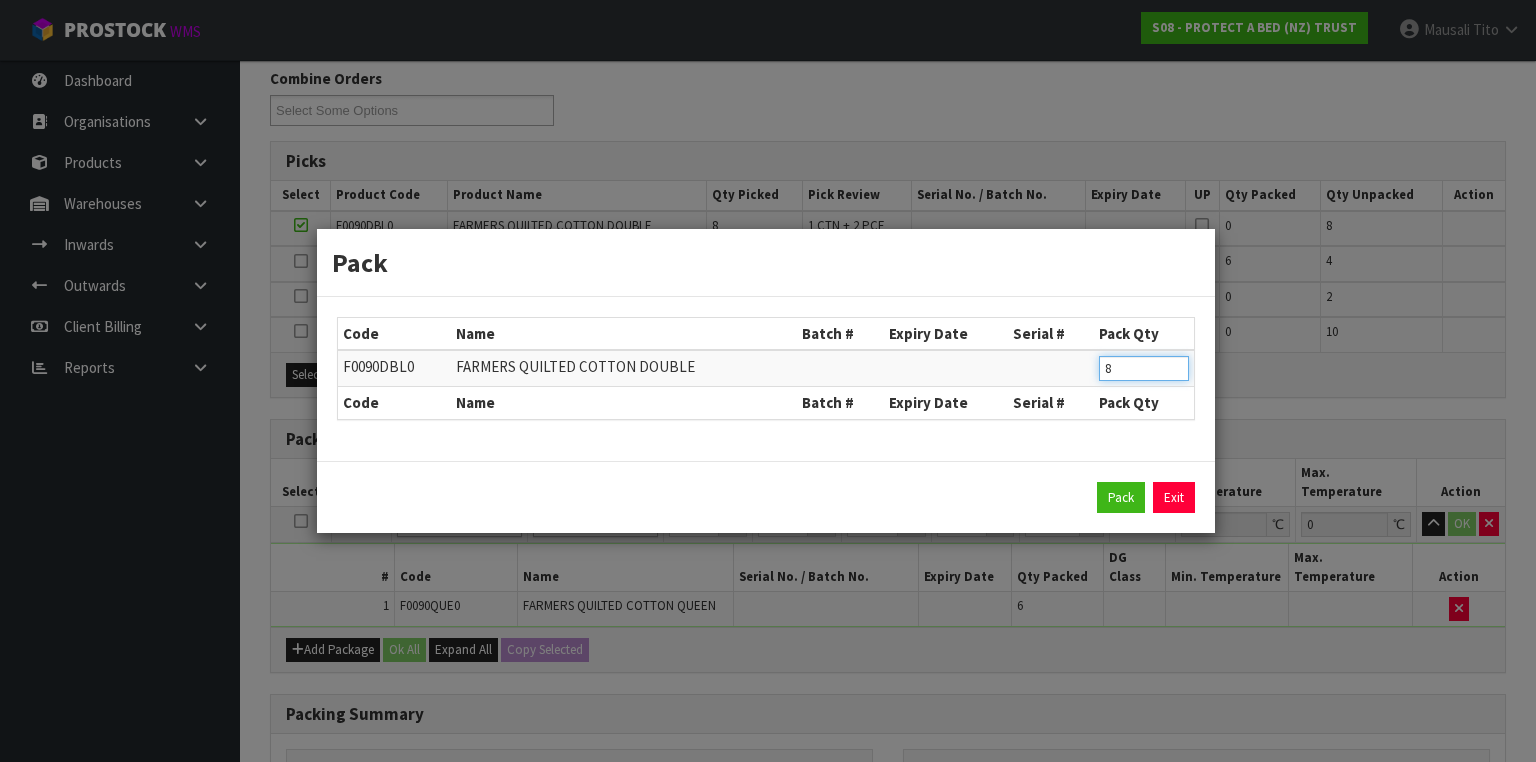 drag, startPoint x: 1125, startPoint y: 372, endPoint x: 1035, endPoint y: 373, distance: 90.005554 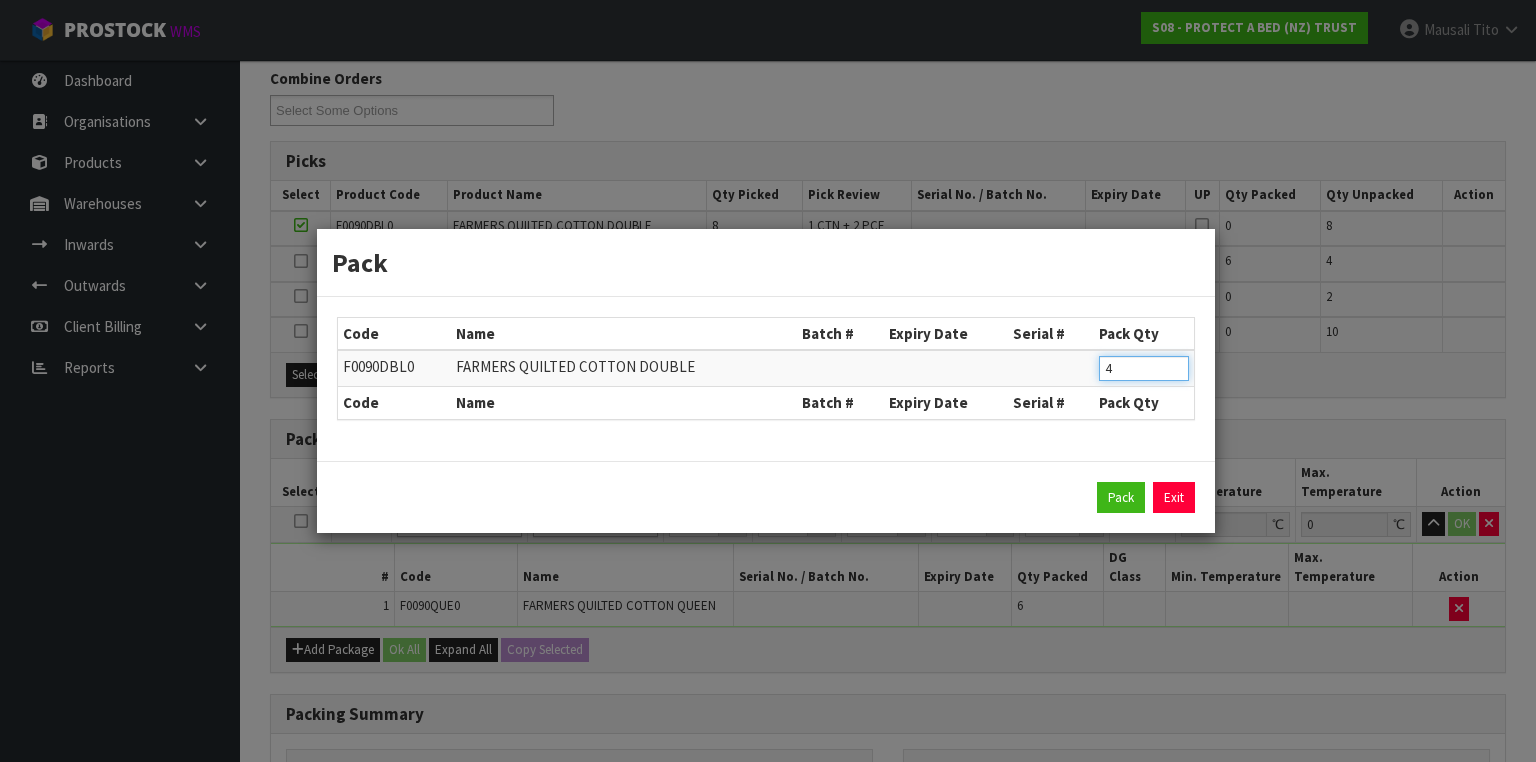 click on "Pack" at bounding box center (1121, 498) 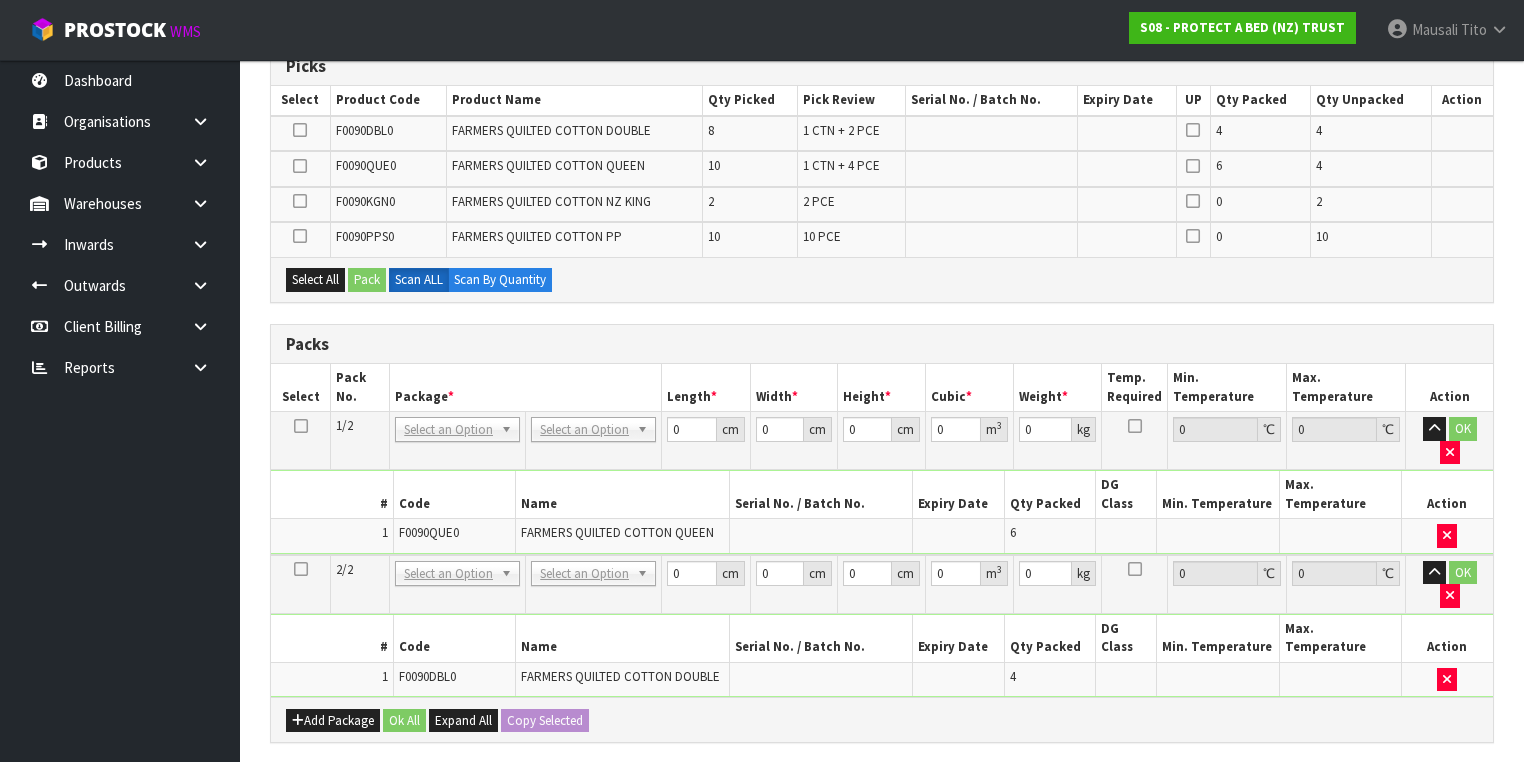 scroll, scrollTop: 672, scrollLeft: 0, axis: vertical 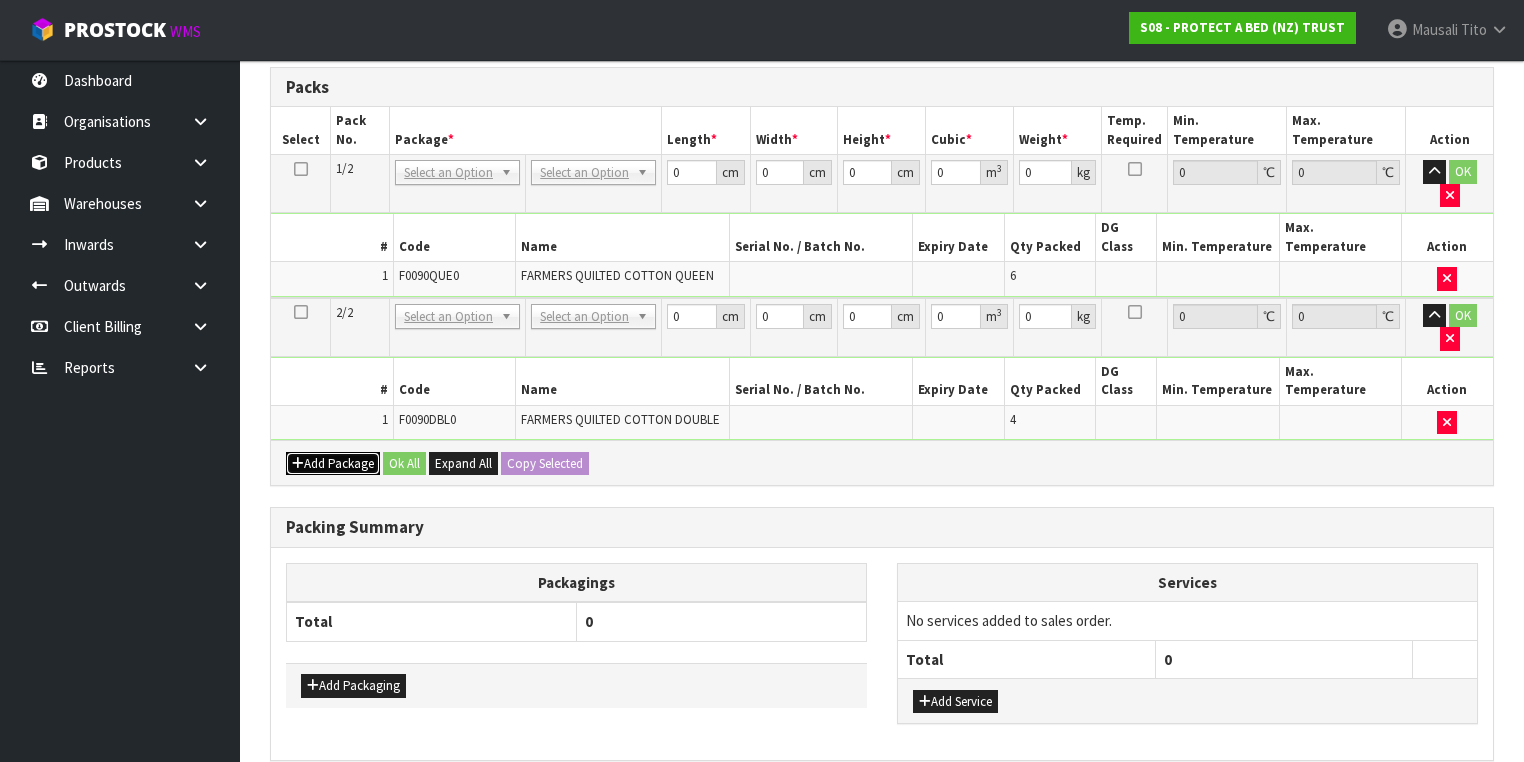 click on "Add Package" at bounding box center [333, 464] 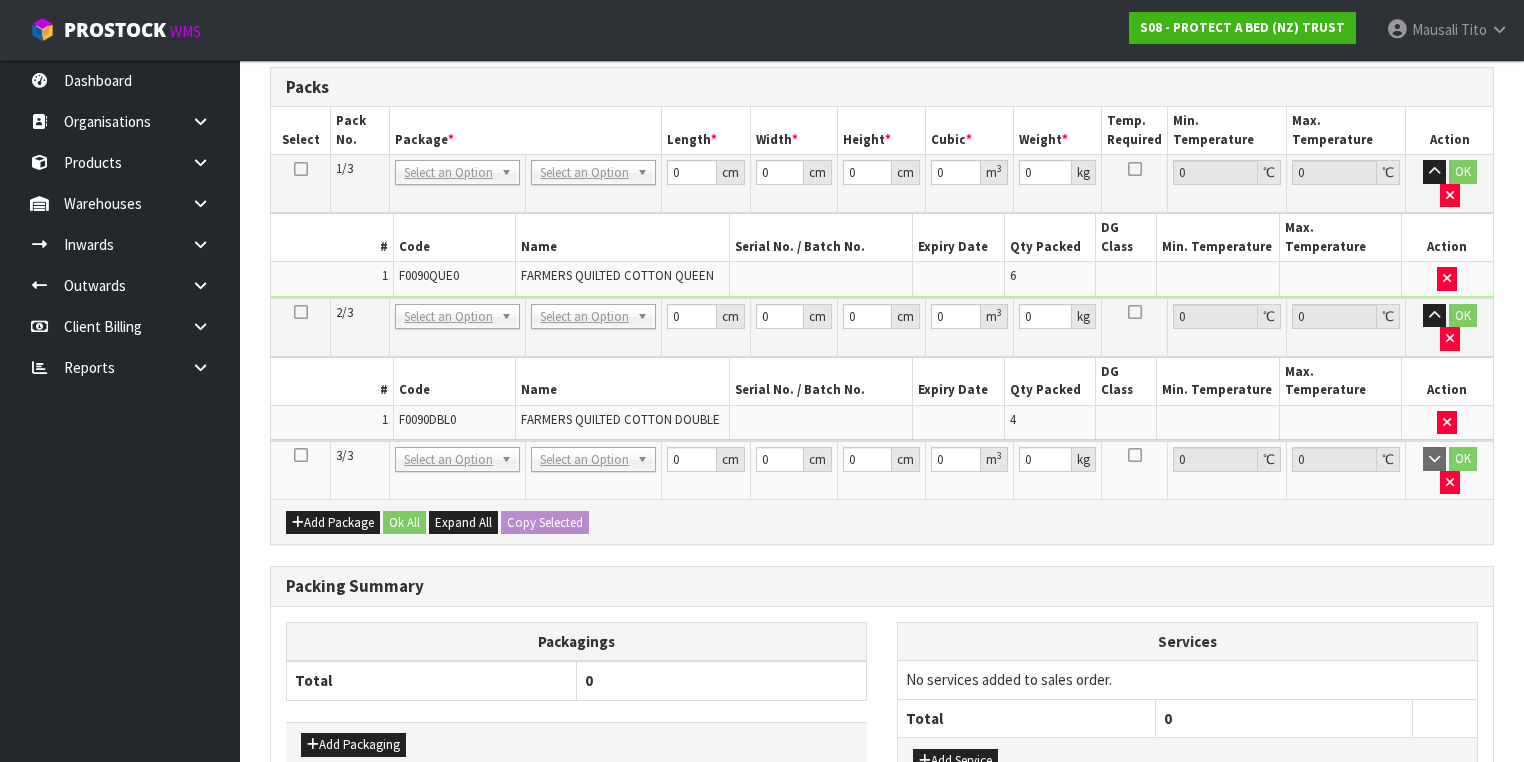 click at bounding box center (301, 455) 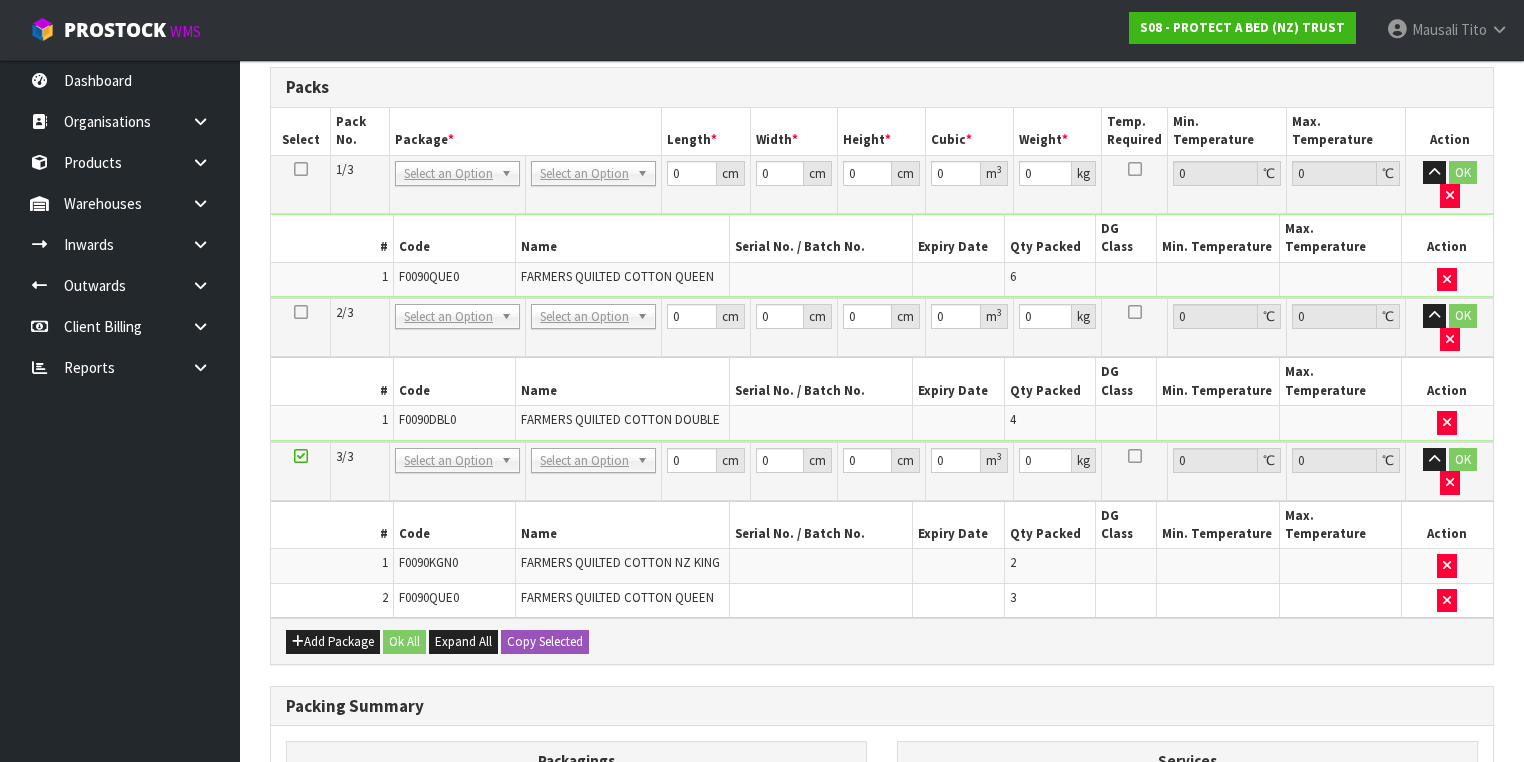 scroll, scrollTop: 601, scrollLeft: 0, axis: vertical 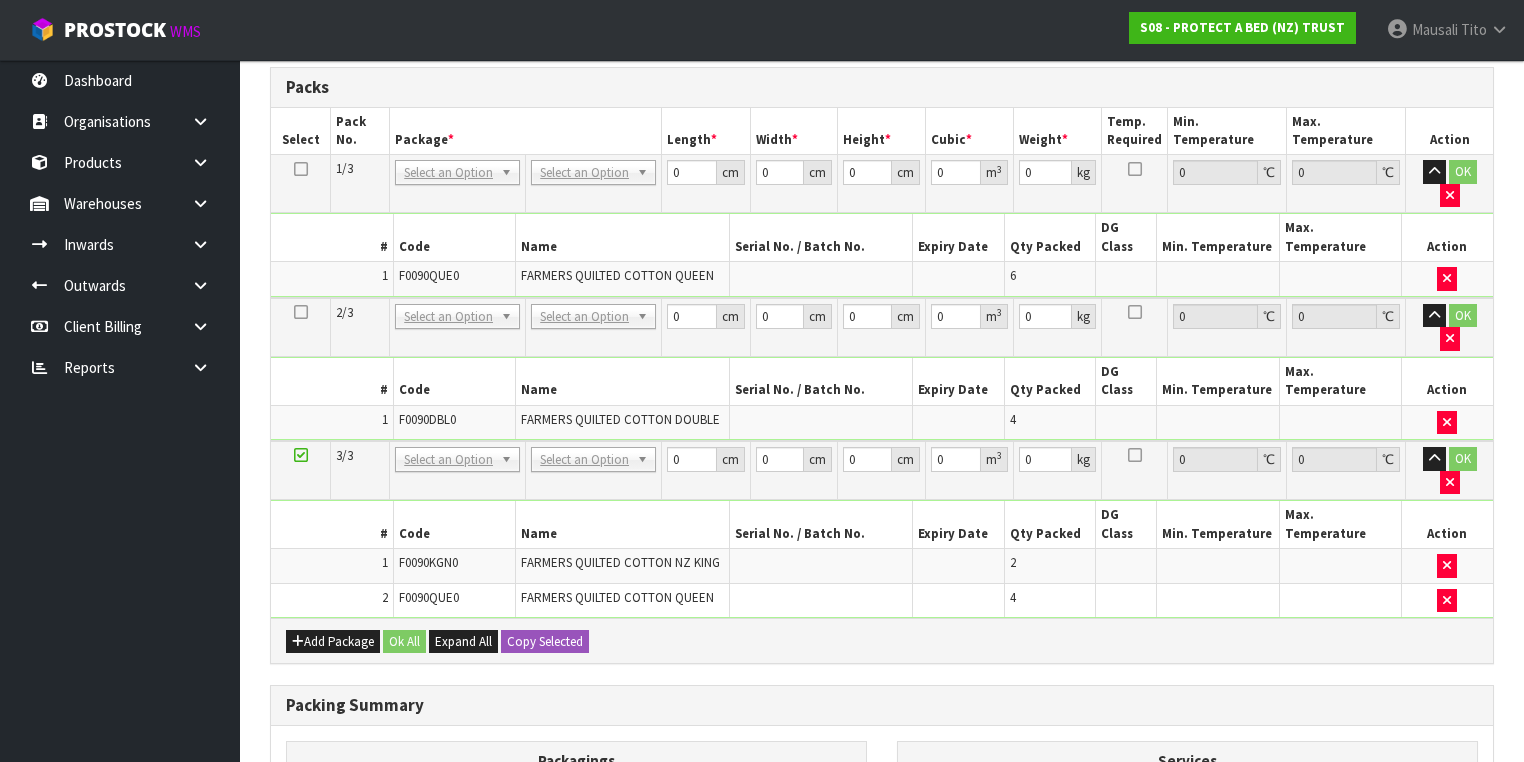 click at bounding box center [301, 455] 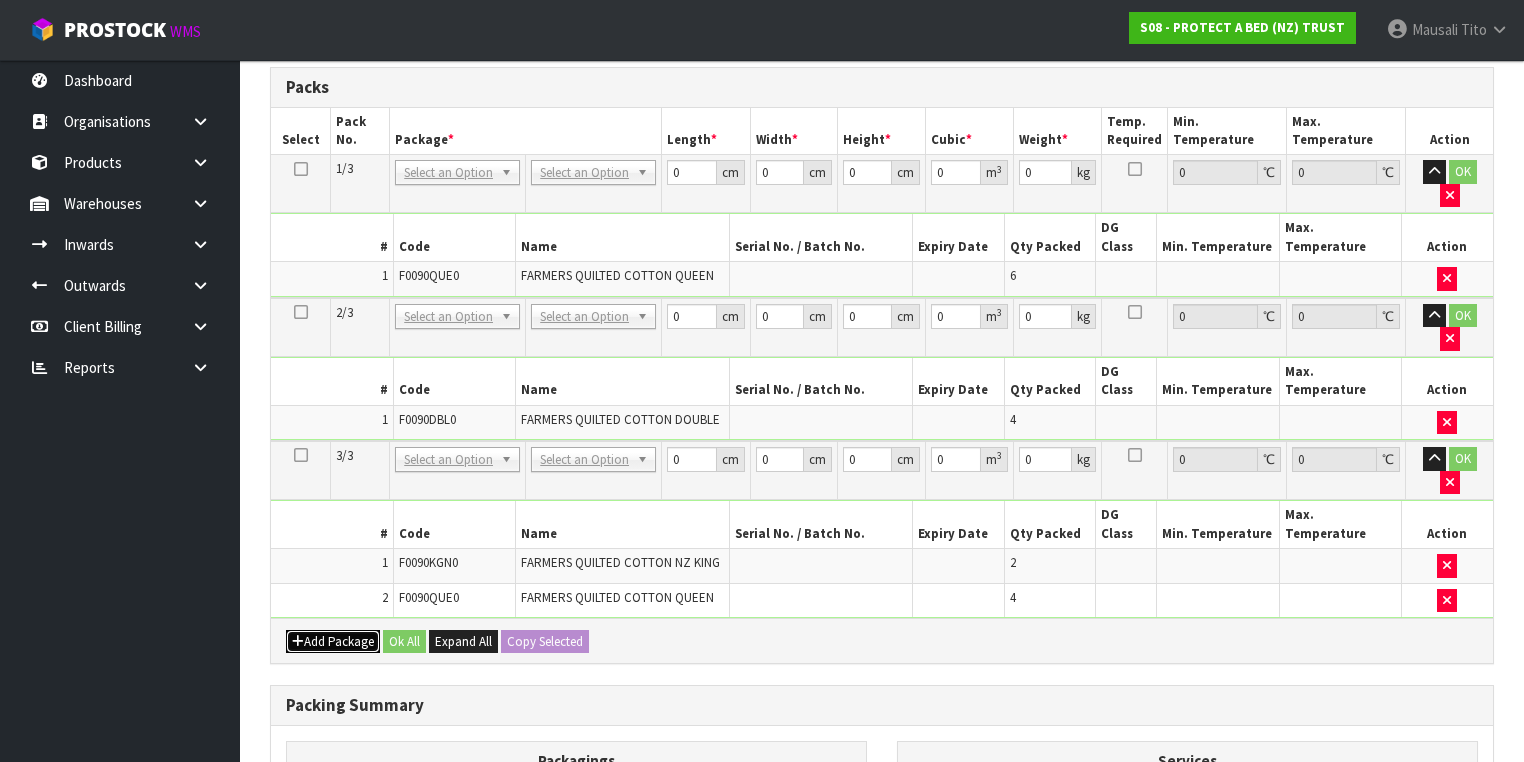 click on "Add Package" at bounding box center (333, 642) 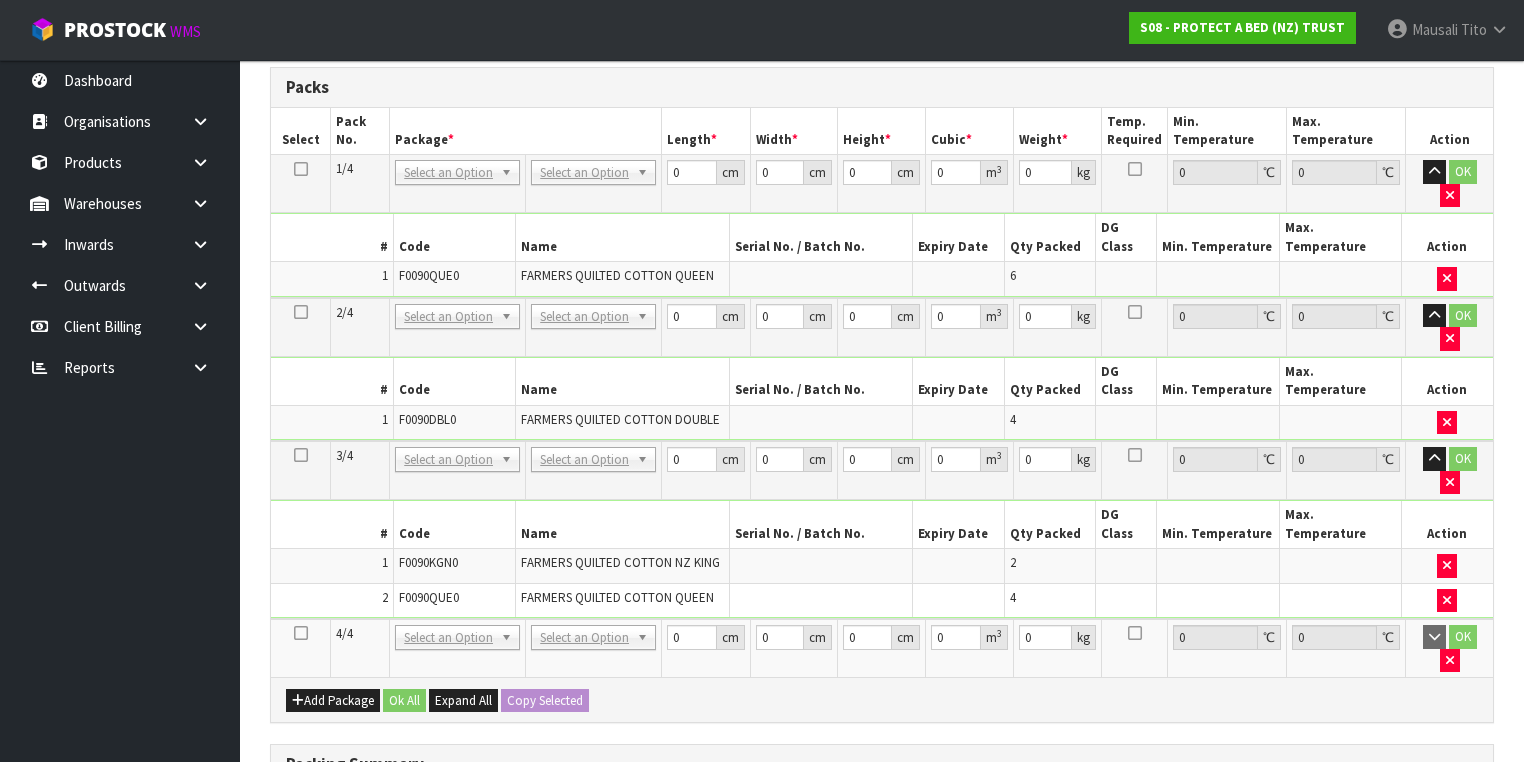 drag, startPoint x: 301, startPoint y: 503, endPoint x: 309, endPoint y: 488, distance: 17 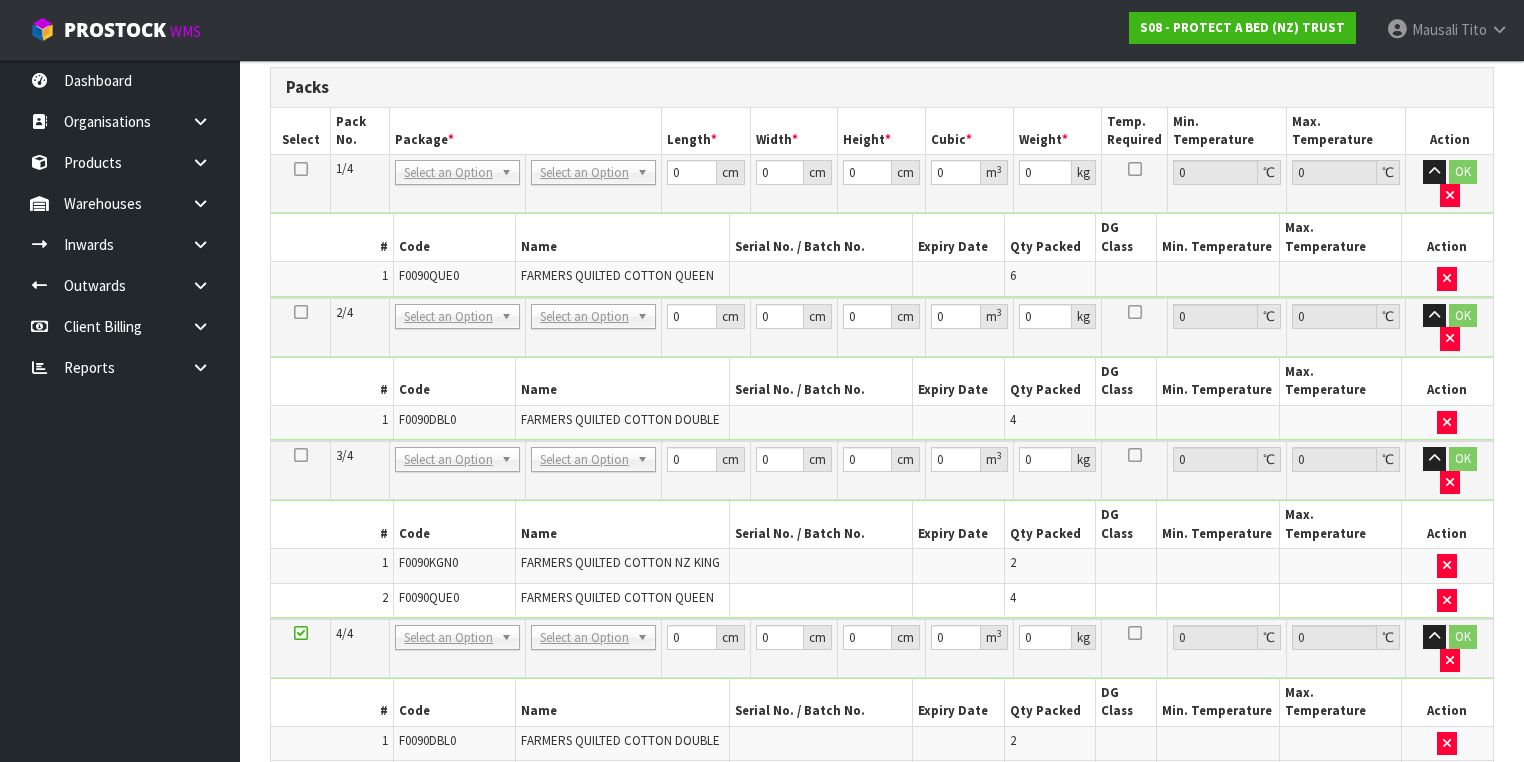 scroll, scrollTop: 566, scrollLeft: 0, axis: vertical 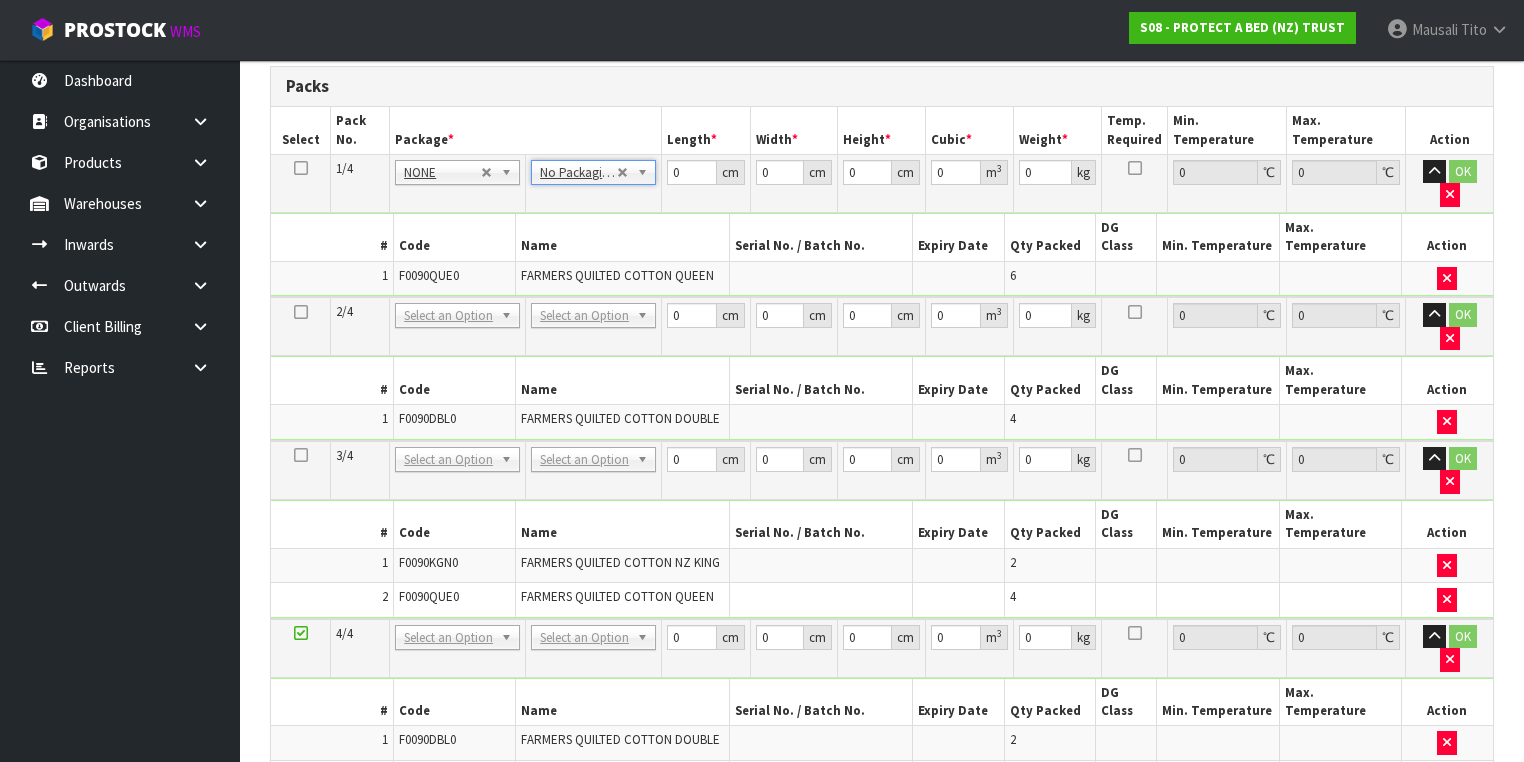 drag, startPoint x: 590, startPoint y: 260, endPoint x: 592, endPoint y: 271, distance: 11.18034 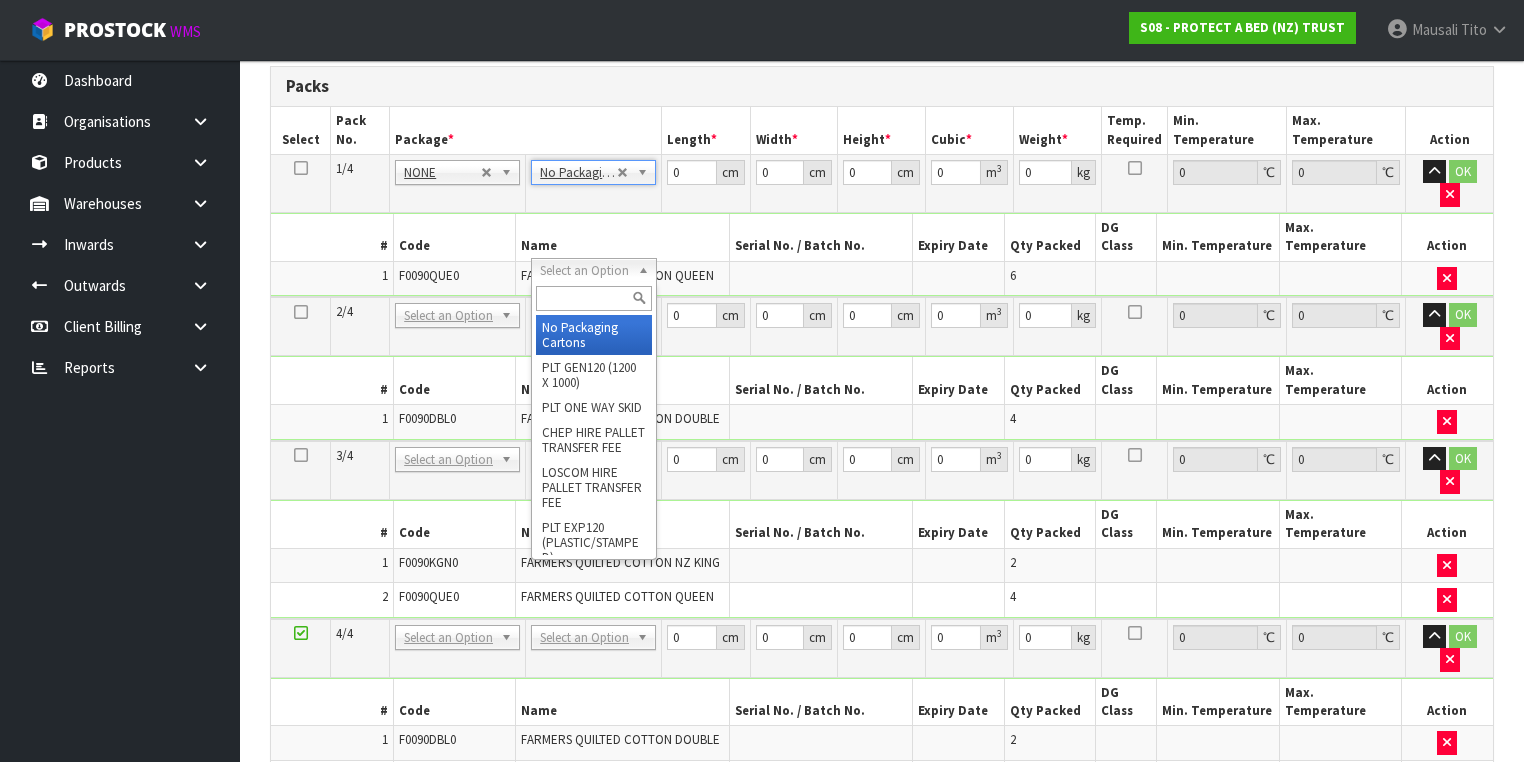 type on "2" 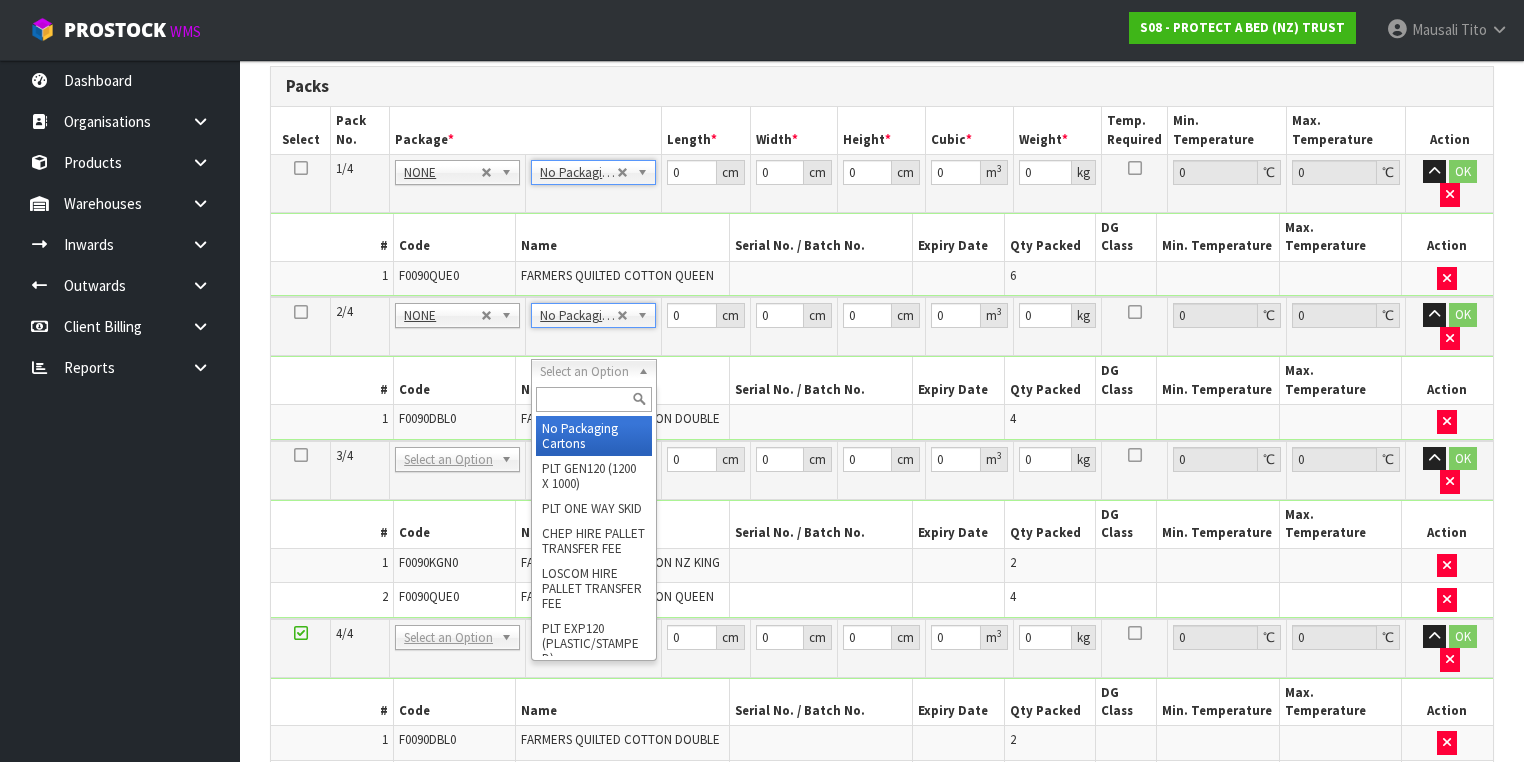 click at bounding box center (593, 399) 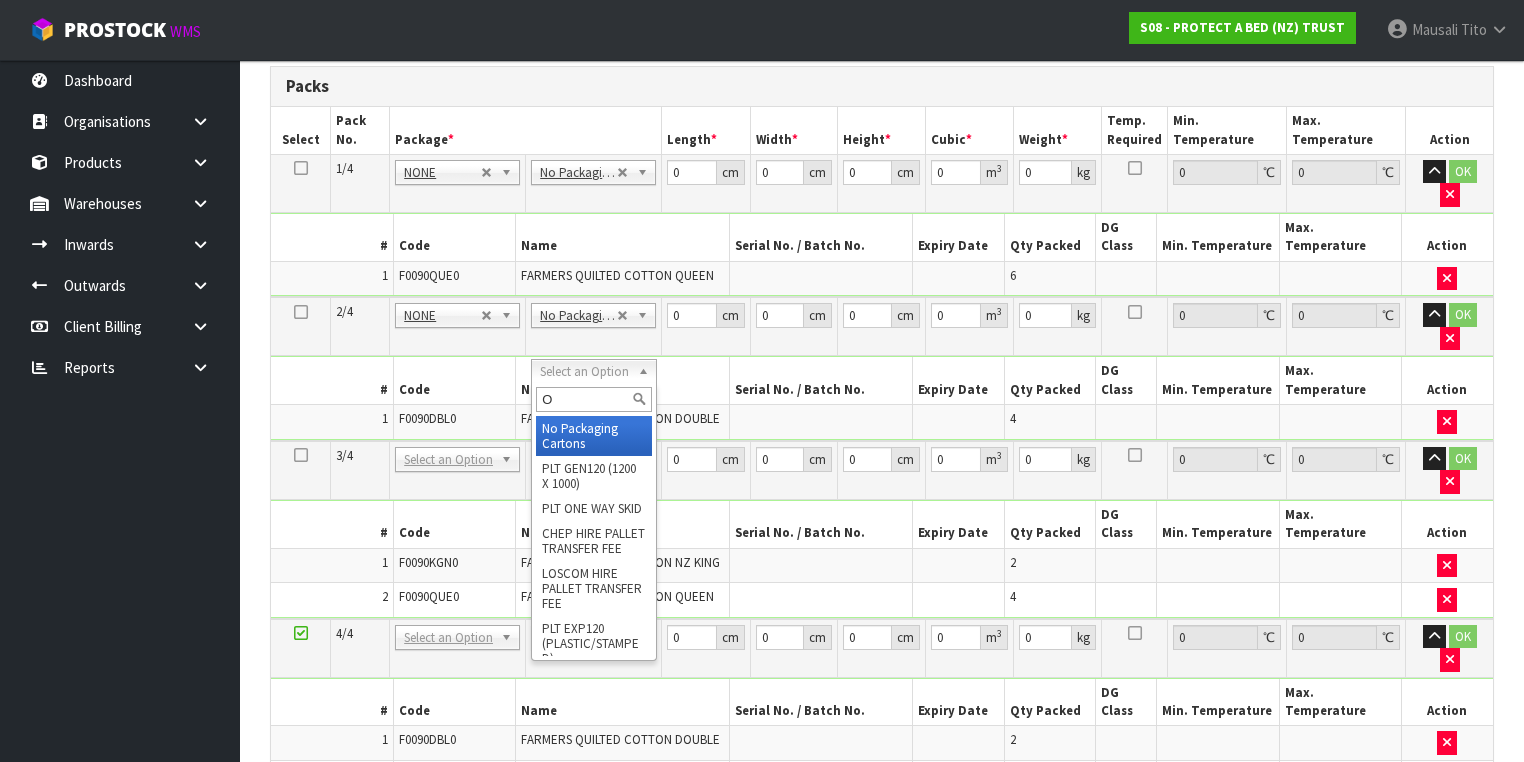 type on "OC" 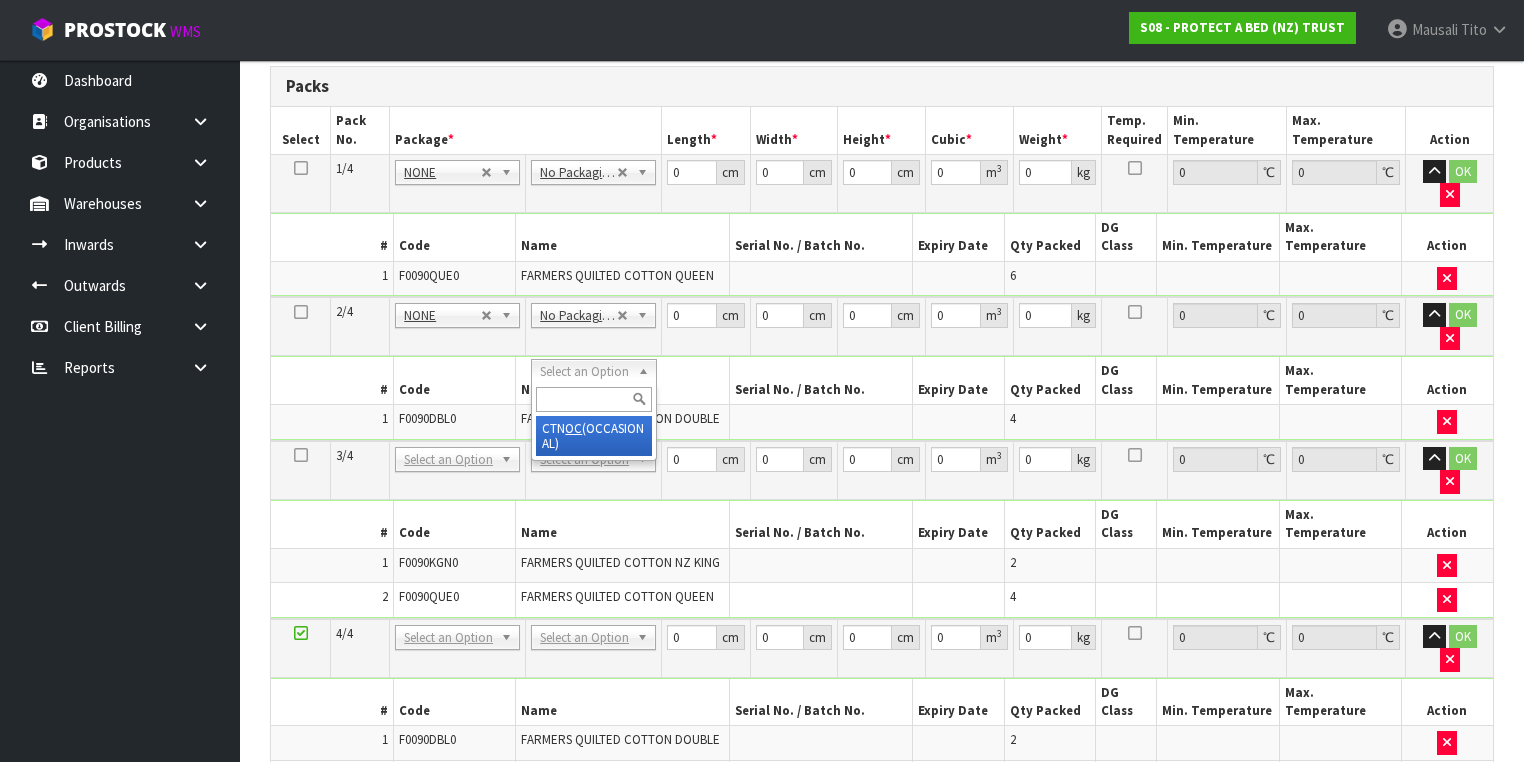 type on "[NUMBER]" 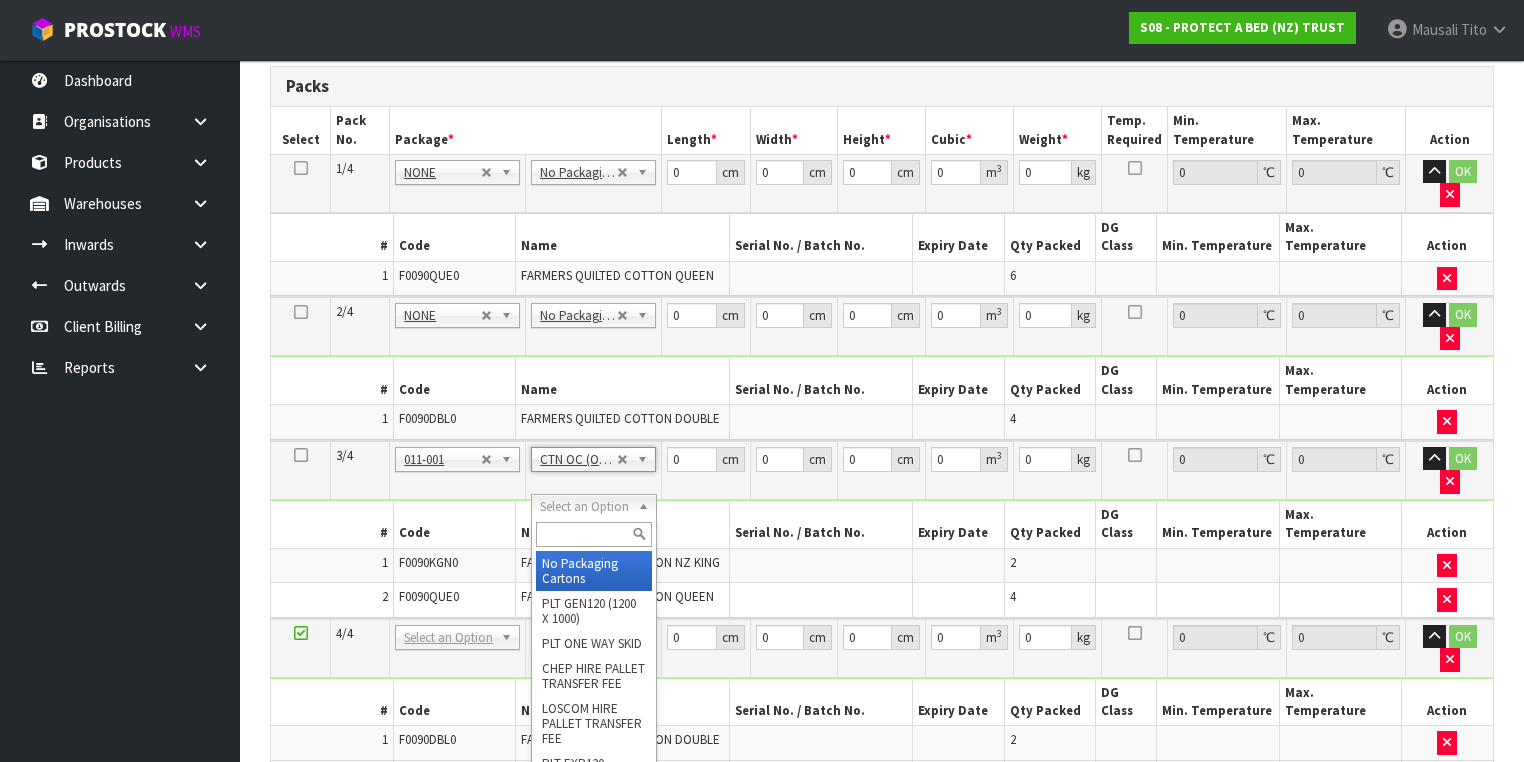 click at bounding box center [593, 534] 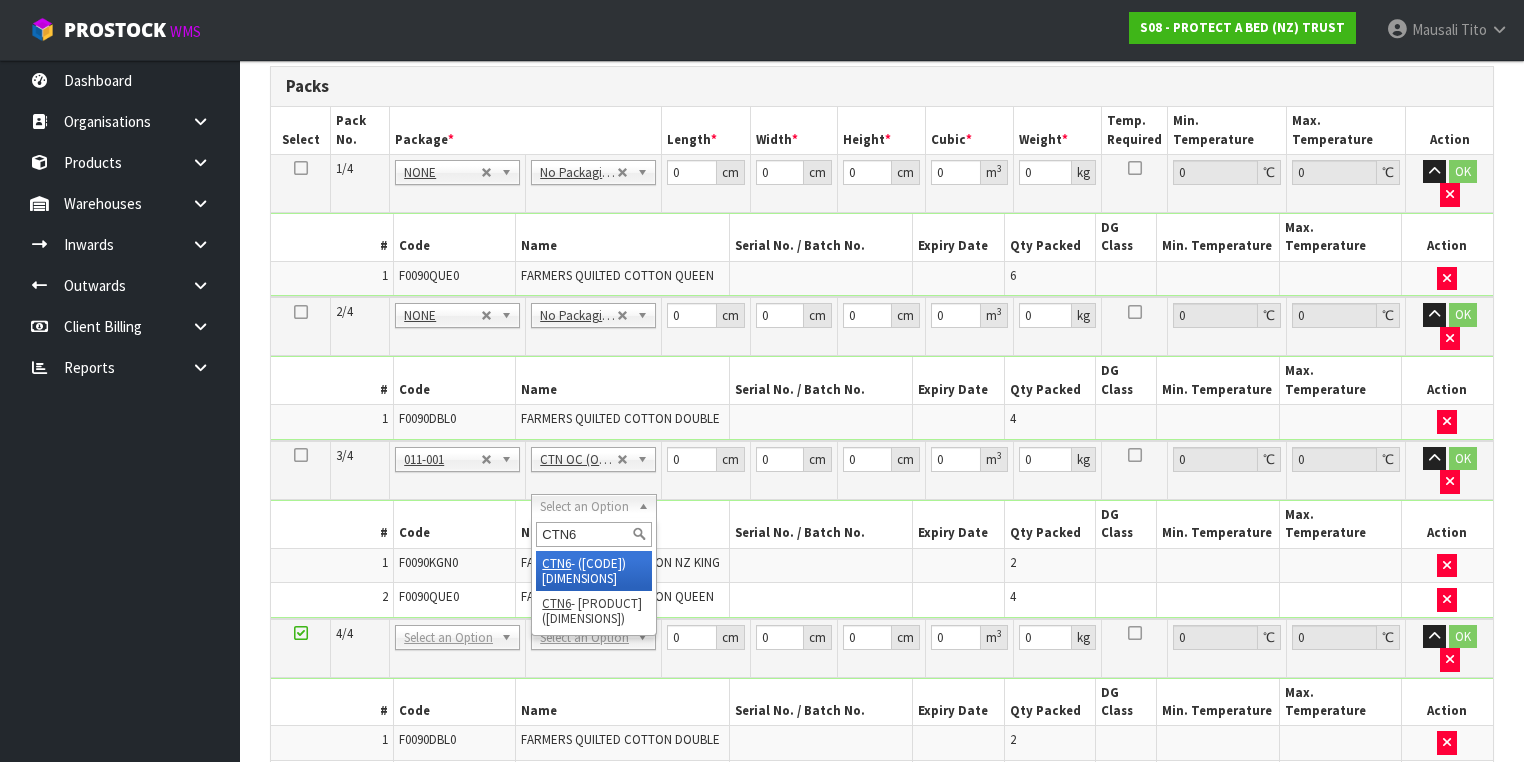 type on "CTN6" 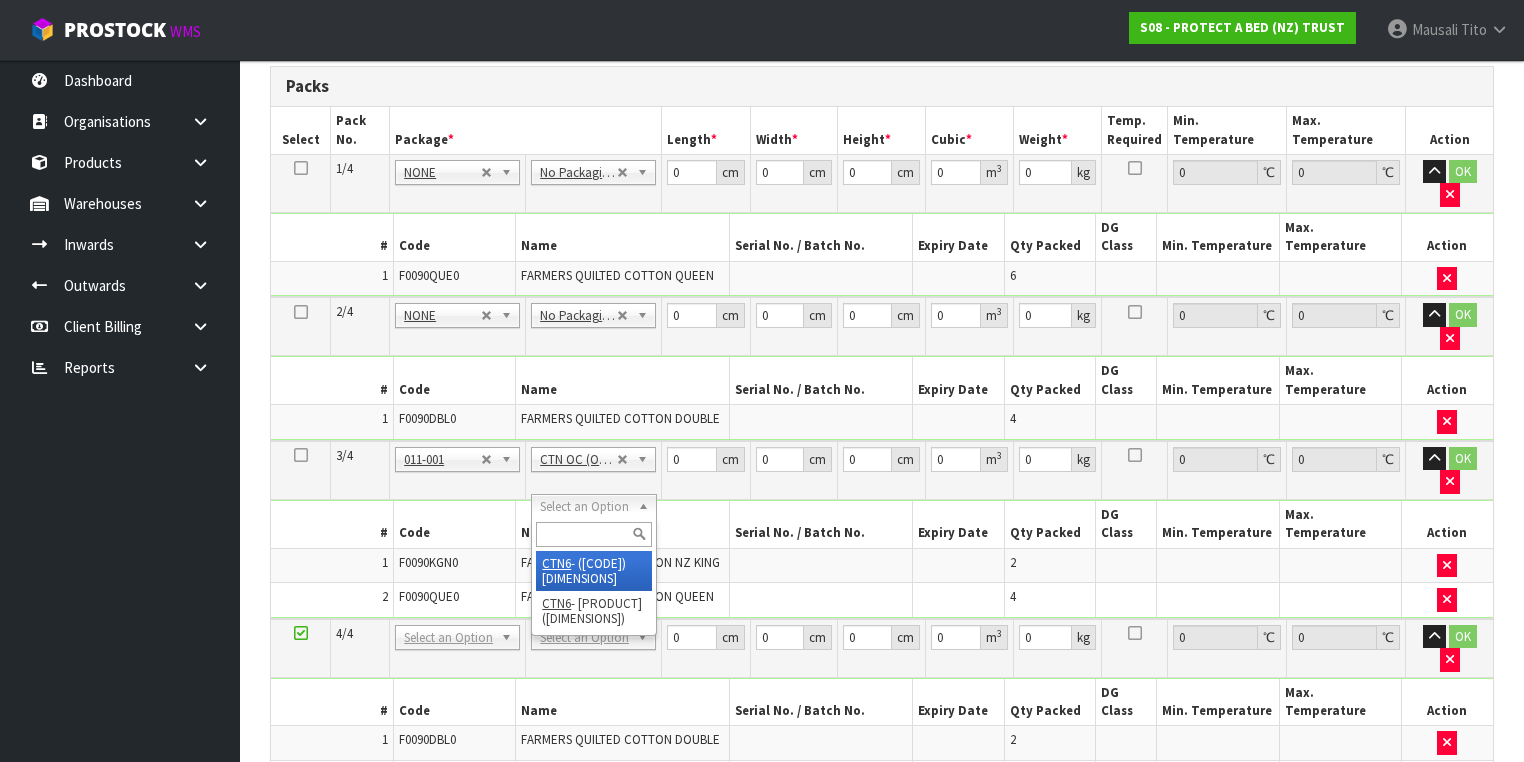 type on "45.5" 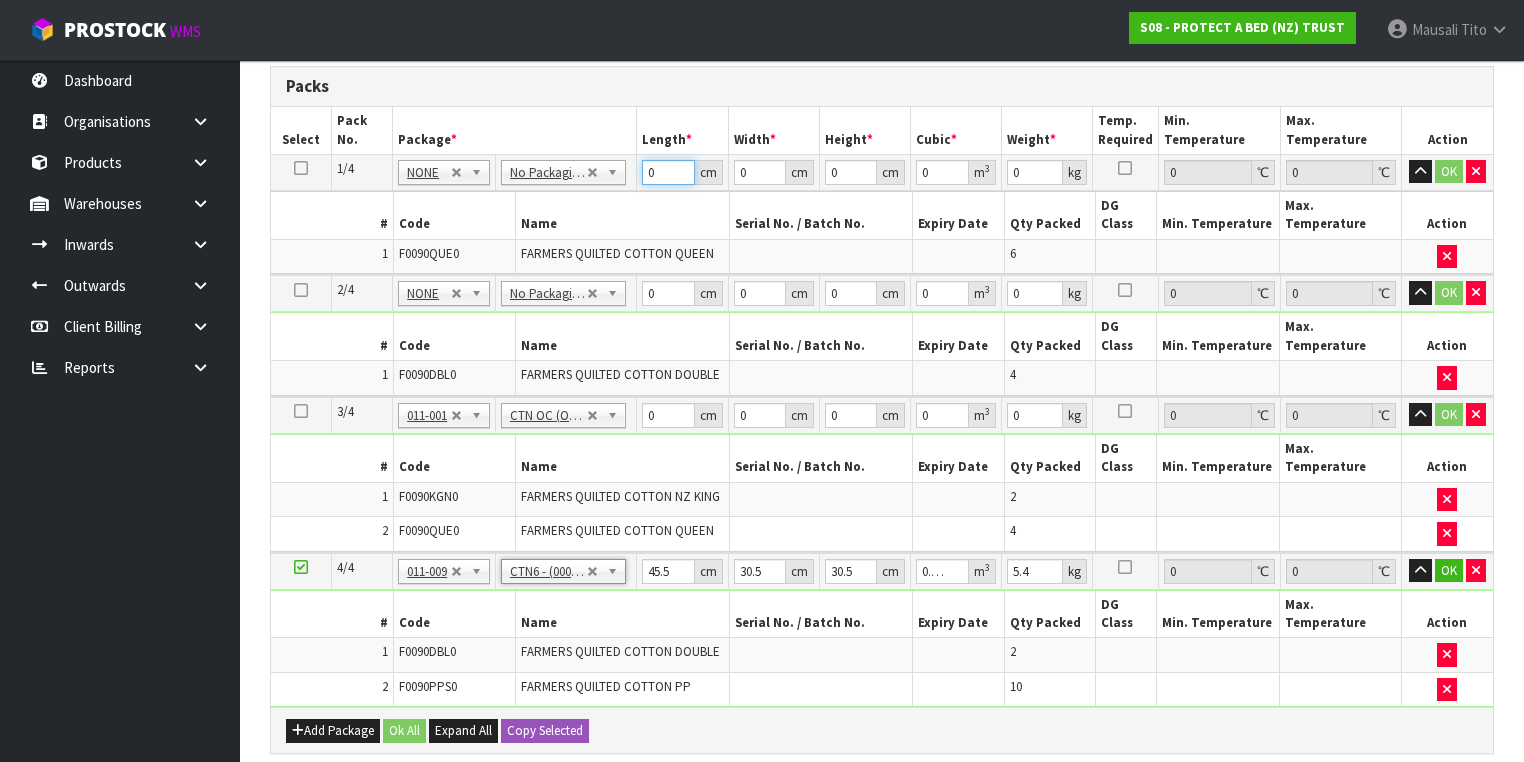 drag, startPoint x: 665, startPoint y: 167, endPoint x: 652, endPoint y: 178, distance: 17.029387 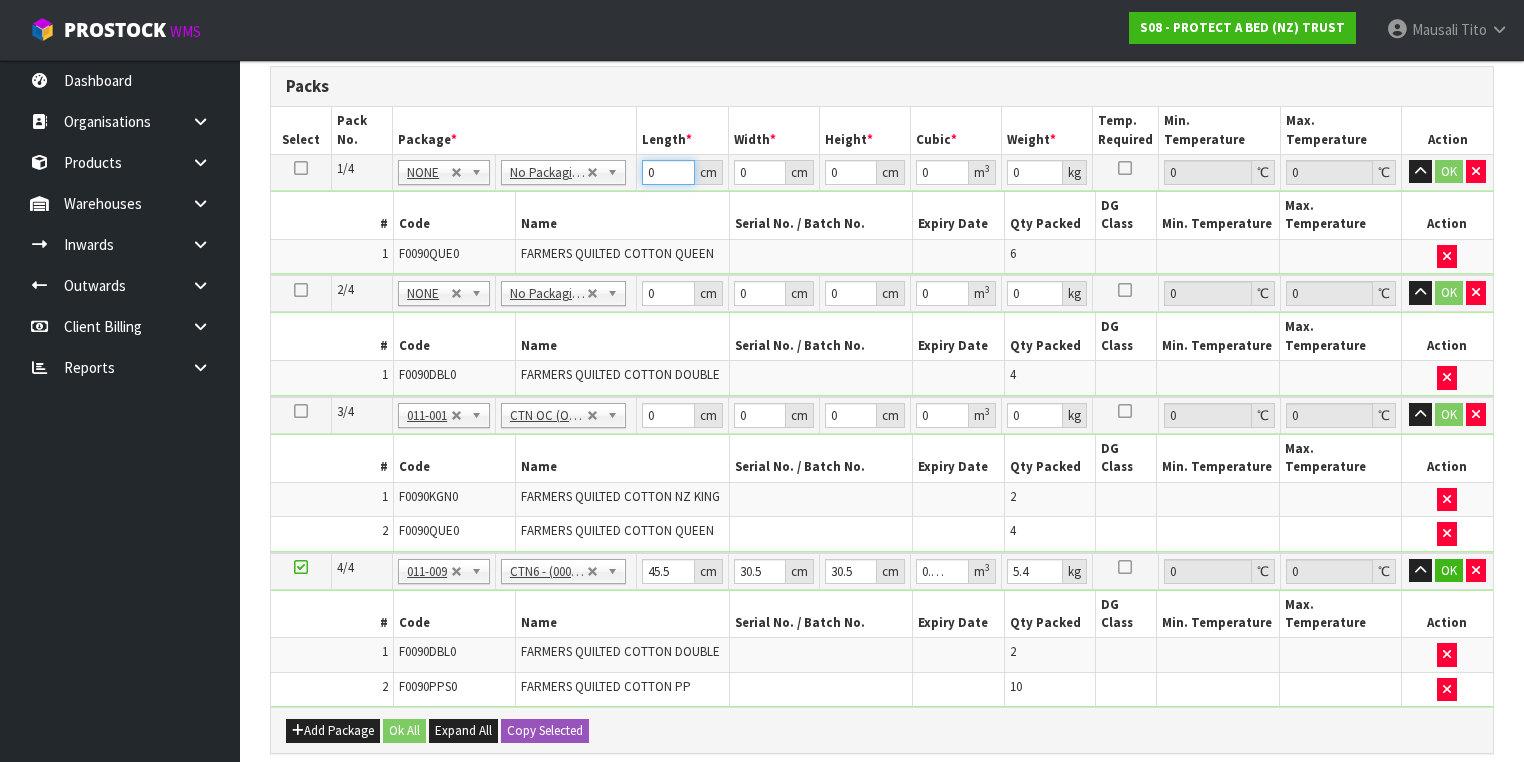 drag, startPoint x: 657, startPoint y: 166, endPoint x: 633, endPoint y: 168, distance: 24.083189 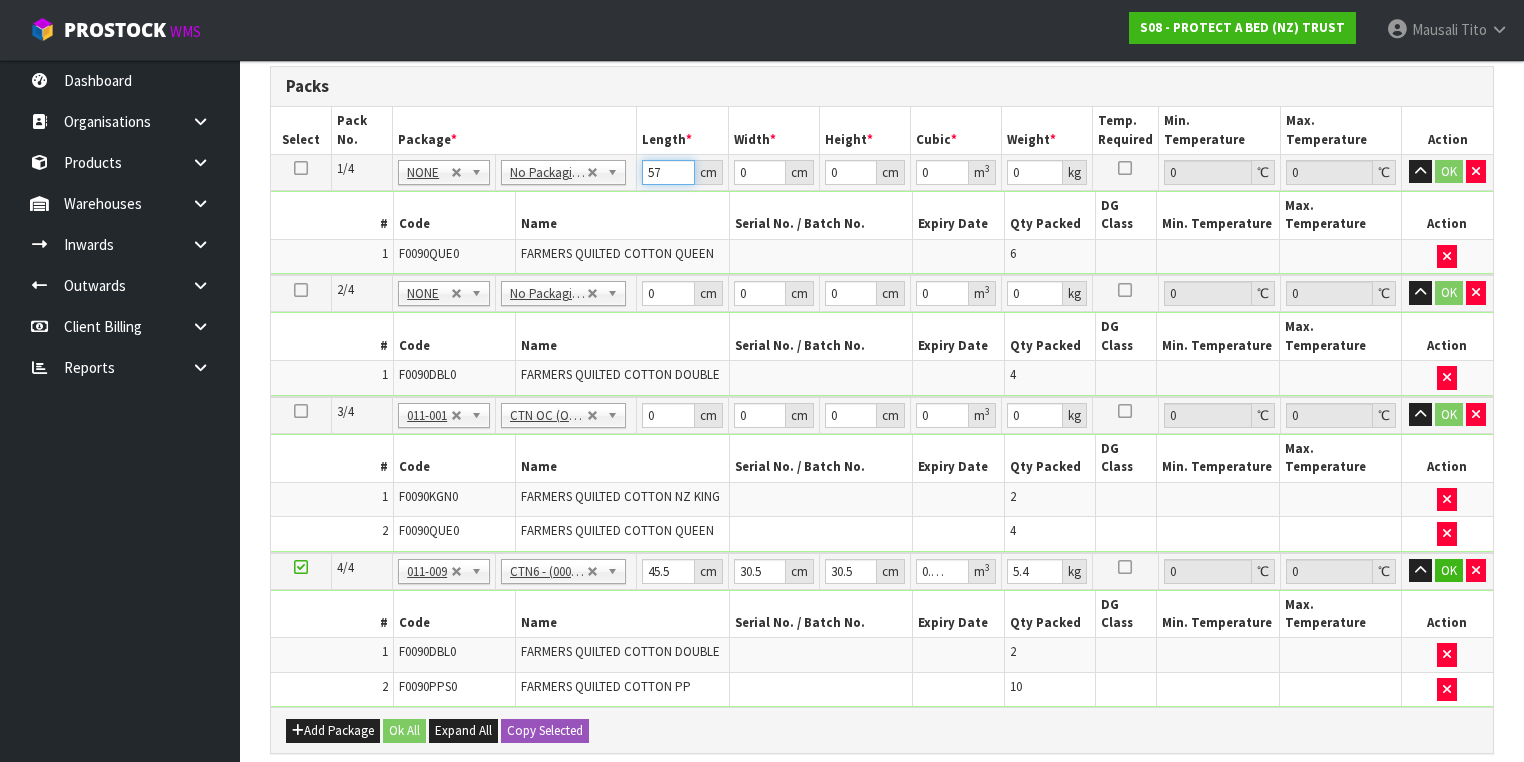 type on "57" 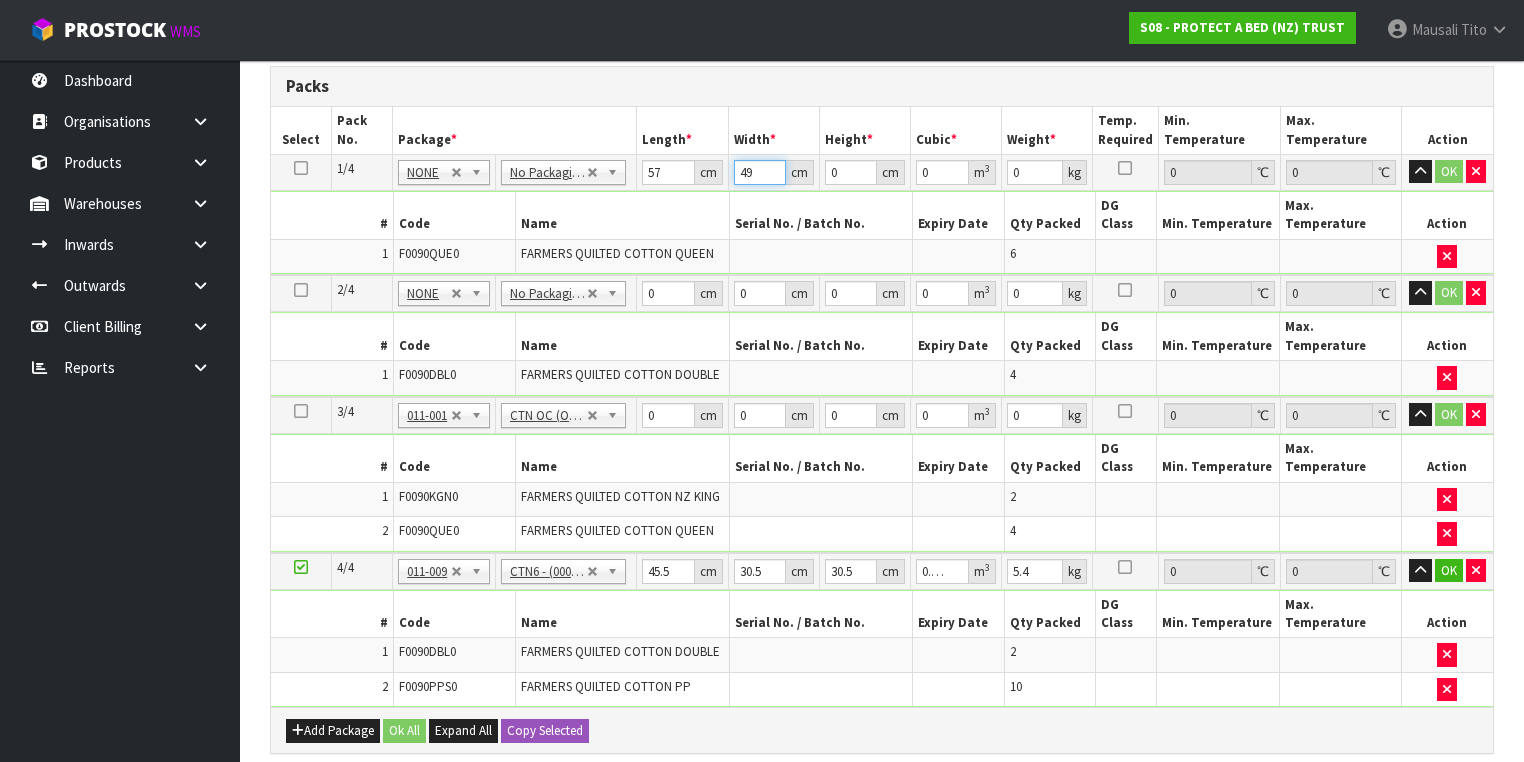 type on "49" 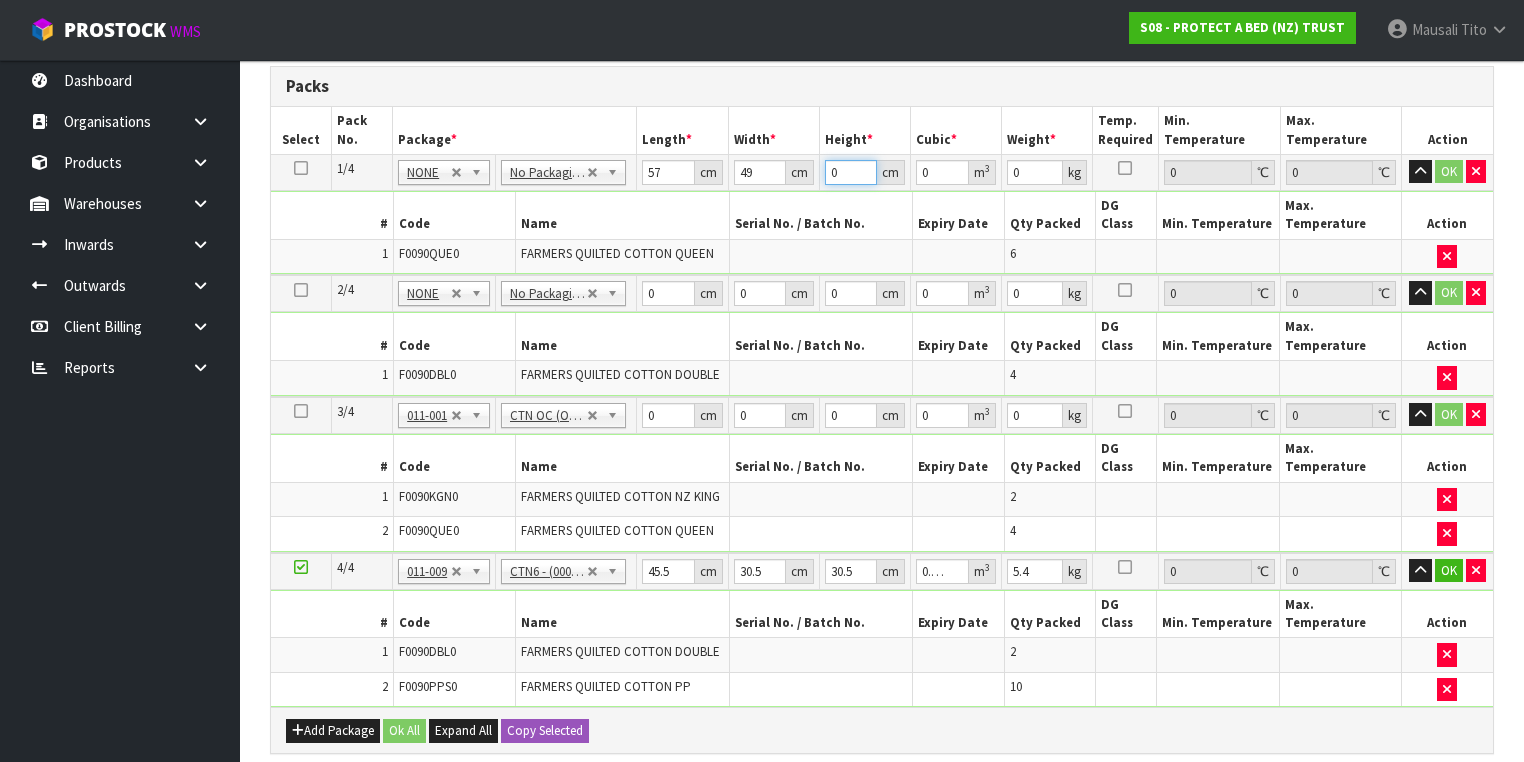 type on "3" 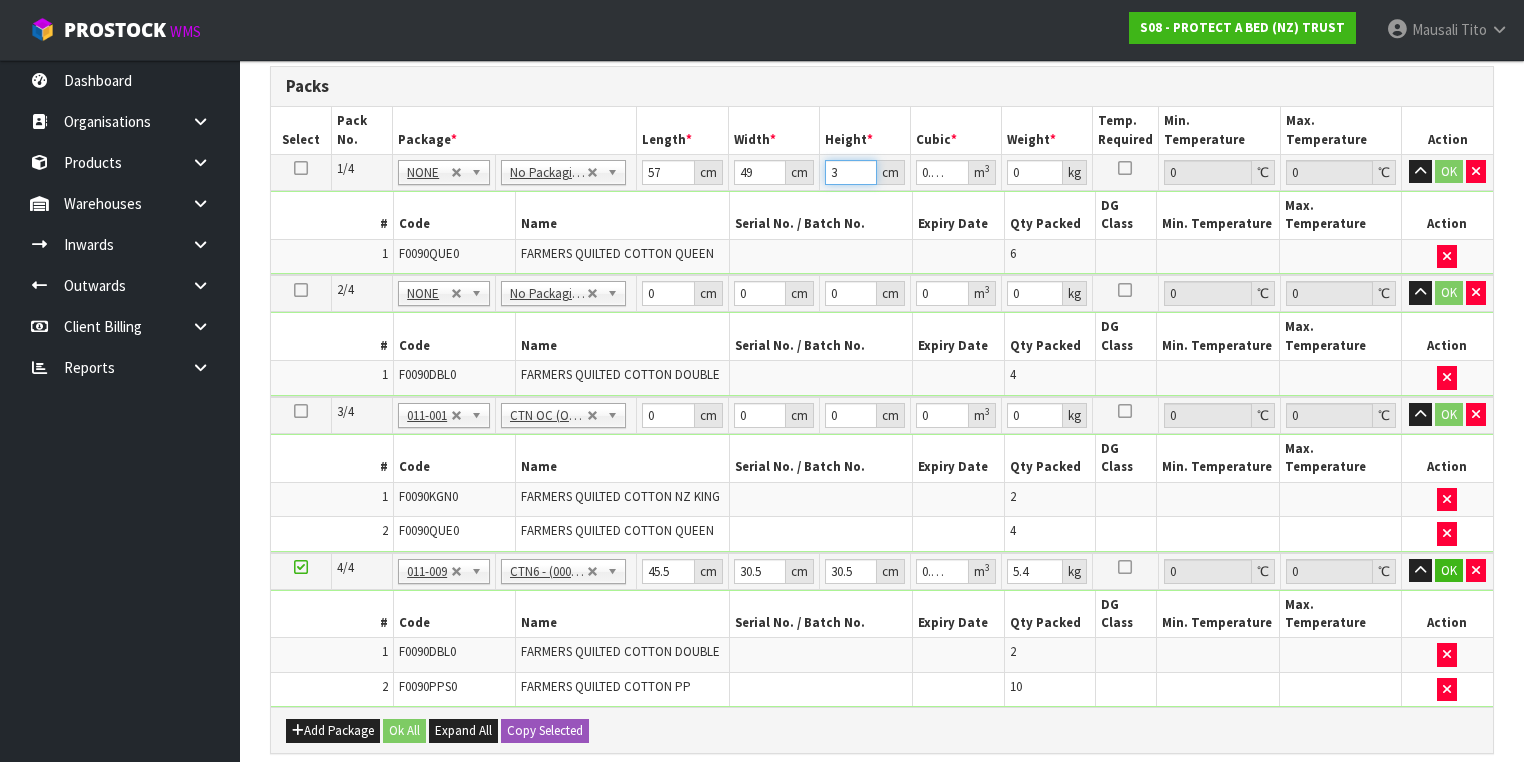 type on "31" 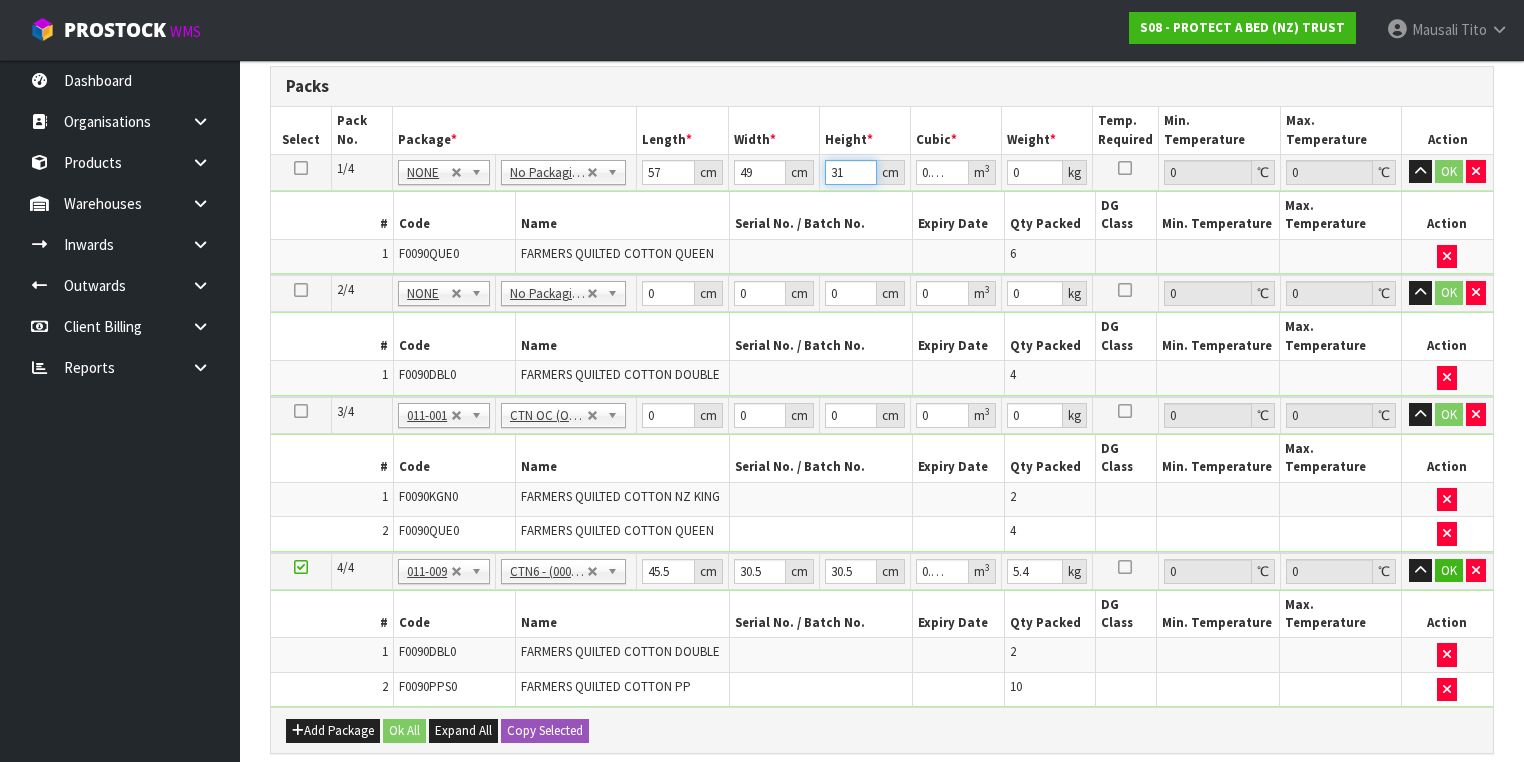type on "31" 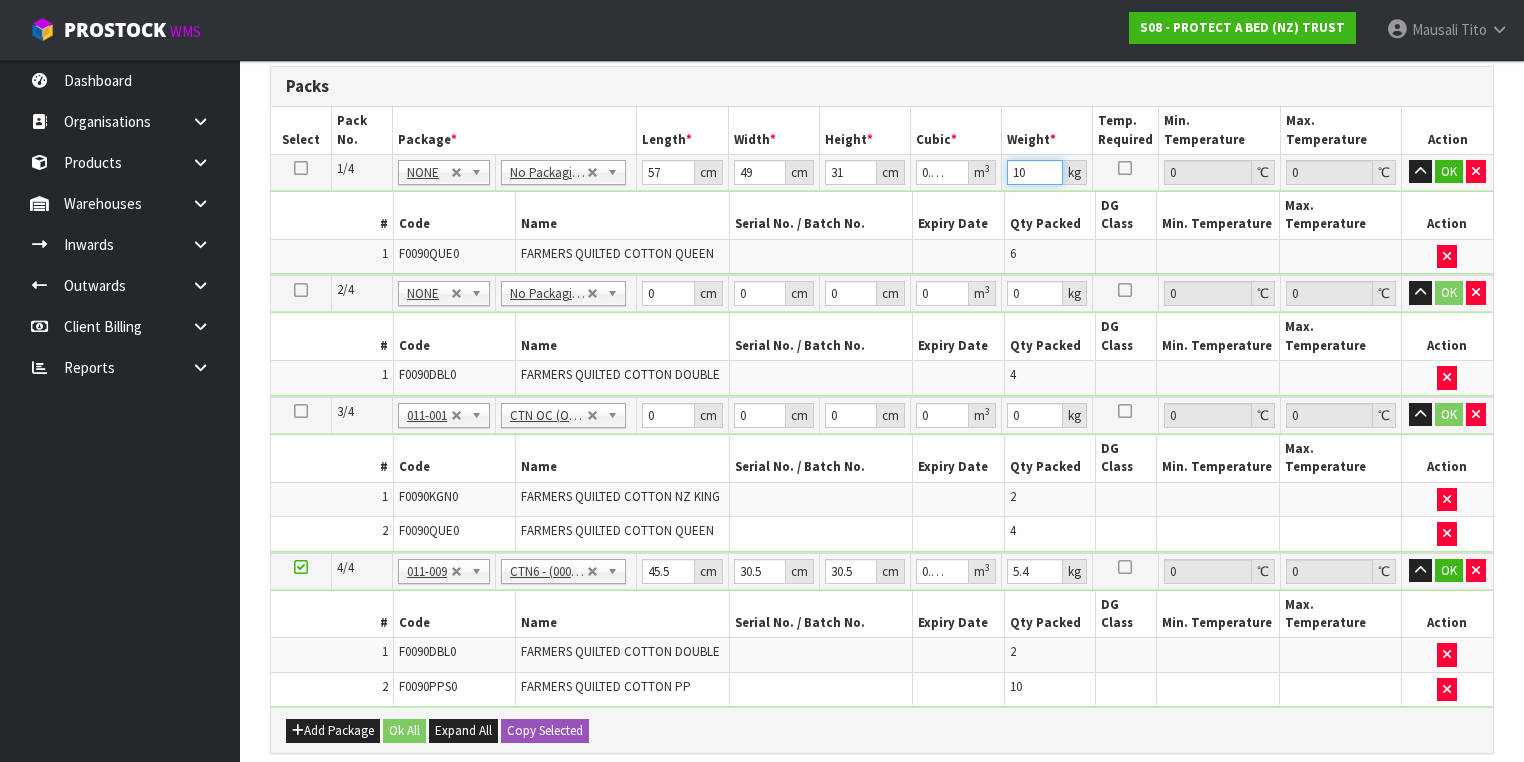 type on "10" 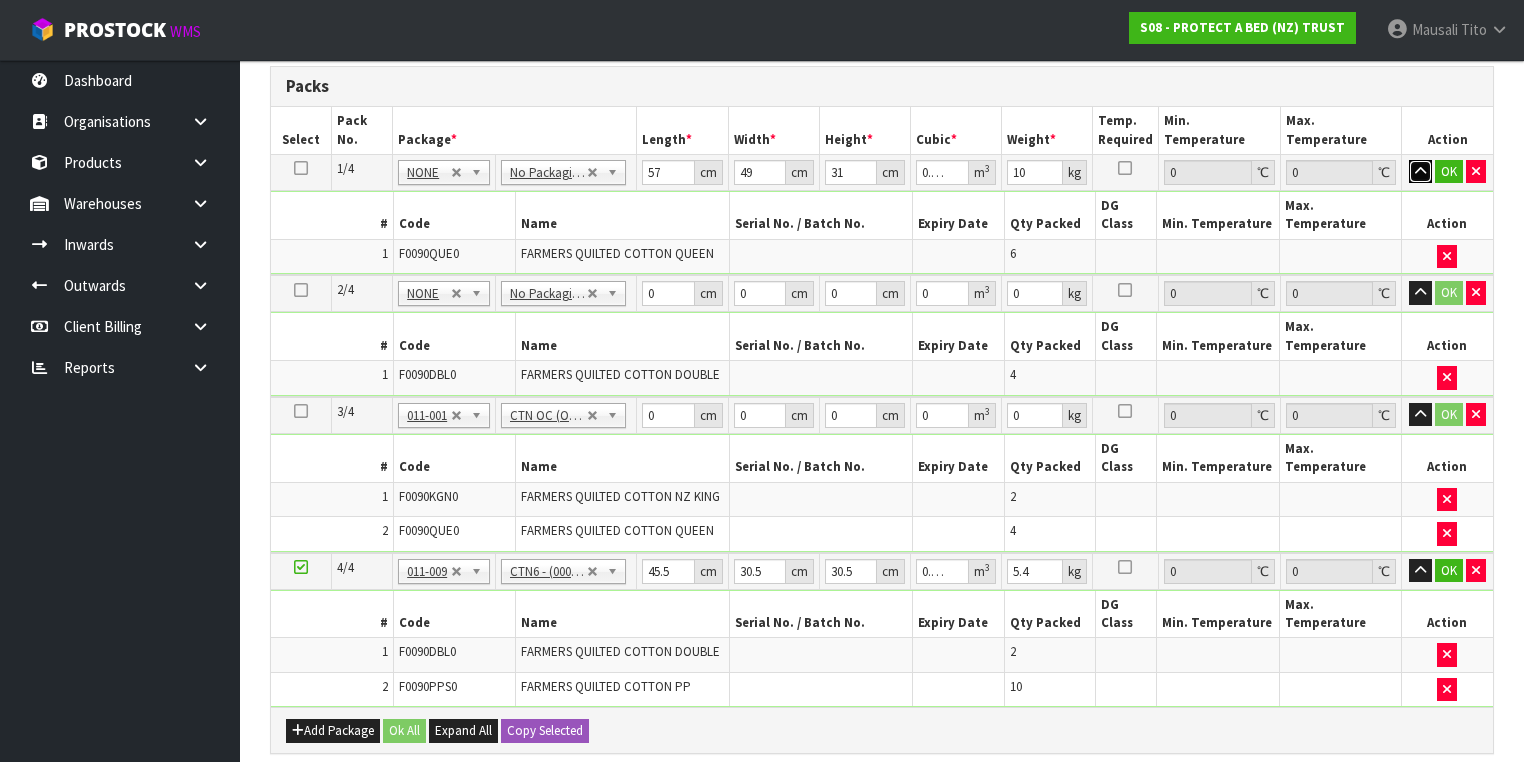 type 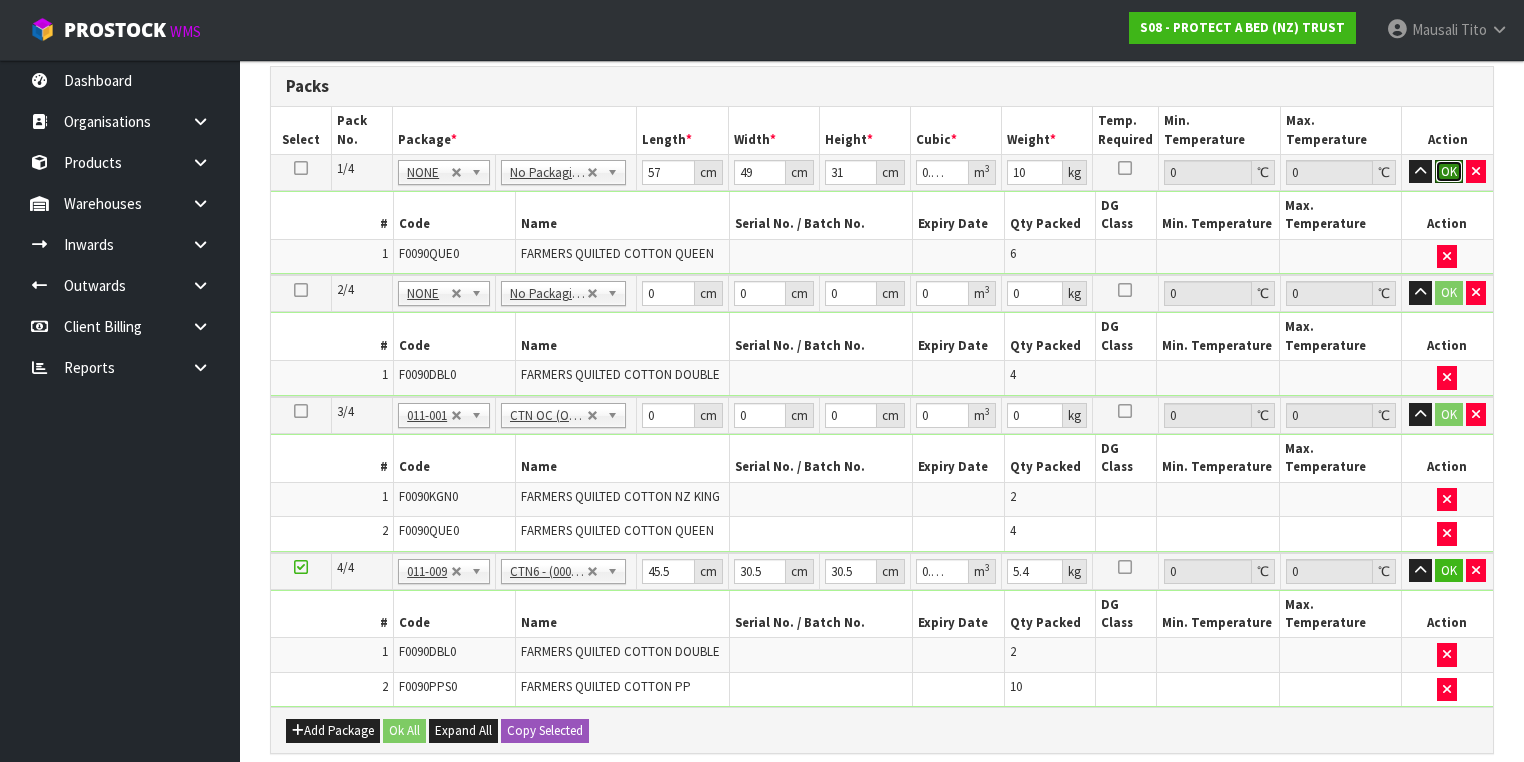 type 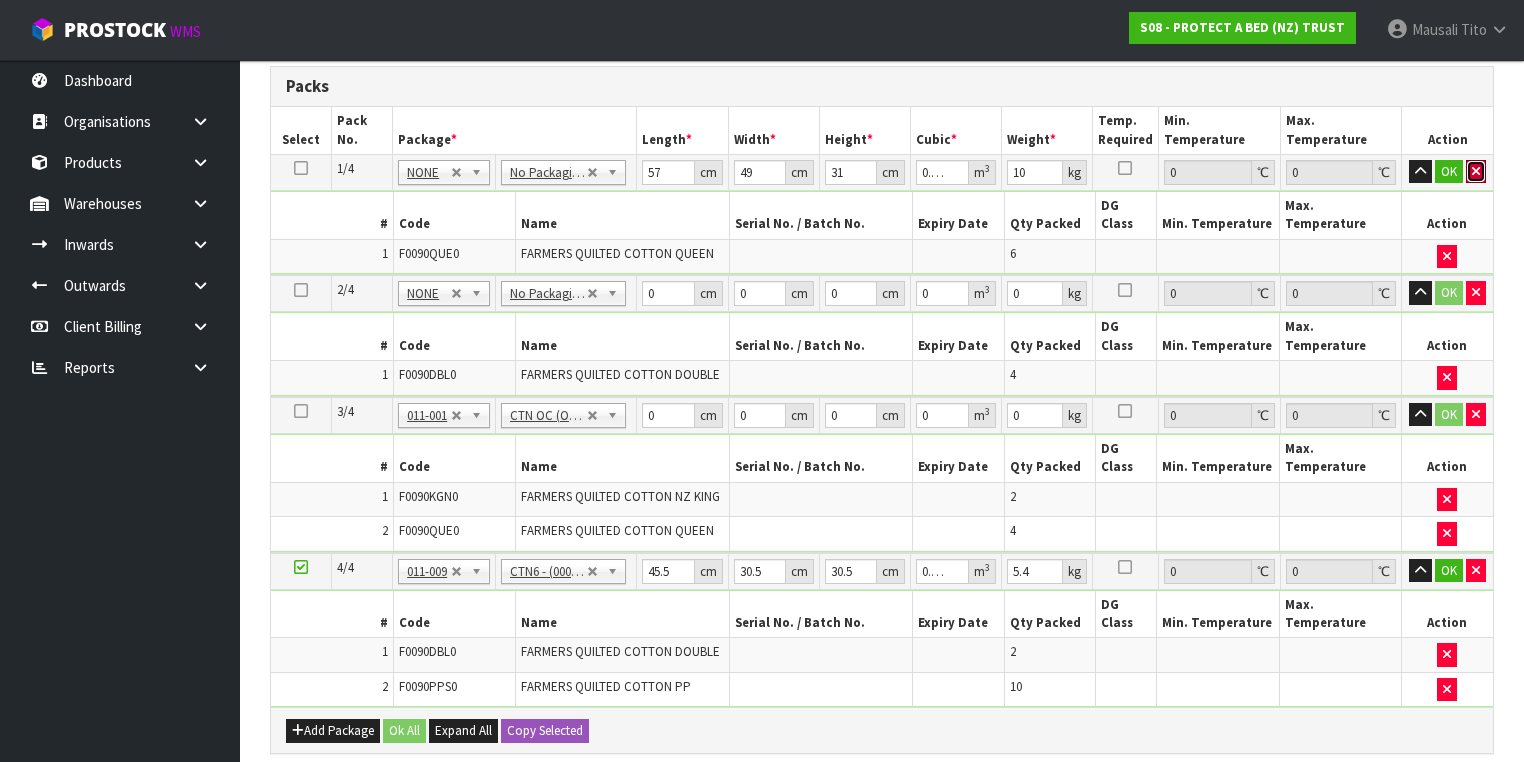 type 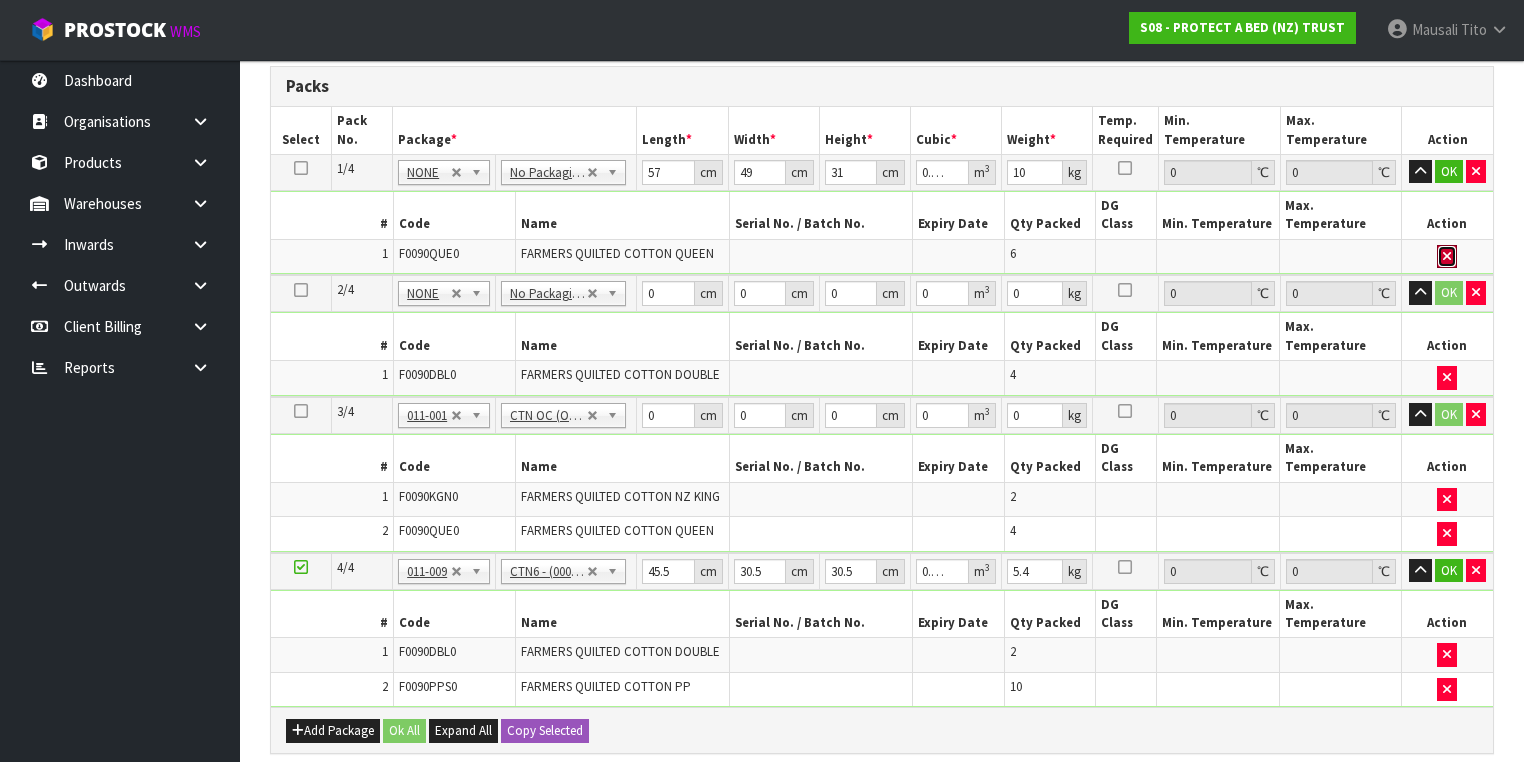 type 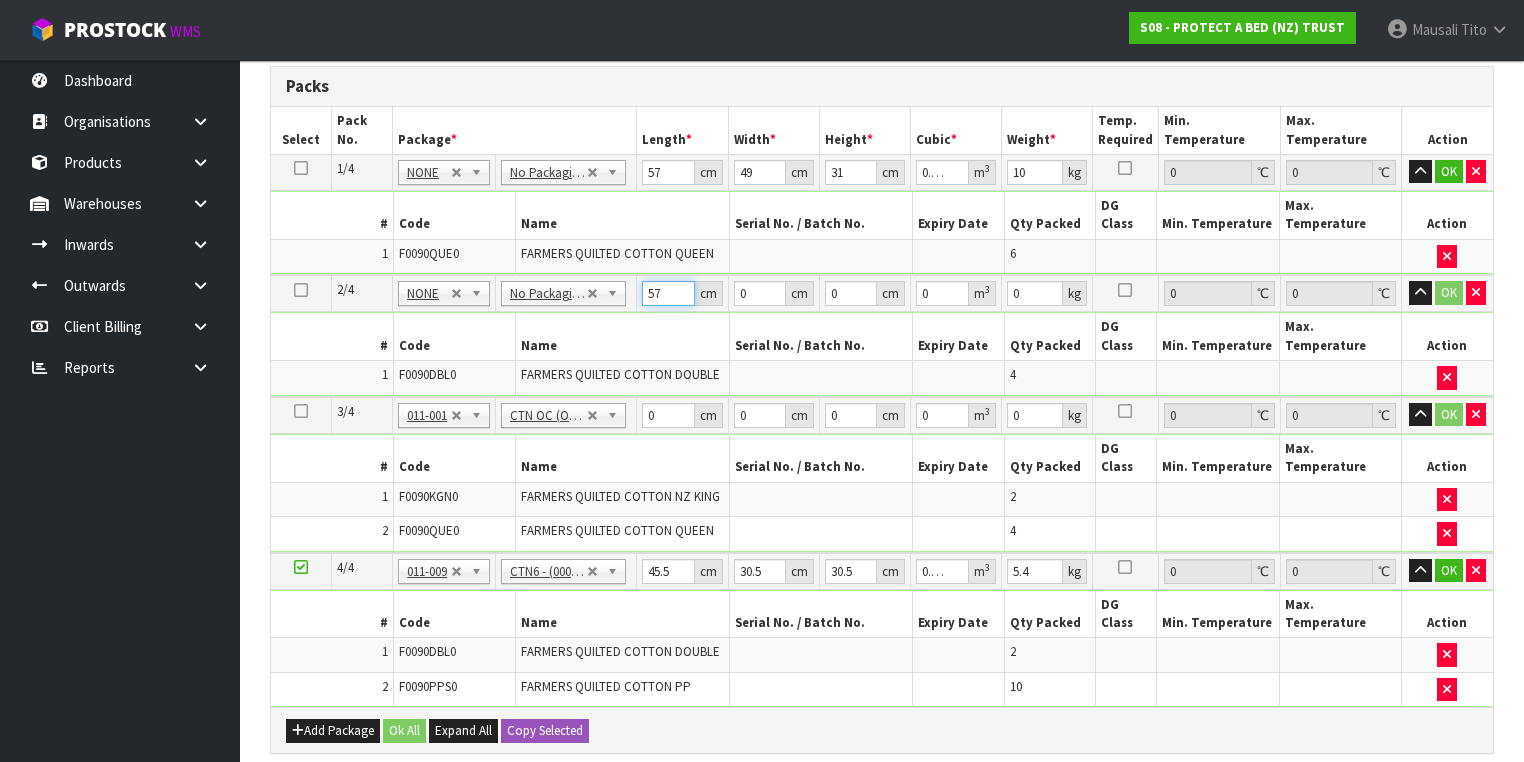type on "57" 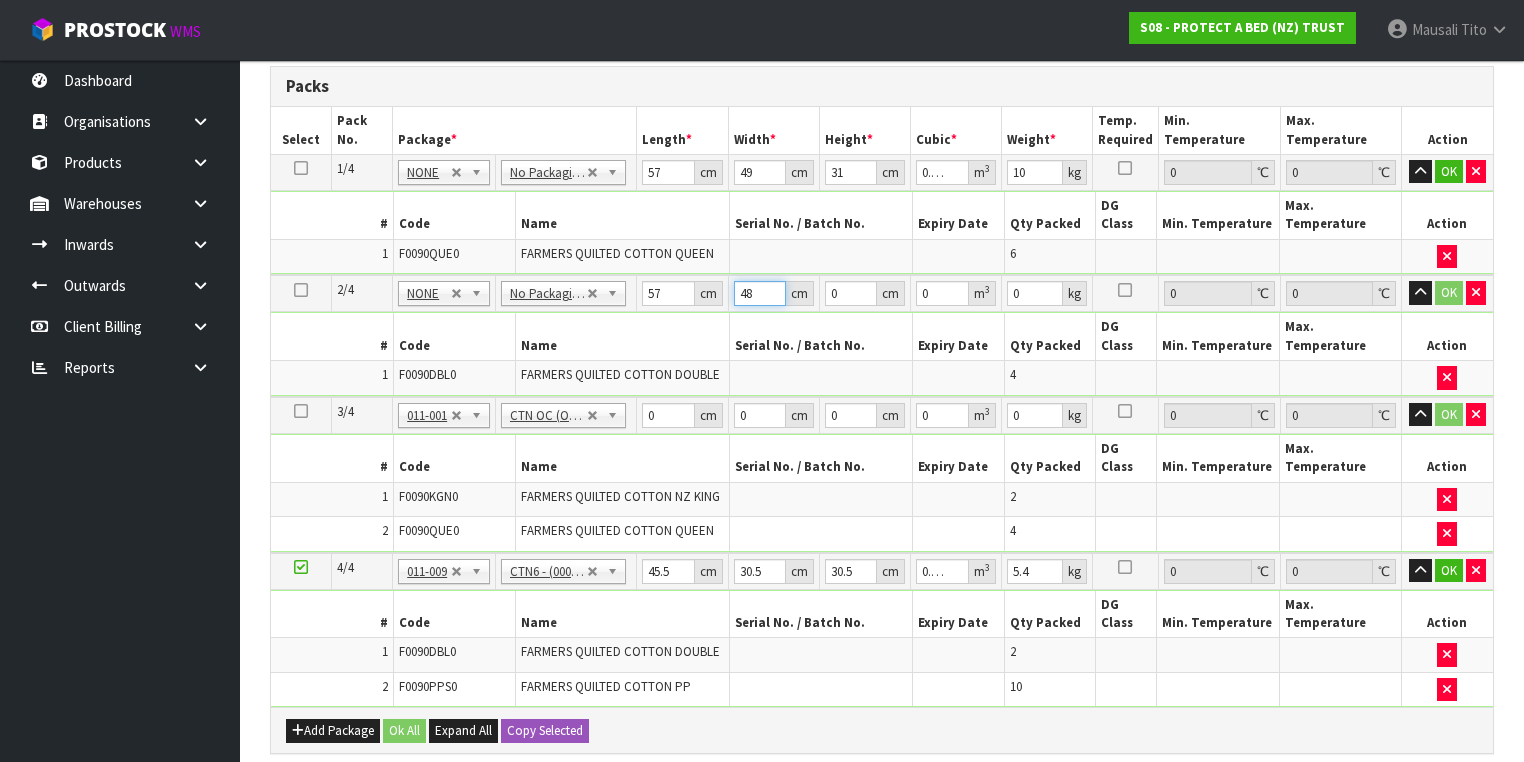 type on "48" 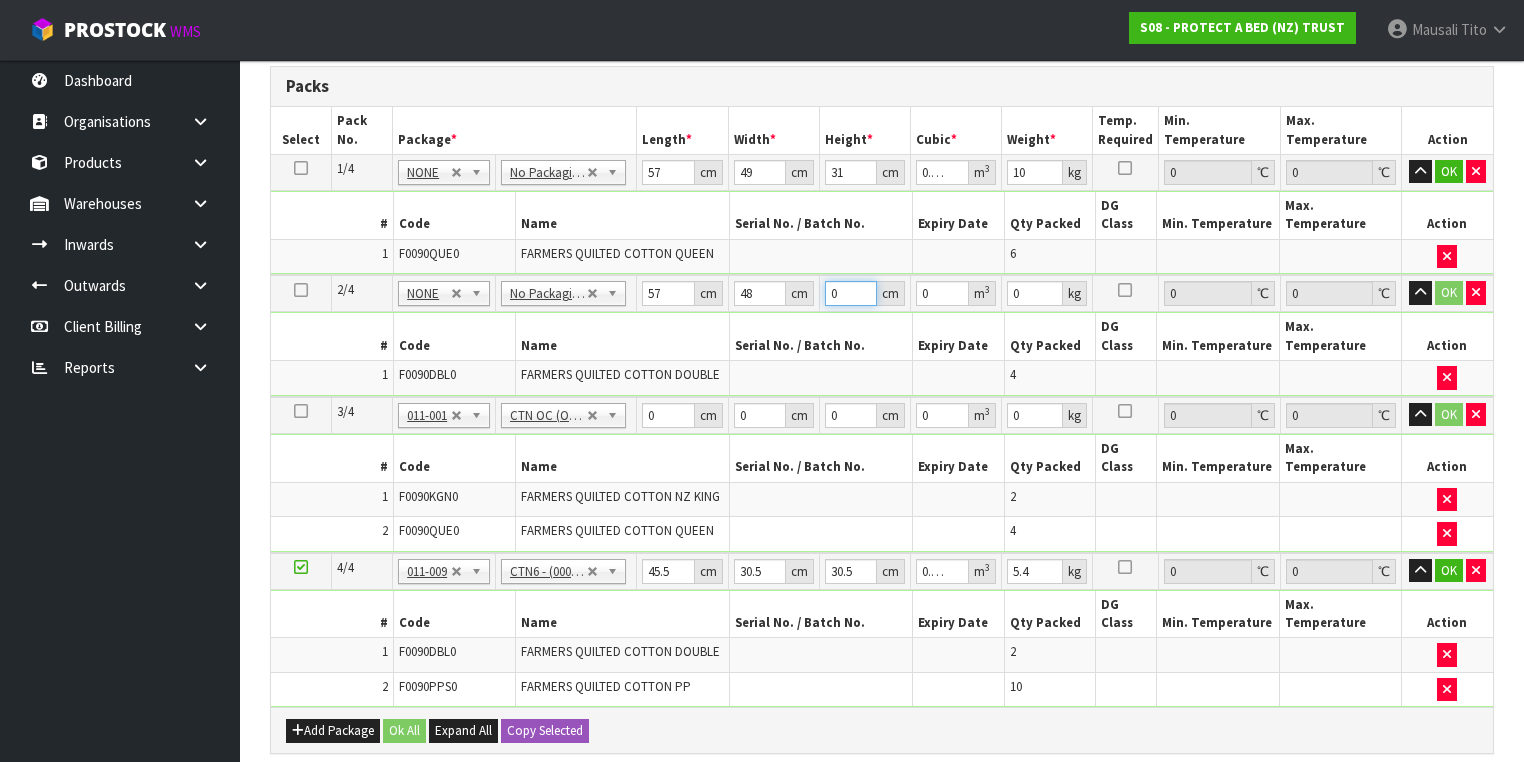 type on "3" 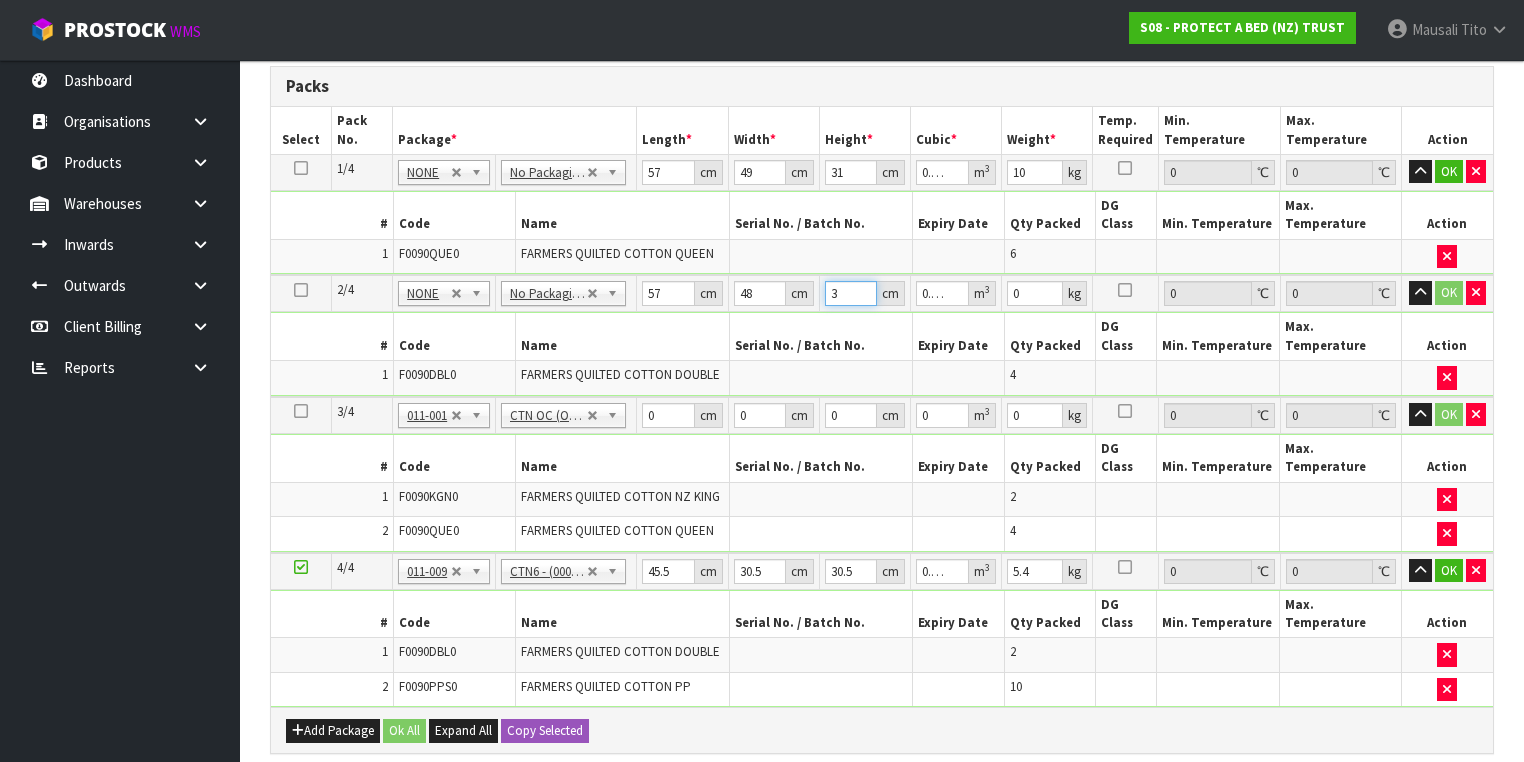 type on "32" 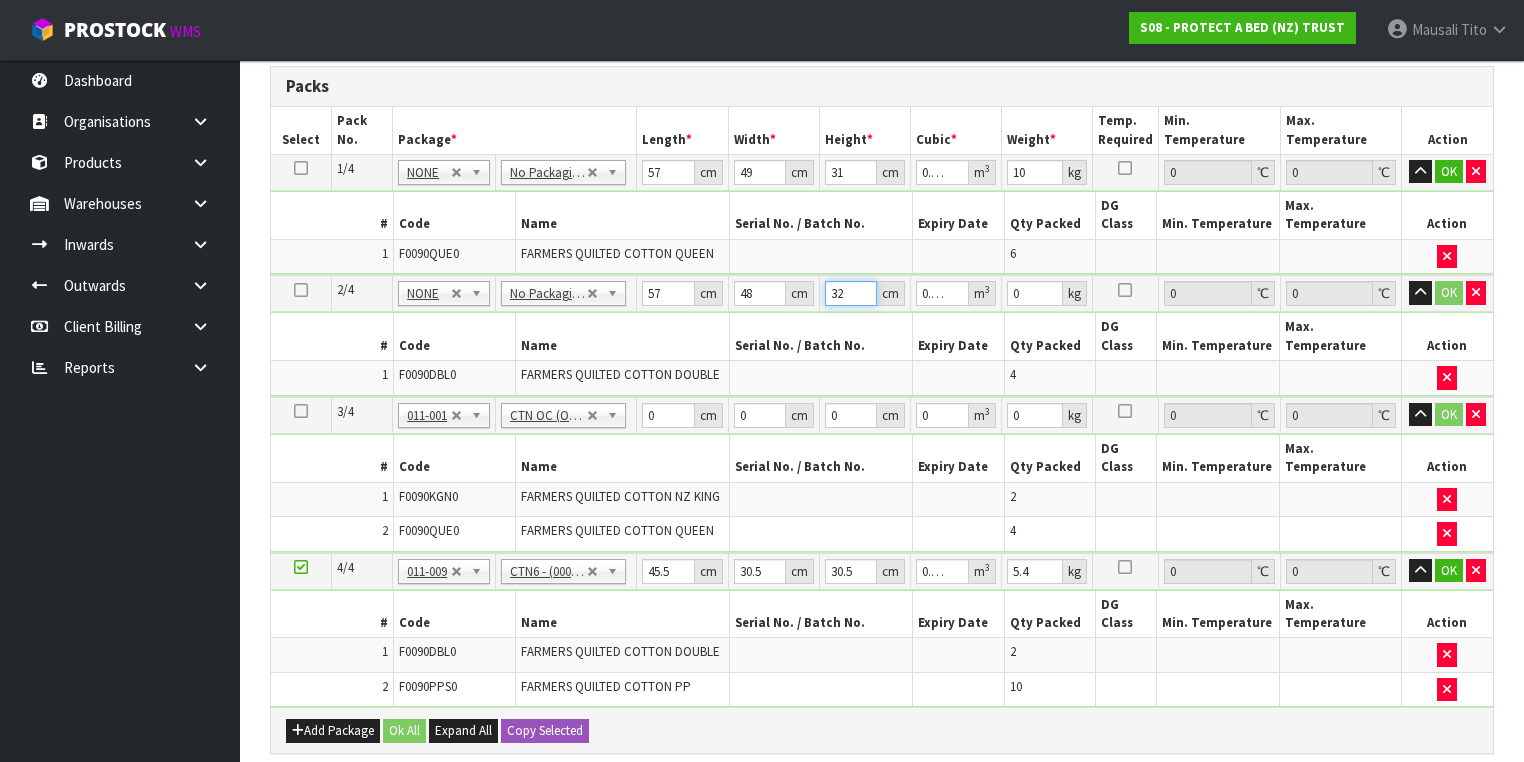 type on "0.087552" 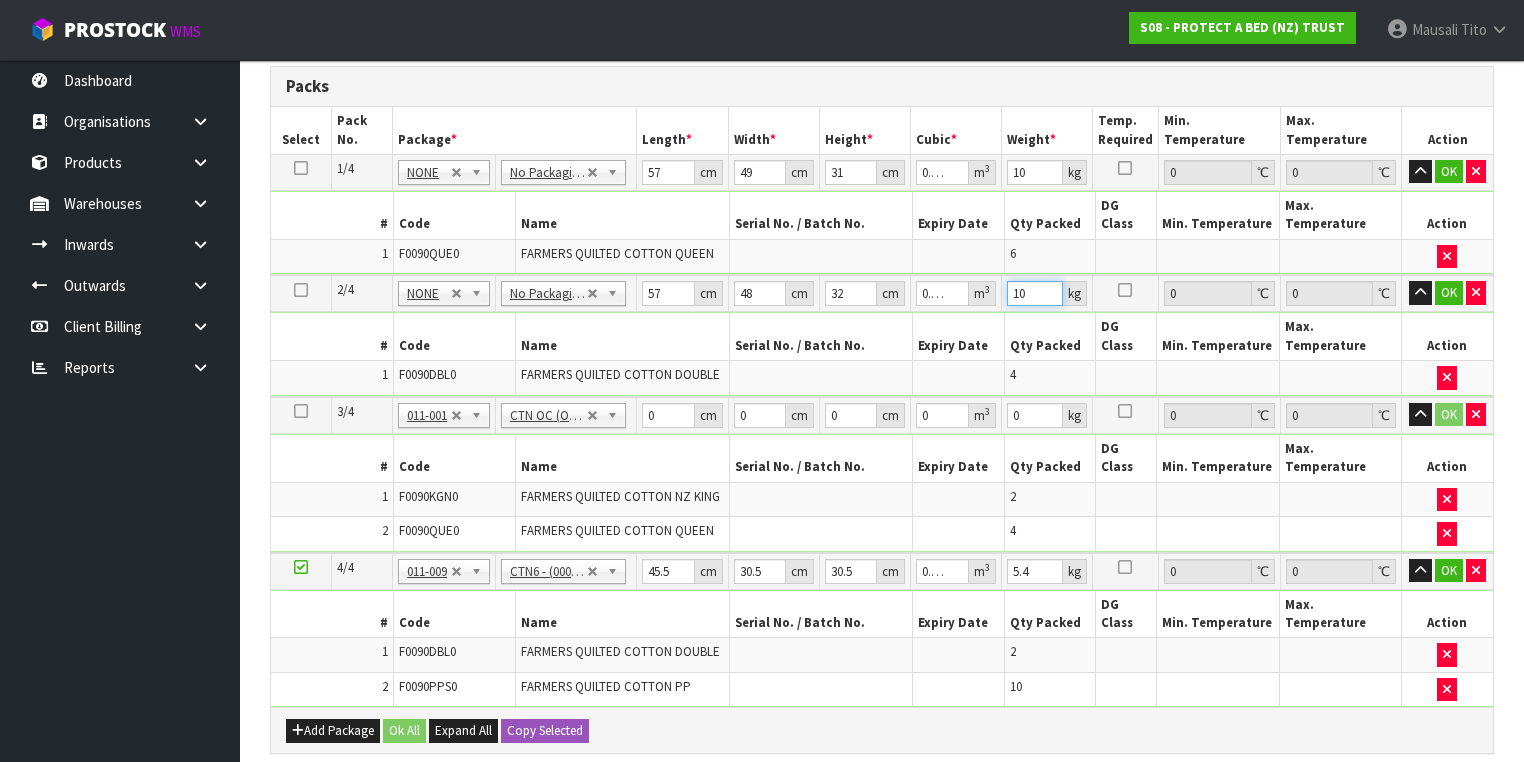 type on "10" 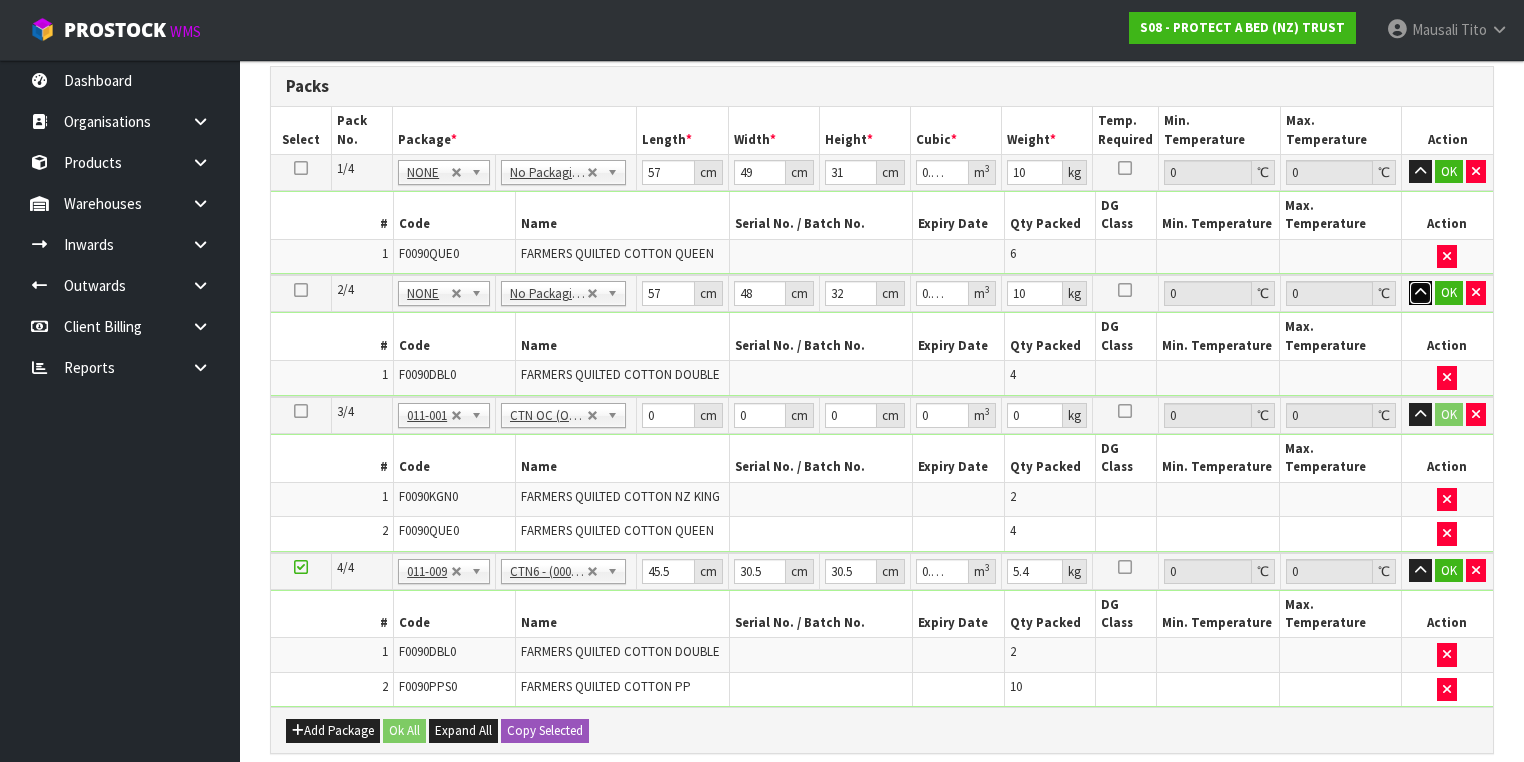 type 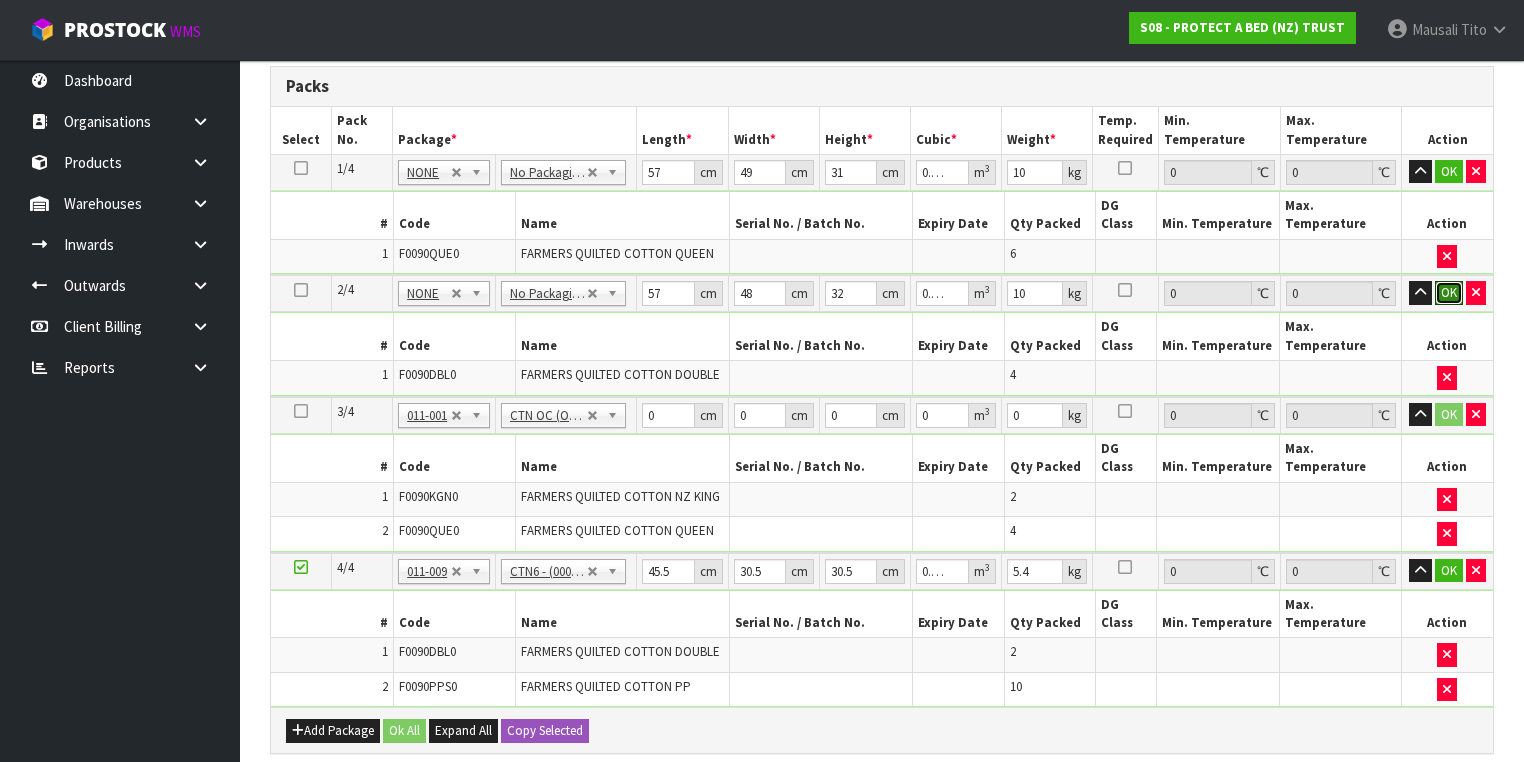 type 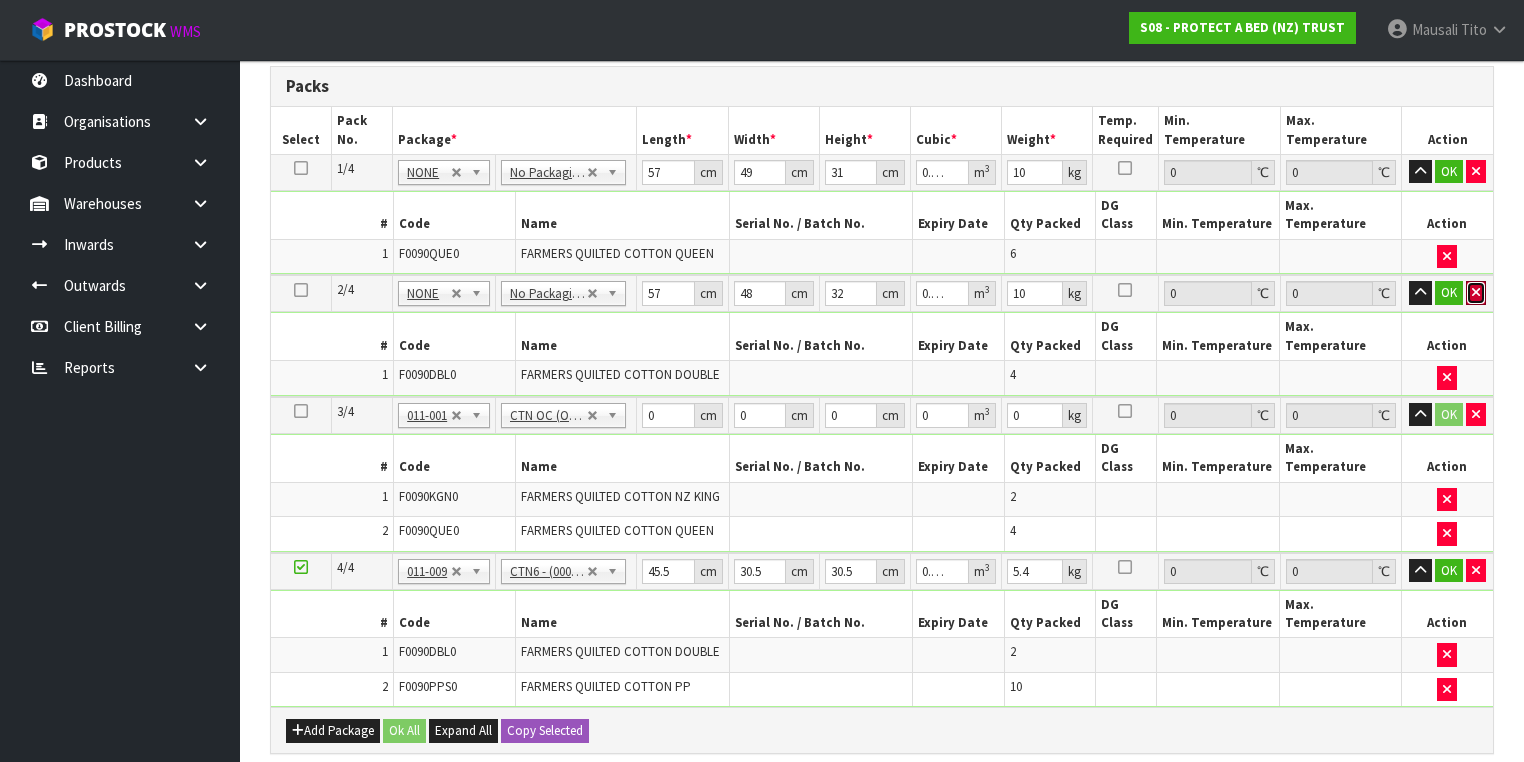 type 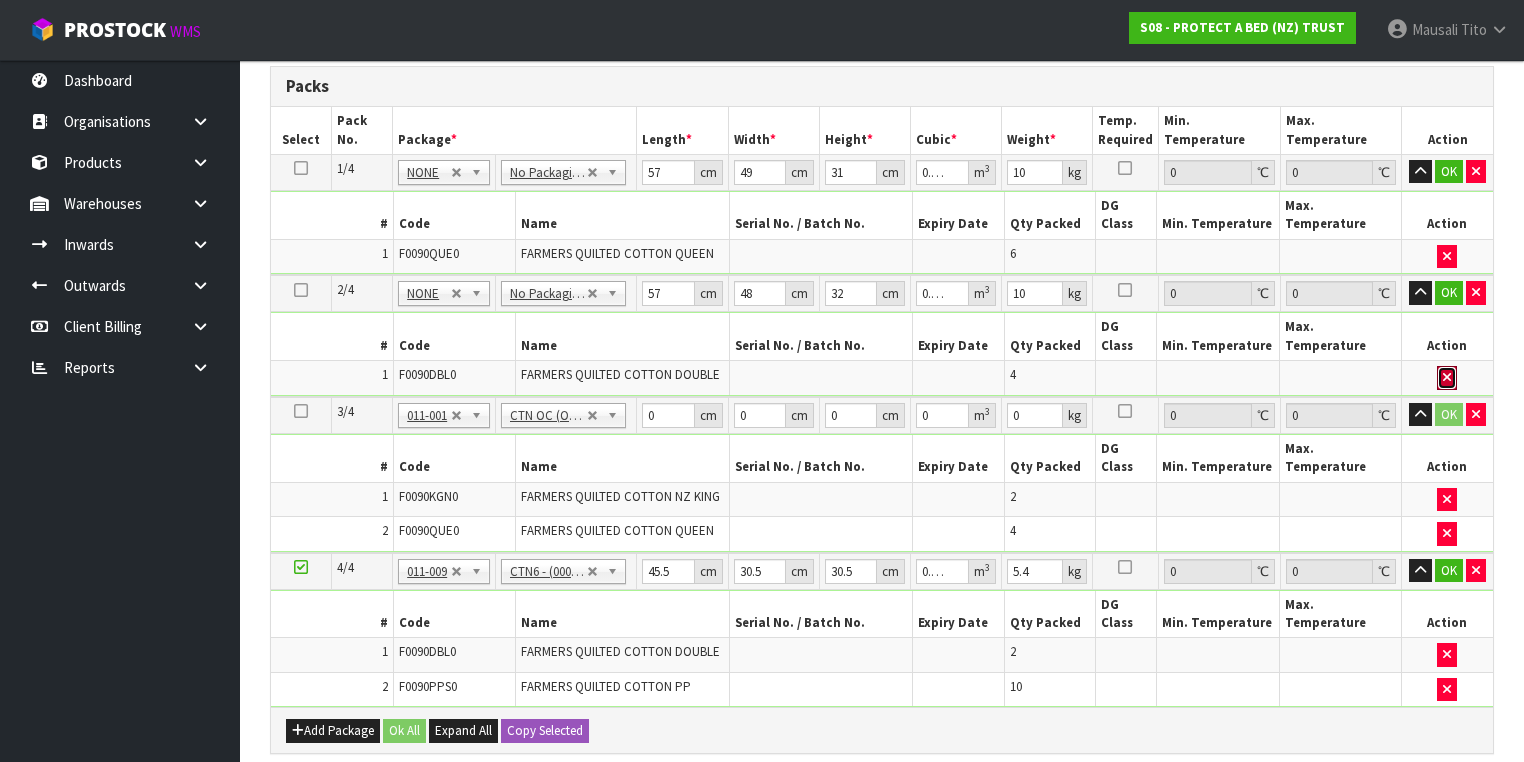 type 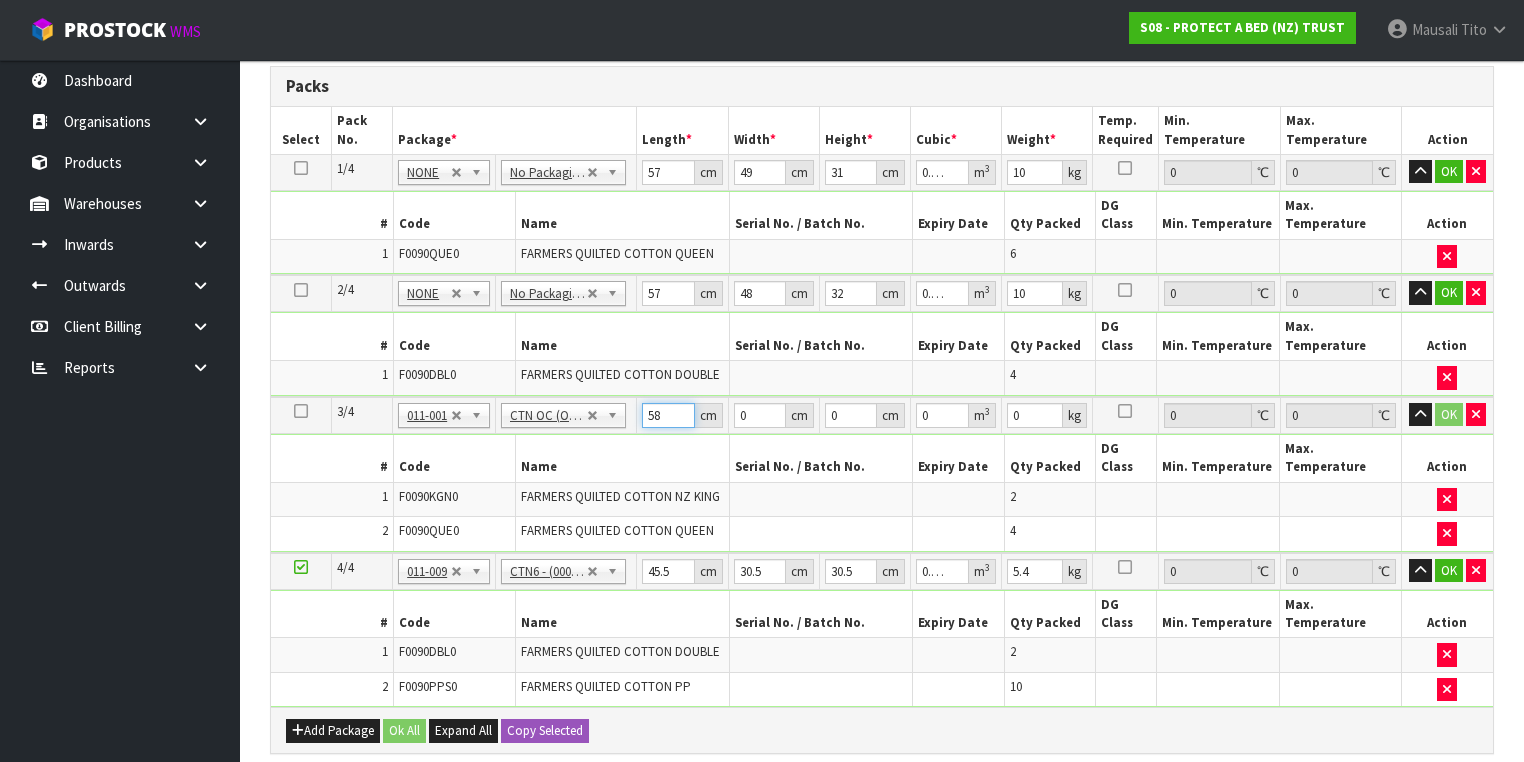 type on "58" 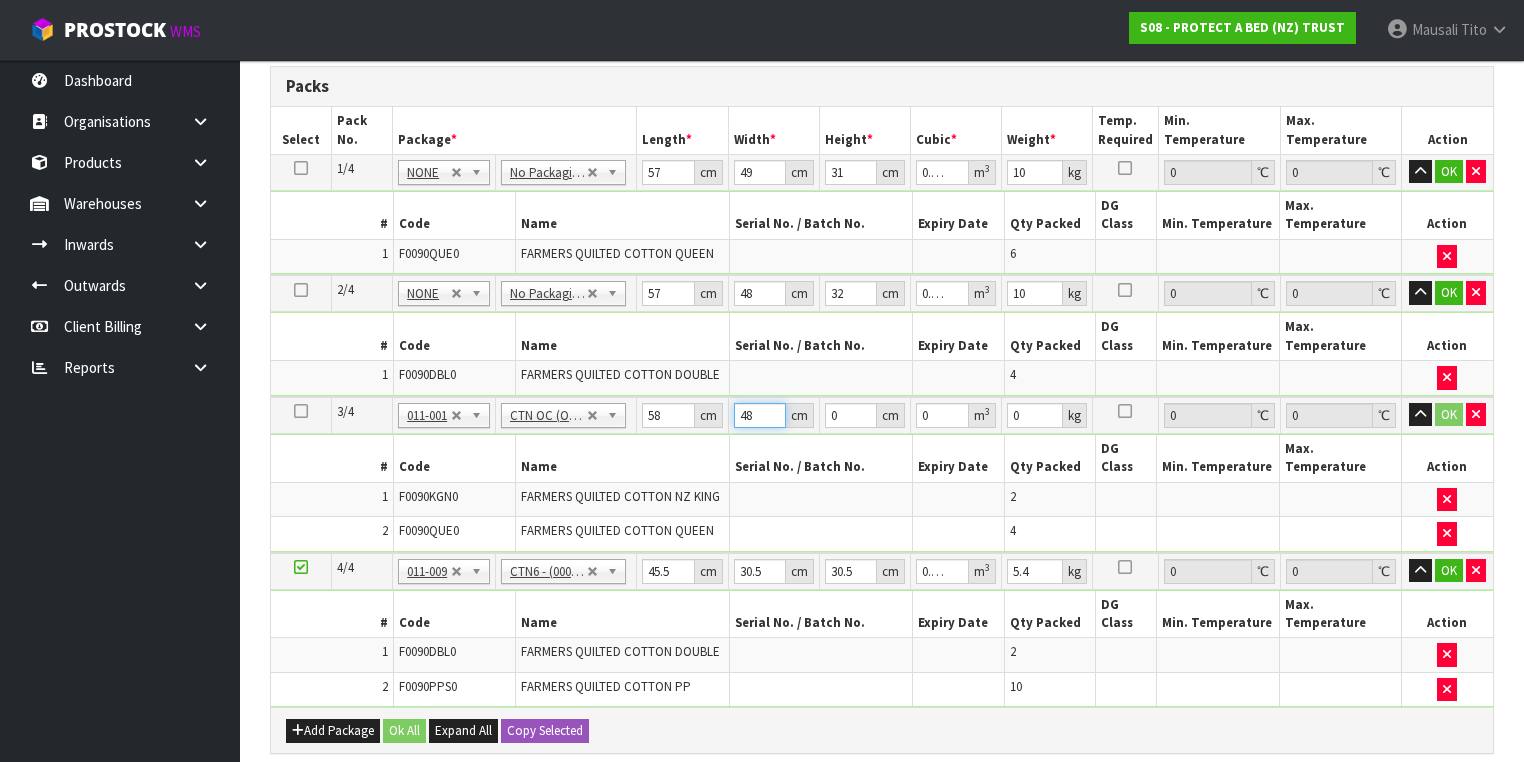 type on "48" 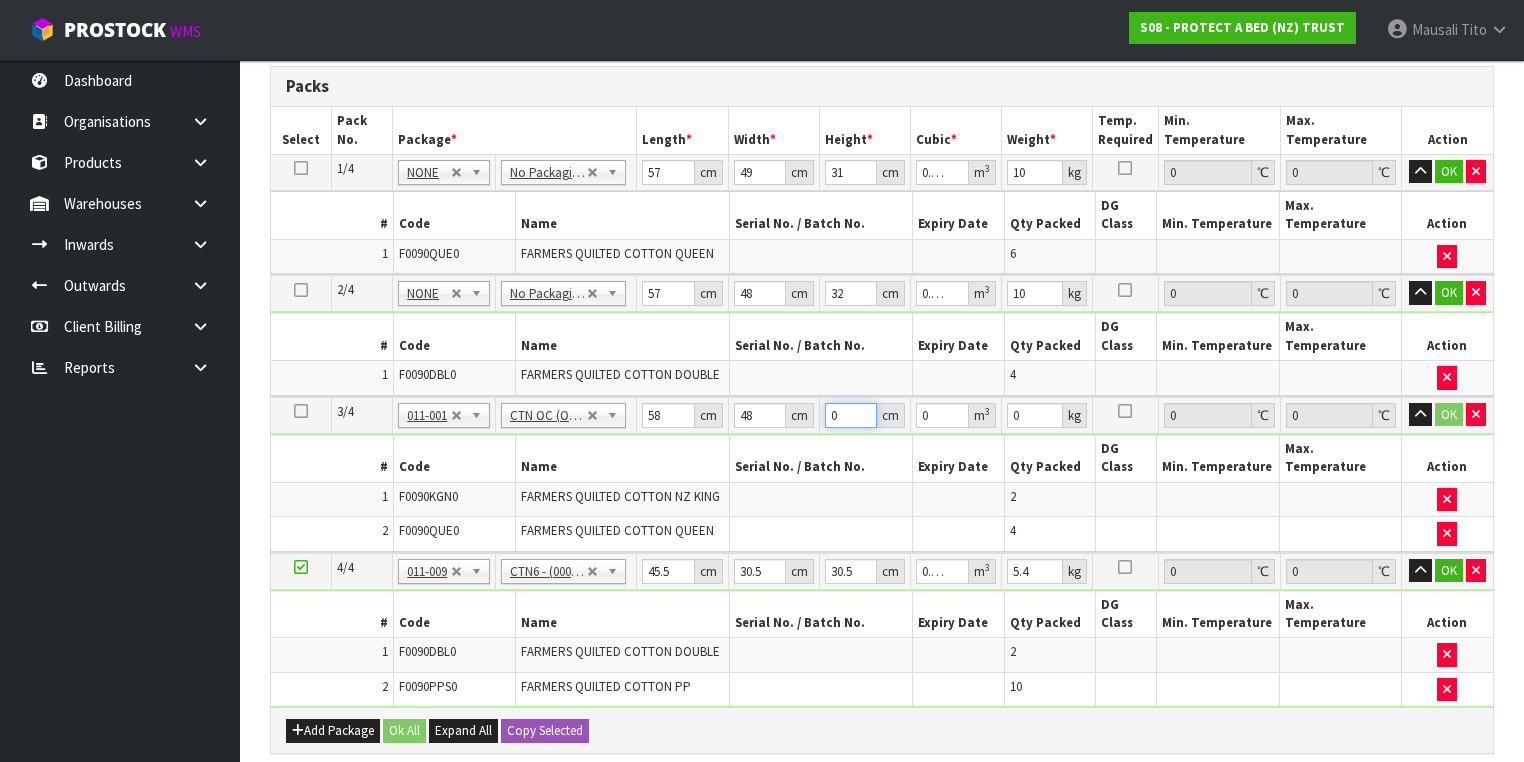 type on "3" 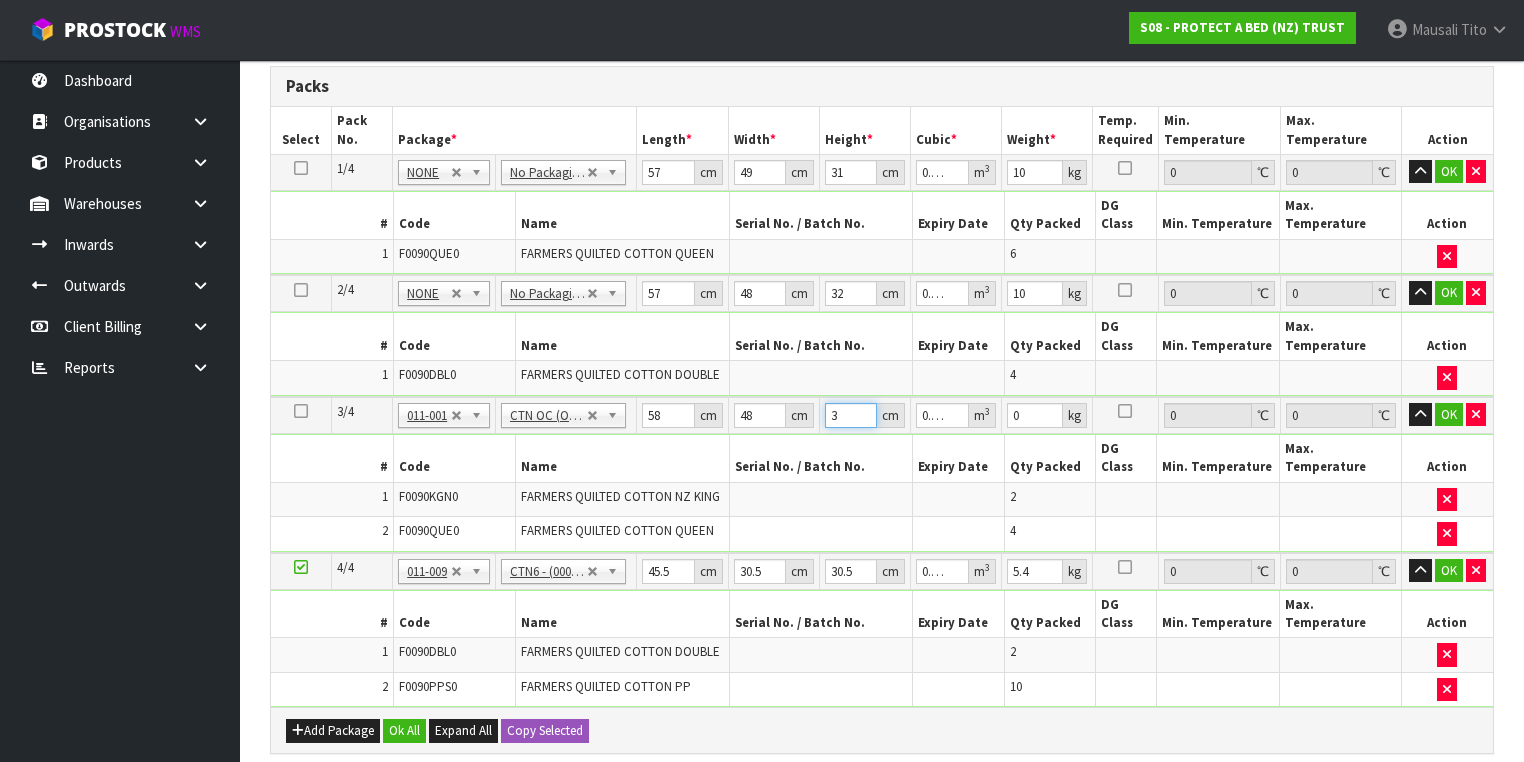 type on "32" 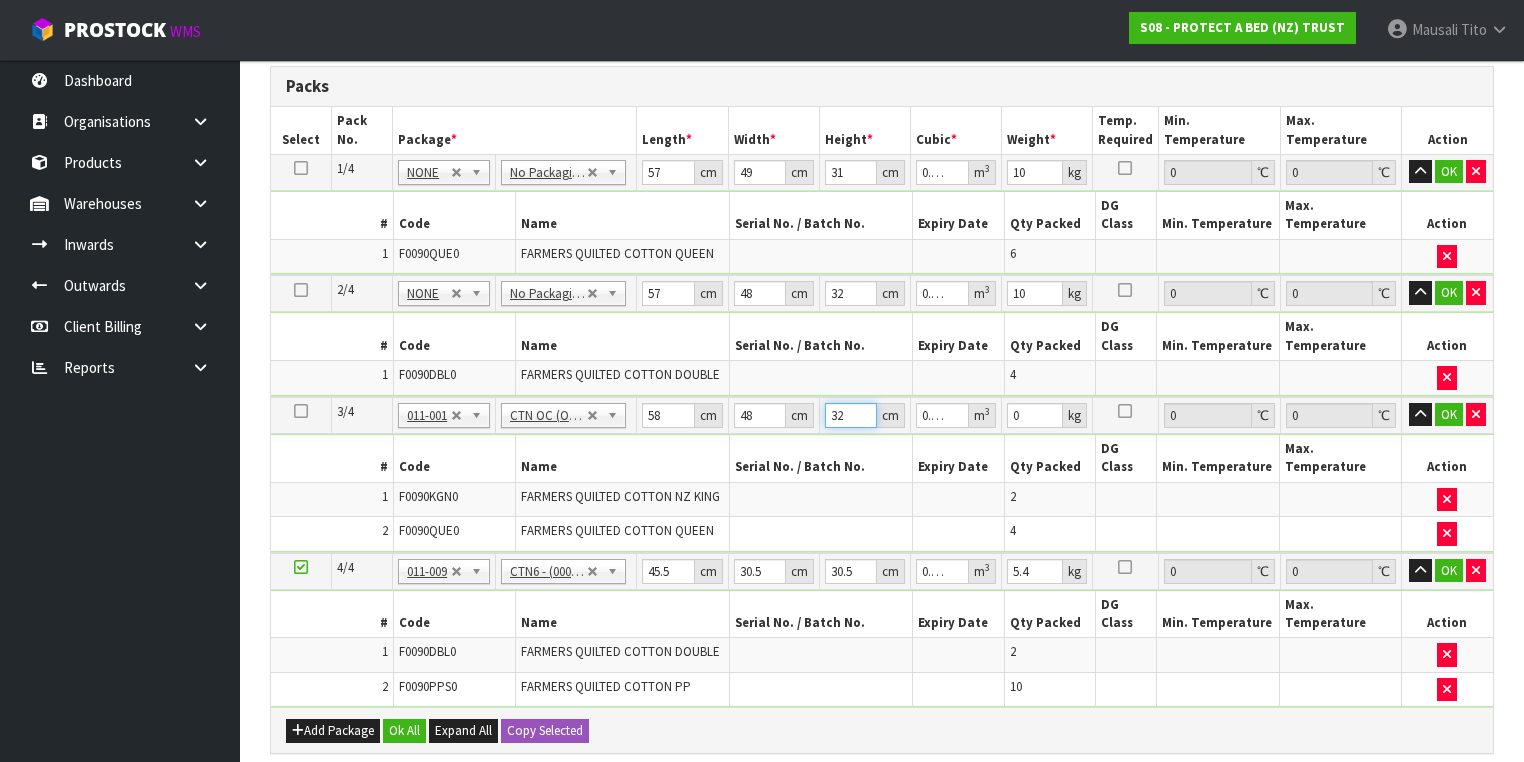 type on "32" 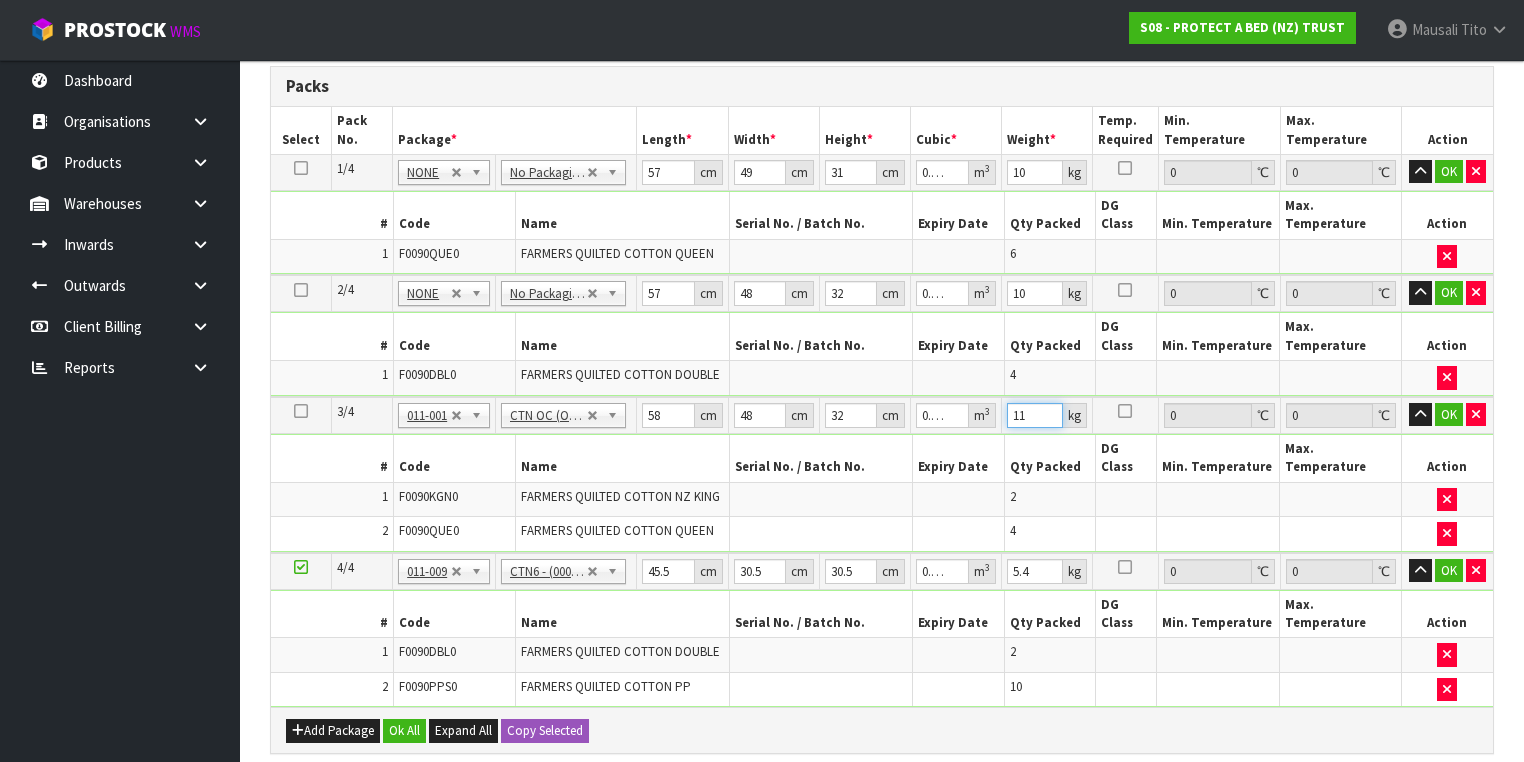 type on "11" 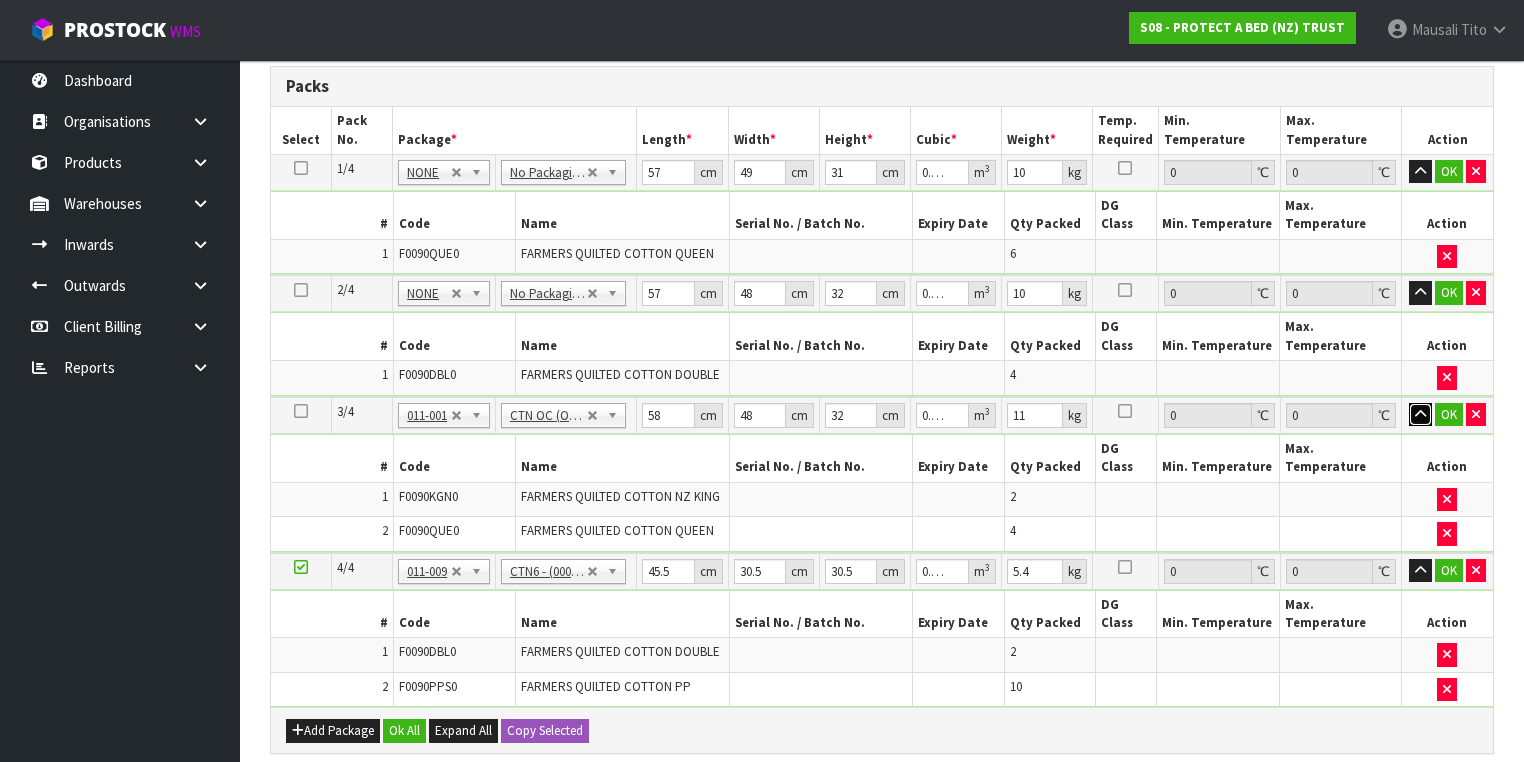 type 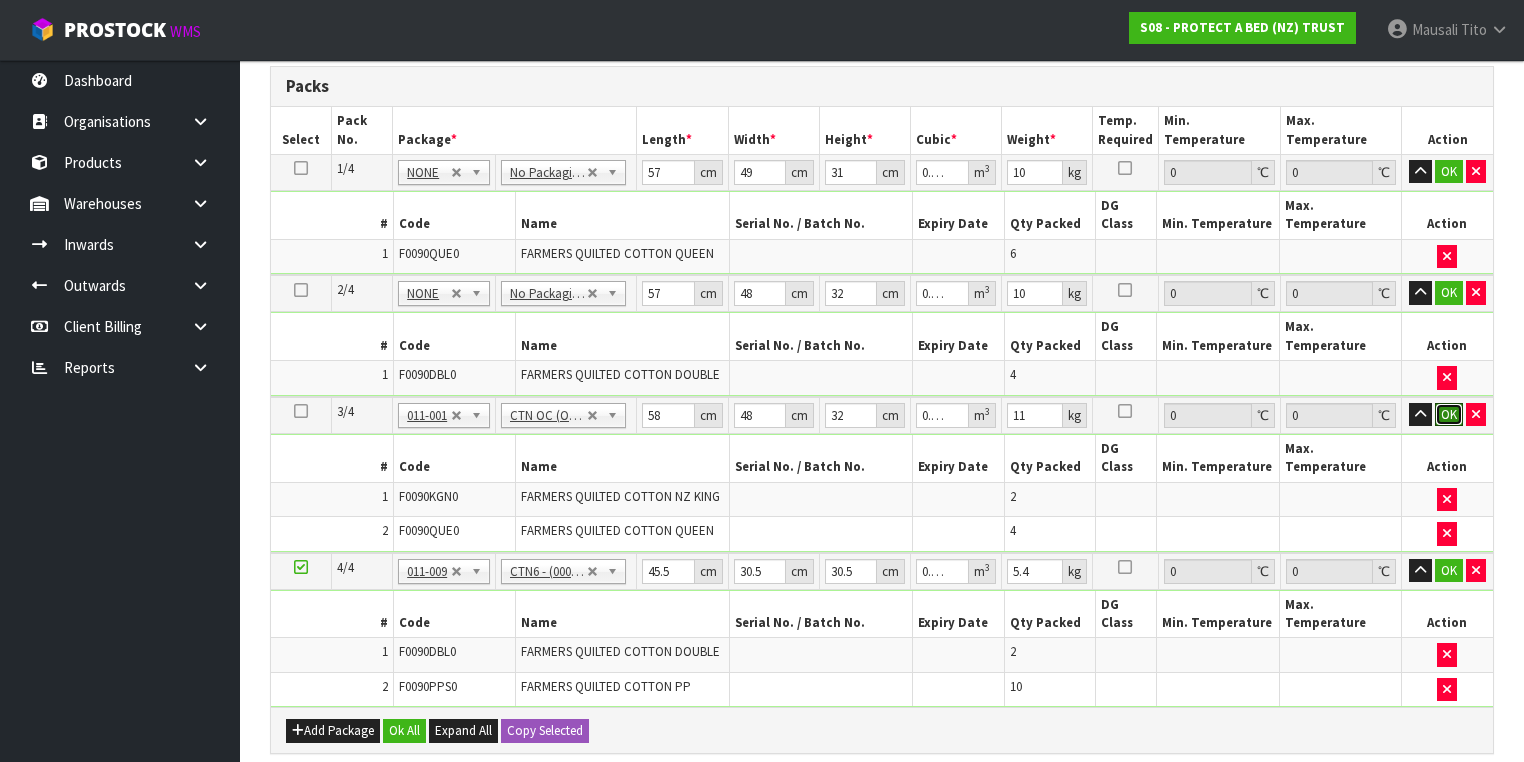 type 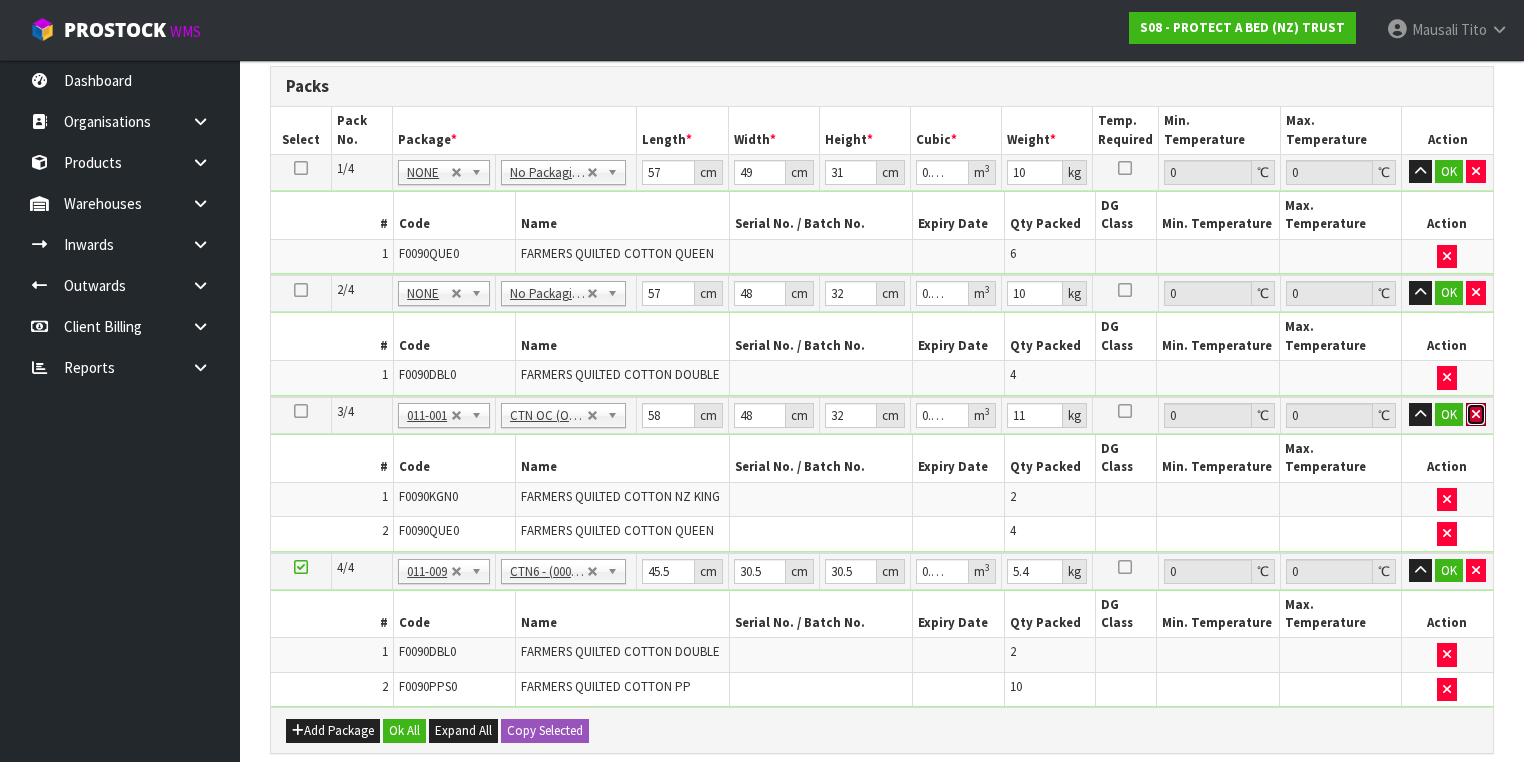 type 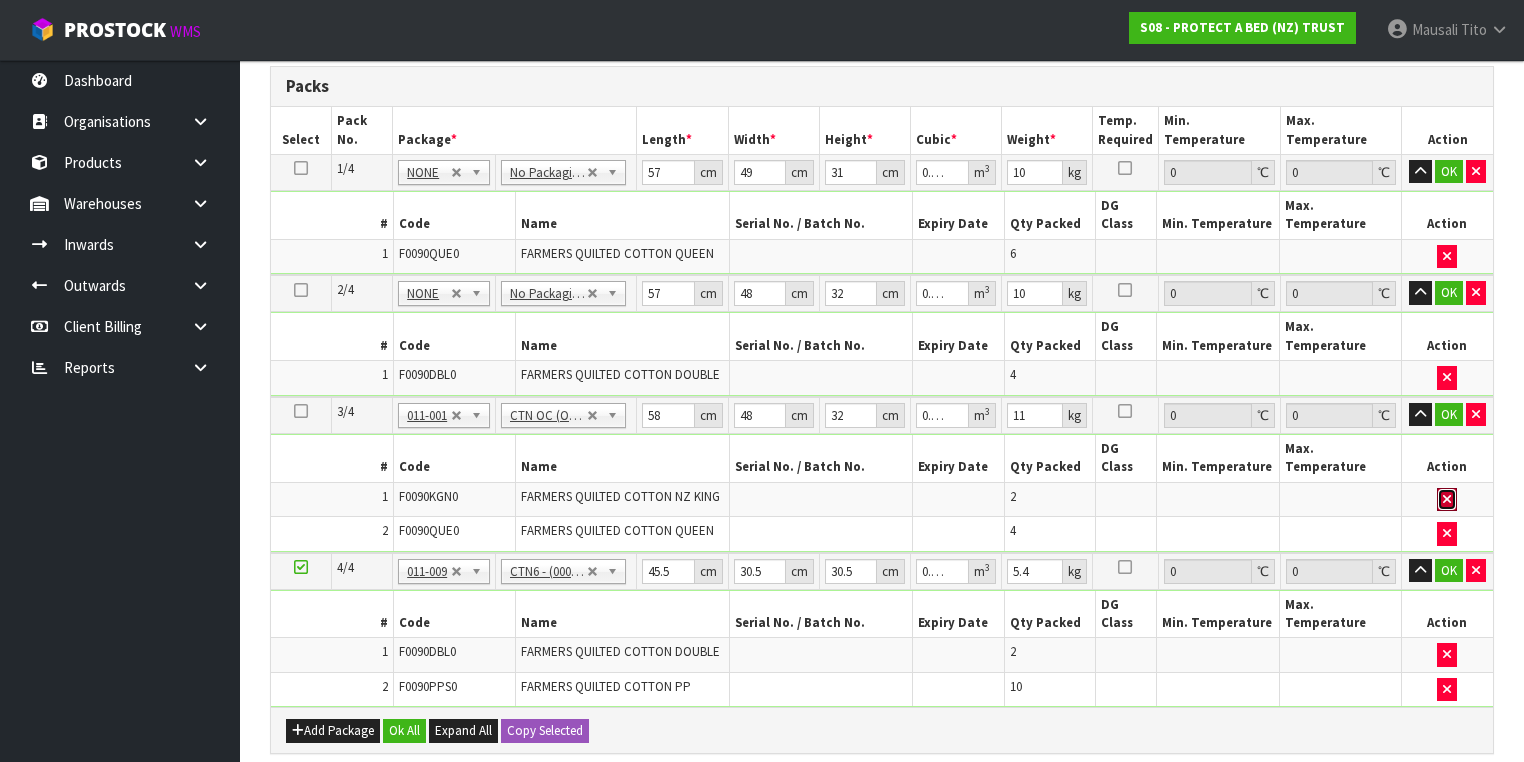 type 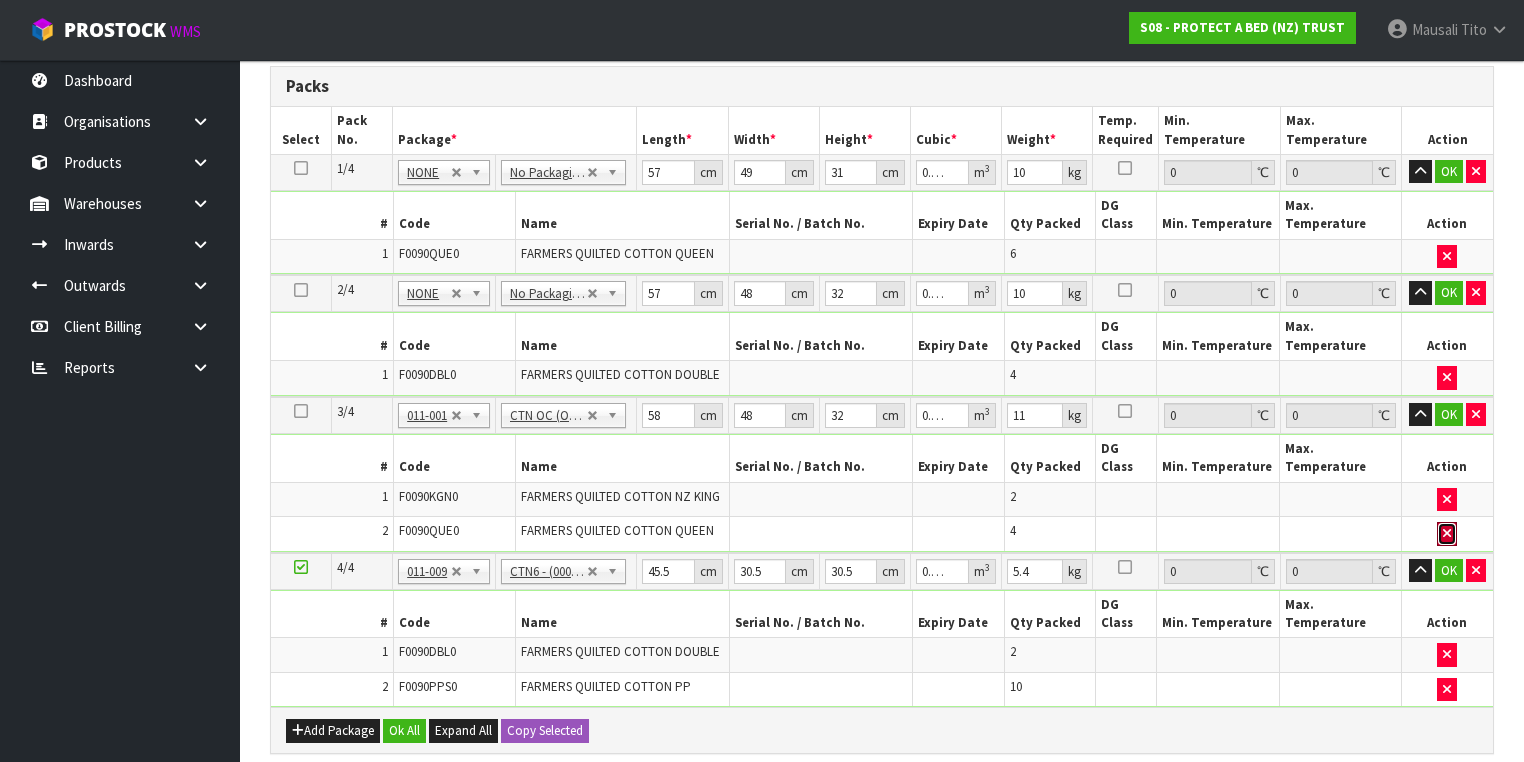 type 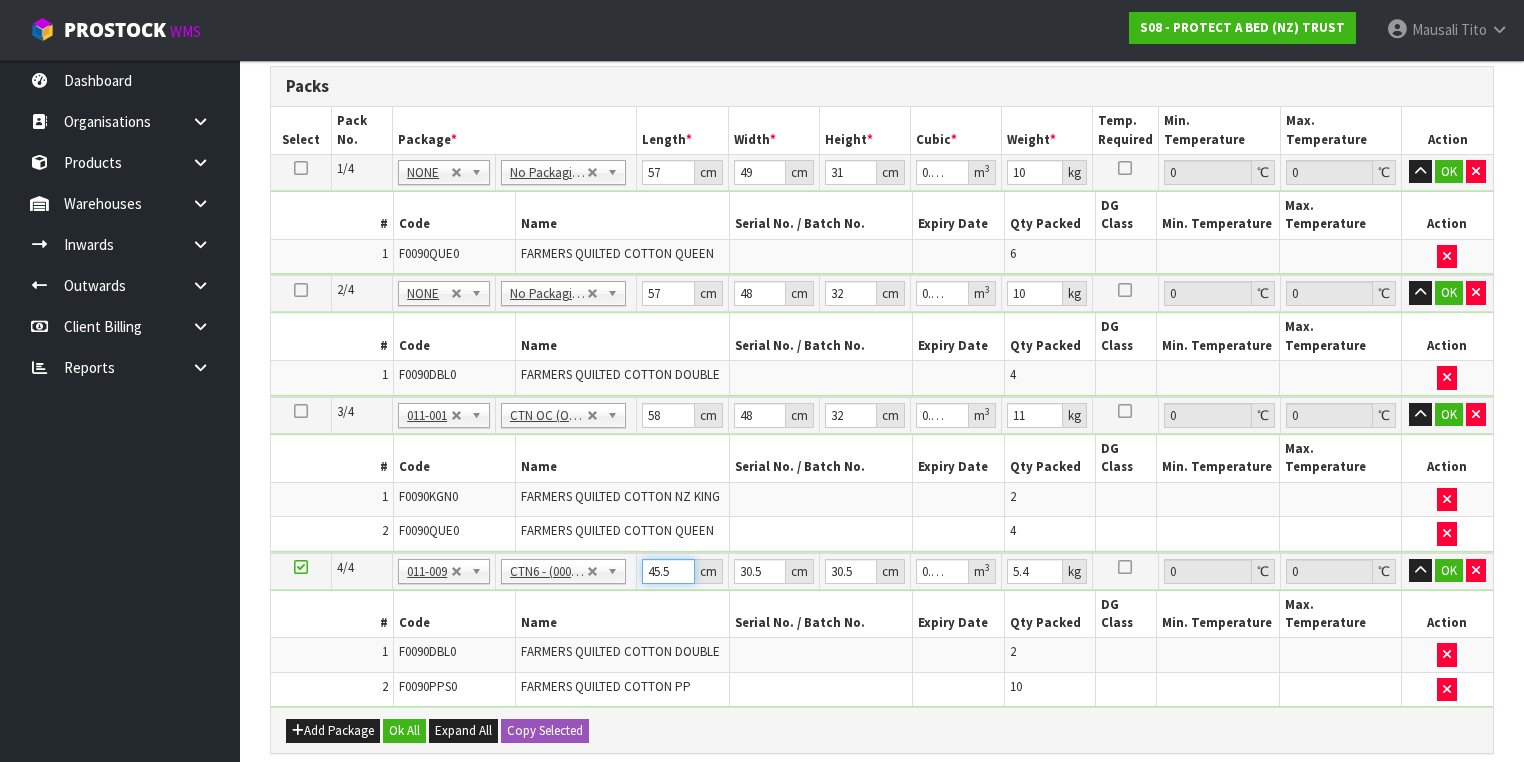 type on "4" 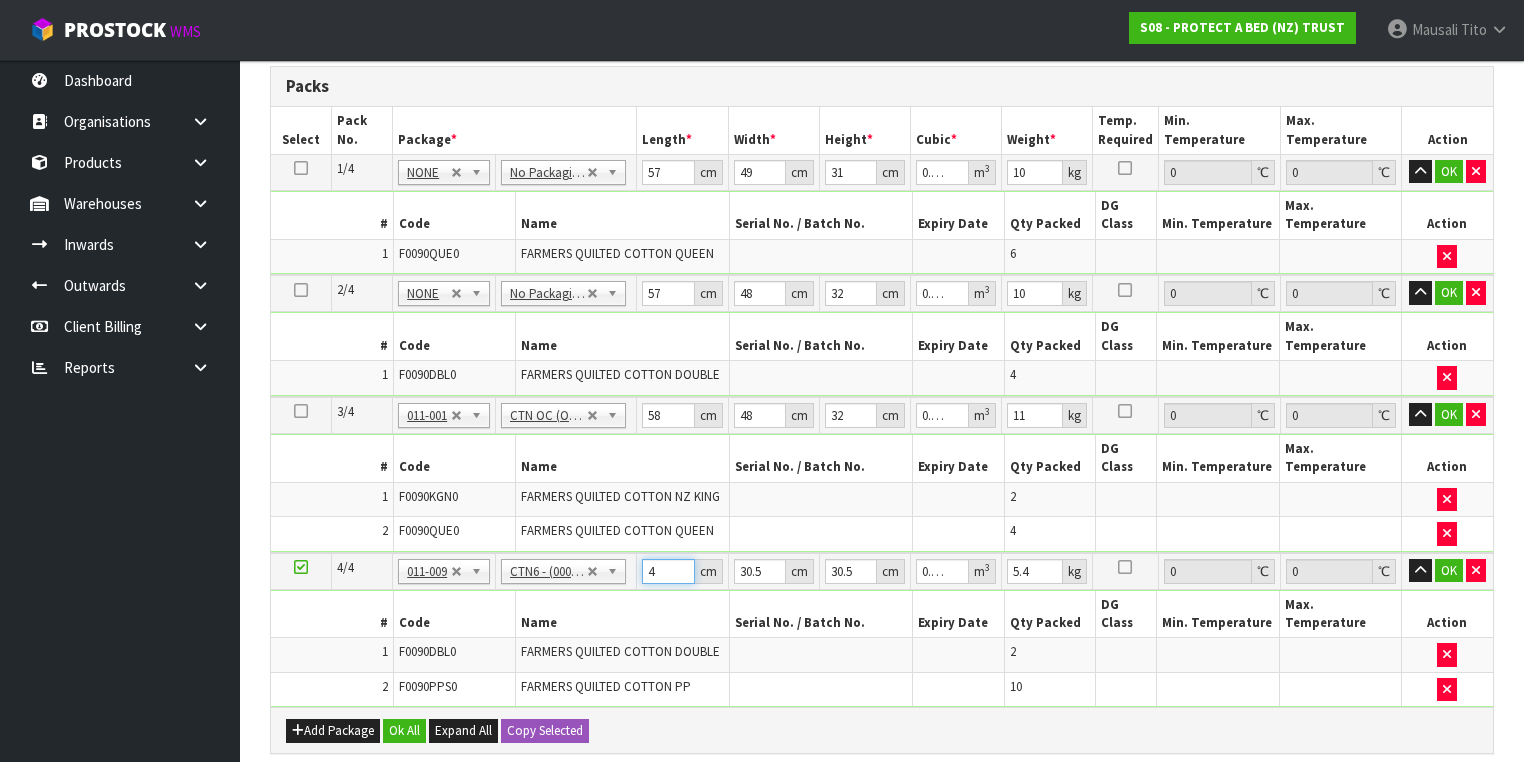 type on "46" 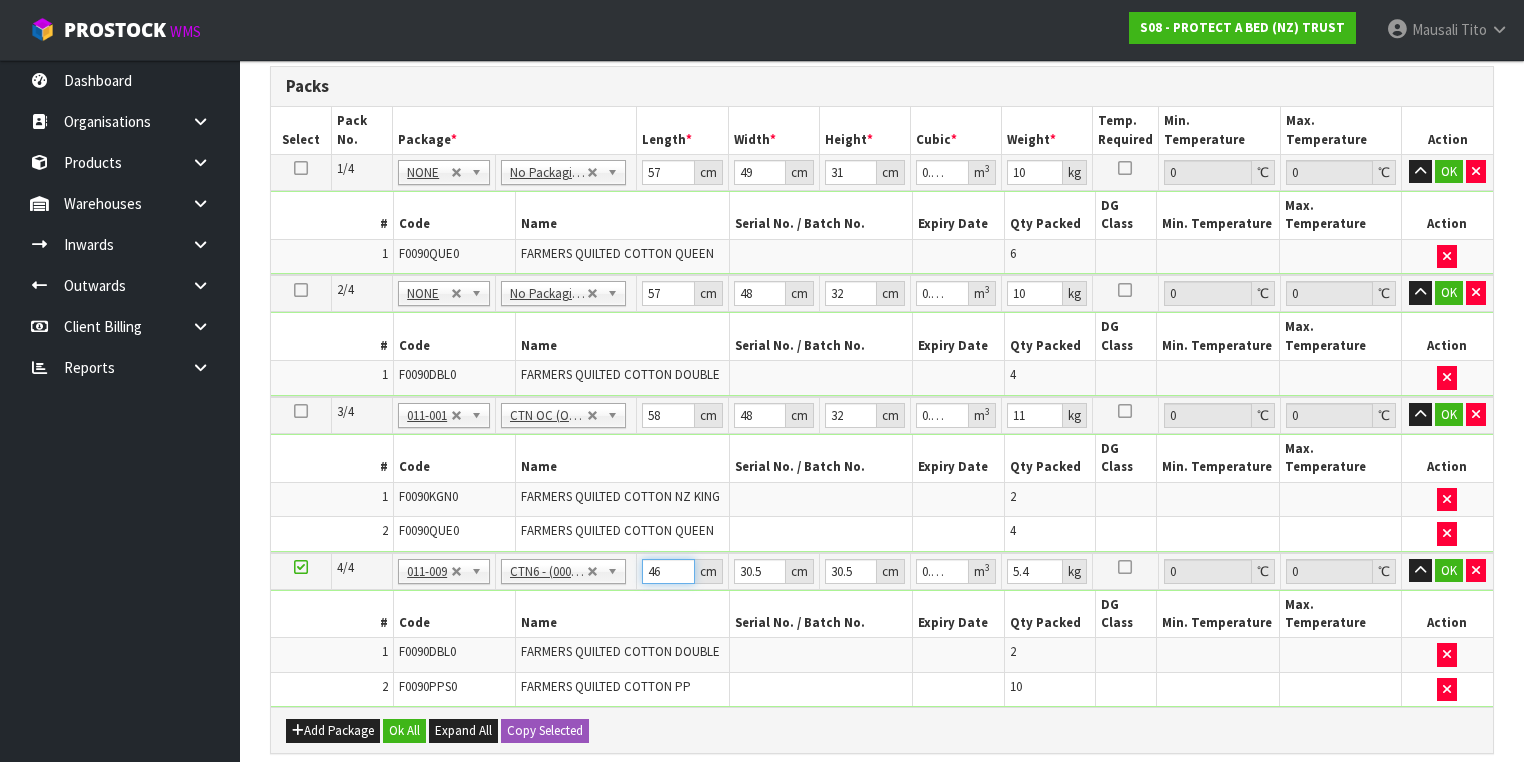 type on "46" 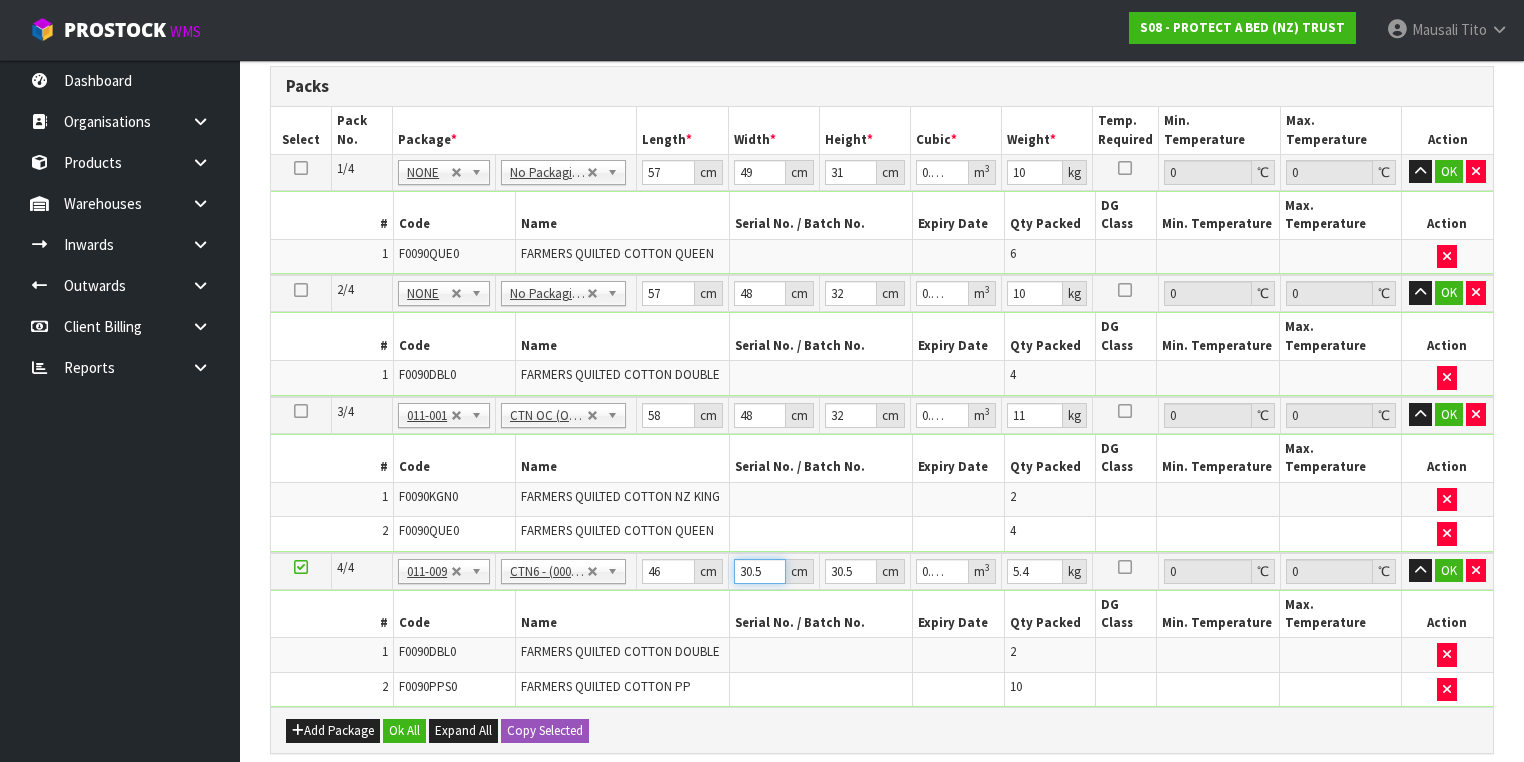 type on "3" 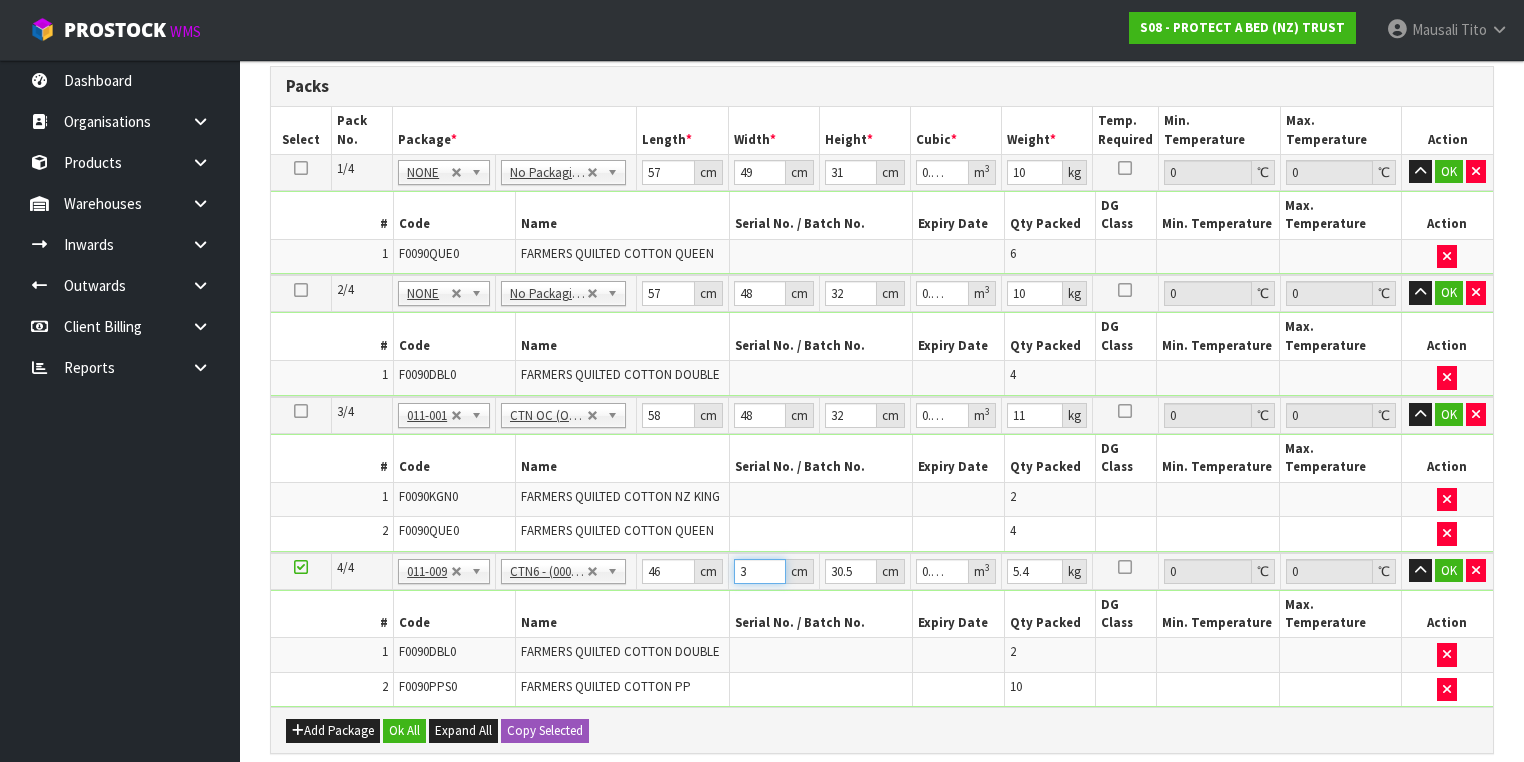 type on "33" 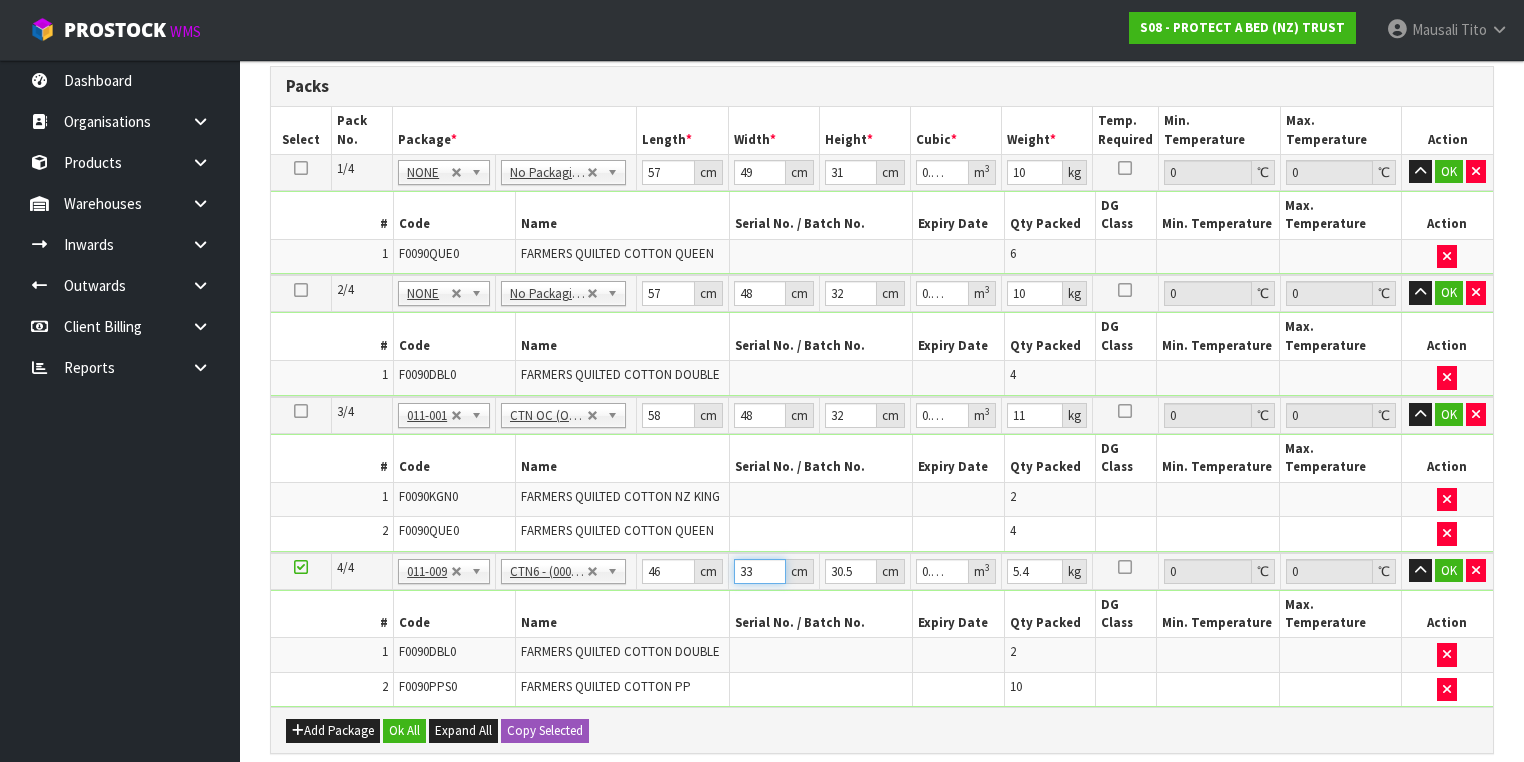 type on "33" 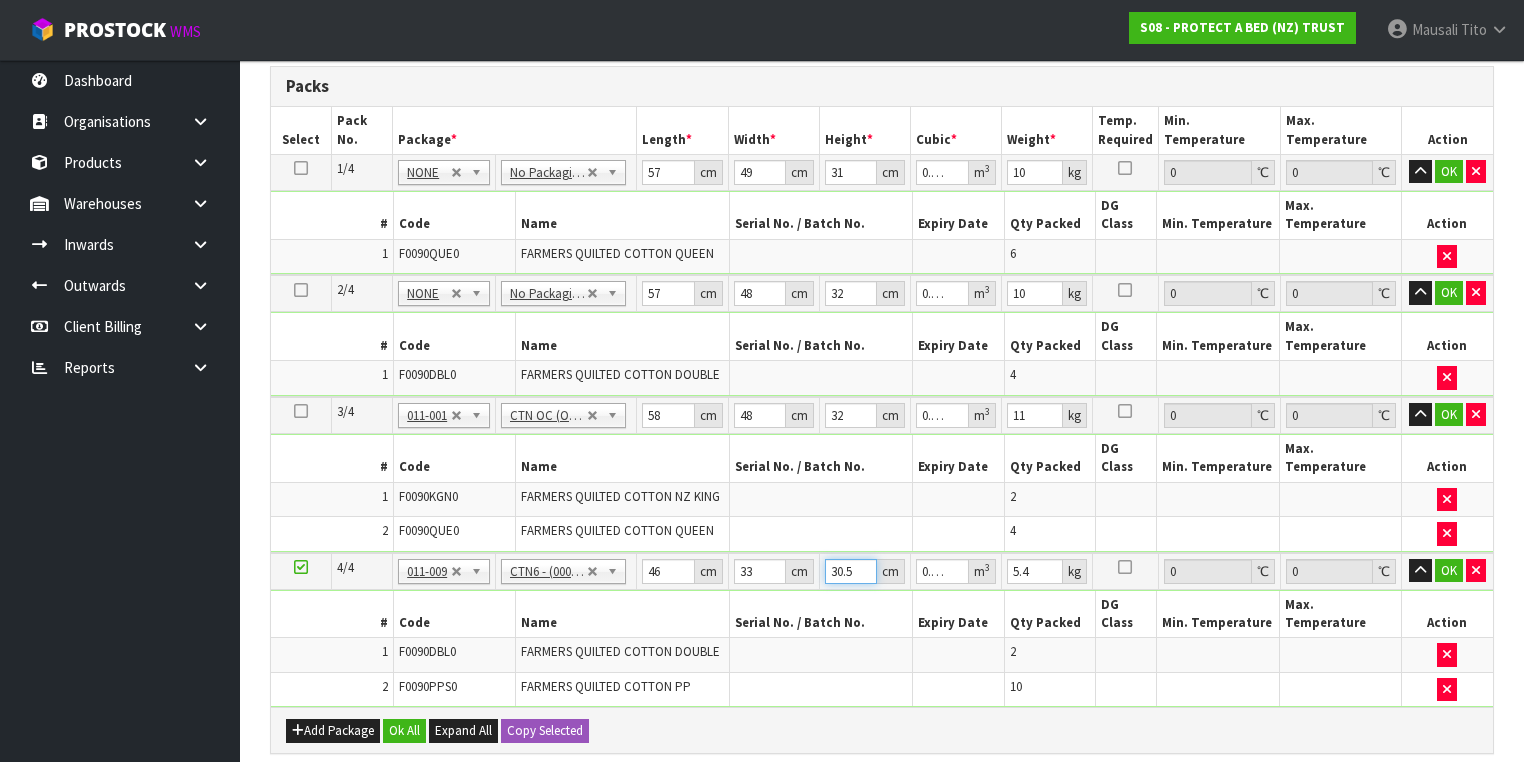 type on "3" 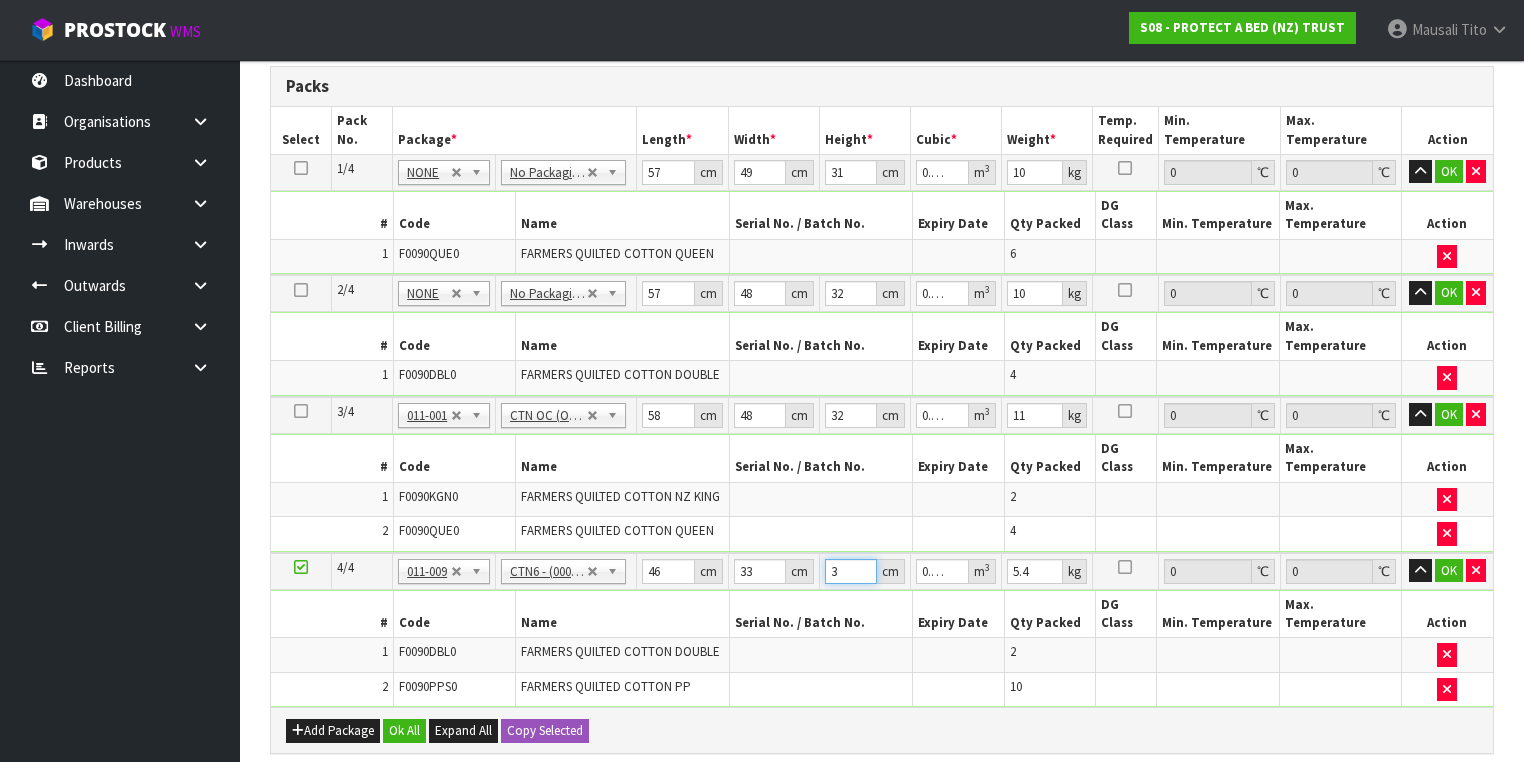 type on "33" 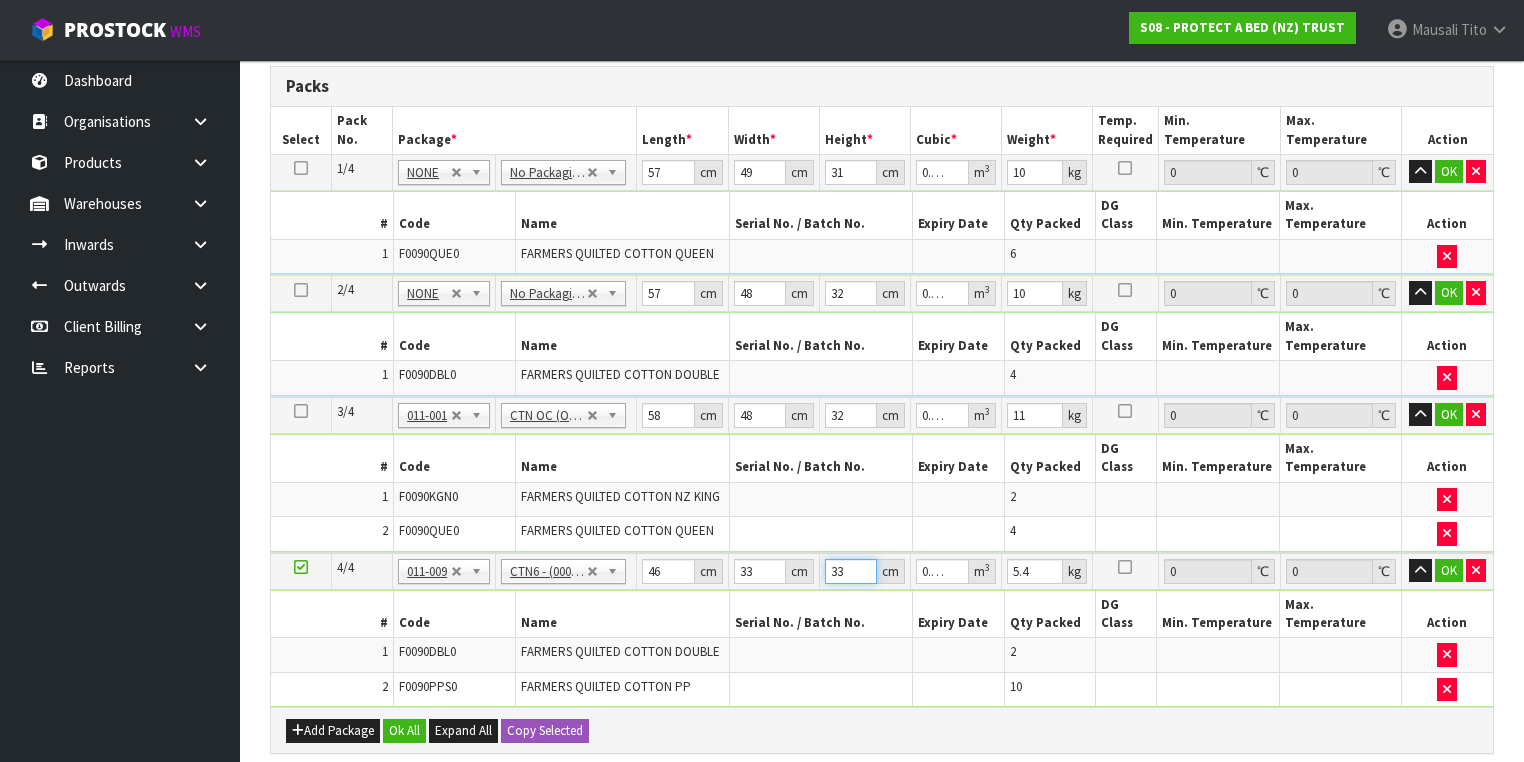 type on "33" 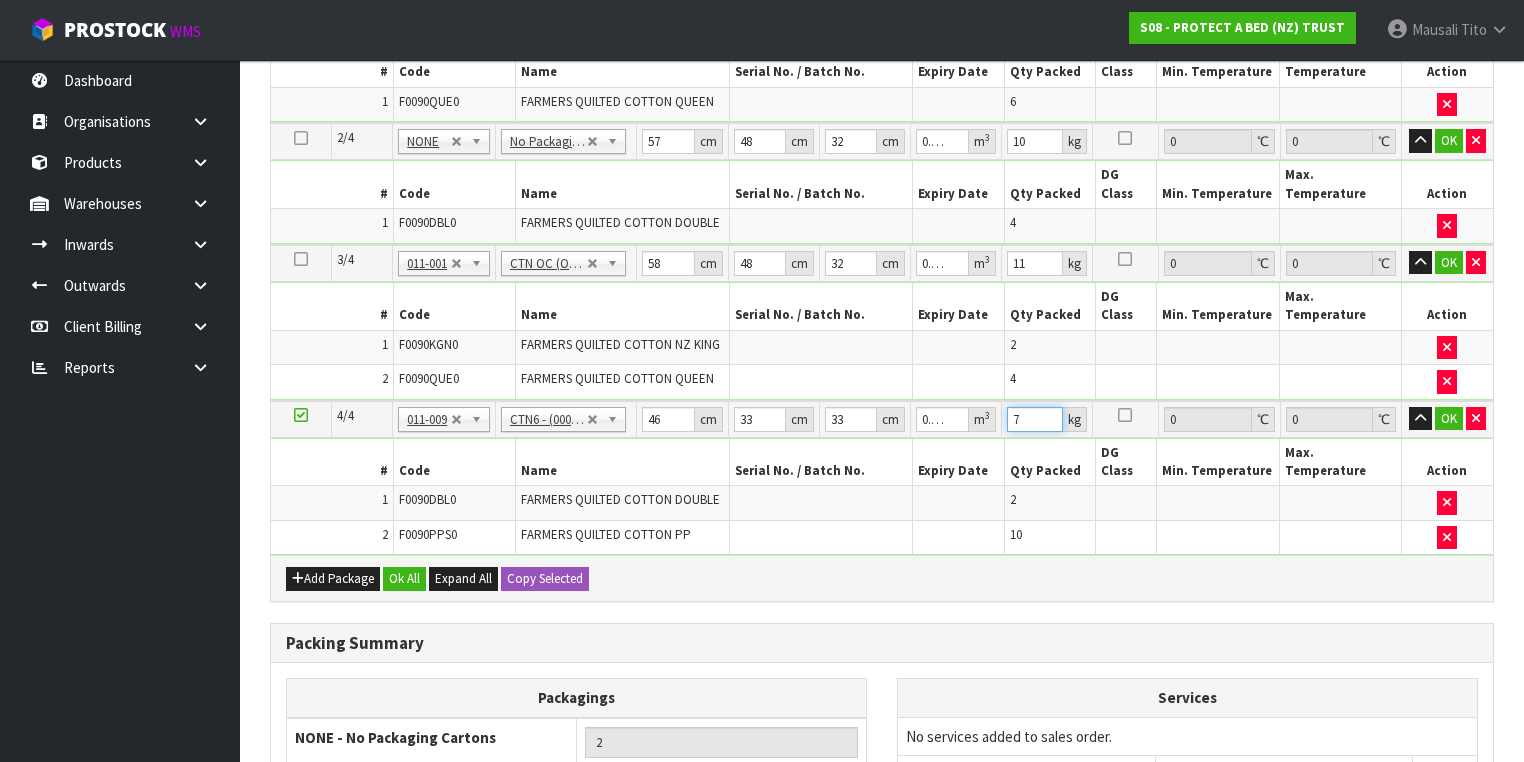 scroll, scrollTop: 886, scrollLeft: 0, axis: vertical 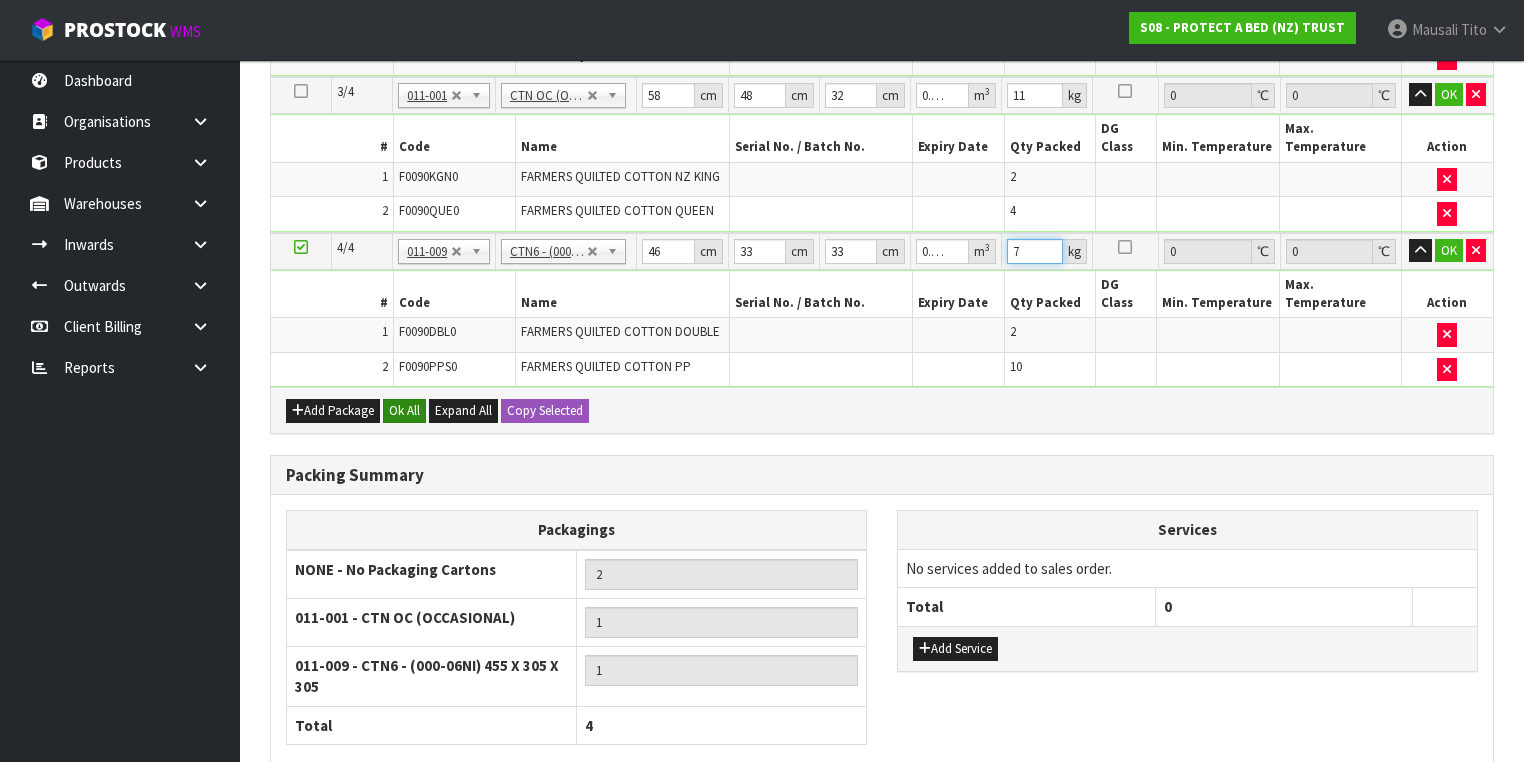 type on "7" 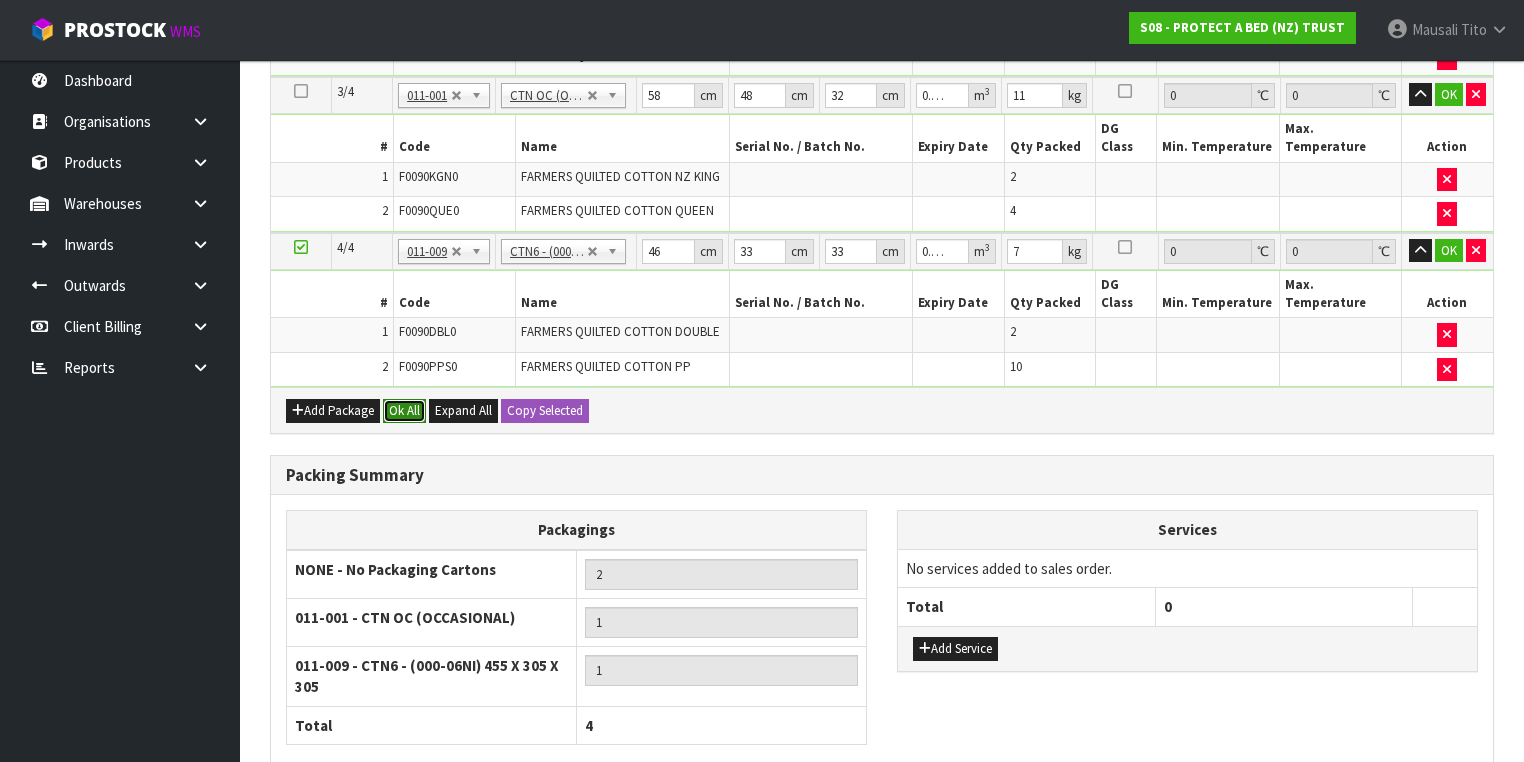 click on "Ok All" at bounding box center [404, 411] 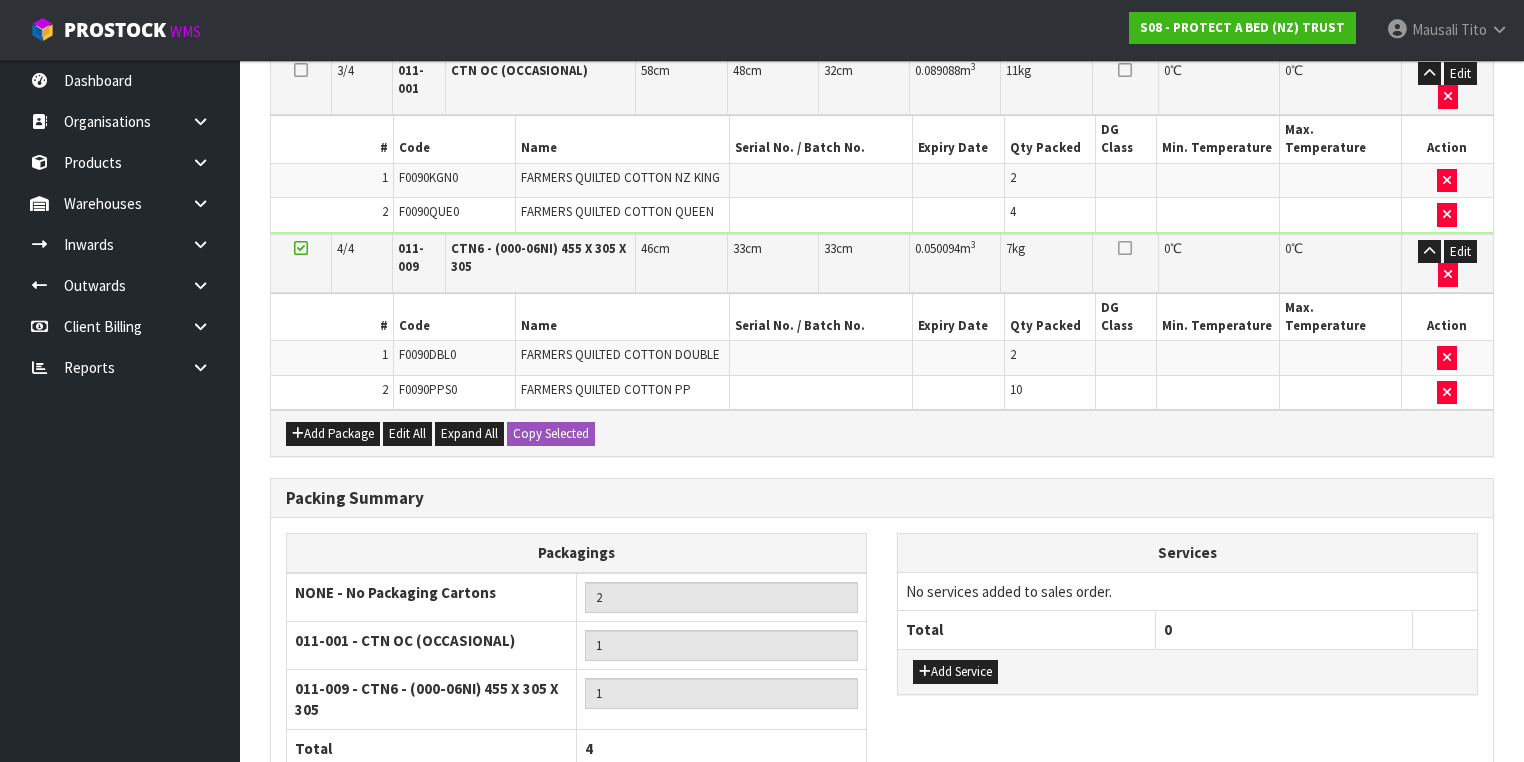 scroll, scrollTop: 976, scrollLeft: 0, axis: vertical 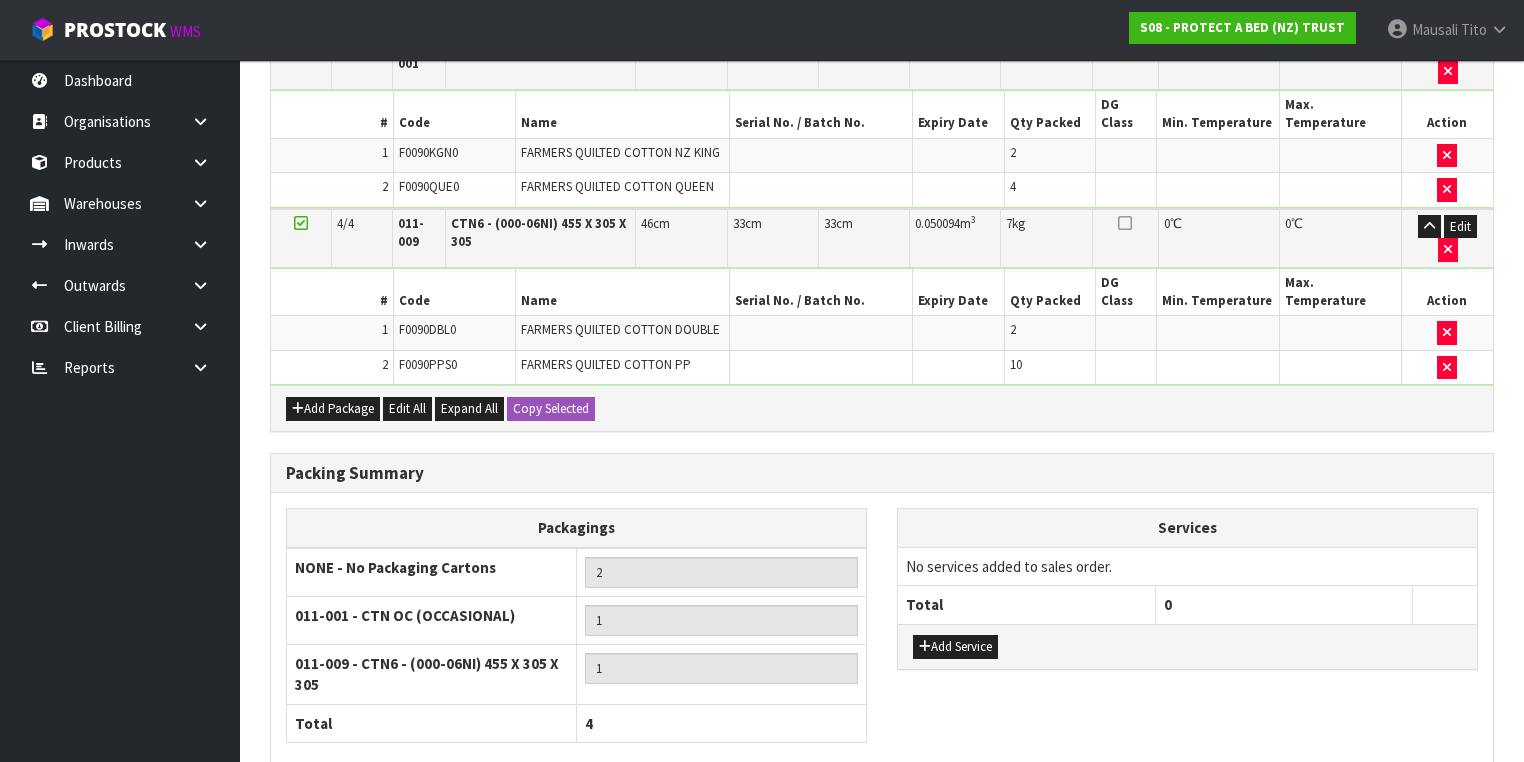 click on "Save" at bounding box center [304, 867] 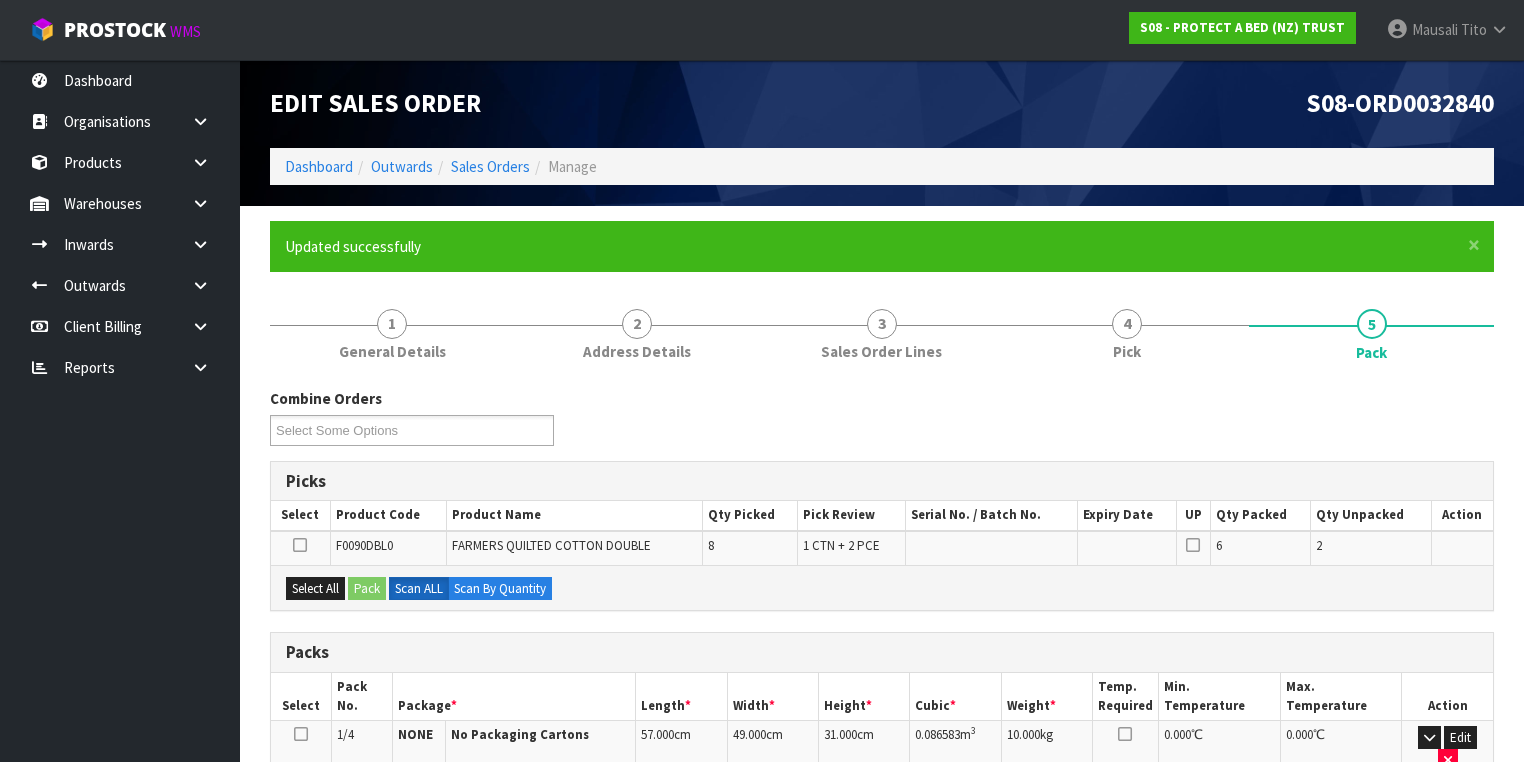 scroll, scrollTop: 400, scrollLeft: 0, axis: vertical 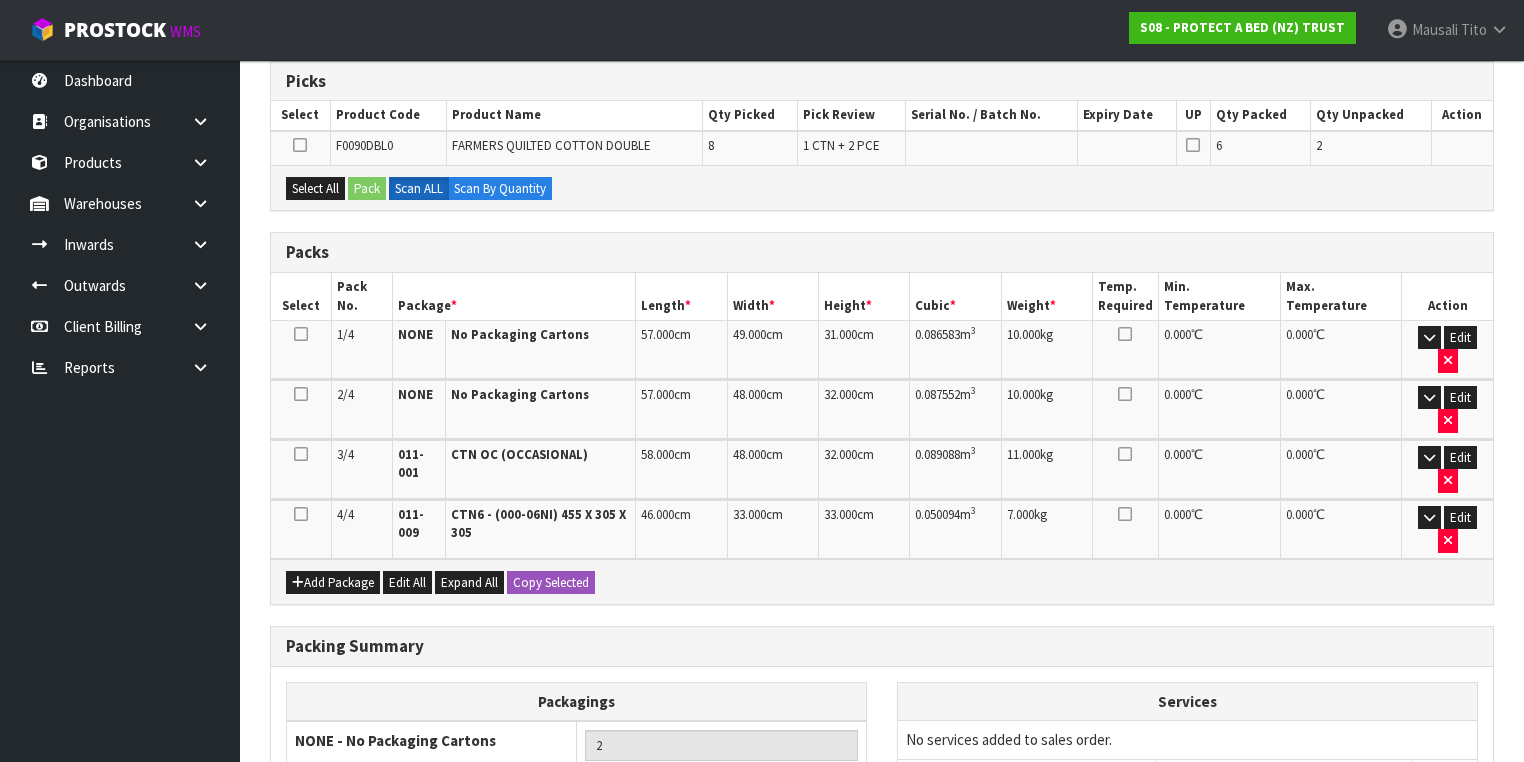 click at bounding box center [301, 394] 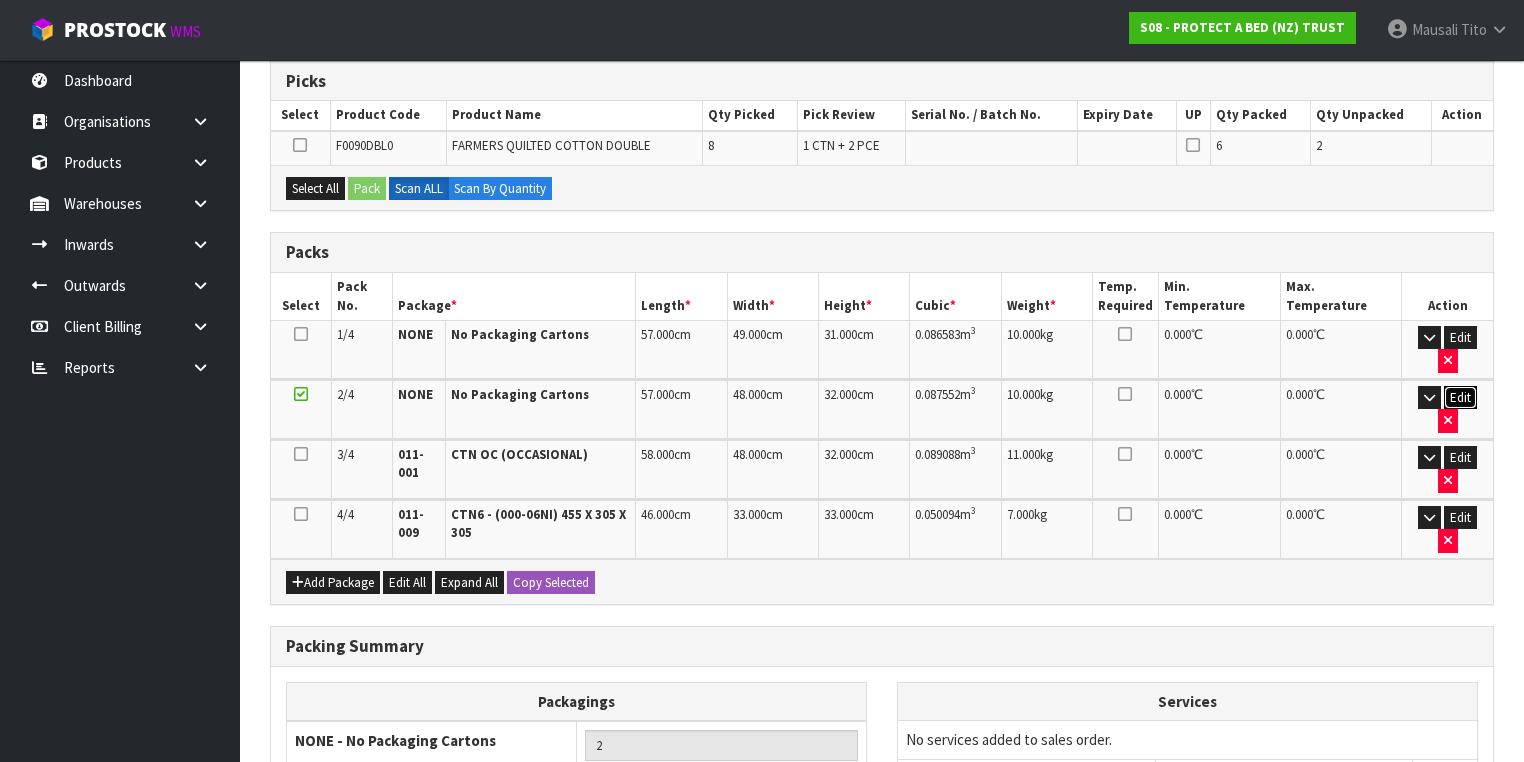 click on "Edit" at bounding box center [1460, 398] 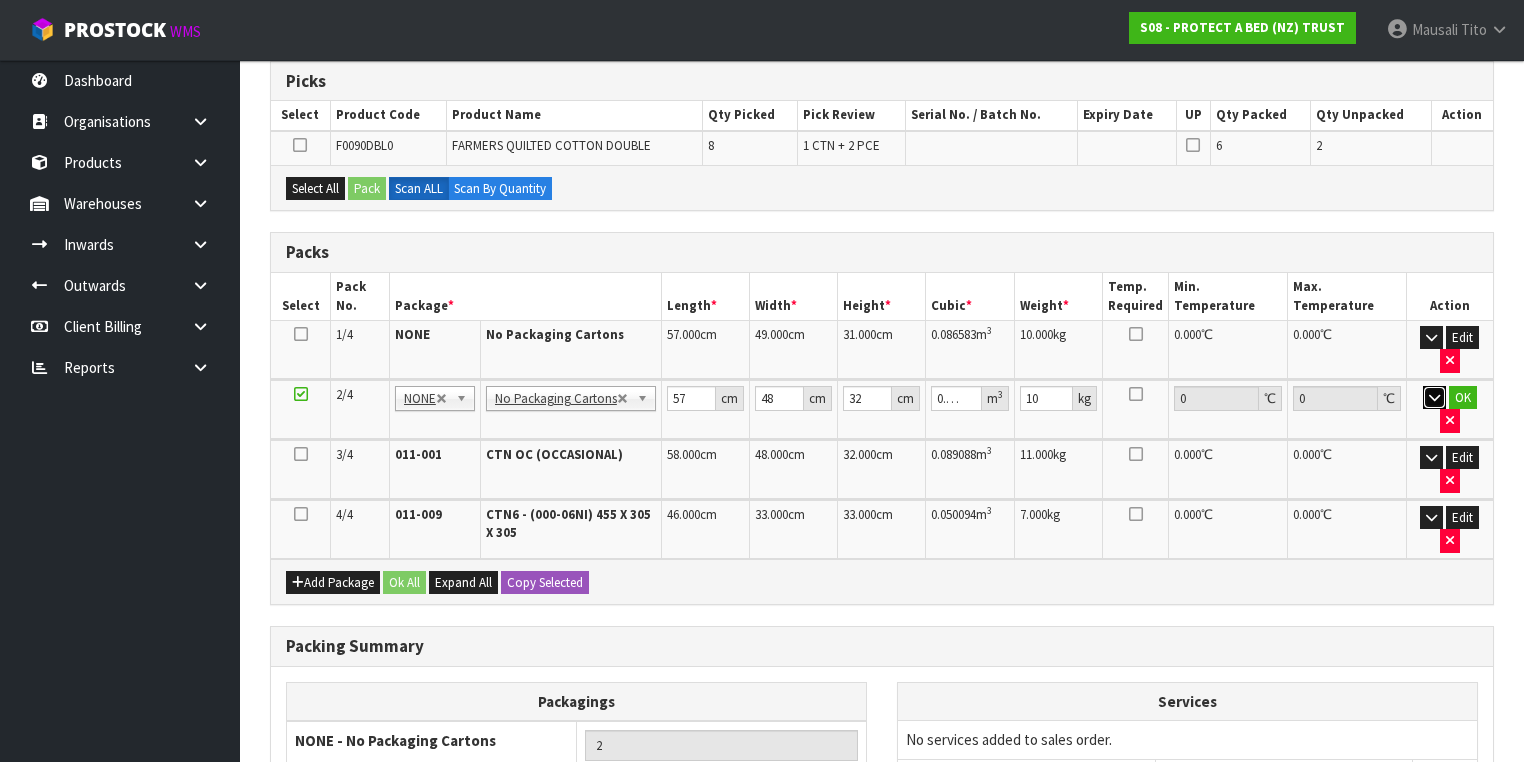 click at bounding box center (1434, 397) 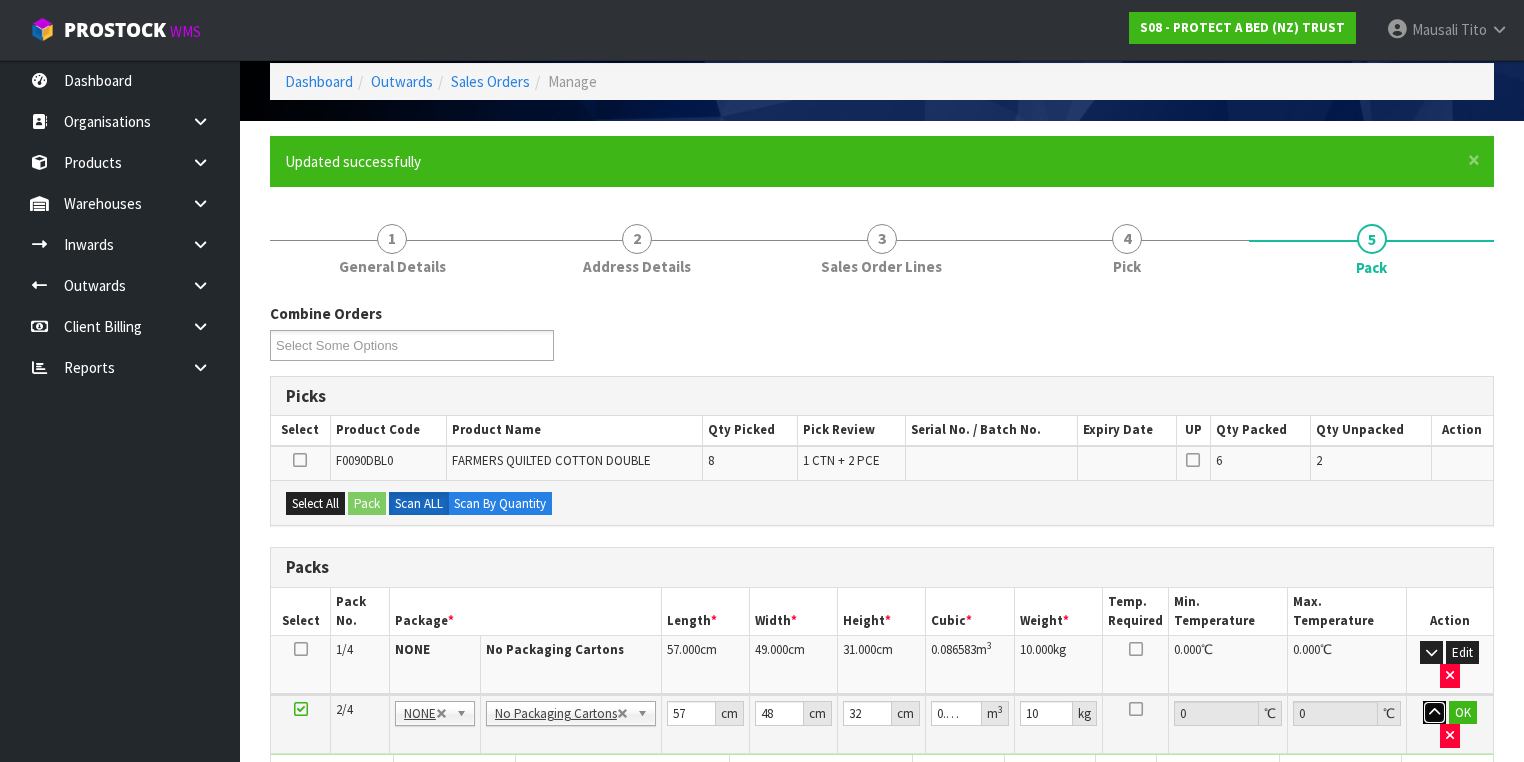 scroll, scrollTop: 80, scrollLeft: 0, axis: vertical 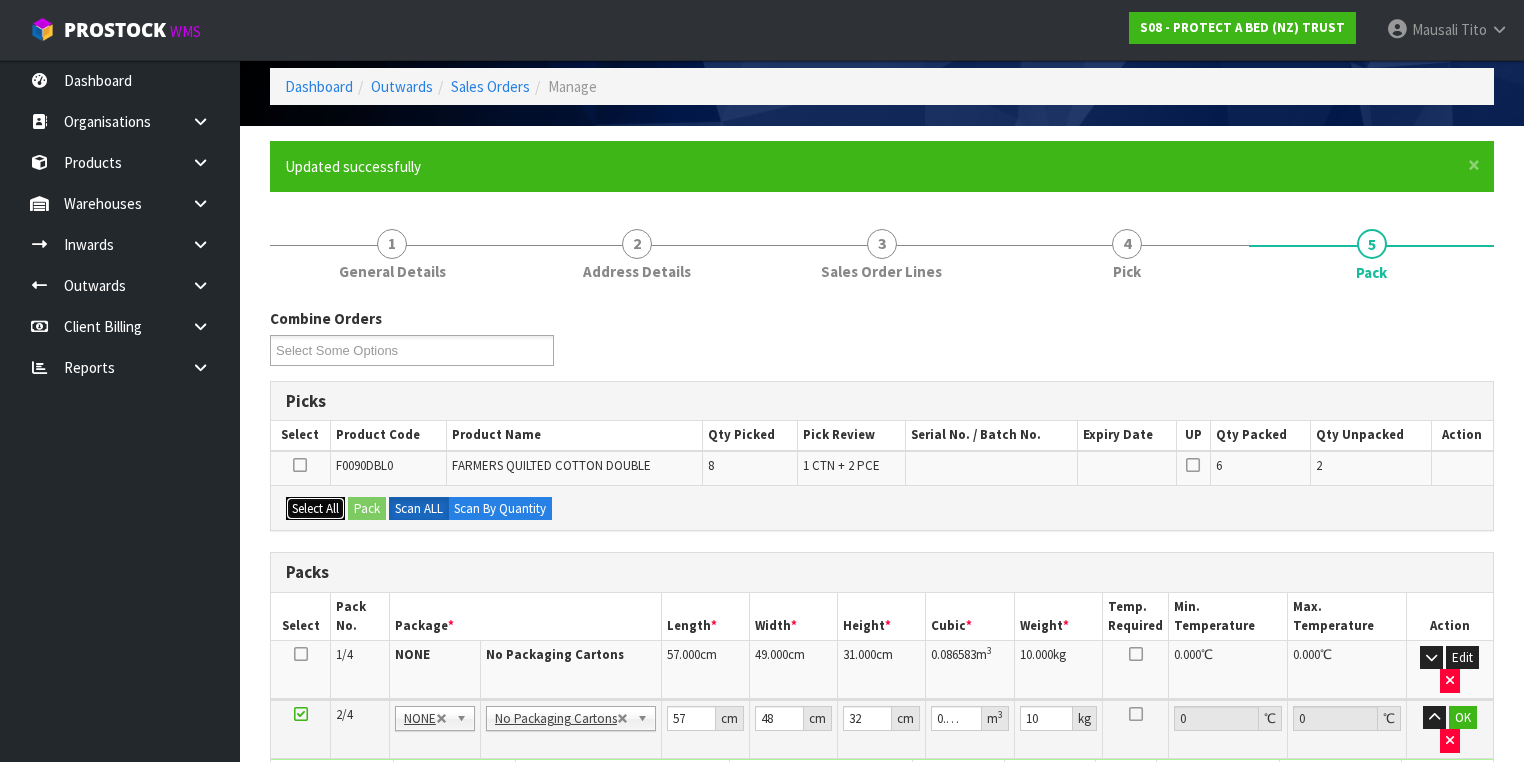 click on "Select All" at bounding box center (315, 509) 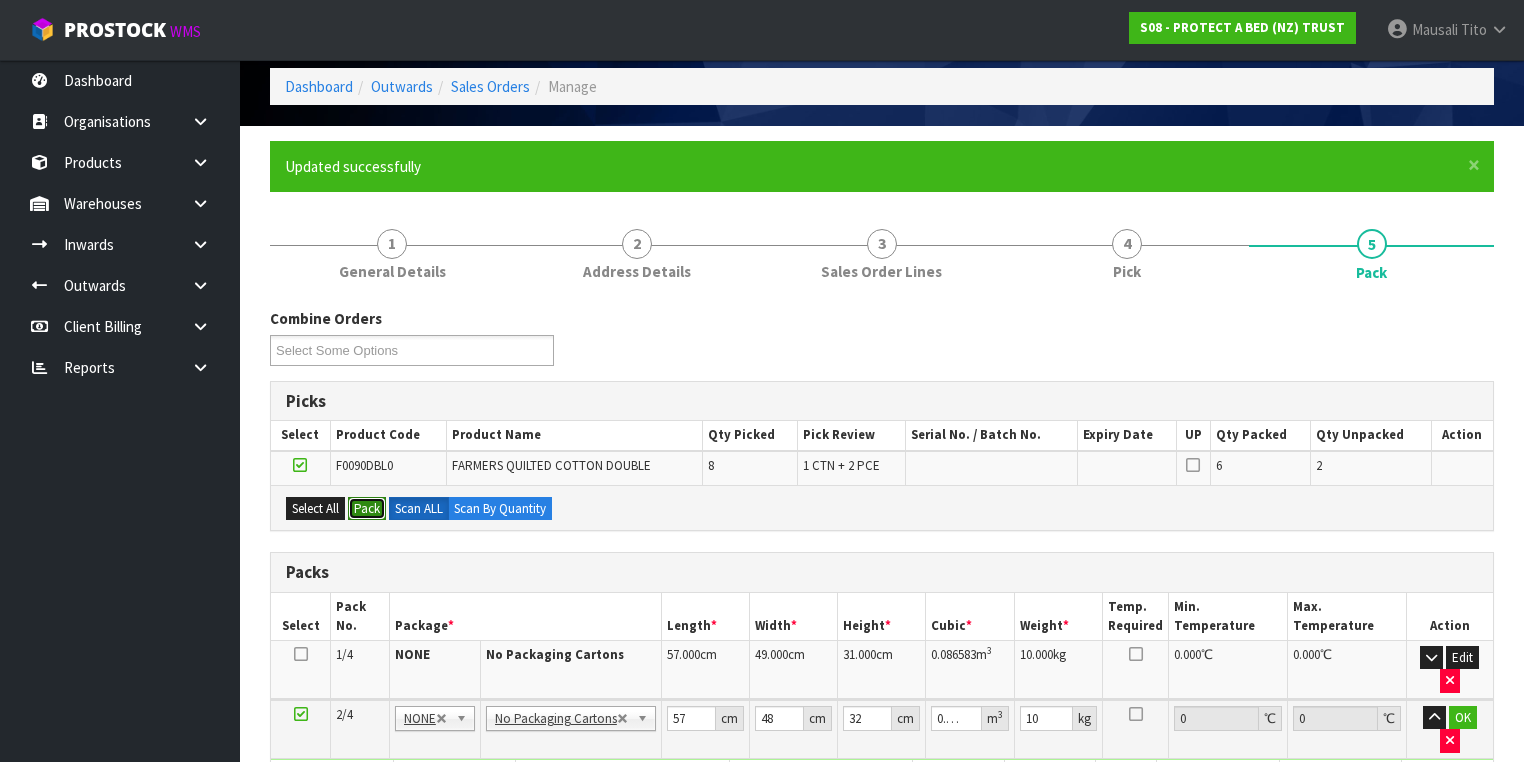 click on "Pack" at bounding box center (367, 509) 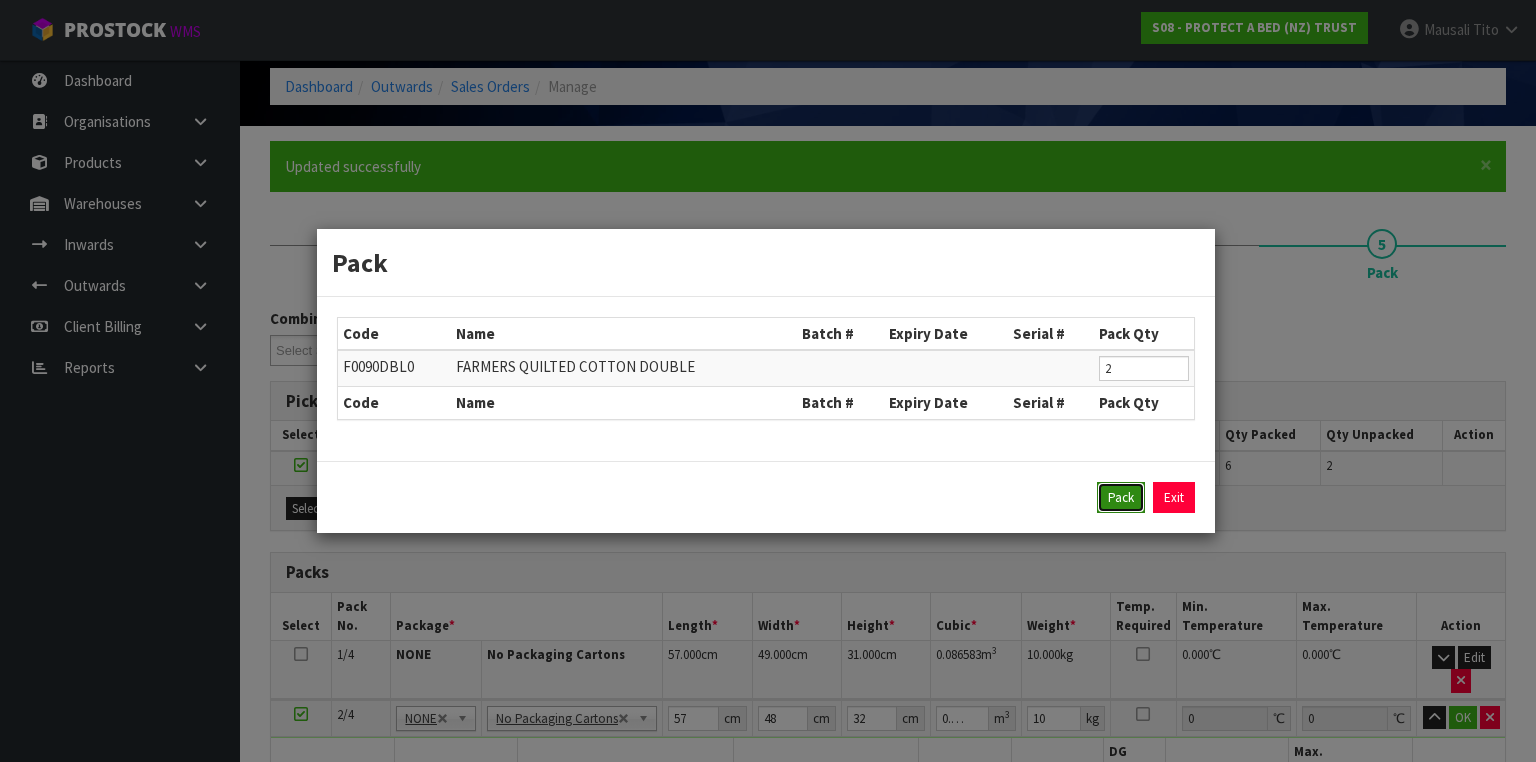 click on "Pack" at bounding box center (1121, 498) 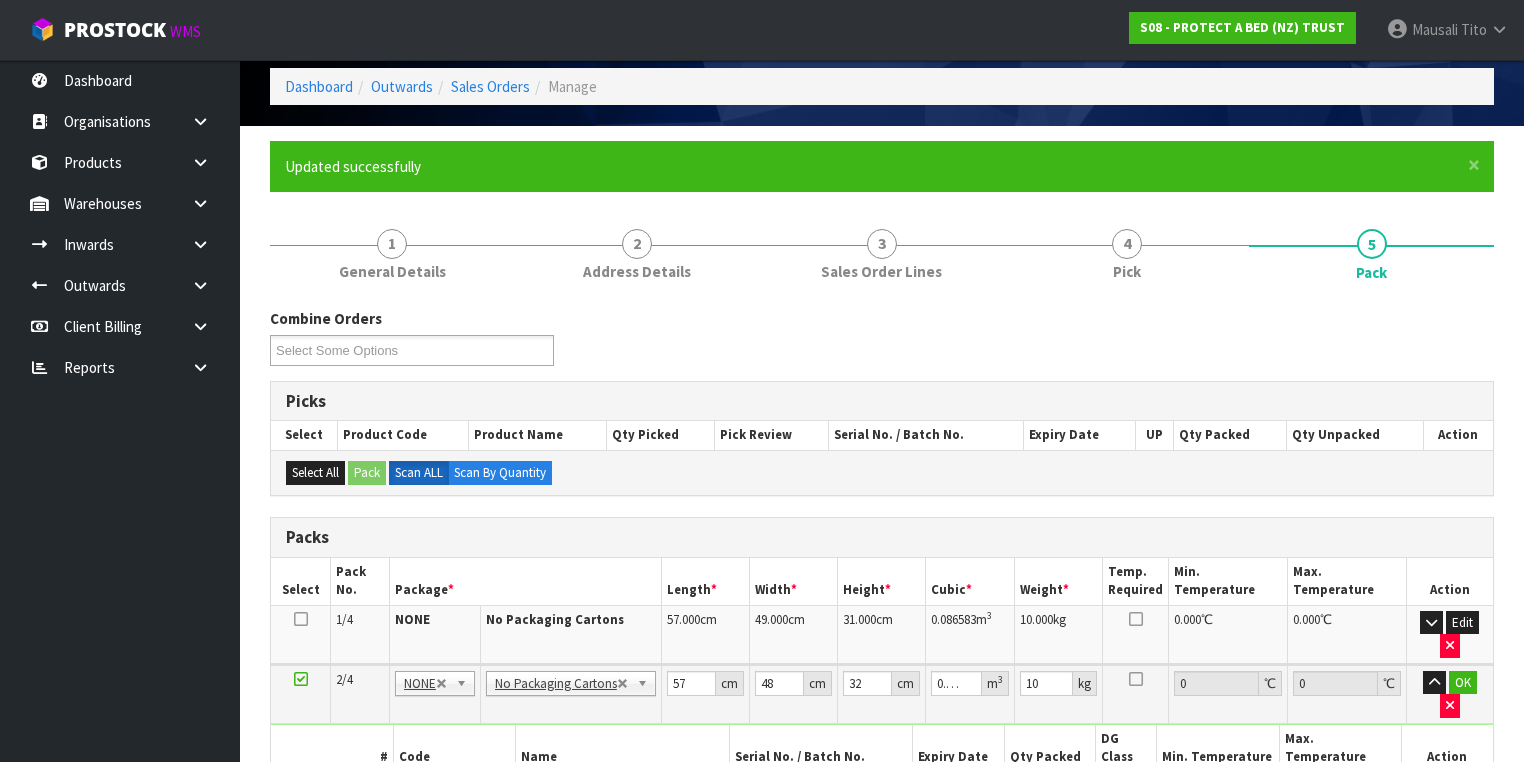 type on "0" 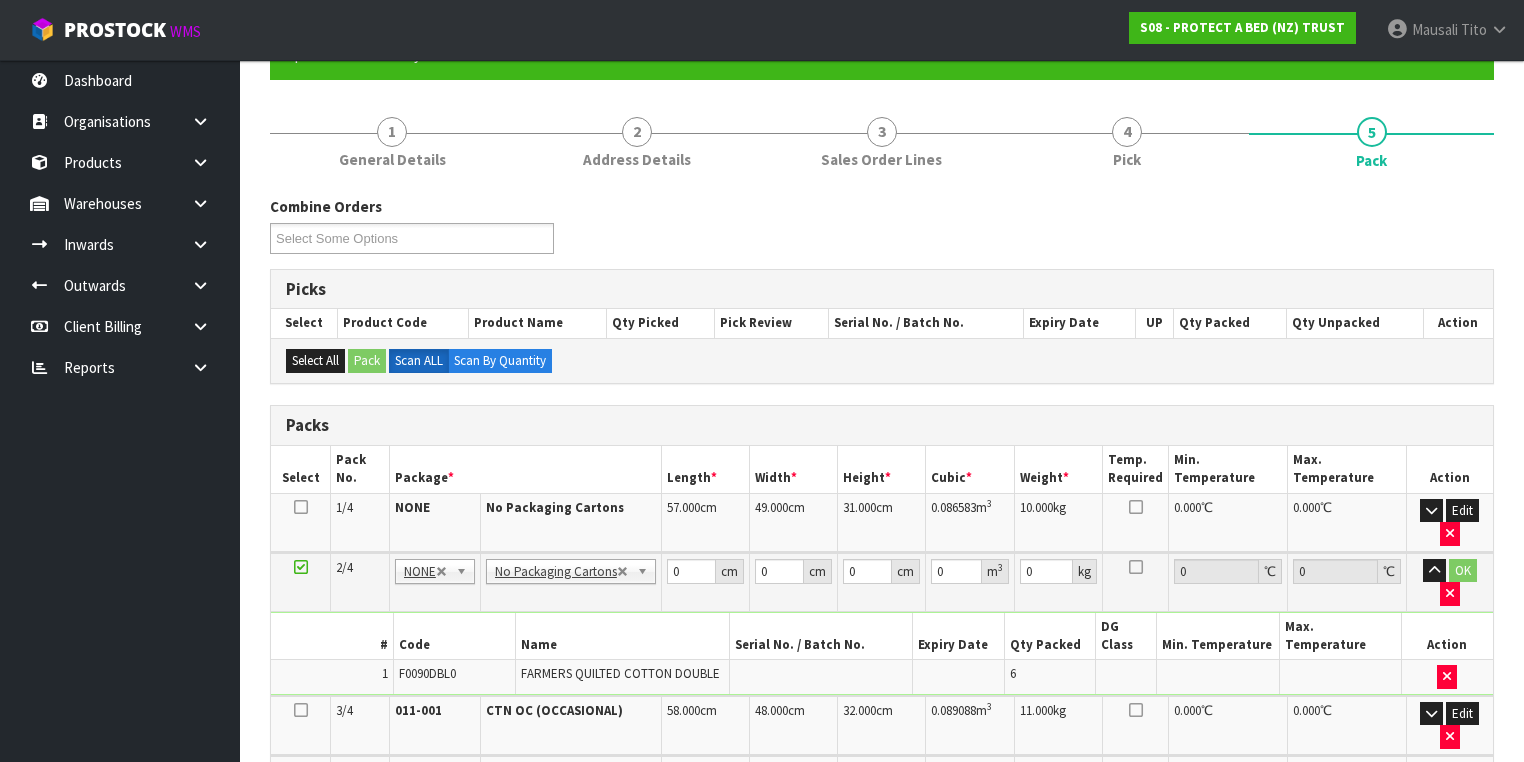 scroll, scrollTop: 400, scrollLeft: 0, axis: vertical 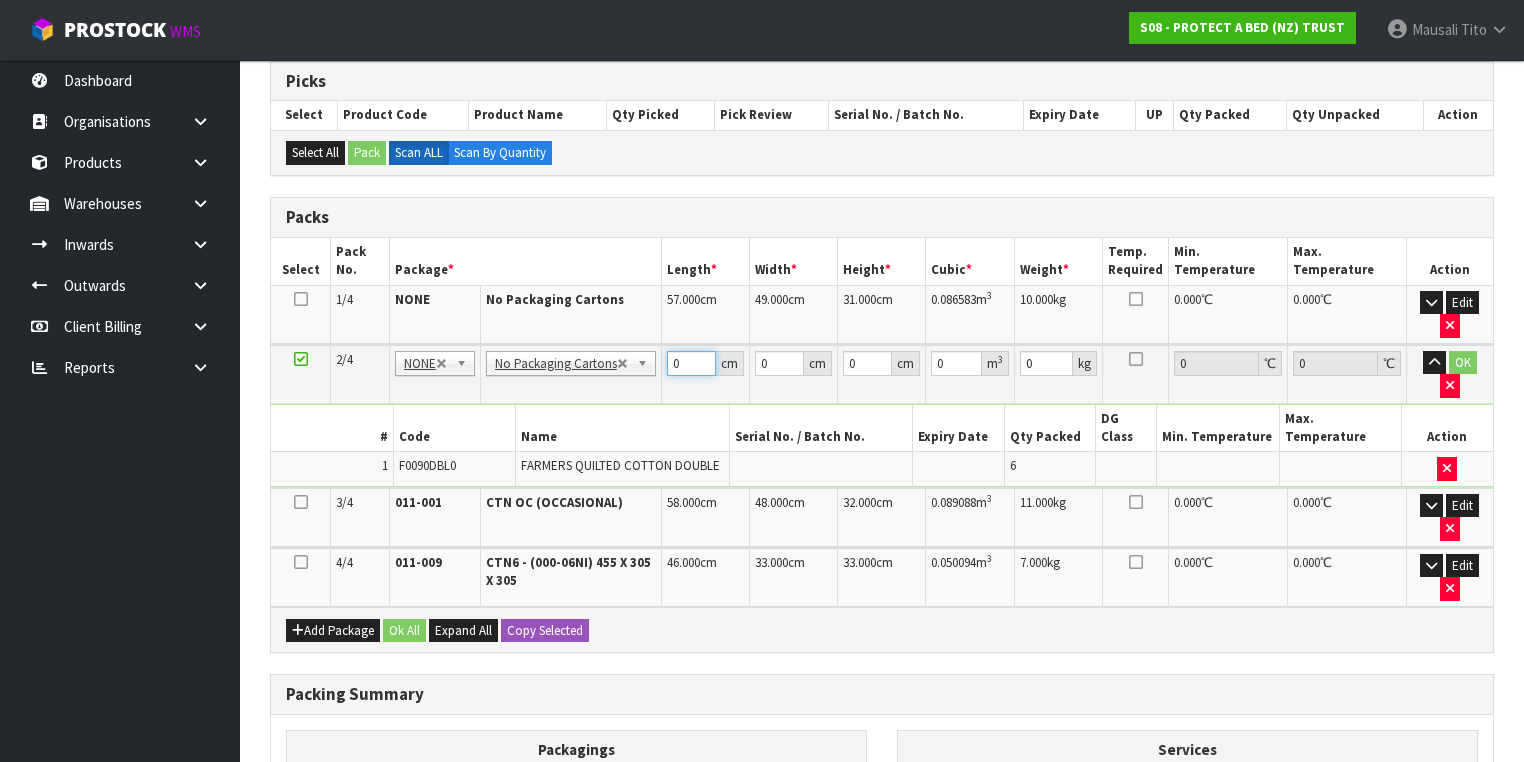 drag, startPoint x: 680, startPoint y: 360, endPoint x: 648, endPoint y: 377, distance: 36.23534 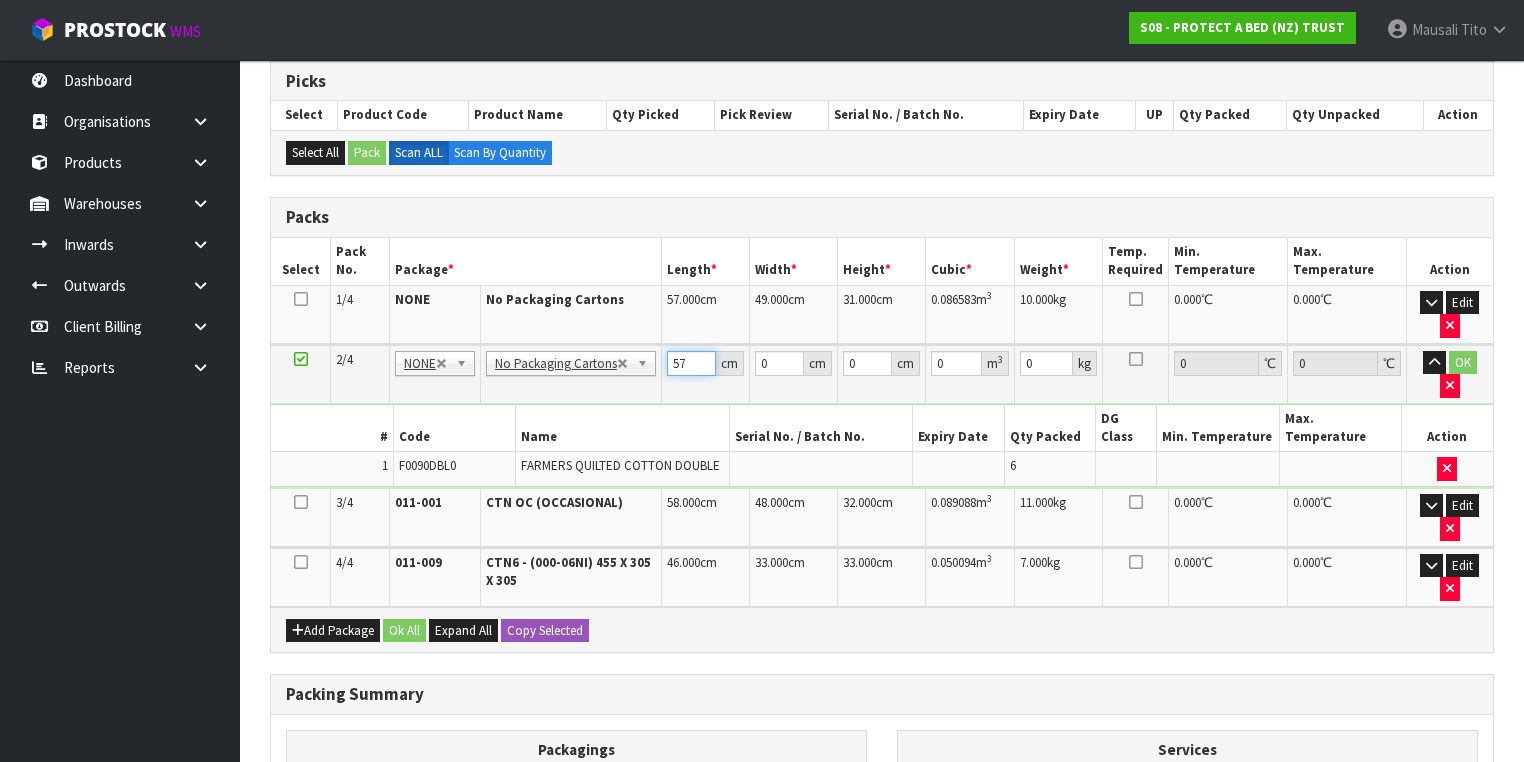 type on "57" 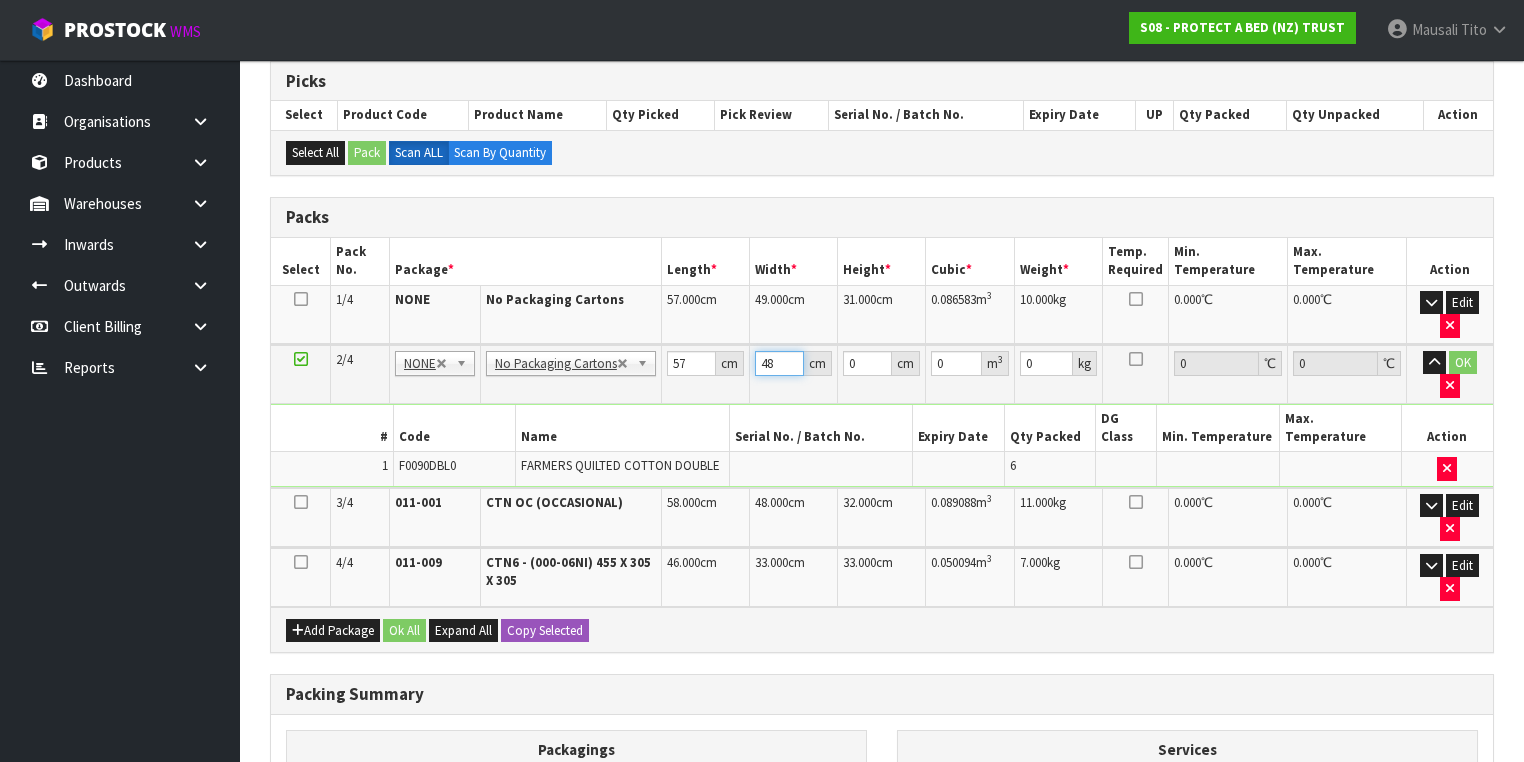 type on "48" 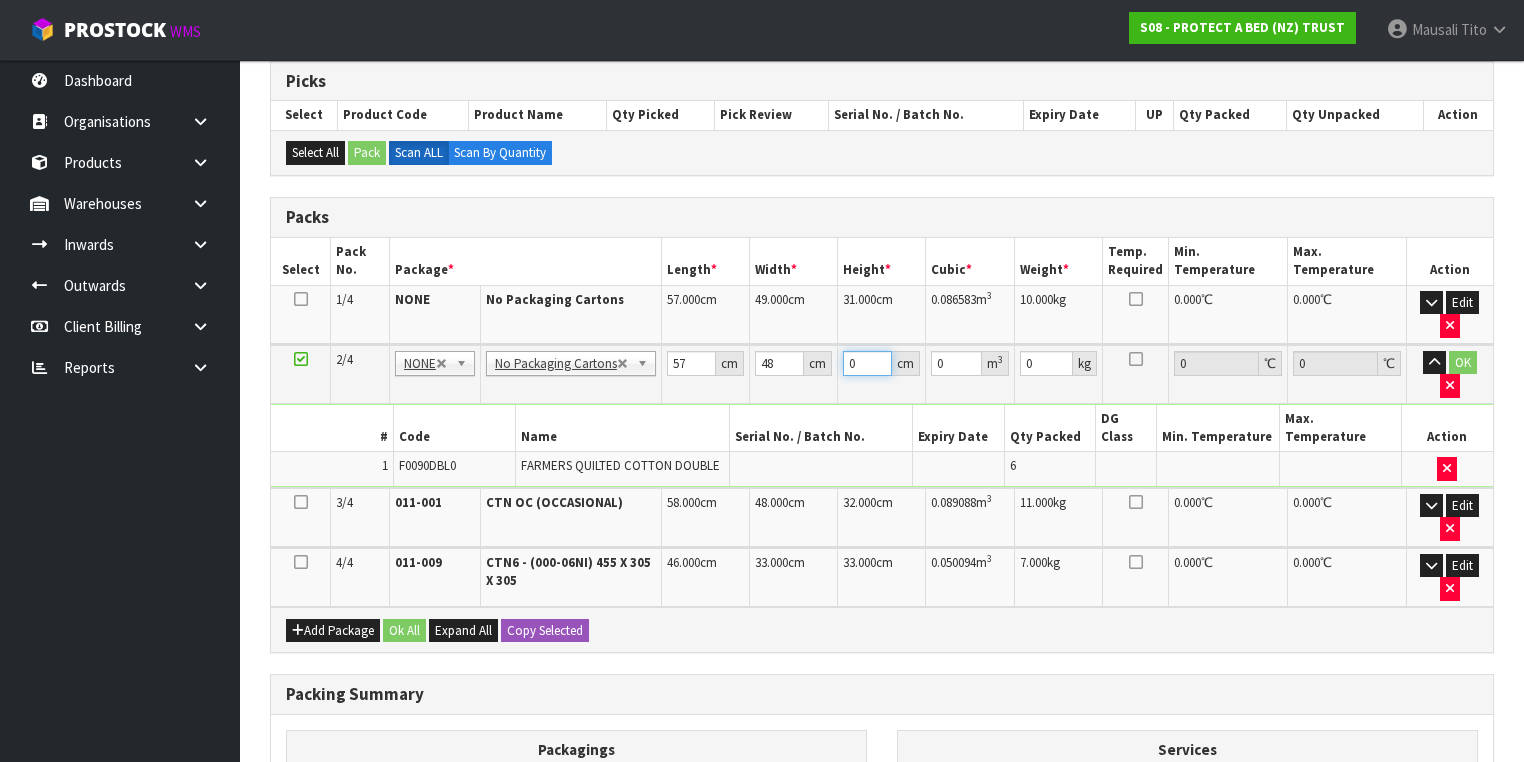 type on "3" 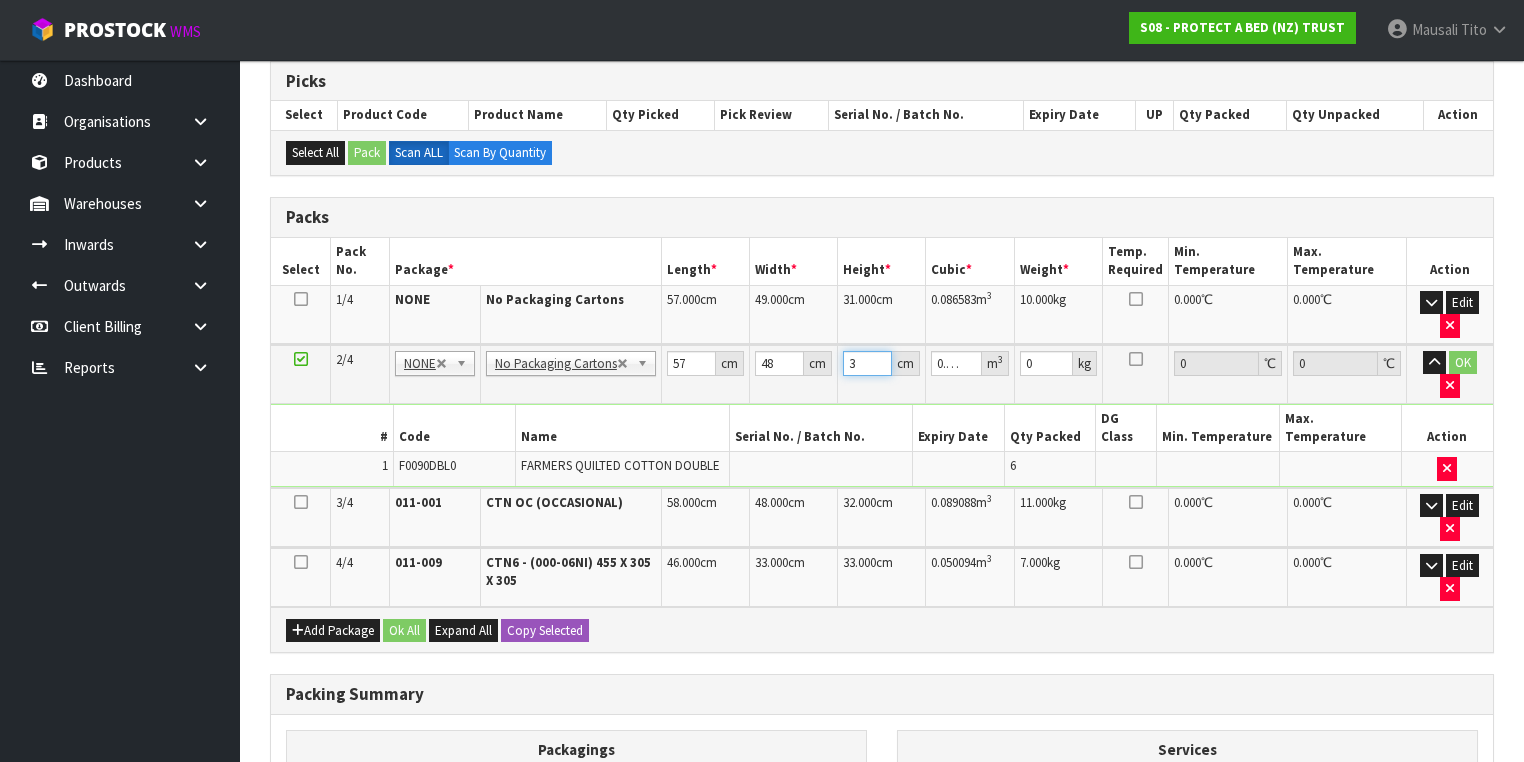type on "32" 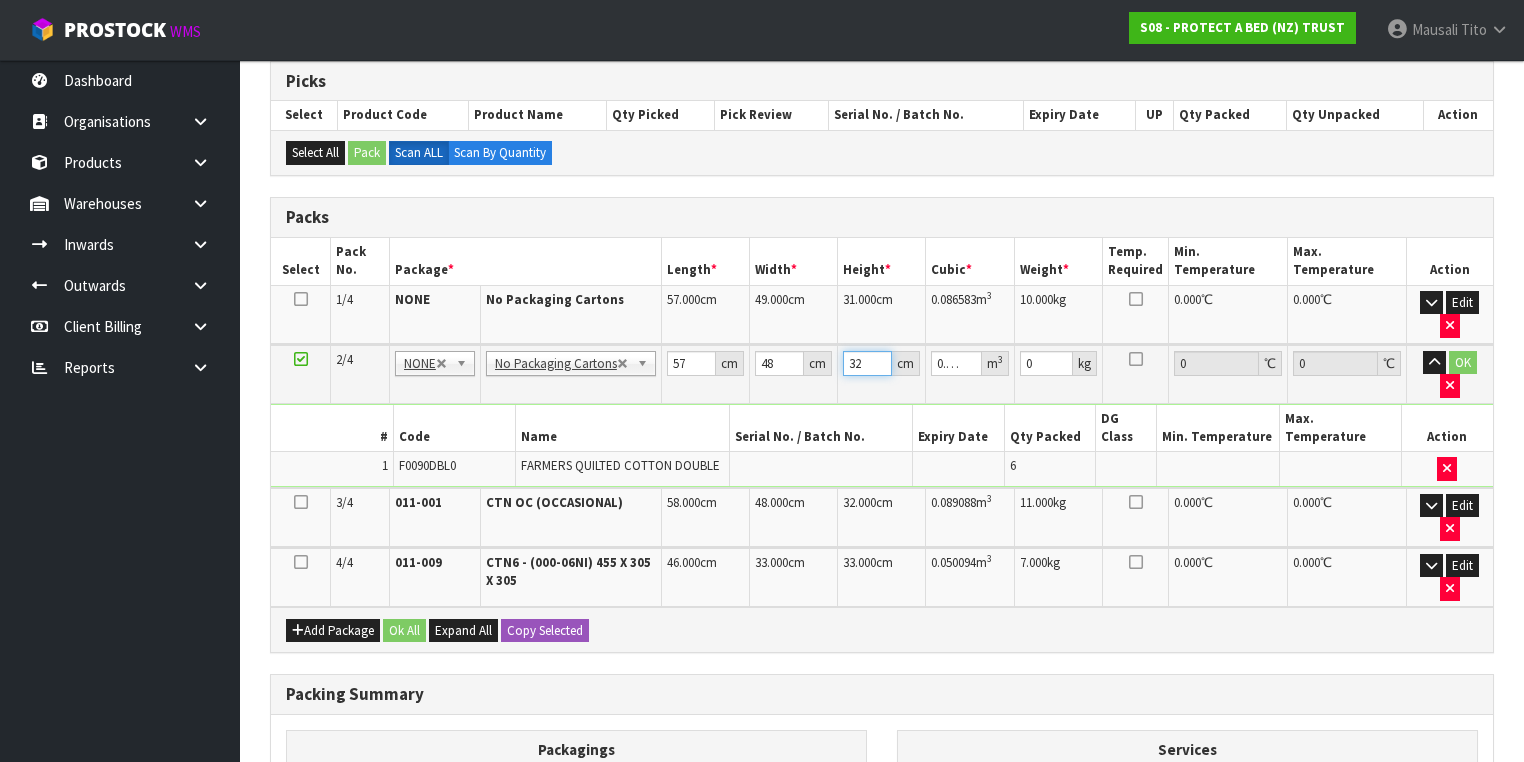 type on "0.087552" 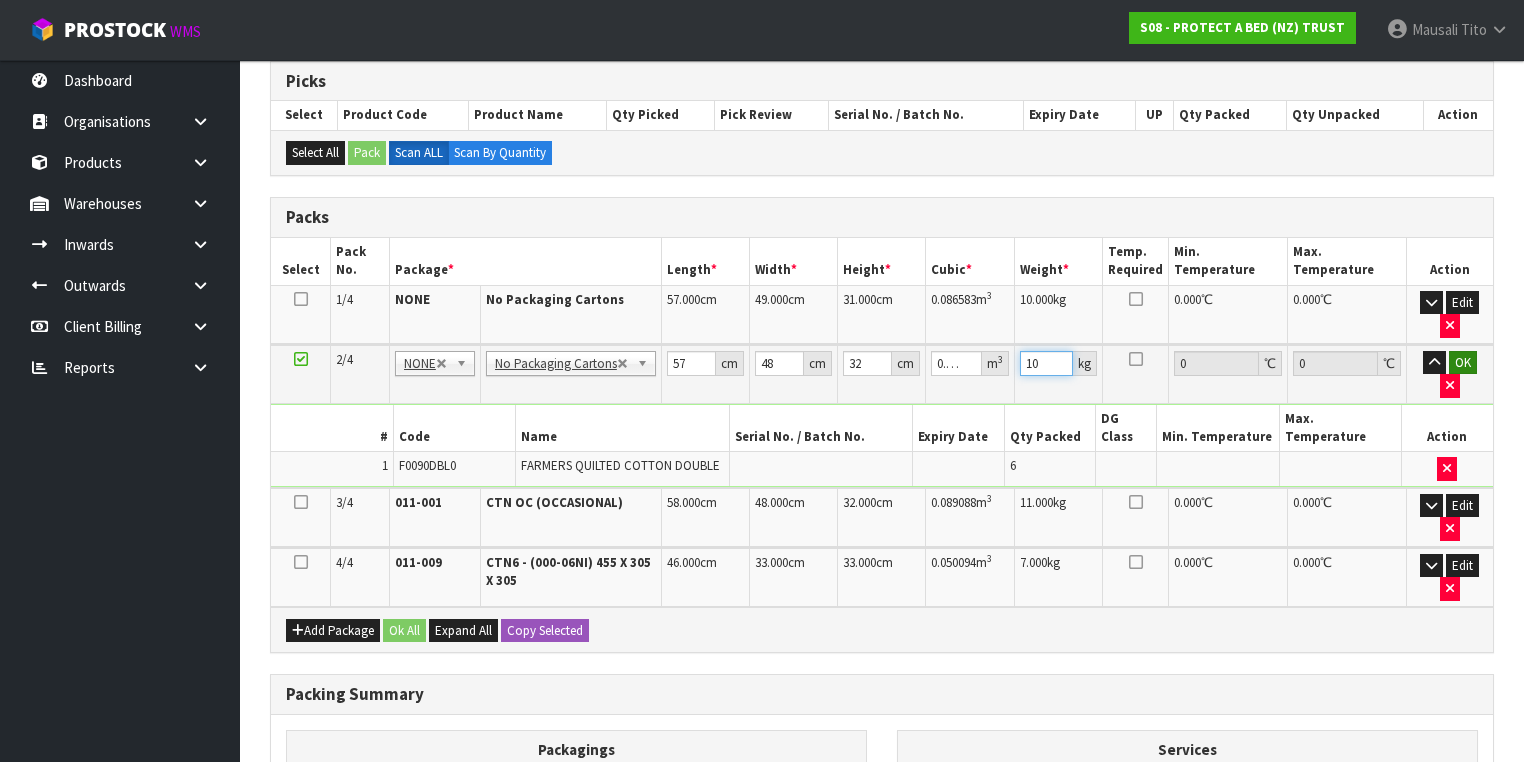 type on "10" 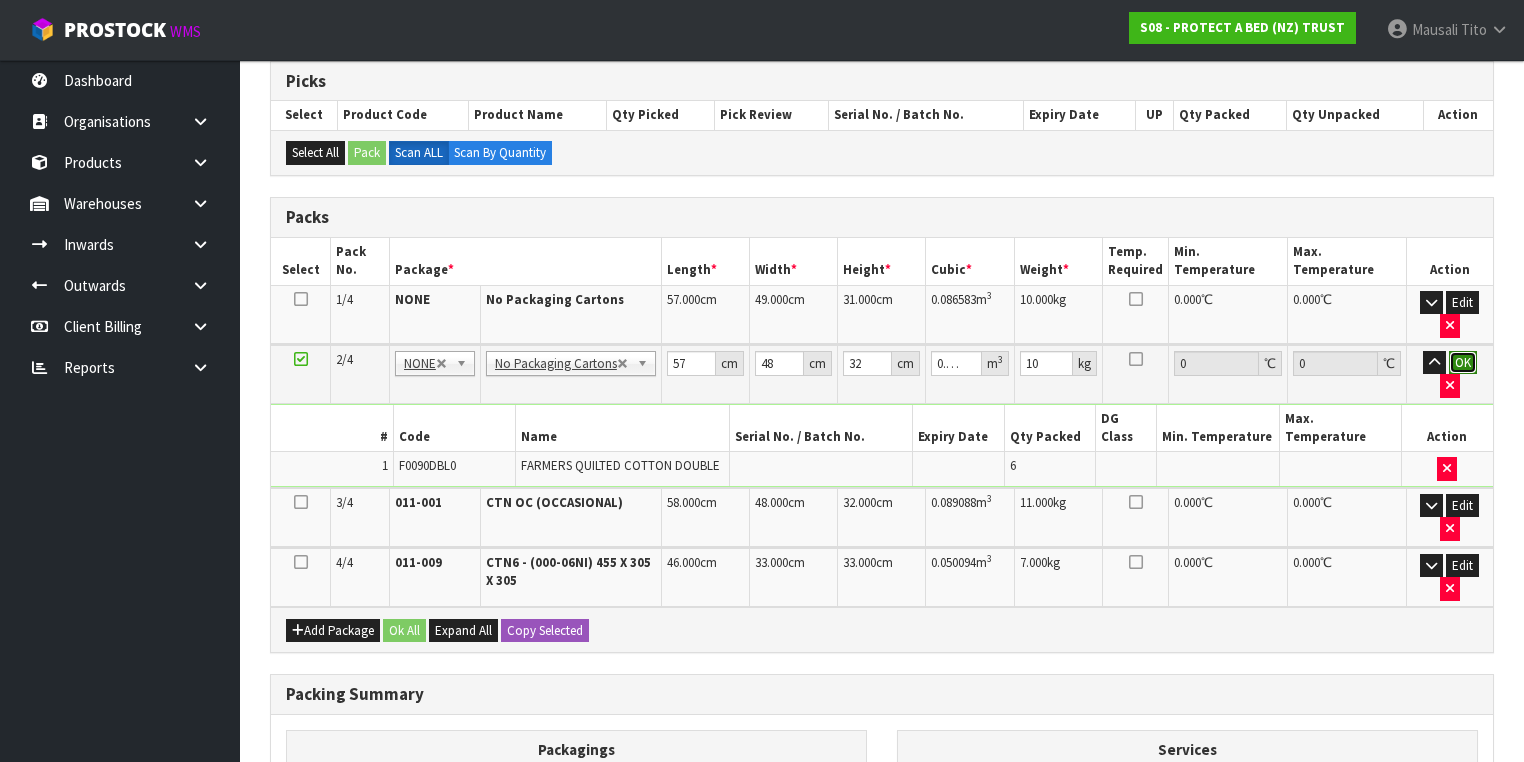 click on "OK" at bounding box center [1463, 363] 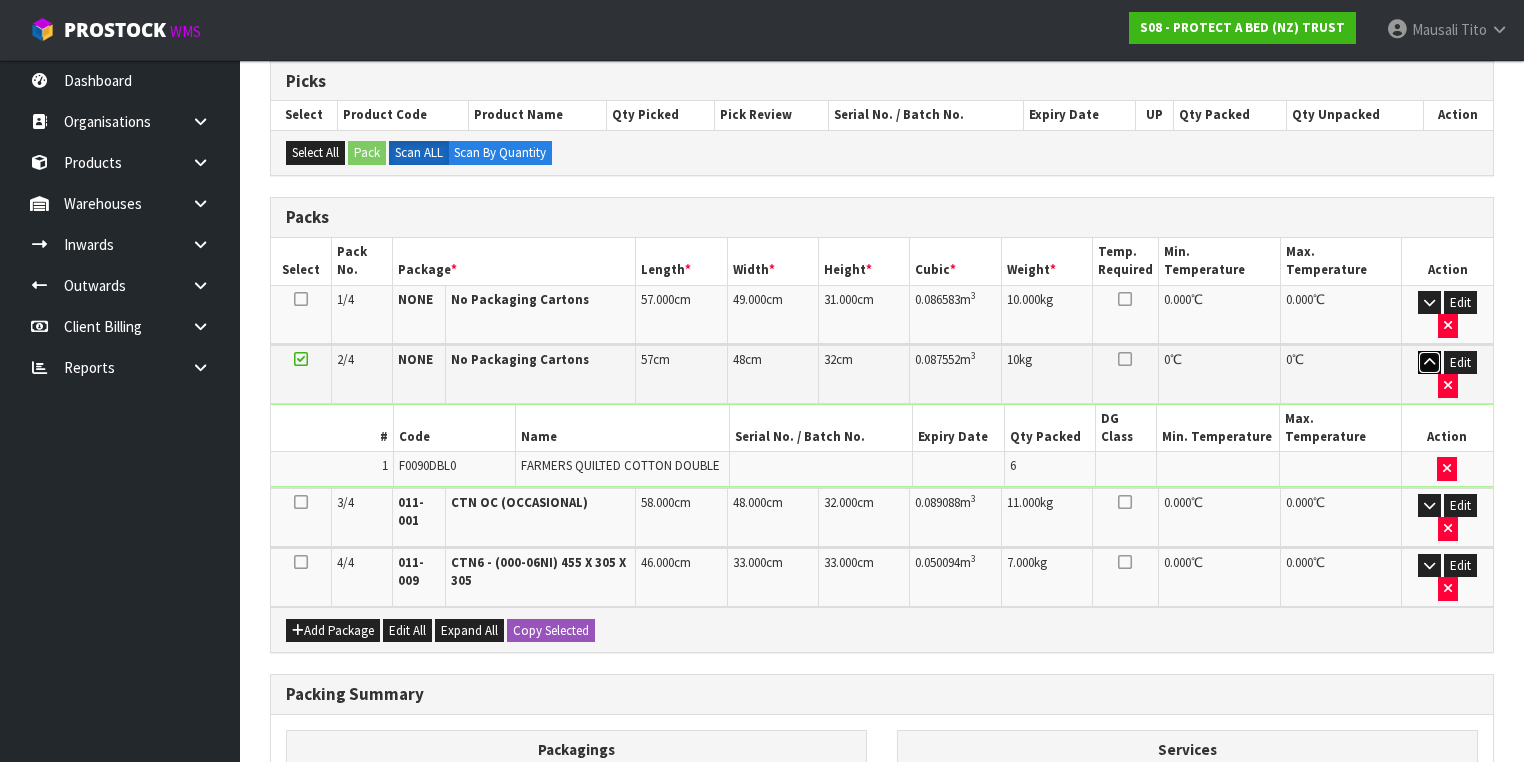 click at bounding box center [1429, 362] 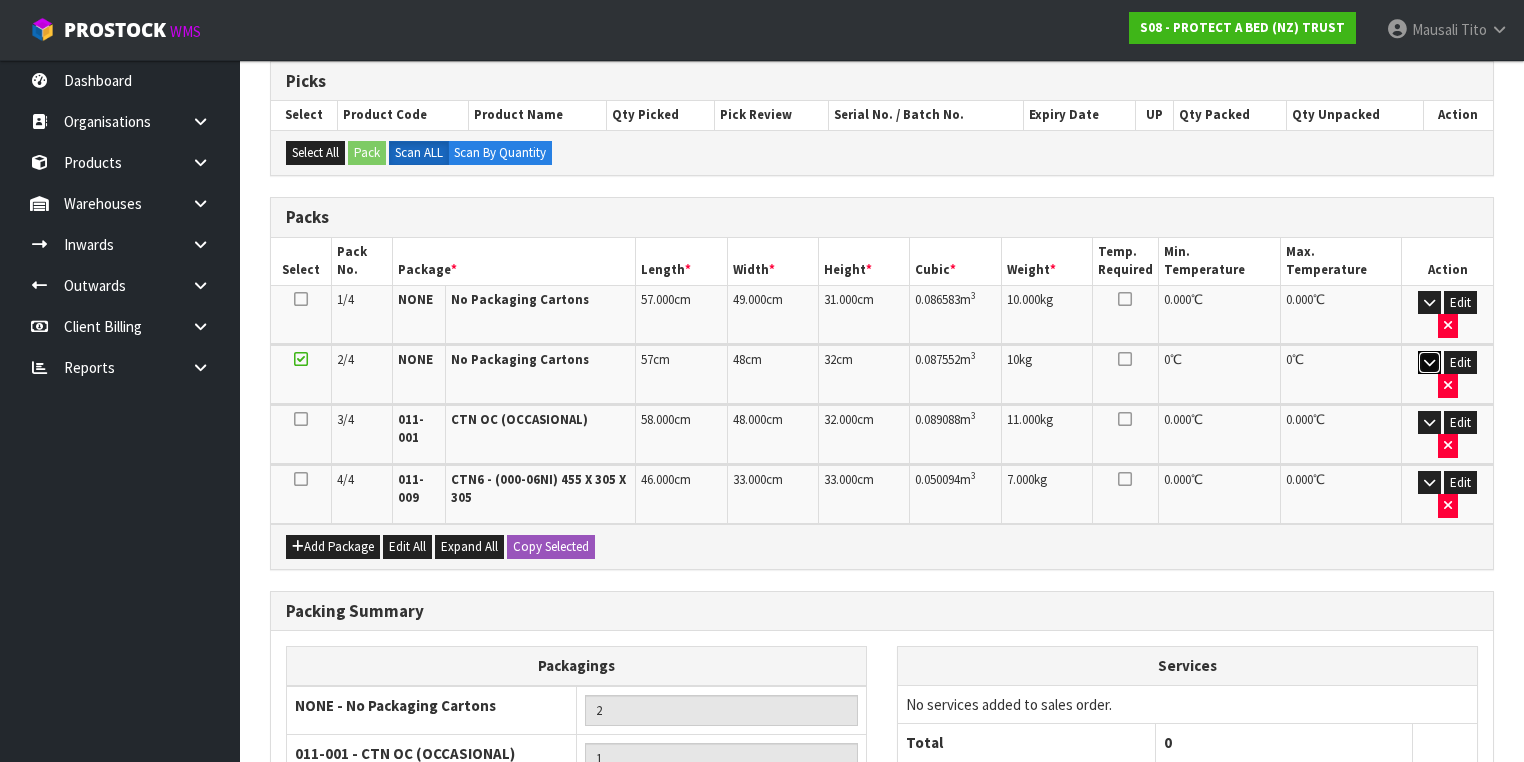 scroll, scrollTop: 617, scrollLeft: 0, axis: vertical 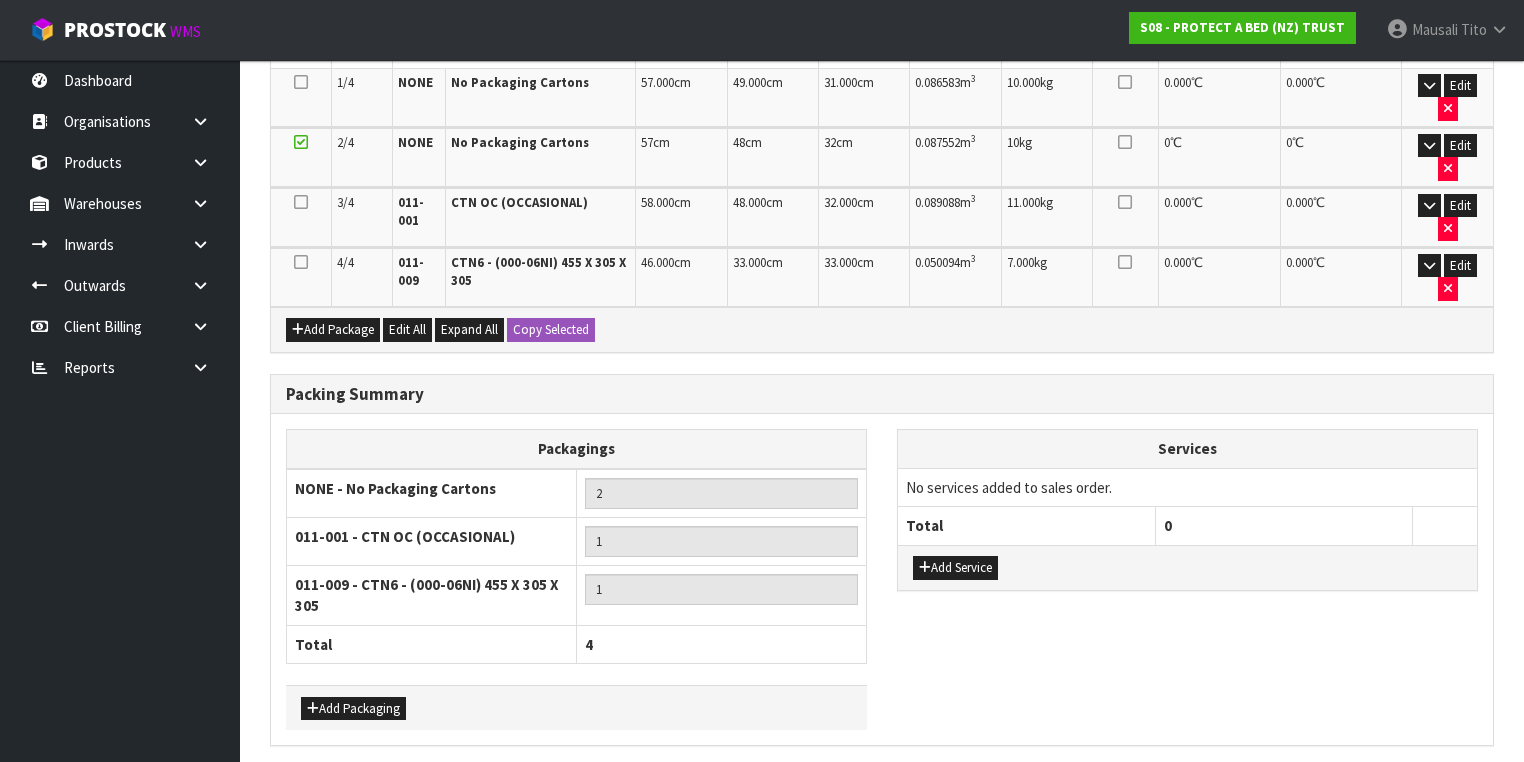 click on "Save & Confirm Packs" at bounding box center (427, 788) 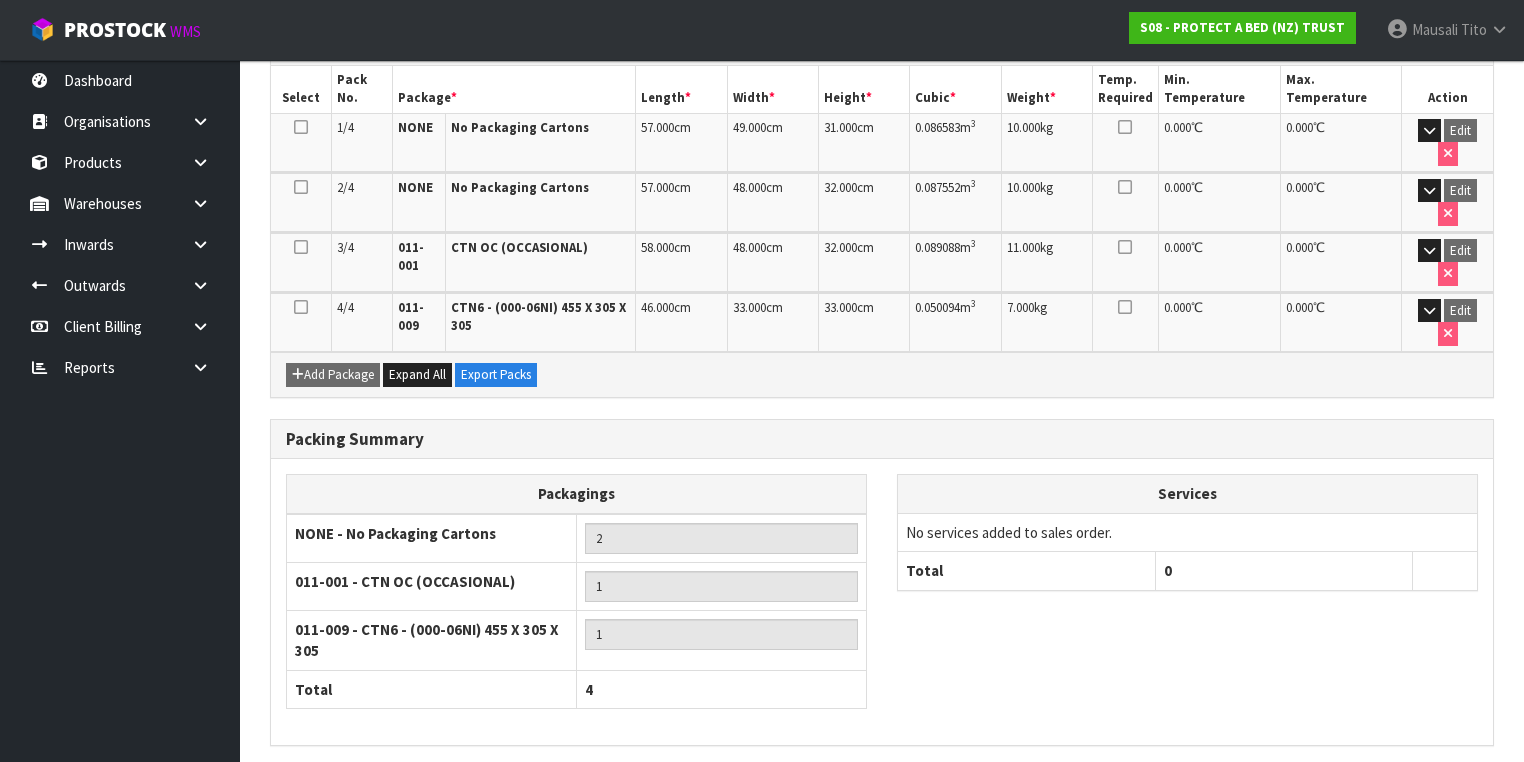 scroll, scrollTop: 573, scrollLeft: 0, axis: vertical 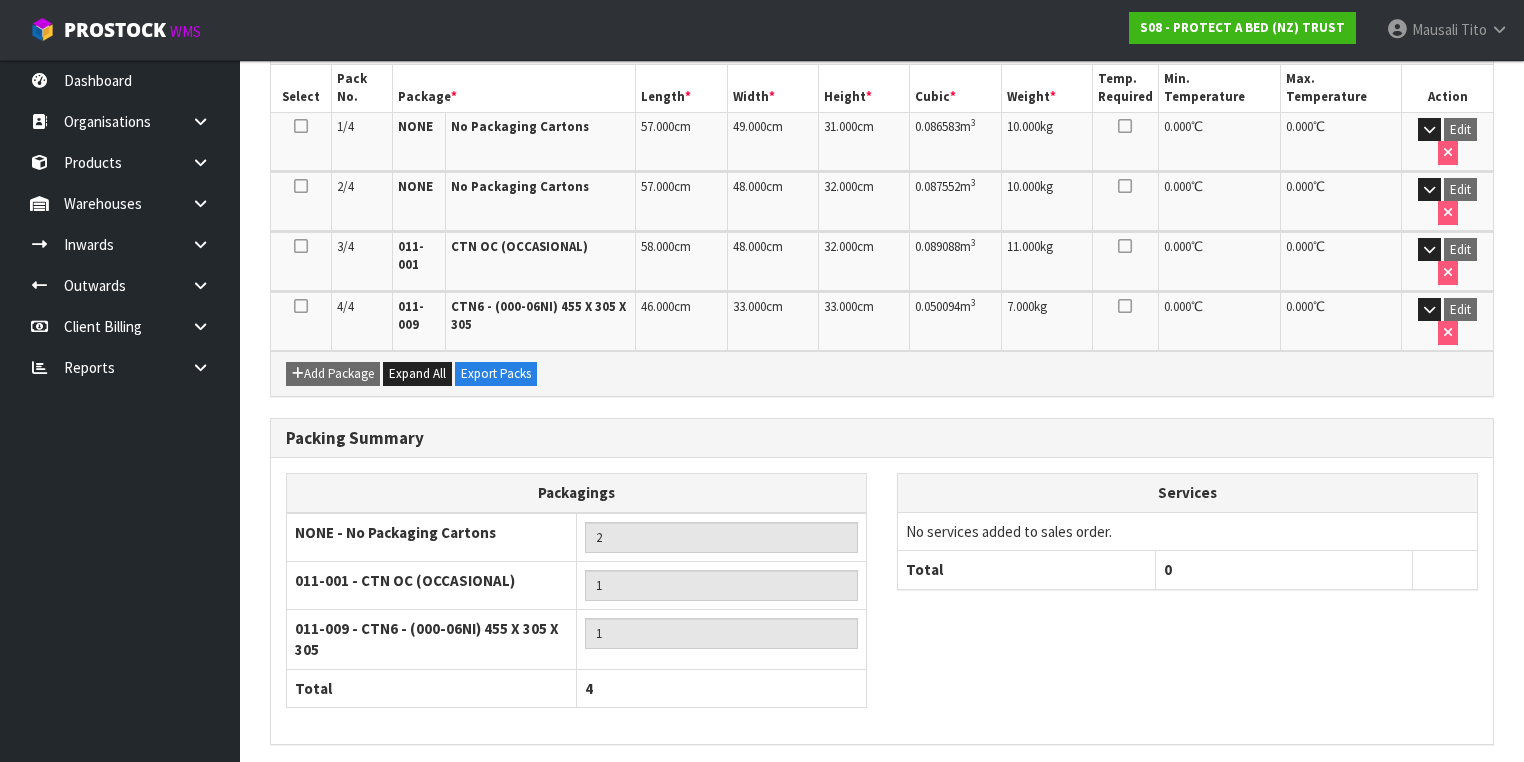 click on "Next" at bounding box center [1450, 787] 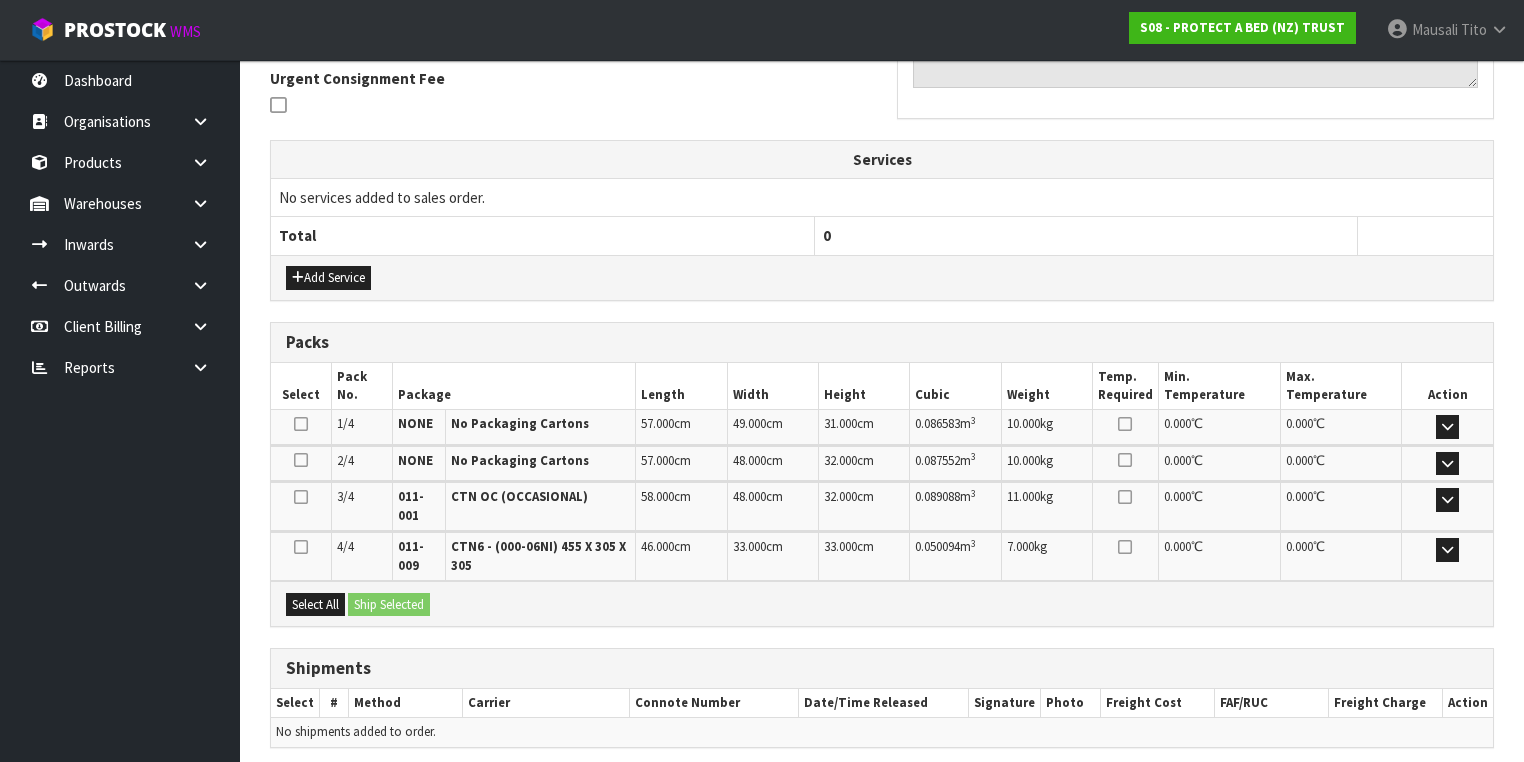 scroll, scrollTop: 663, scrollLeft: 0, axis: vertical 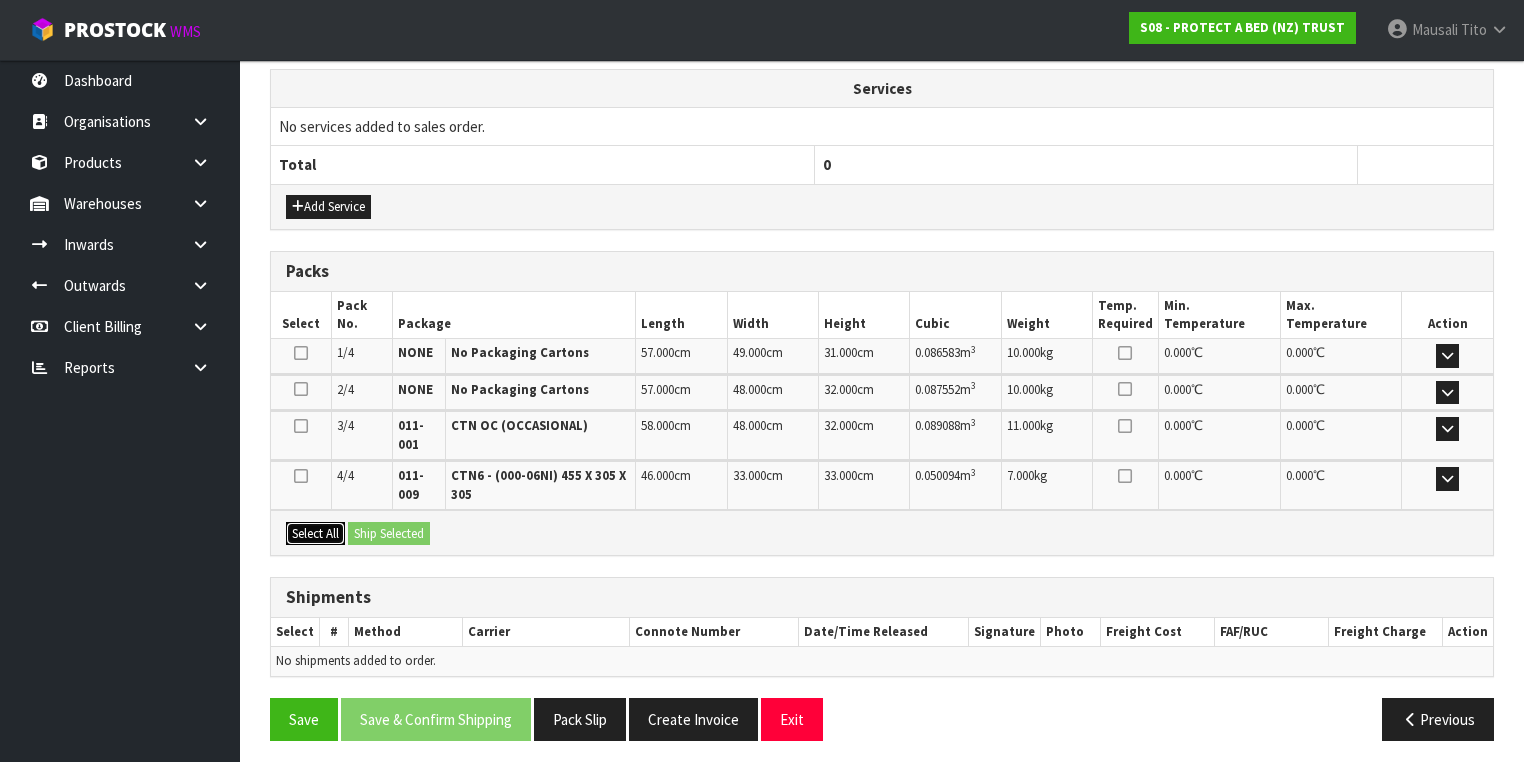 drag, startPoint x: 308, startPoint y: 524, endPoint x: 344, endPoint y: 524, distance: 36 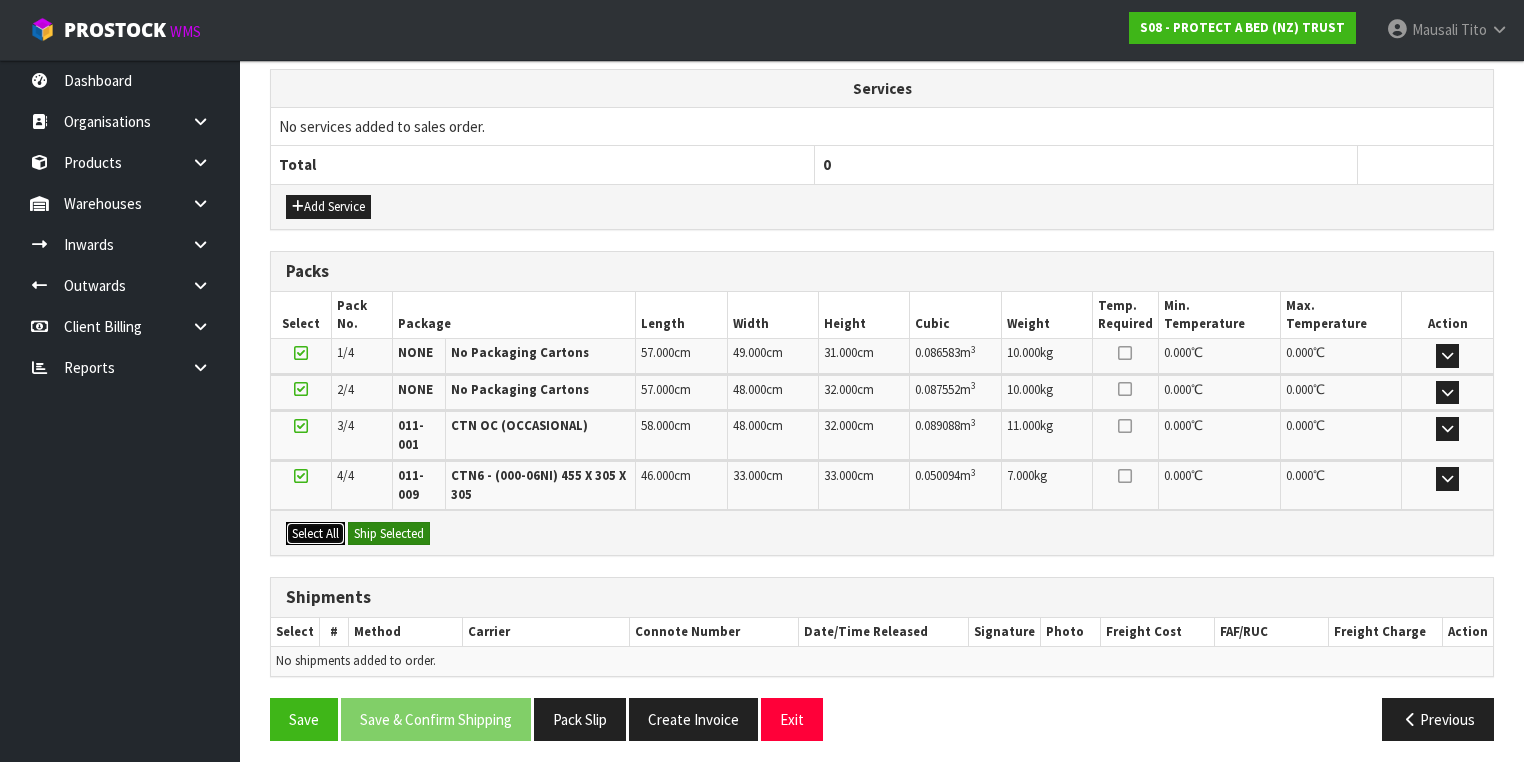 drag, startPoint x: 344, startPoint y: 524, endPoint x: 376, endPoint y: 531, distance: 32.75668 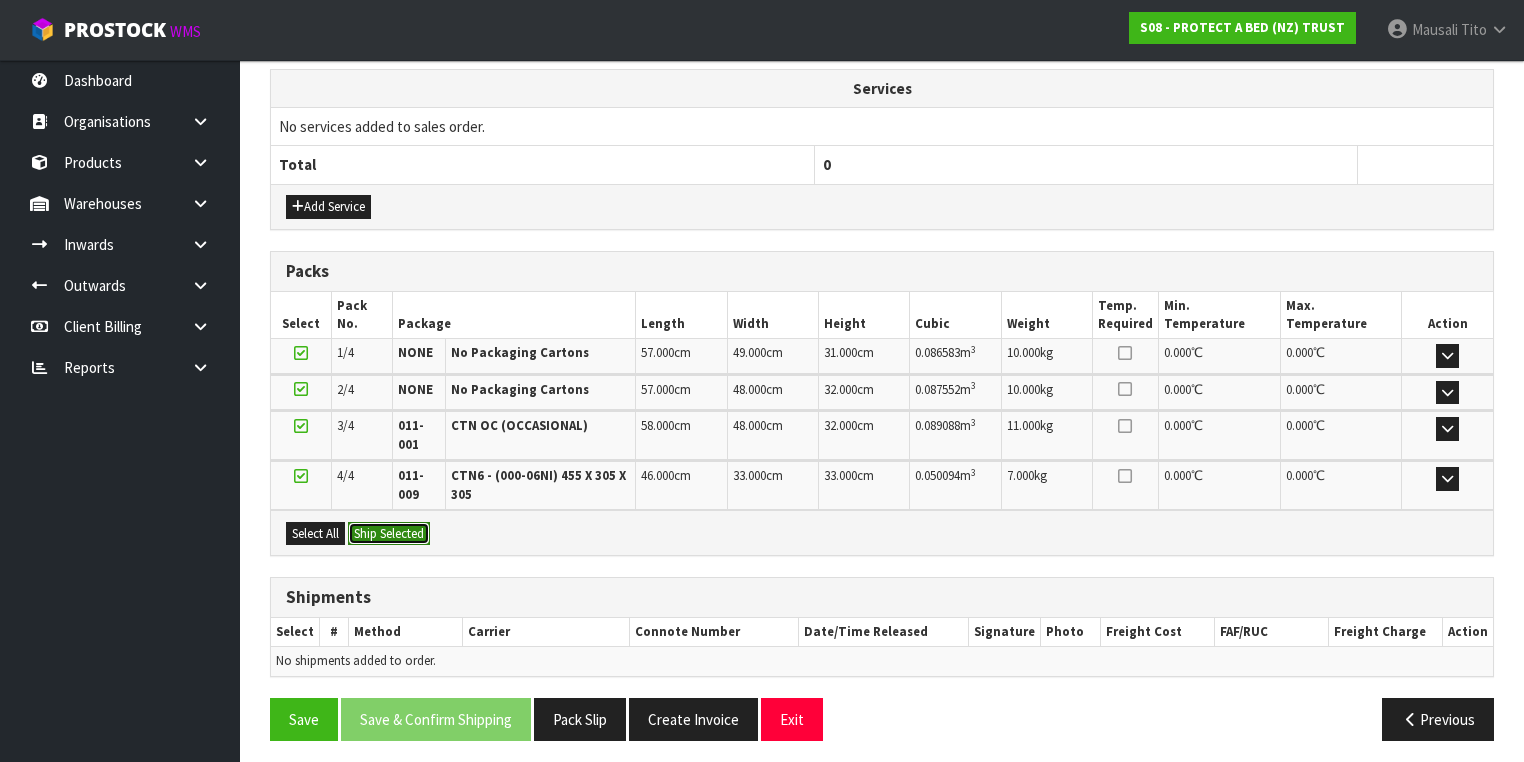 click on "Ship Selected" at bounding box center (389, 534) 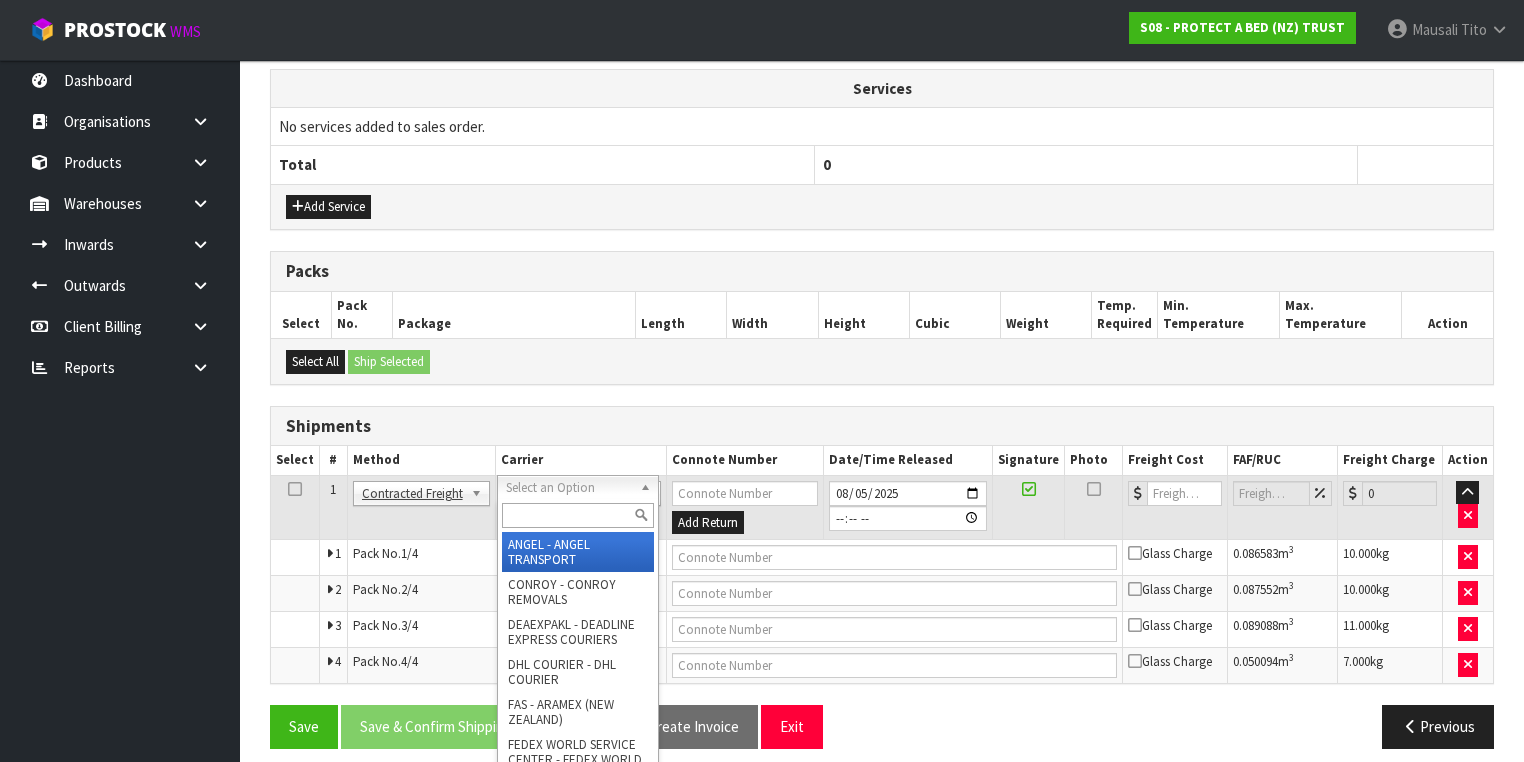 click at bounding box center (578, 515) 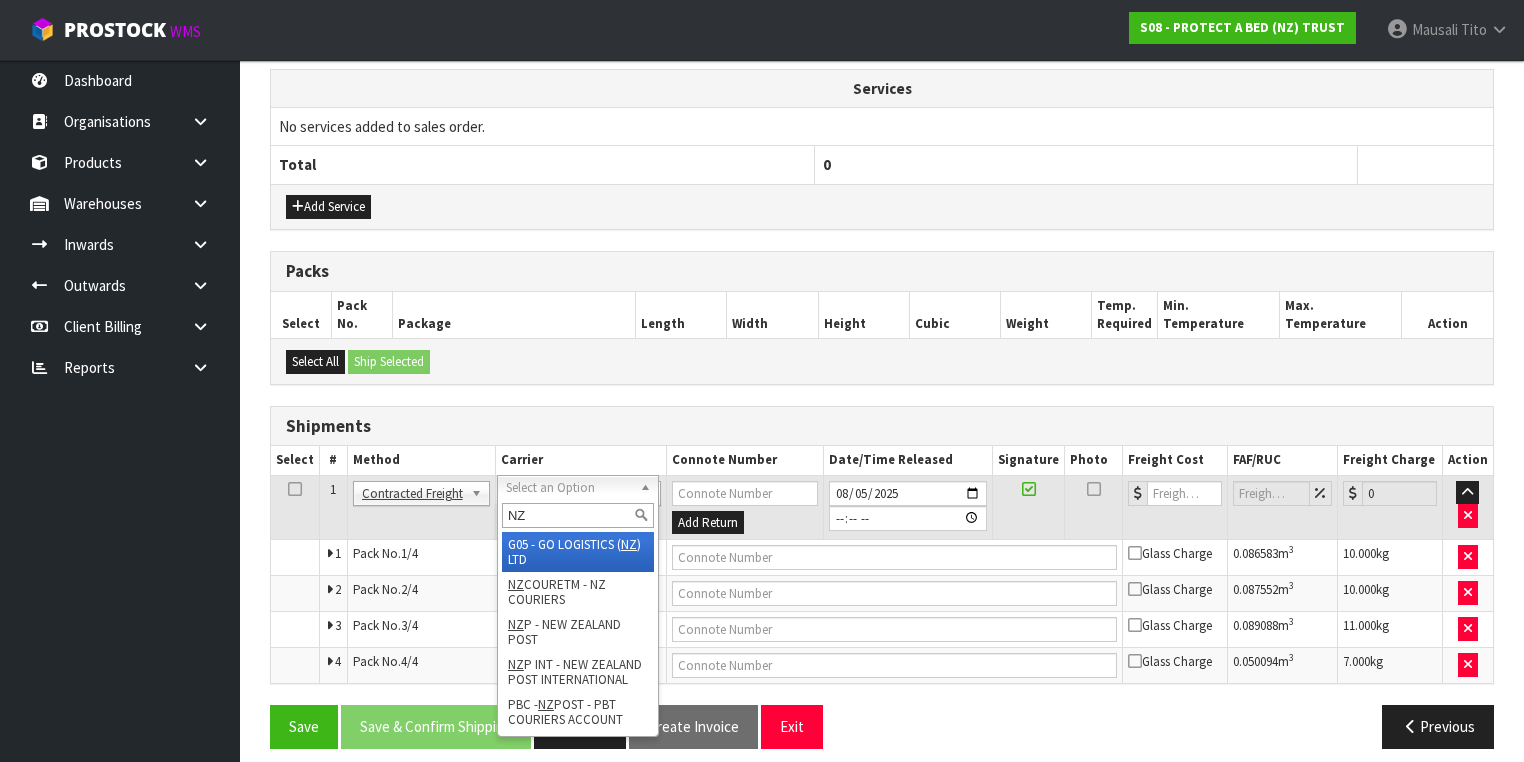 type on "NZP" 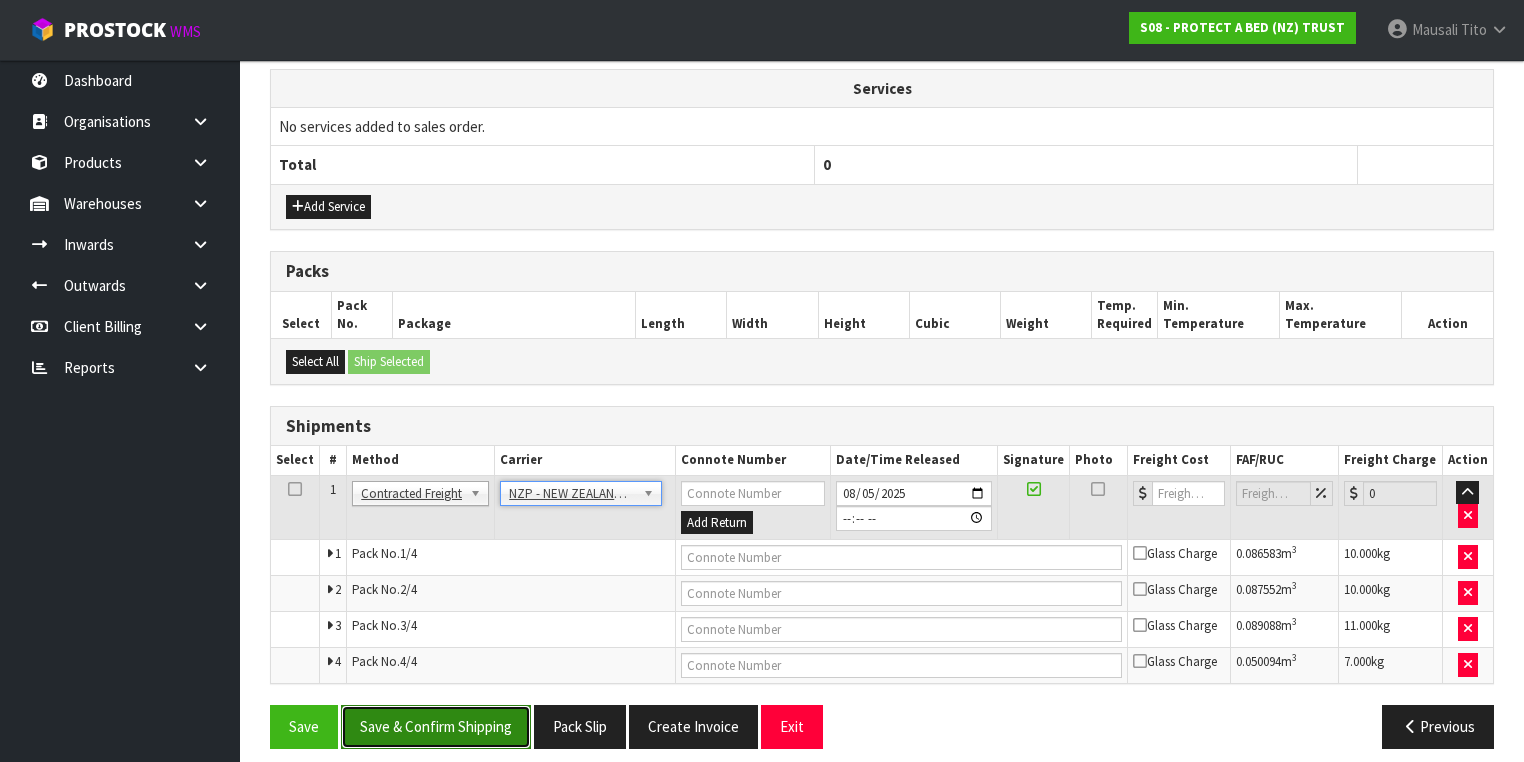 click on "Save & Confirm Shipping" at bounding box center (436, 726) 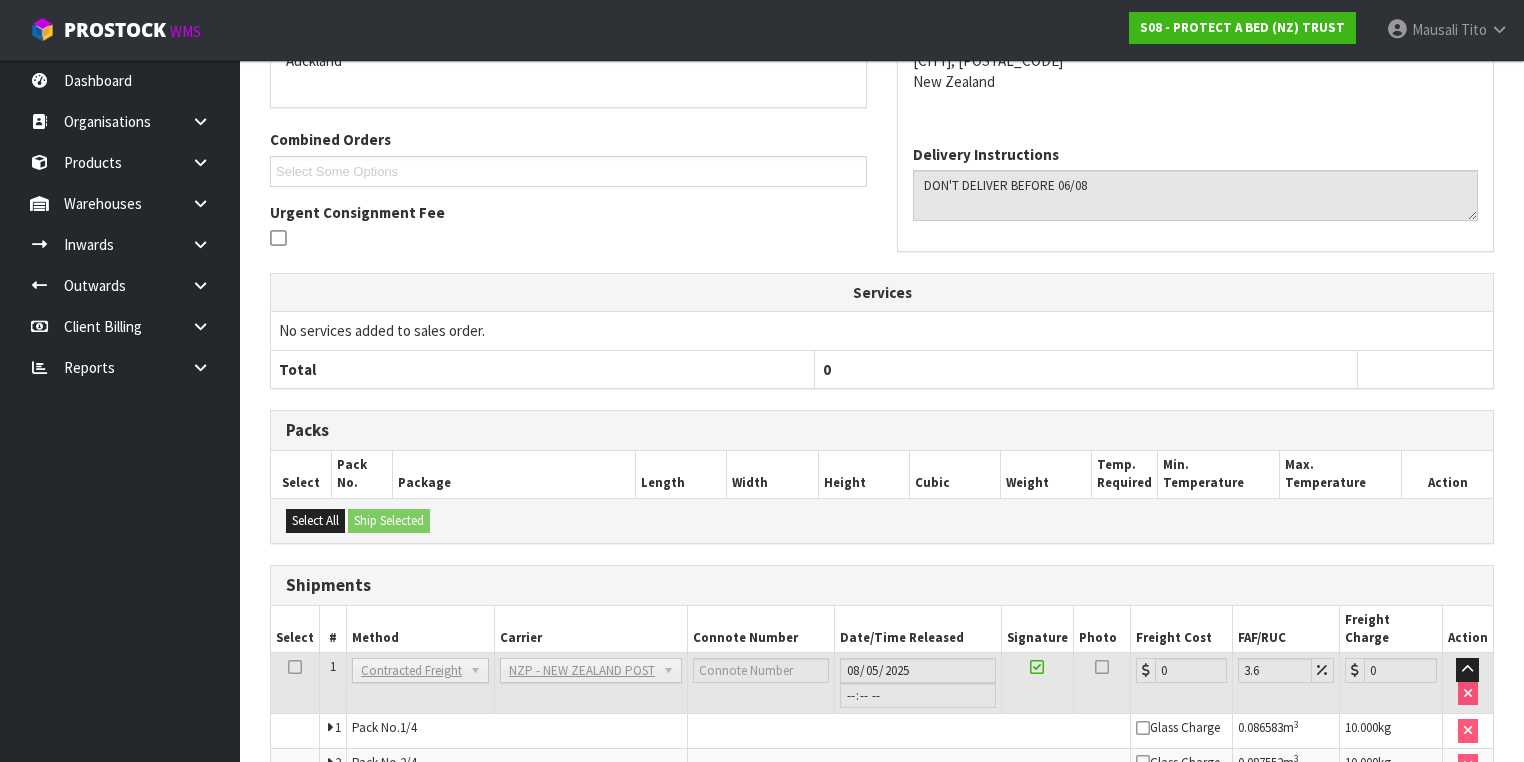 scroll, scrollTop: 638, scrollLeft: 0, axis: vertical 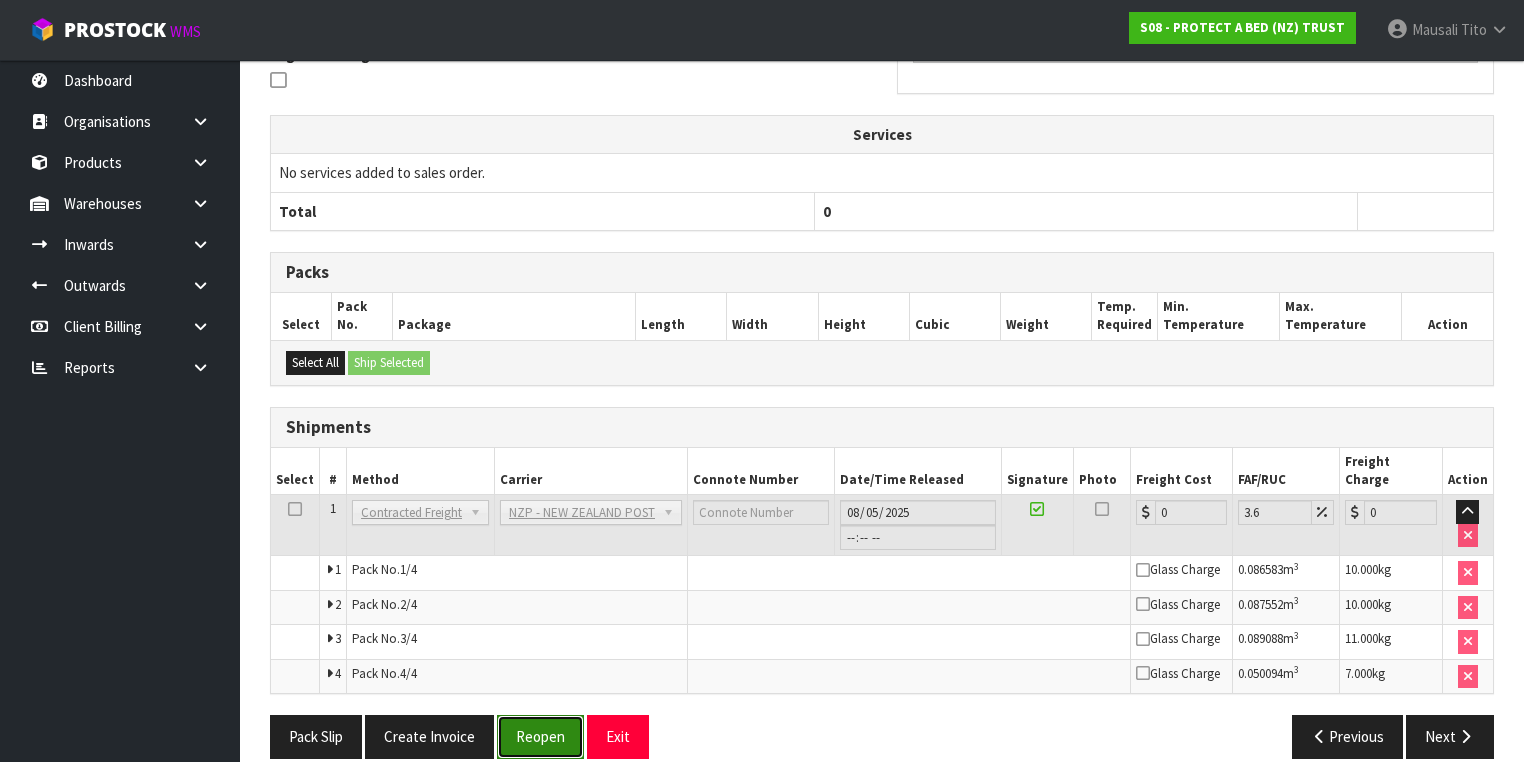 click on "Reopen" at bounding box center (540, 736) 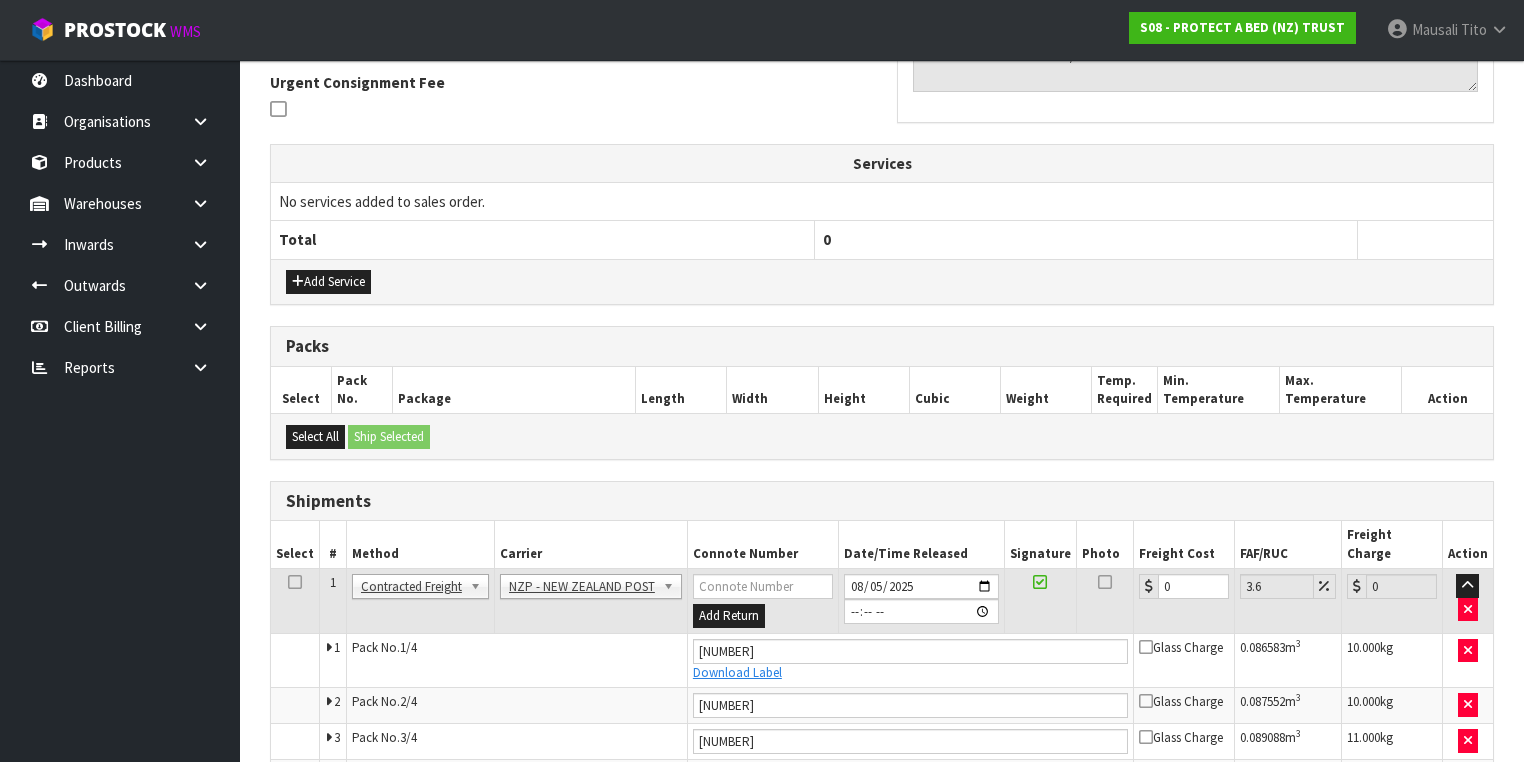 scroll, scrollTop: 690, scrollLeft: 0, axis: vertical 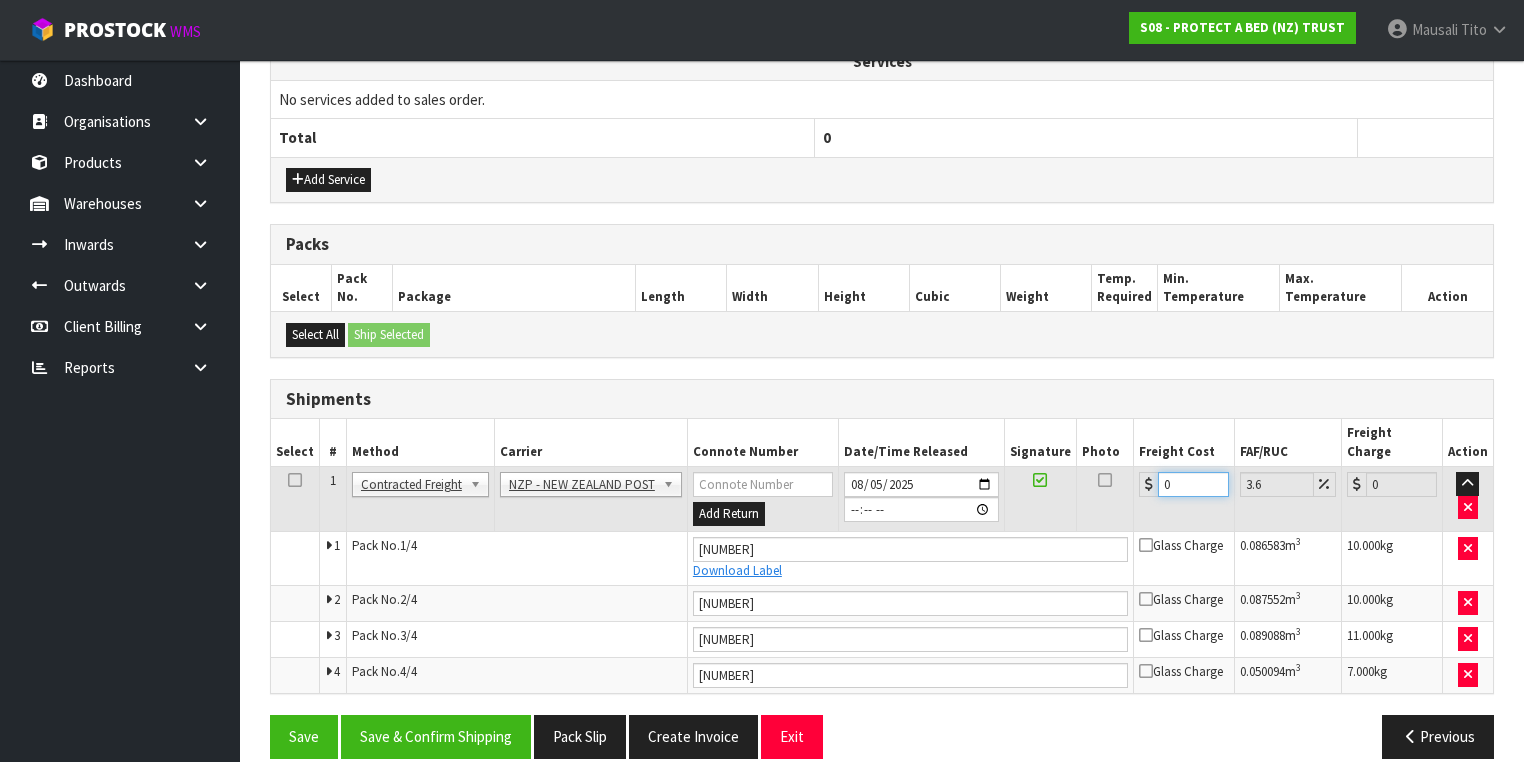 drag, startPoint x: 1180, startPoint y: 459, endPoint x: 1131, endPoint y: 480, distance: 53.310413 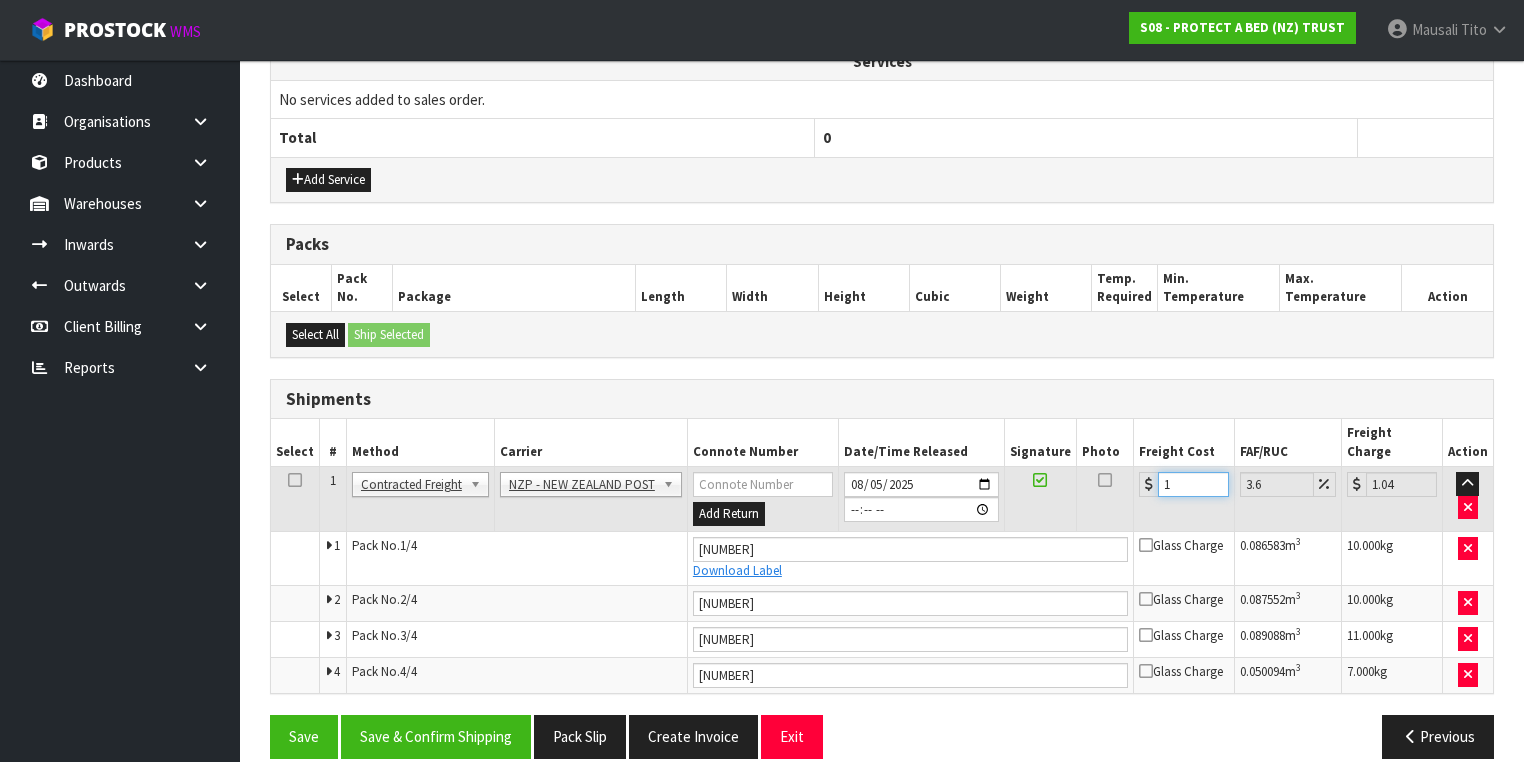 type 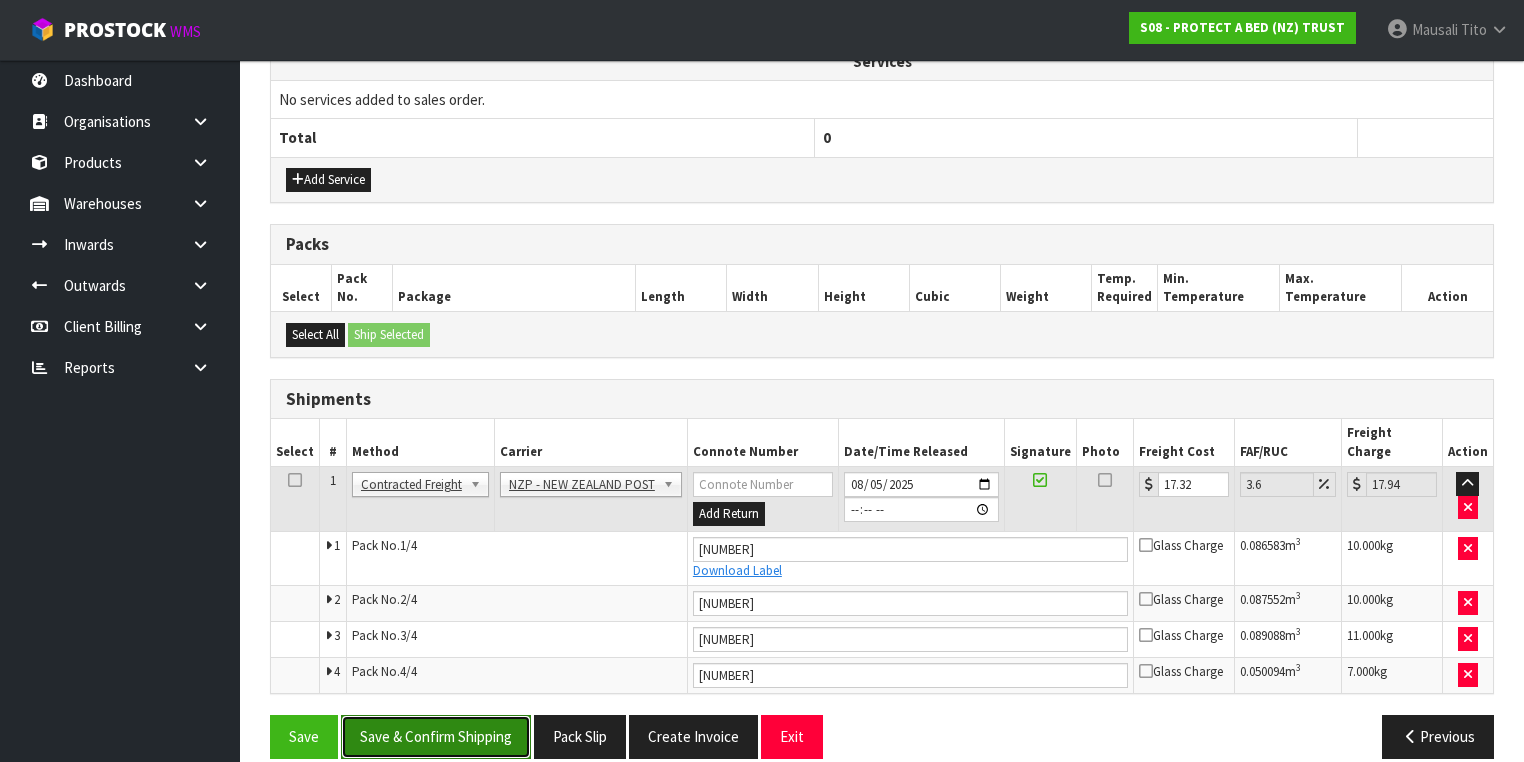 click on "Save & Confirm Shipping" at bounding box center (436, 736) 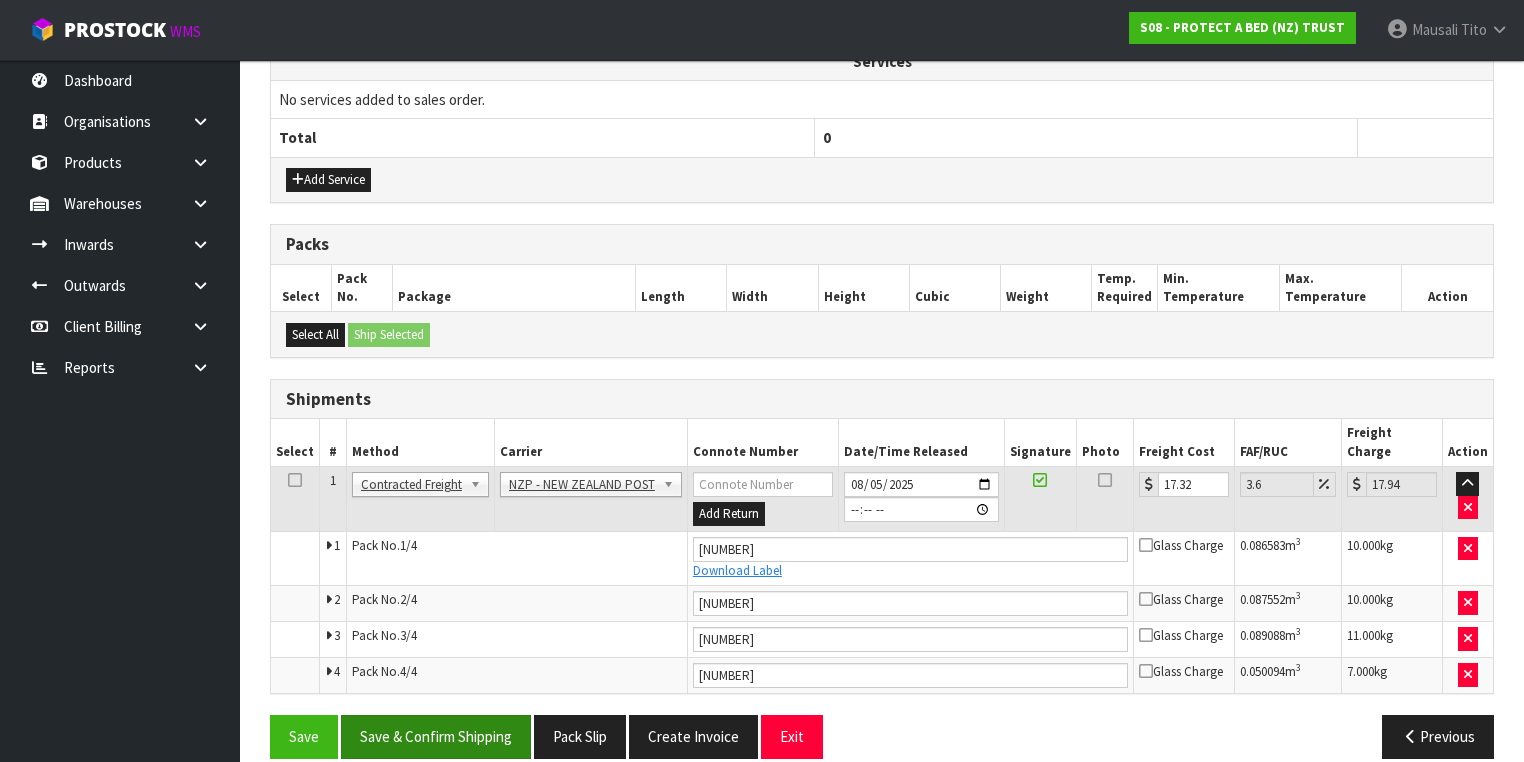 scroll, scrollTop: 0, scrollLeft: 0, axis: both 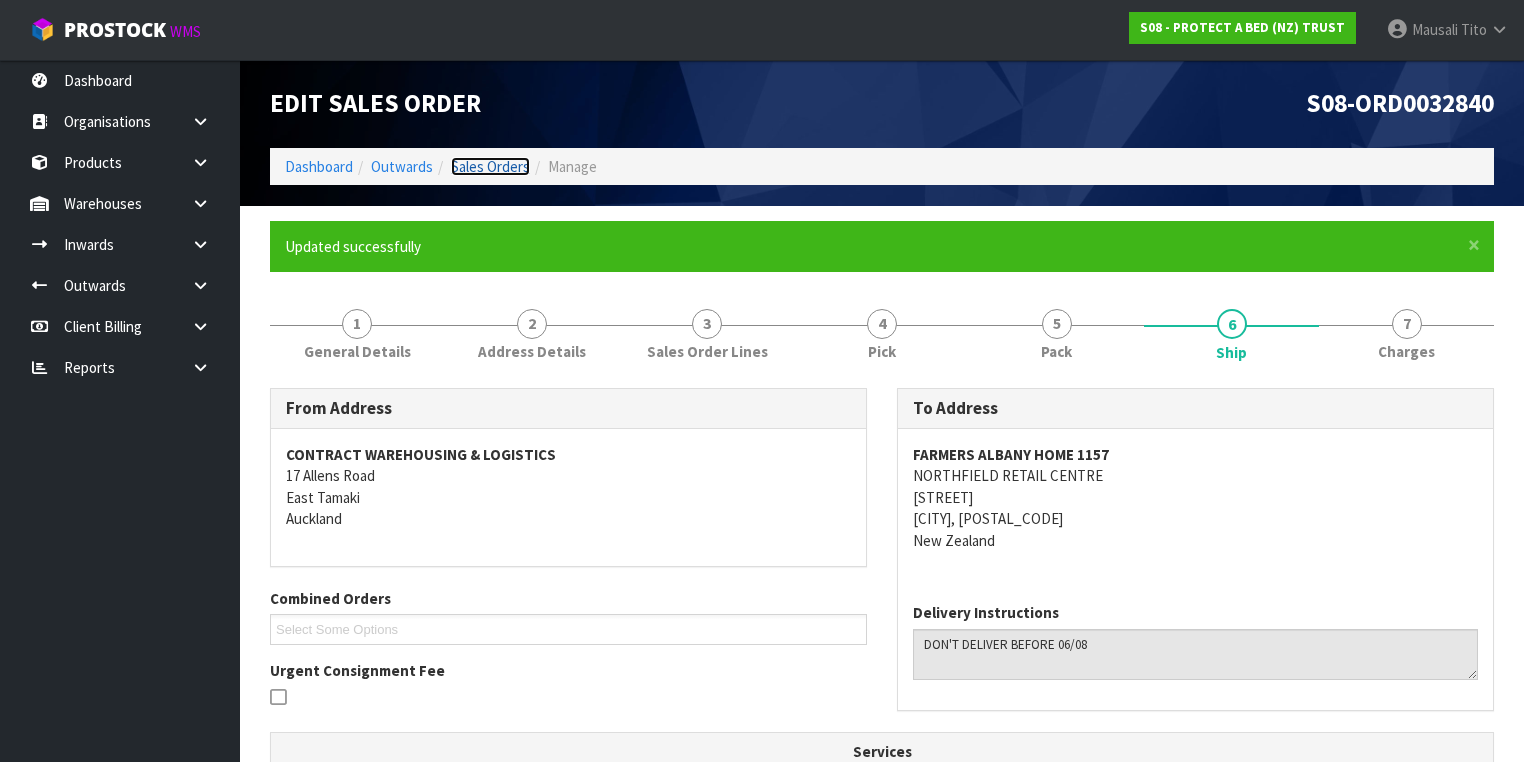 click on "Sales Orders" at bounding box center (490, 166) 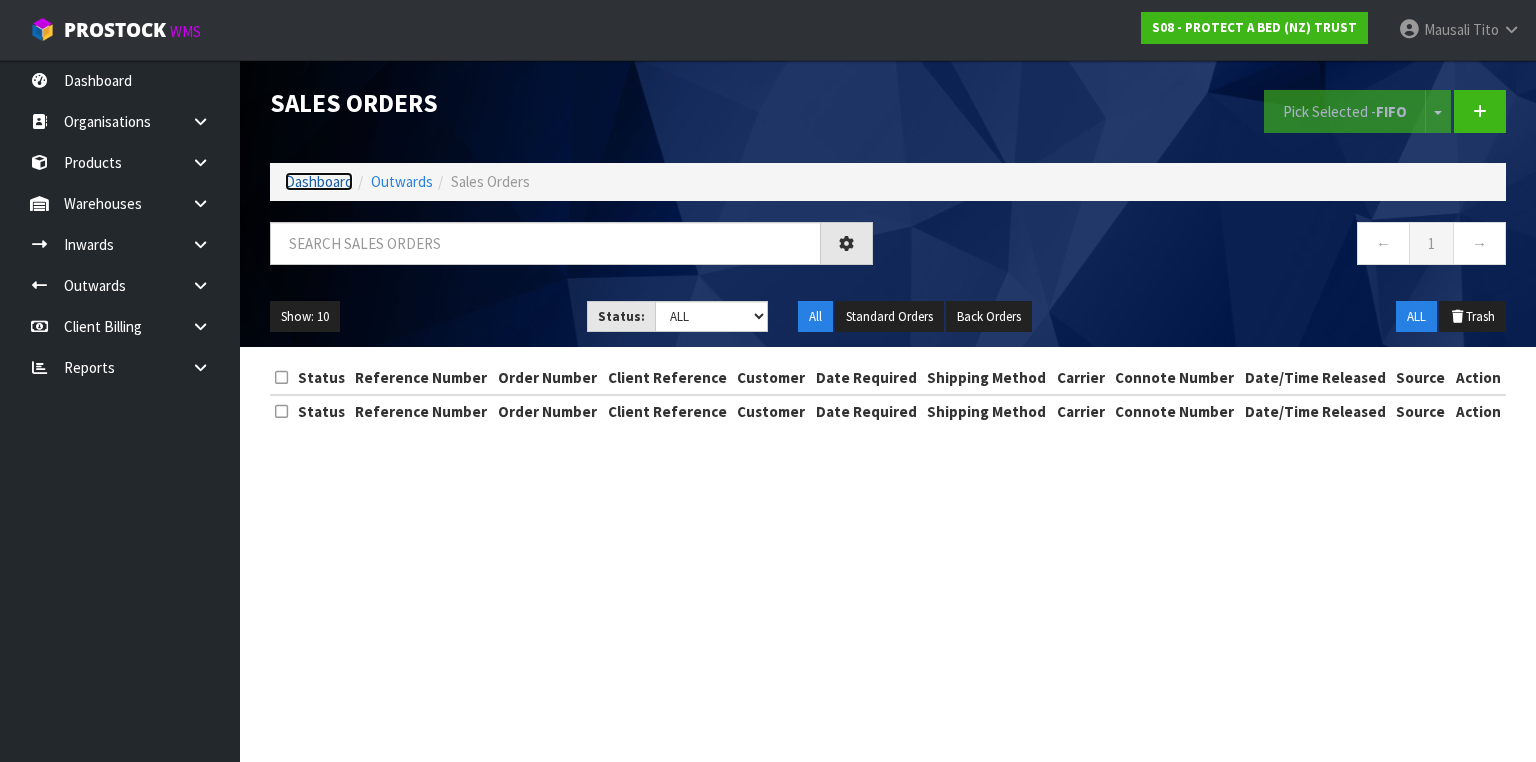 click on "Dashboard" at bounding box center [319, 181] 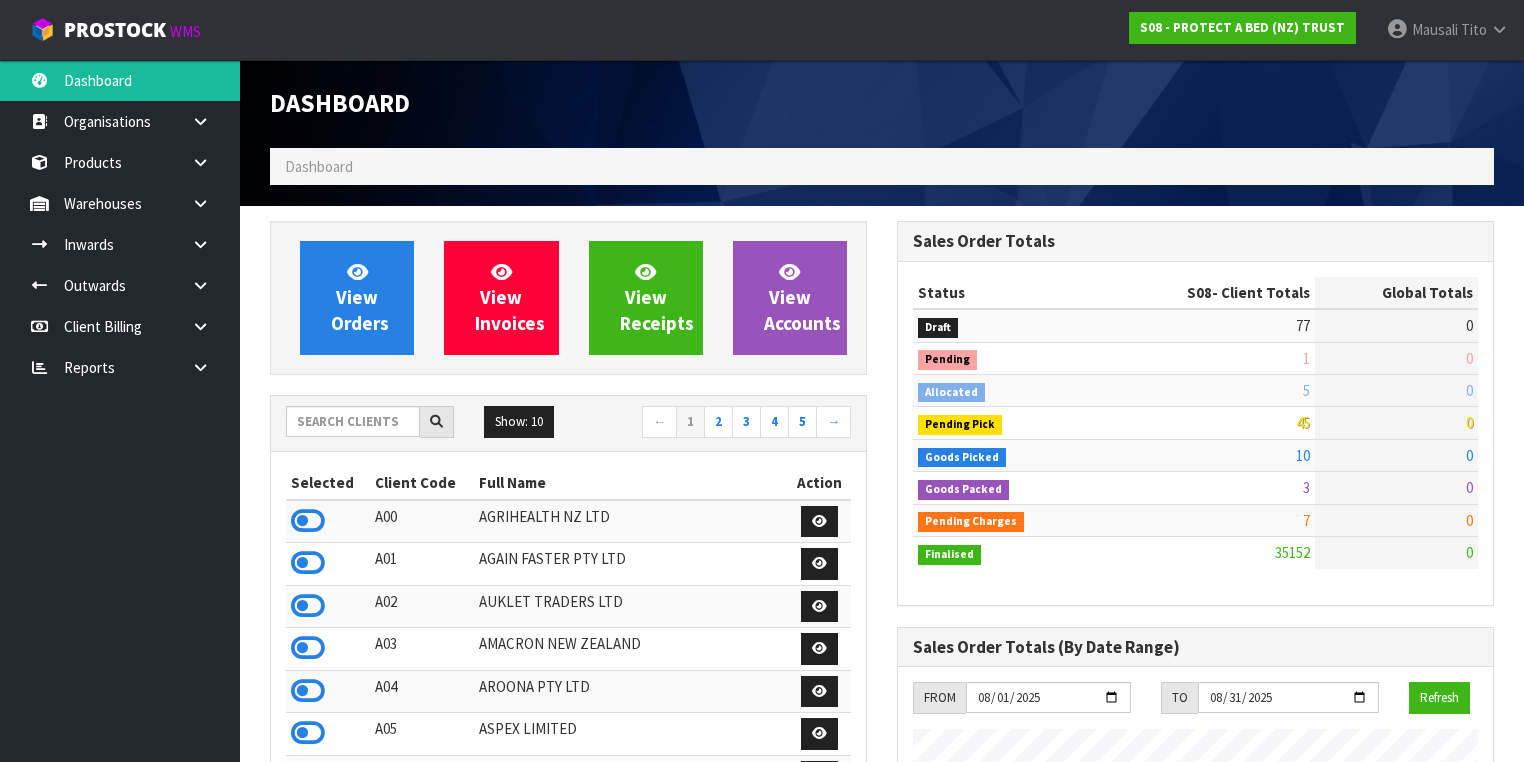 scroll, scrollTop: 998756, scrollLeft: 999372, axis: both 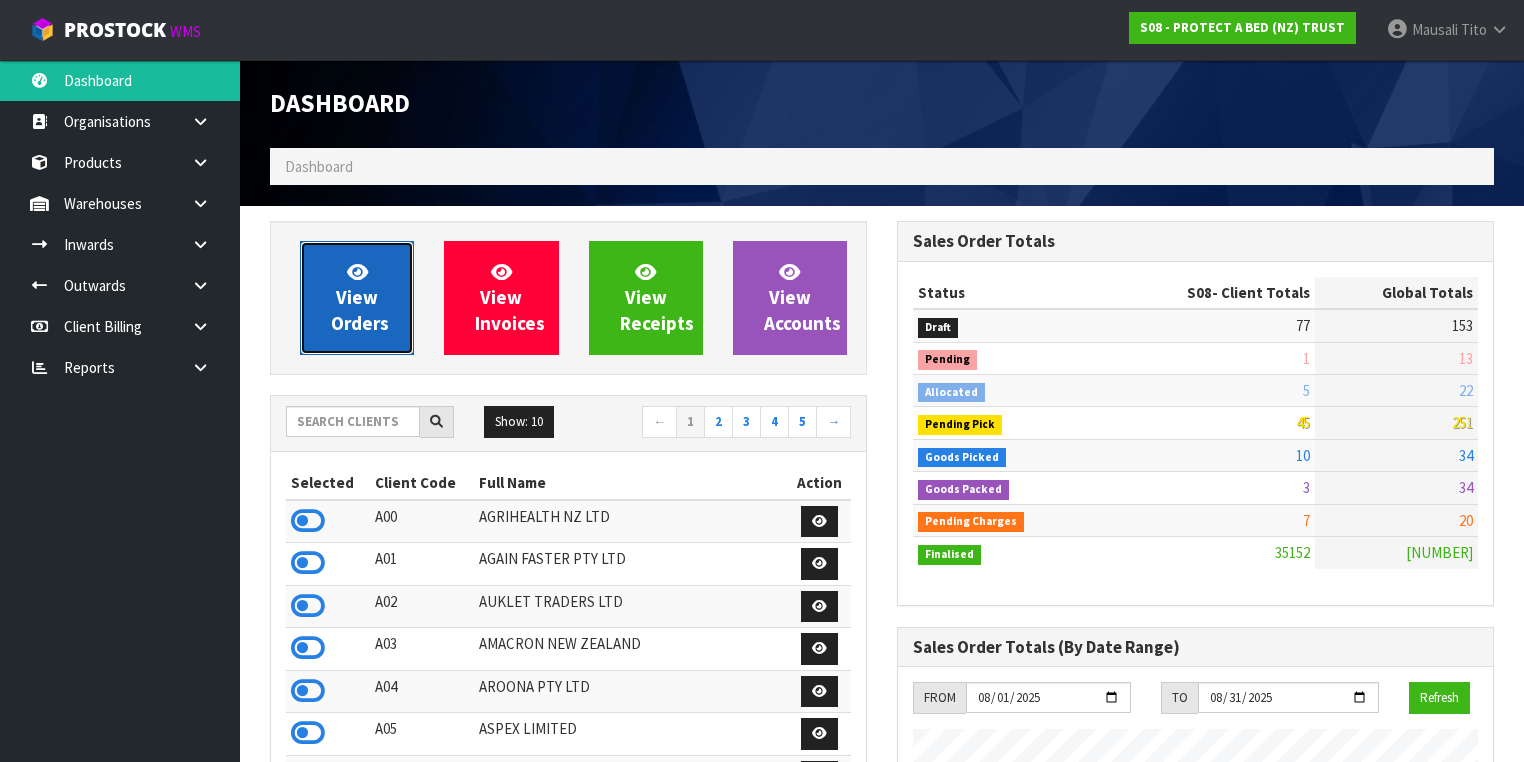 click on "View
Orders" at bounding box center (360, 297) 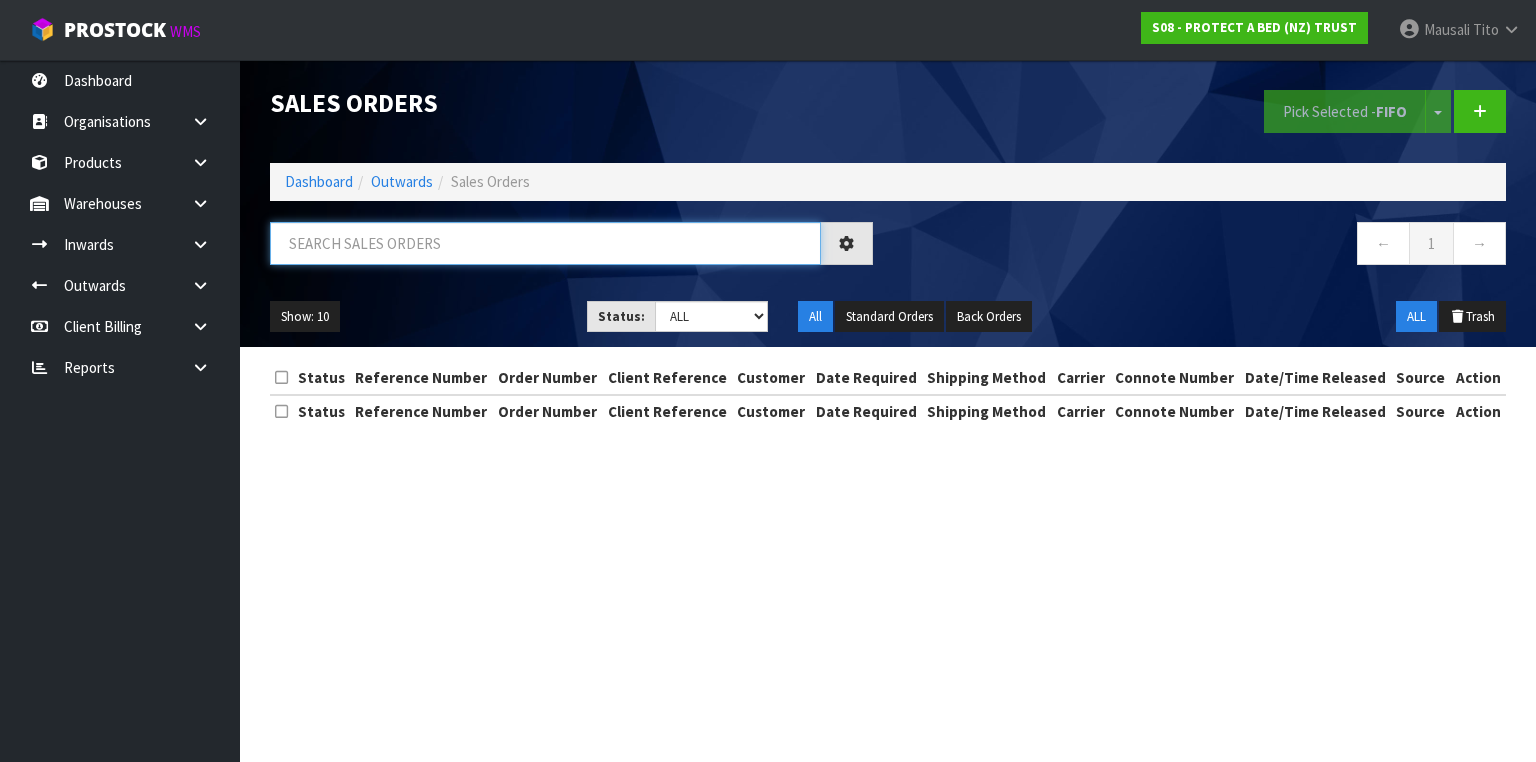 click at bounding box center (545, 243) 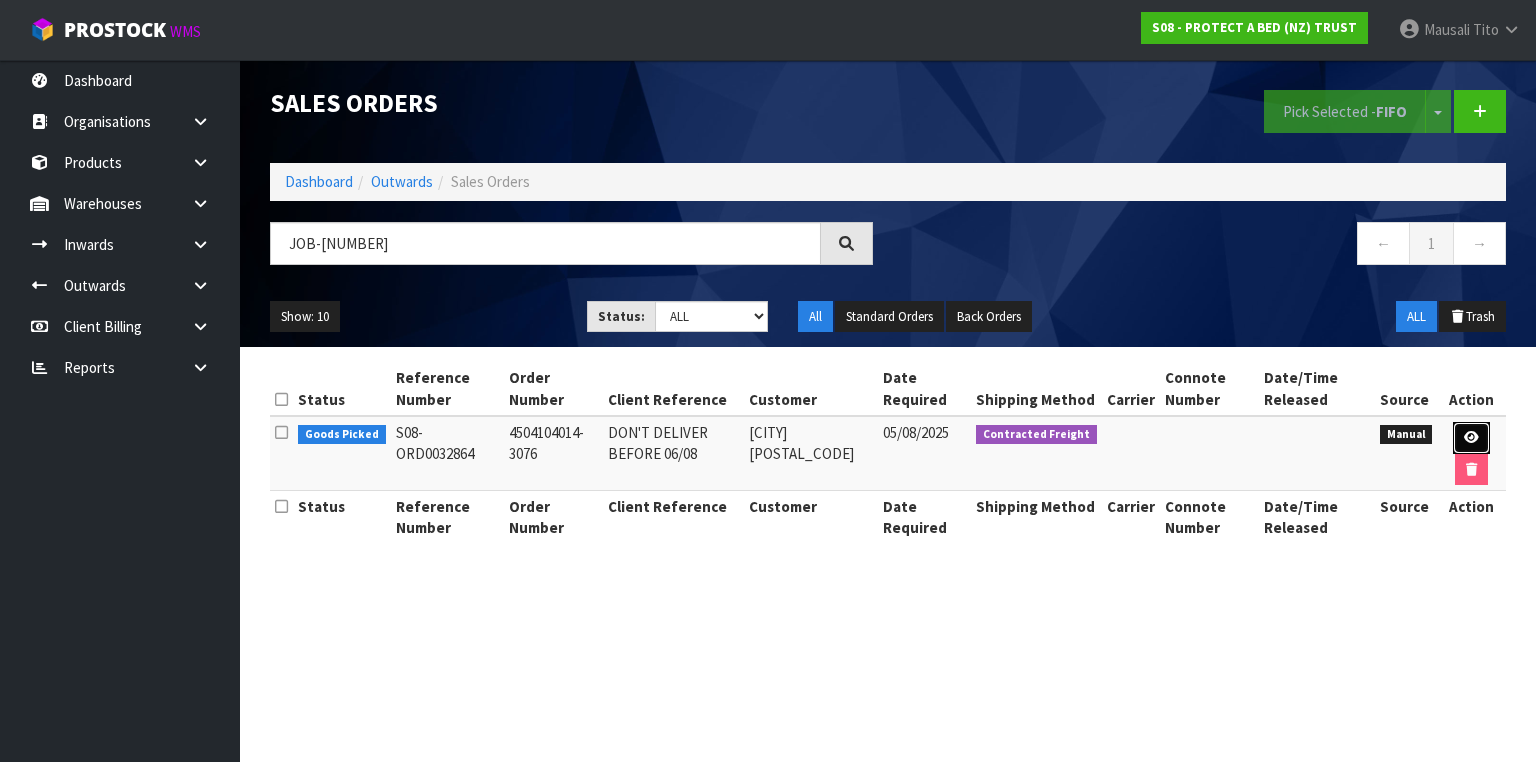 click at bounding box center [1471, 437] 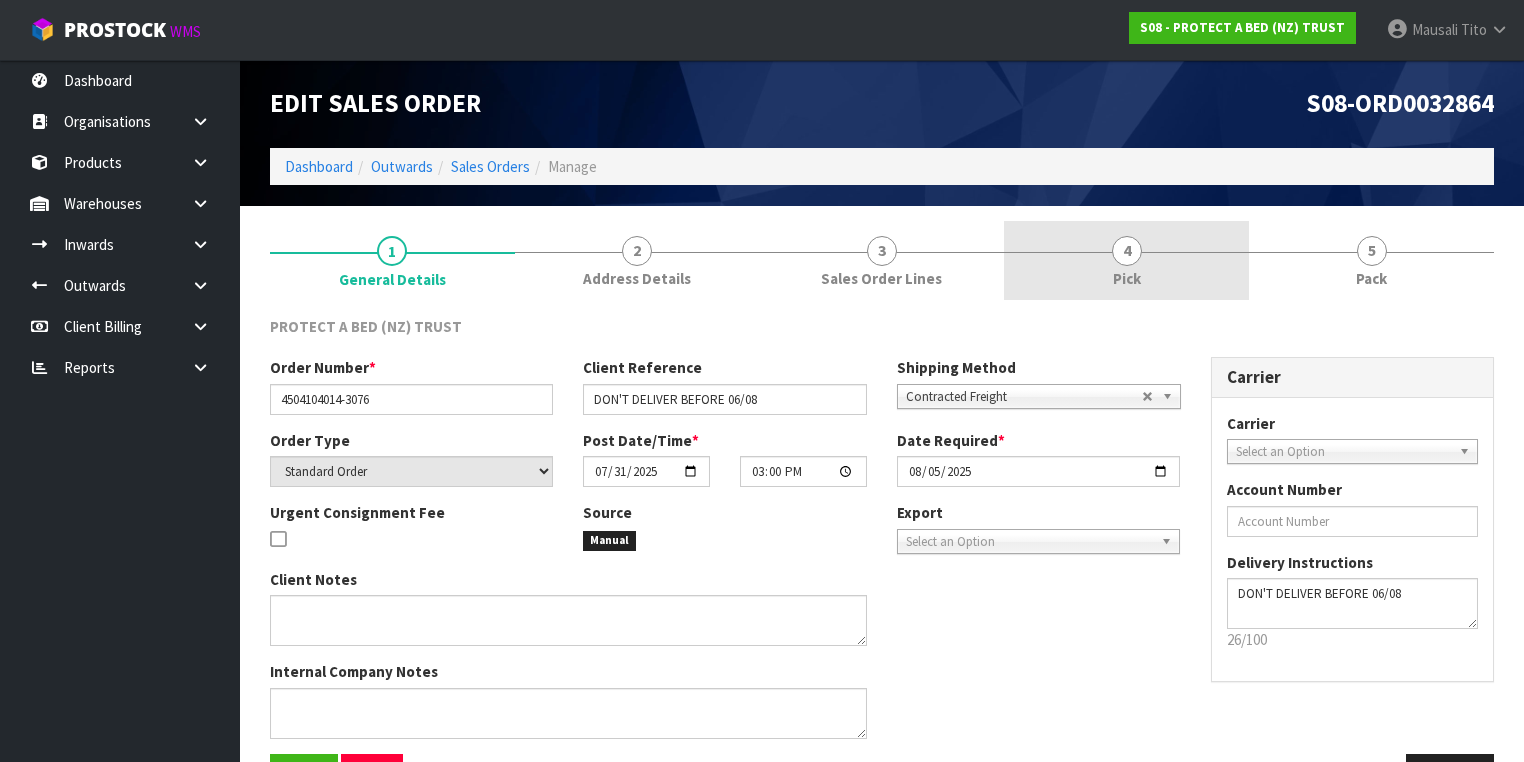 click on "4
Pick" at bounding box center [1126, 260] 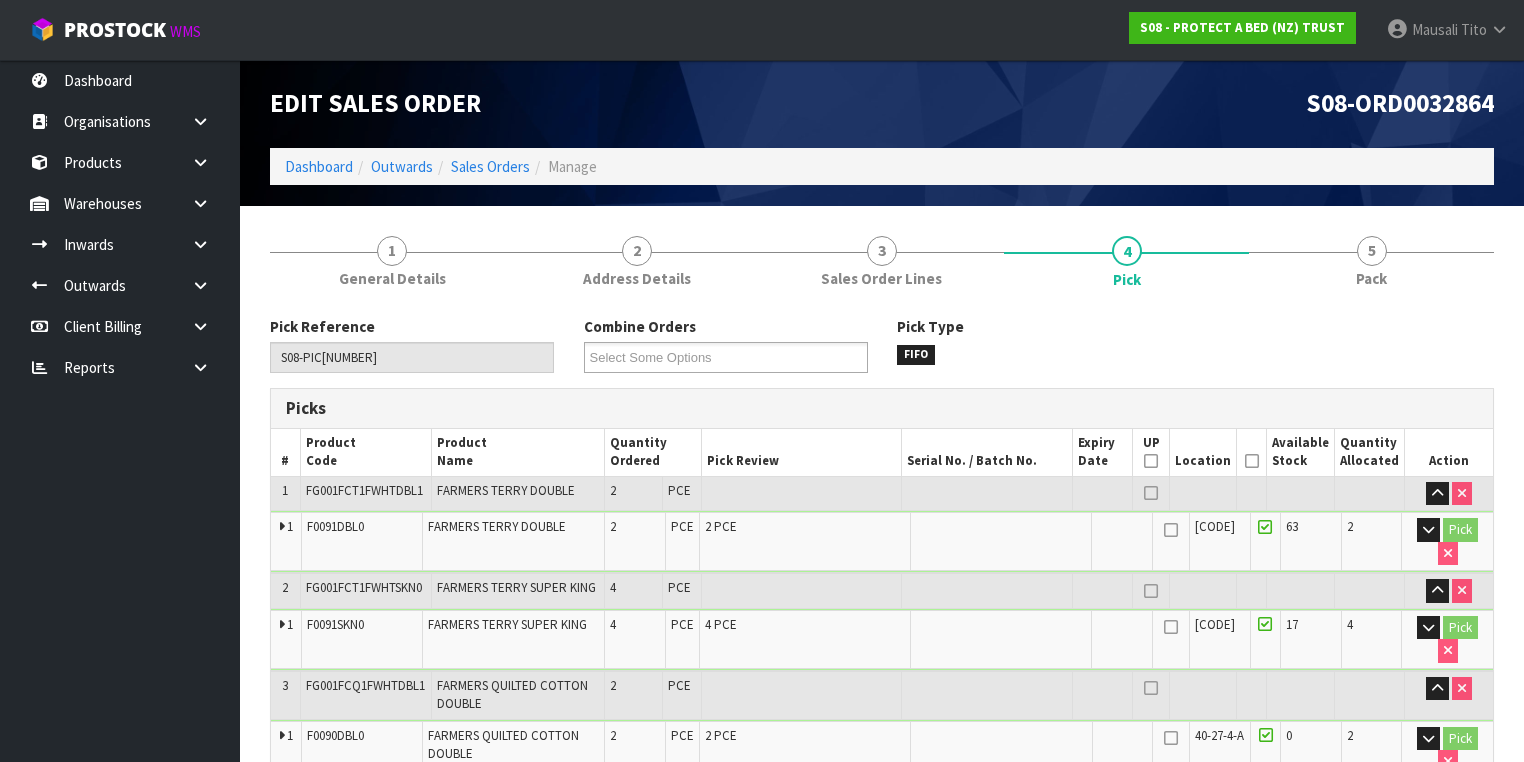 click at bounding box center [1252, 461] 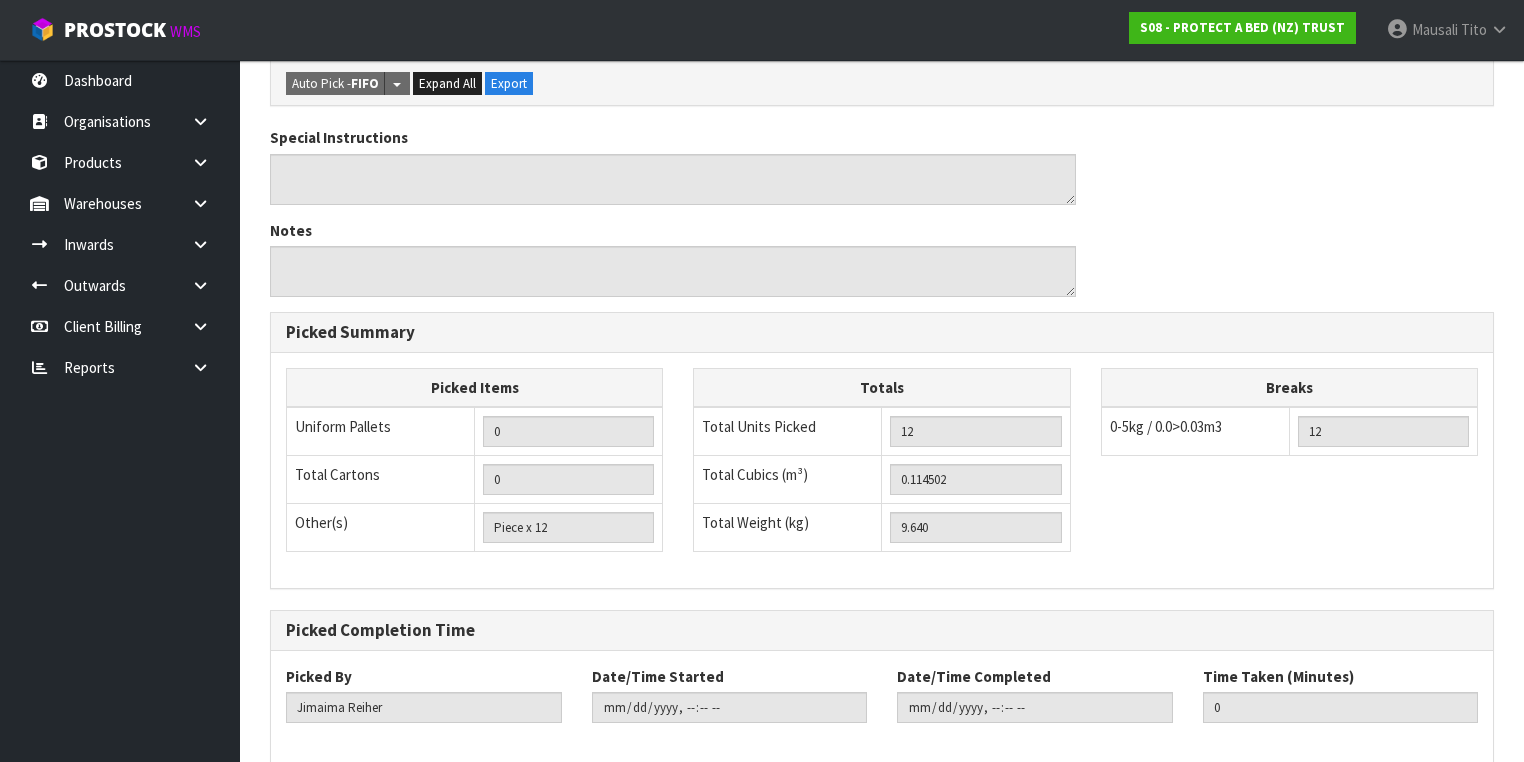 scroll, scrollTop: 976, scrollLeft: 0, axis: vertical 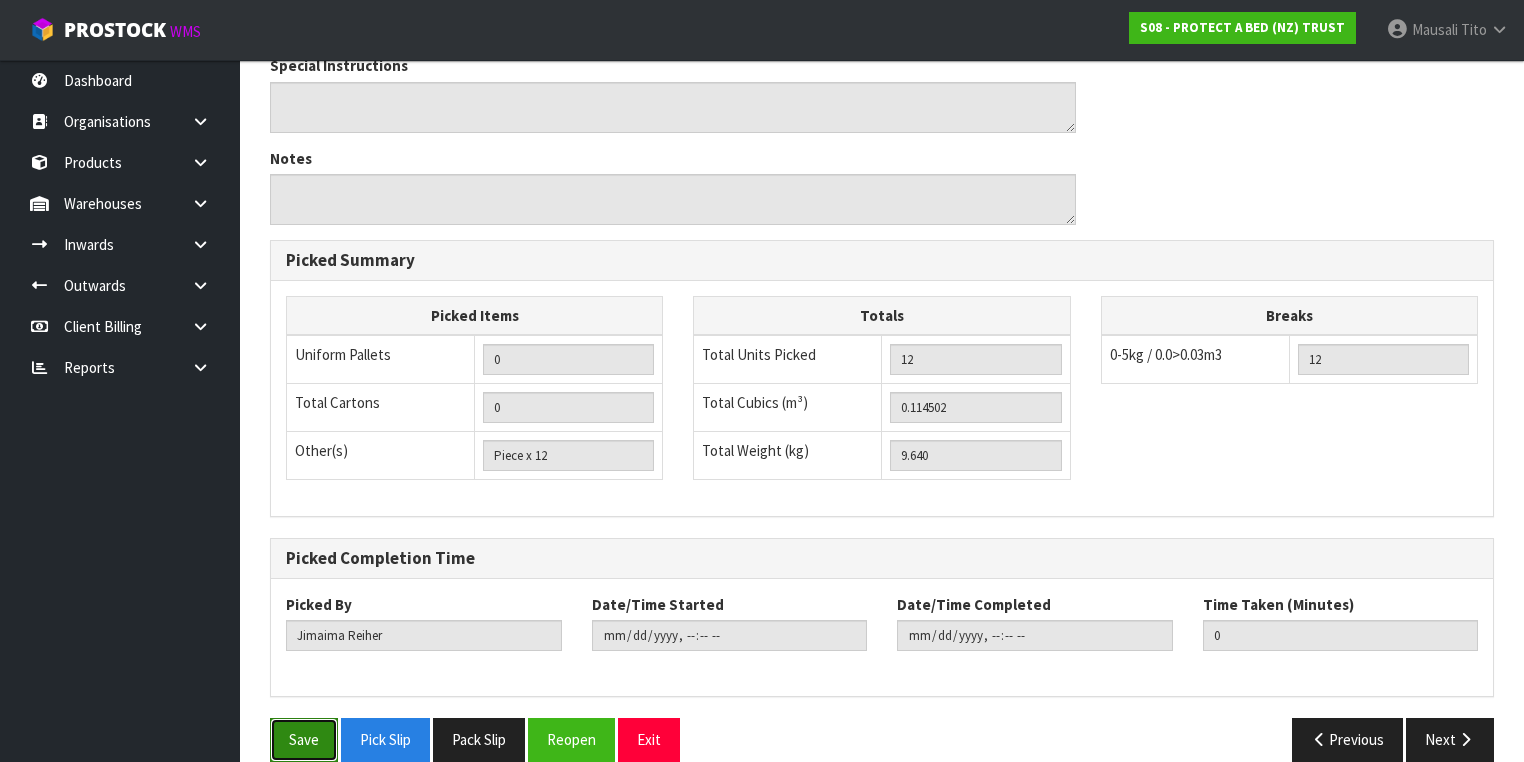 click on "Save" at bounding box center (304, 739) 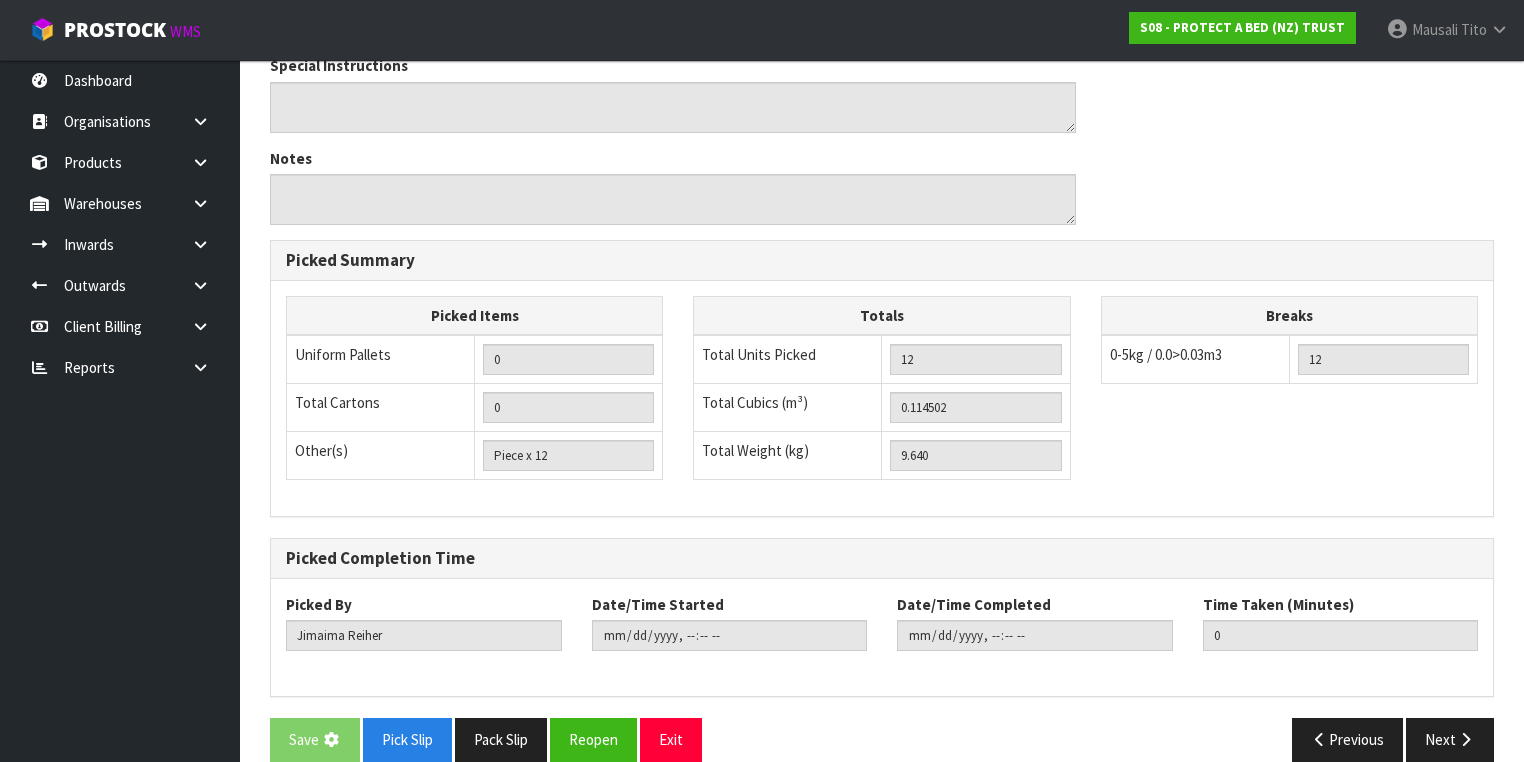scroll, scrollTop: 0, scrollLeft: 0, axis: both 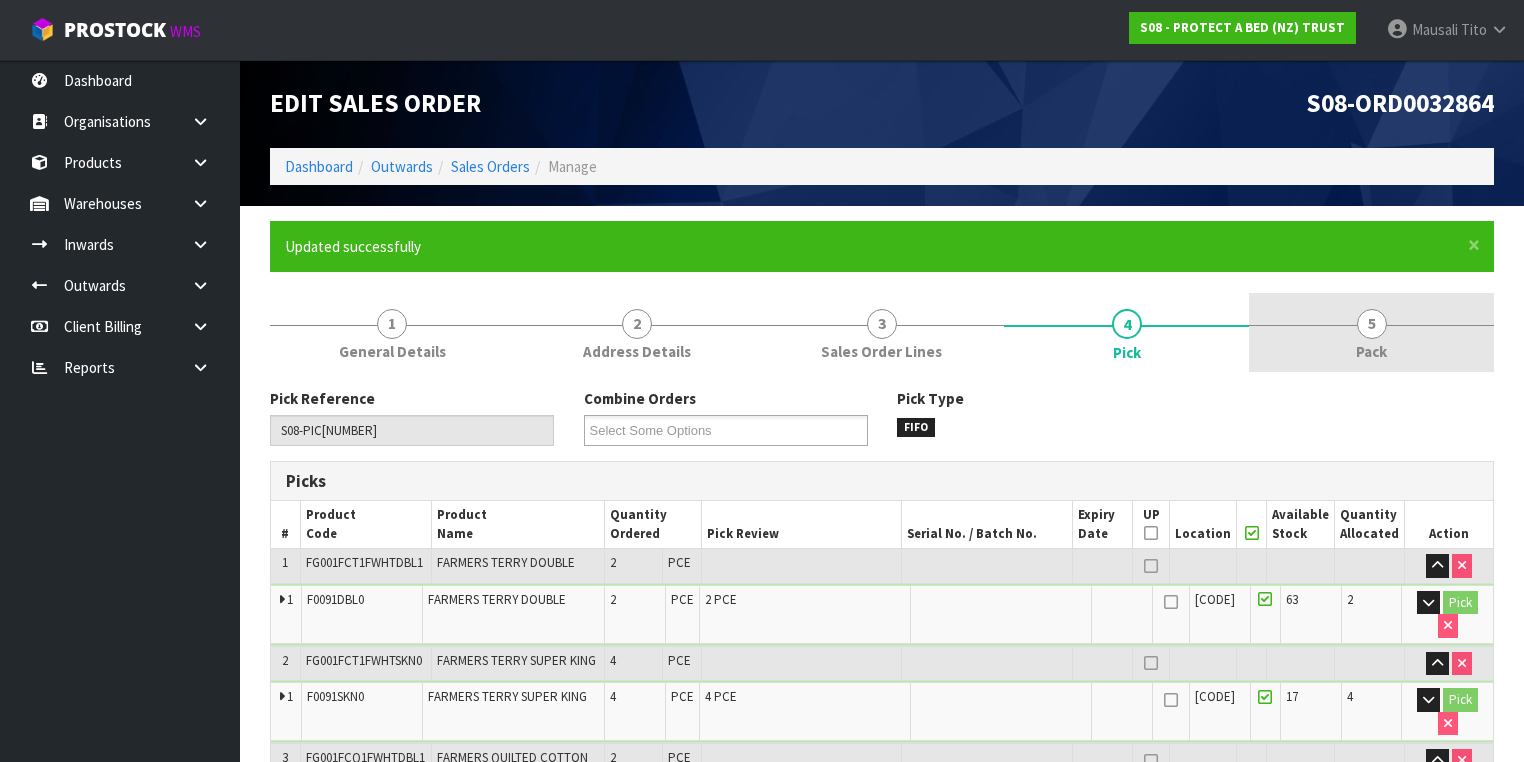 click on "5
Pack" at bounding box center (1371, 332) 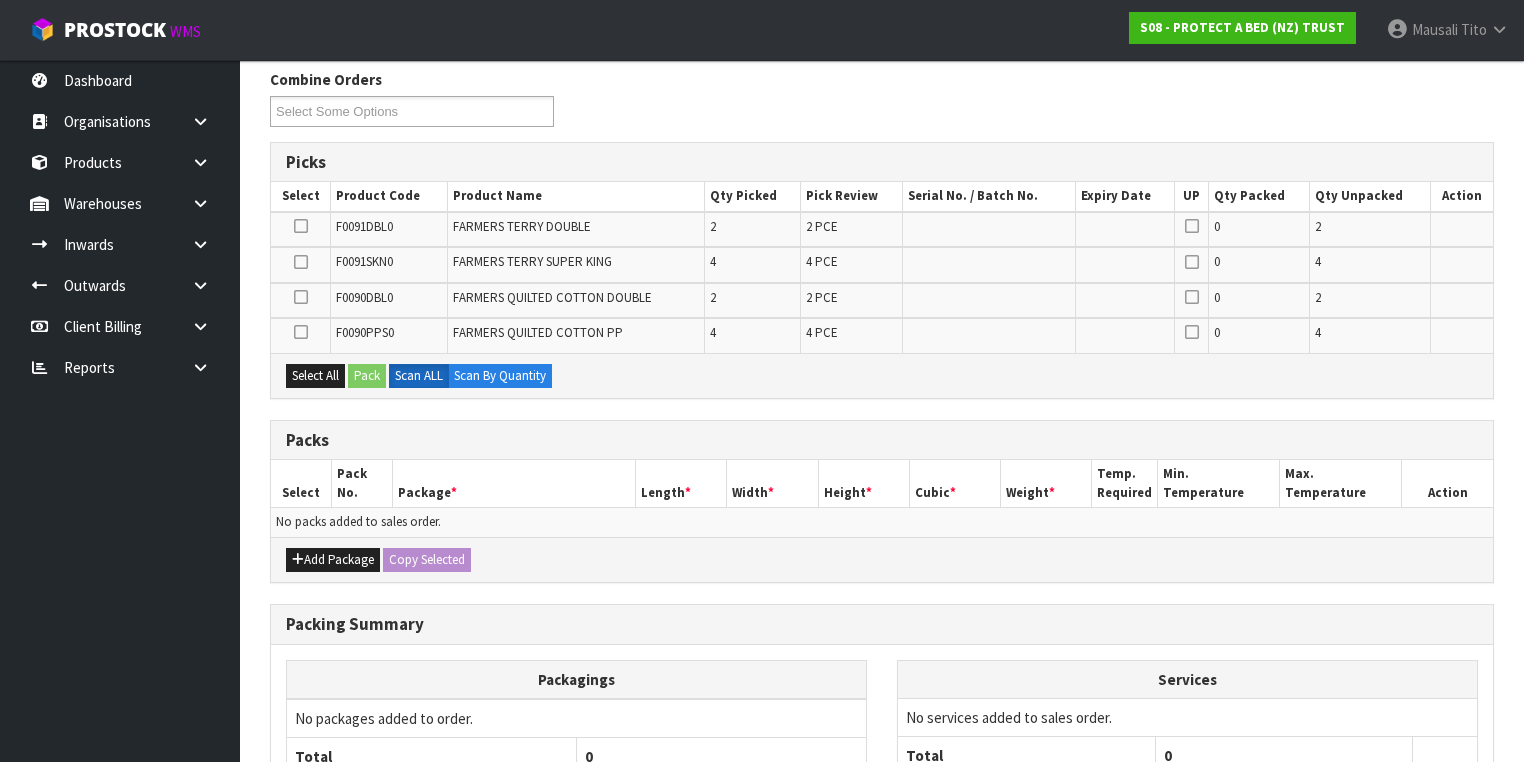 scroll, scrollTop: 400, scrollLeft: 0, axis: vertical 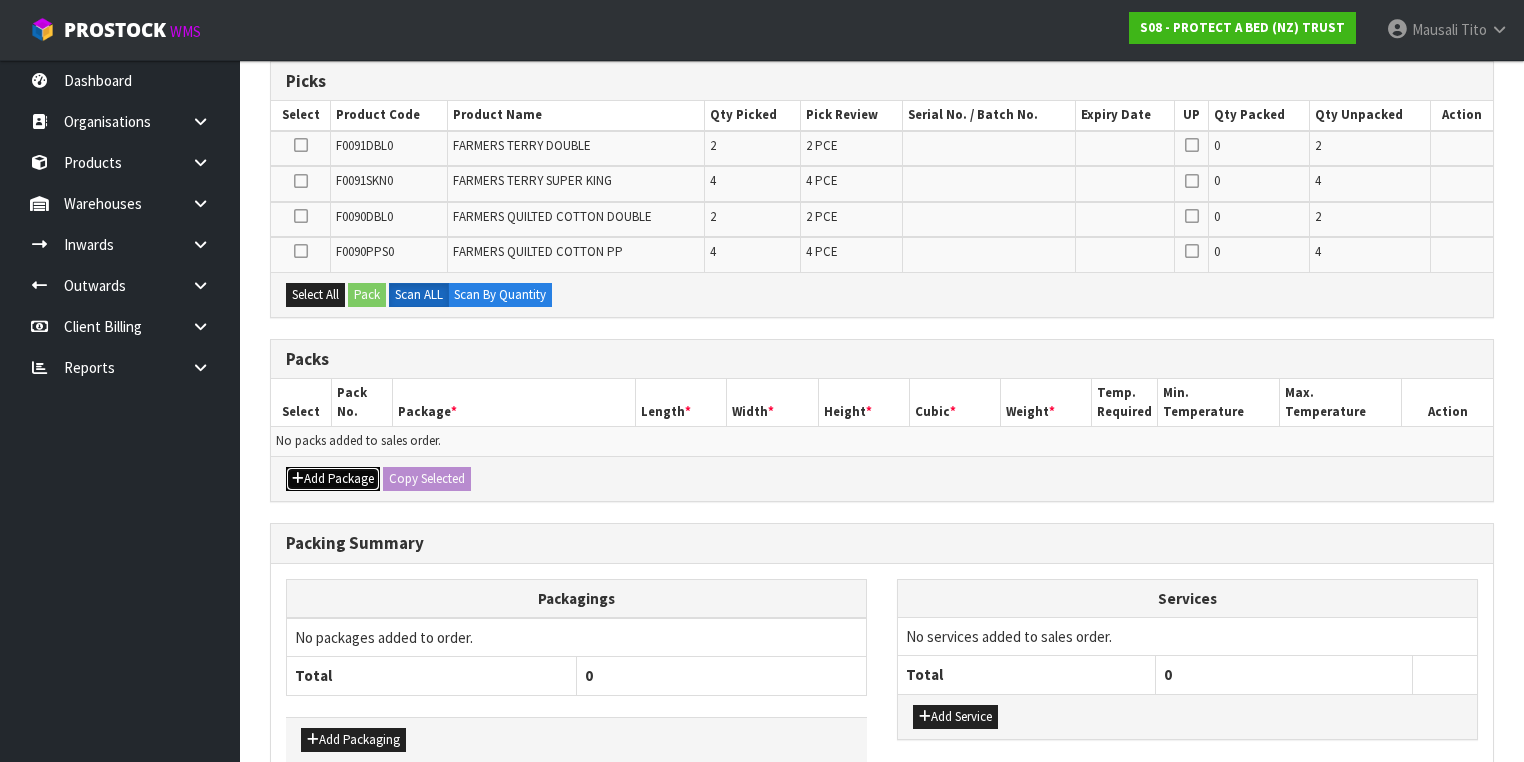 click on "Add Package" at bounding box center (333, 479) 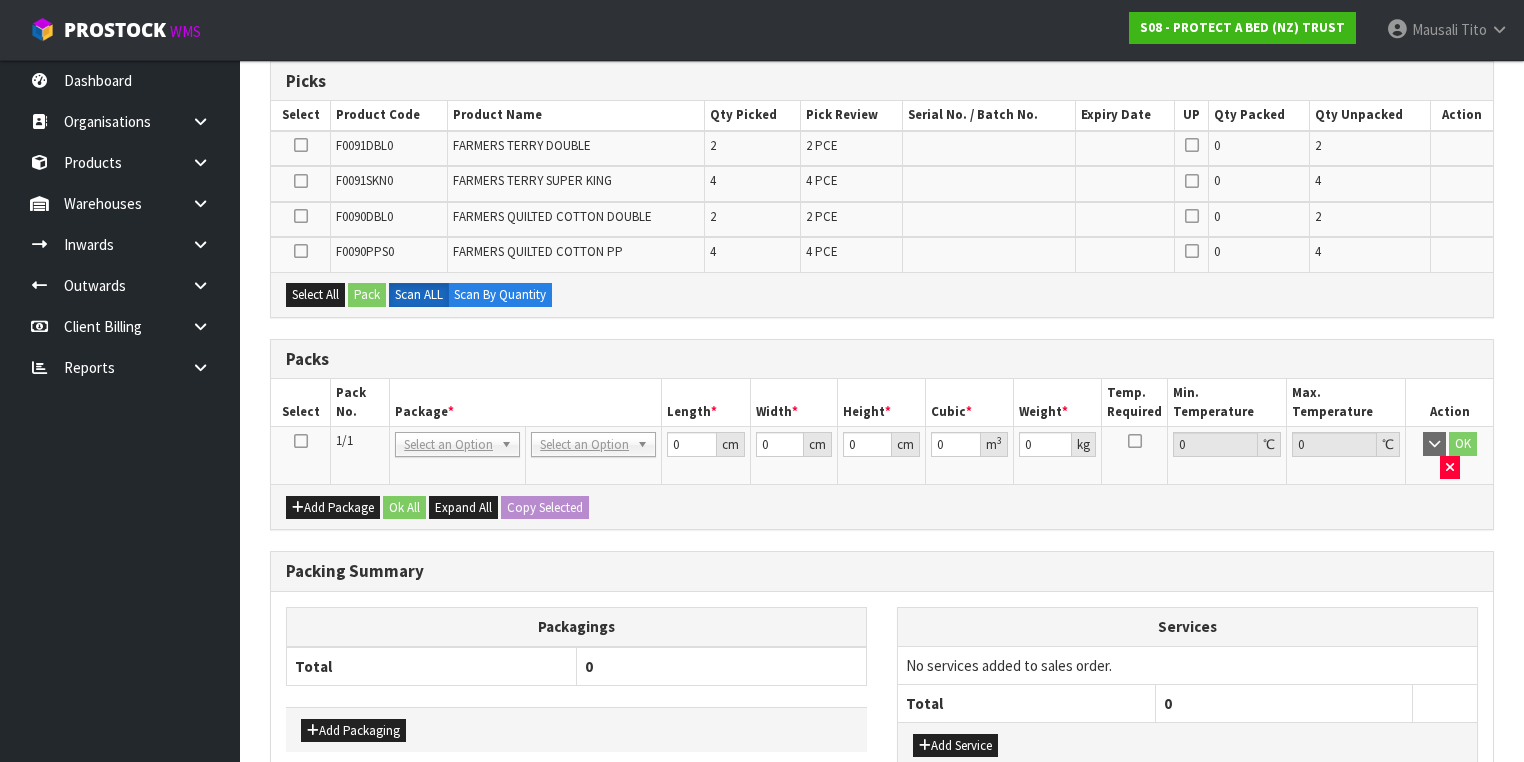 click at bounding box center (301, 441) 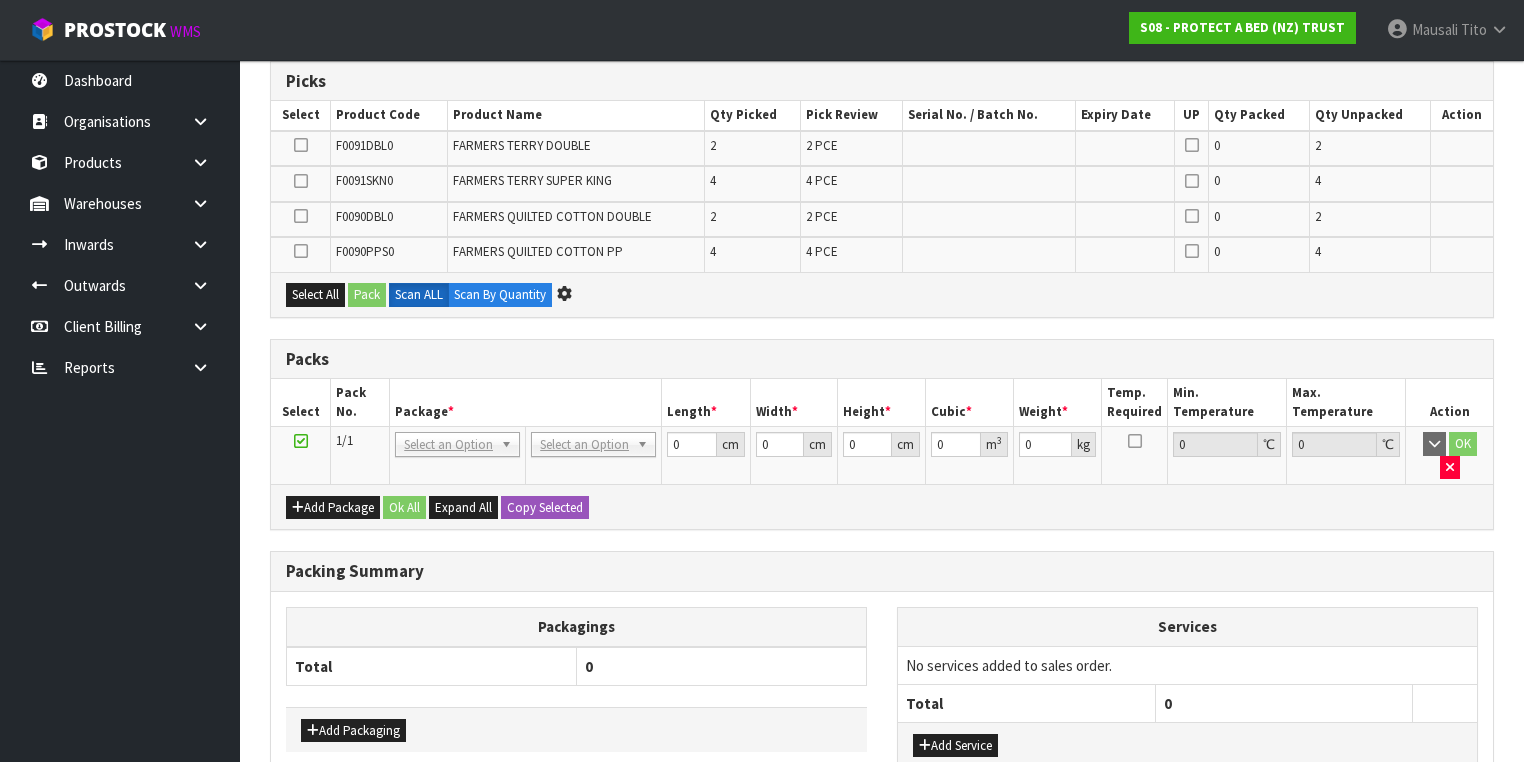scroll, scrollTop: 0, scrollLeft: 0, axis: both 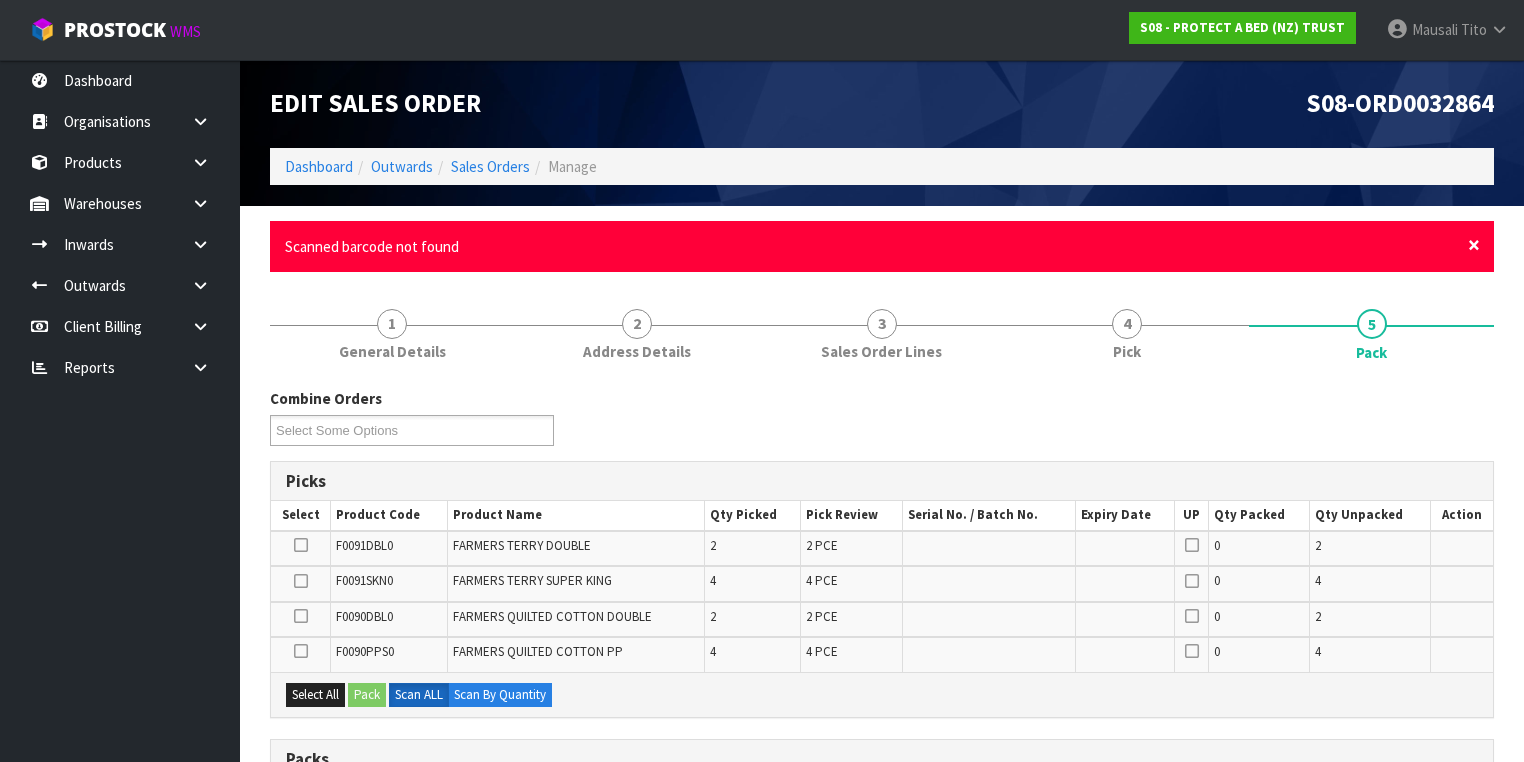 click on "×" at bounding box center (1474, 245) 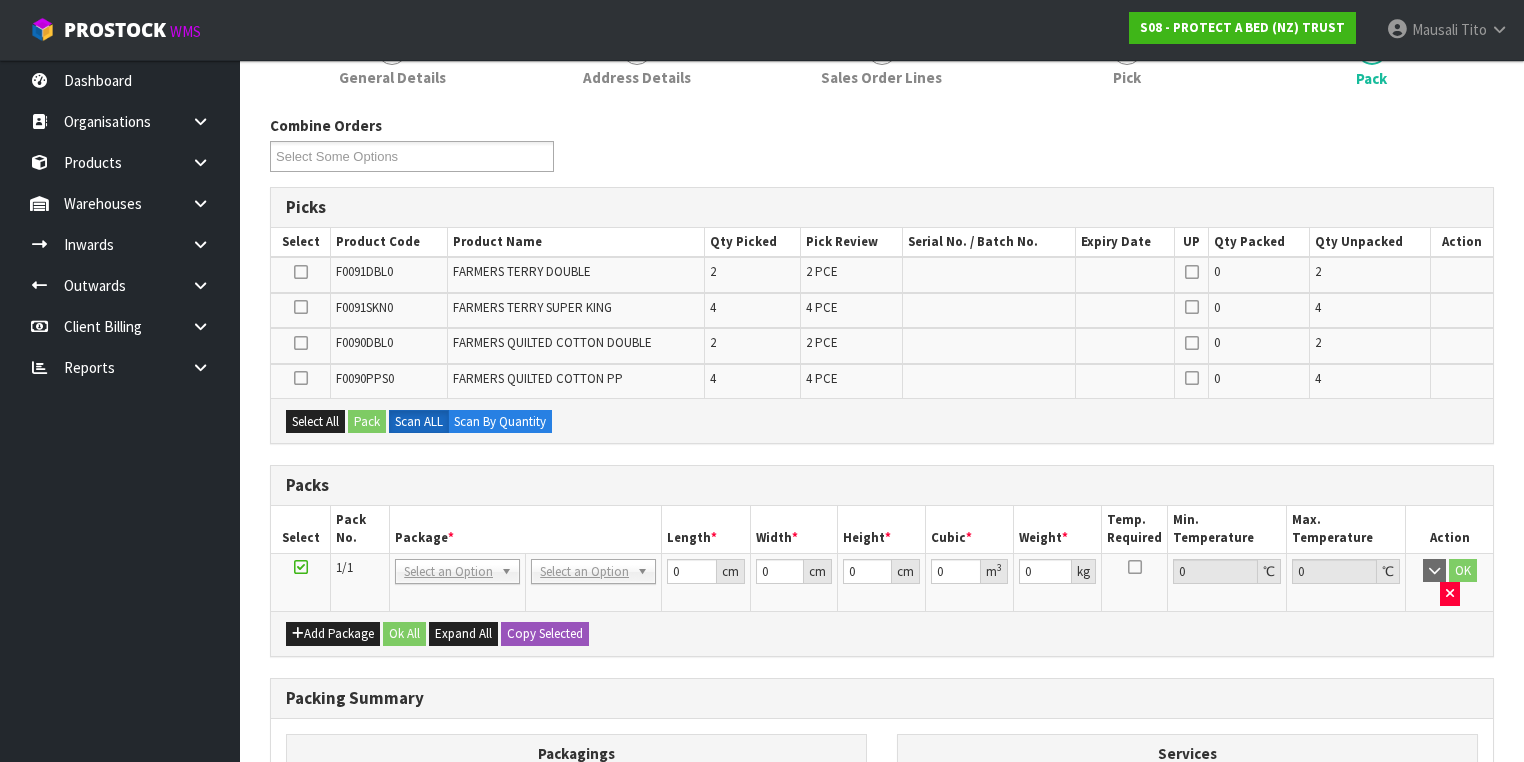 scroll, scrollTop: 193, scrollLeft: 0, axis: vertical 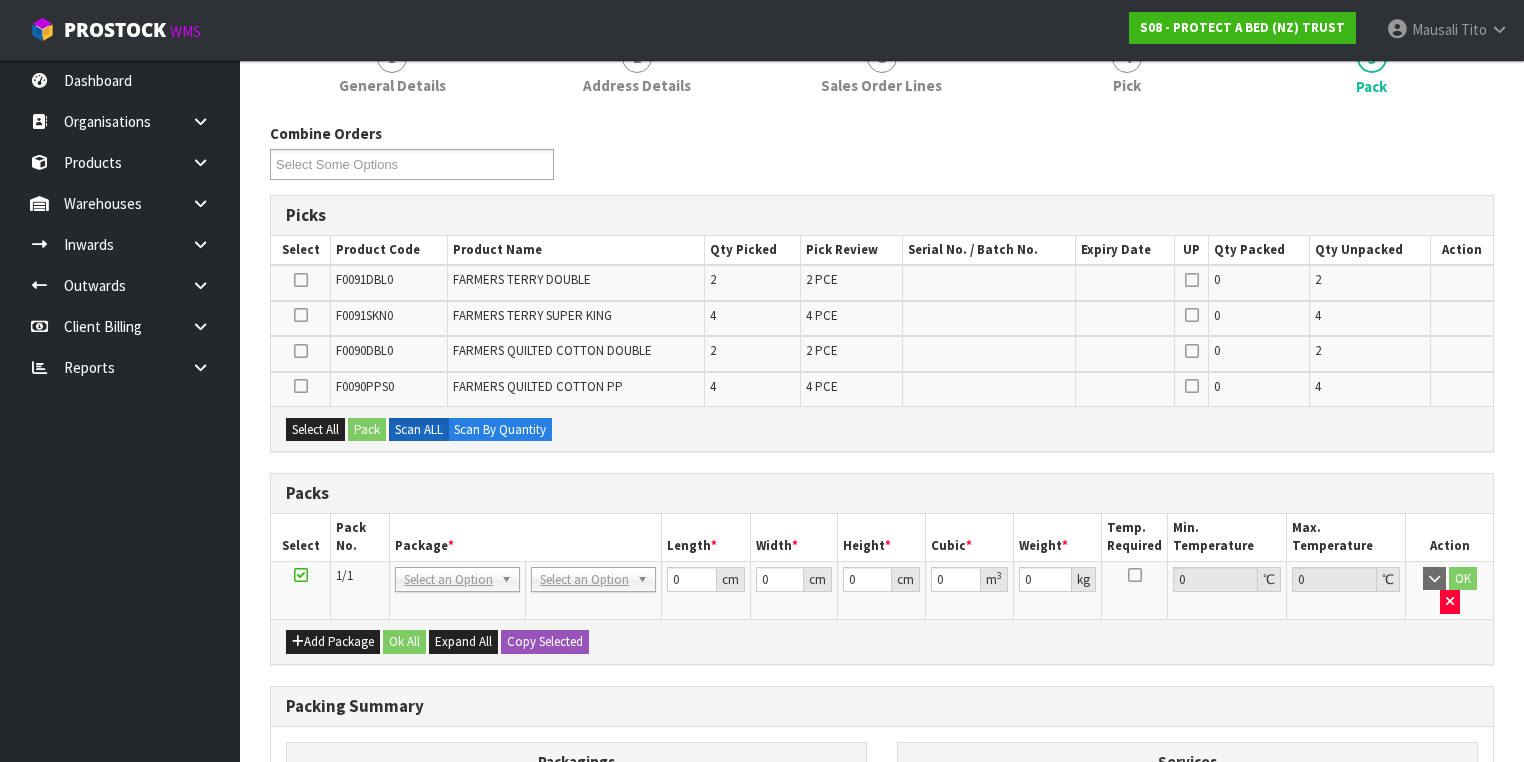 click on "Select All
Pack
Scan ALL
Scan By Quantity" at bounding box center (882, 428) 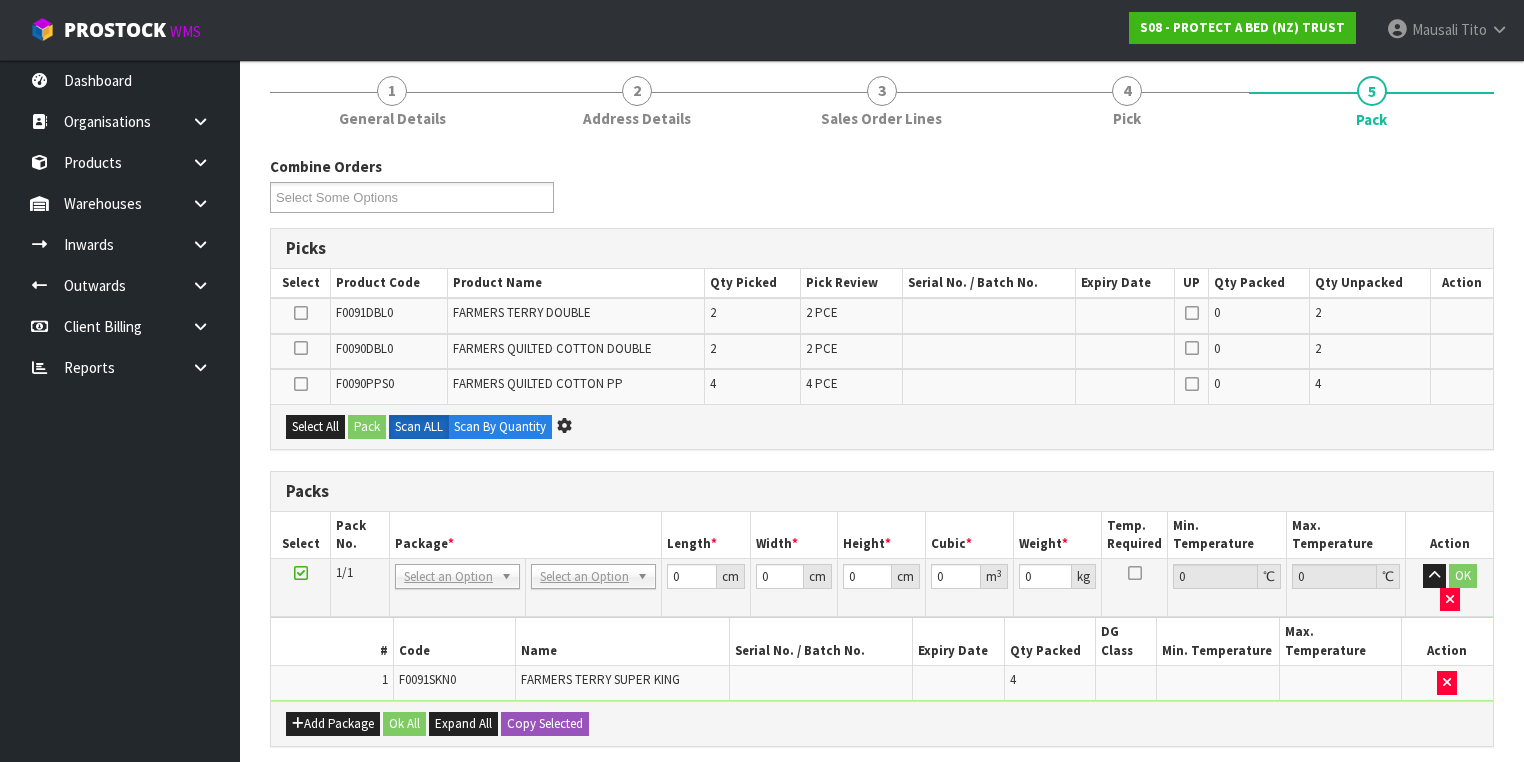 scroll, scrollTop: 0, scrollLeft: 0, axis: both 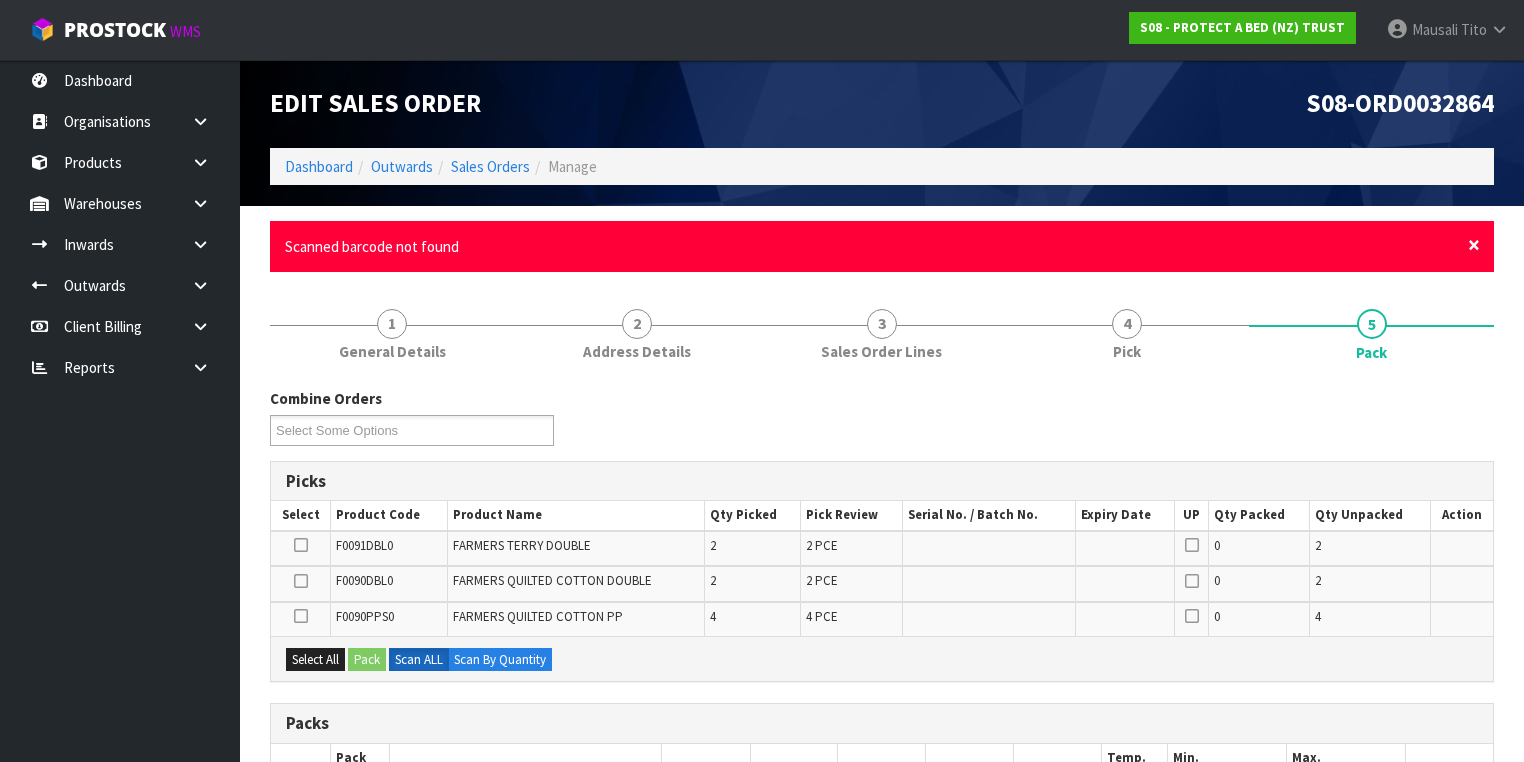 click on "×" at bounding box center [1474, 245] 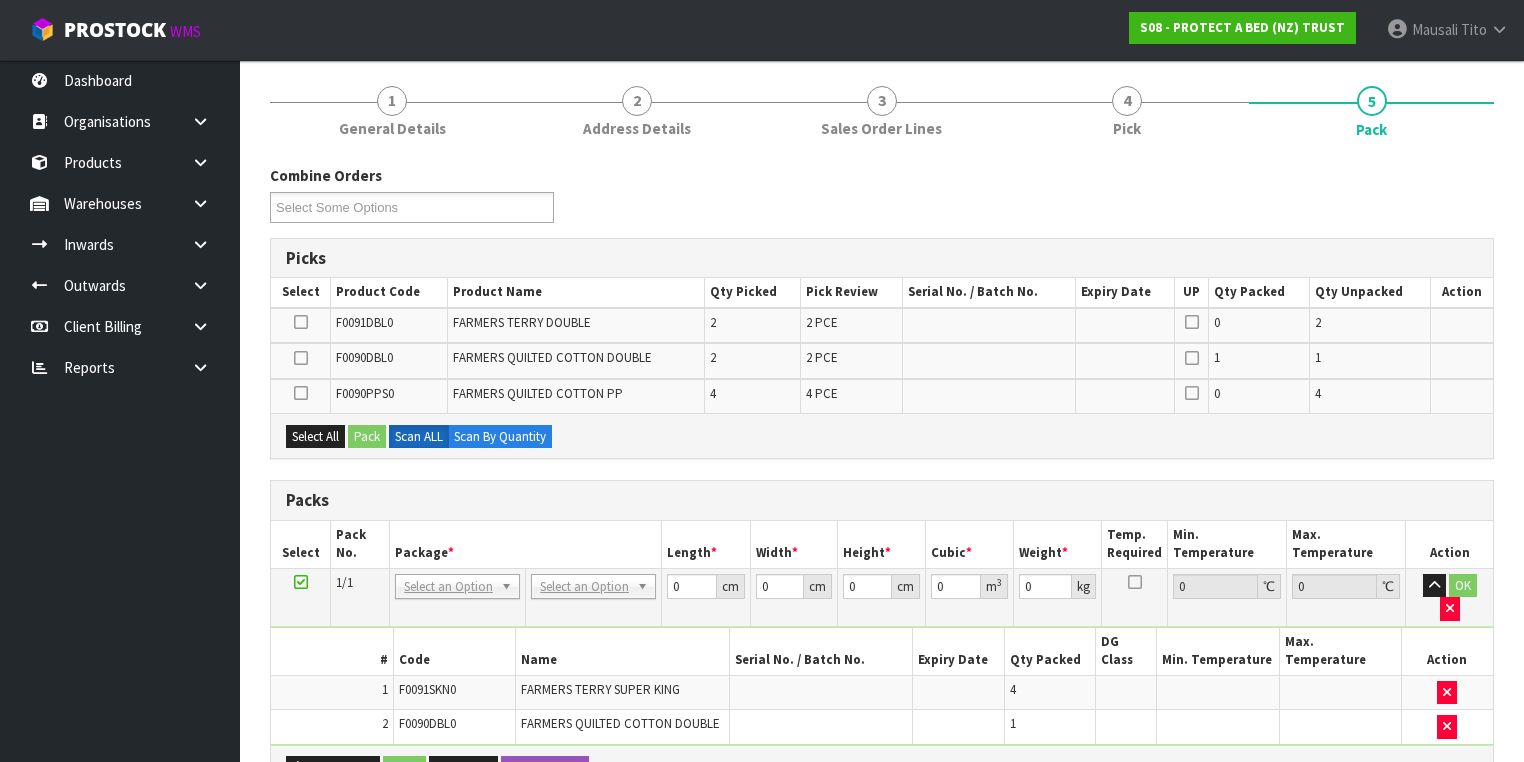 scroll, scrollTop: 0, scrollLeft: 0, axis: both 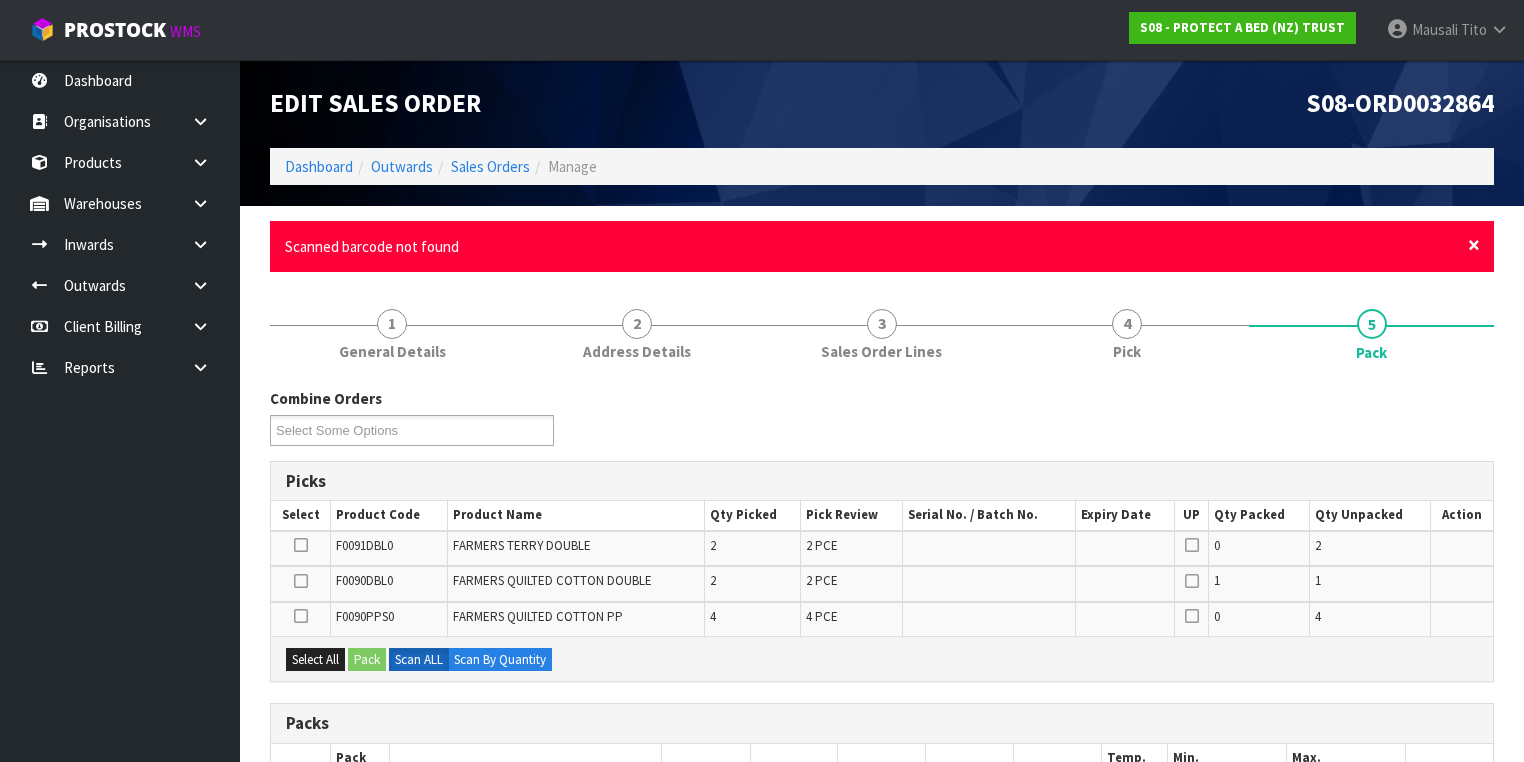 click on "×" at bounding box center [1474, 245] 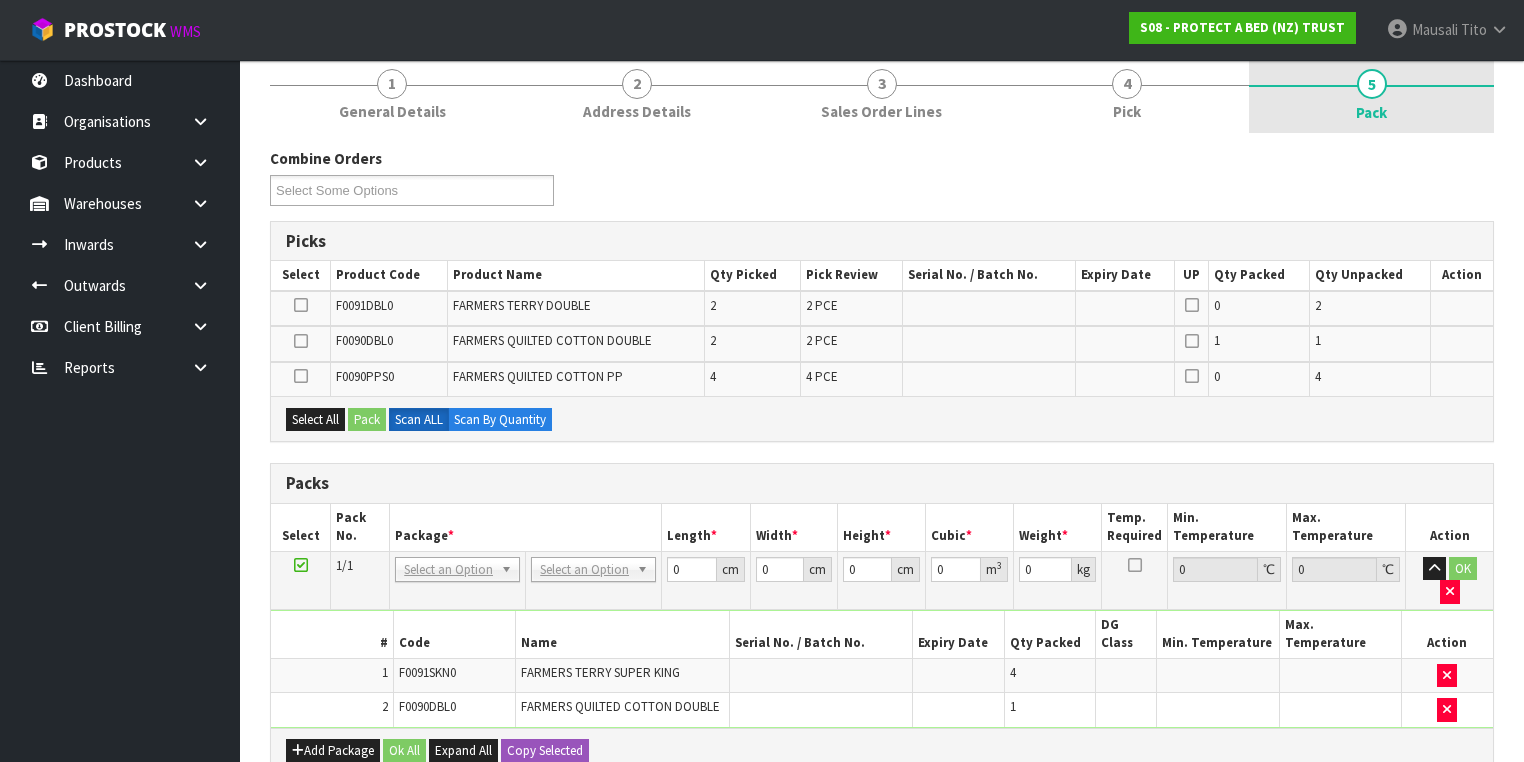 scroll, scrollTop: 0, scrollLeft: 0, axis: both 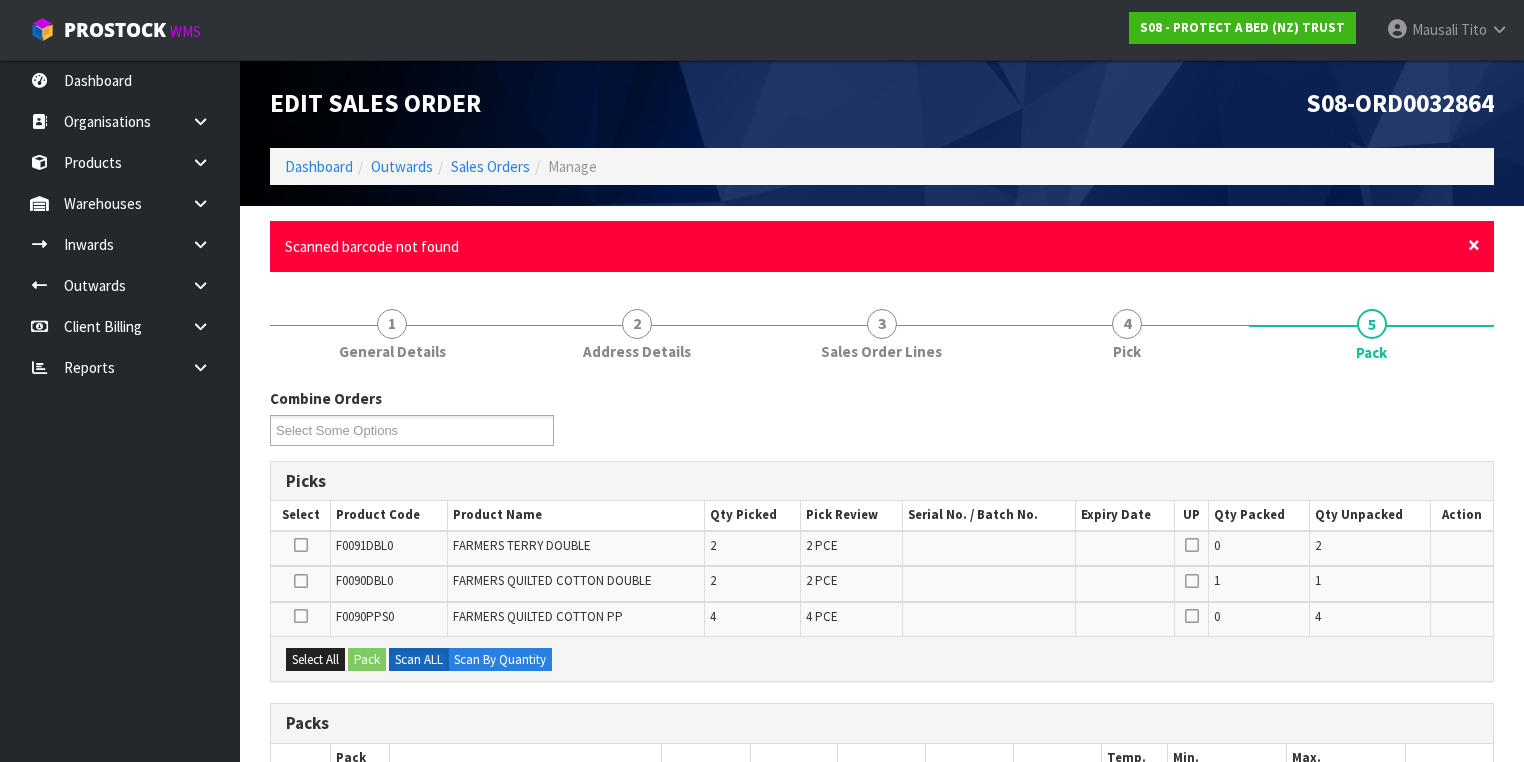 click on "×" at bounding box center (1474, 245) 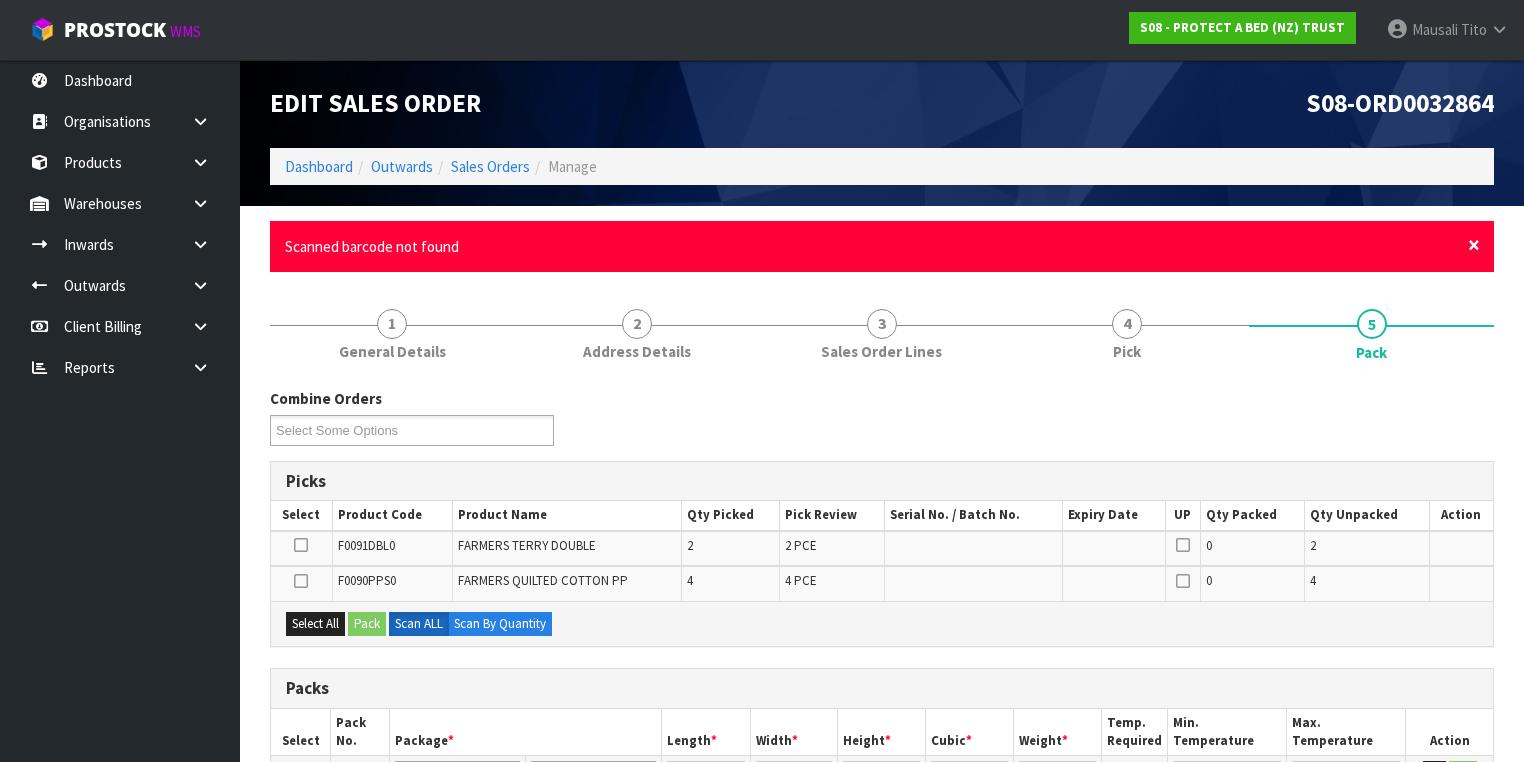 click on "×" at bounding box center [1474, 245] 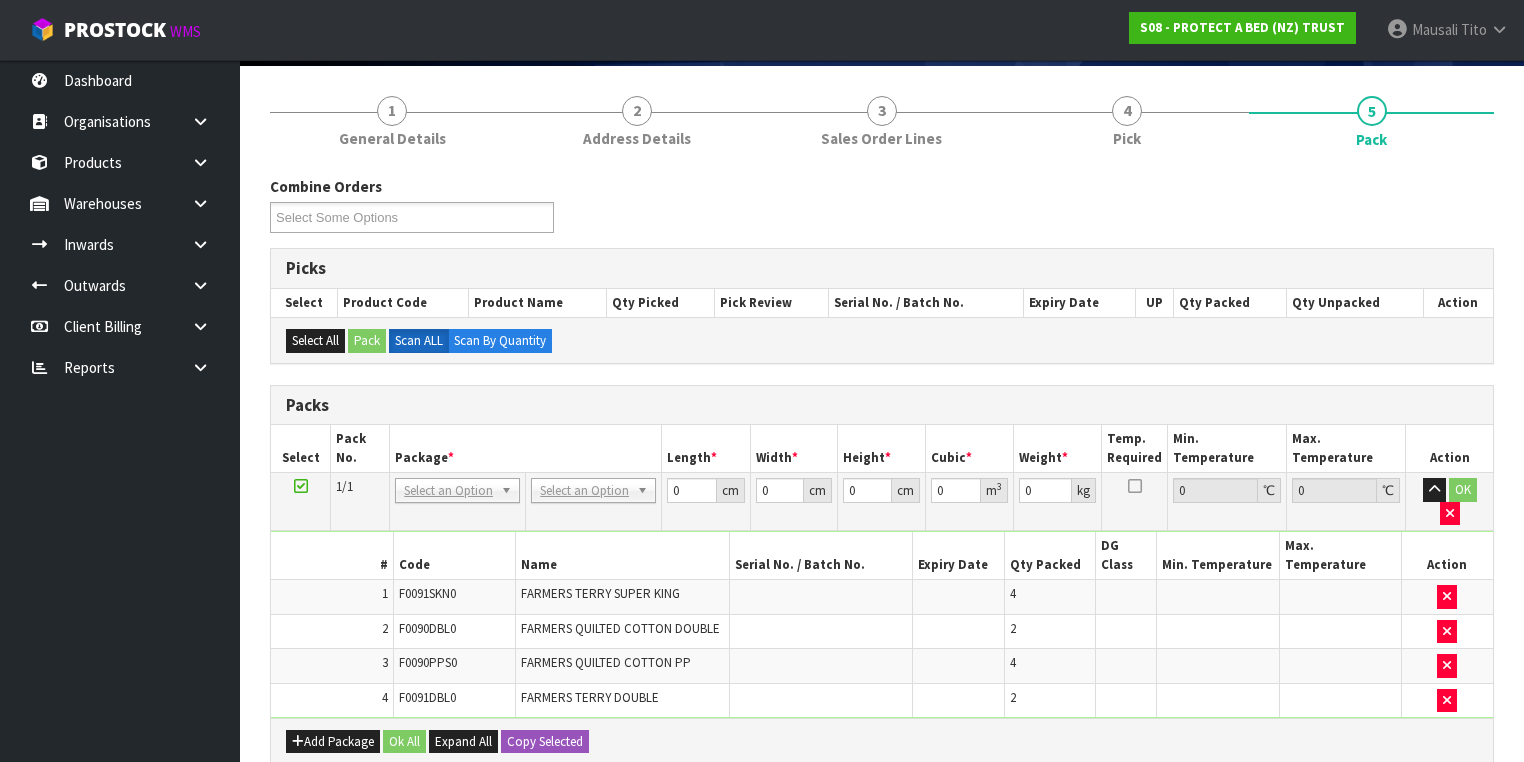 scroll, scrollTop: 300, scrollLeft: 0, axis: vertical 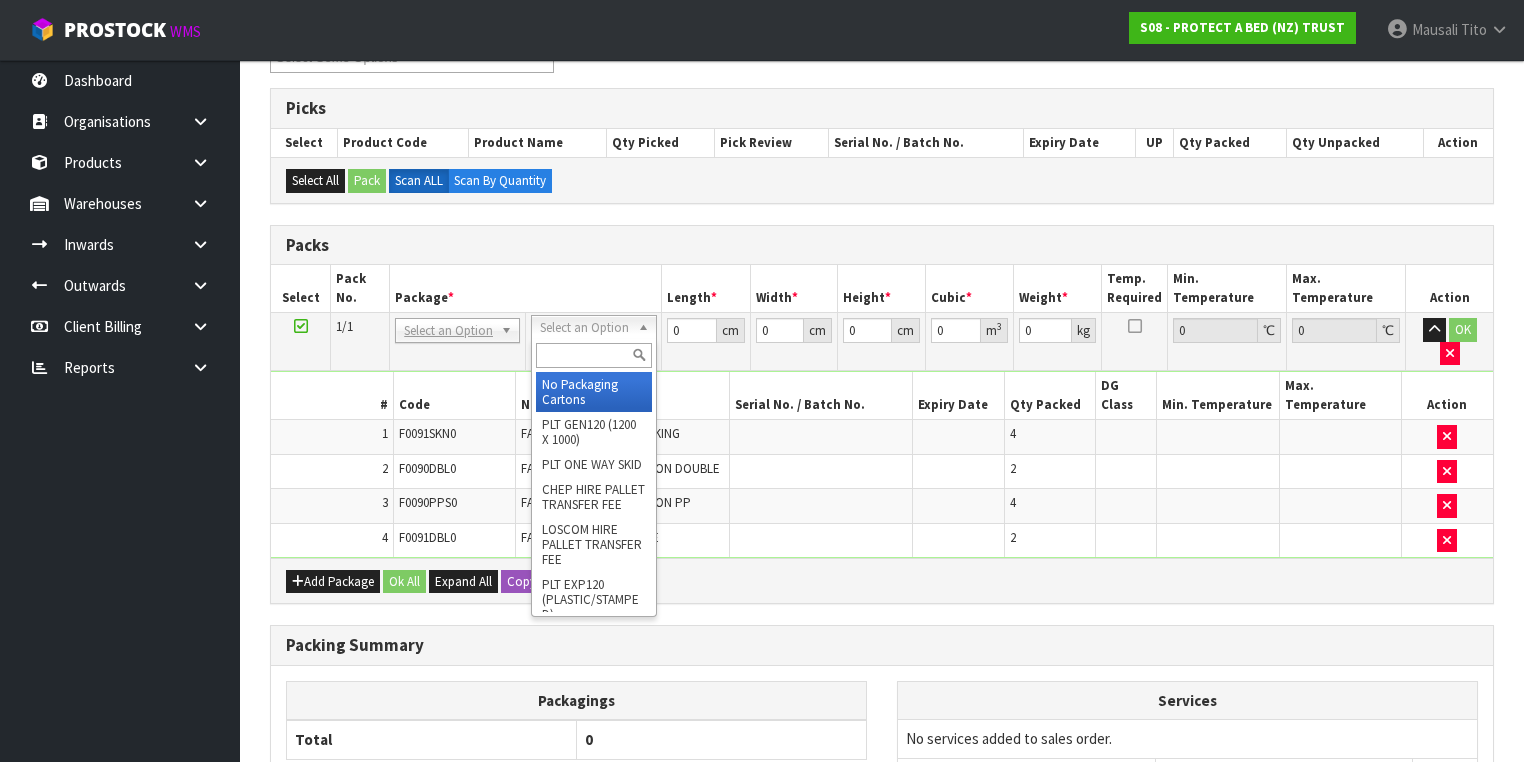 click at bounding box center (593, 355) 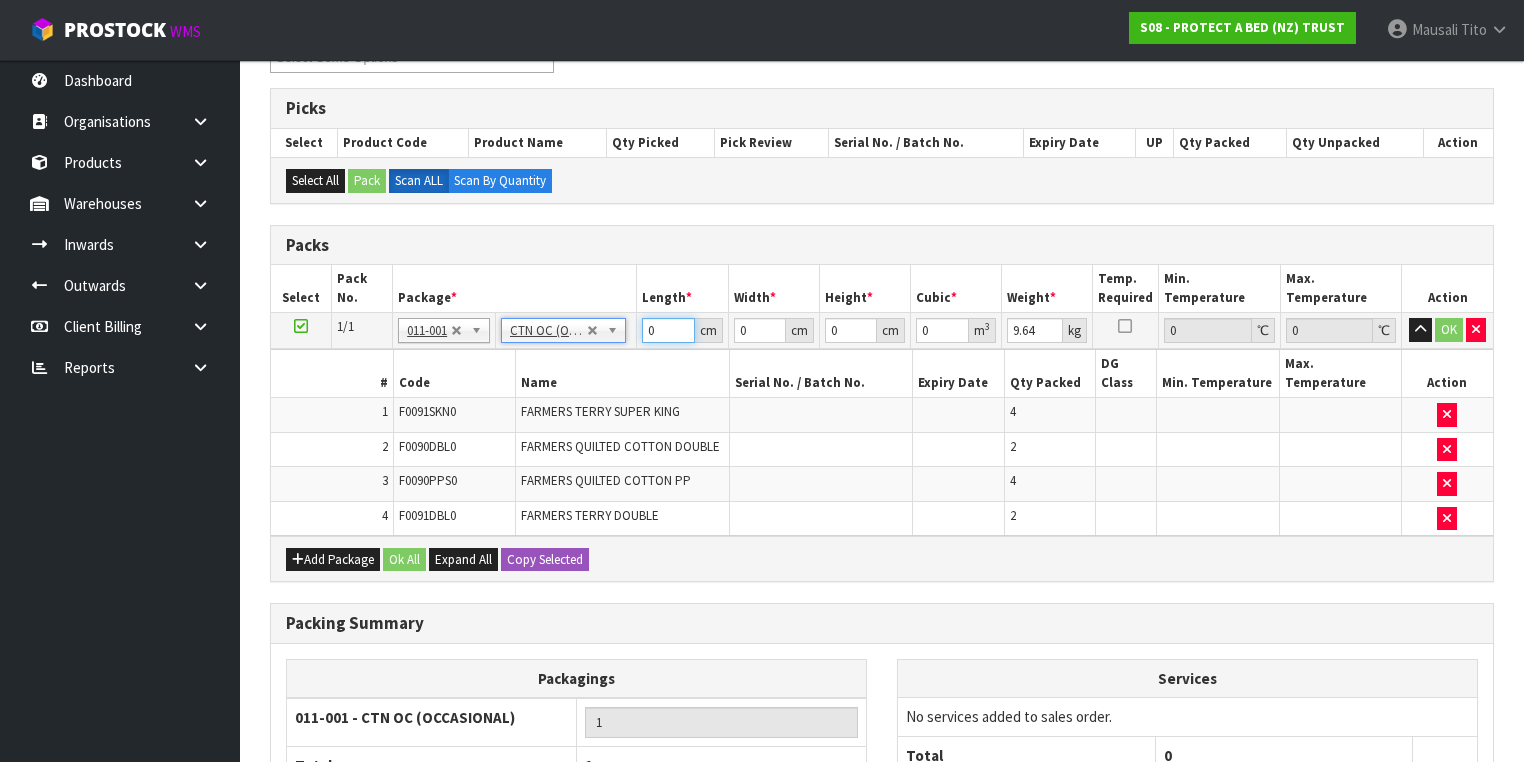 drag, startPoint x: 648, startPoint y: 339, endPoint x: 594, endPoint y: 374, distance: 64.3506 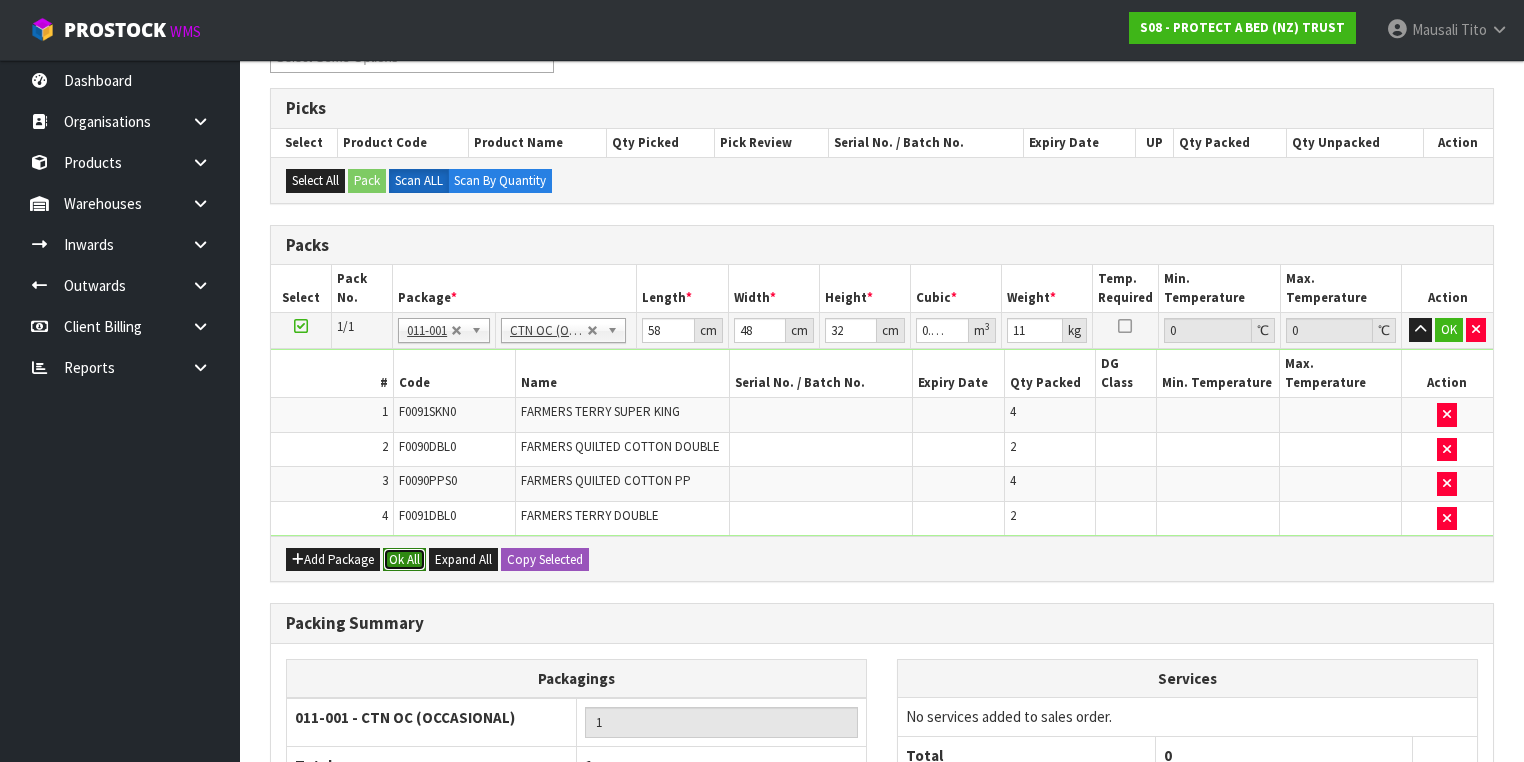 click on "Ok All" at bounding box center [404, 560] 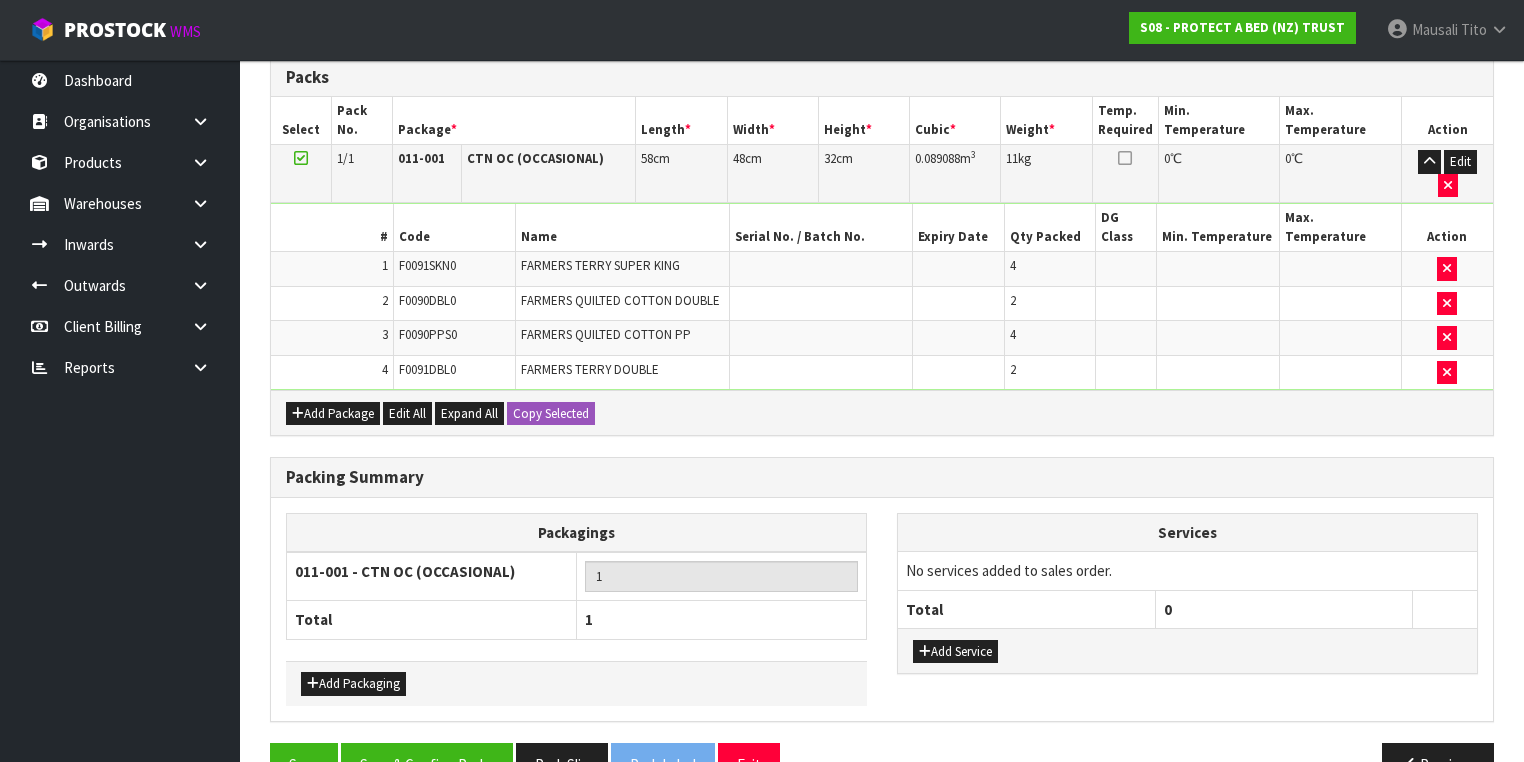 scroll, scrollTop: 468, scrollLeft: 0, axis: vertical 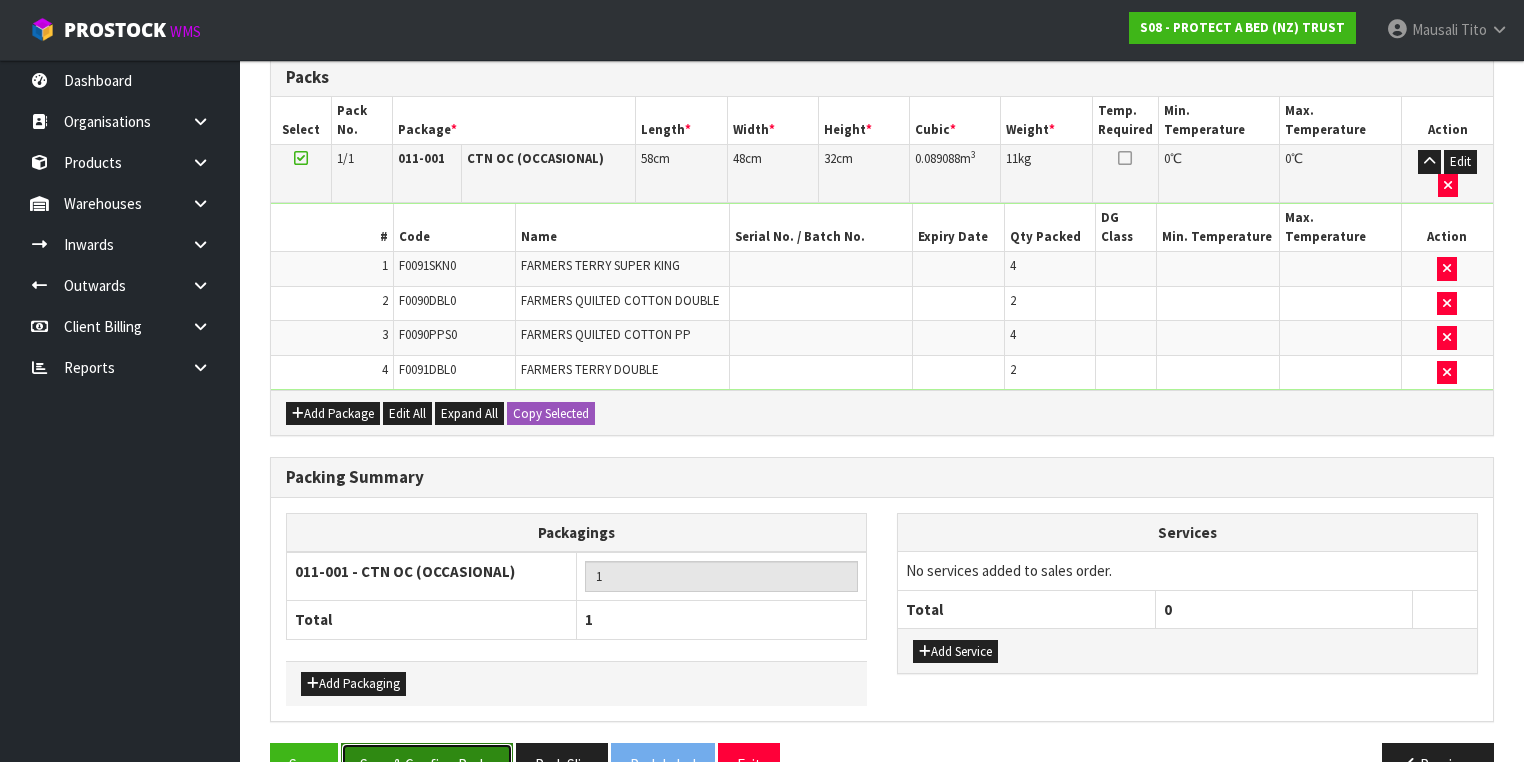 click on "Save & Confirm Packs" at bounding box center [427, 764] 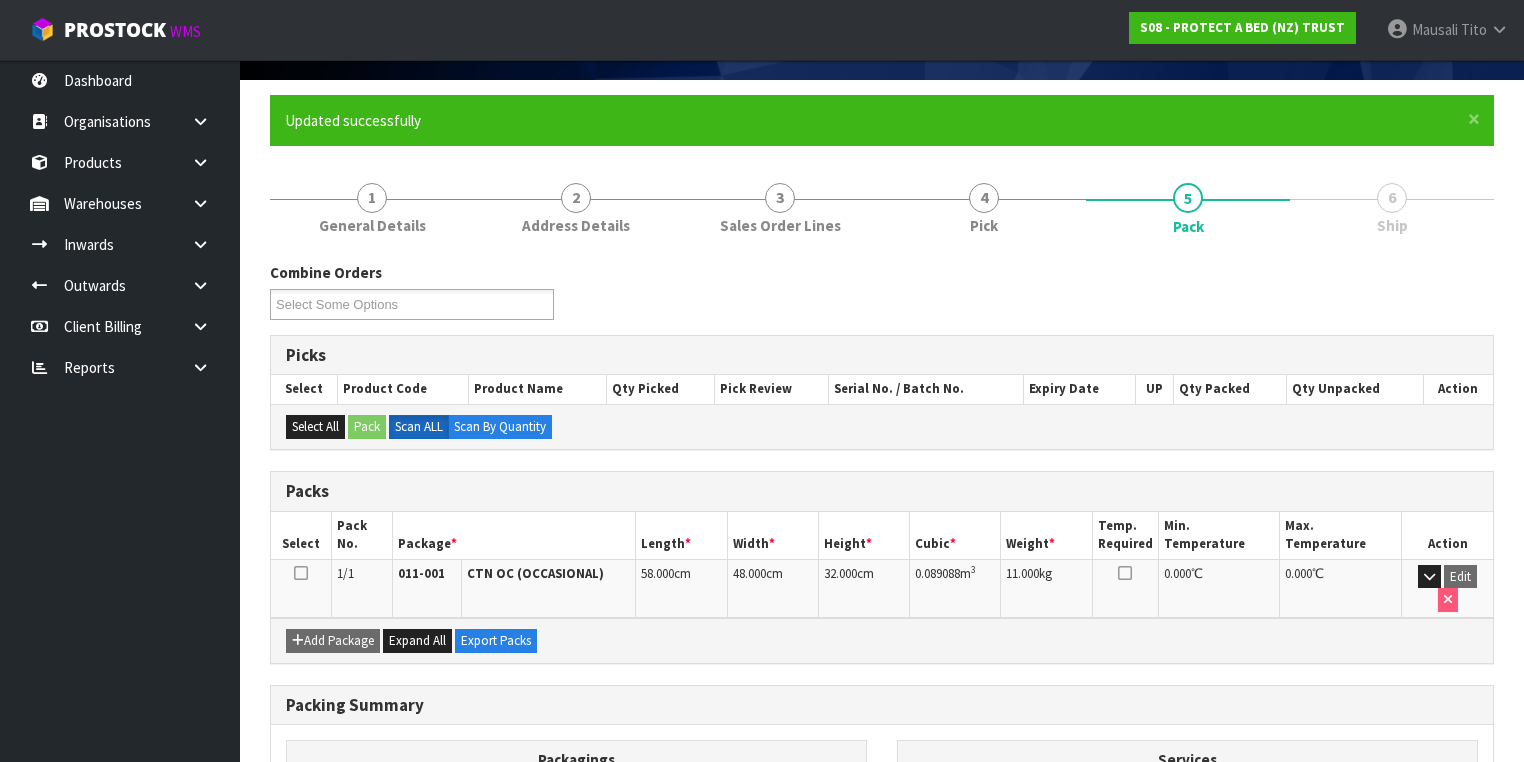 scroll, scrollTop: 332, scrollLeft: 0, axis: vertical 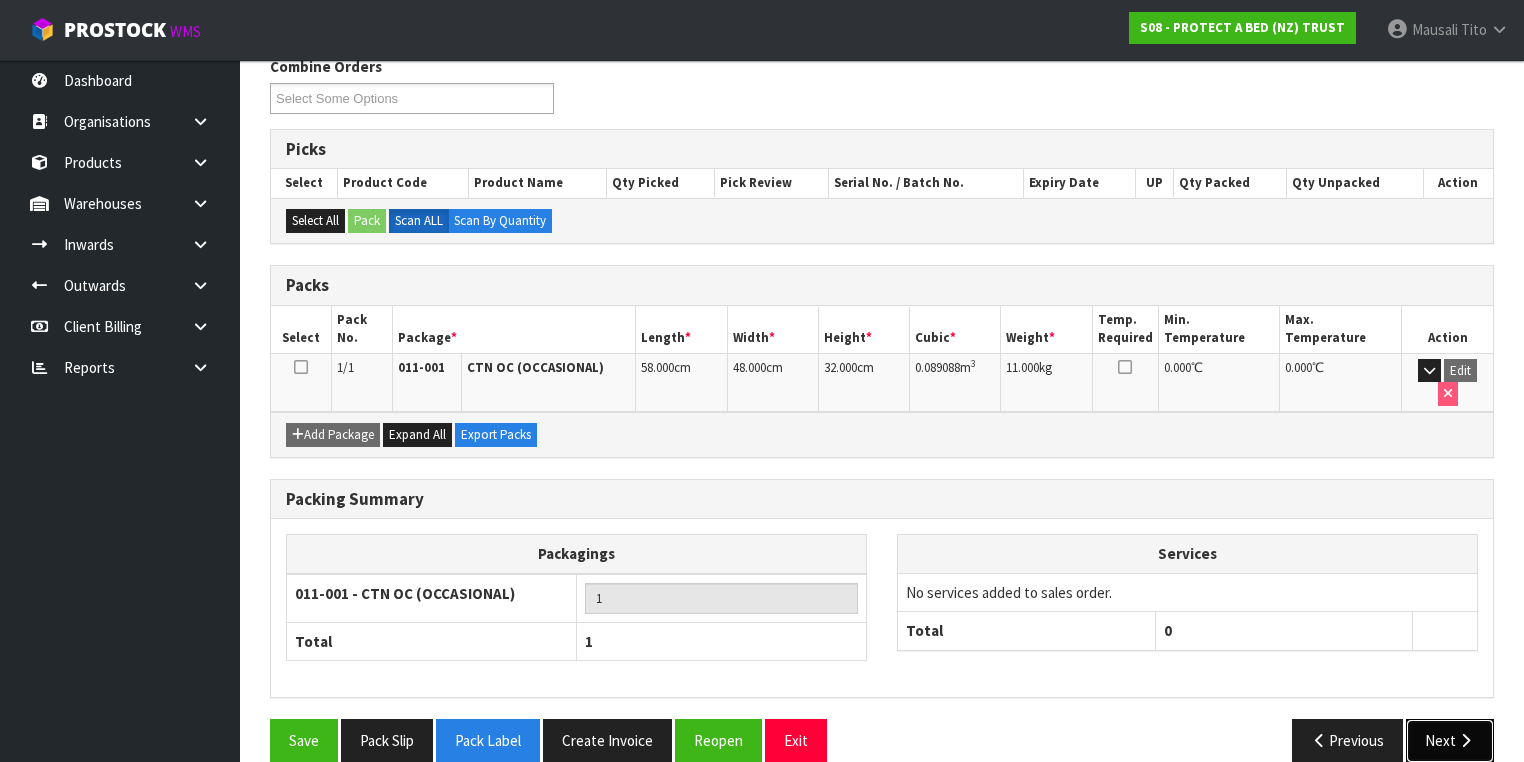 click on "Next" at bounding box center (1450, 740) 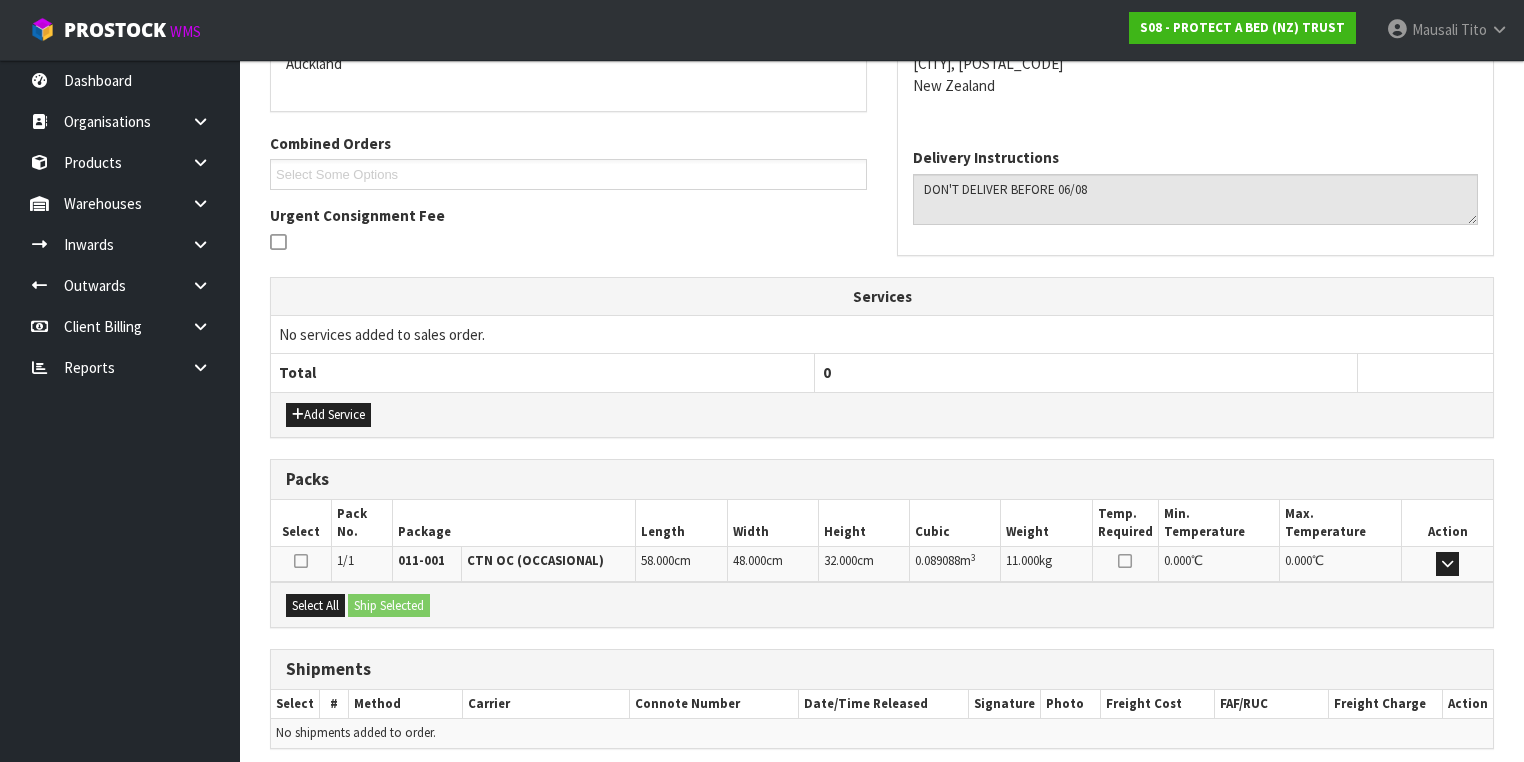 scroll, scrollTop: 528, scrollLeft: 0, axis: vertical 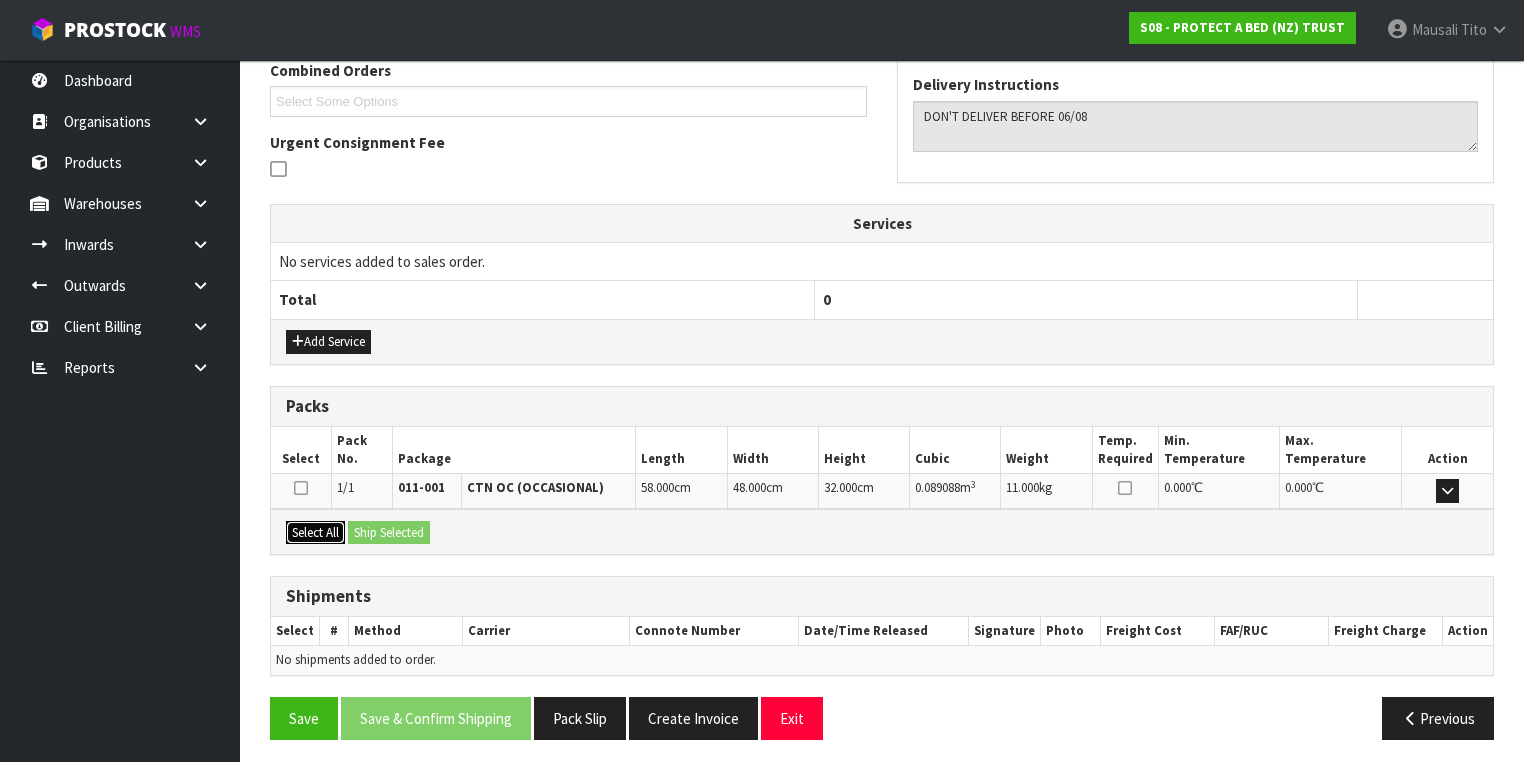 click on "Select All" at bounding box center [315, 533] 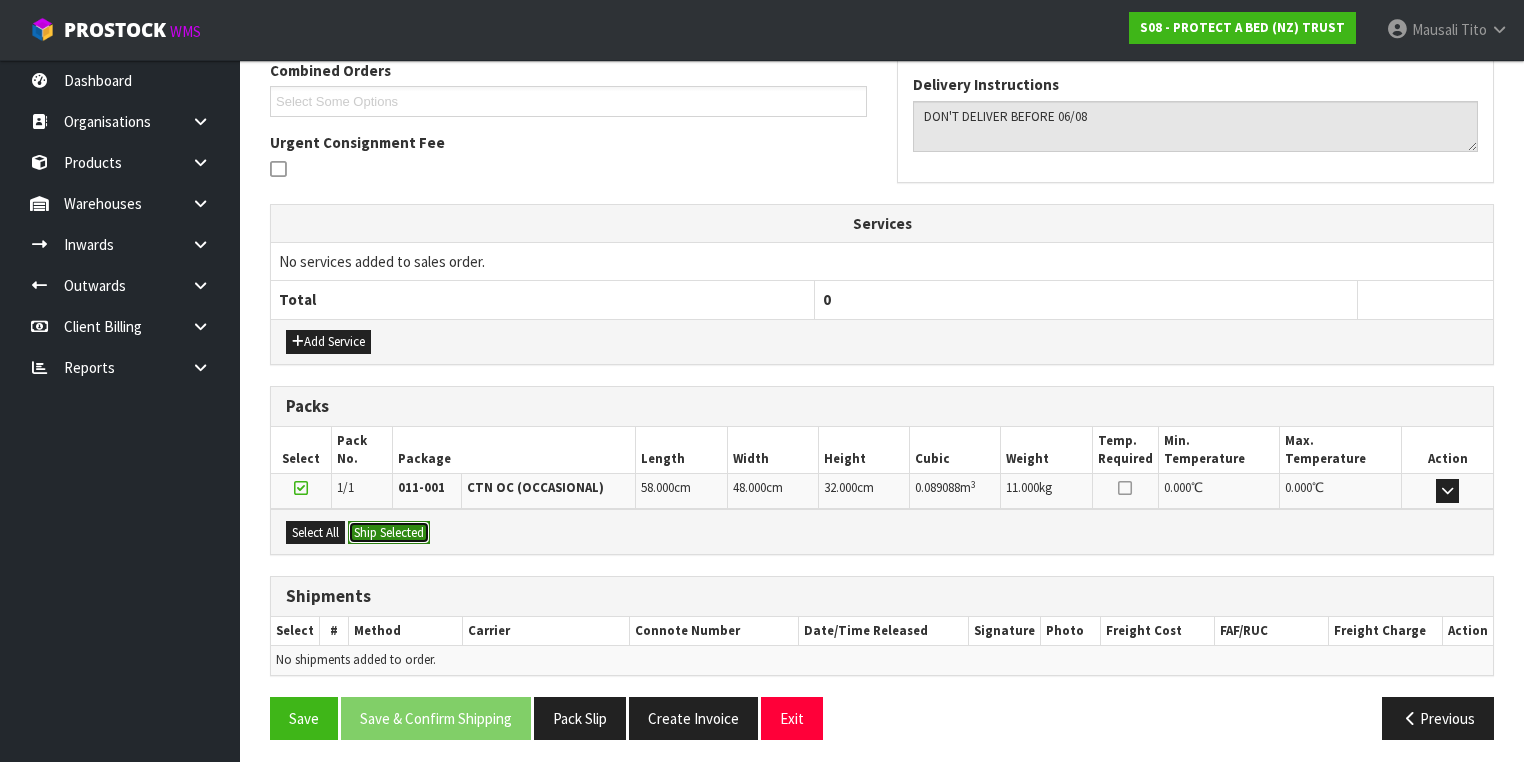 click on "Ship Selected" at bounding box center [389, 533] 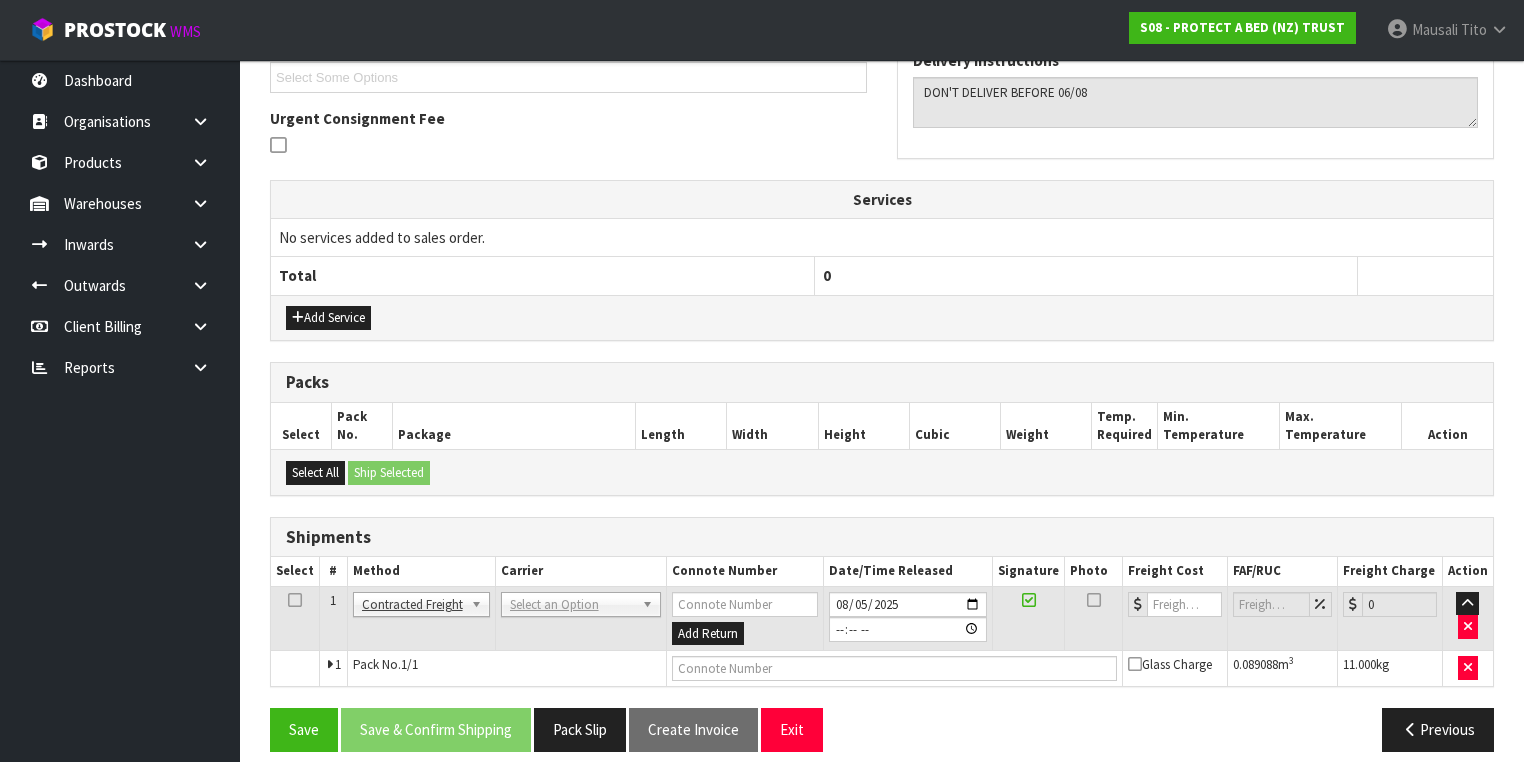 scroll, scrollTop: 564, scrollLeft: 0, axis: vertical 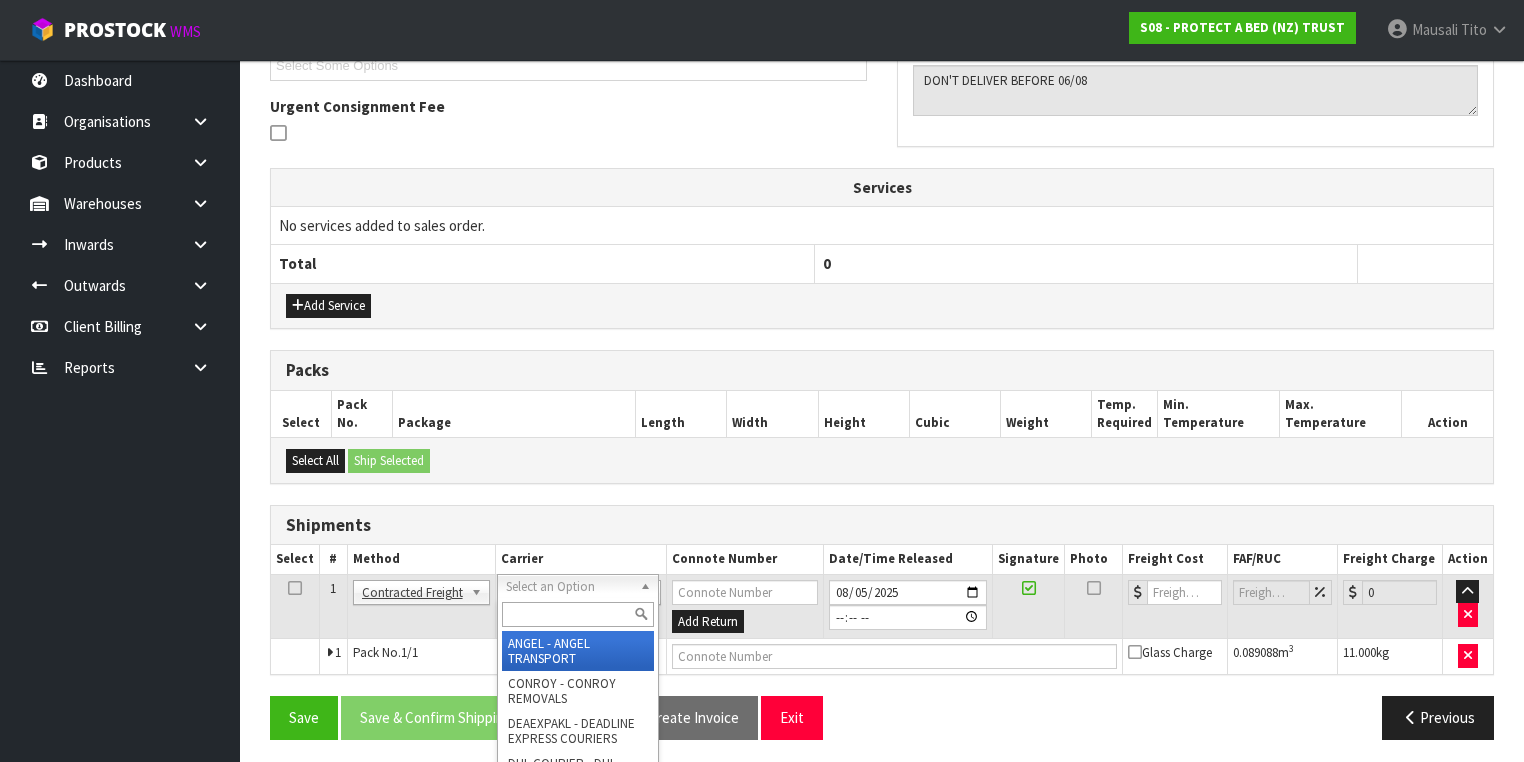 click at bounding box center [578, 614] 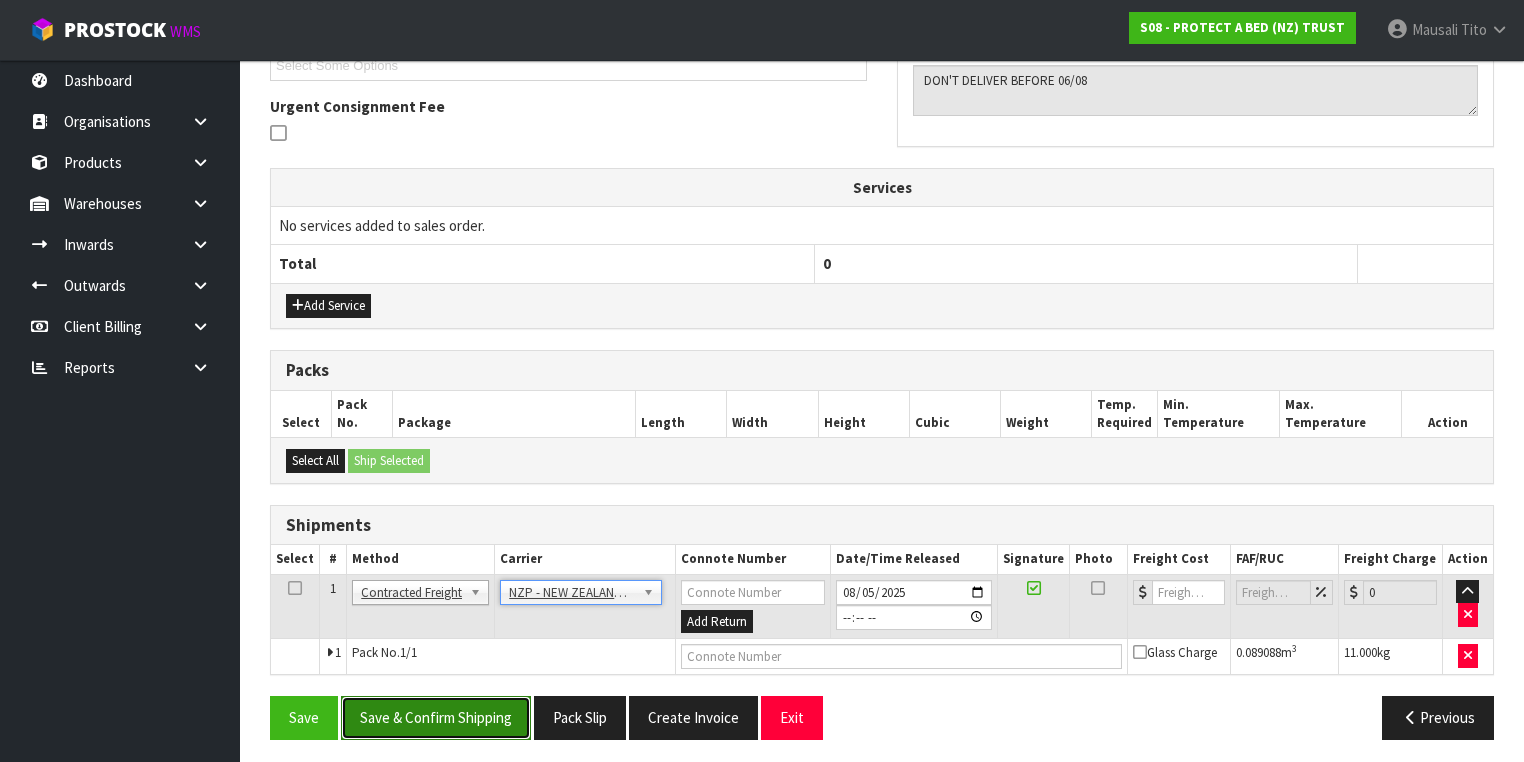 click on "Save & Confirm Shipping" at bounding box center (436, 717) 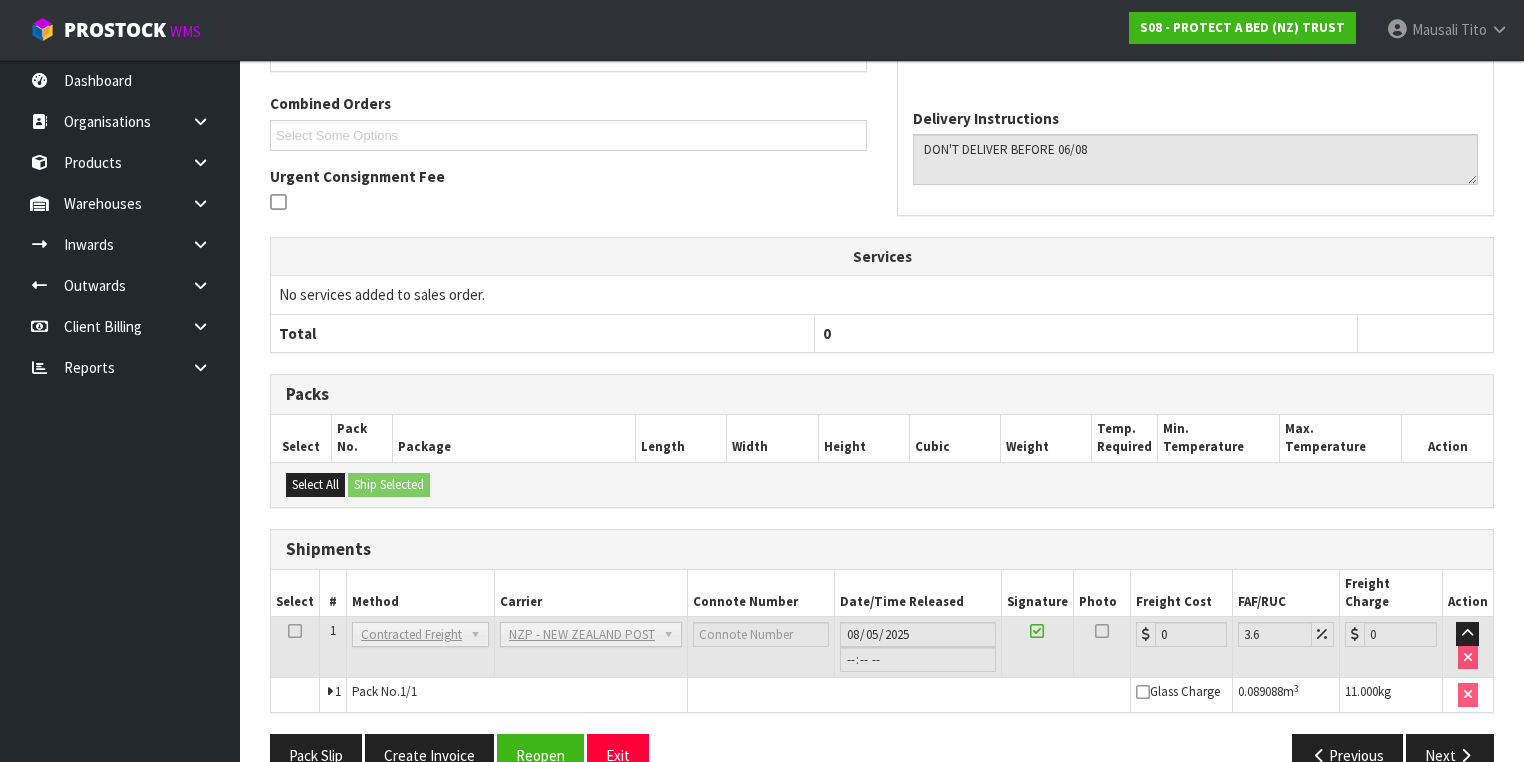 scroll, scrollTop: 536, scrollLeft: 0, axis: vertical 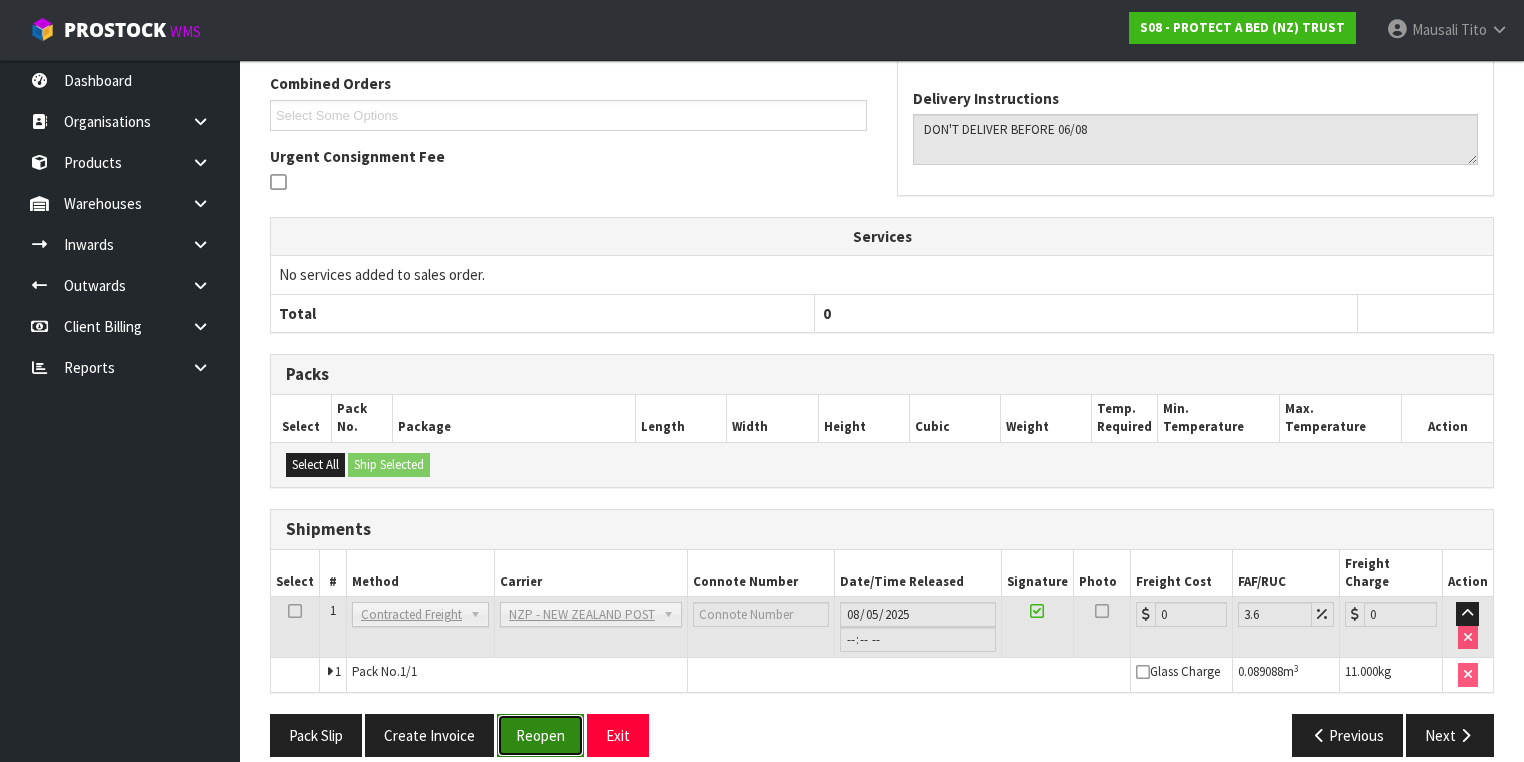 click on "Reopen" at bounding box center [540, 735] 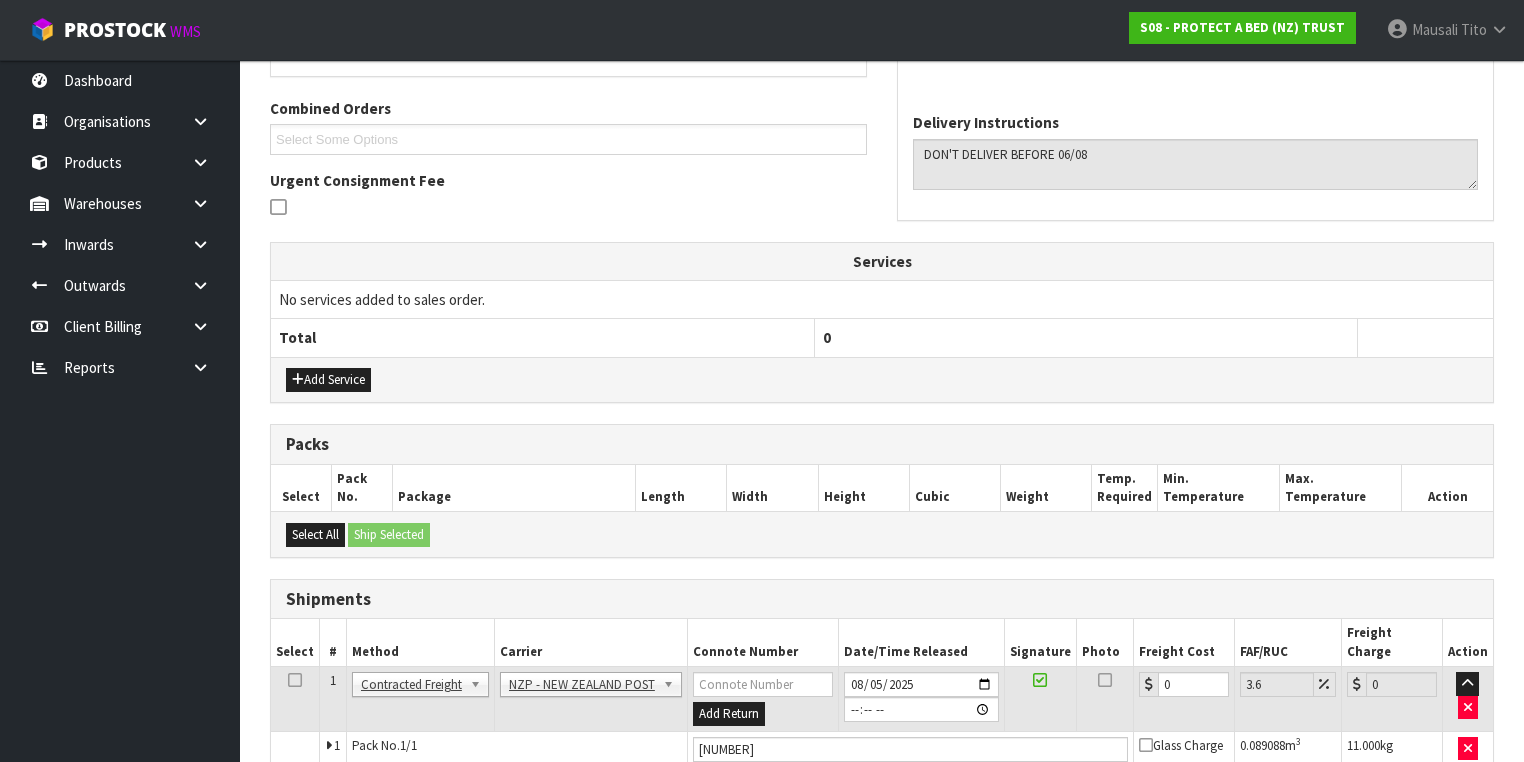 scroll, scrollTop: 582, scrollLeft: 0, axis: vertical 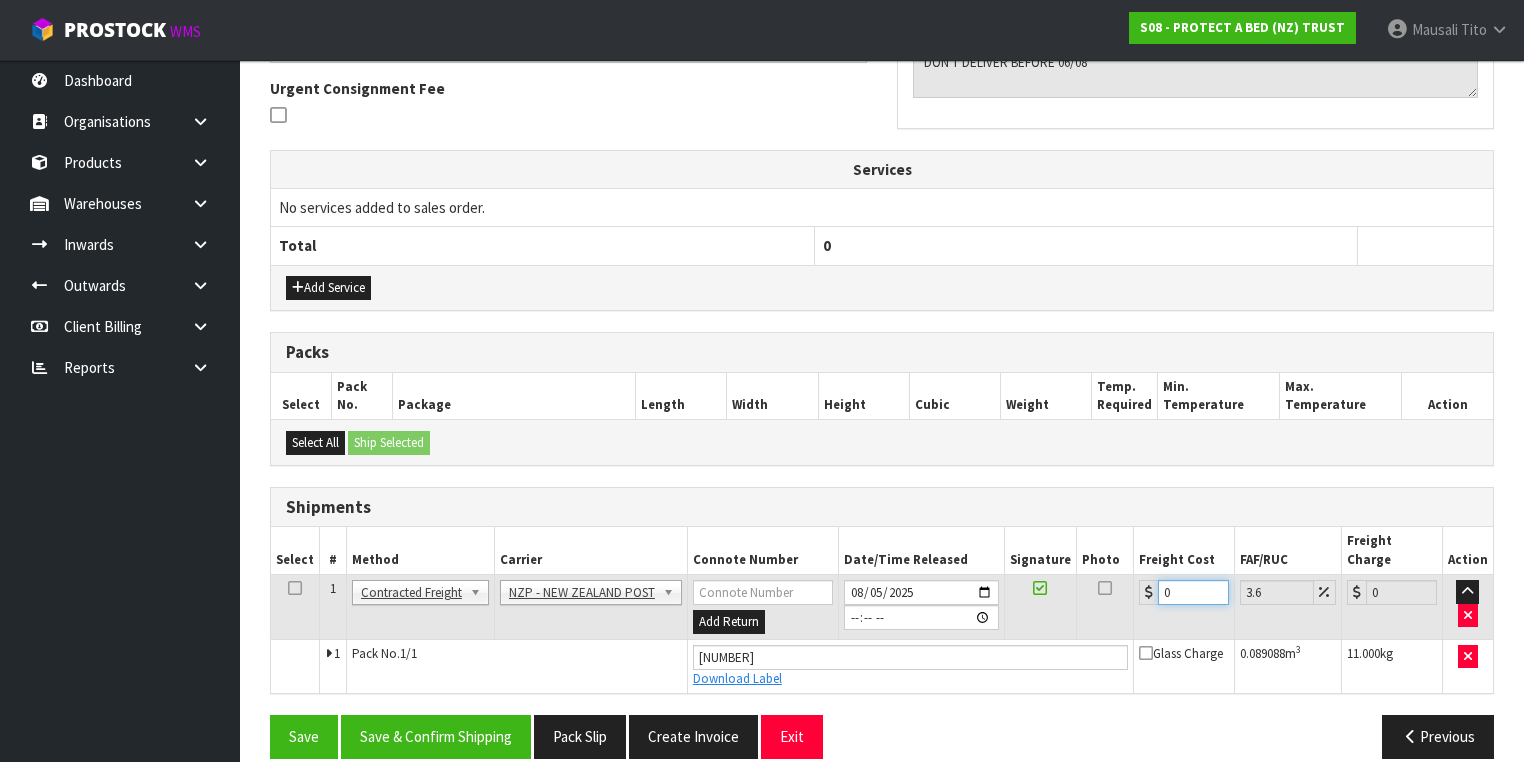 drag, startPoint x: 1176, startPoint y: 562, endPoint x: 1120, endPoint y: 586, distance: 60.926186 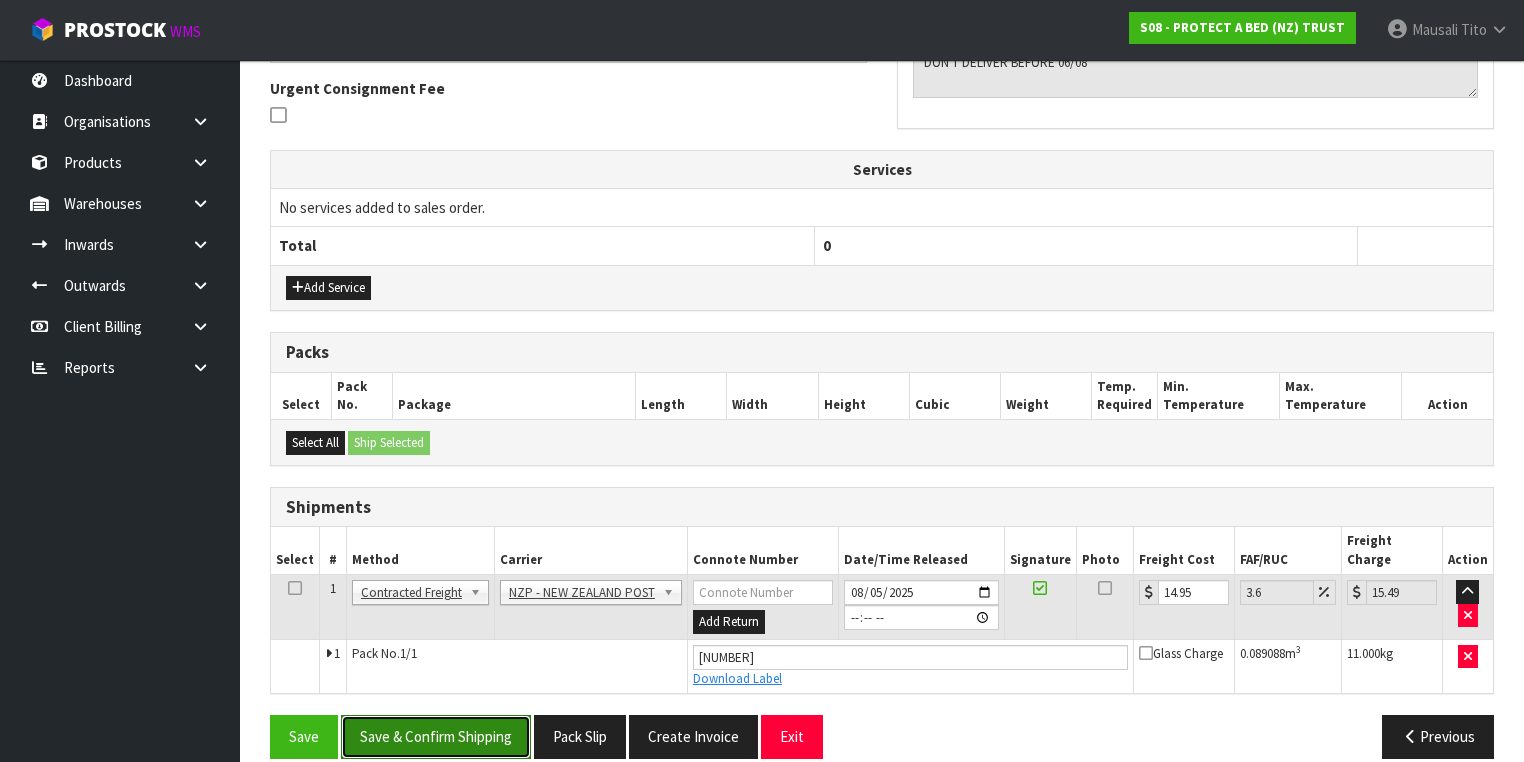 click on "Save & Confirm Shipping" at bounding box center (436, 736) 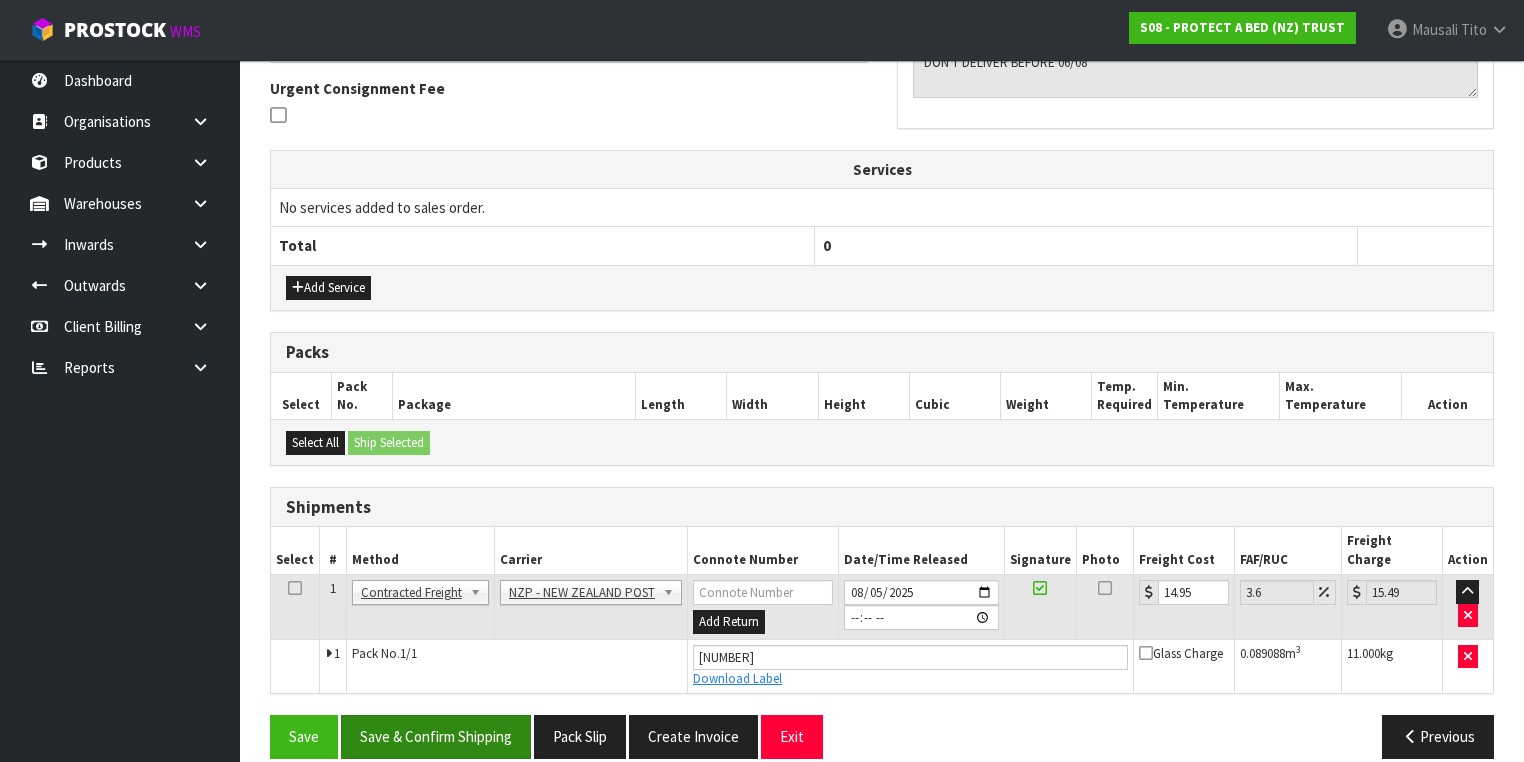 scroll, scrollTop: 0, scrollLeft: 0, axis: both 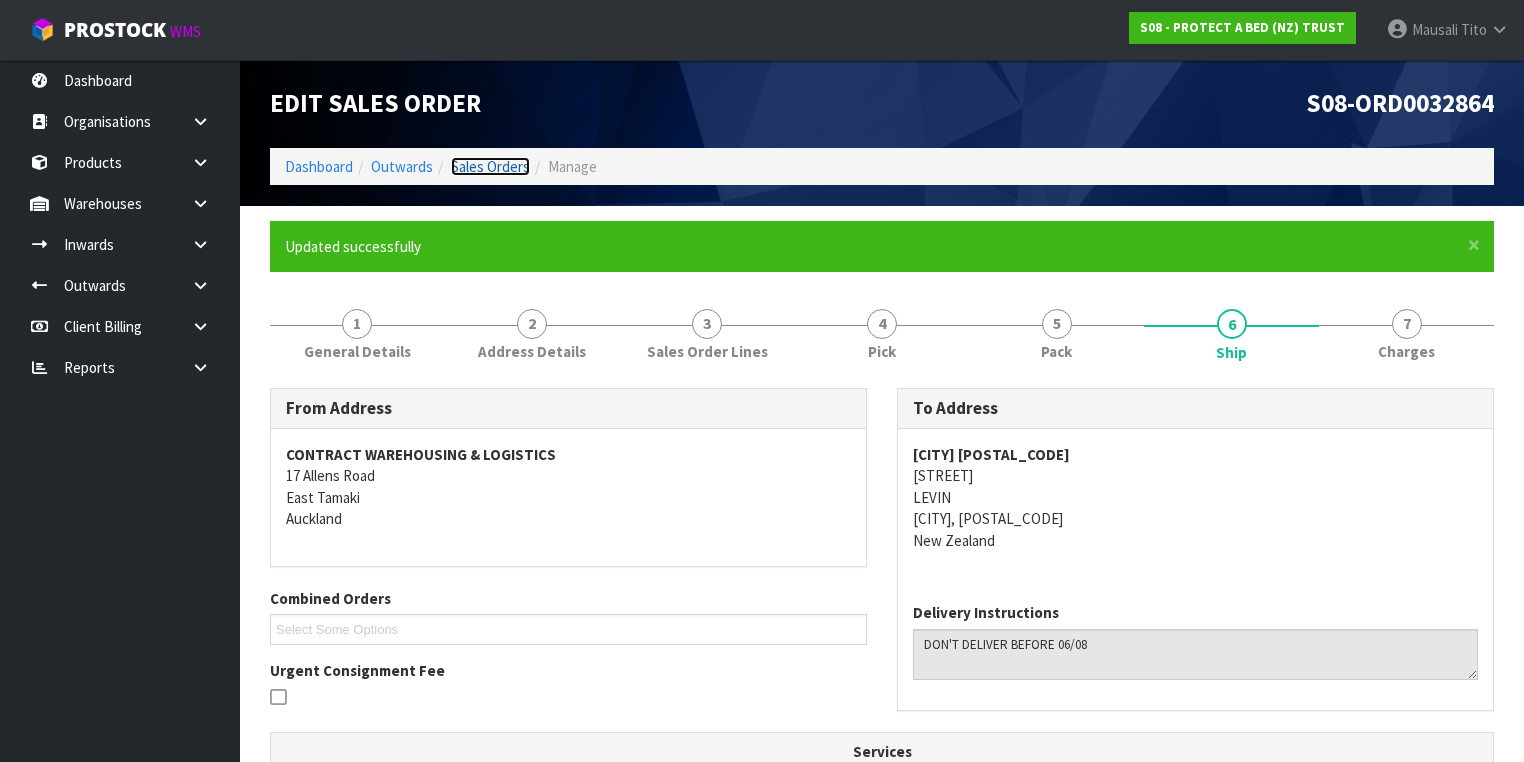 click on "Sales Orders" at bounding box center [490, 166] 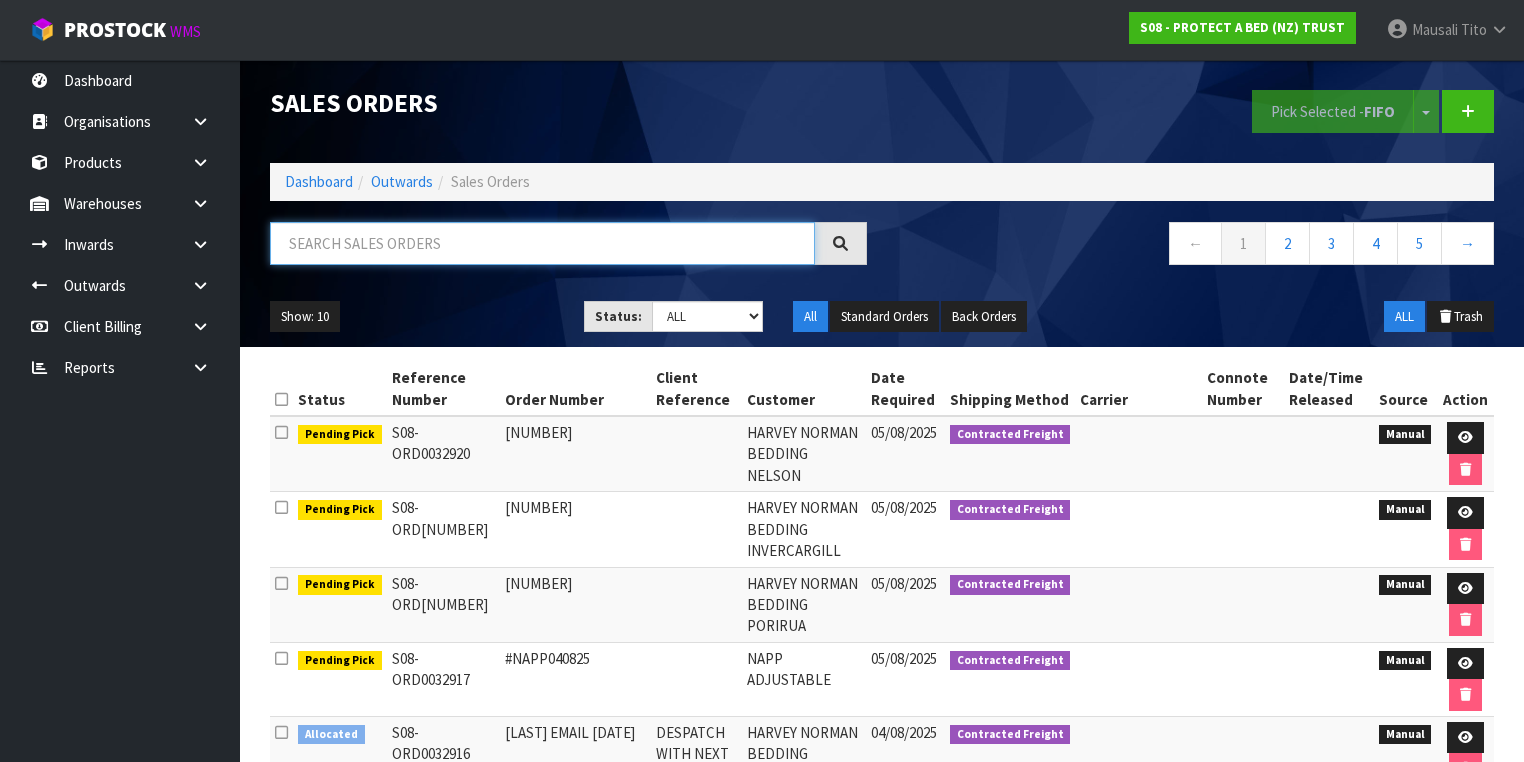 click at bounding box center [542, 243] 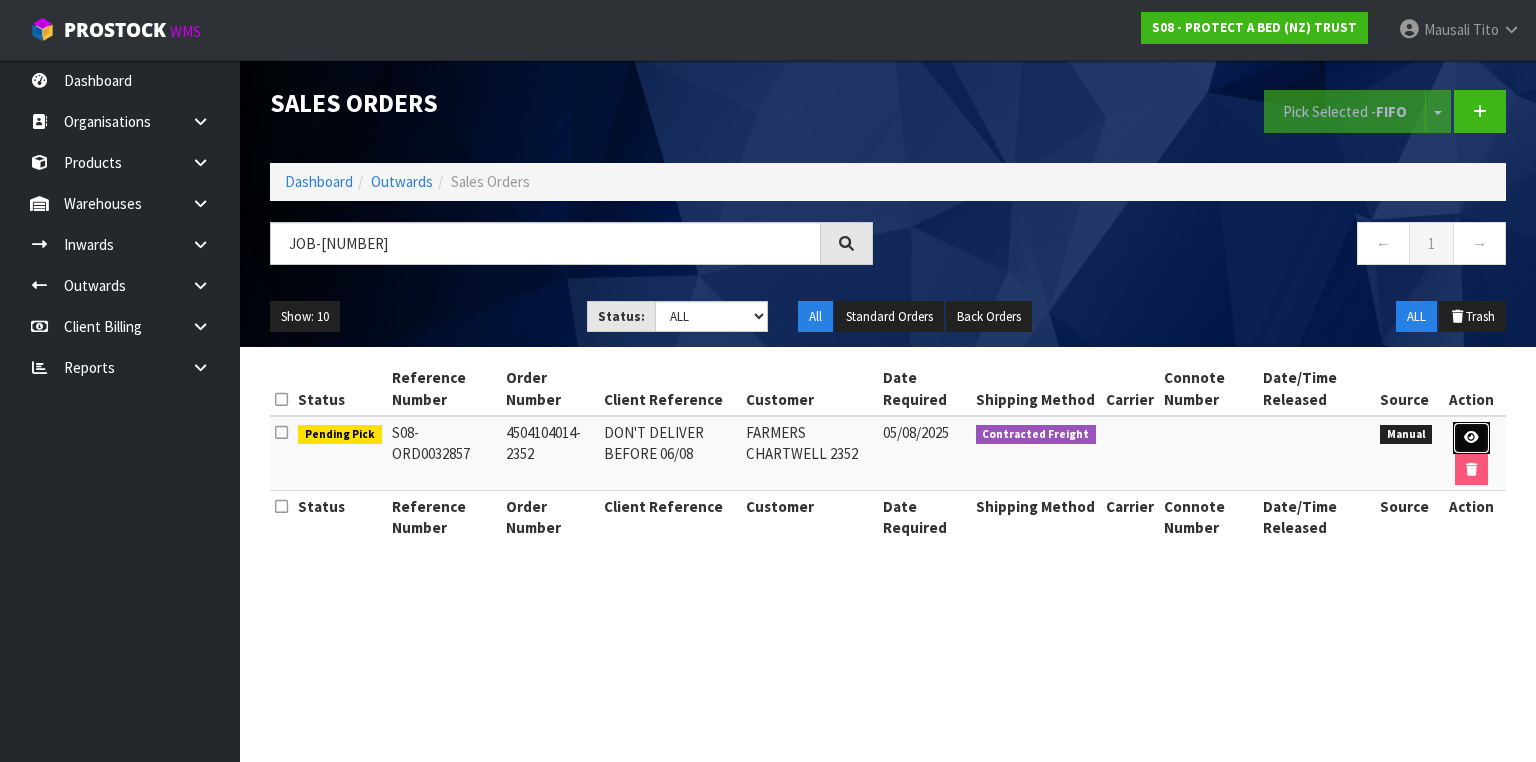 click at bounding box center (1471, 437) 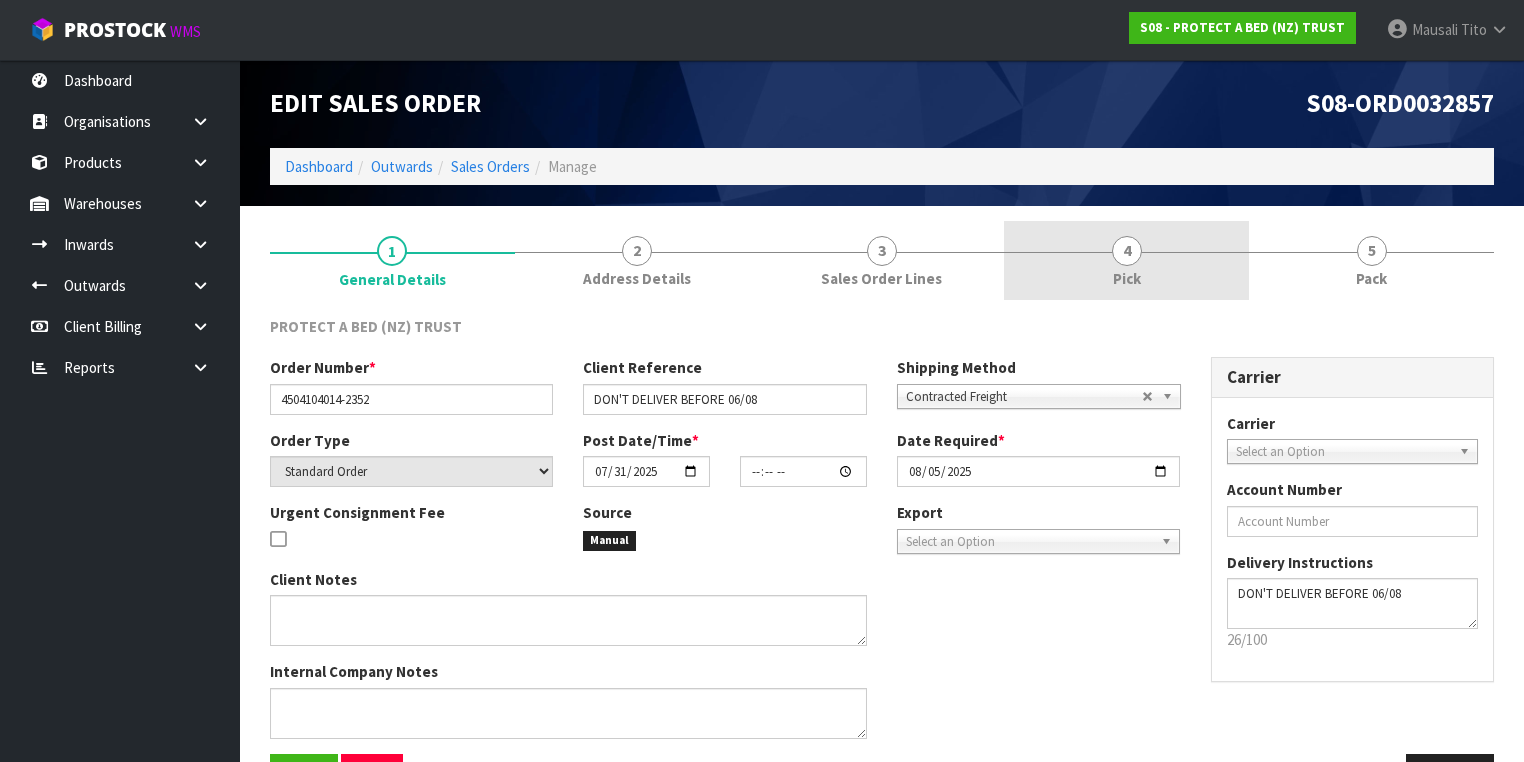 click on "4
Pick" at bounding box center [1126, 260] 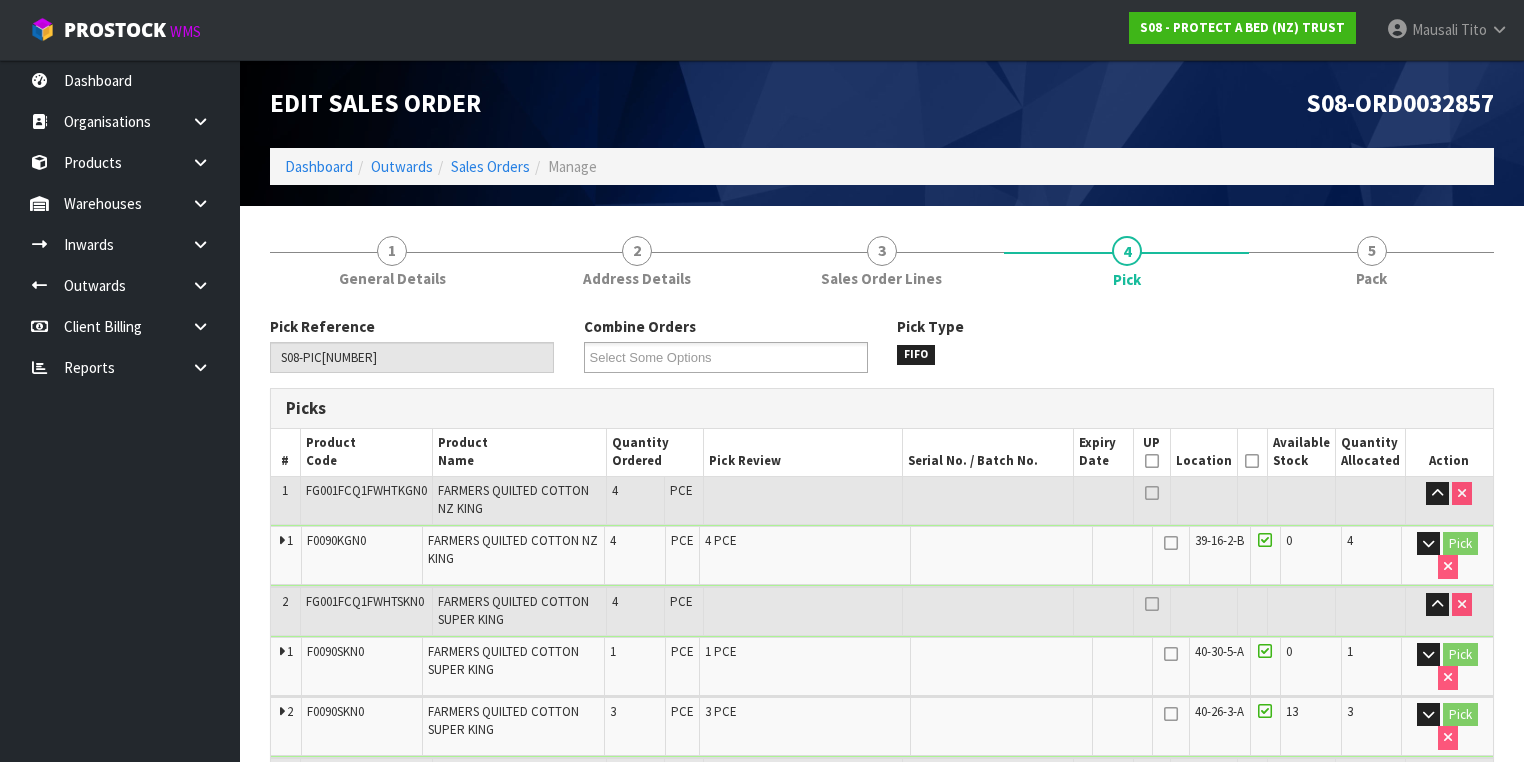 click at bounding box center (1252, 461) 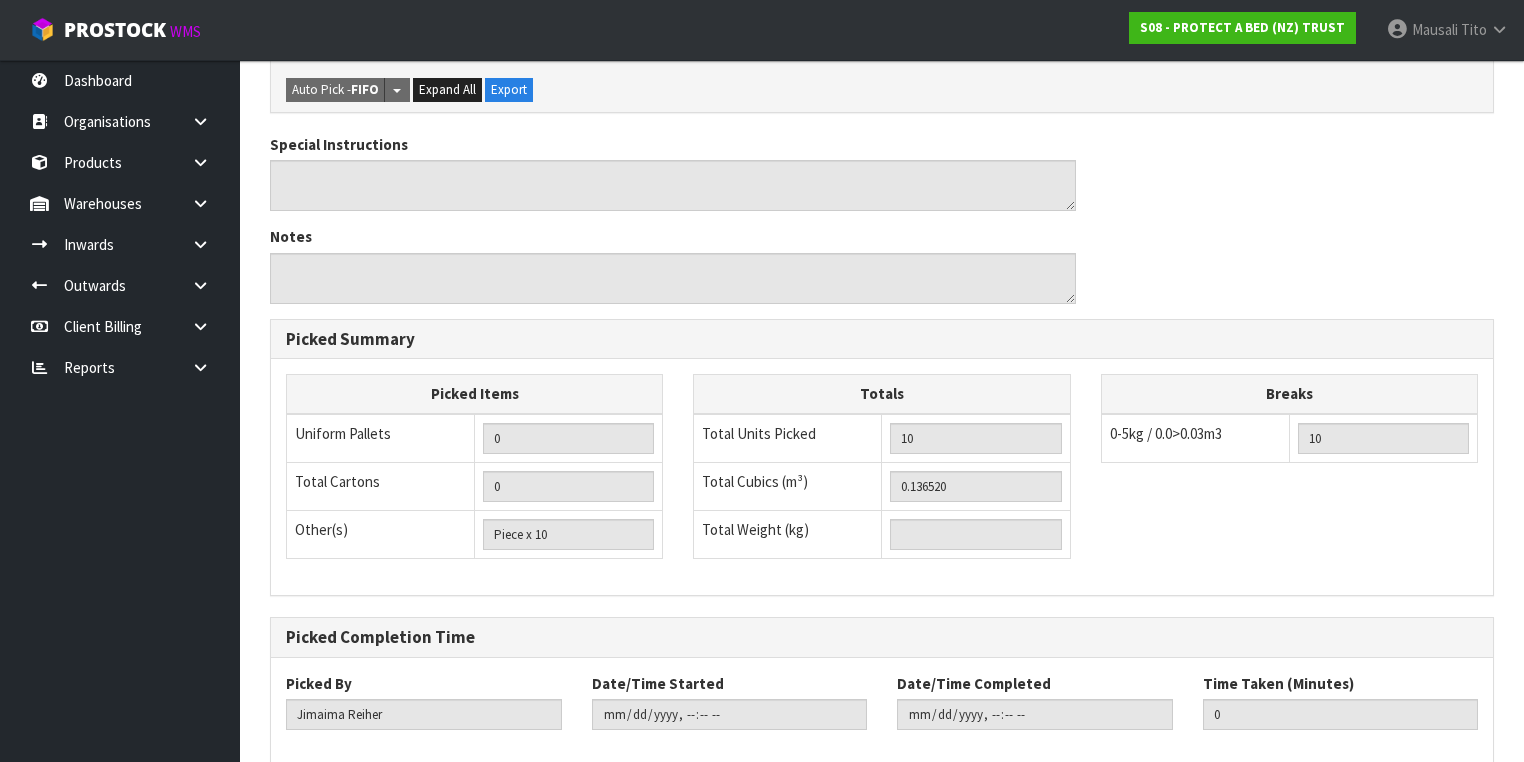 scroll, scrollTop: 1062, scrollLeft: 0, axis: vertical 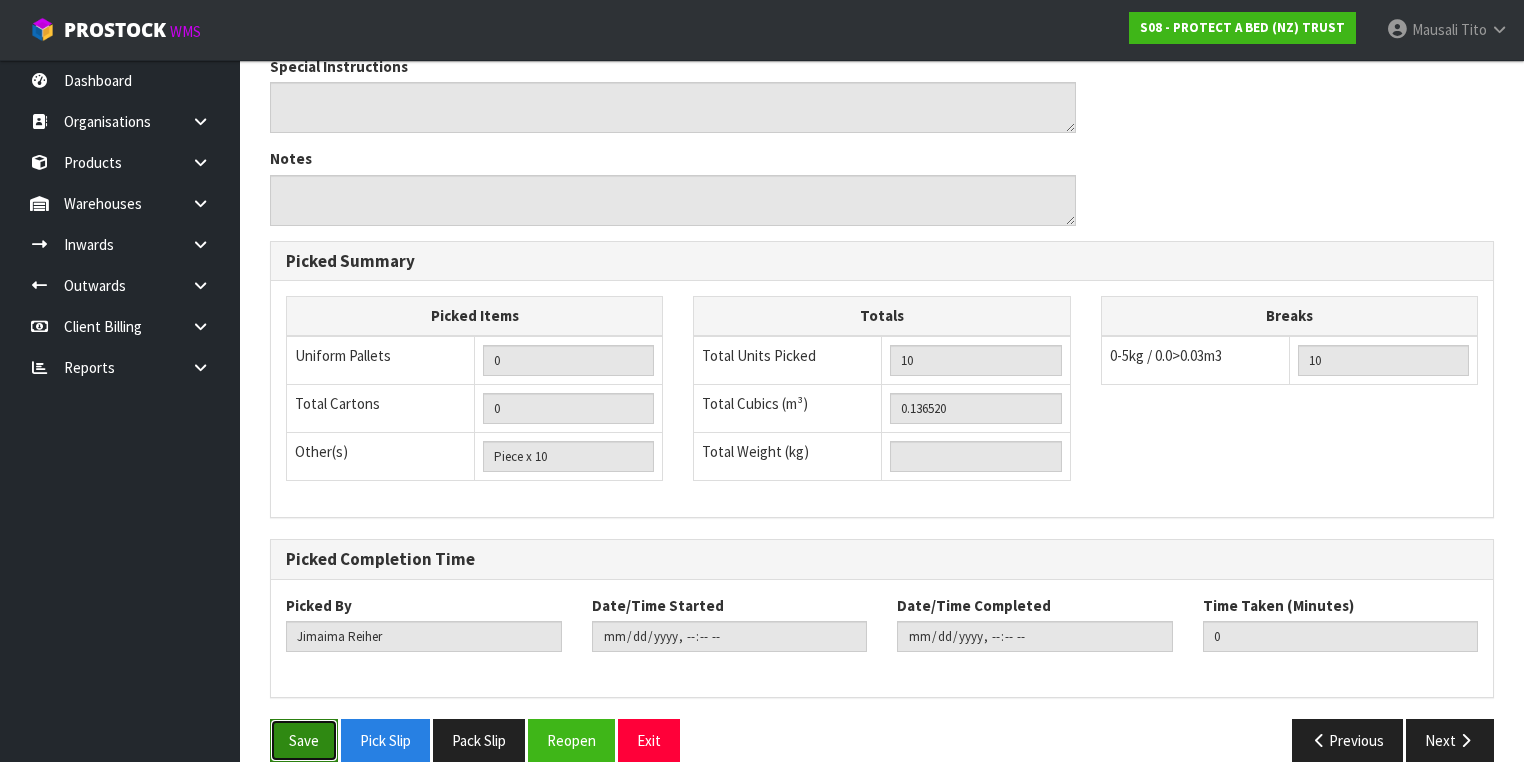 click on "Save" at bounding box center (304, 740) 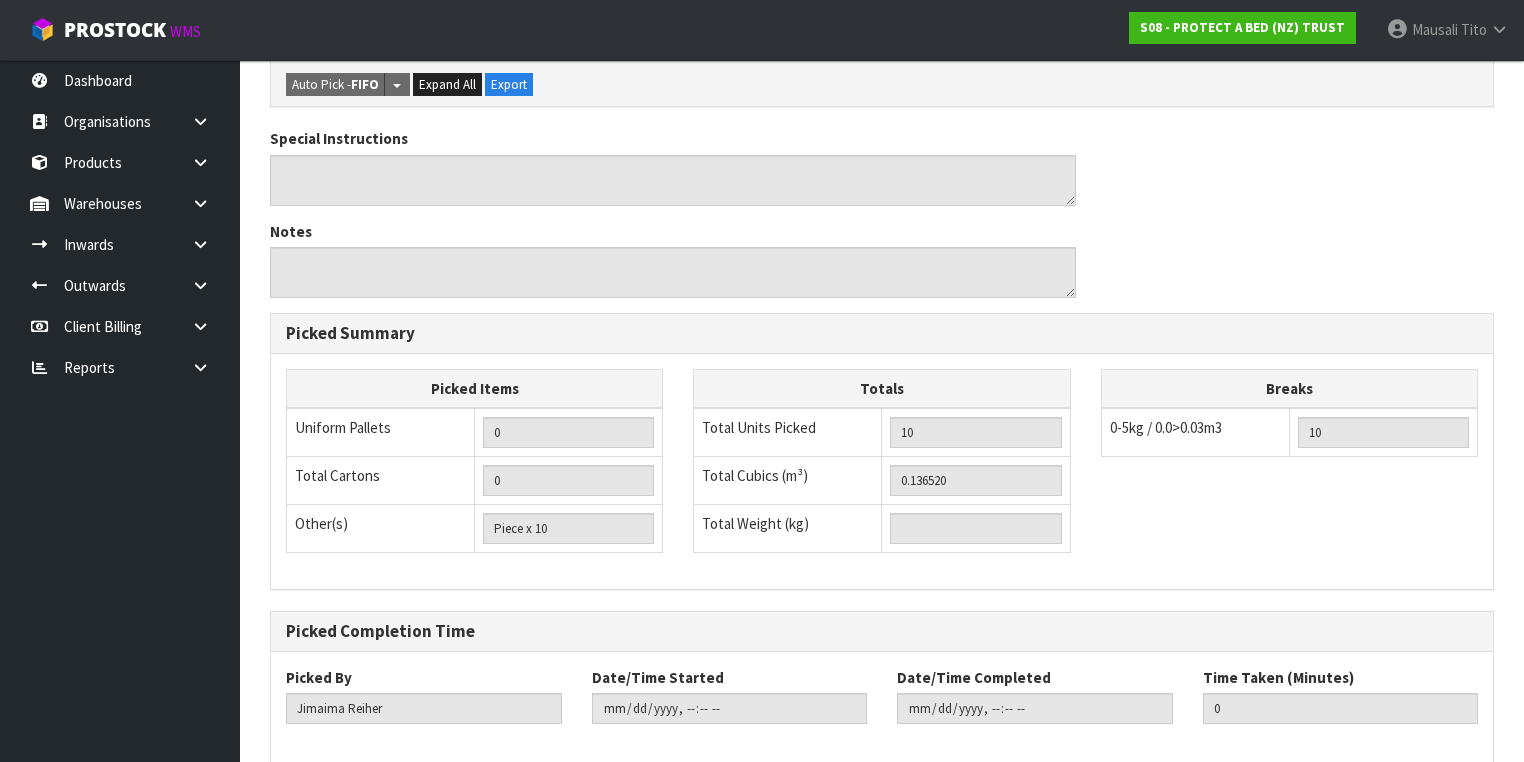 scroll, scrollTop: 0, scrollLeft: 0, axis: both 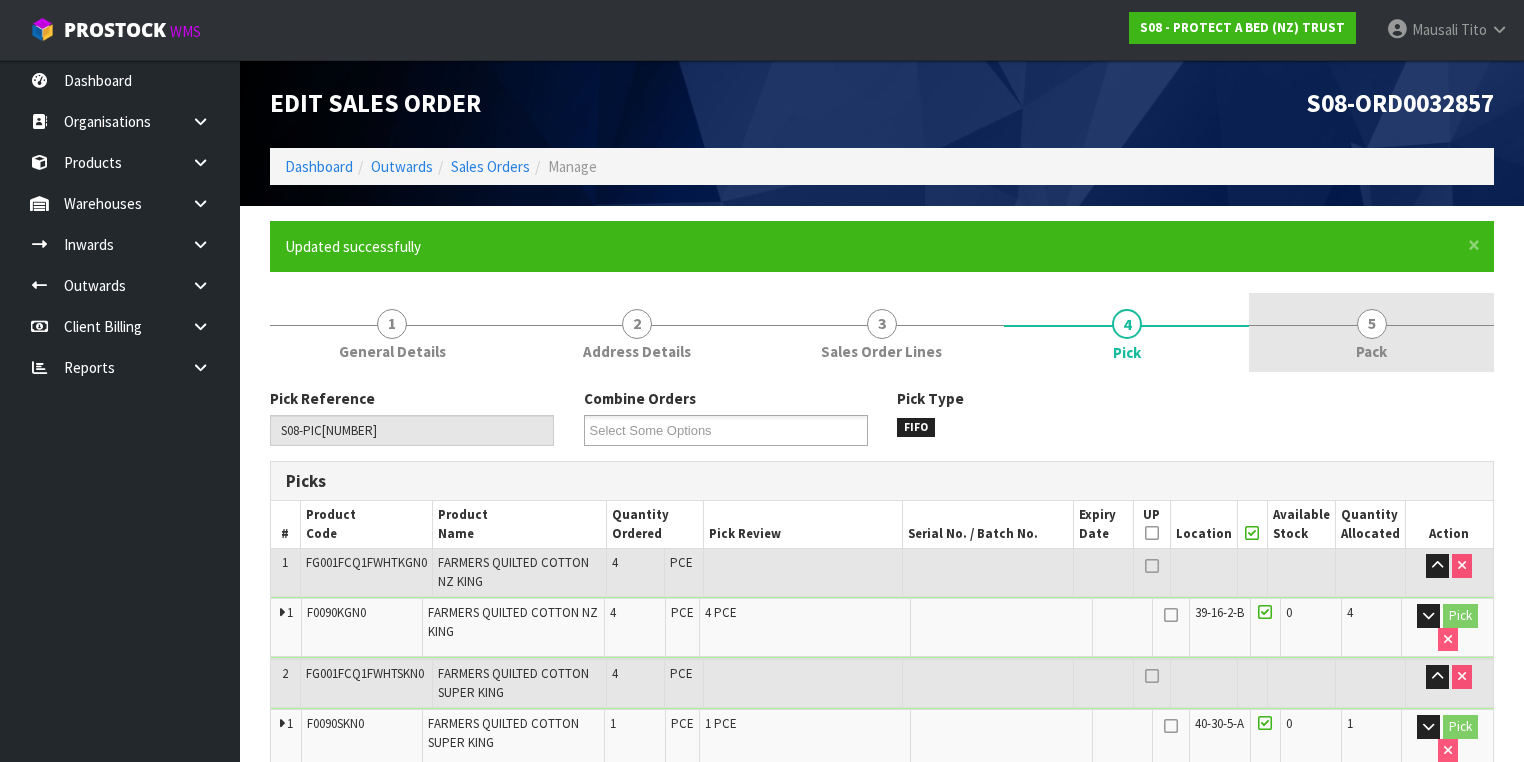 click on "5" at bounding box center (1372, 324) 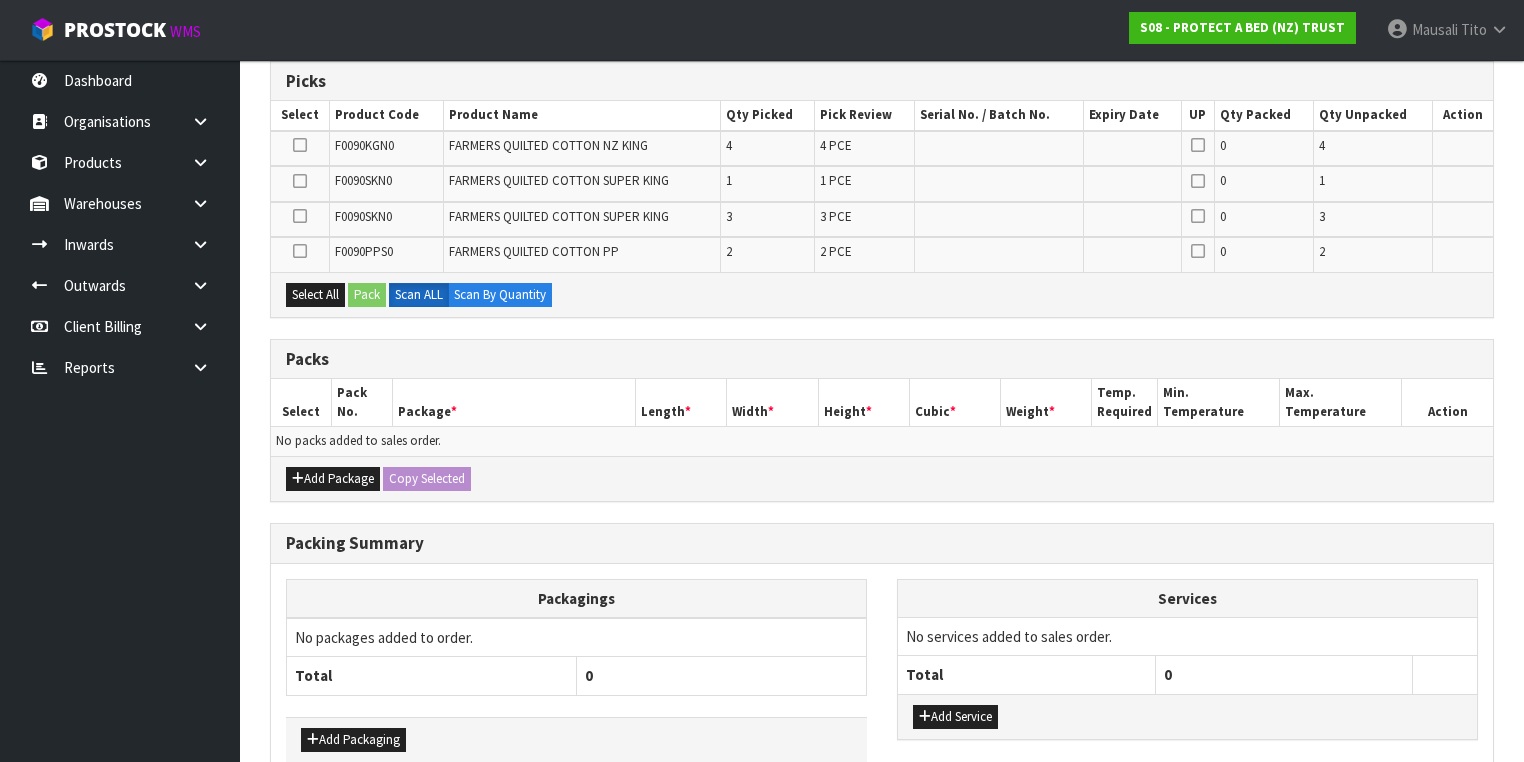 scroll, scrollTop: 320, scrollLeft: 0, axis: vertical 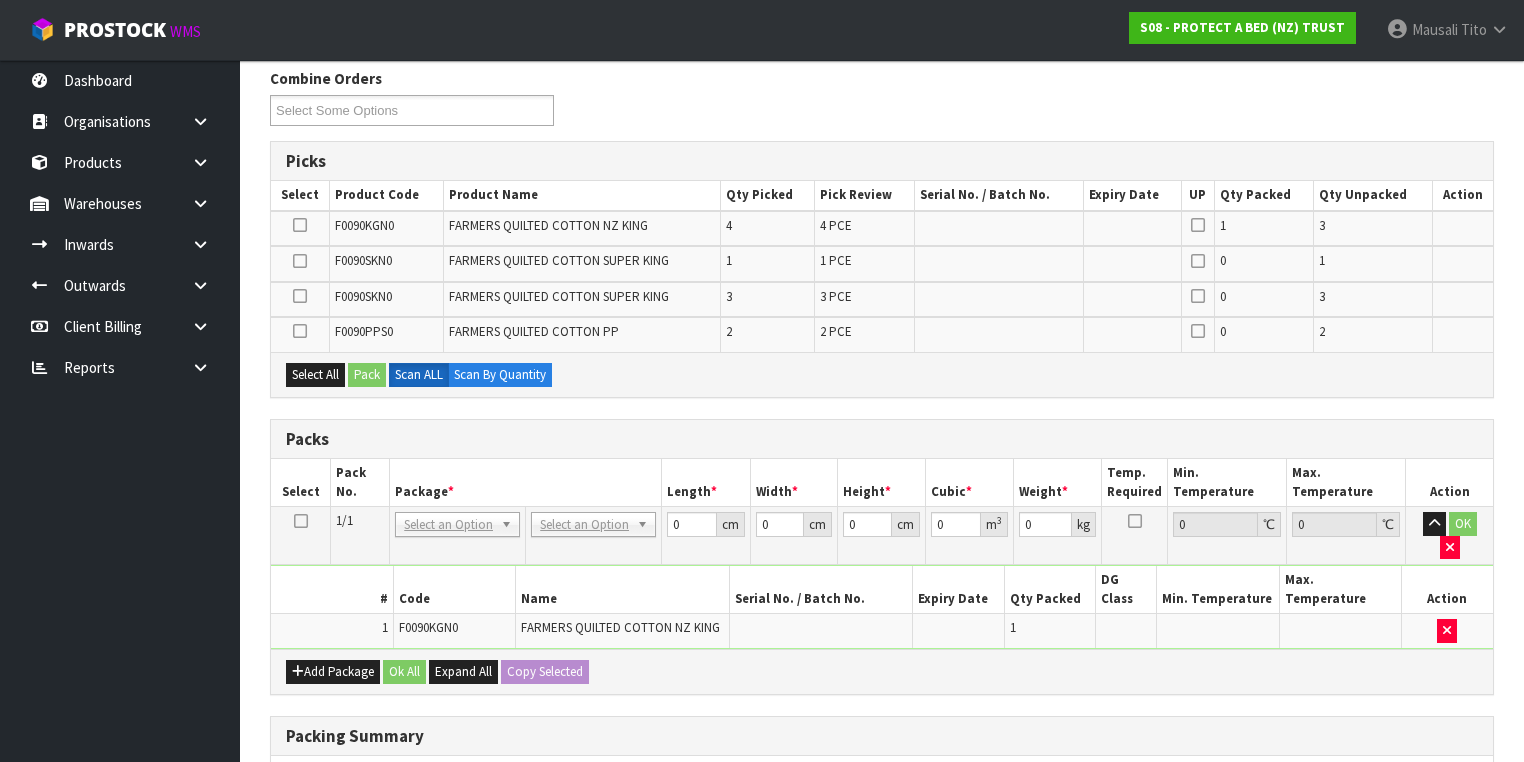 click at bounding box center [301, 521] 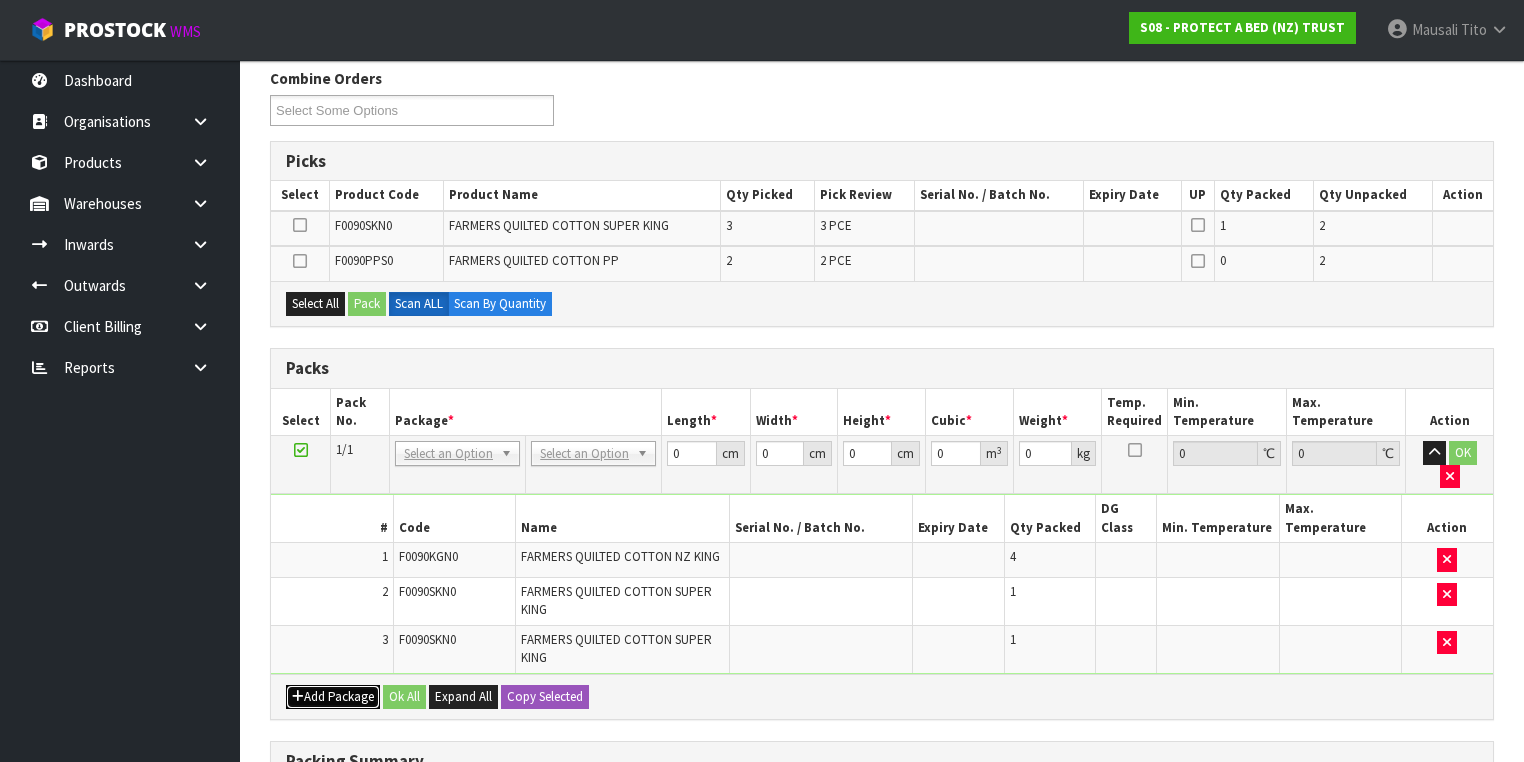 click on "Add Package" at bounding box center [333, 697] 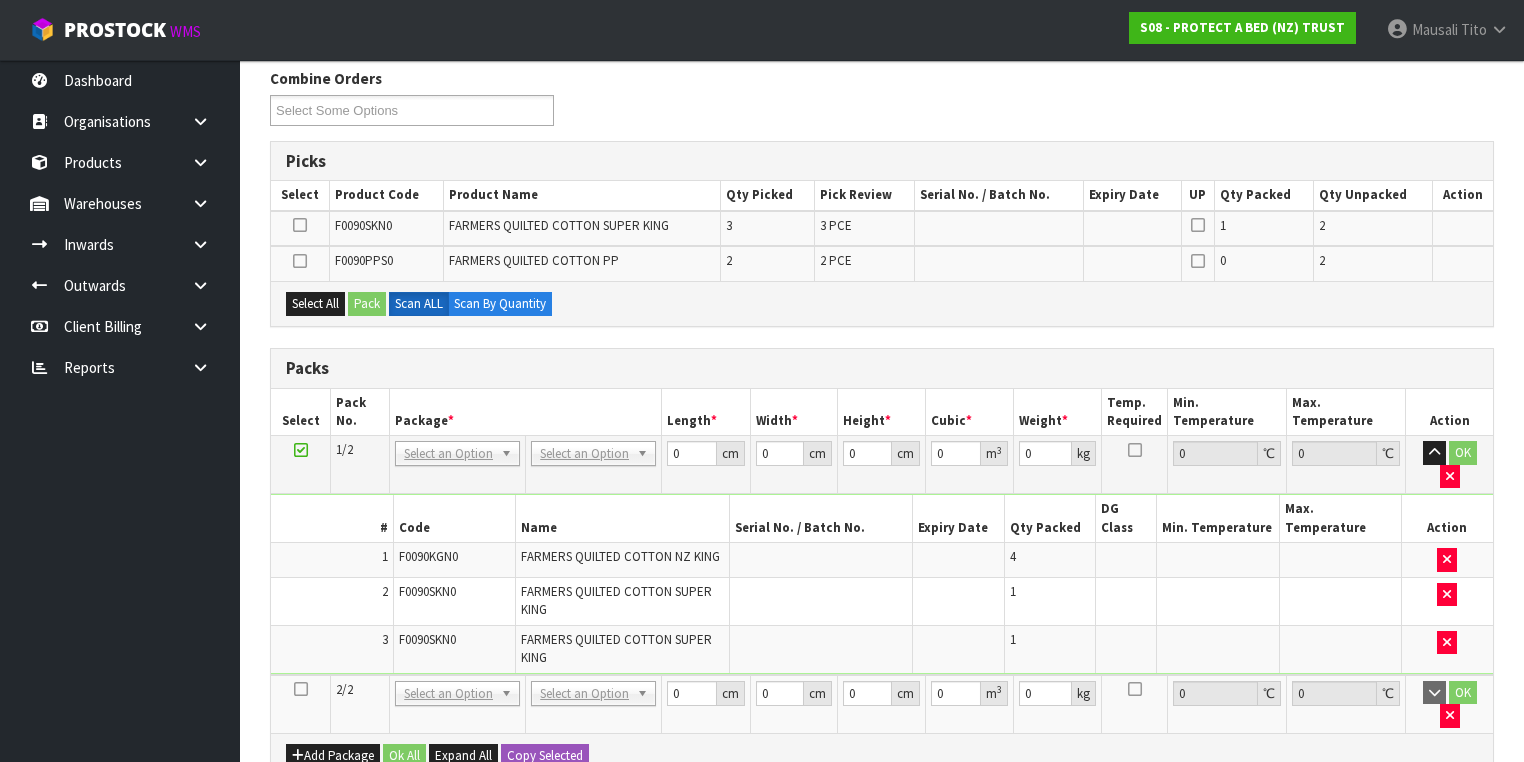 click at bounding box center (301, 689) 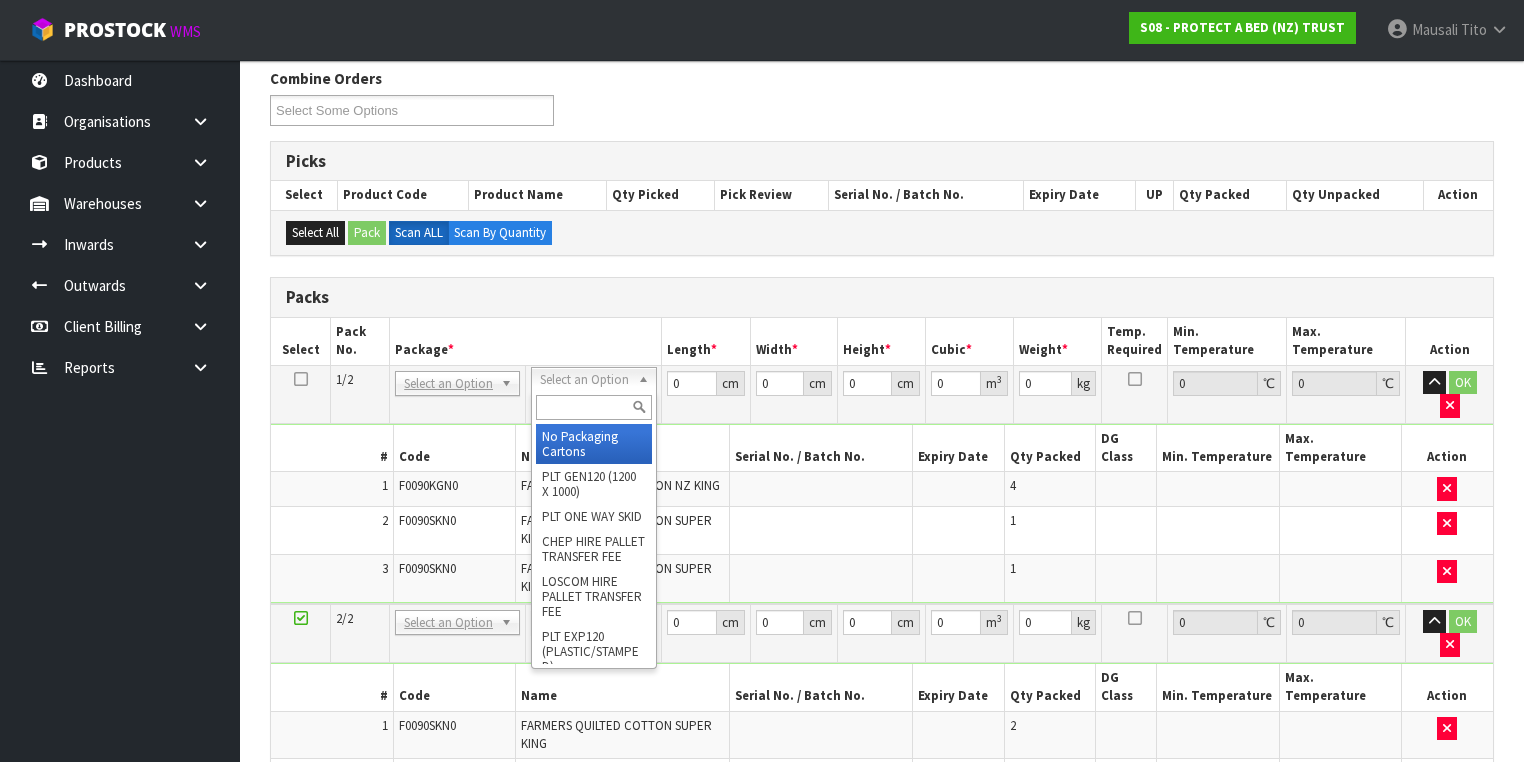 click at bounding box center [593, 407] 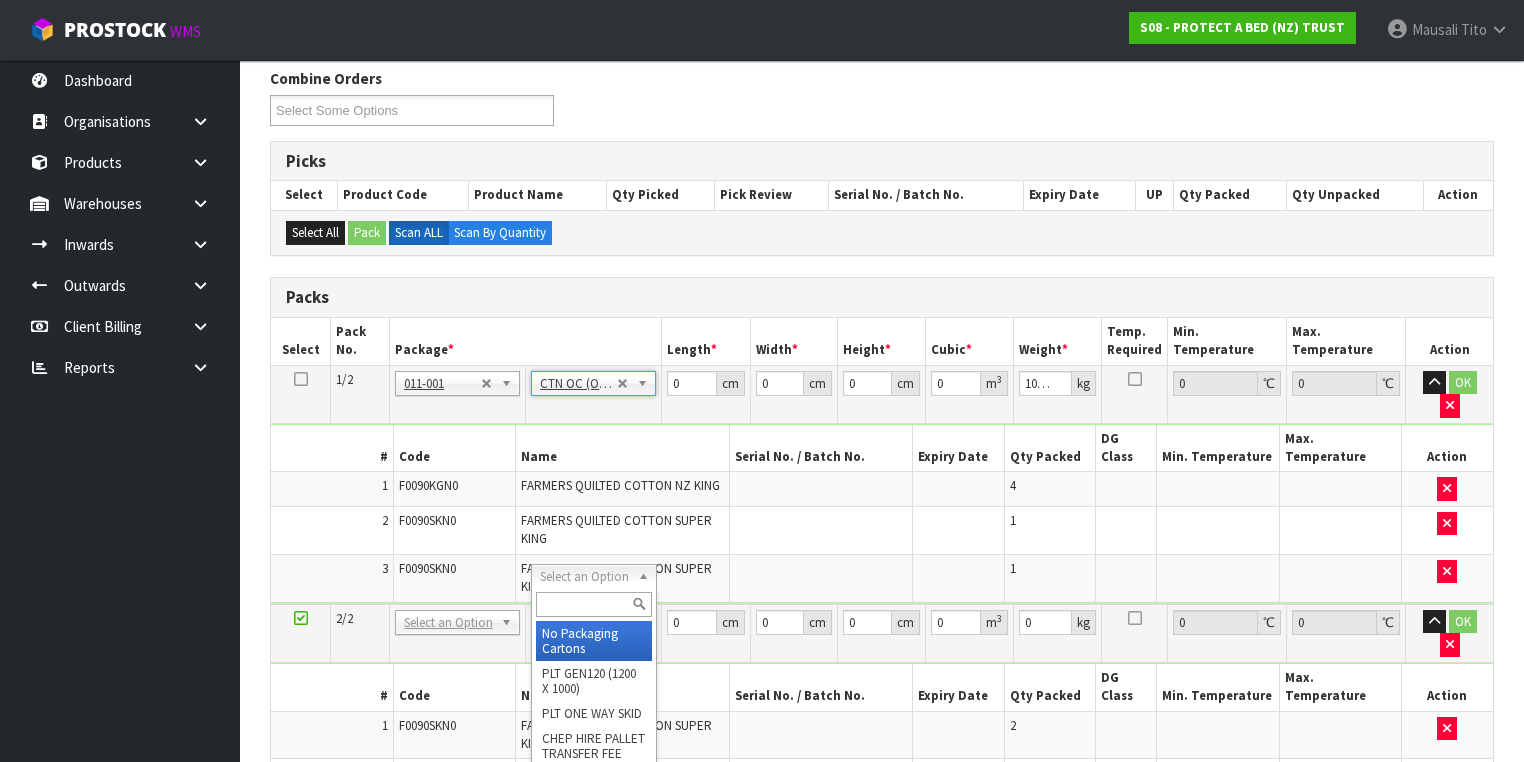 click at bounding box center [593, 604] 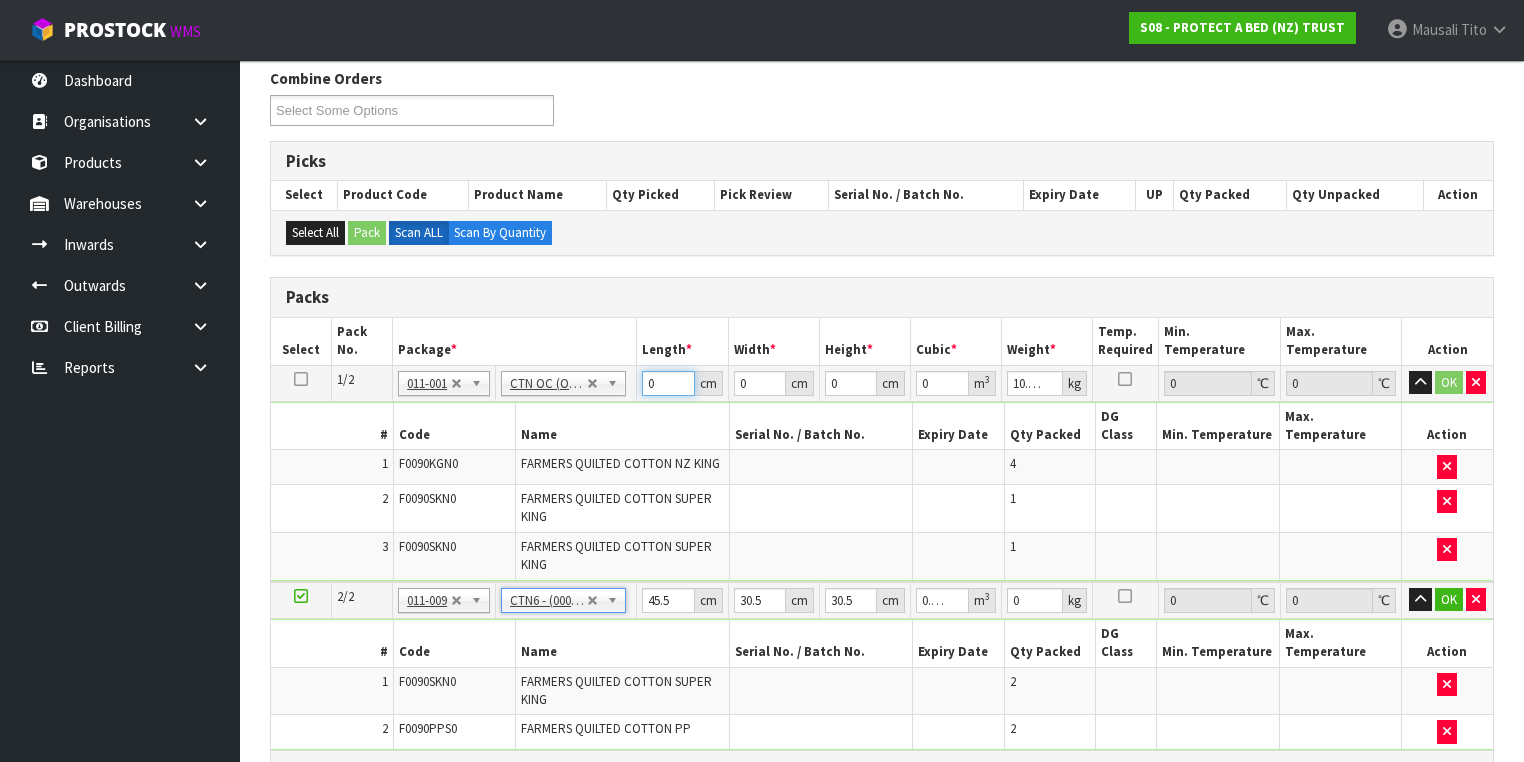 drag, startPoint x: 658, startPoint y: 380, endPoint x: 644, endPoint y: 390, distance: 17.20465 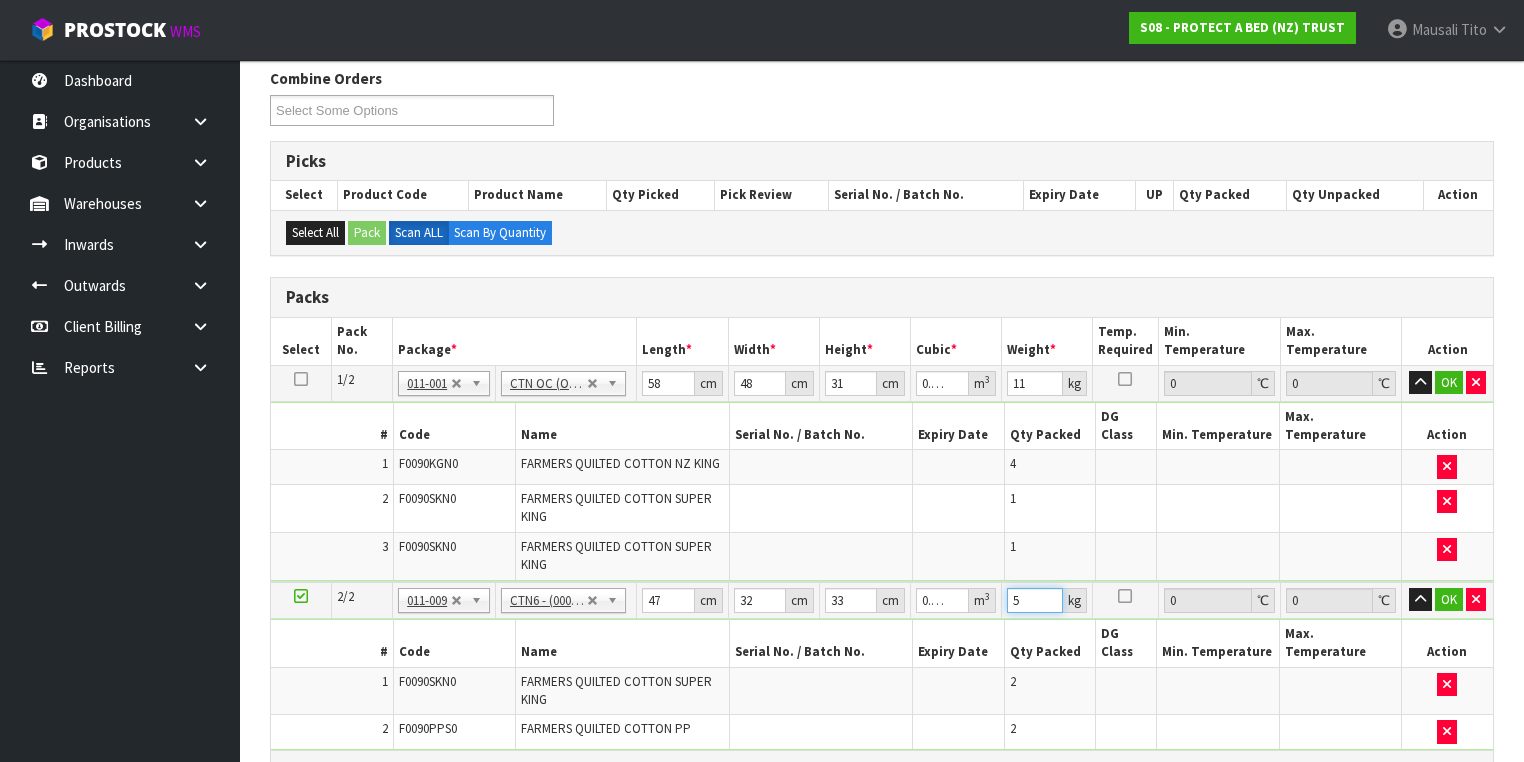 scroll, scrollTop: 640, scrollLeft: 0, axis: vertical 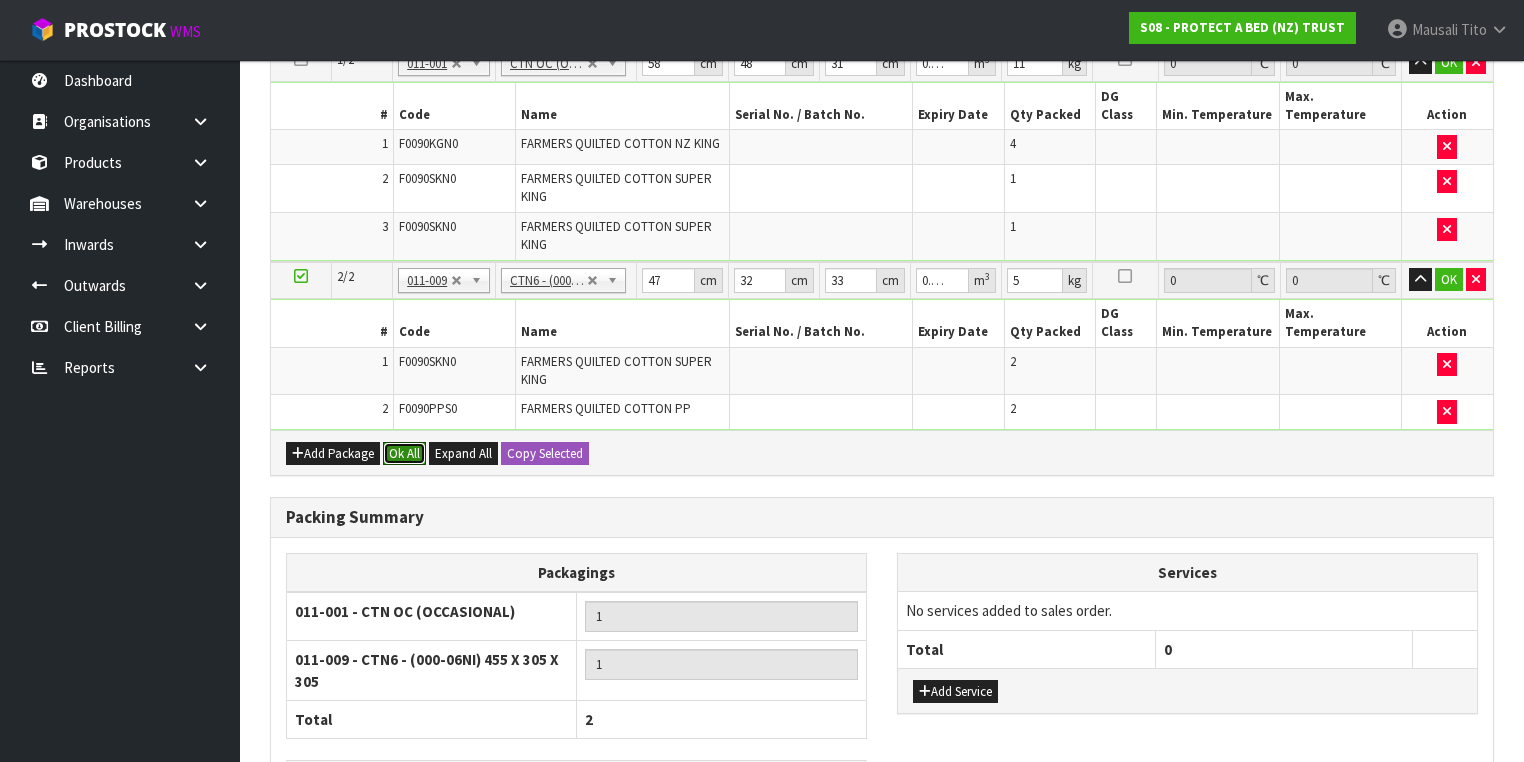 drag, startPoint x: 399, startPoint y: 400, endPoint x: 400, endPoint y: 413, distance: 13.038404 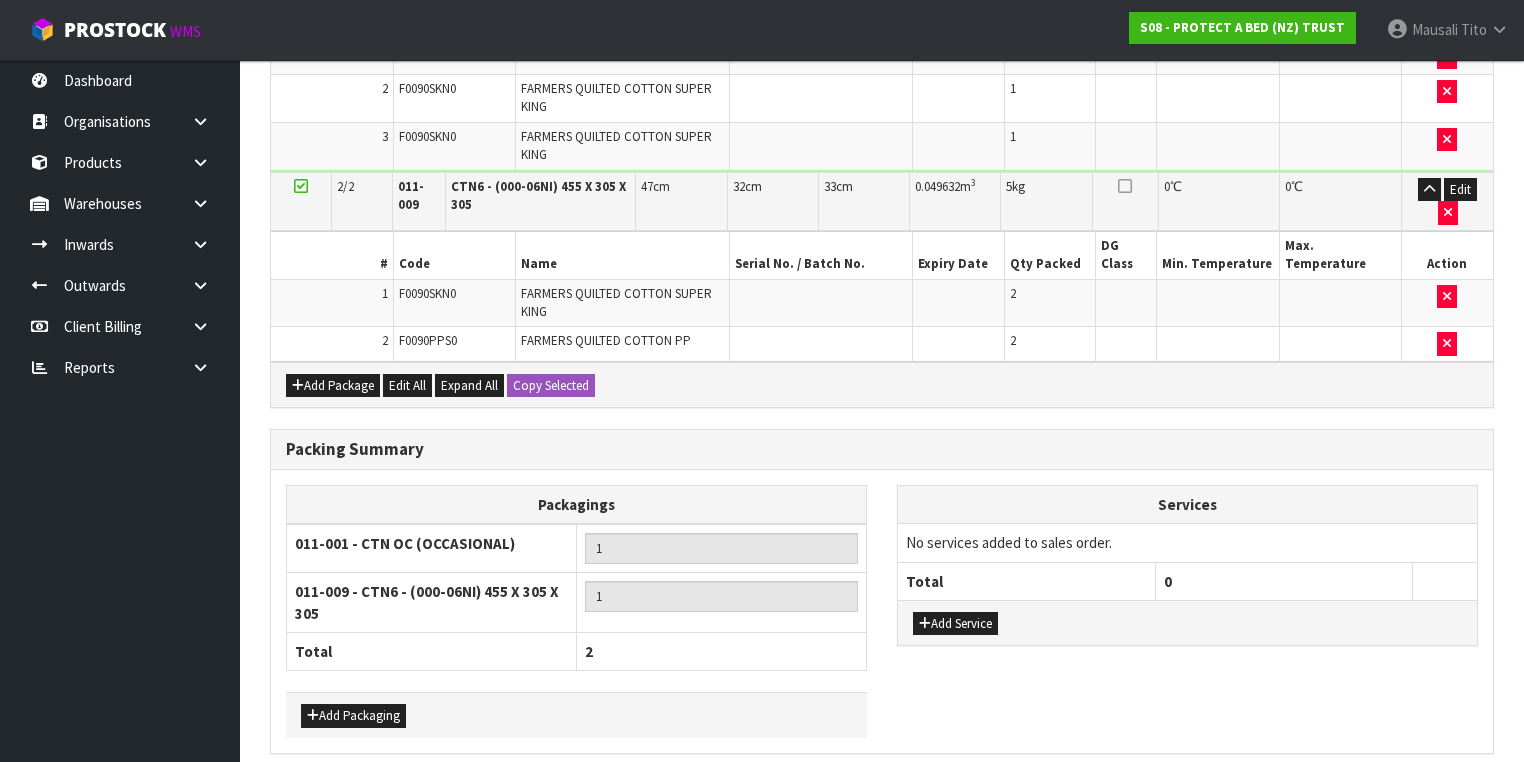 scroll, scrollTop: 768, scrollLeft: 0, axis: vertical 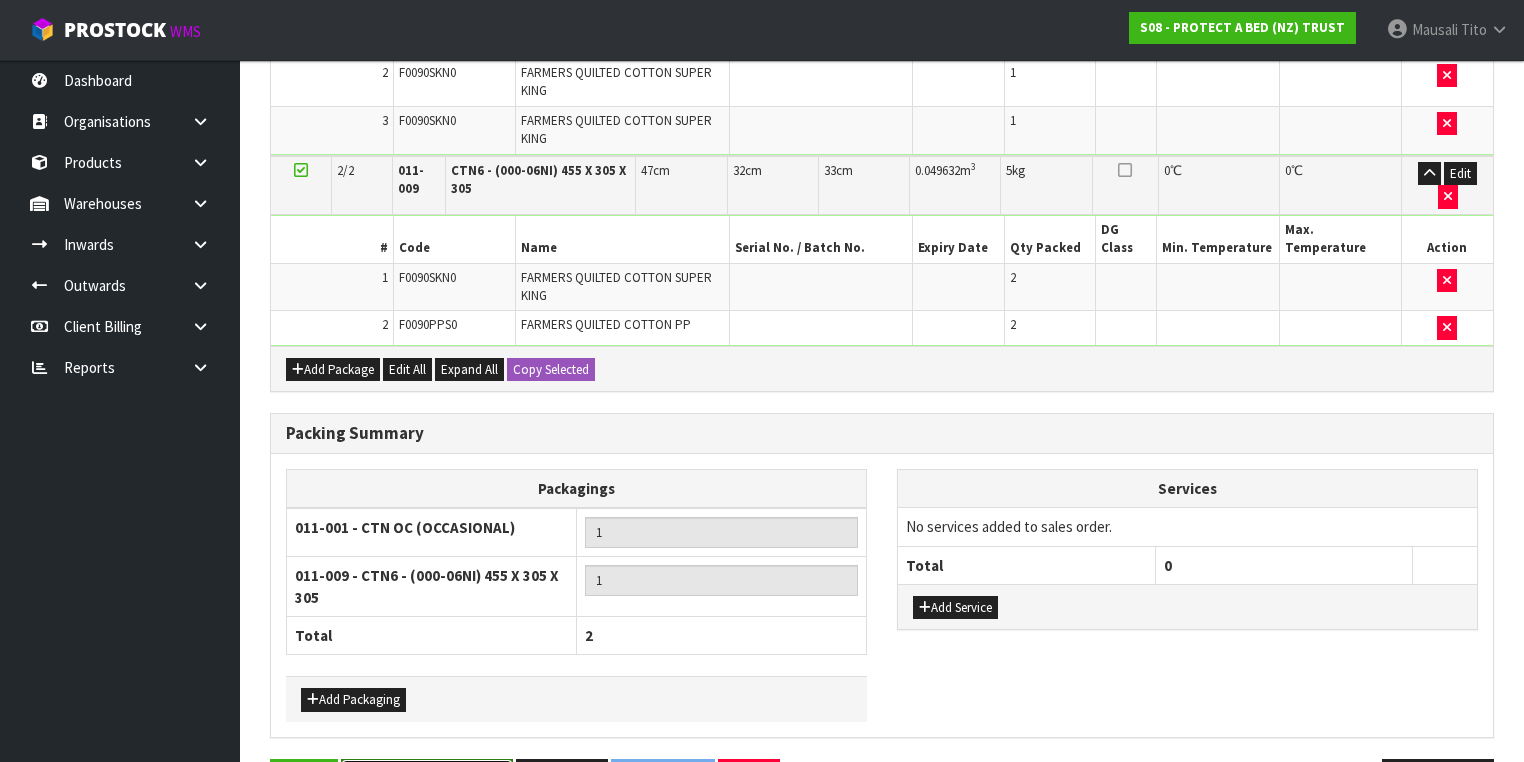 click on "Save & Confirm Packs" at bounding box center (427, 780) 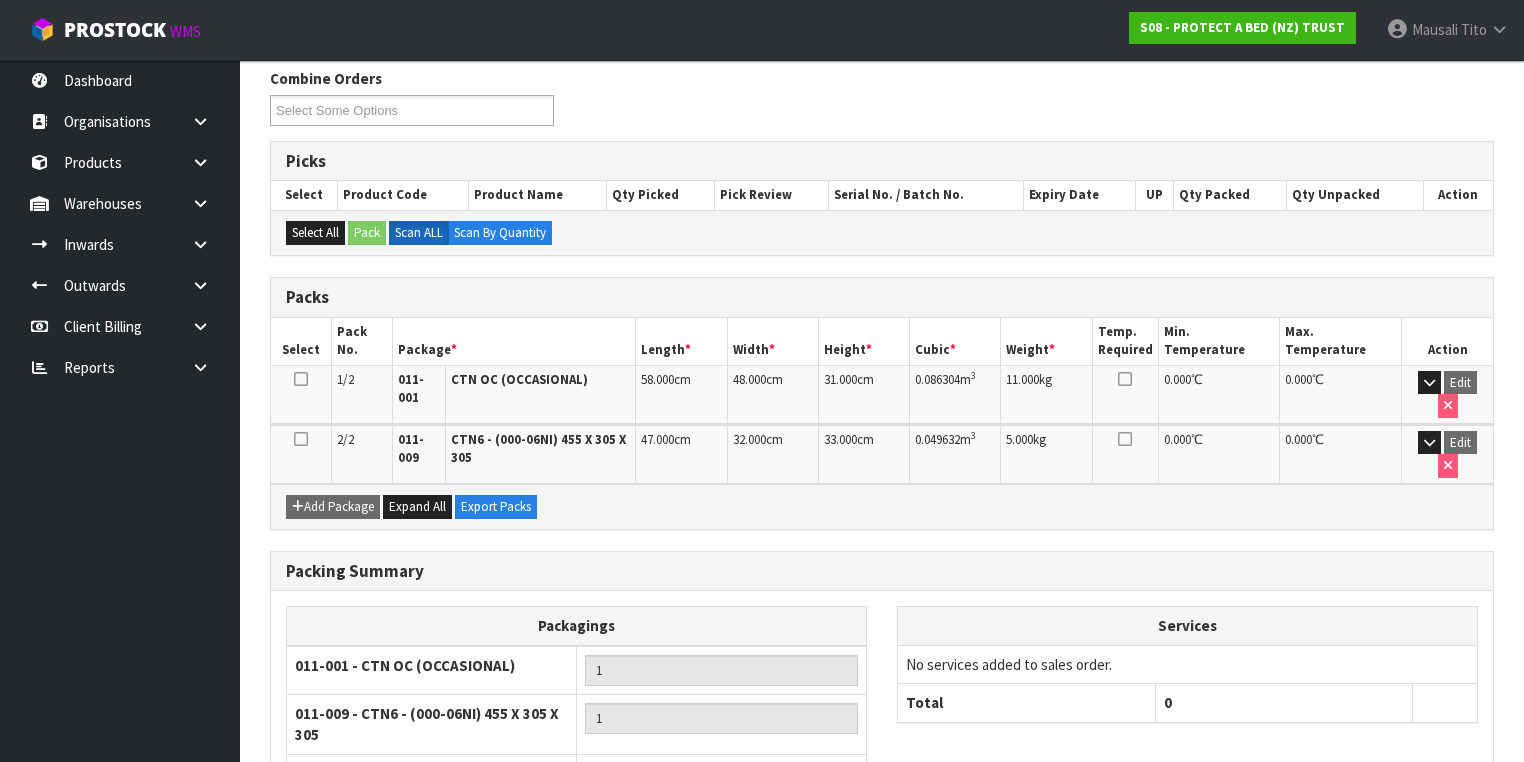 scroll, scrollTop: 454, scrollLeft: 0, axis: vertical 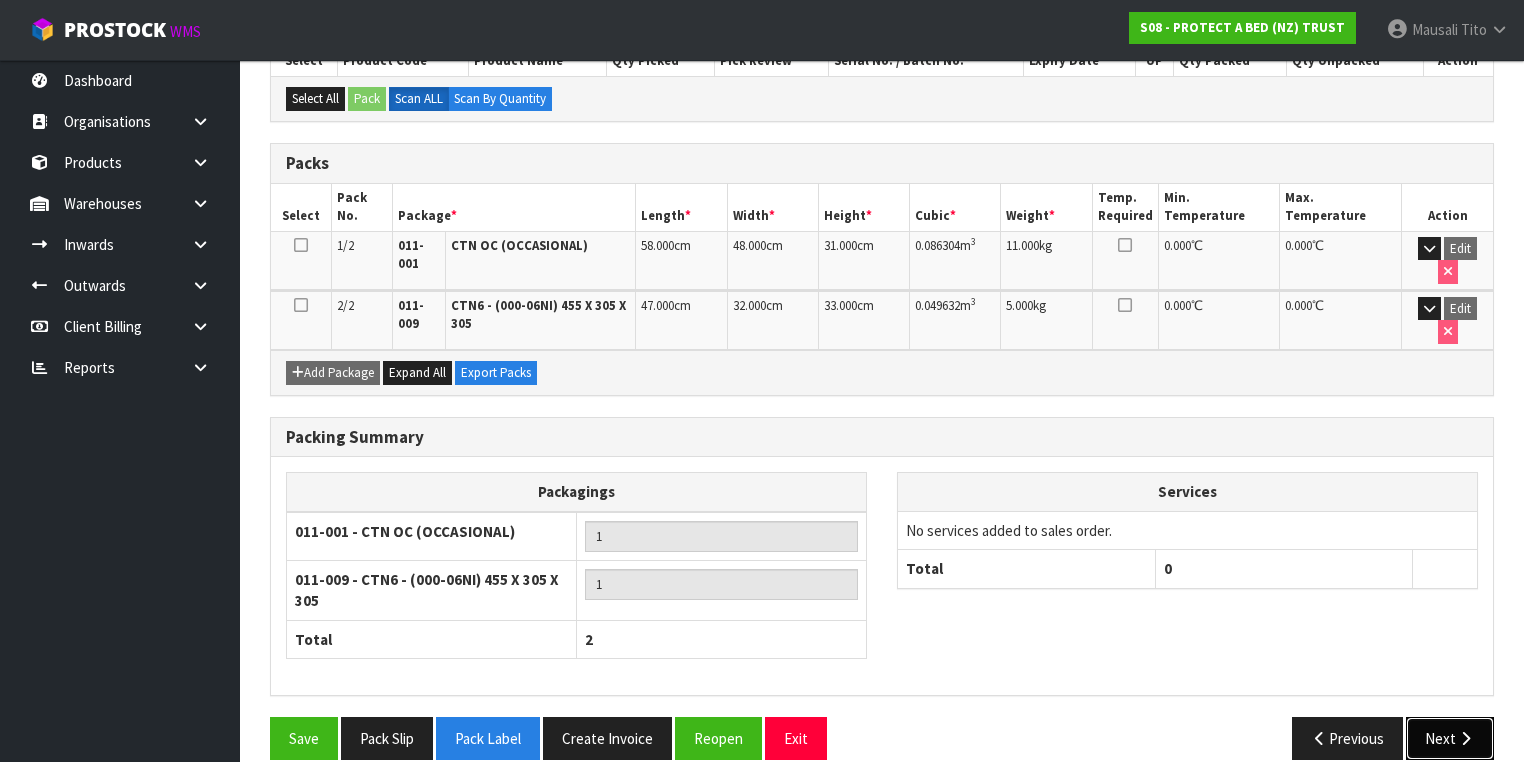 click on "Next" at bounding box center [1450, 738] 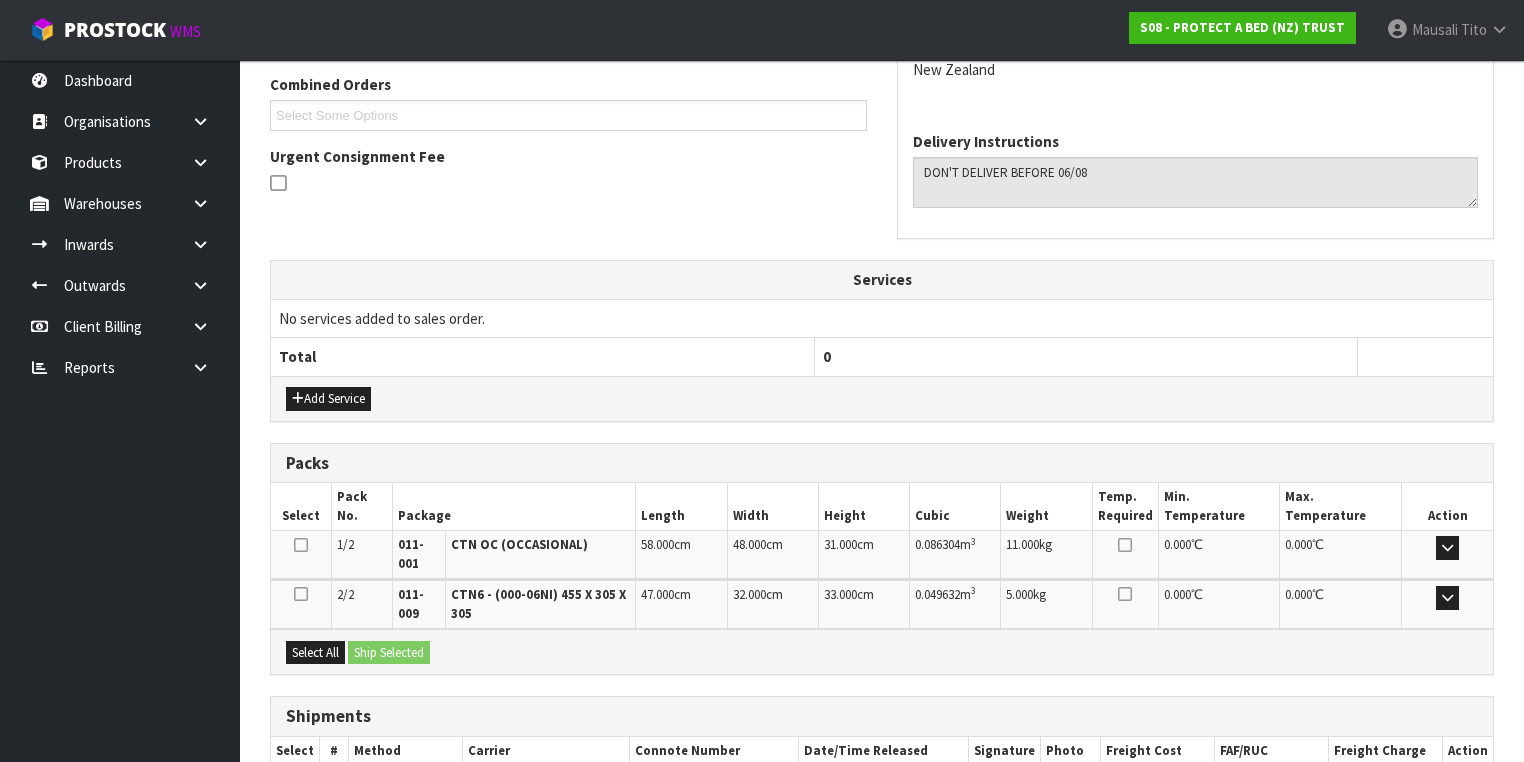 scroll, scrollTop: 634, scrollLeft: 0, axis: vertical 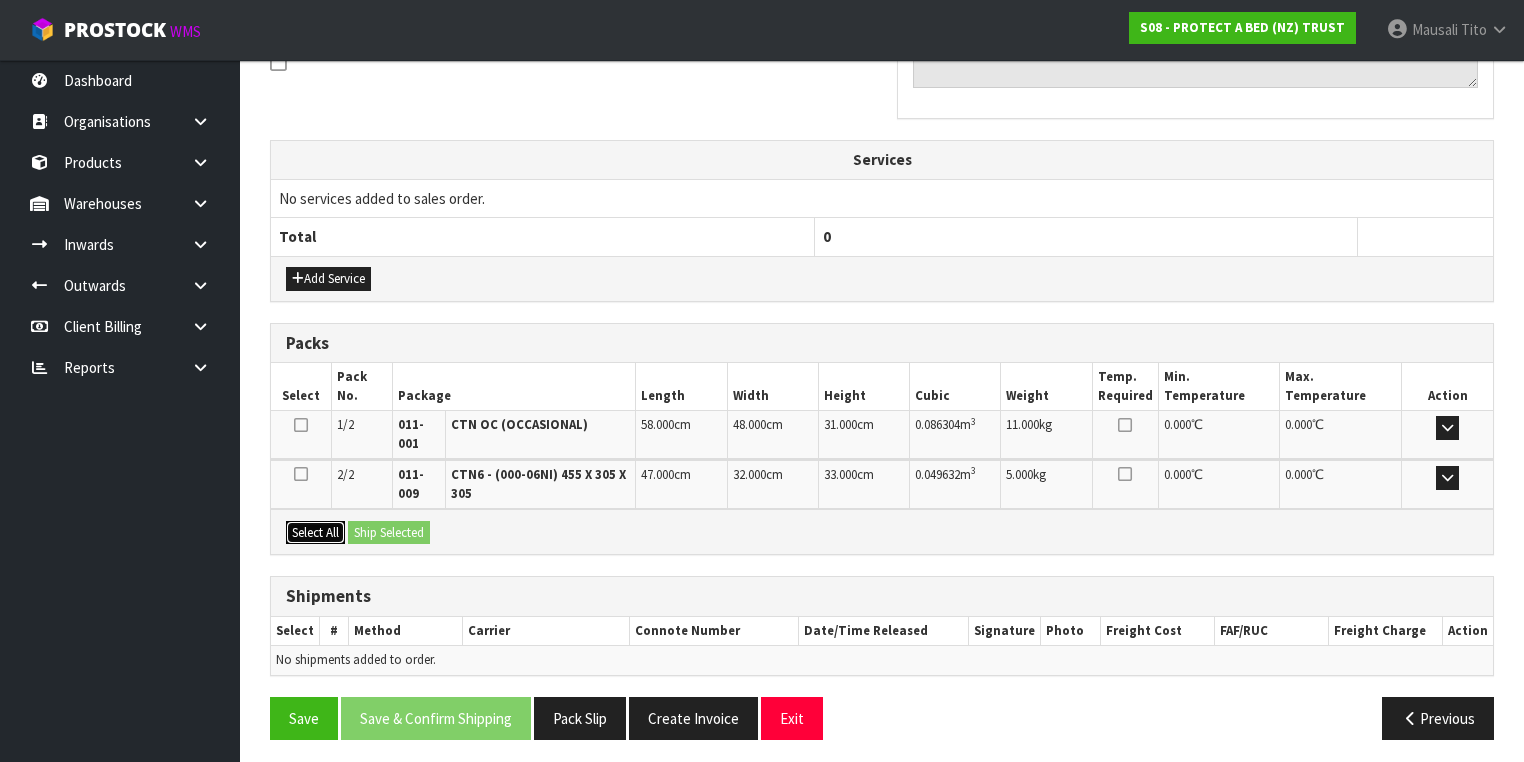 click on "Select All" at bounding box center [315, 533] 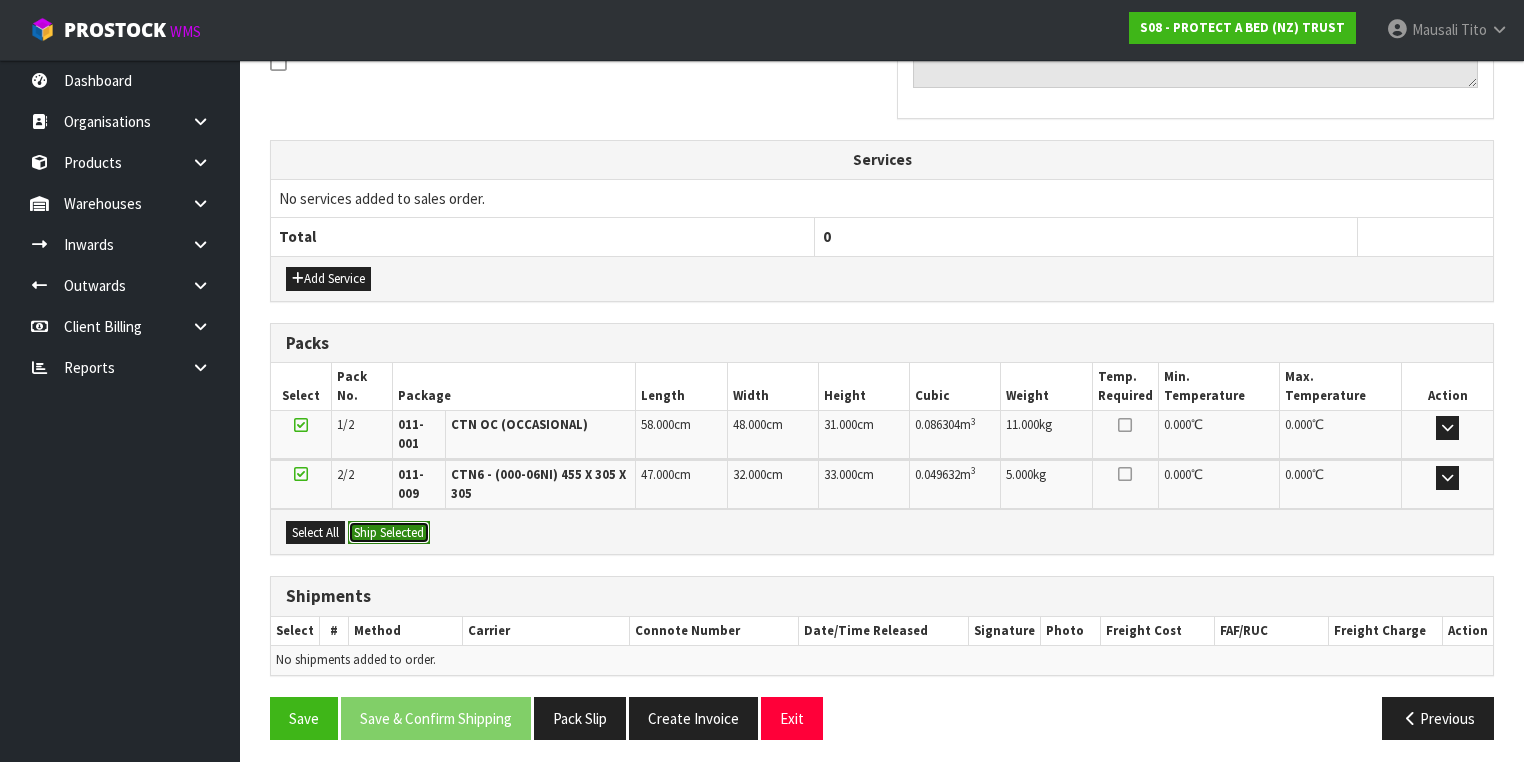 click on "Ship Selected" at bounding box center [389, 533] 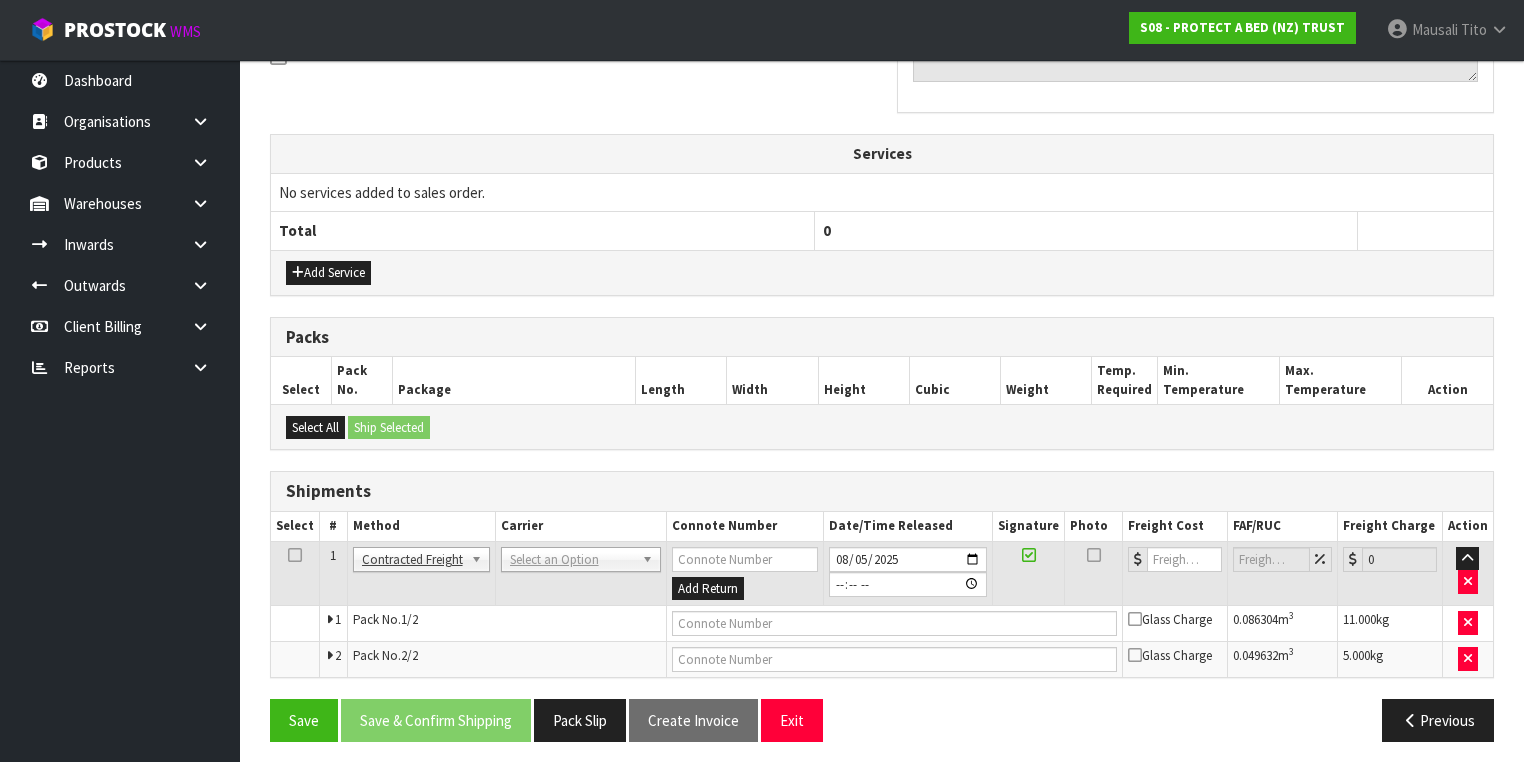 scroll, scrollTop: 643, scrollLeft: 0, axis: vertical 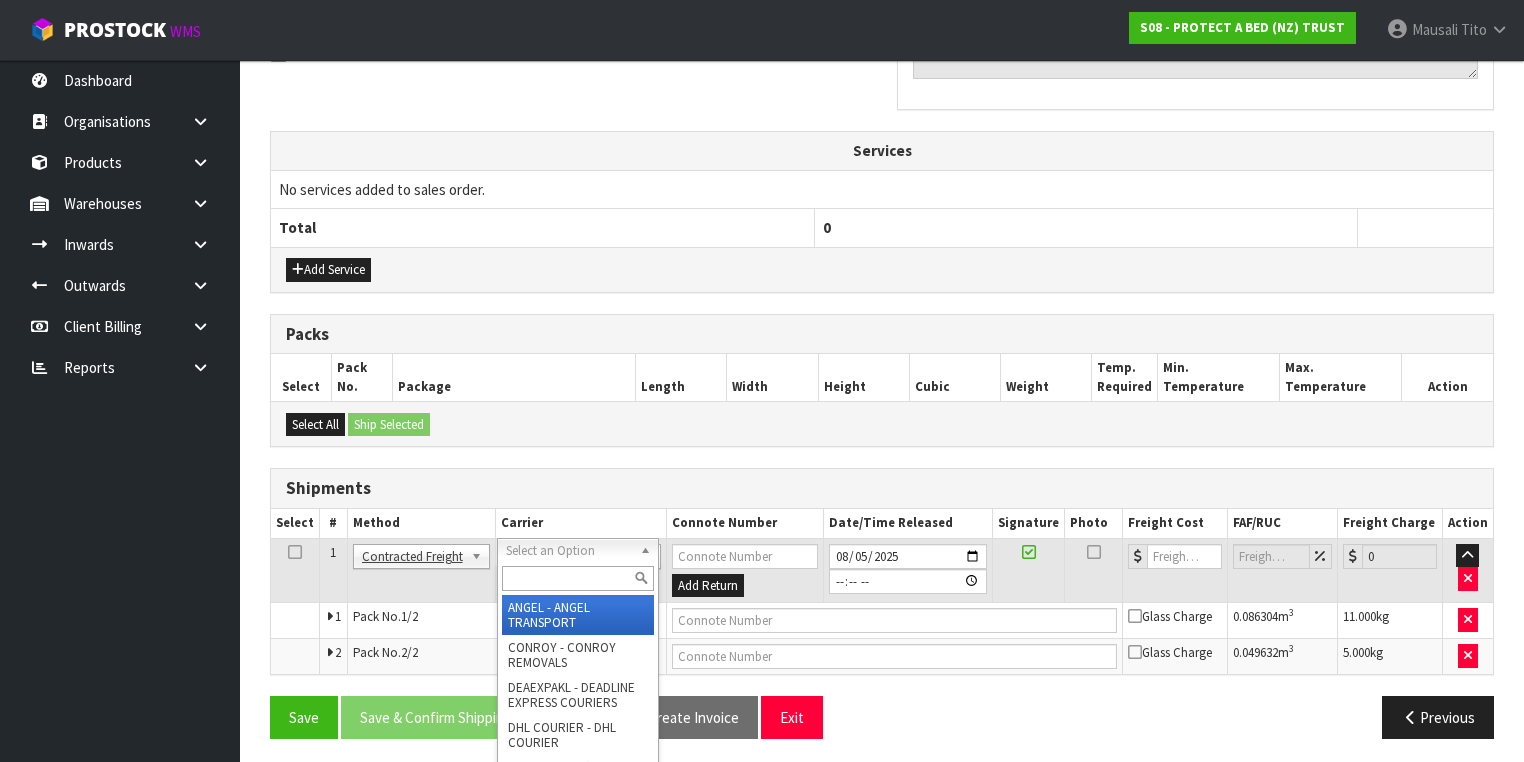click at bounding box center (578, 578) 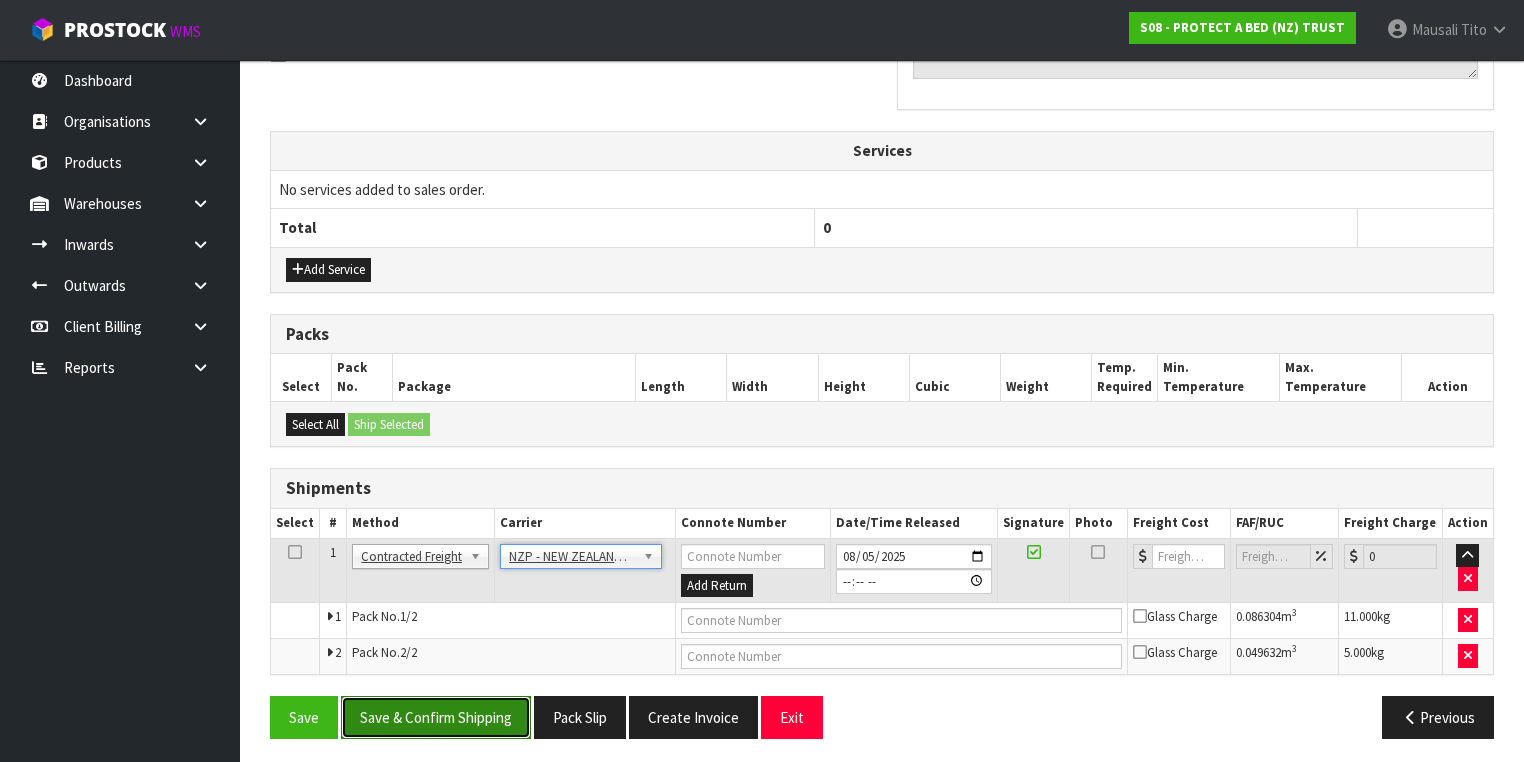 click on "Save & Confirm Shipping" at bounding box center (436, 717) 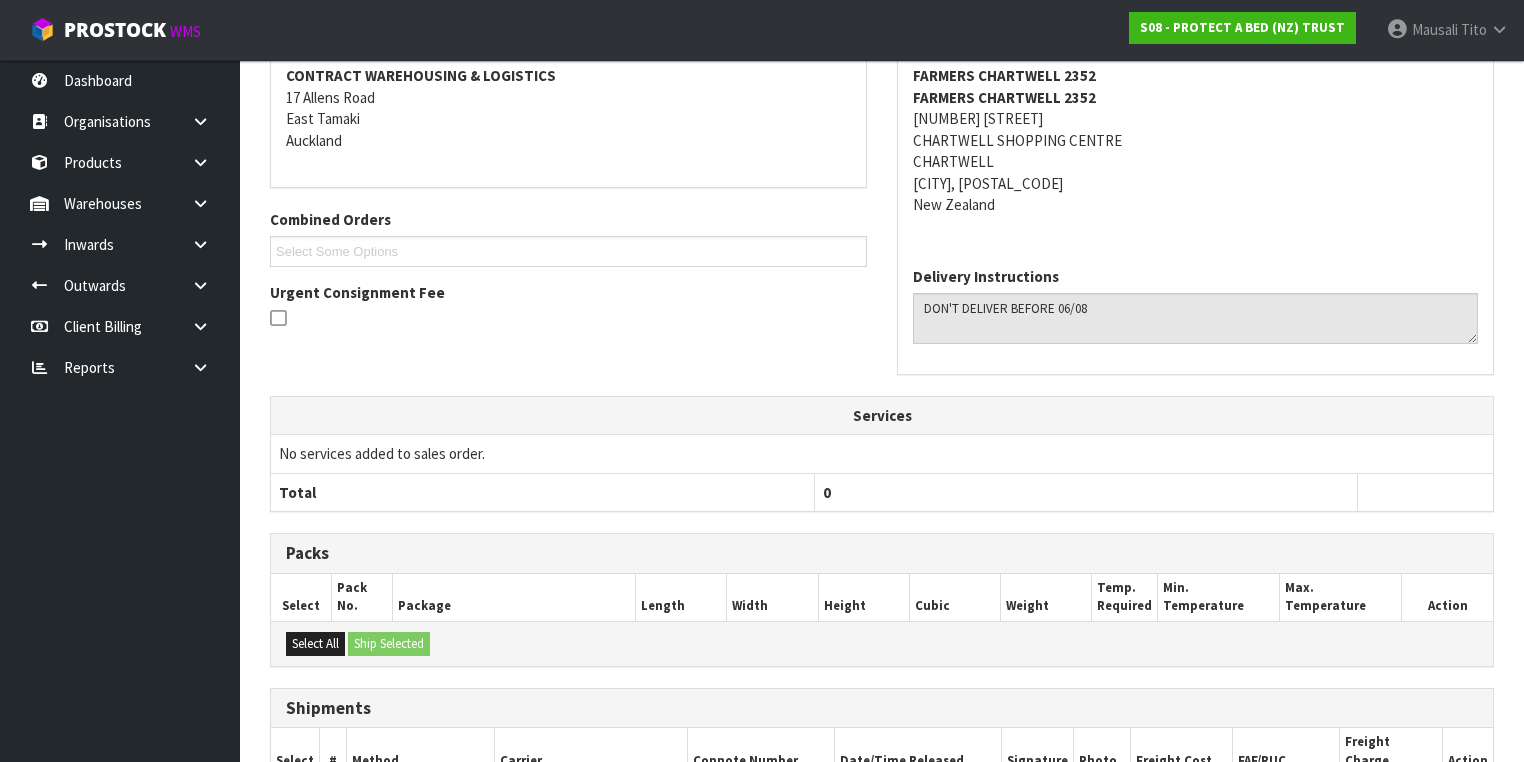scroll, scrollTop: 613, scrollLeft: 0, axis: vertical 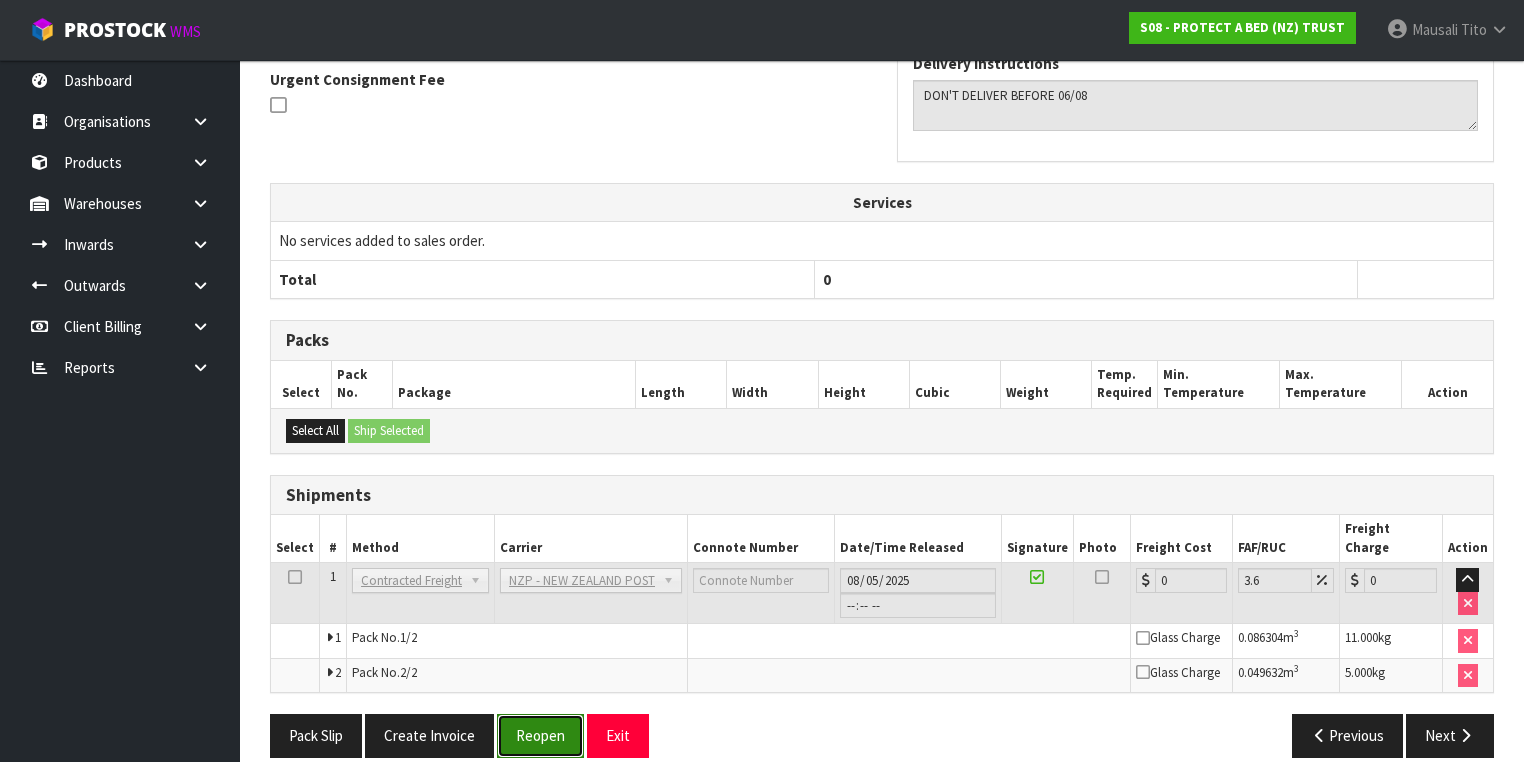 click on "Reopen" at bounding box center [540, 735] 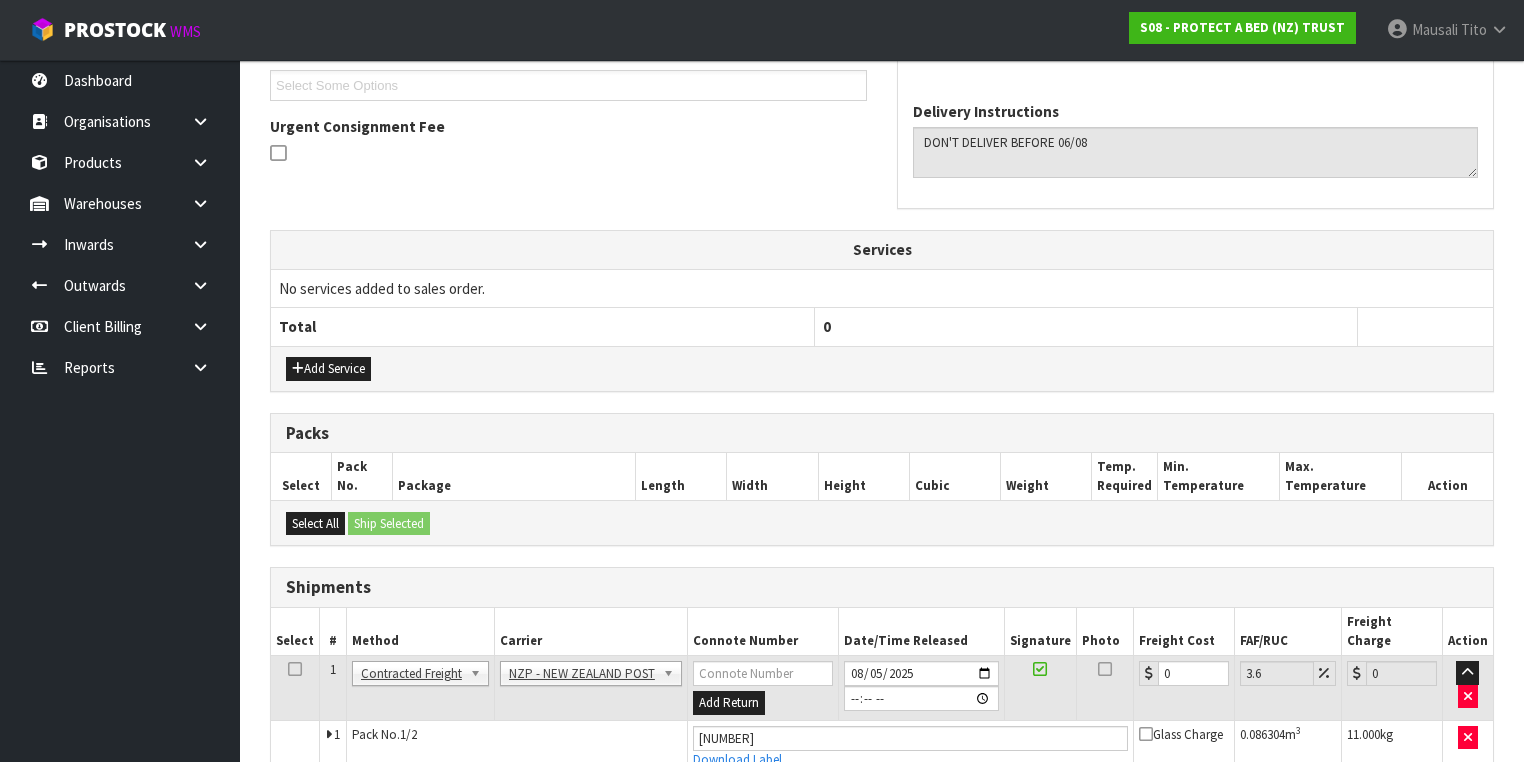 scroll, scrollTop: 661, scrollLeft: 0, axis: vertical 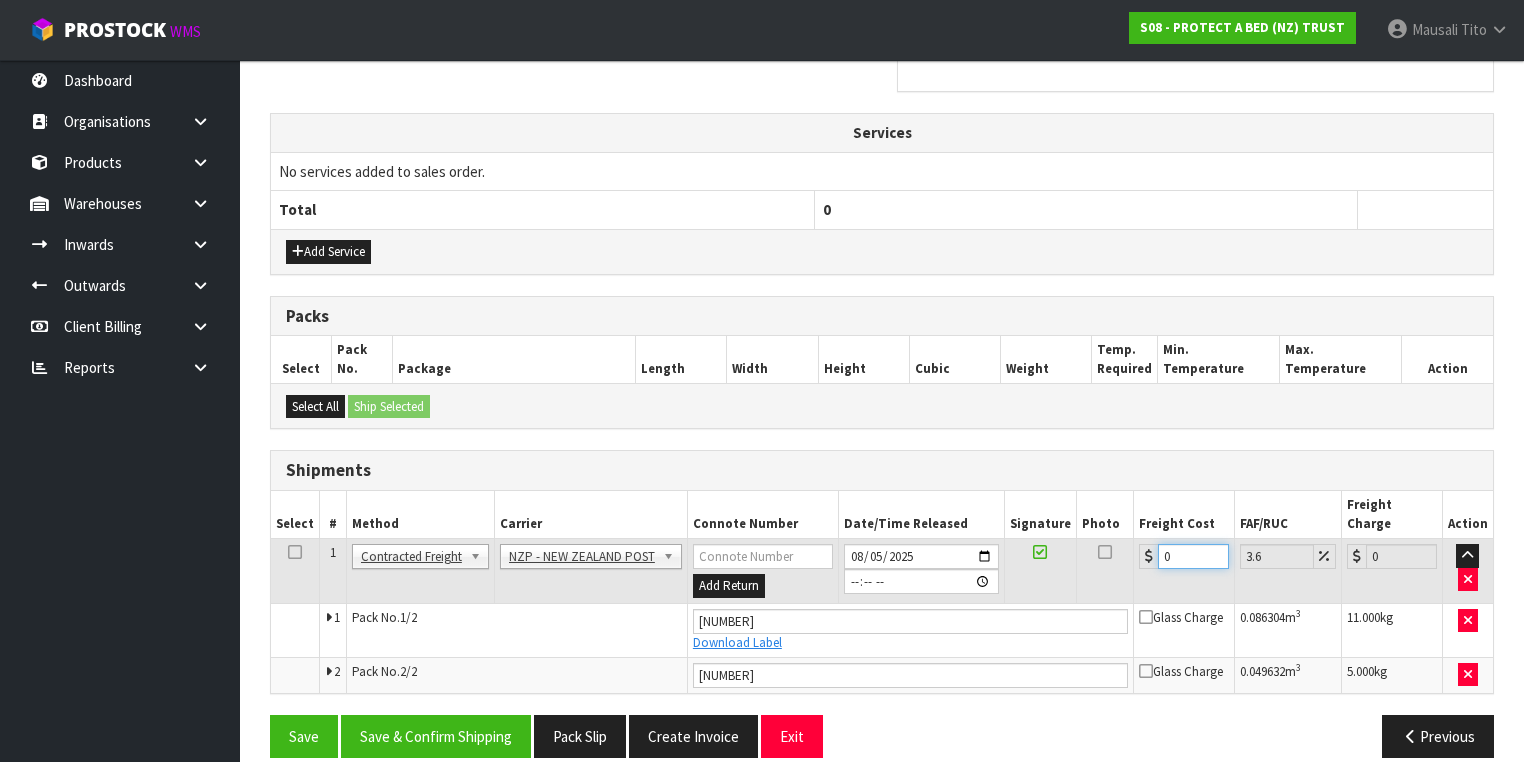 drag, startPoint x: 1187, startPoint y: 536, endPoint x: 1152, endPoint y: 548, distance: 37 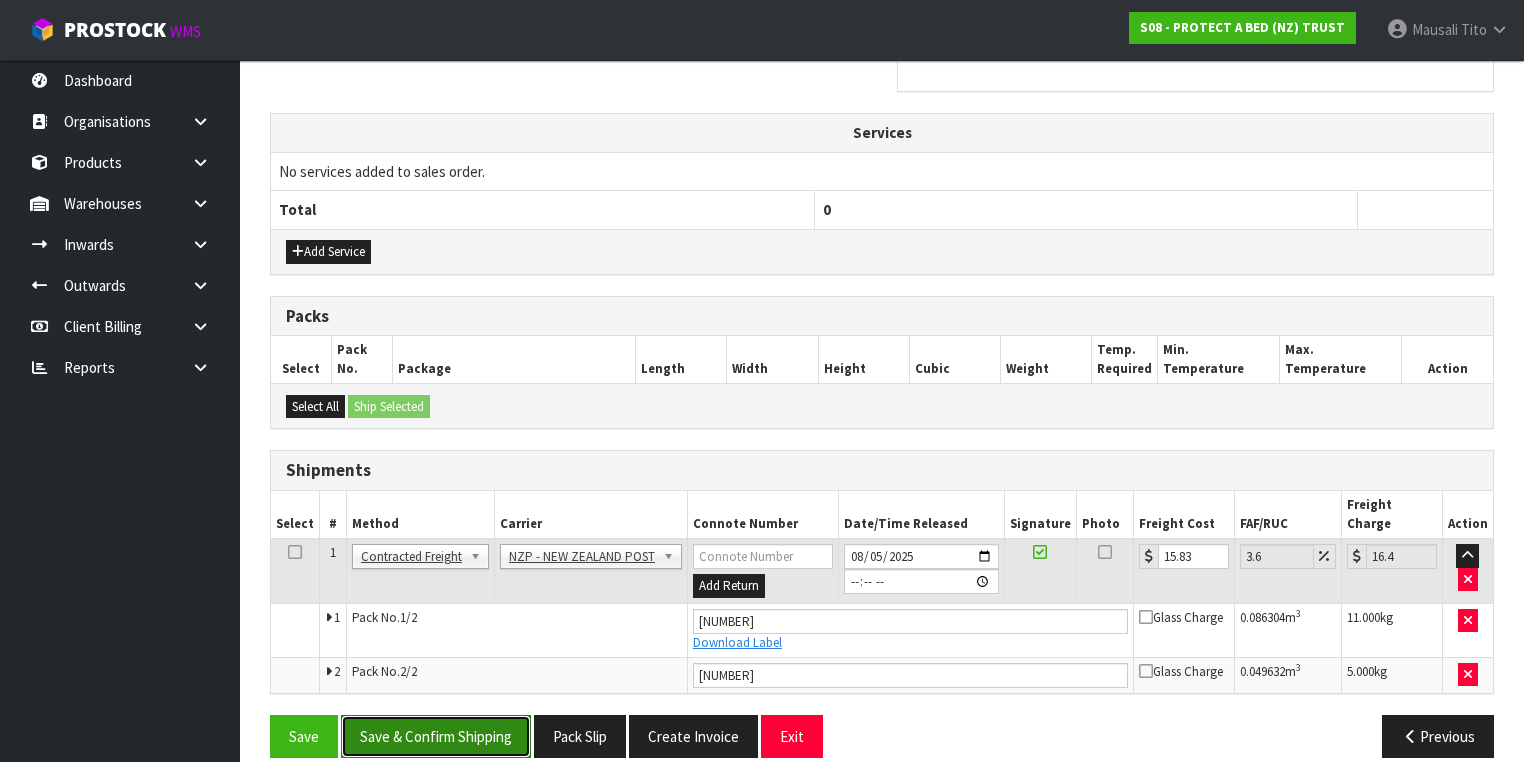 click on "Save & Confirm Shipping" at bounding box center [436, 736] 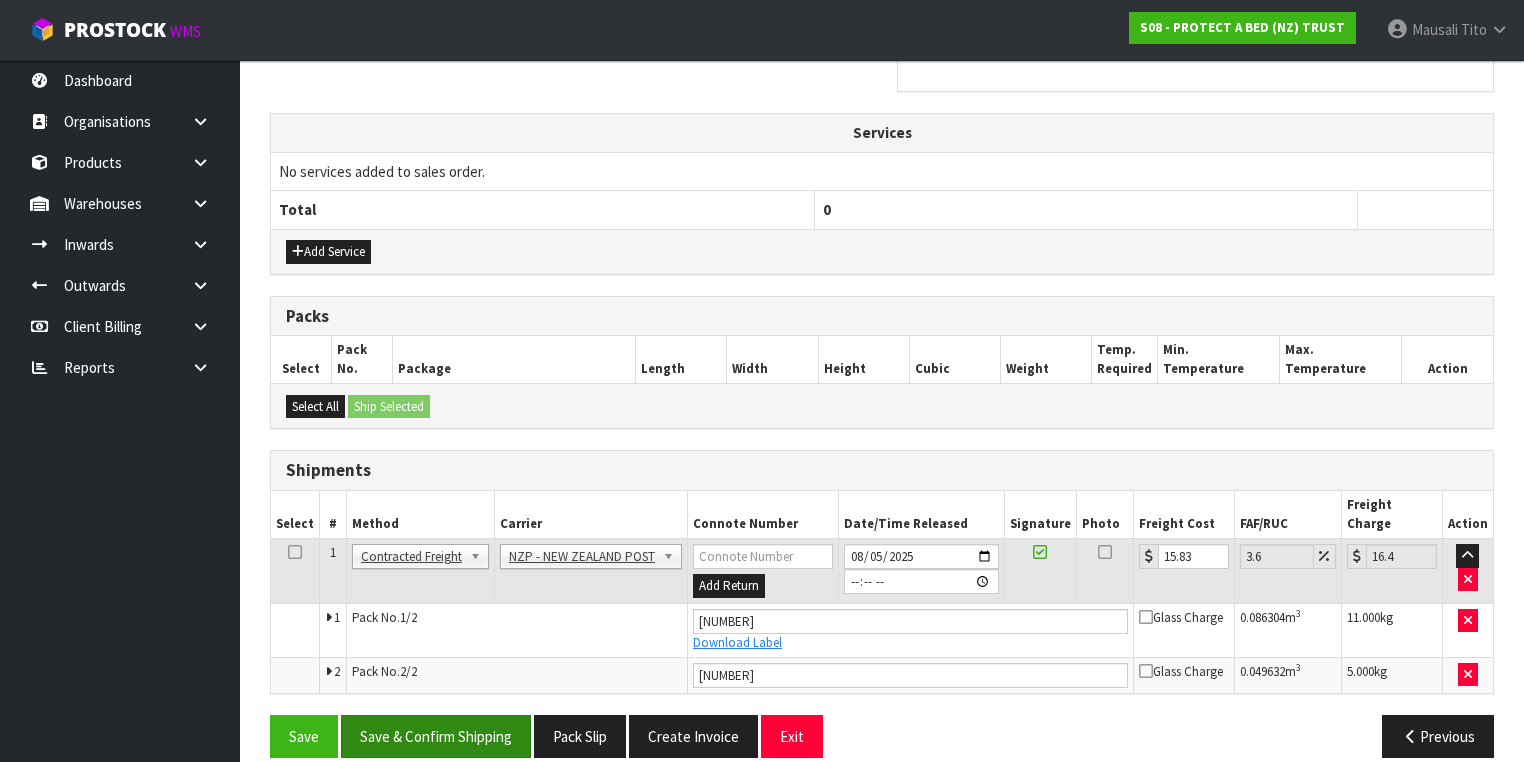 scroll, scrollTop: 0, scrollLeft: 0, axis: both 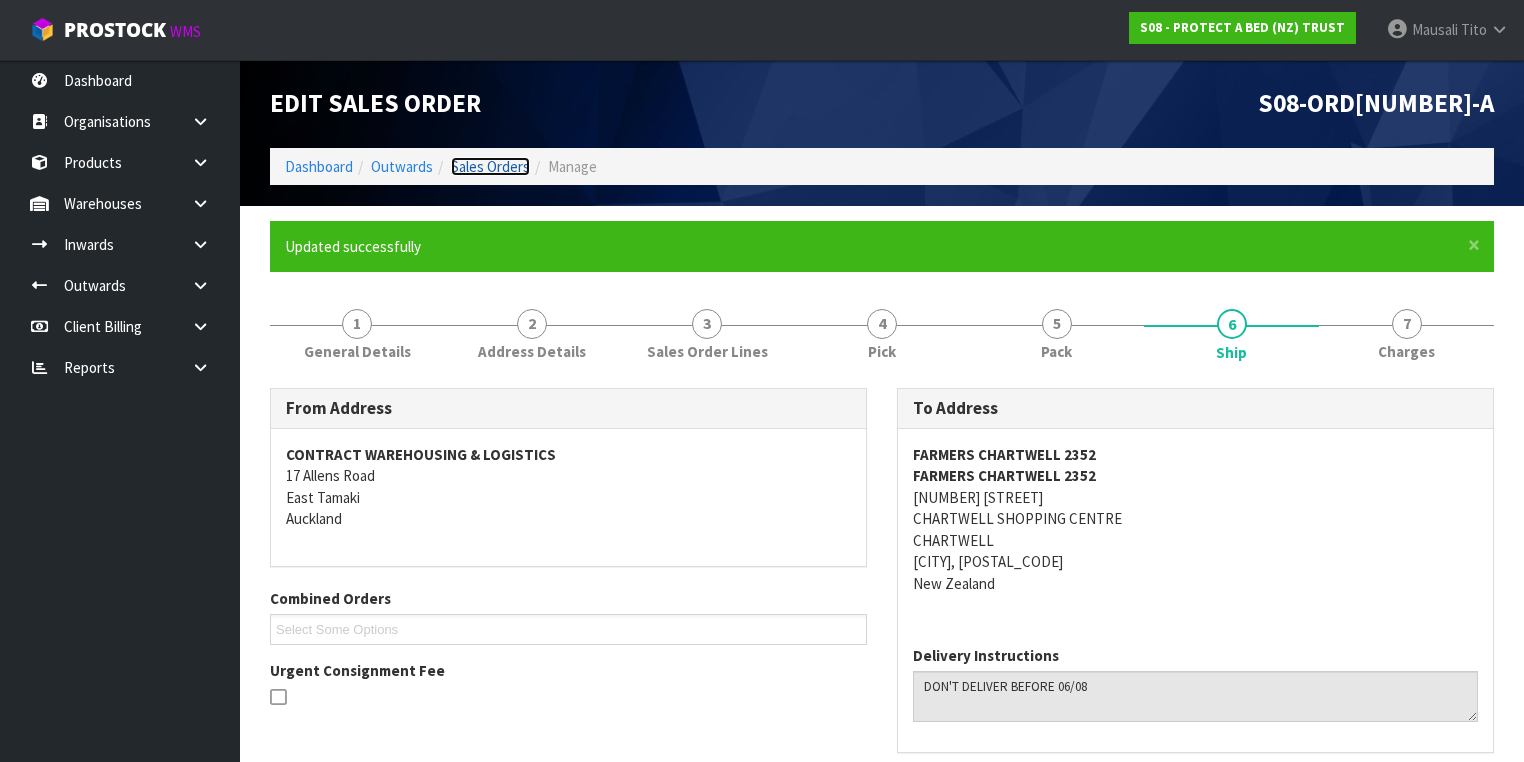 click on "Sales Orders" at bounding box center [490, 166] 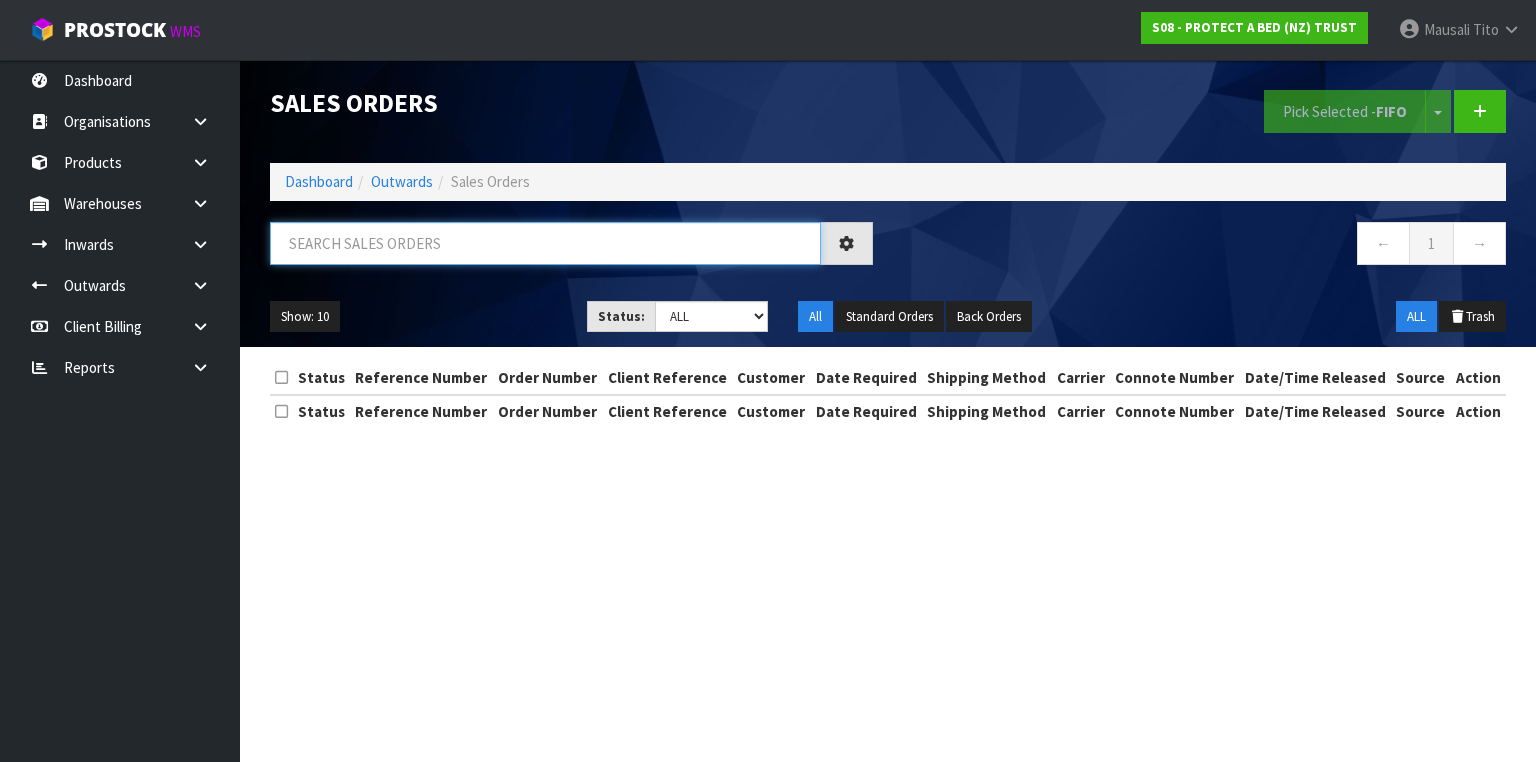 click at bounding box center (545, 243) 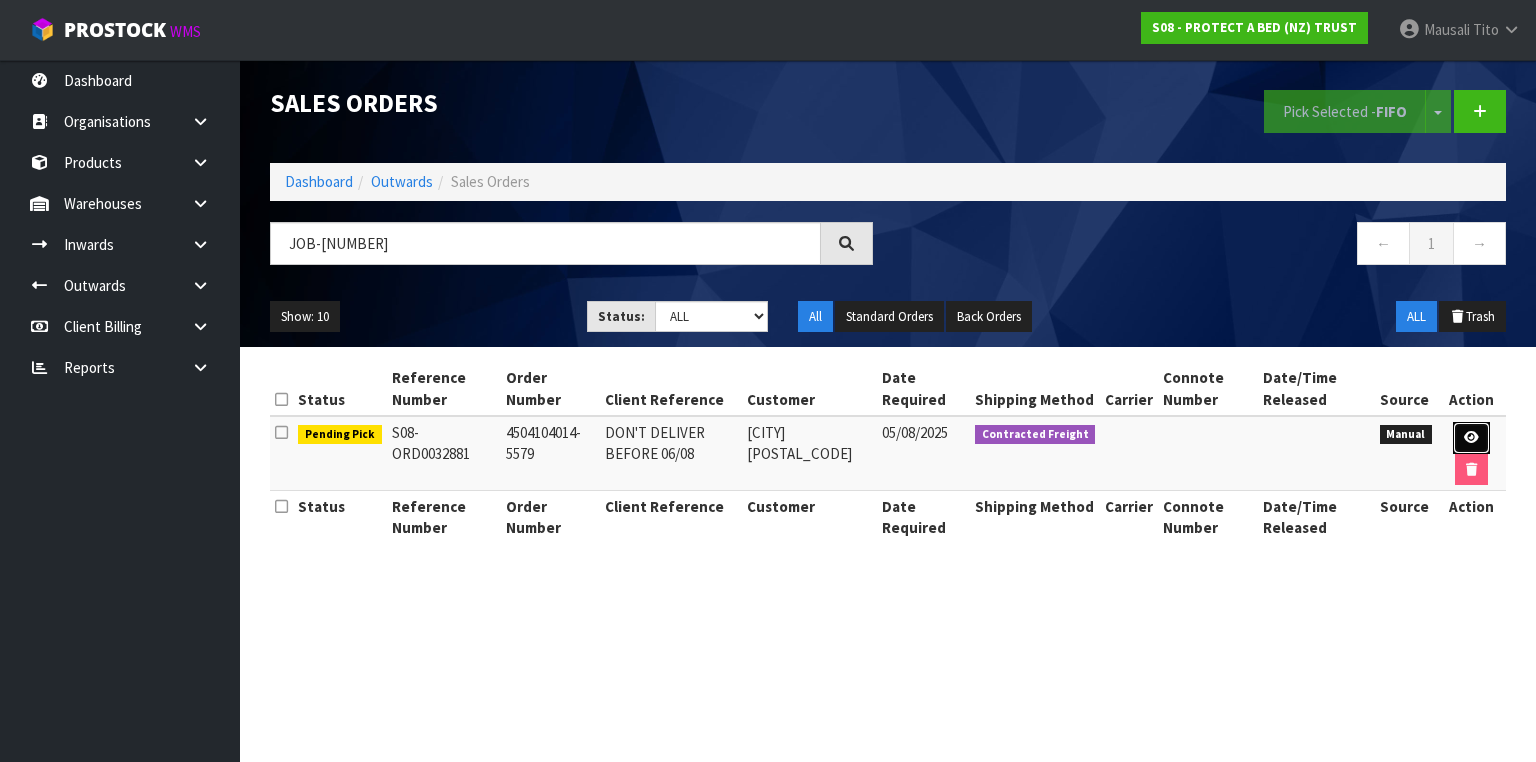 click at bounding box center (1471, 437) 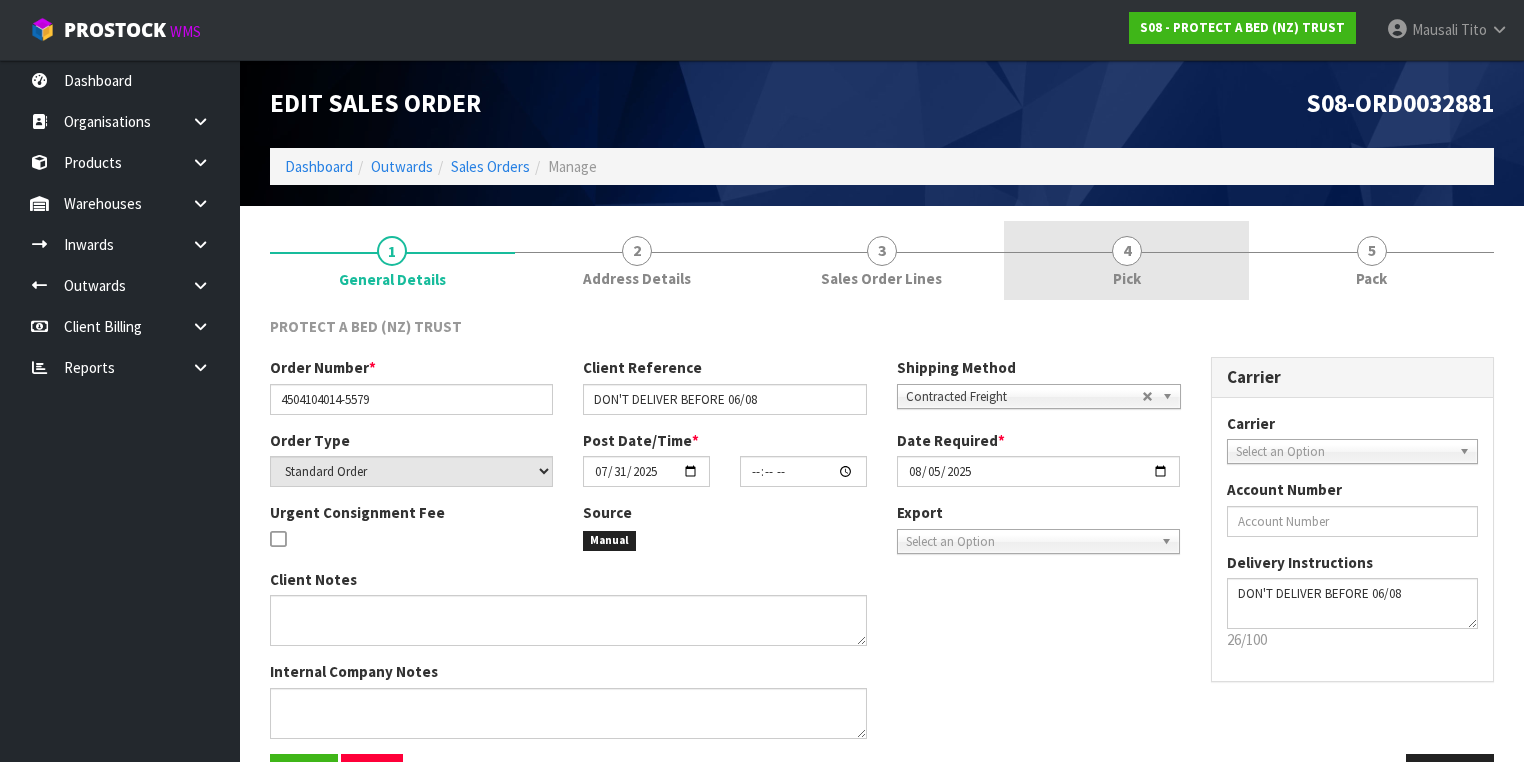 click on "4
Pick" at bounding box center [1126, 260] 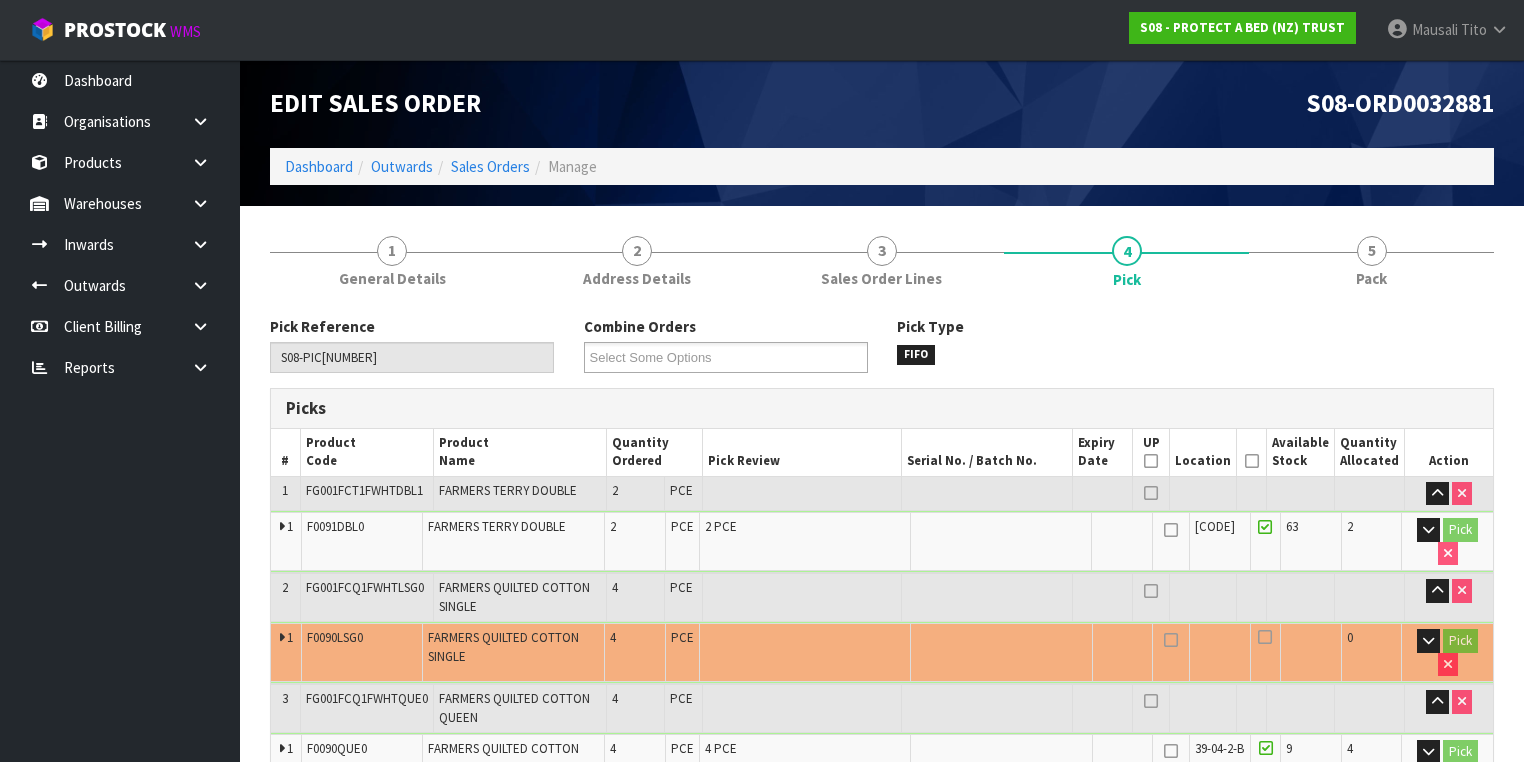 click at bounding box center (1252, 461) 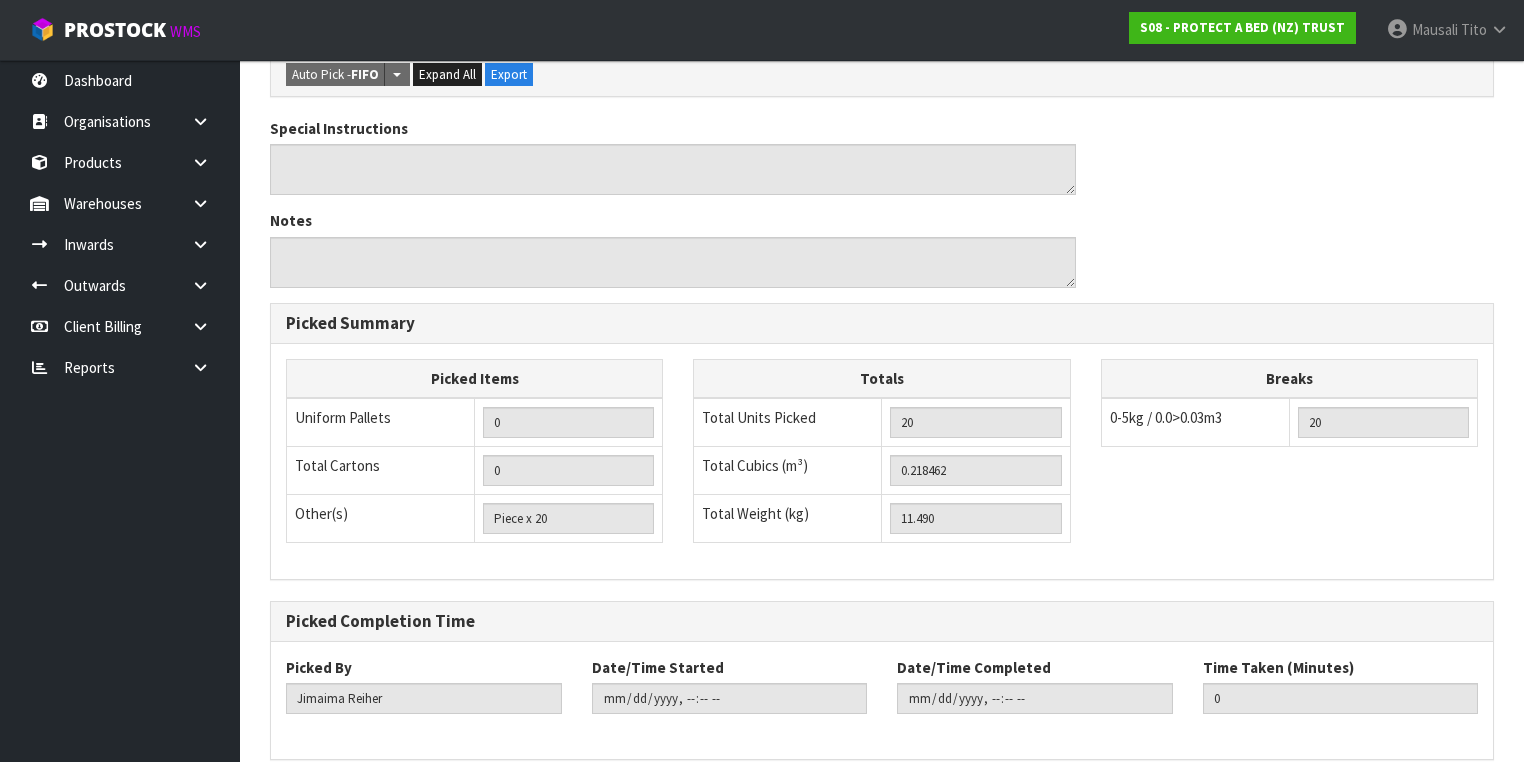 scroll, scrollTop: 1084, scrollLeft: 0, axis: vertical 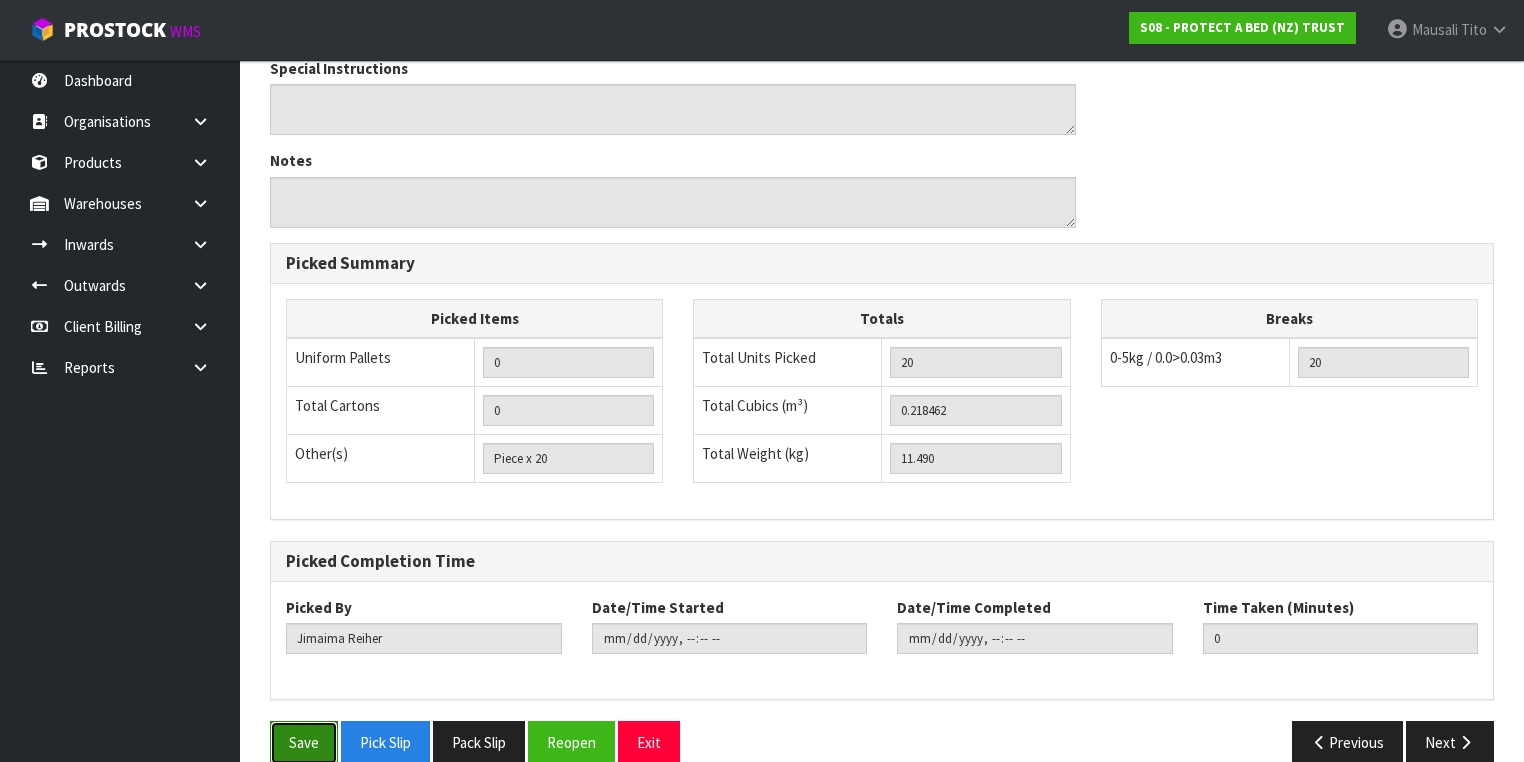 click on "Save" at bounding box center (304, 742) 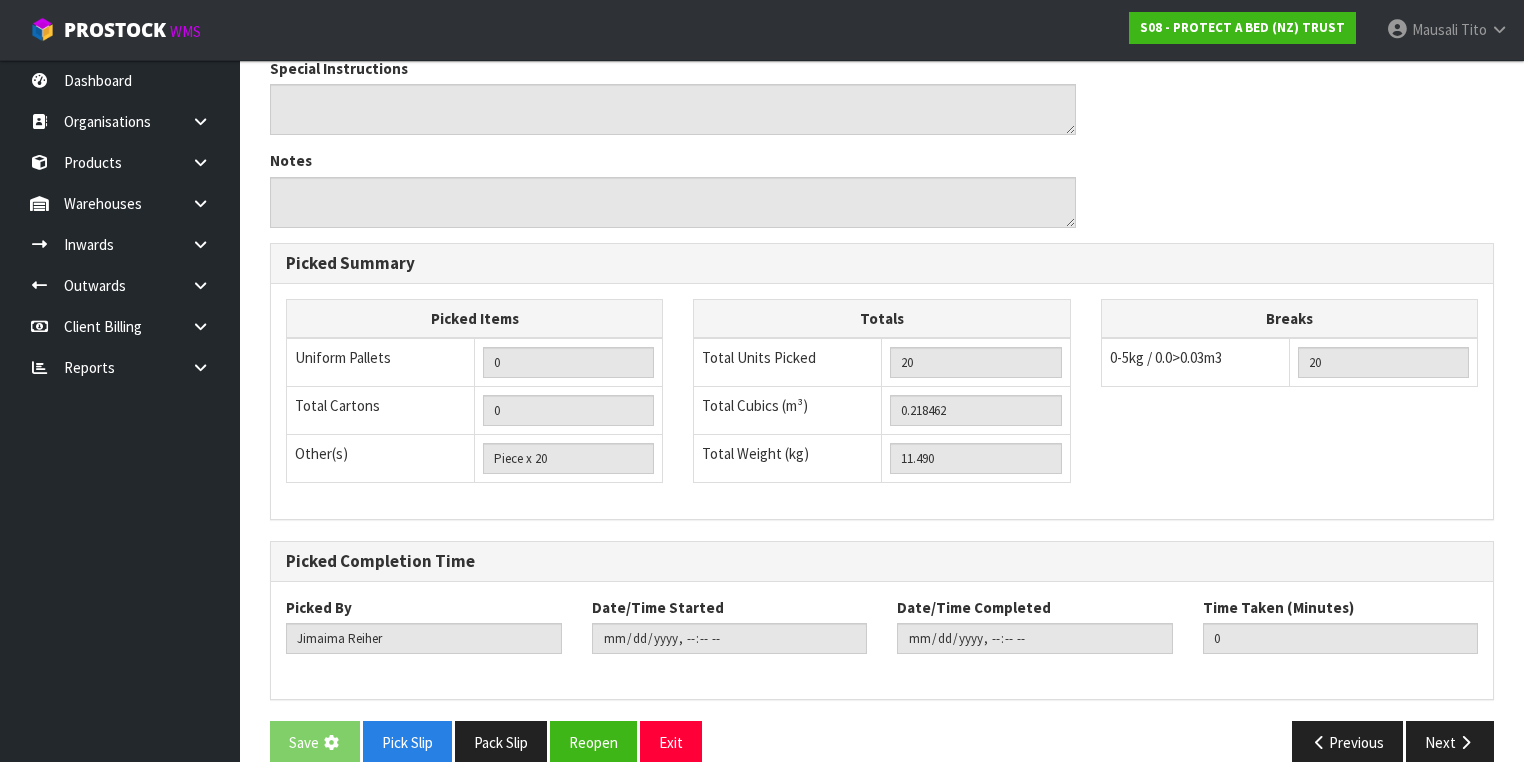 scroll, scrollTop: 0, scrollLeft: 0, axis: both 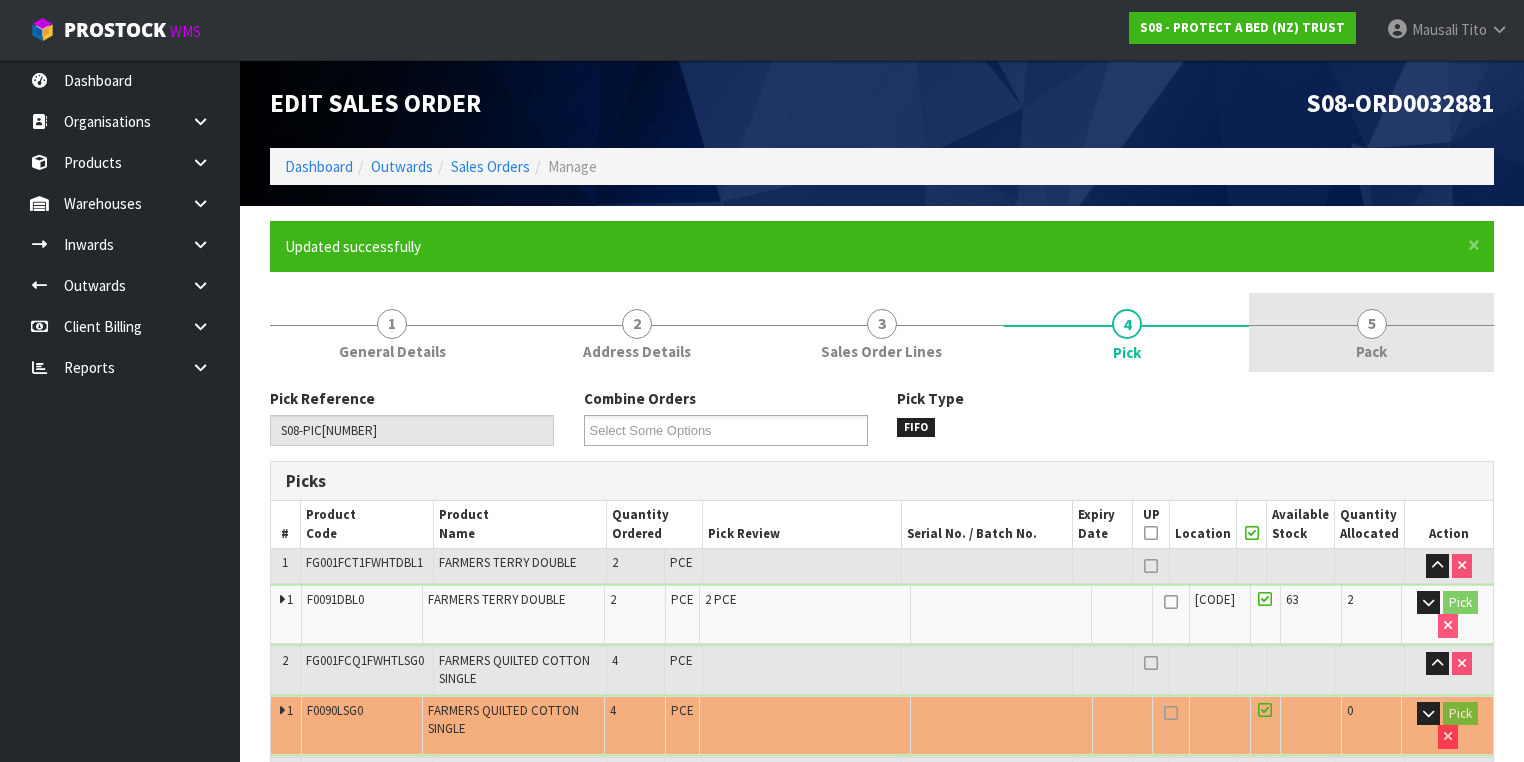 click on "5" at bounding box center [1372, 324] 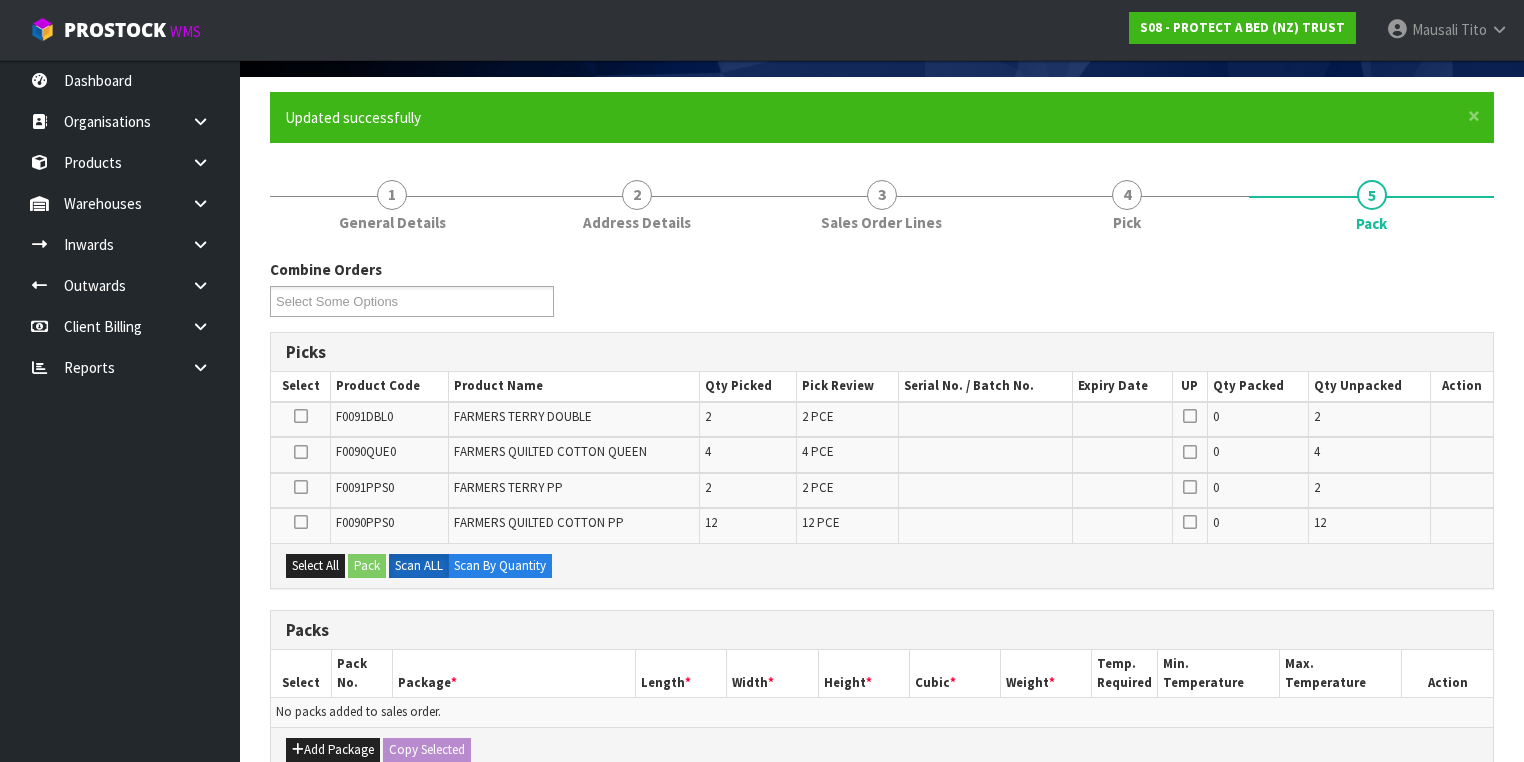 scroll, scrollTop: 400, scrollLeft: 0, axis: vertical 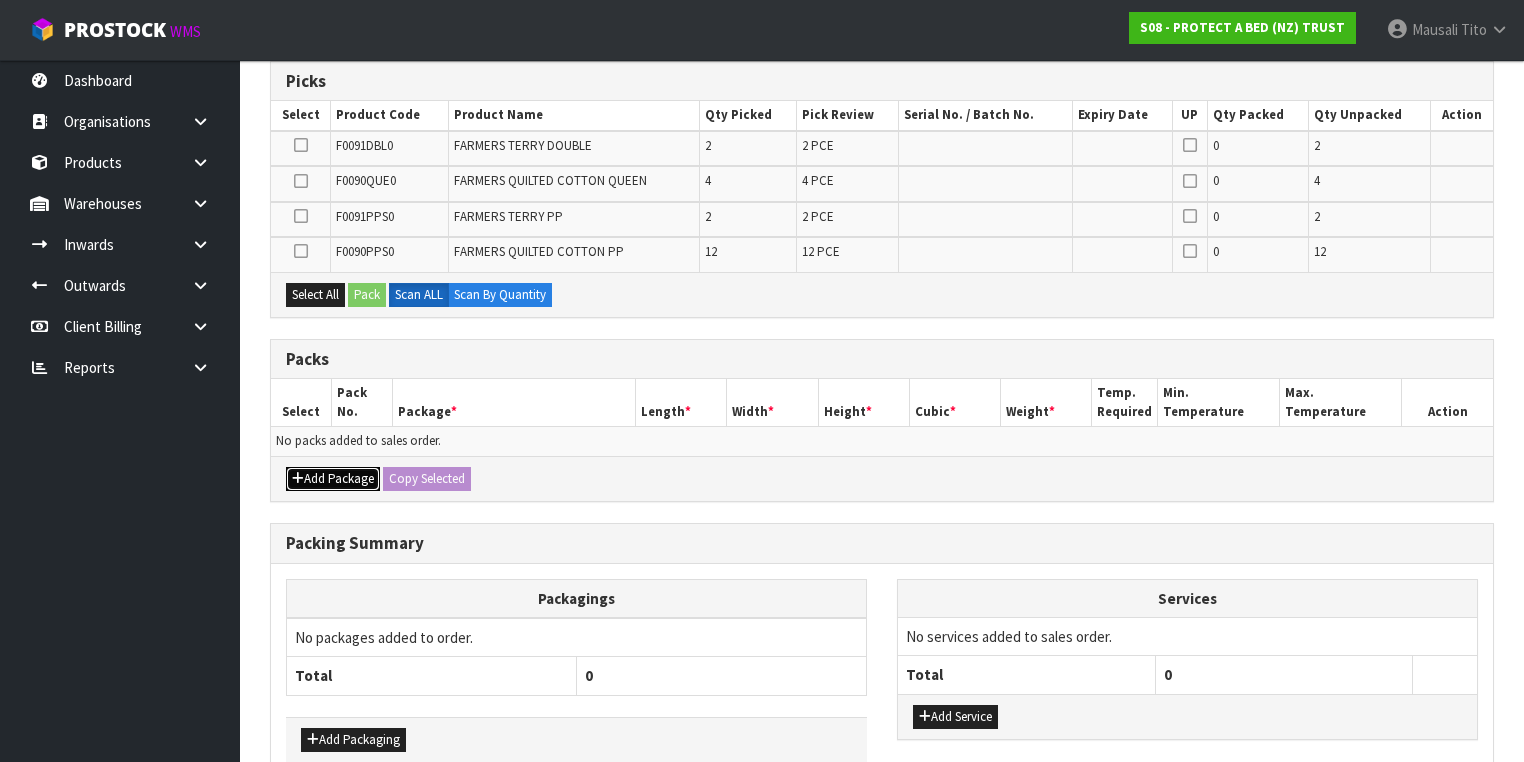 click on "Add Package" at bounding box center (333, 479) 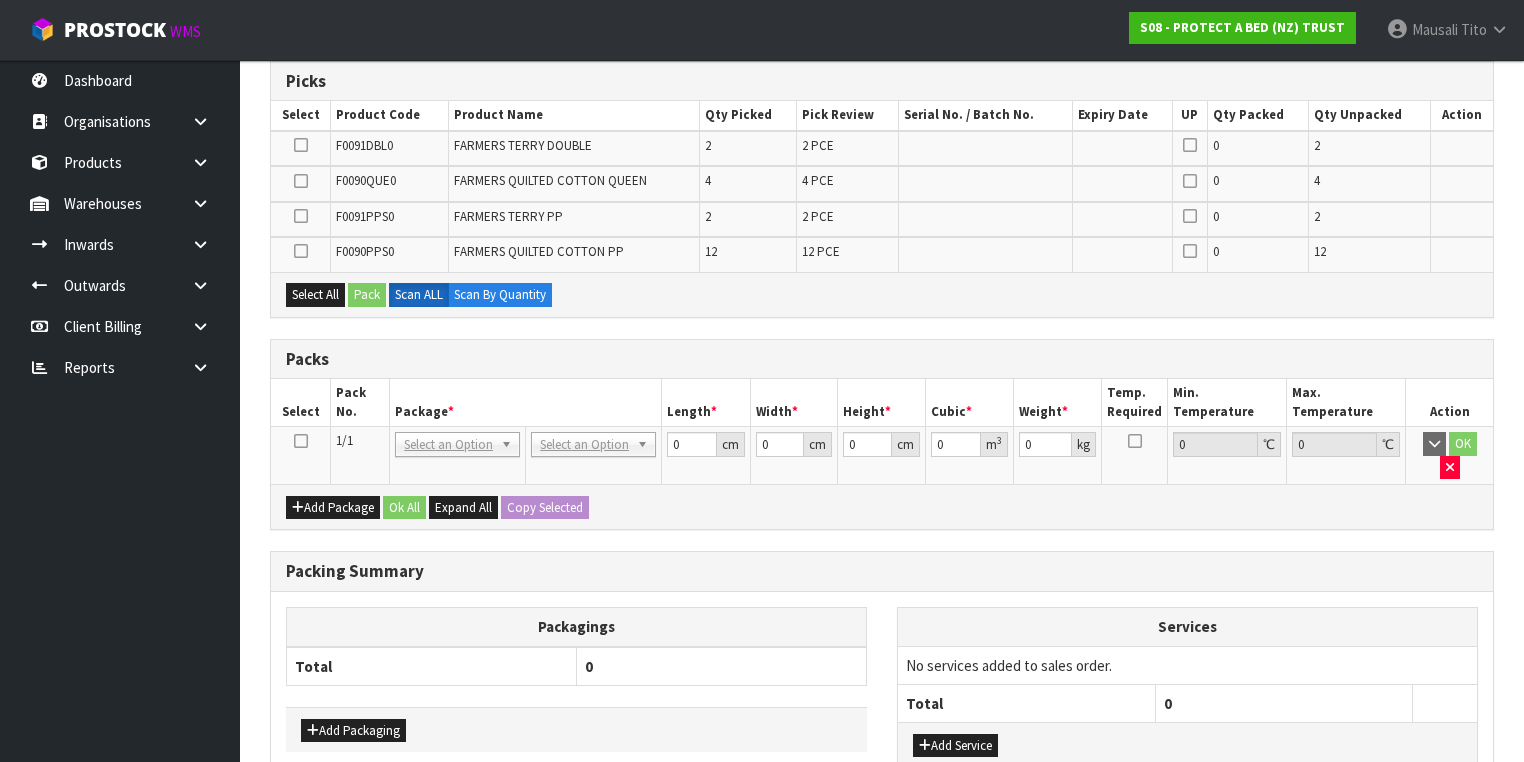 click at bounding box center (301, 441) 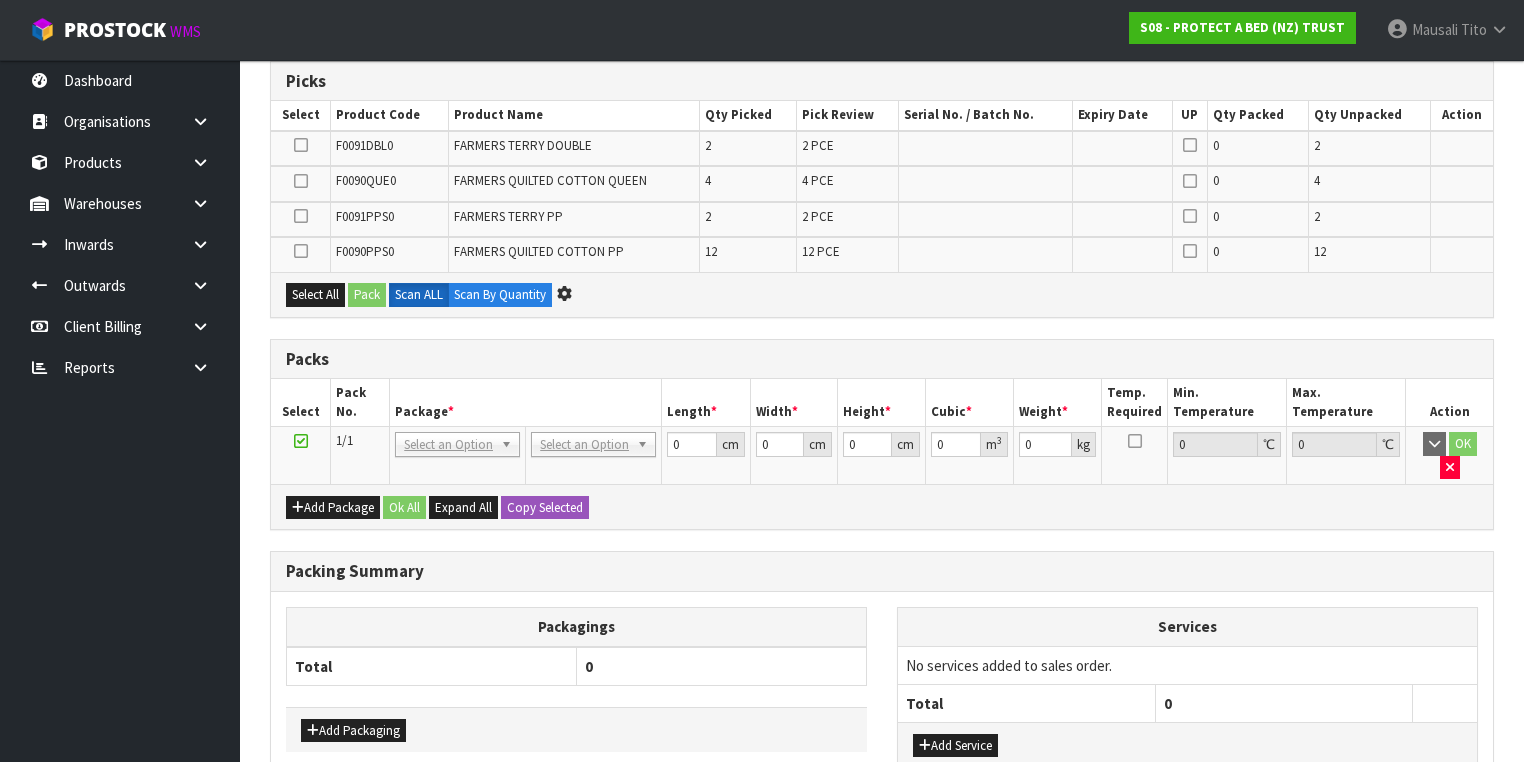 scroll, scrollTop: 0, scrollLeft: 0, axis: both 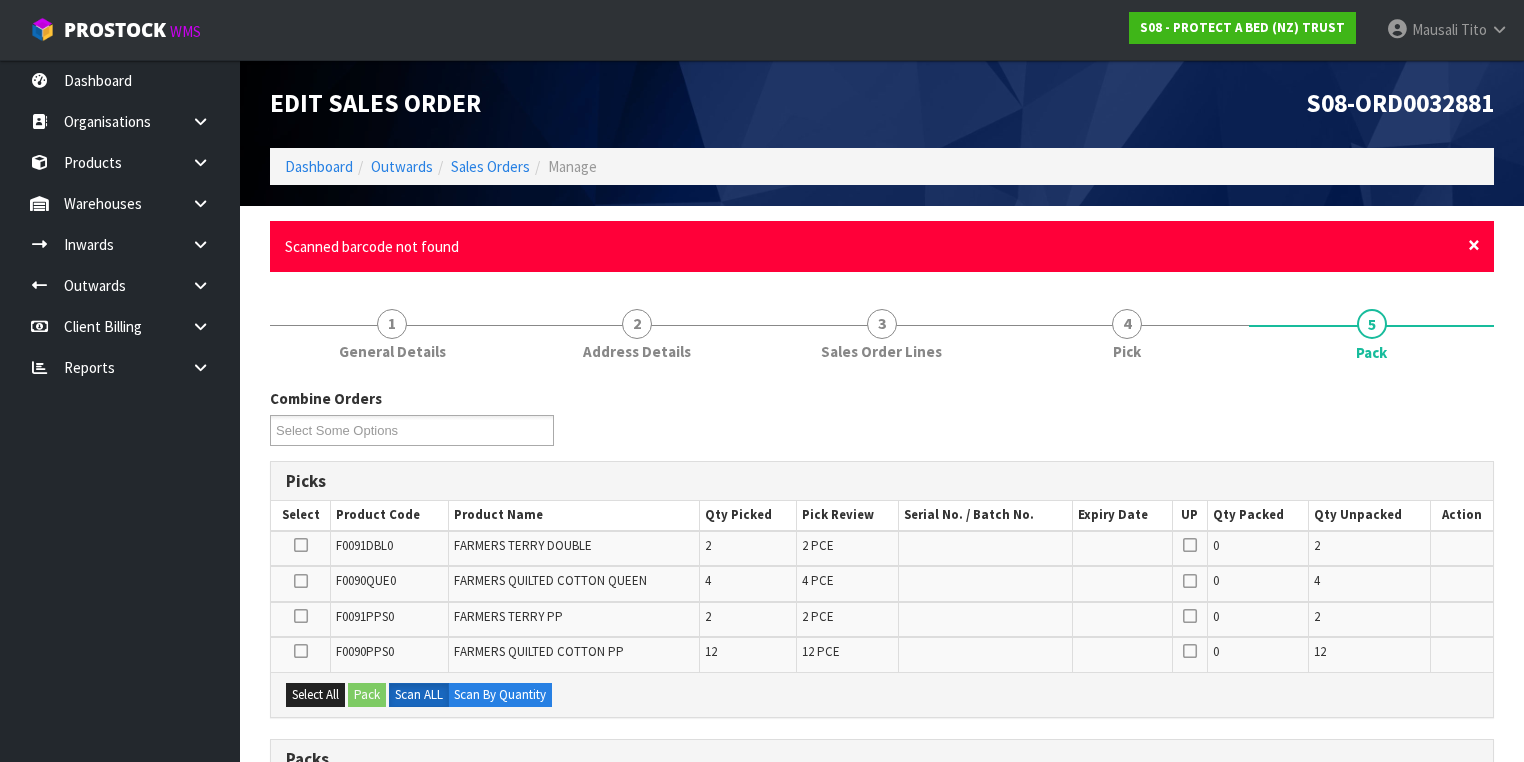 click on "×" at bounding box center (1474, 245) 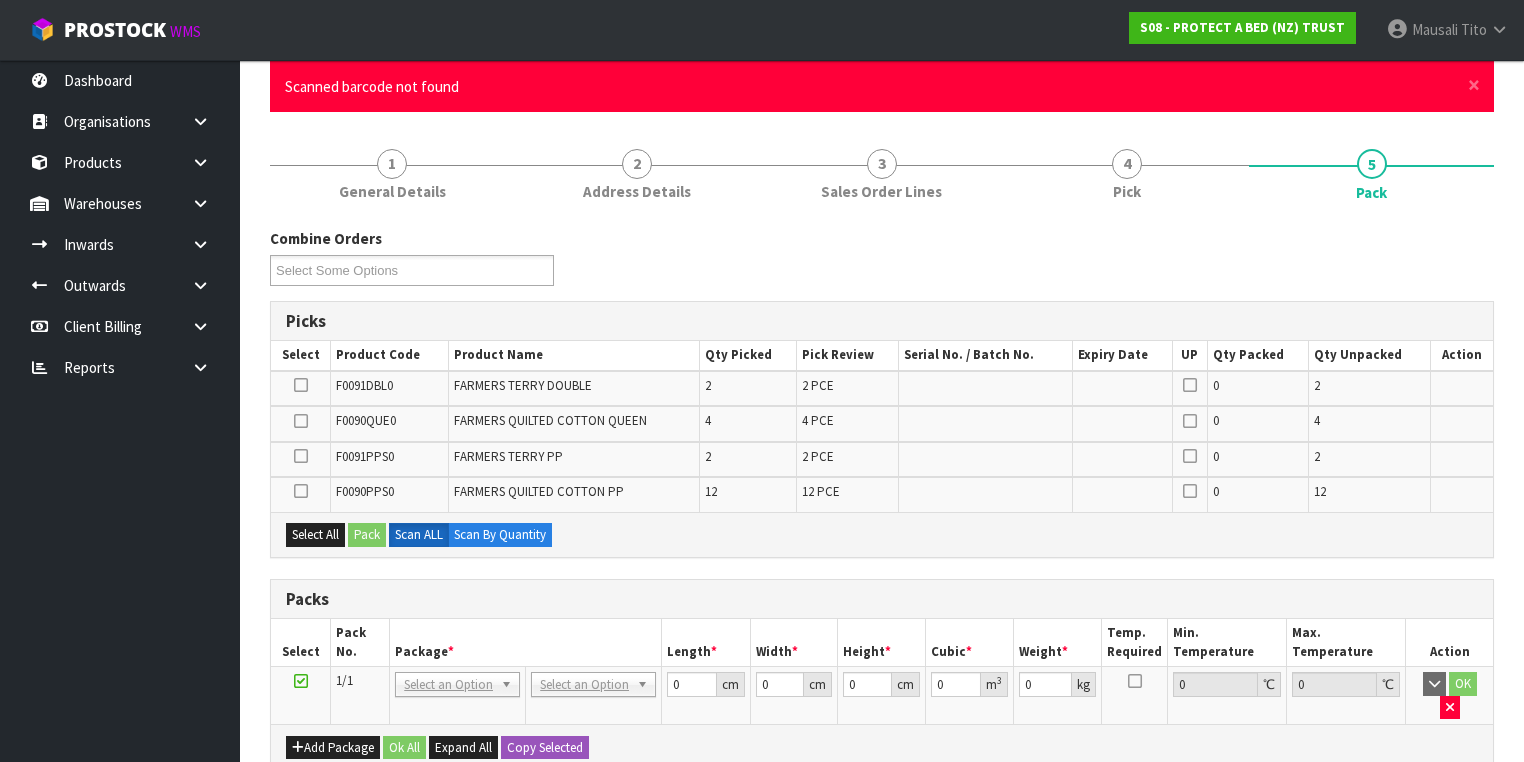 scroll, scrollTop: 0, scrollLeft: 0, axis: both 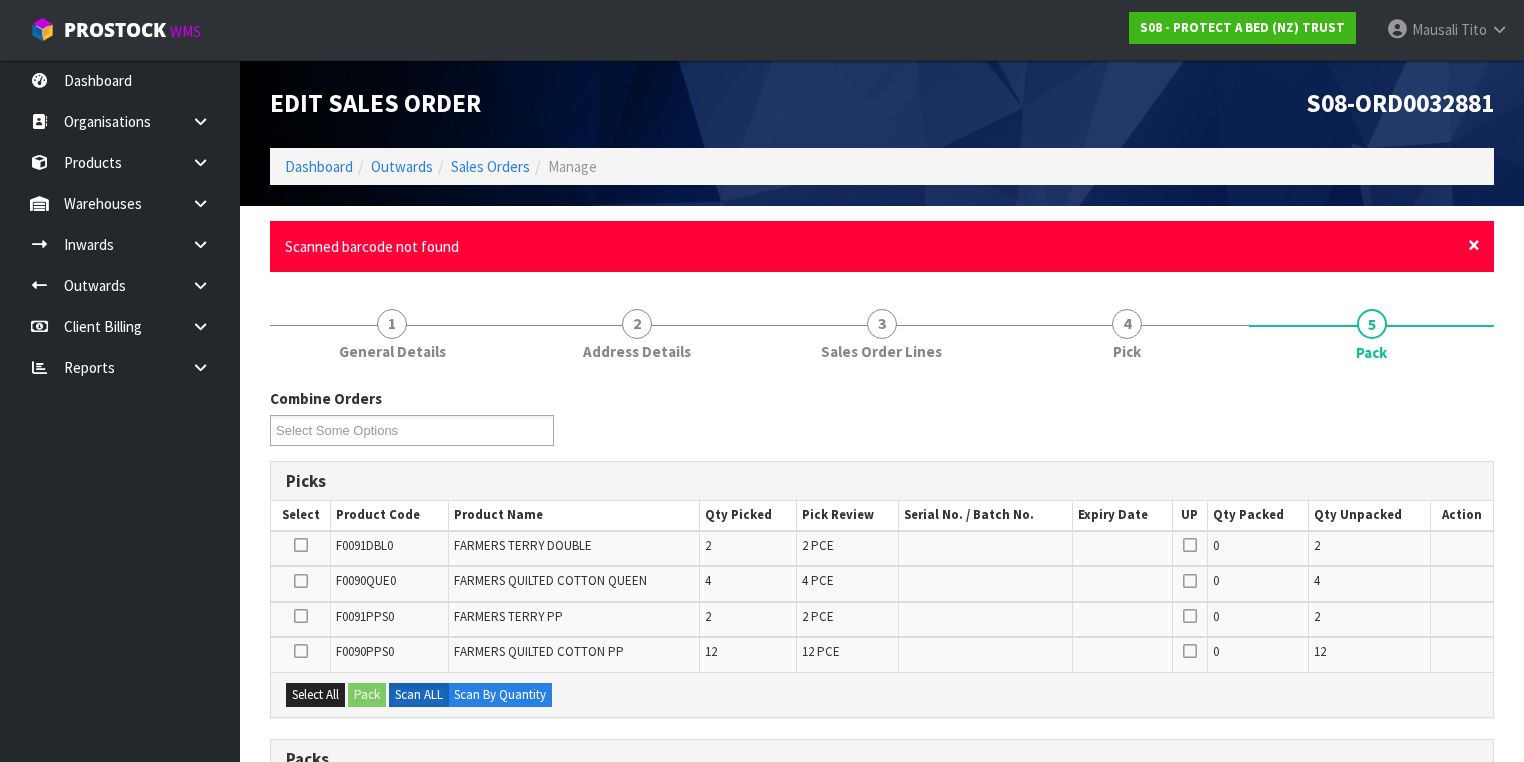 click on "×" at bounding box center (1474, 245) 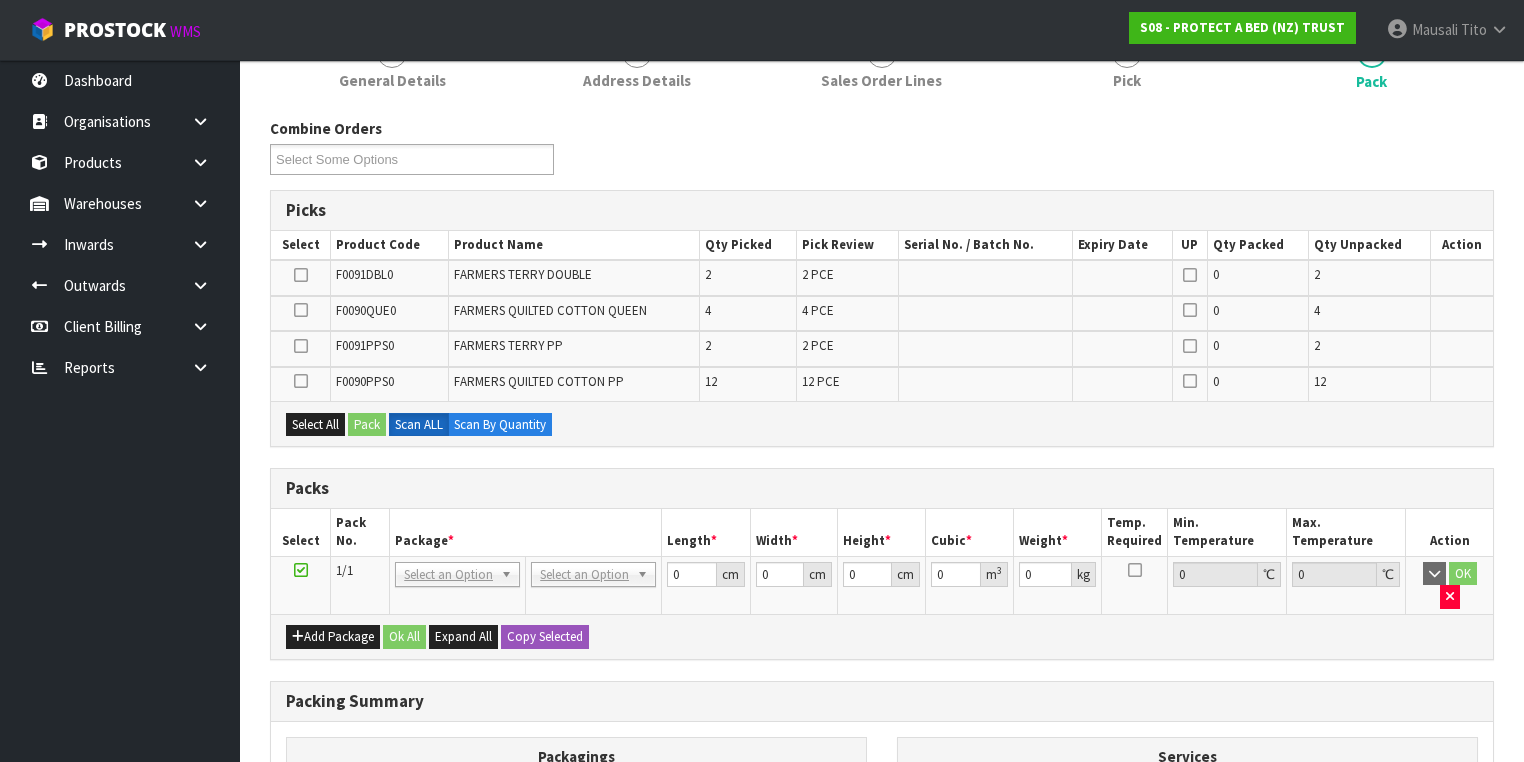 scroll, scrollTop: 320, scrollLeft: 0, axis: vertical 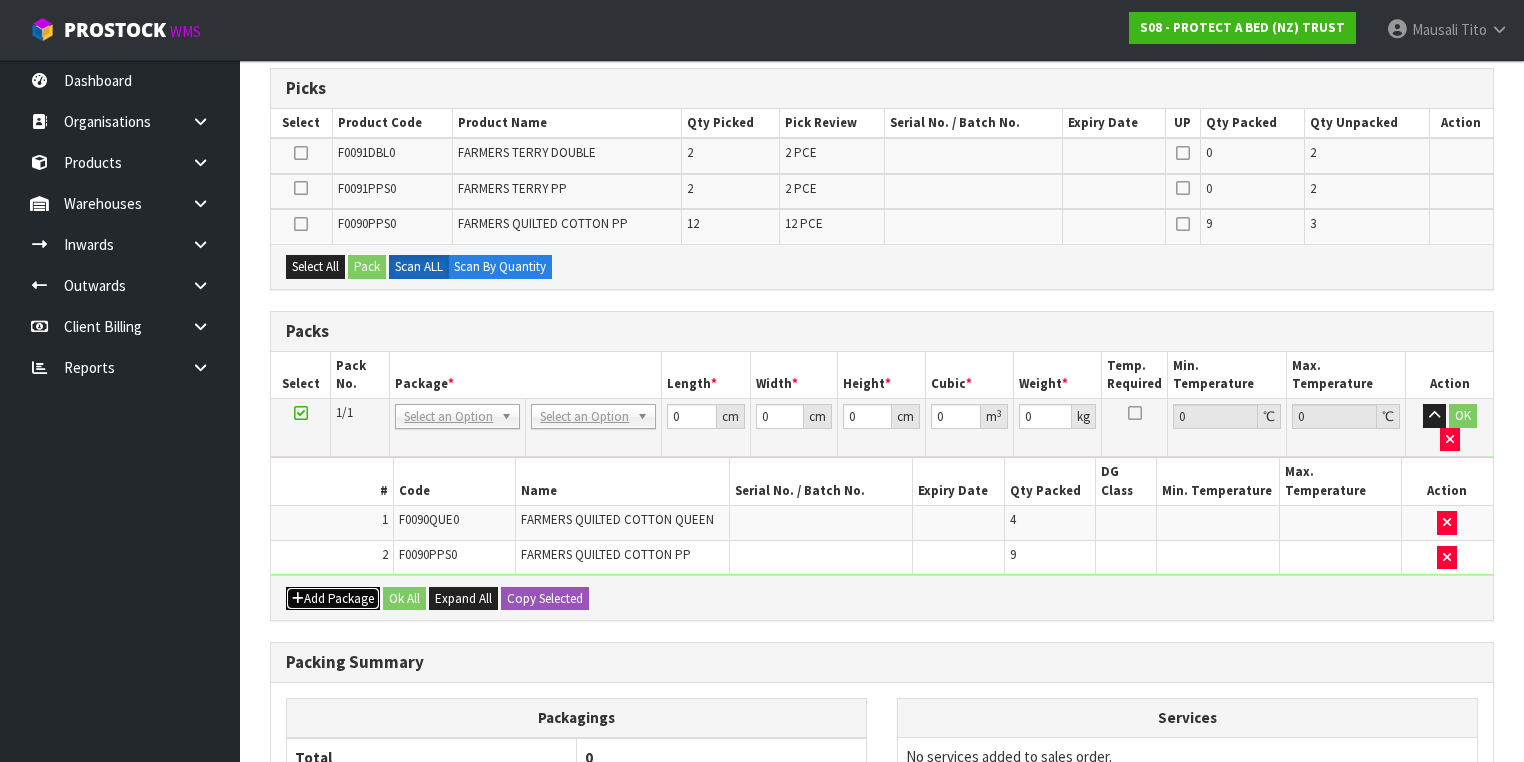 click on "Add Package" at bounding box center (333, 599) 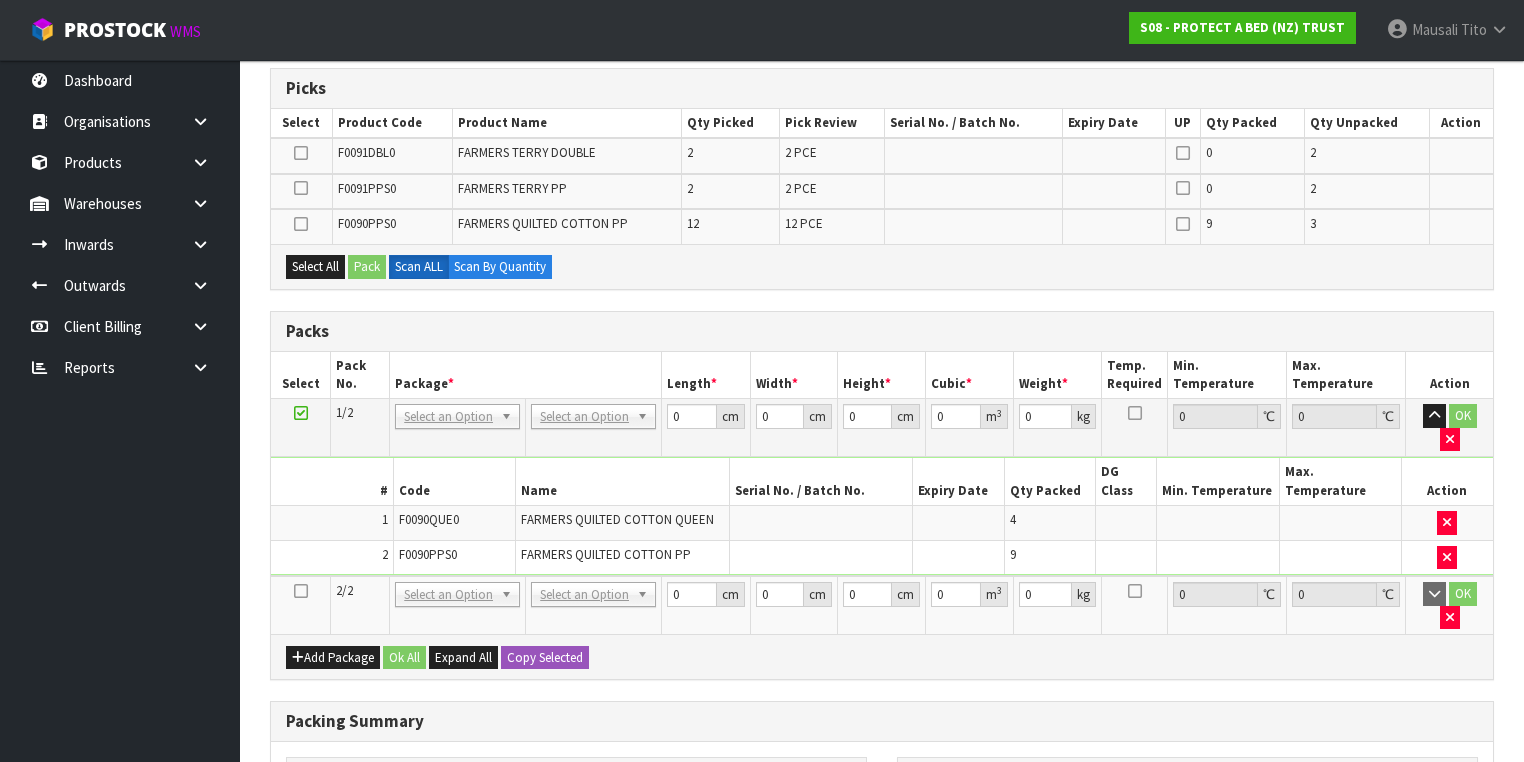 click at bounding box center (301, 591) 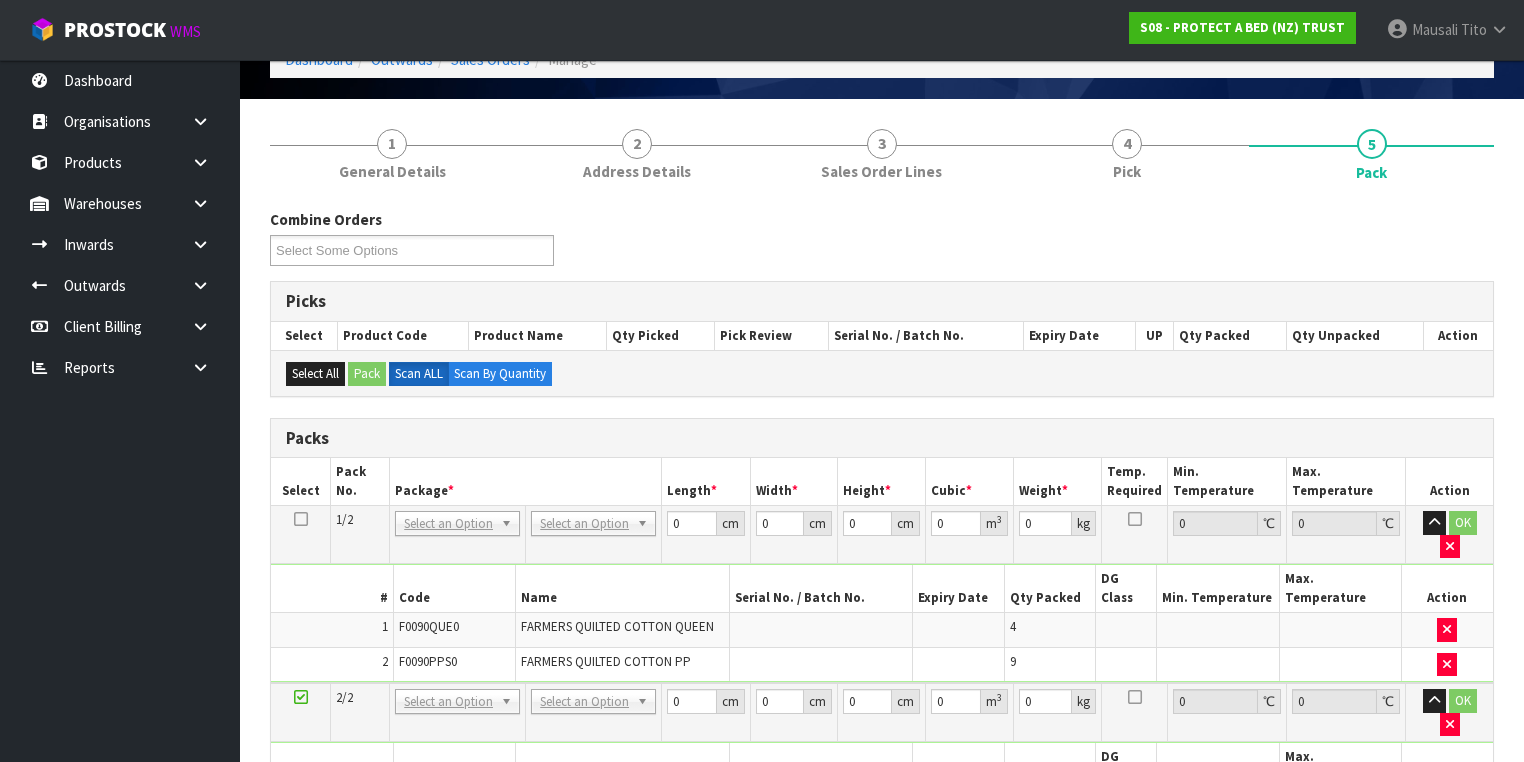 scroll, scrollTop: 320, scrollLeft: 0, axis: vertical 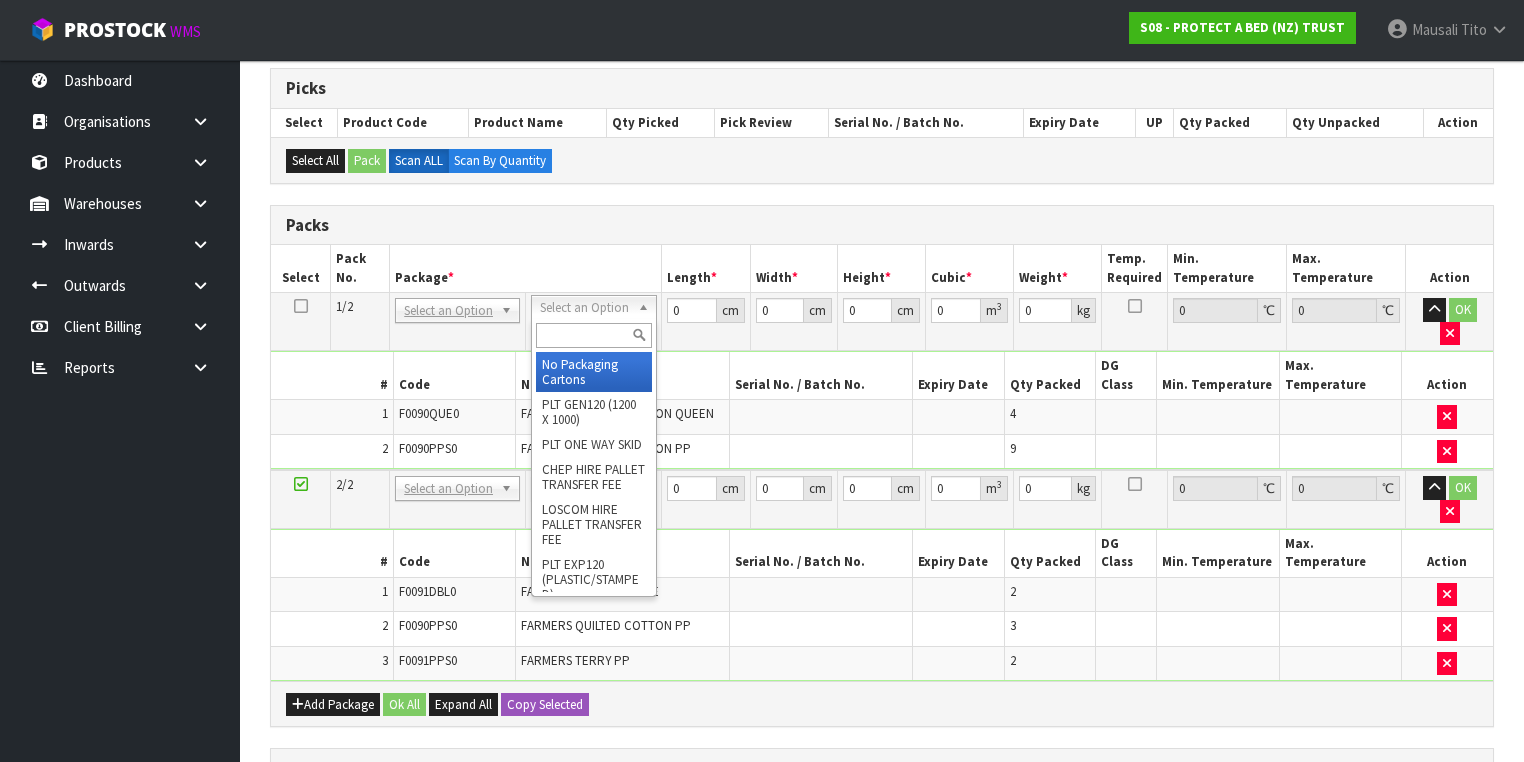 click at bounding box center [593, 335] 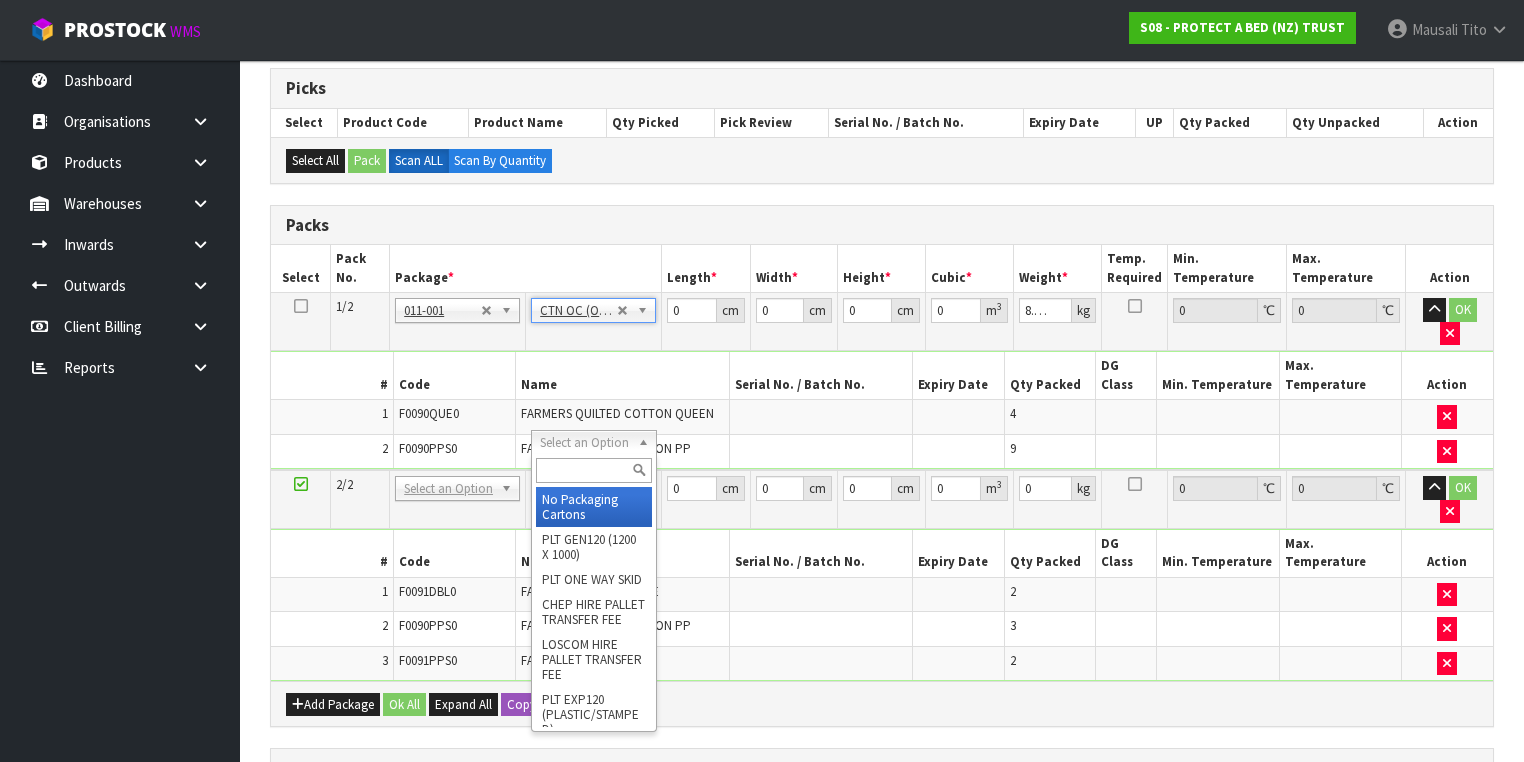 click at bounding box center (593, 470) 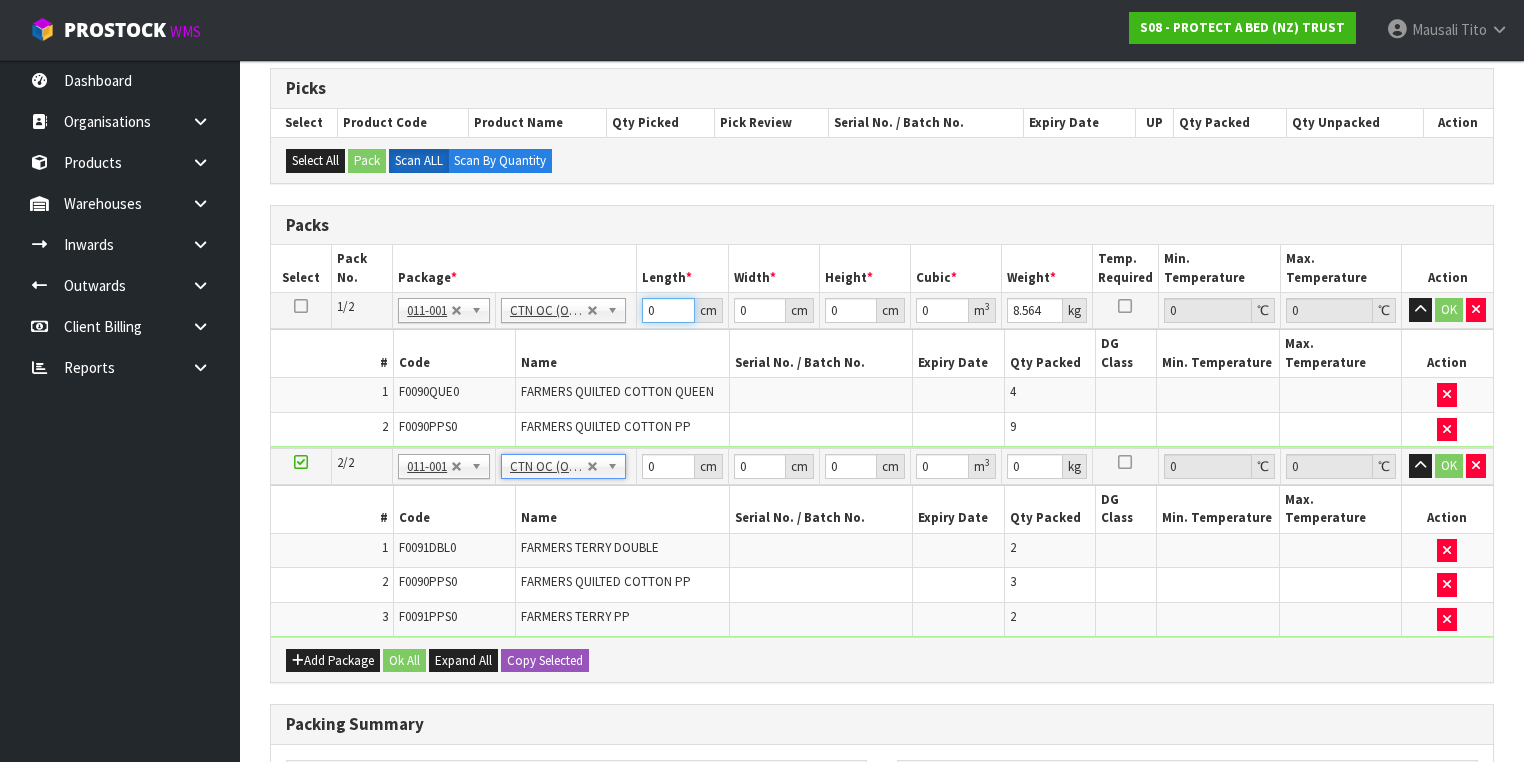 drag, startPoint x: 657, startPoint y: 307, endPoint x: 625, endPoint y: 325, distance: 36.71512 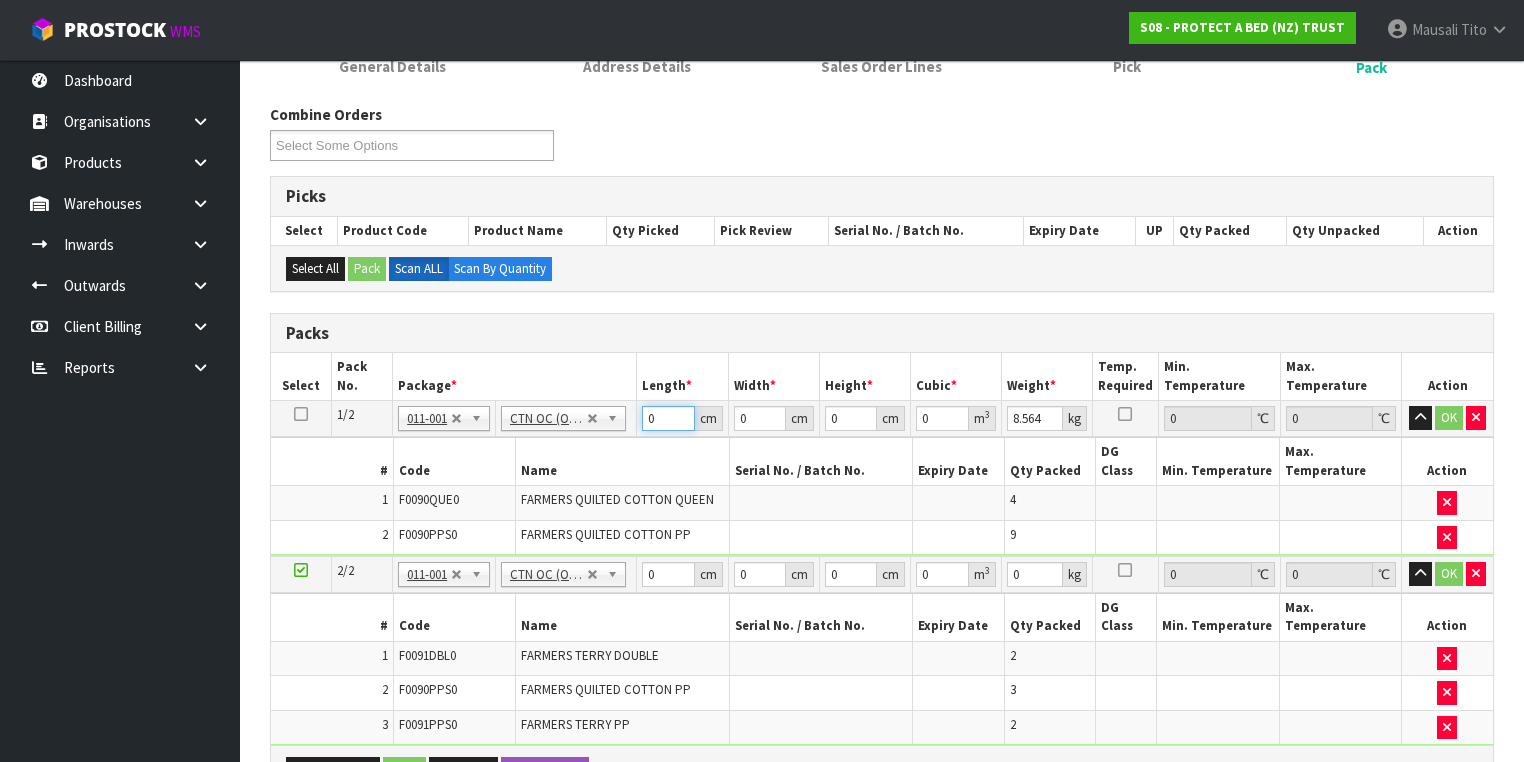scroll, scrollTop: 400, scrollLeft: 0, axis: vertical 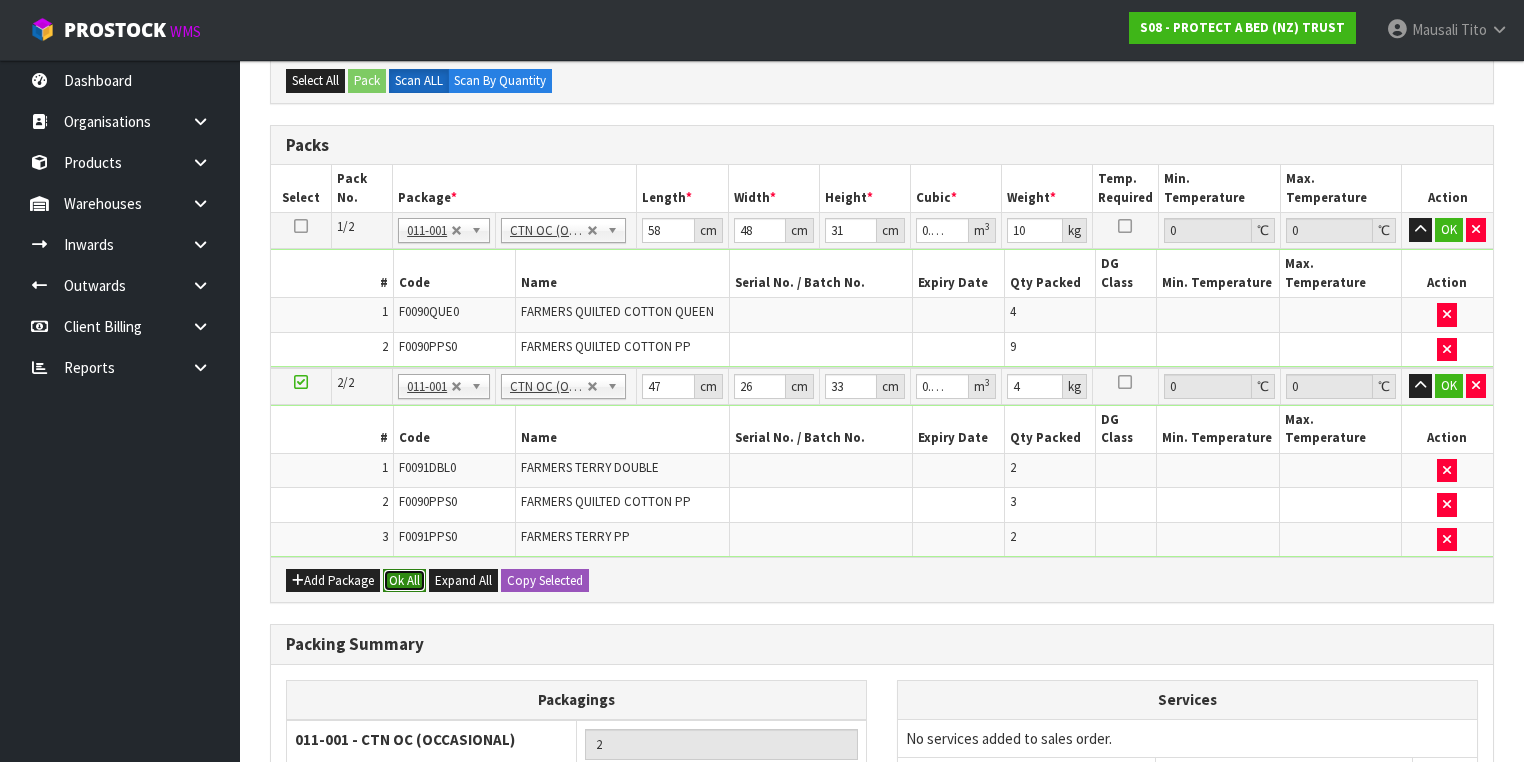 click on "Ok All" at bounding box center (404, 581) 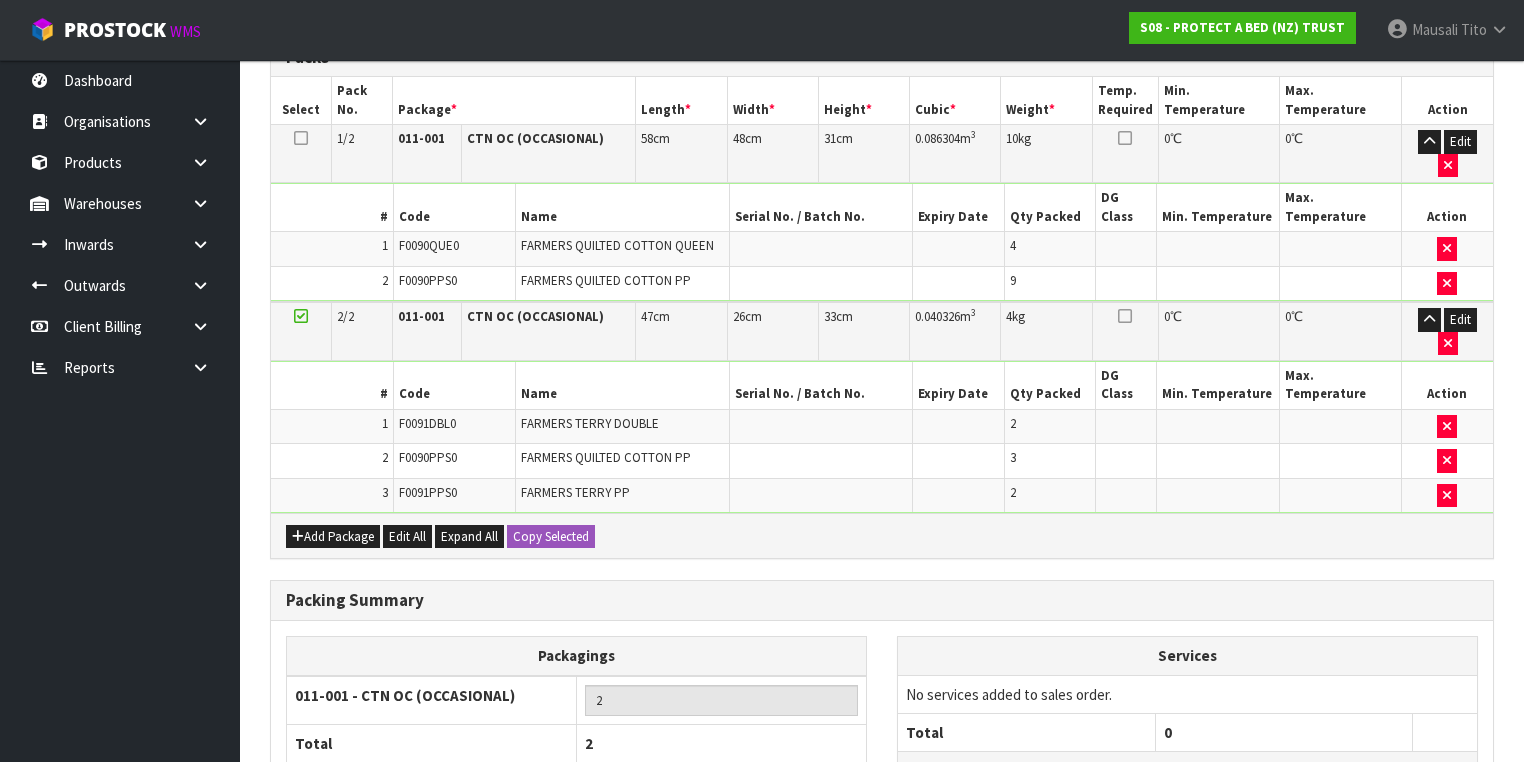 scroll, scrollTop: 568, scrollLeft: 0, axis: vertical 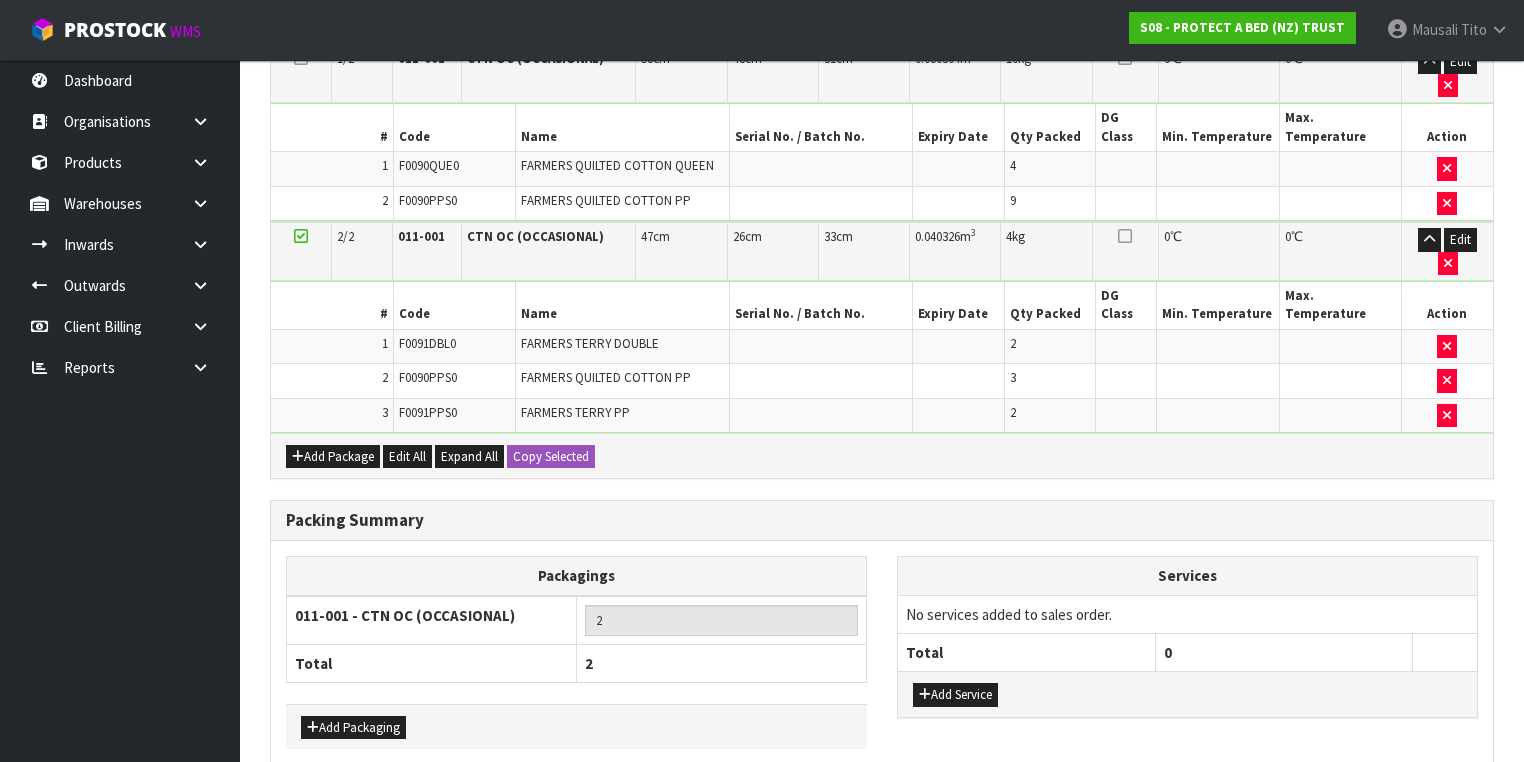 click on "Save & Confirm Packs" at bounding box center (427, 807) 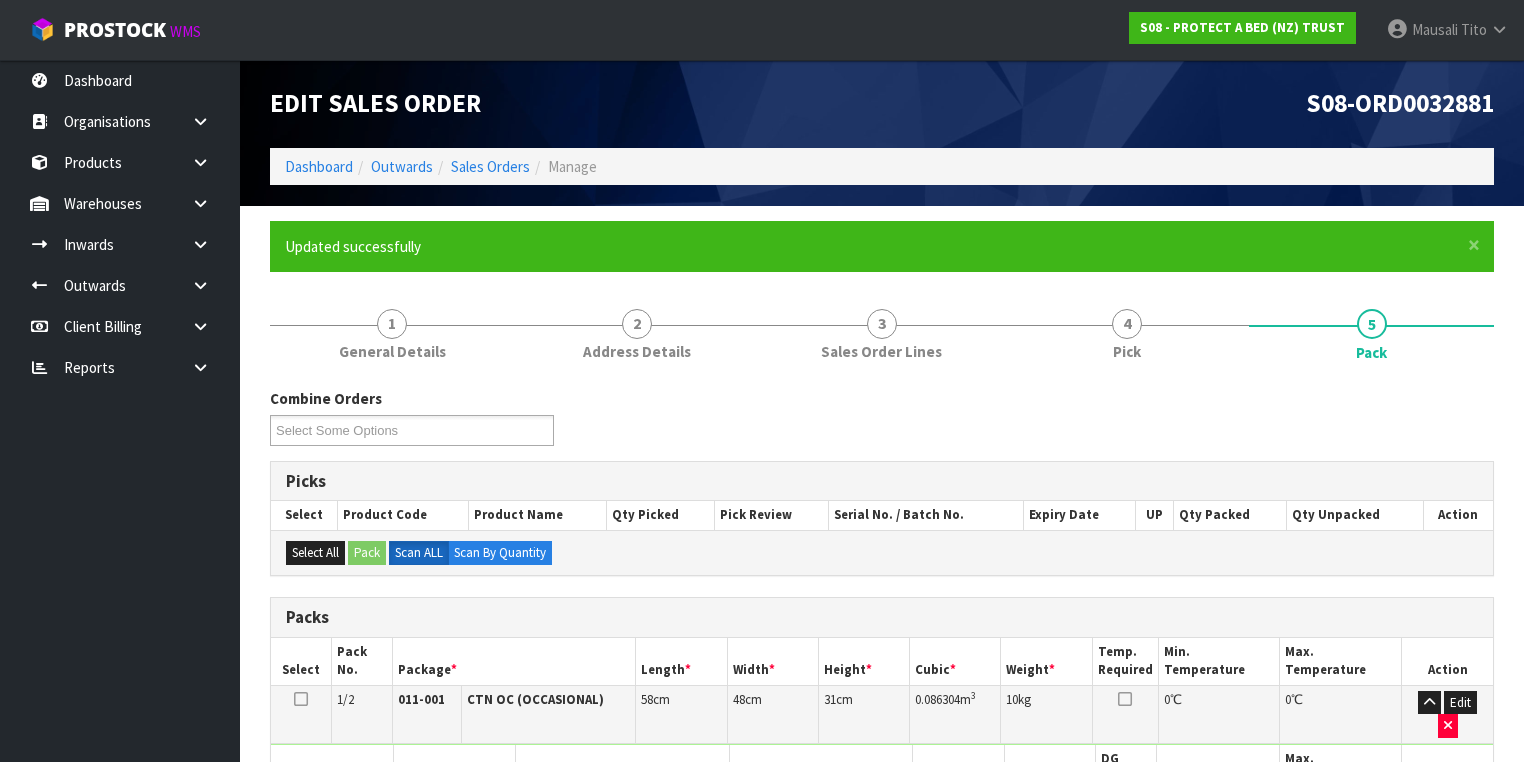scroll, scrollTop: 368, scrollLeft: 0, axis: vertical 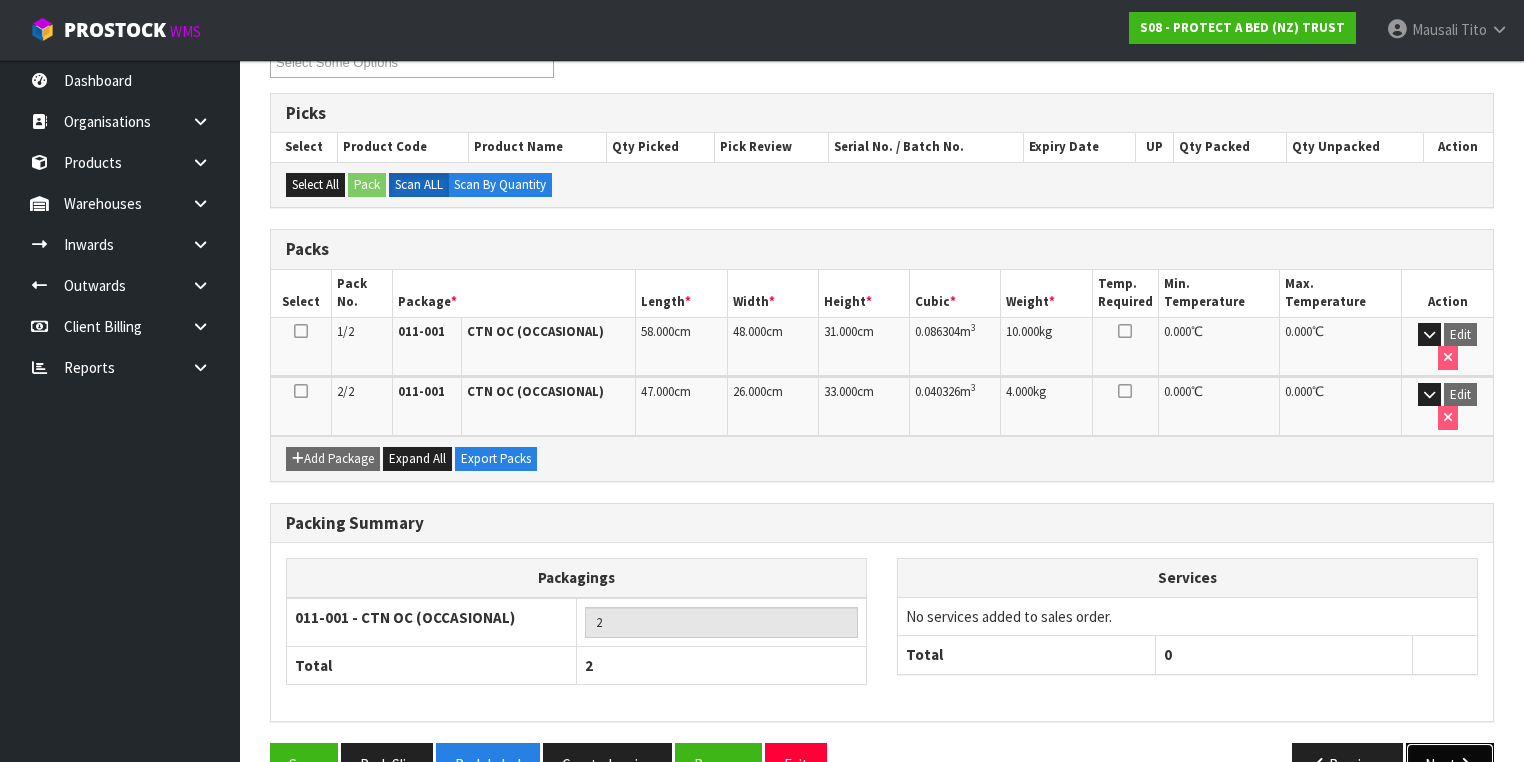 click on "Next" at bounding box center (1450, 764) 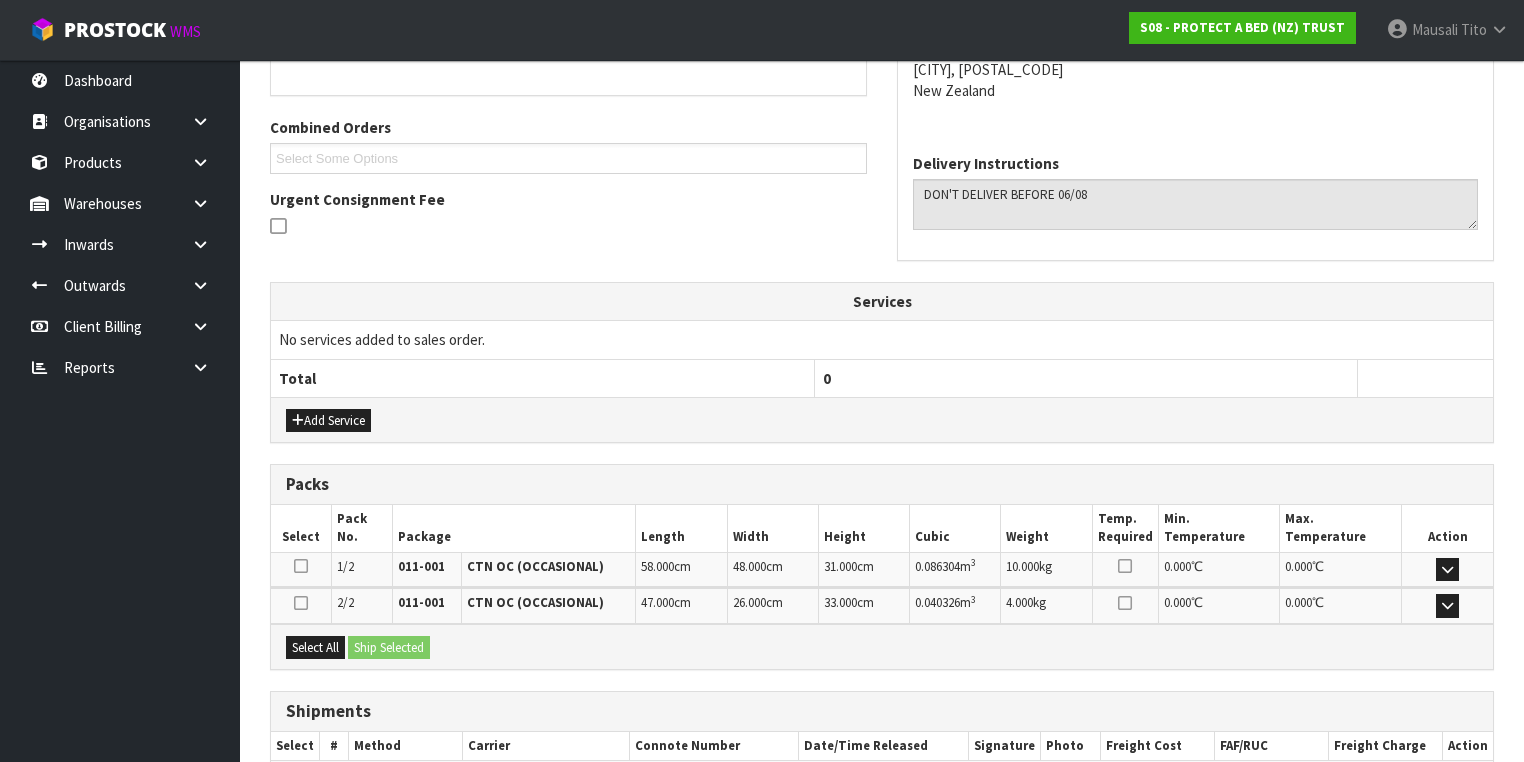 scroll, scrollTop: 586, scrollLeft: 0, axis: vertical 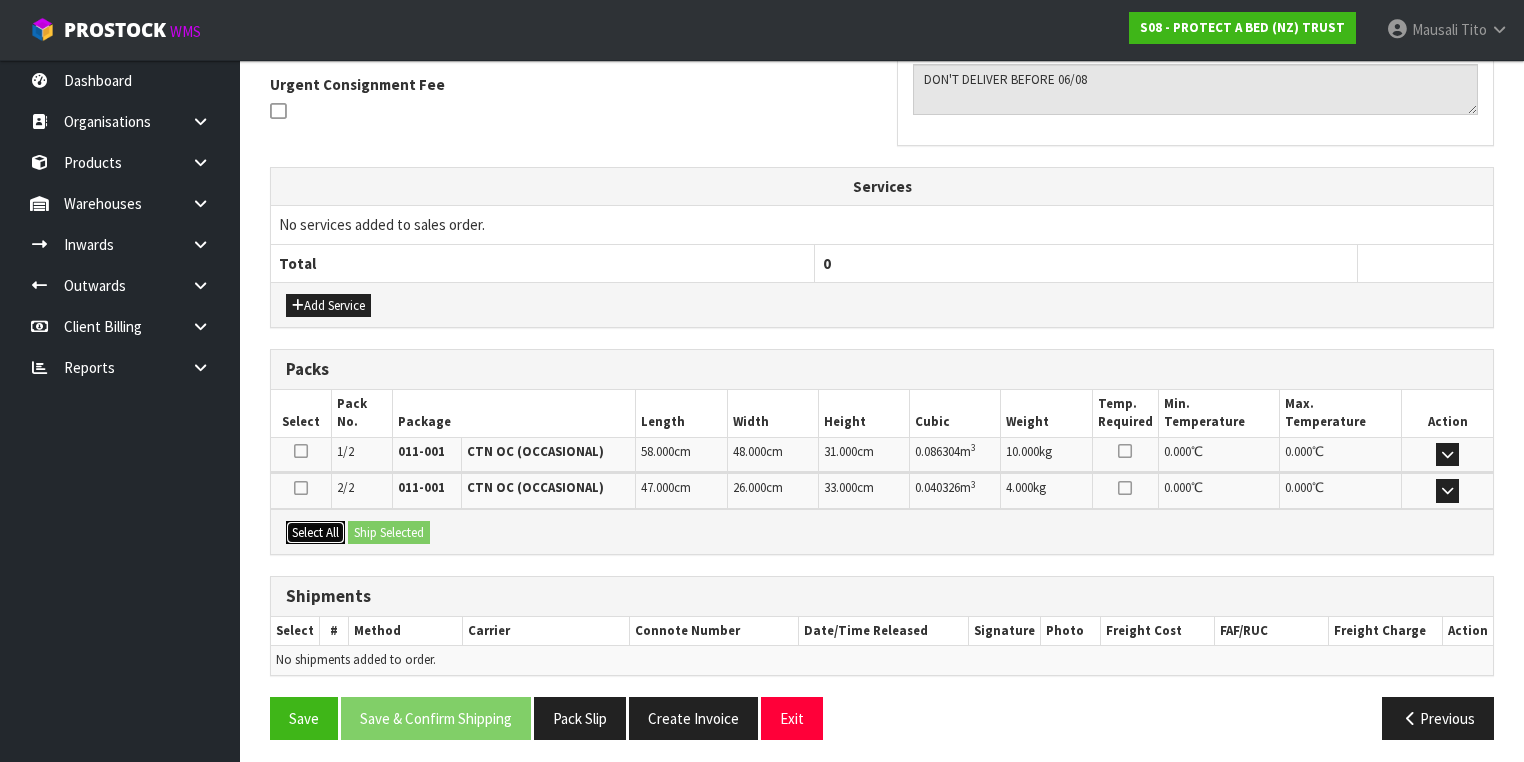 click on "Select All" at bounding box center (315, 533) 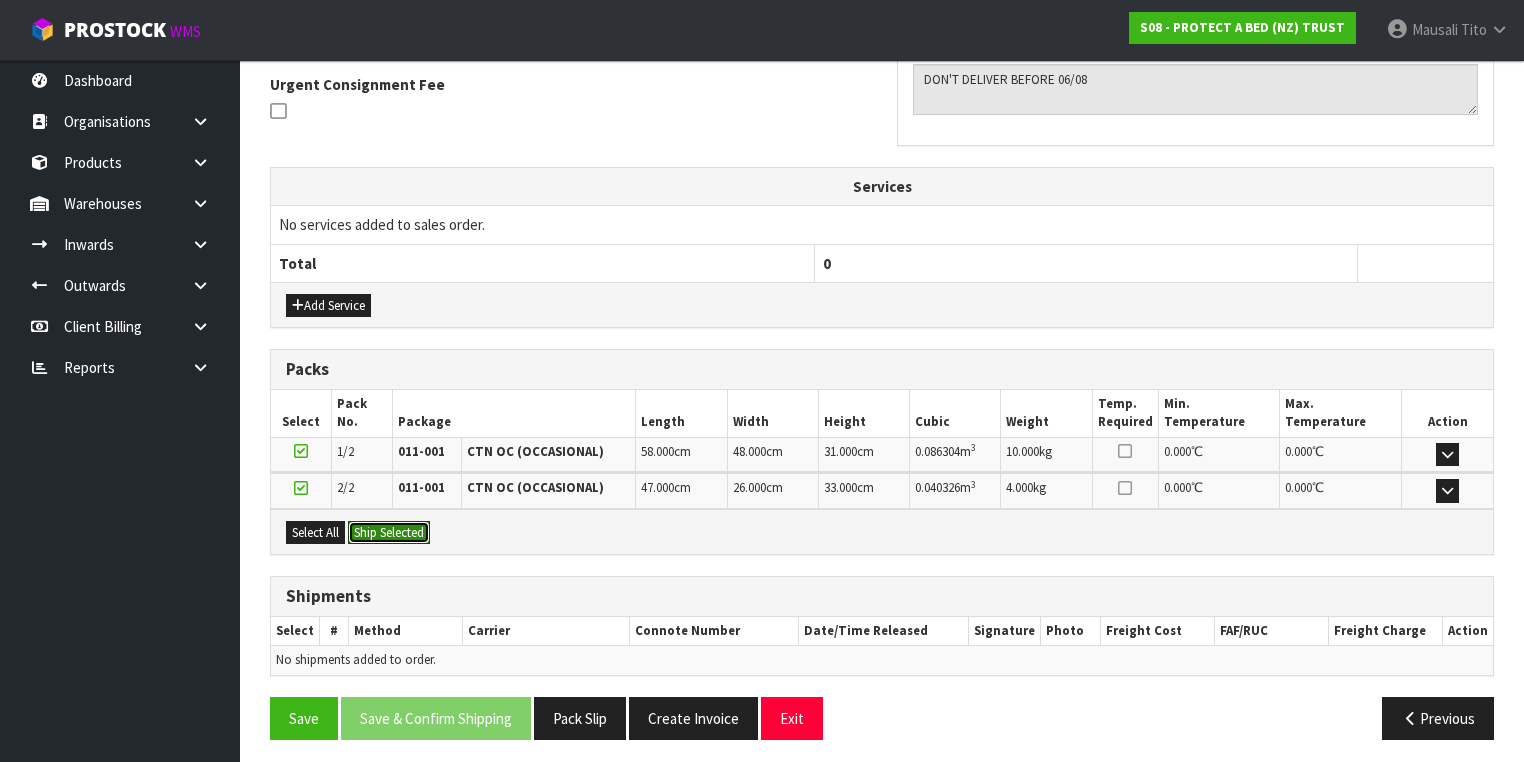 drag, startPoint x: 360, startPoint y: 528, endPoint x: 388, endPoint y: 546, distance: 33.286633 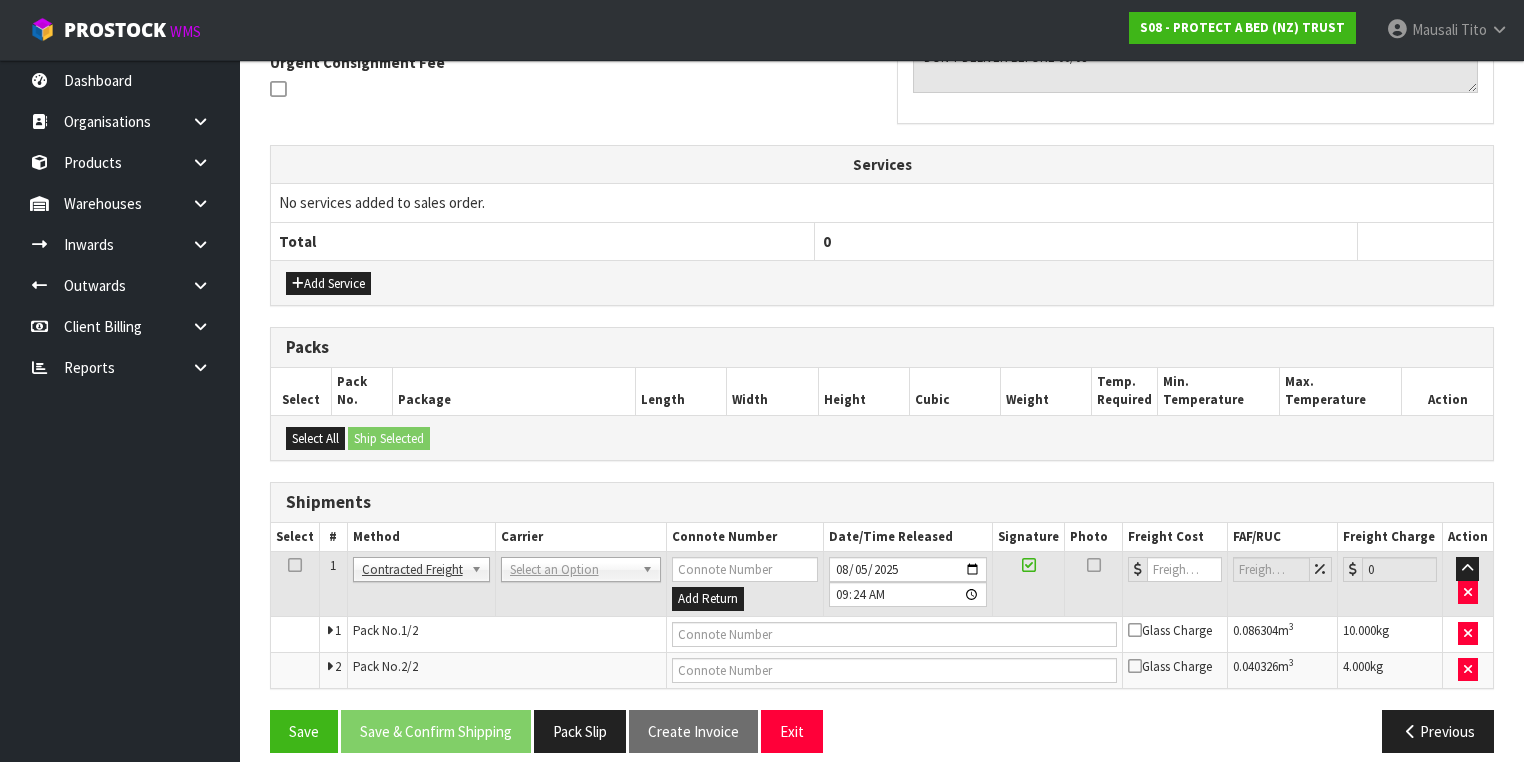 scroll, scrollTop: 621, scrollLeft: 0, axis: vertical 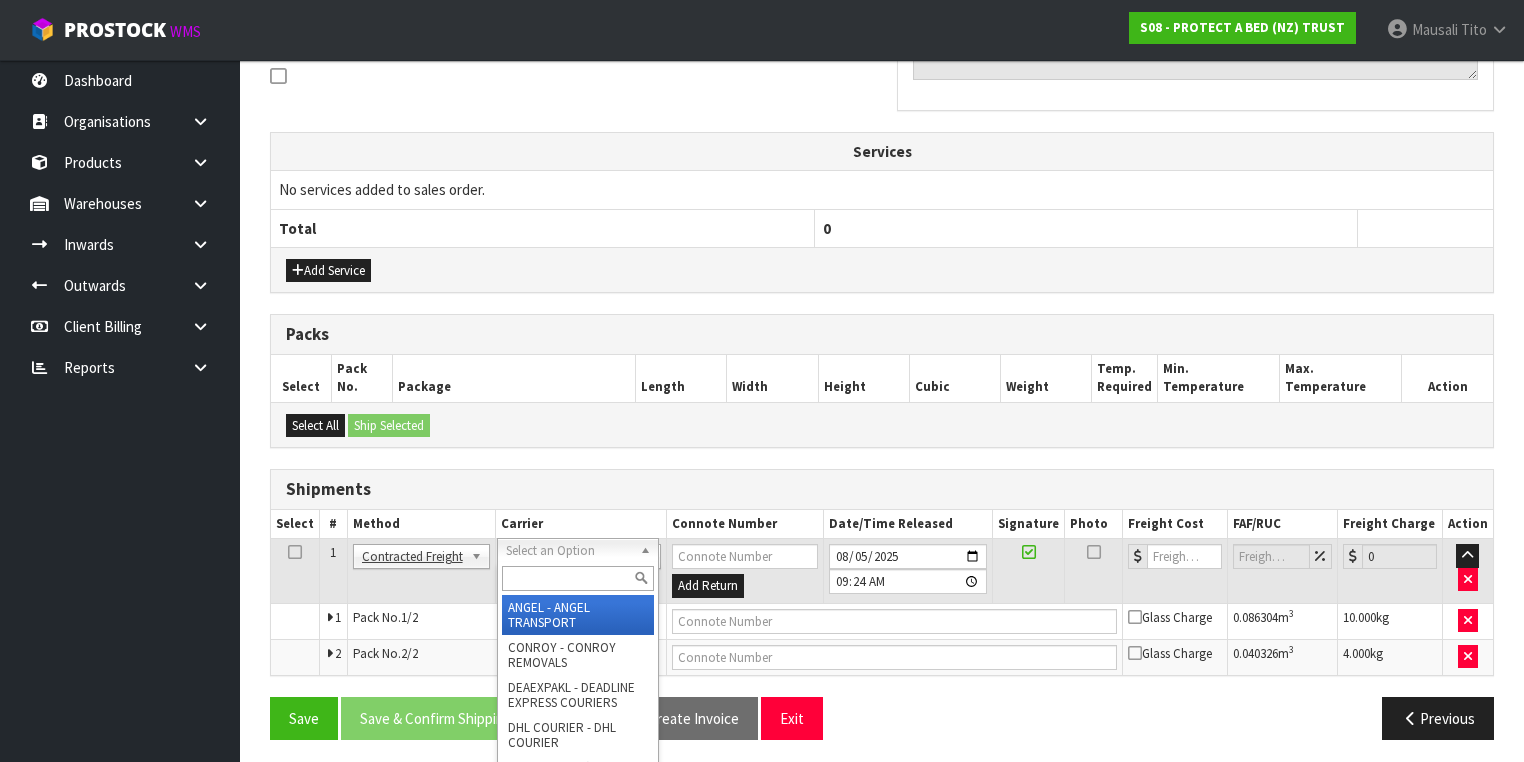 click at bounding box center (578, 578) 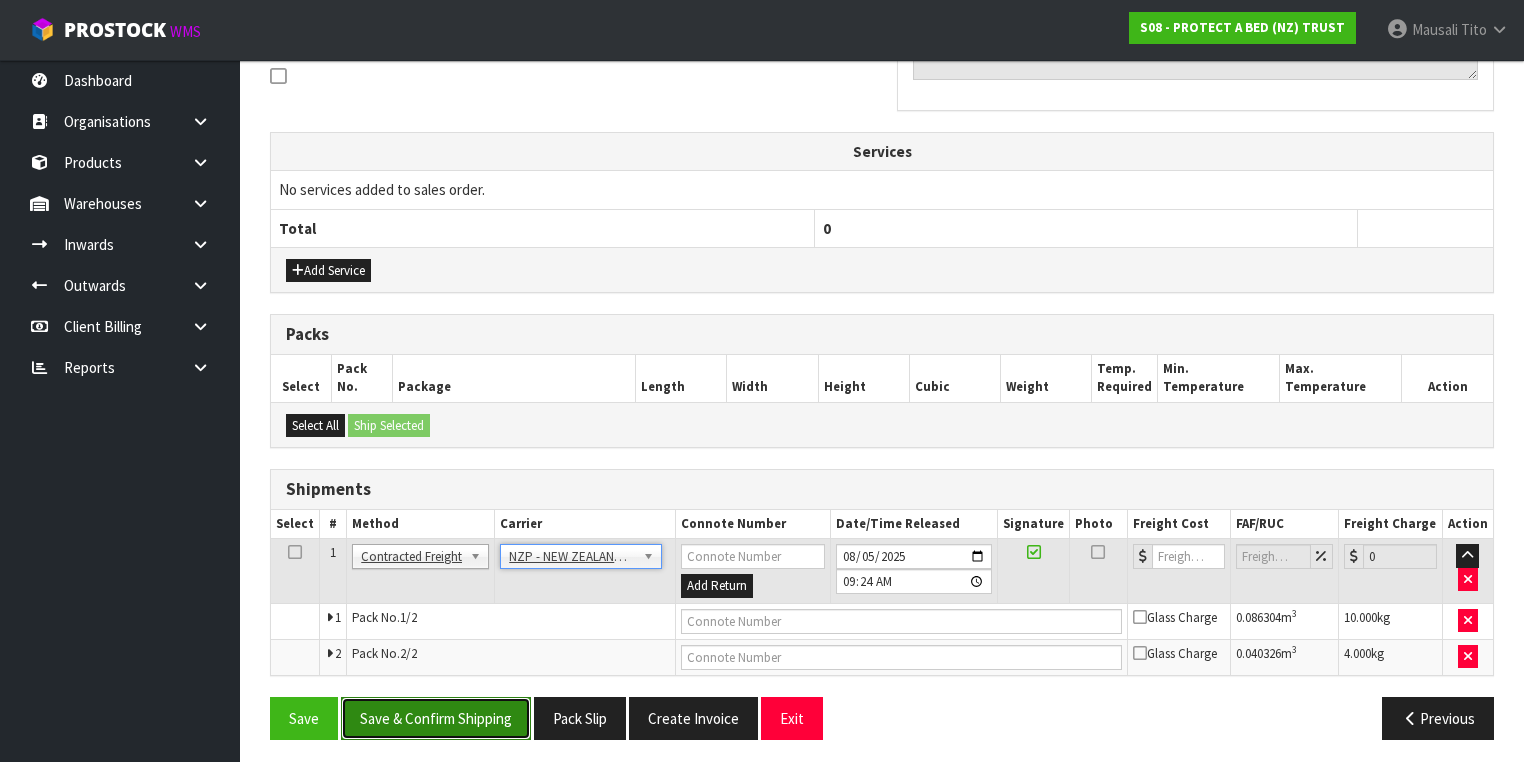click on "Save & Confirm Shipping" at bounding box center [436, 718] 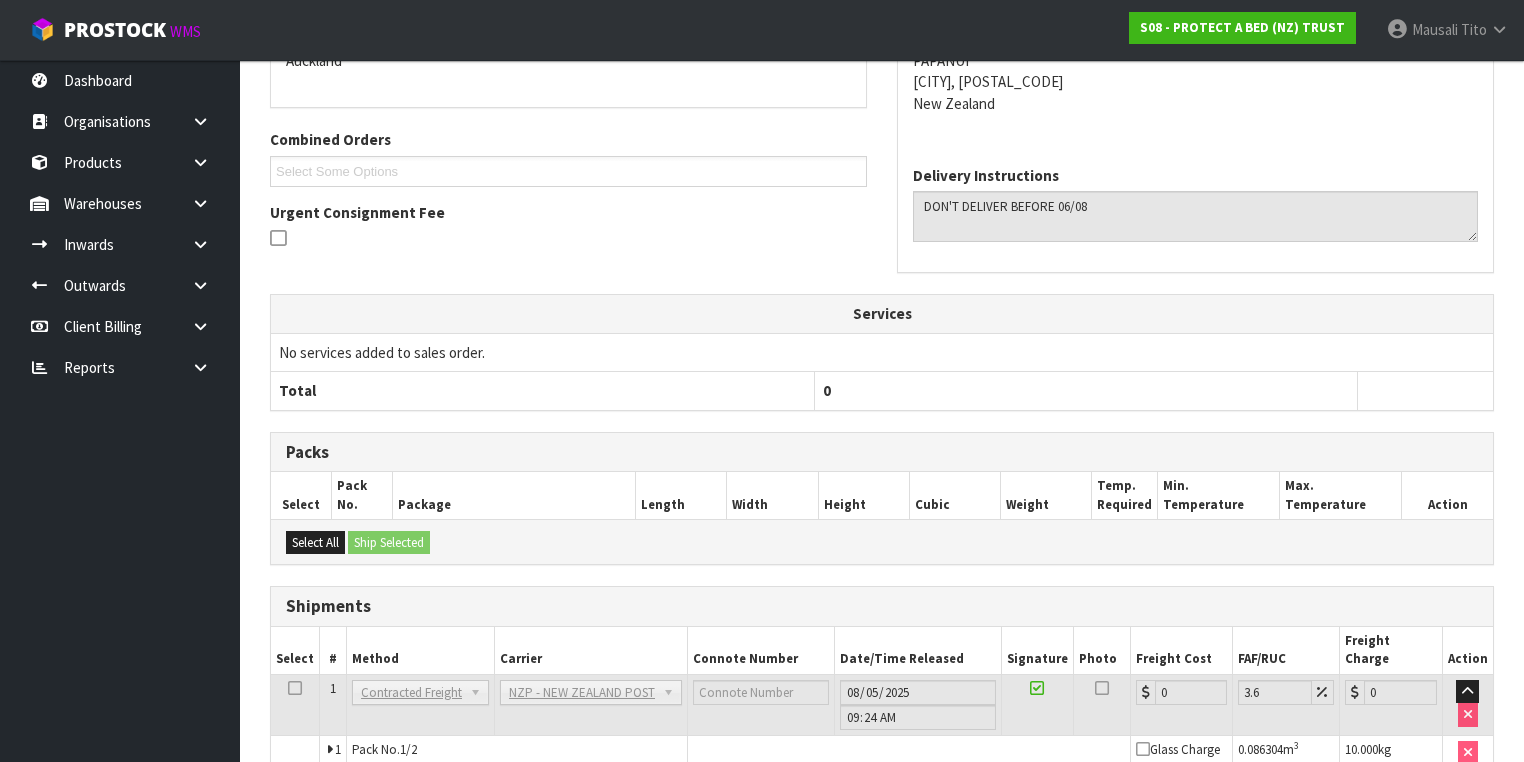 scroll, scrollTop: 592, scrollLeft: 0, axis: vertical 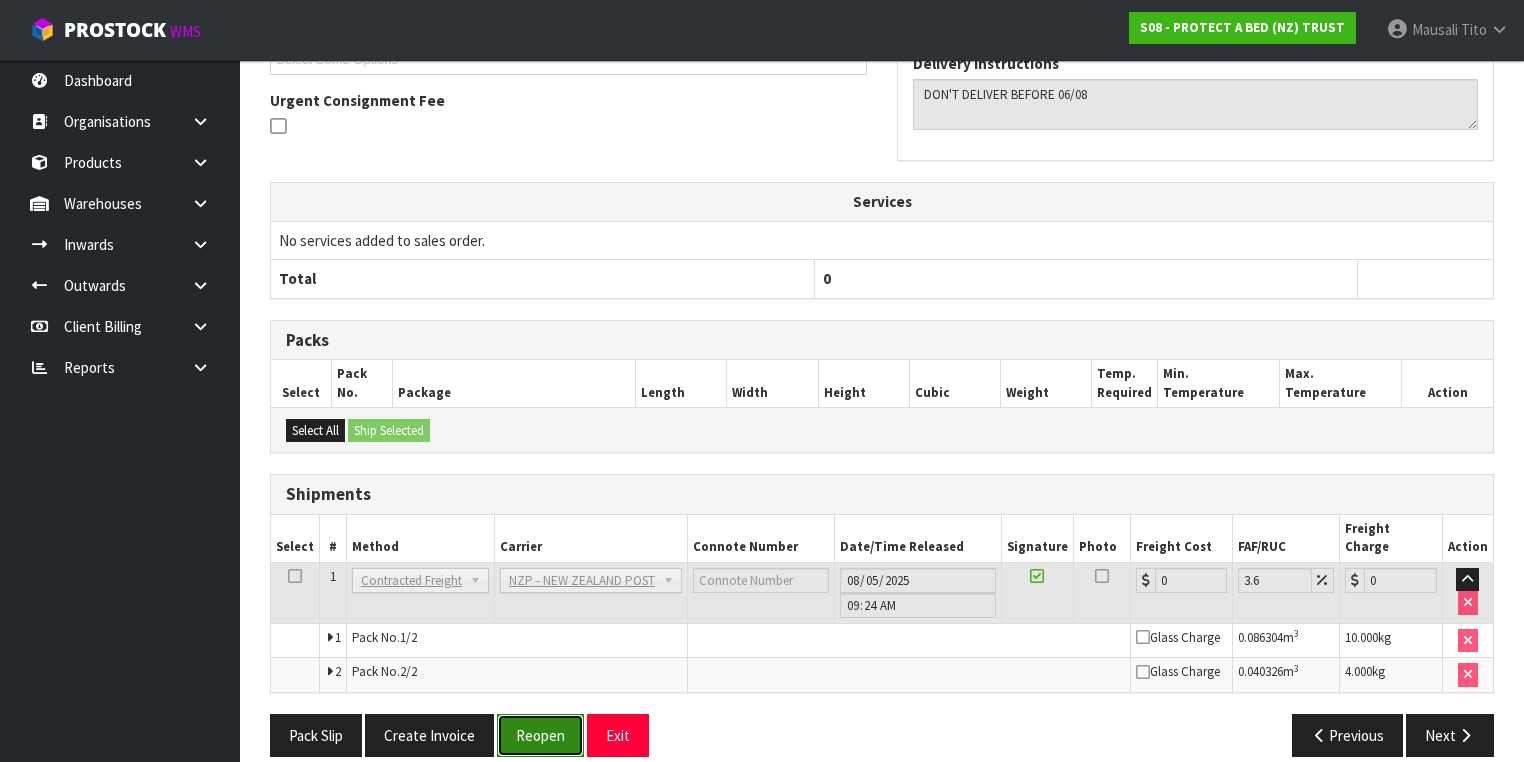drag, startPoint x: 531, startPoint y: 712, endPoint x: 571, endPoint y: 691, distance: 45.17743 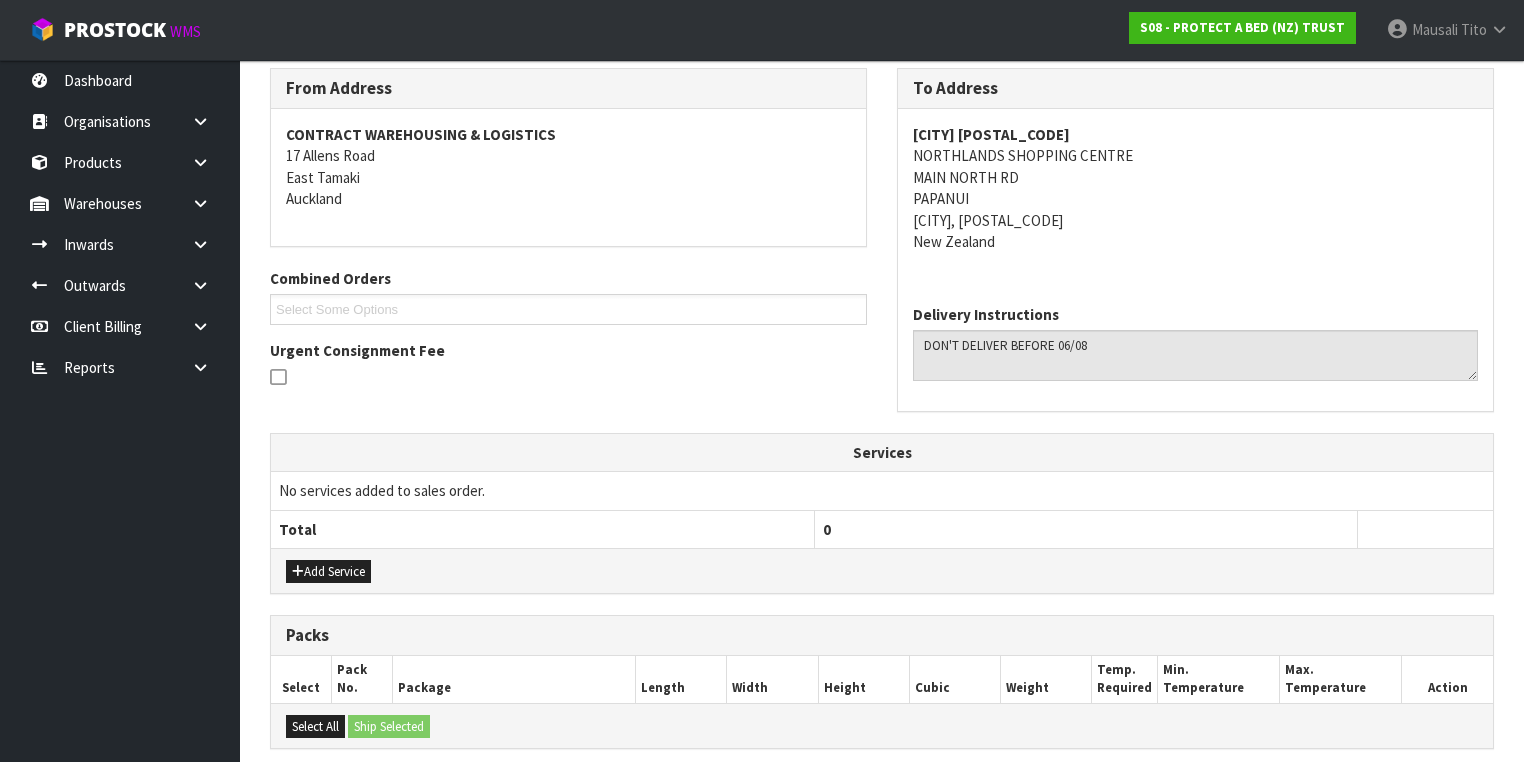 scroll, scrollTop: 640, scrollLeft: 0, axis: vertical 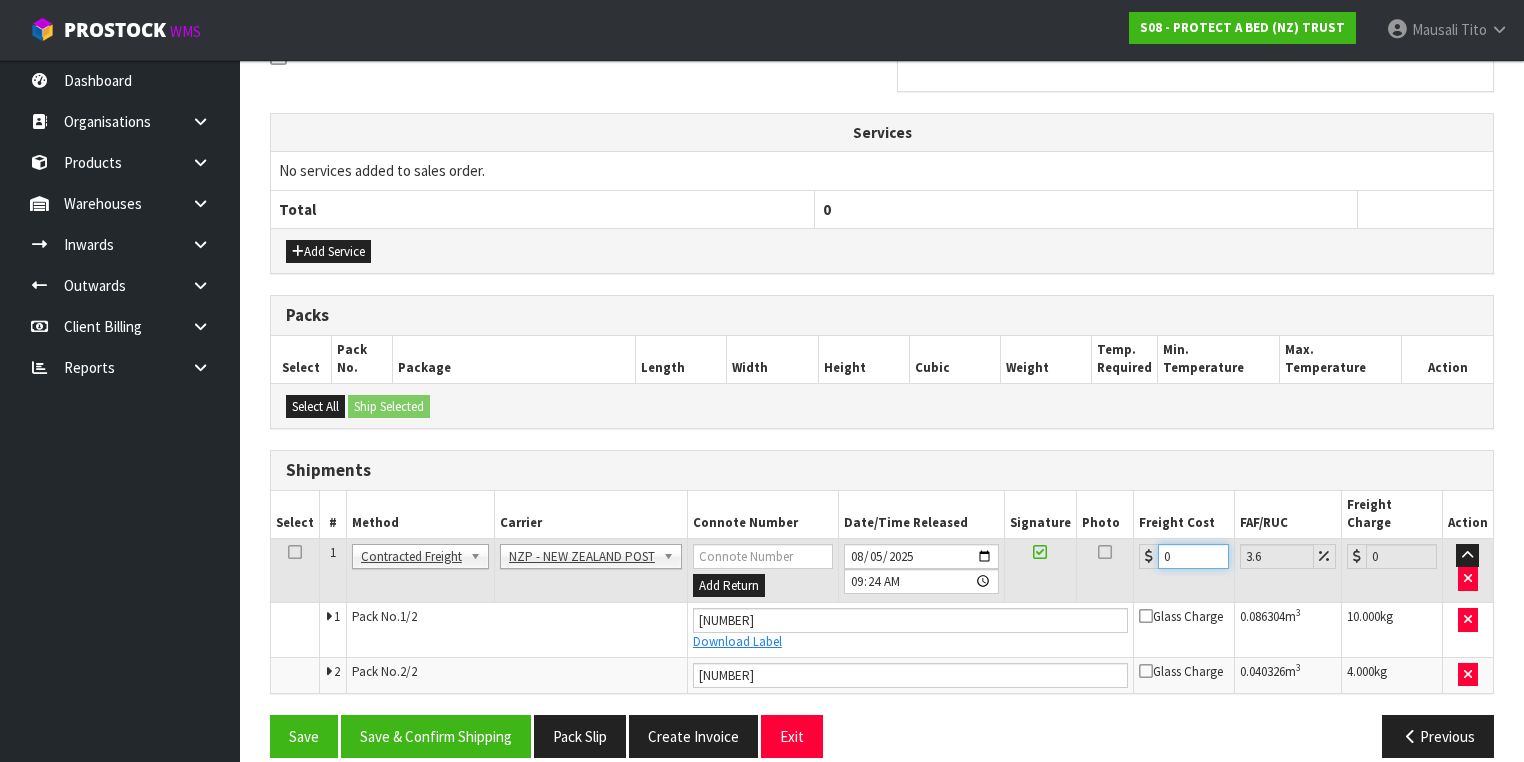 drag, startPoint x: 1152, startPoint y: 540, endPoint x: 1139, endPoint y: 542, distance: 13.152946 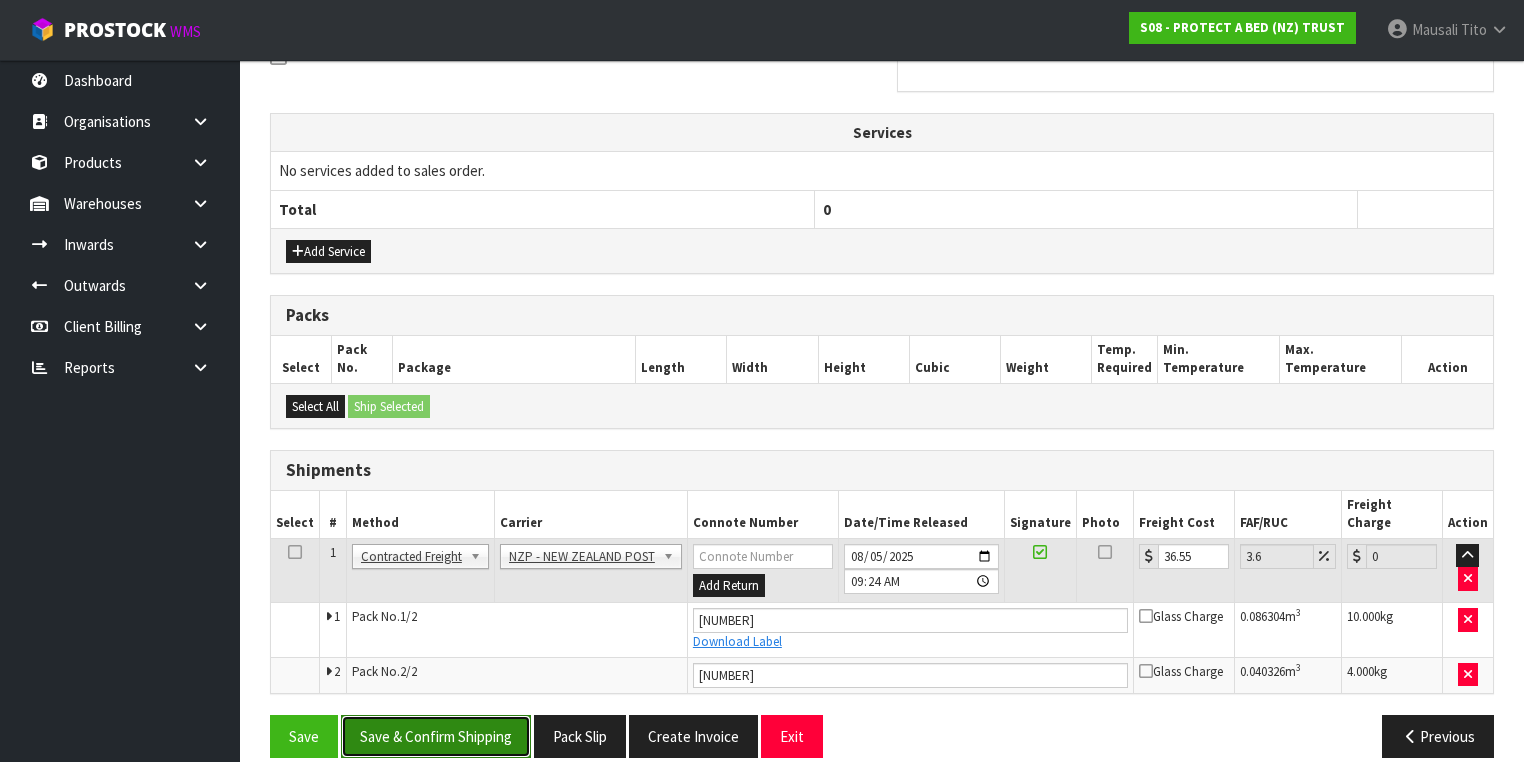 click on "Save & Confirm Shipping" at bounding box center (436, 736) 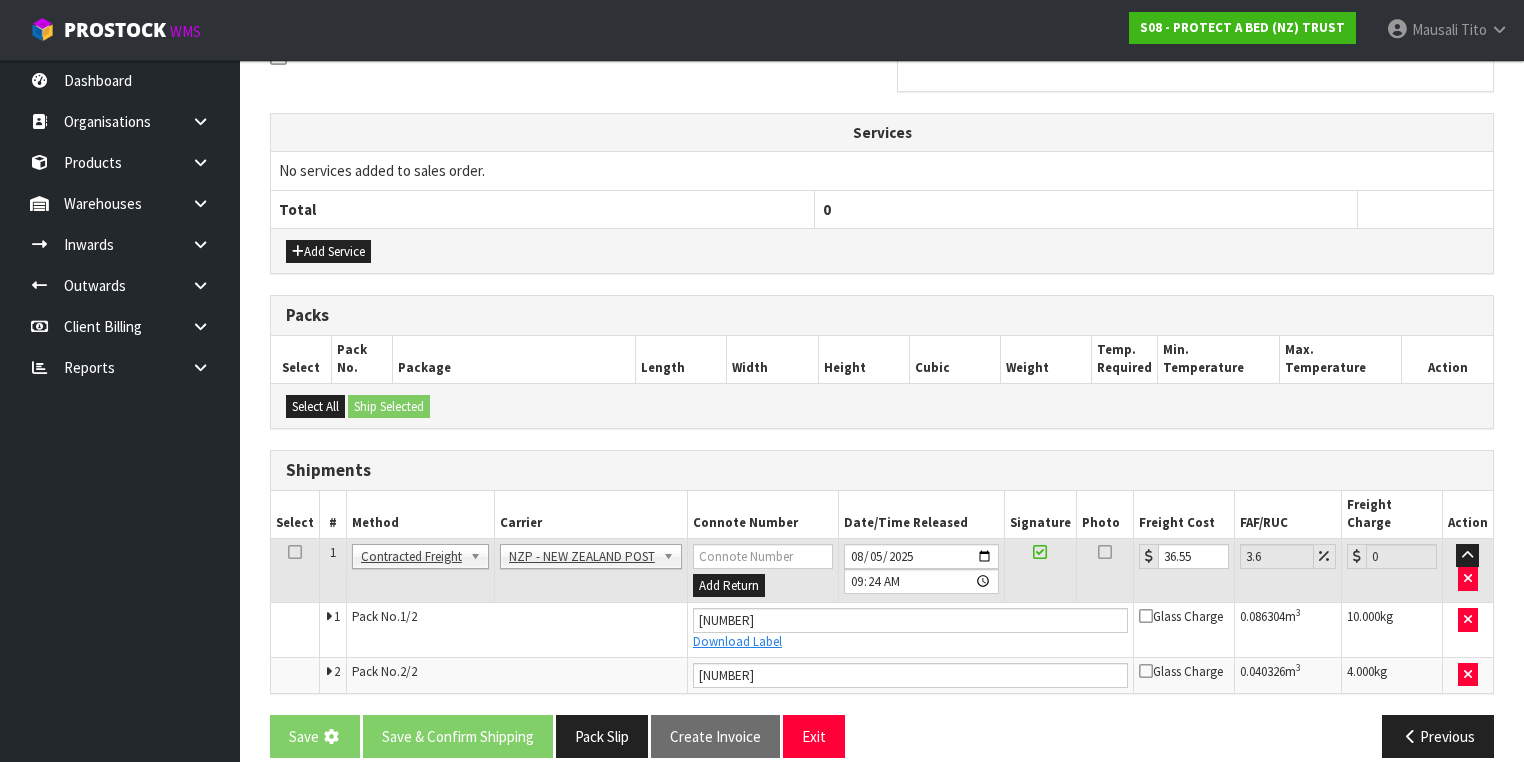 scroll, scrollTop: 0, scrollLeft: 0, axis: both 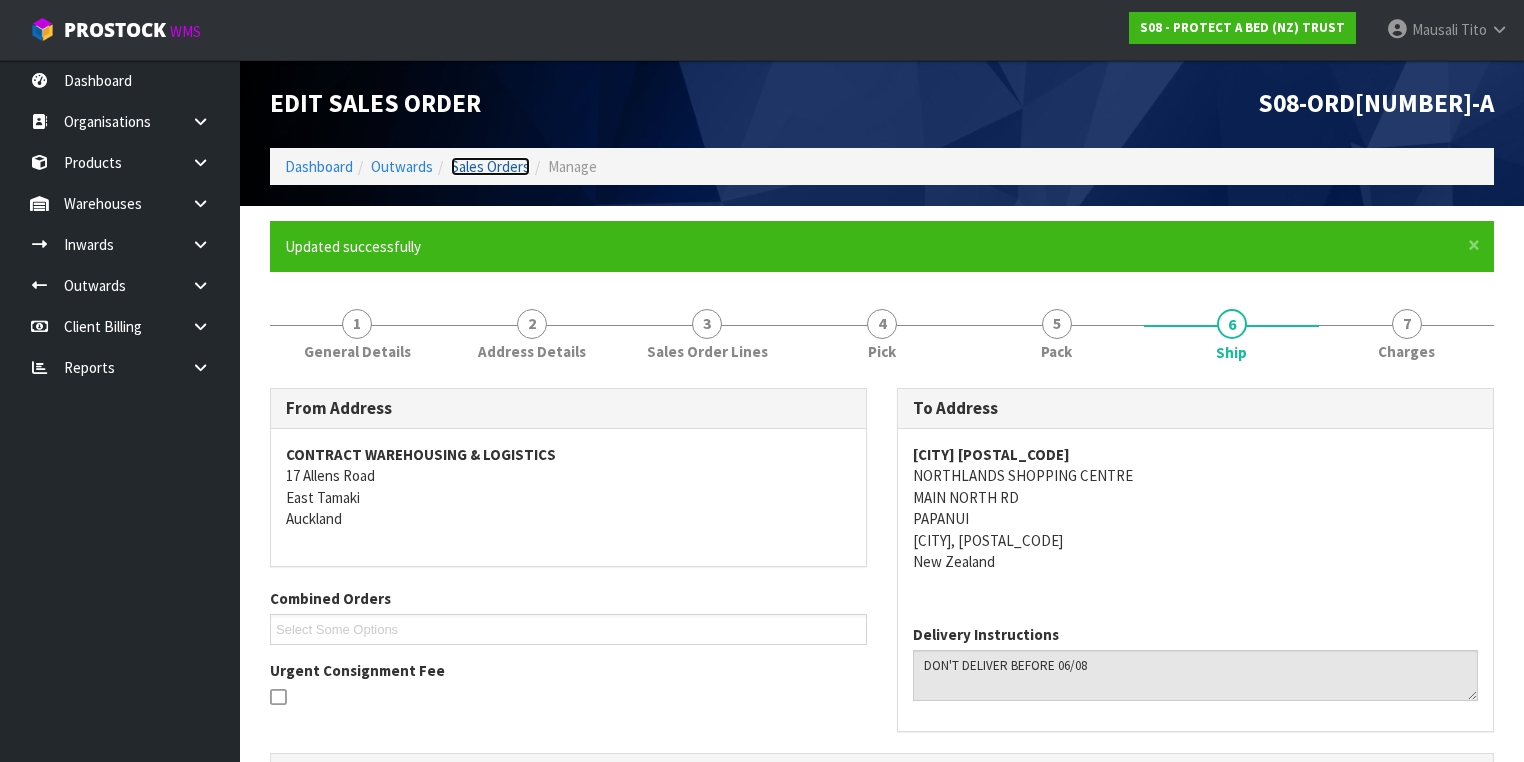 click on "Sales Orders" at bounding box center [490, 166] 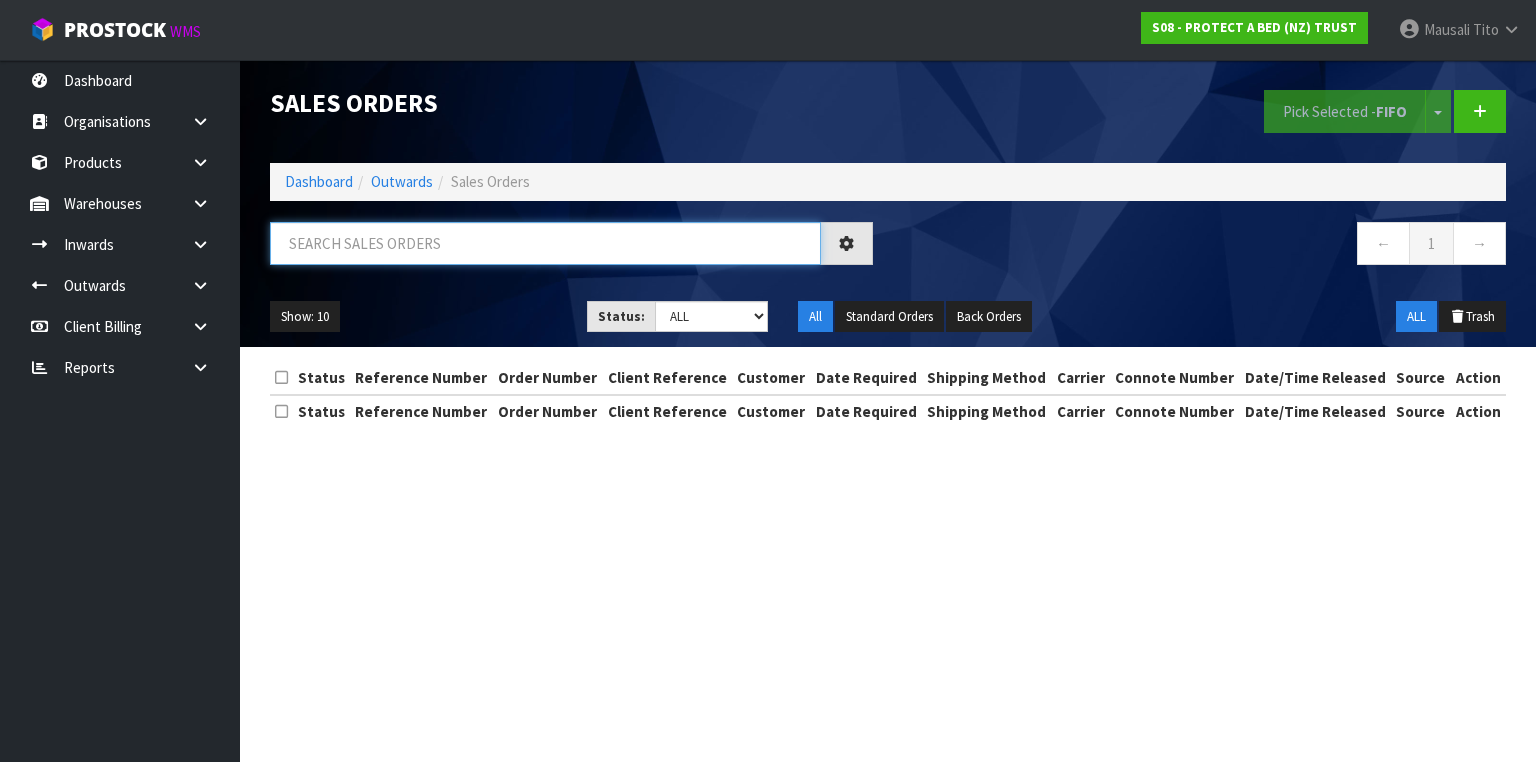 click at bounding box center [545, 243] 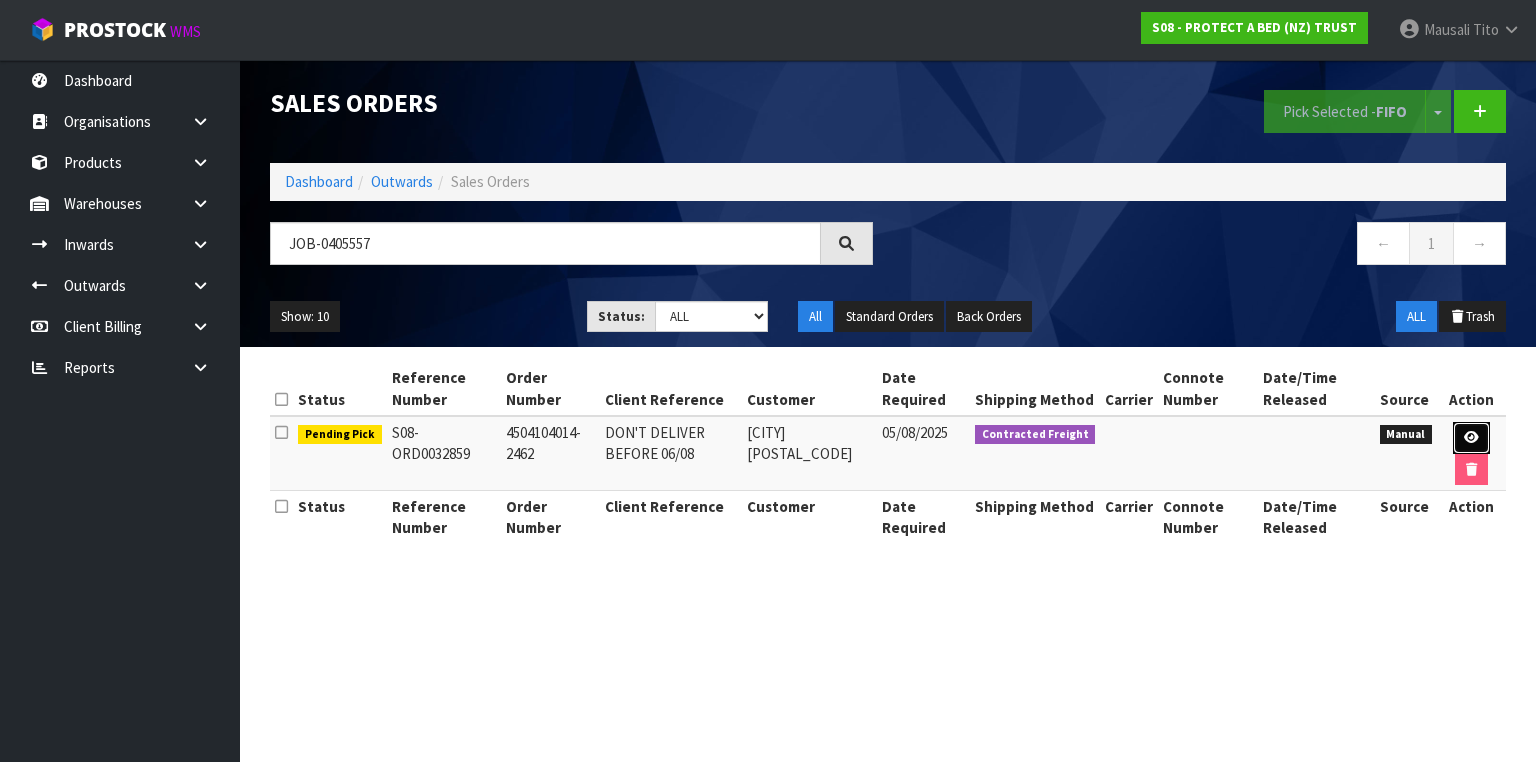 click at bounding box center [1471, 437] 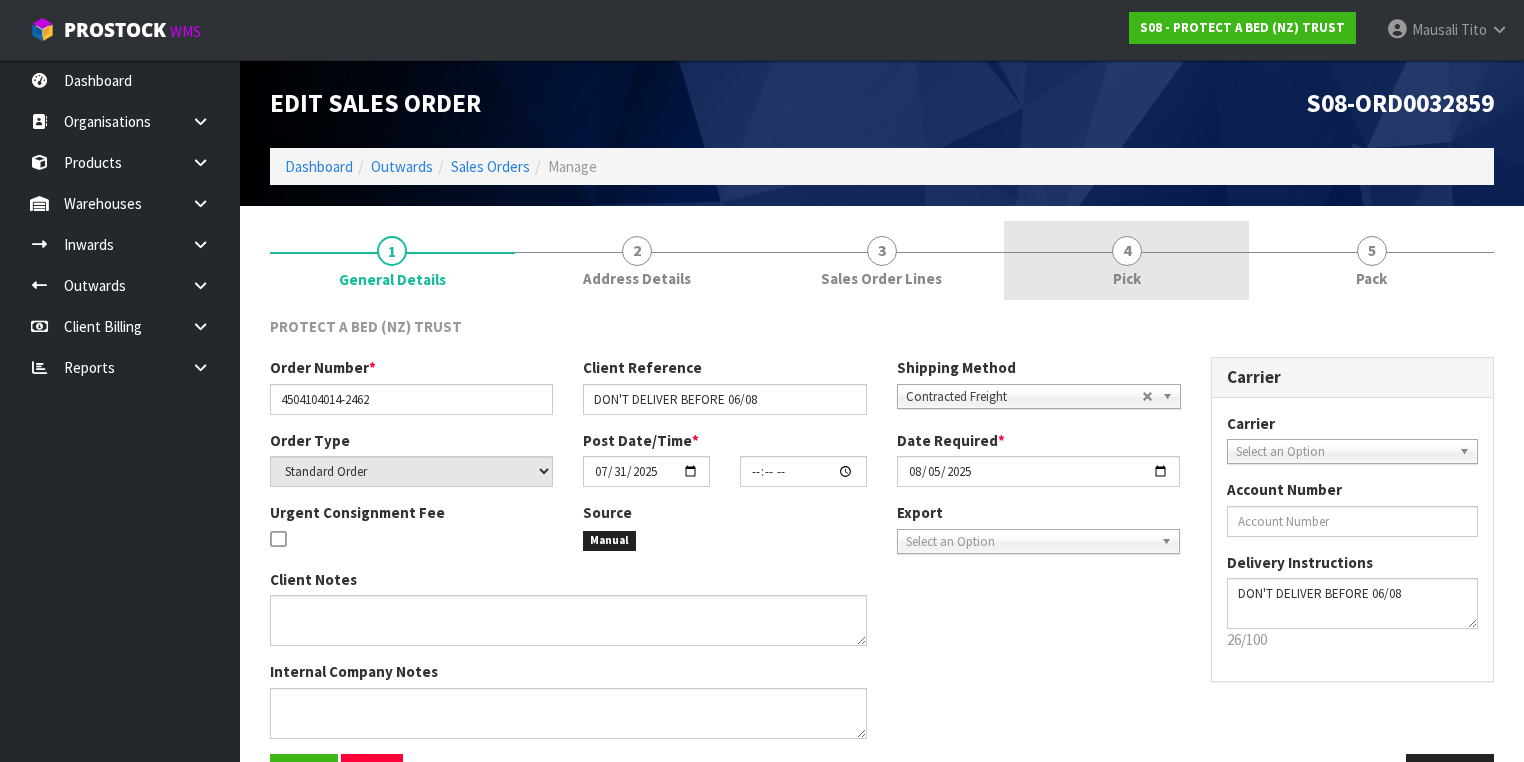 click on "4
Pick" at bounding box center (1126, 260) 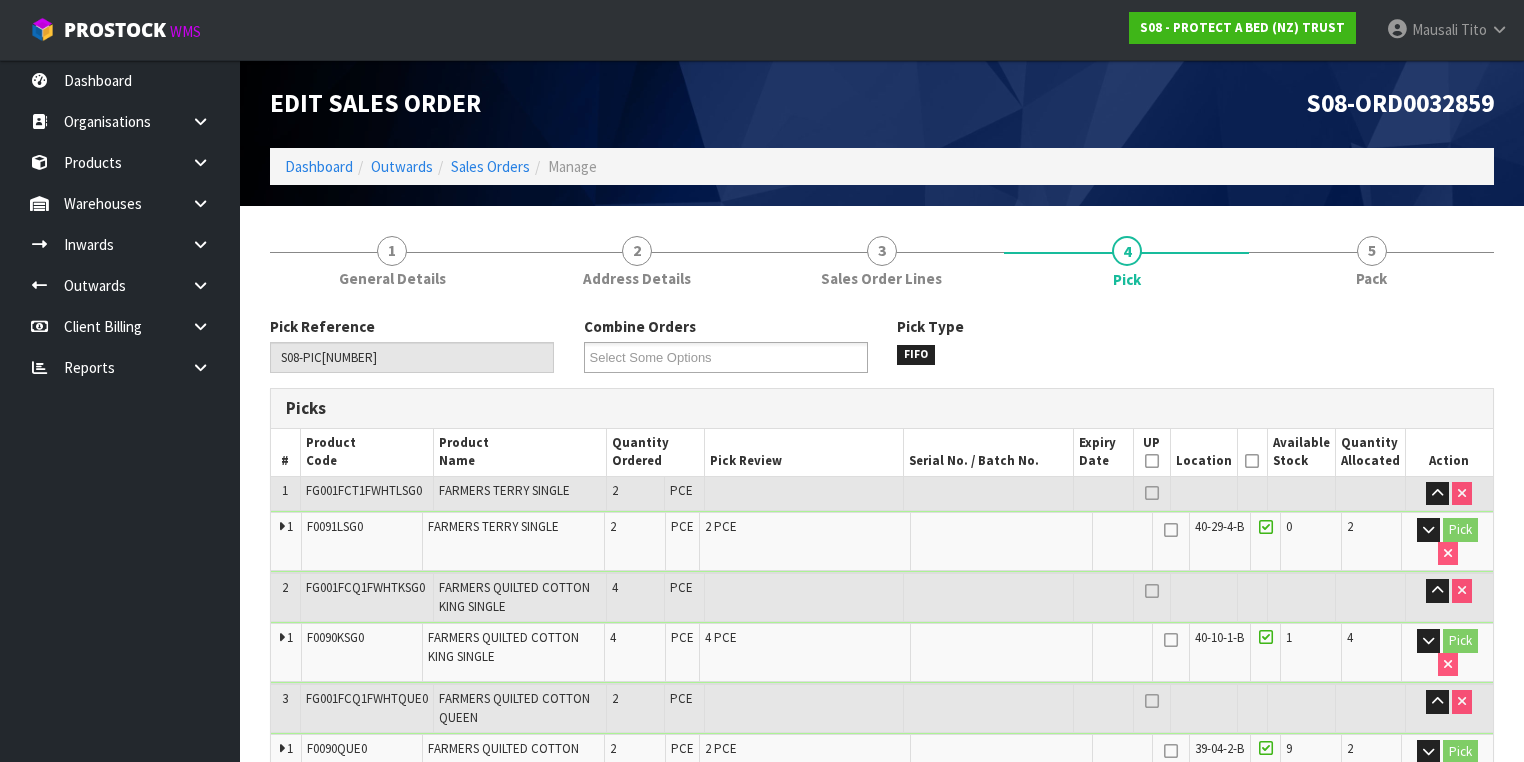 click at bounding box center [1252, 461] 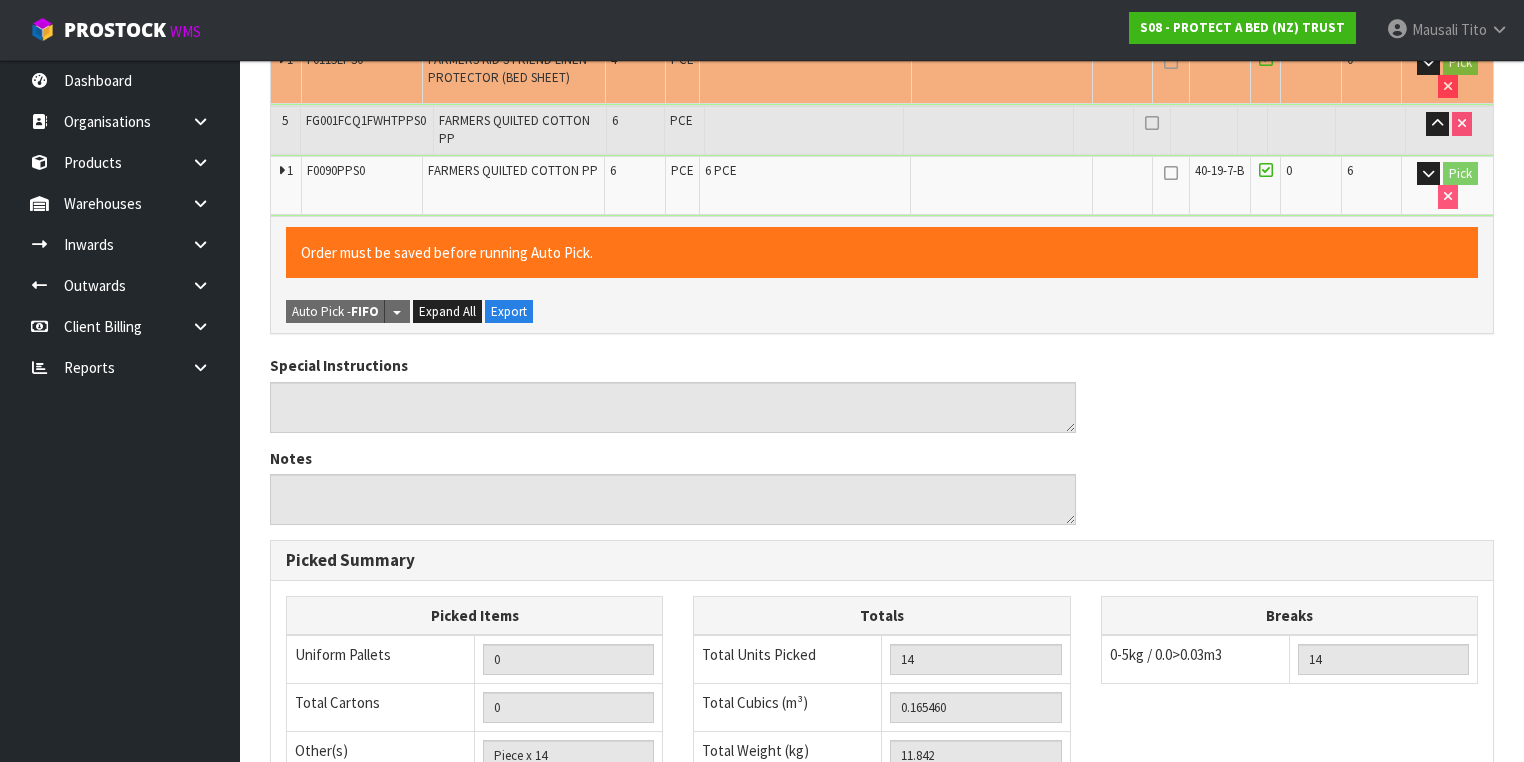 scroll, scrollTop: 1099, scrollLeft: 0, axis: vertical 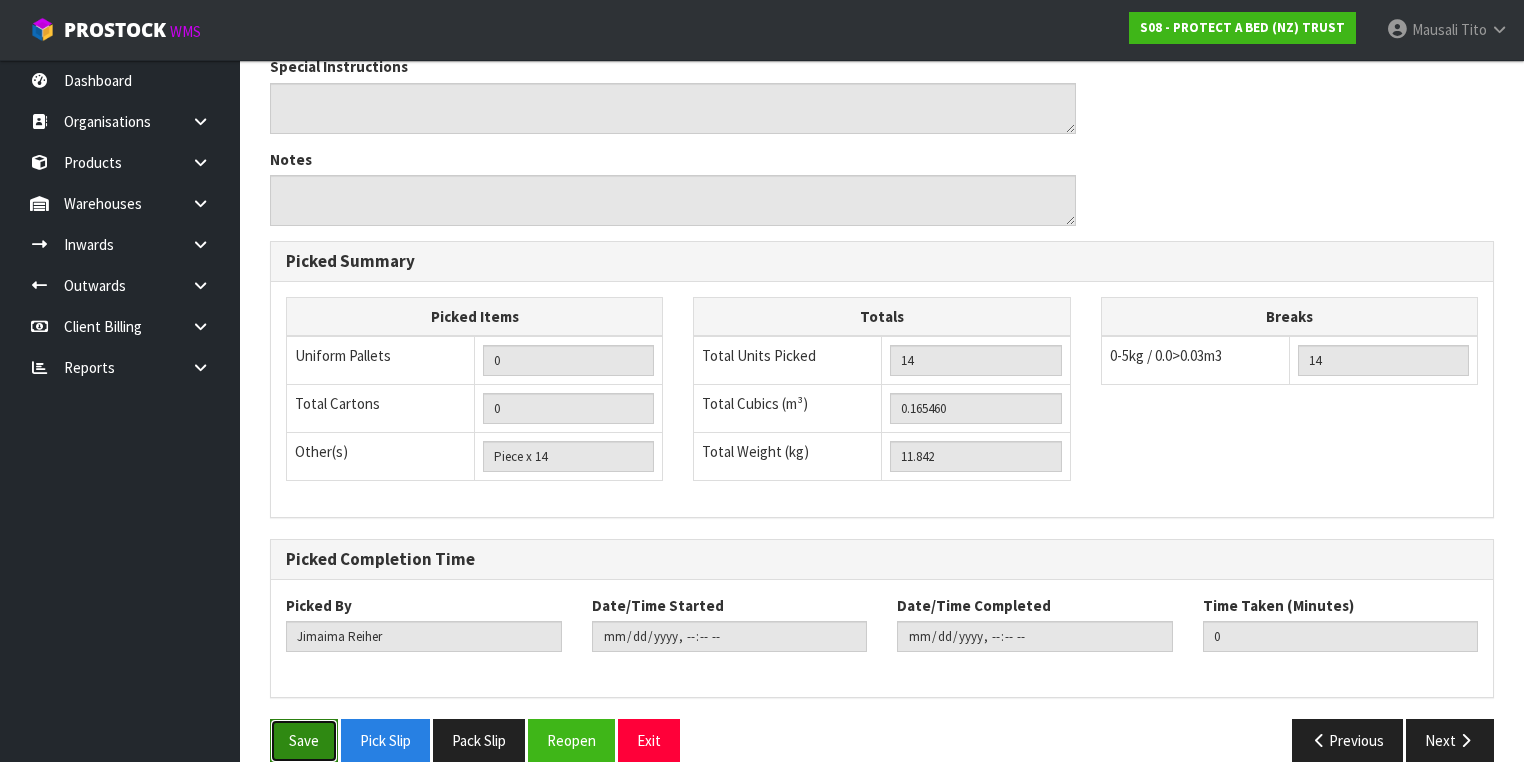 click on "Save" at bounding box center [304, 740] 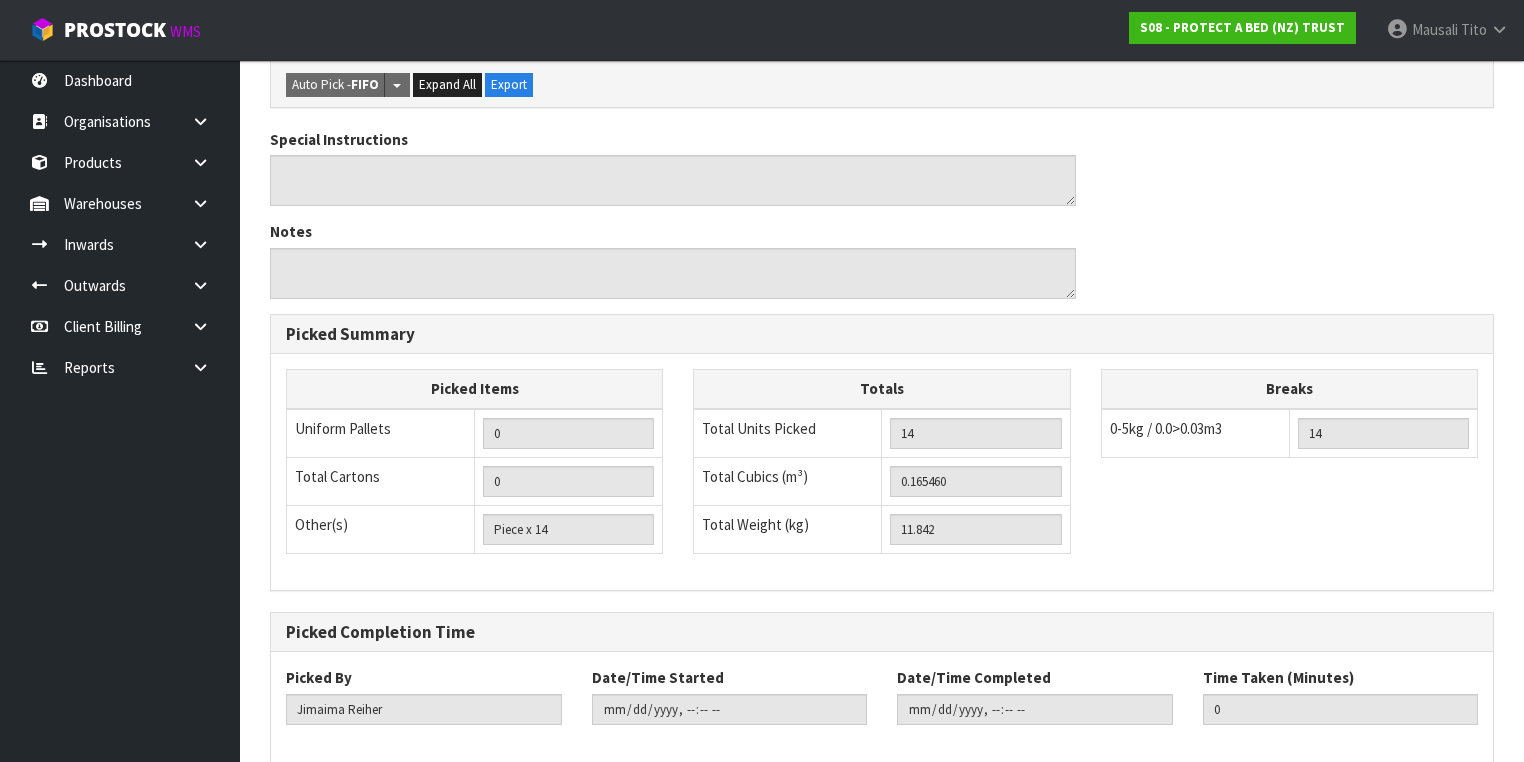 scroll, scrollTop: 0, scrollLeft: 0, axis: both 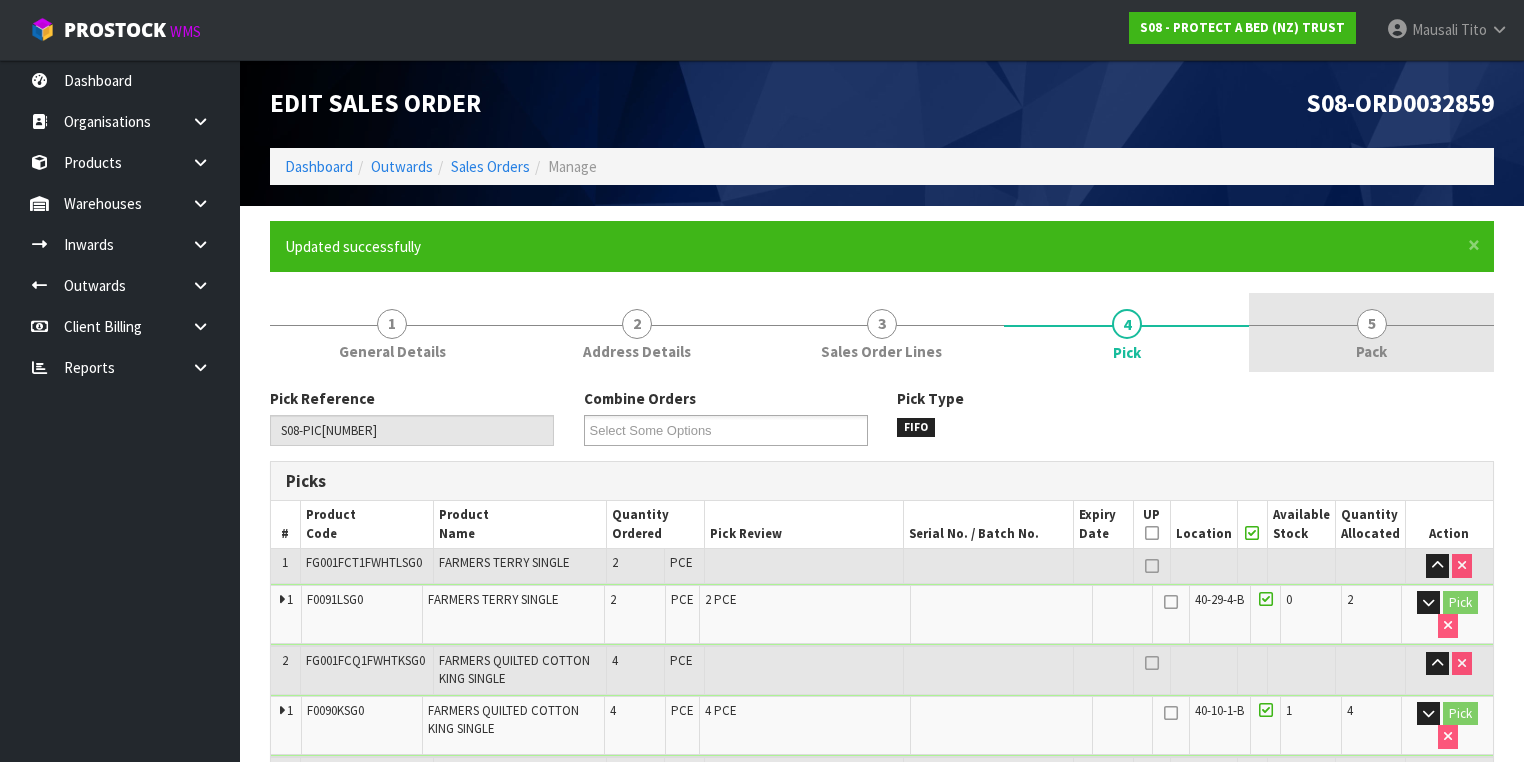 click on "Pack" at bounding box center (1371, 351) 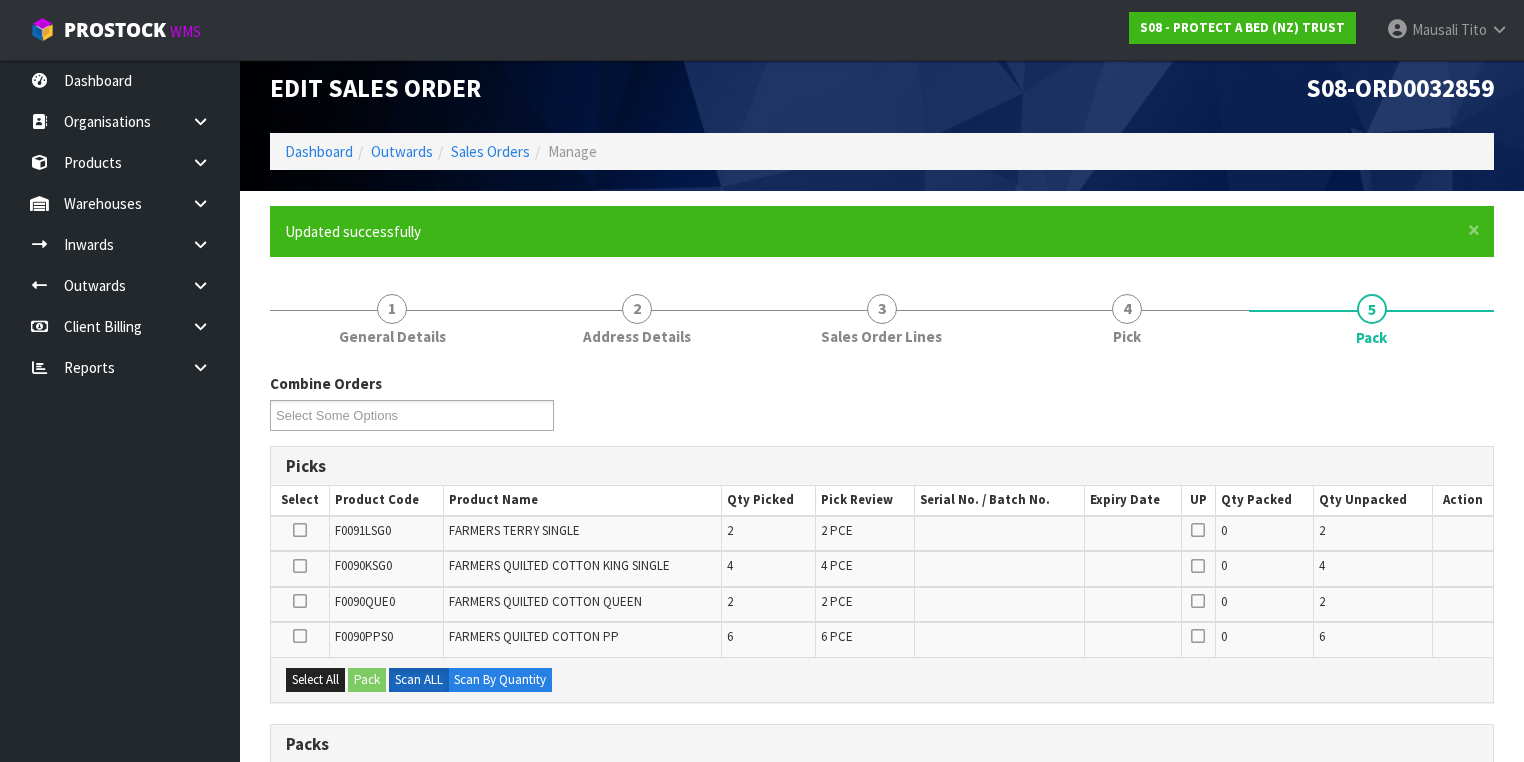 scroll, scrollTop: 480, scrollLeft: 0, axis: vertical 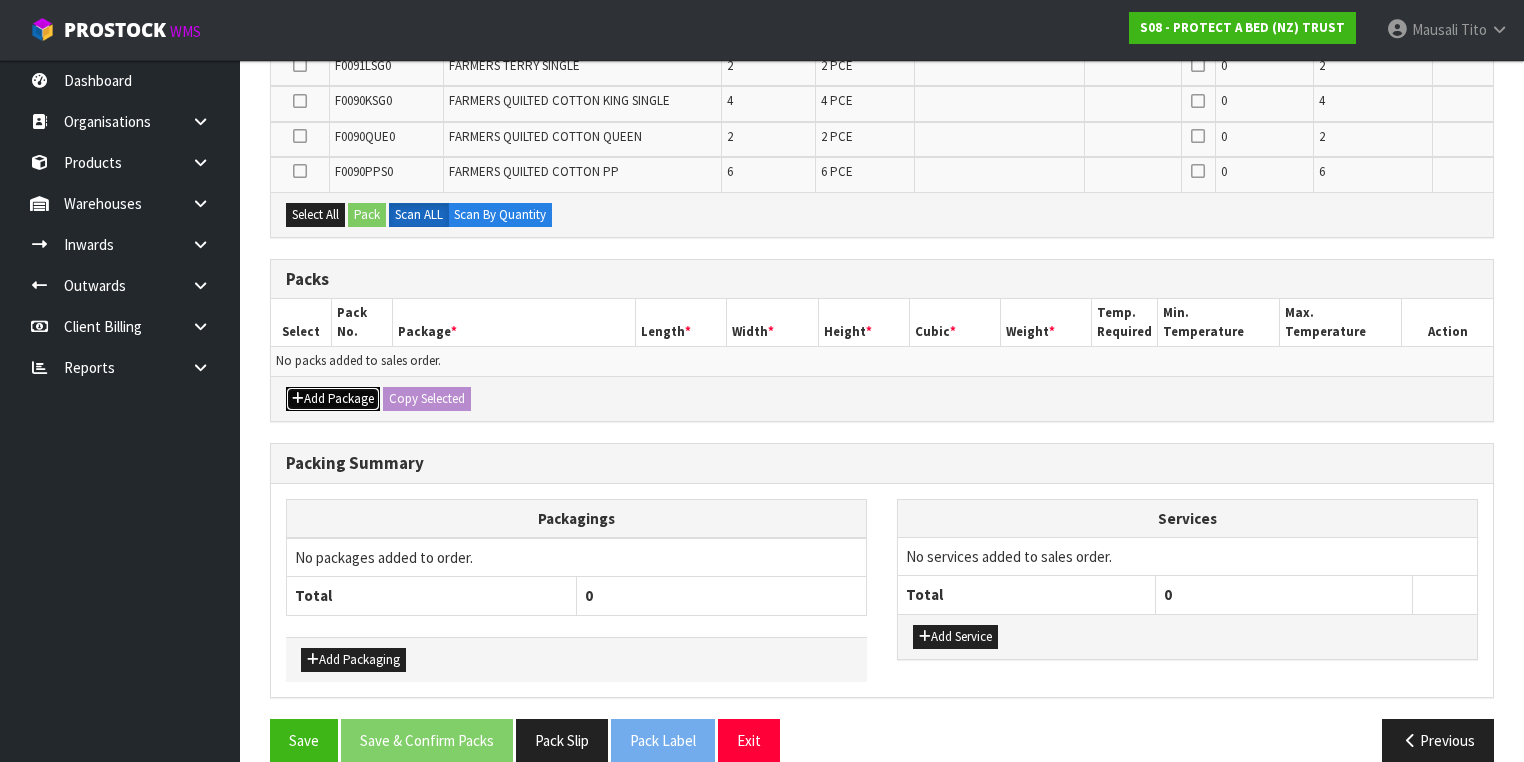 click on "Add Package" at bounding box center (333, 399) 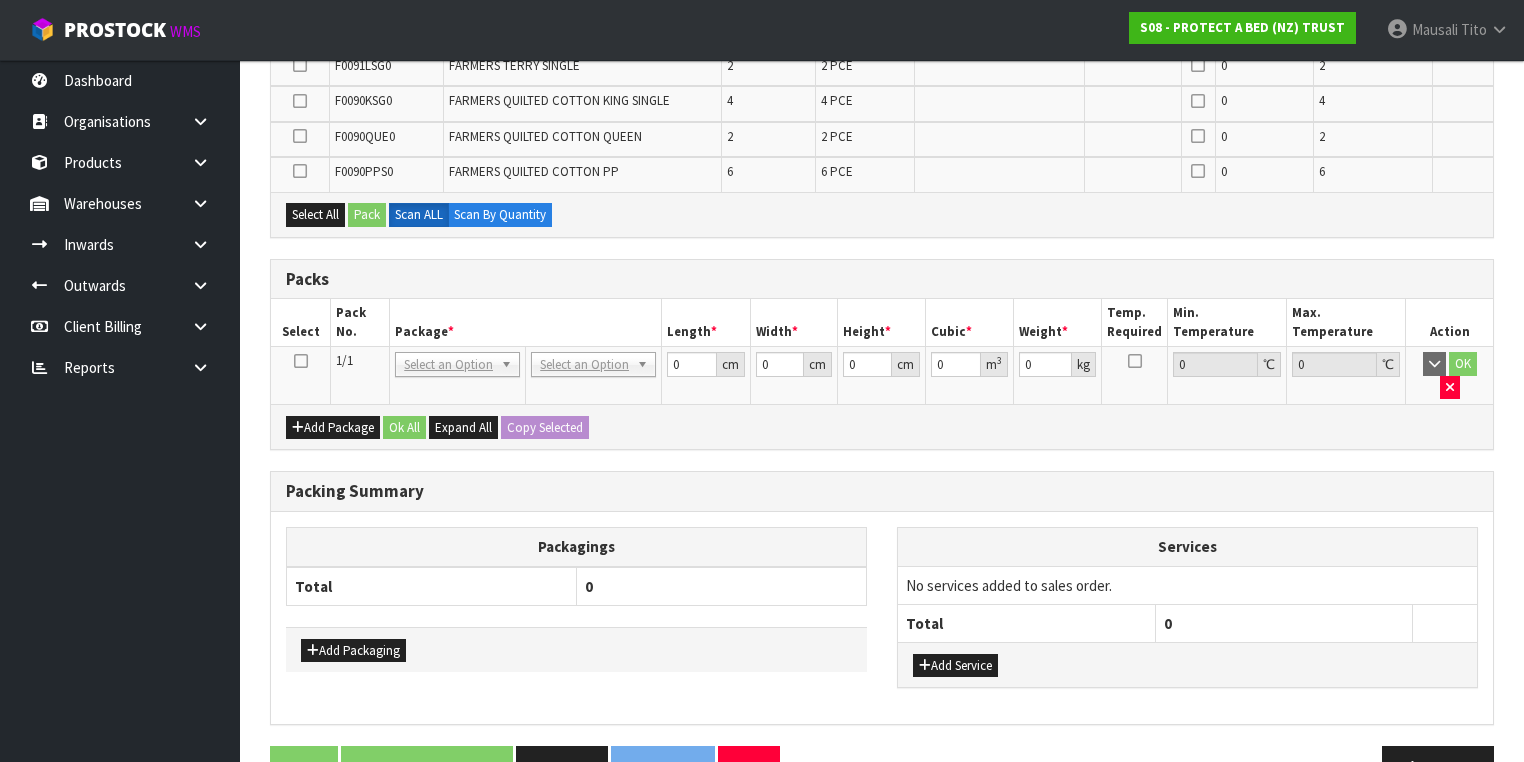 click at bounding box center [301, 361] 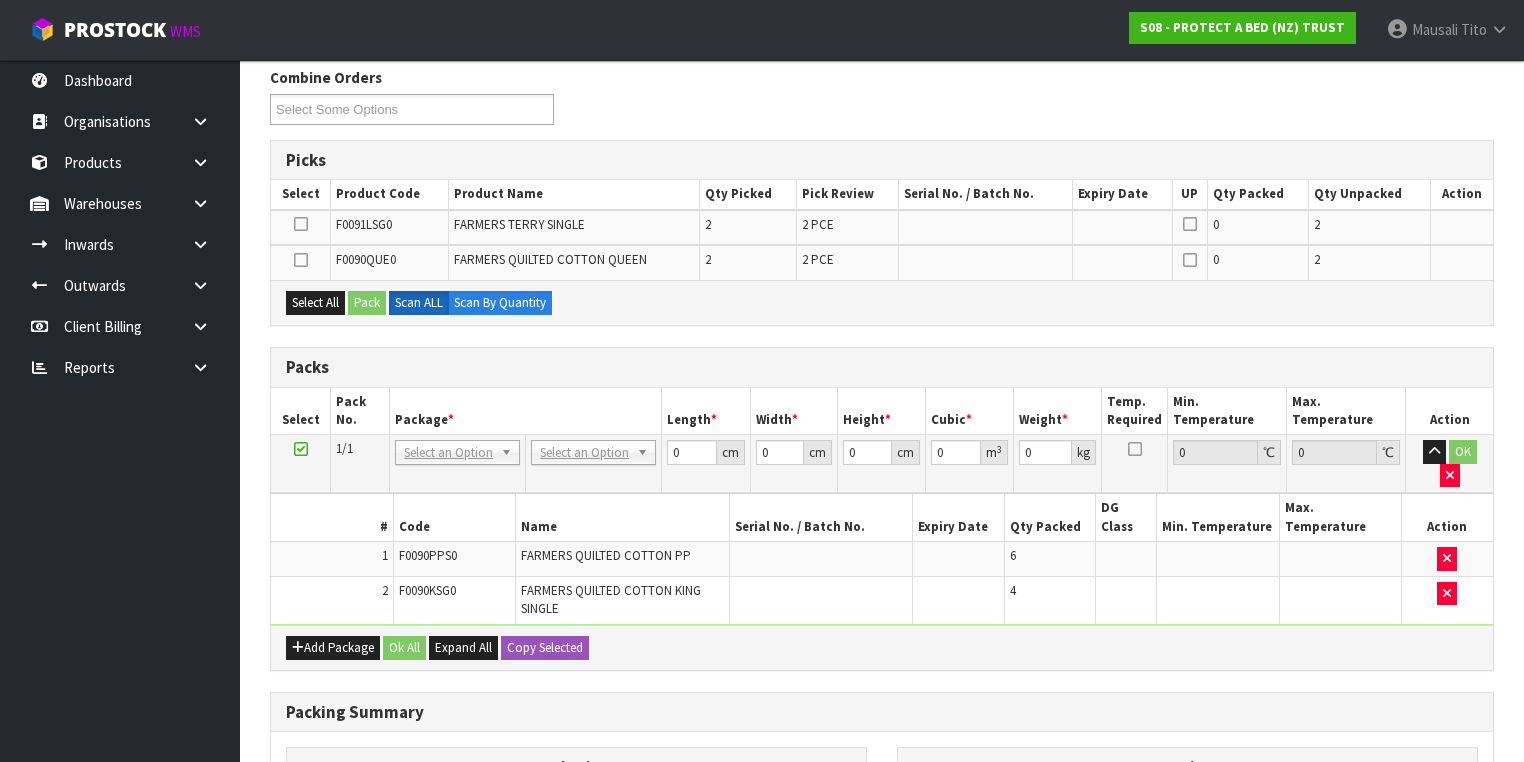 scroll, scrollTop: 320, scrollLeft: 0, axis: vertical 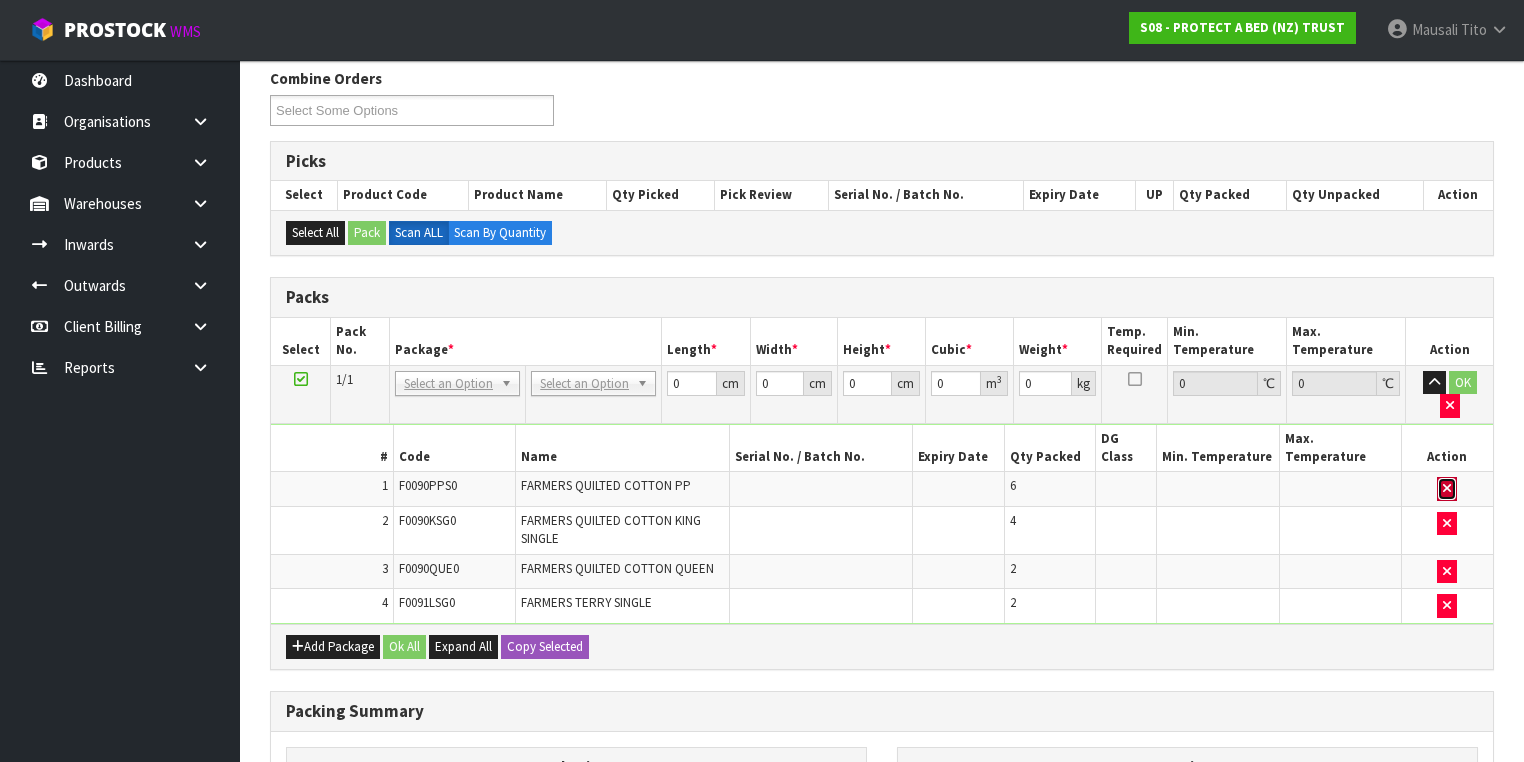 click at bounding box center [1447, 488] 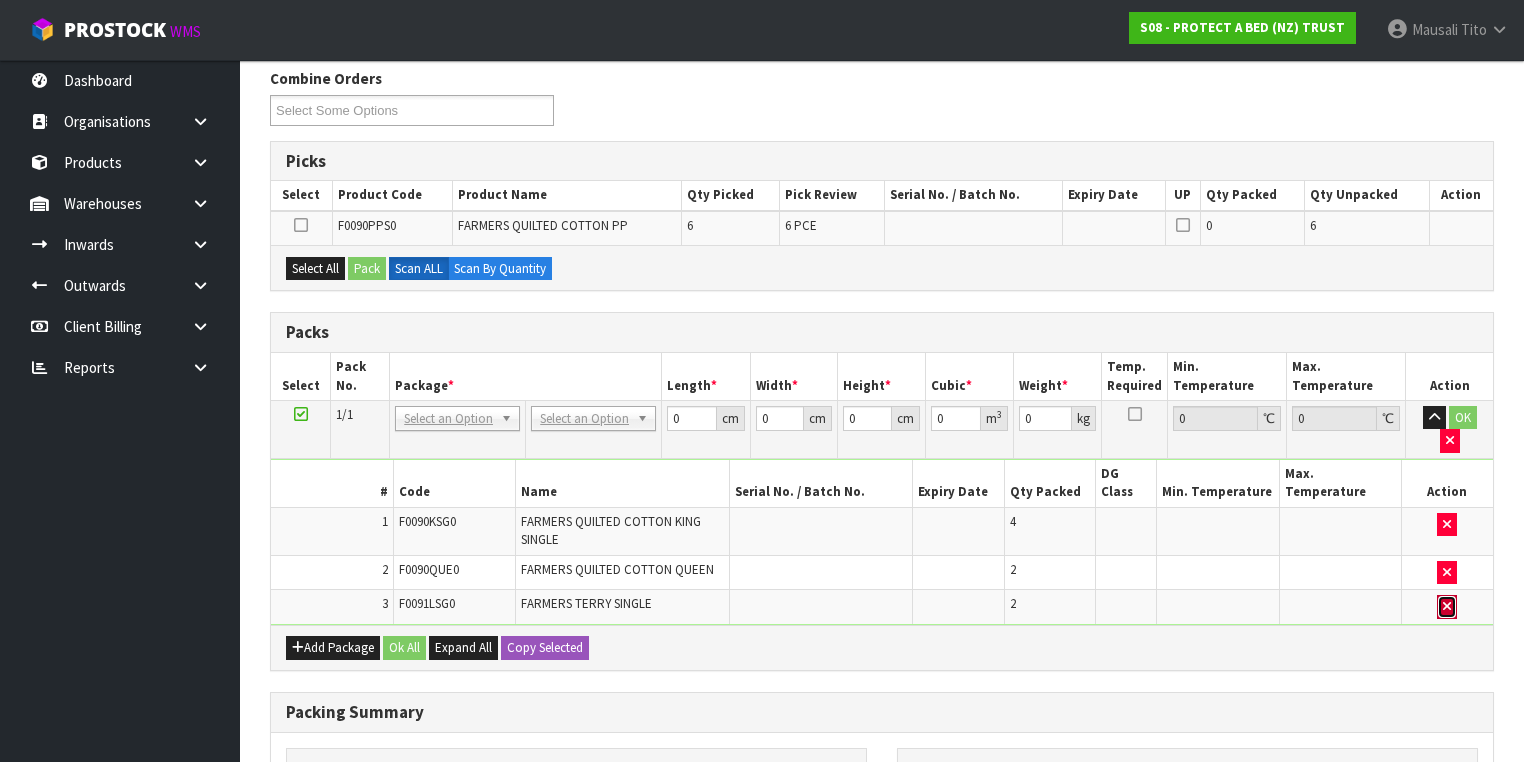 click at bounding box center [1447, 606] 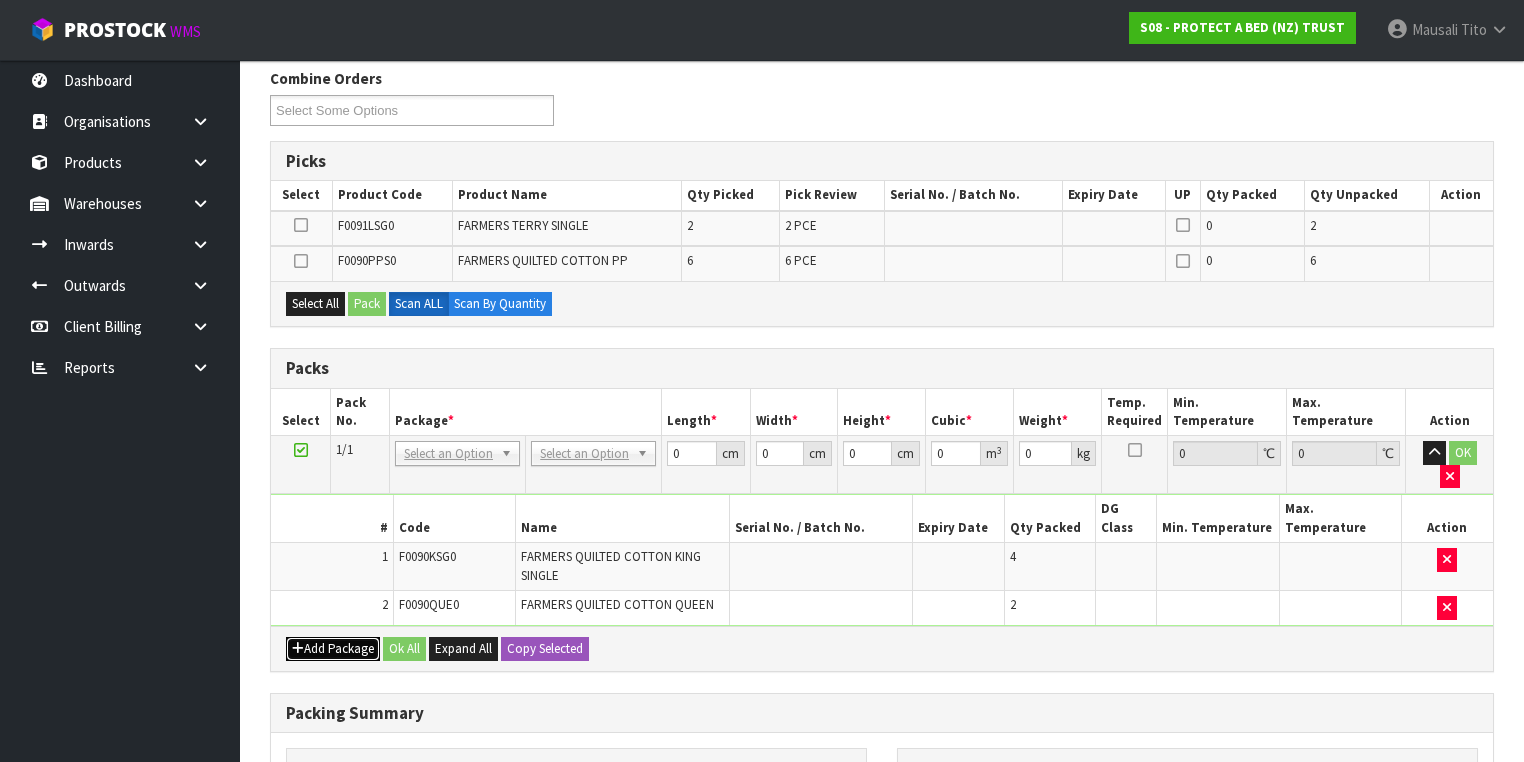 click on "Add Package" at bounding box center (333, 649) 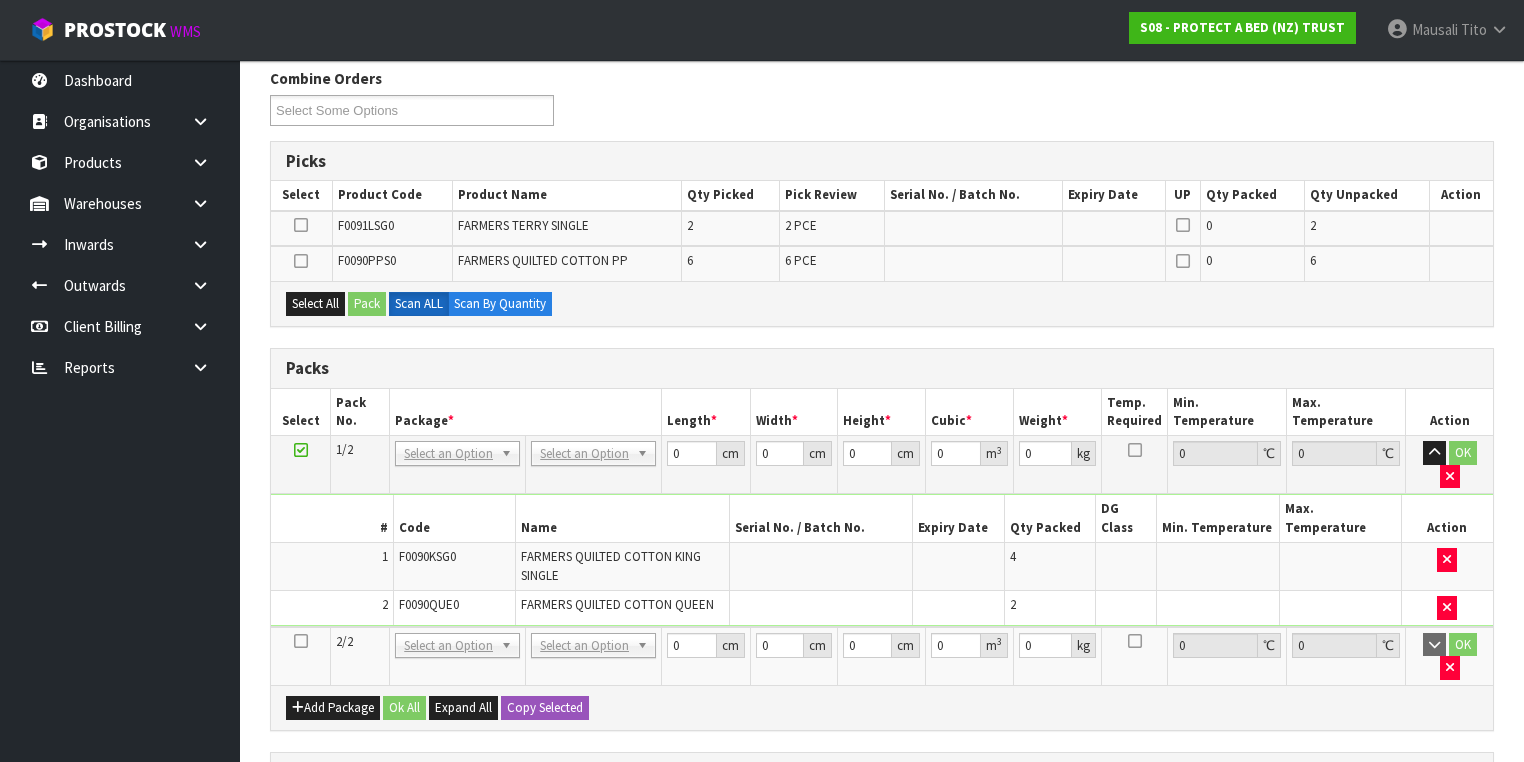 drag, startPoint x: 301, startPoint y: 593, endPoint x: 613, endPoint y: 518, distance: 320.88782 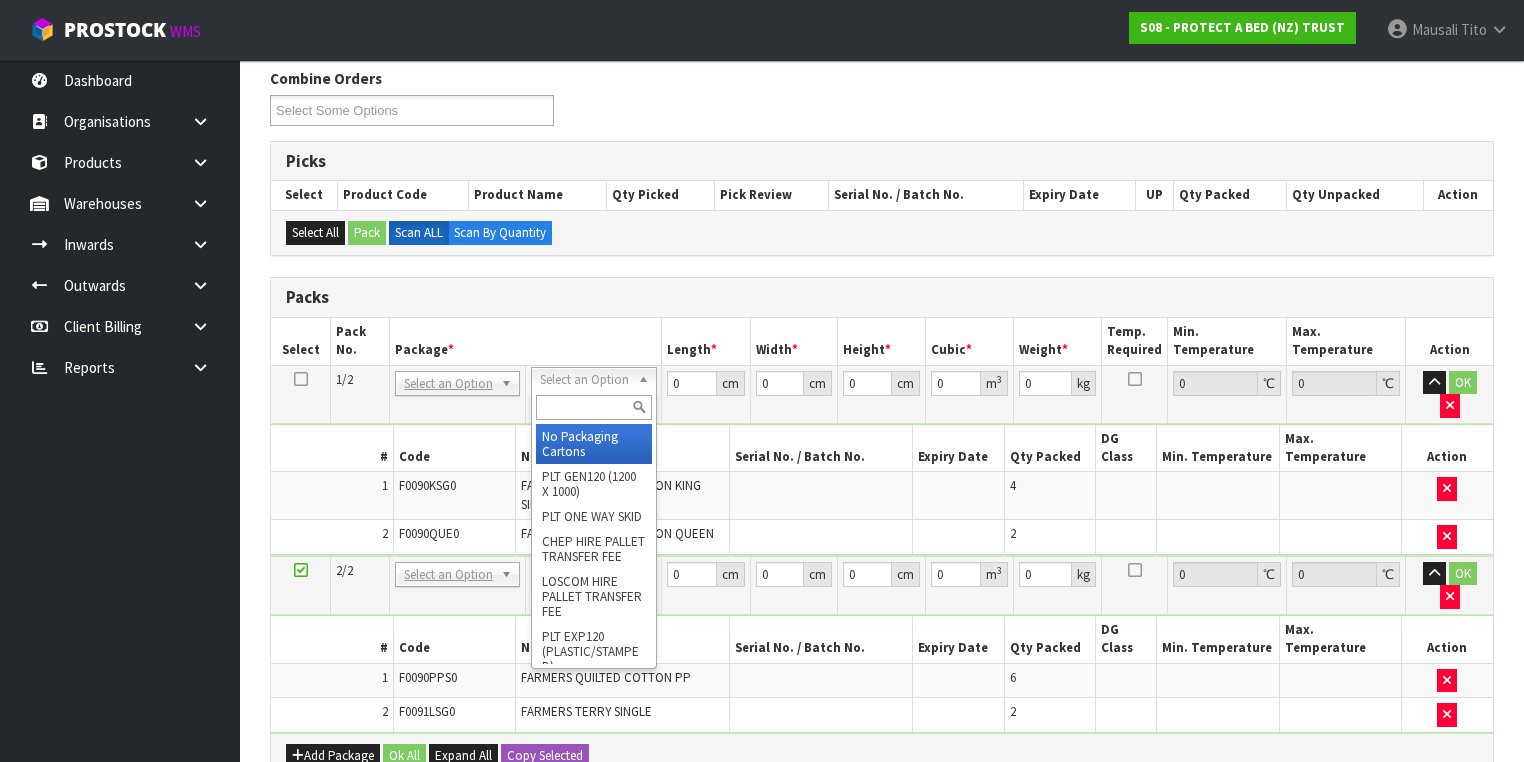 click at bounding box center [593, 407] 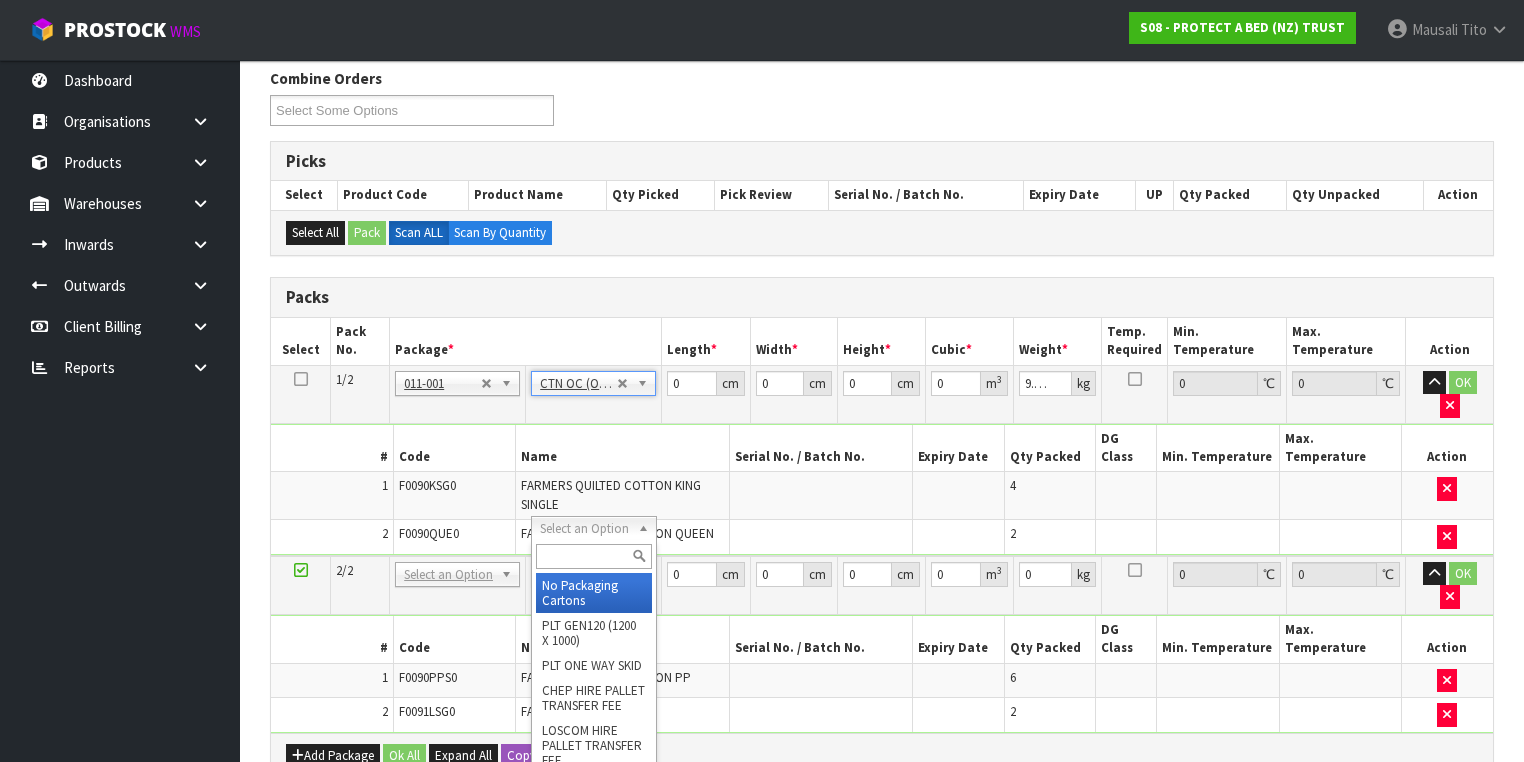click at bounding box center (593, 556) 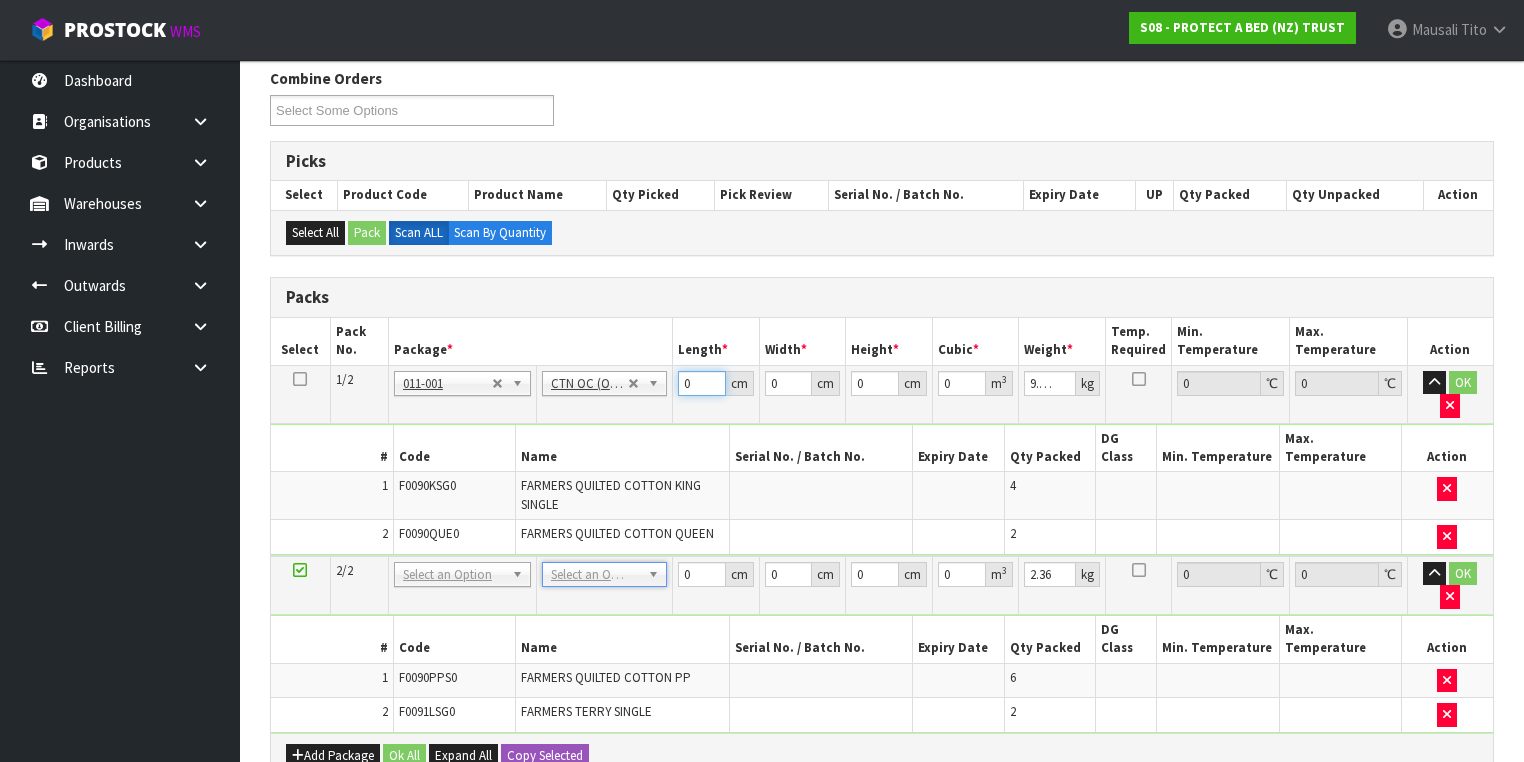 drag, startPoint x: 697, startPoint y: 381, endPoint x: 596, endPoint y: 392, distance: 101.597244 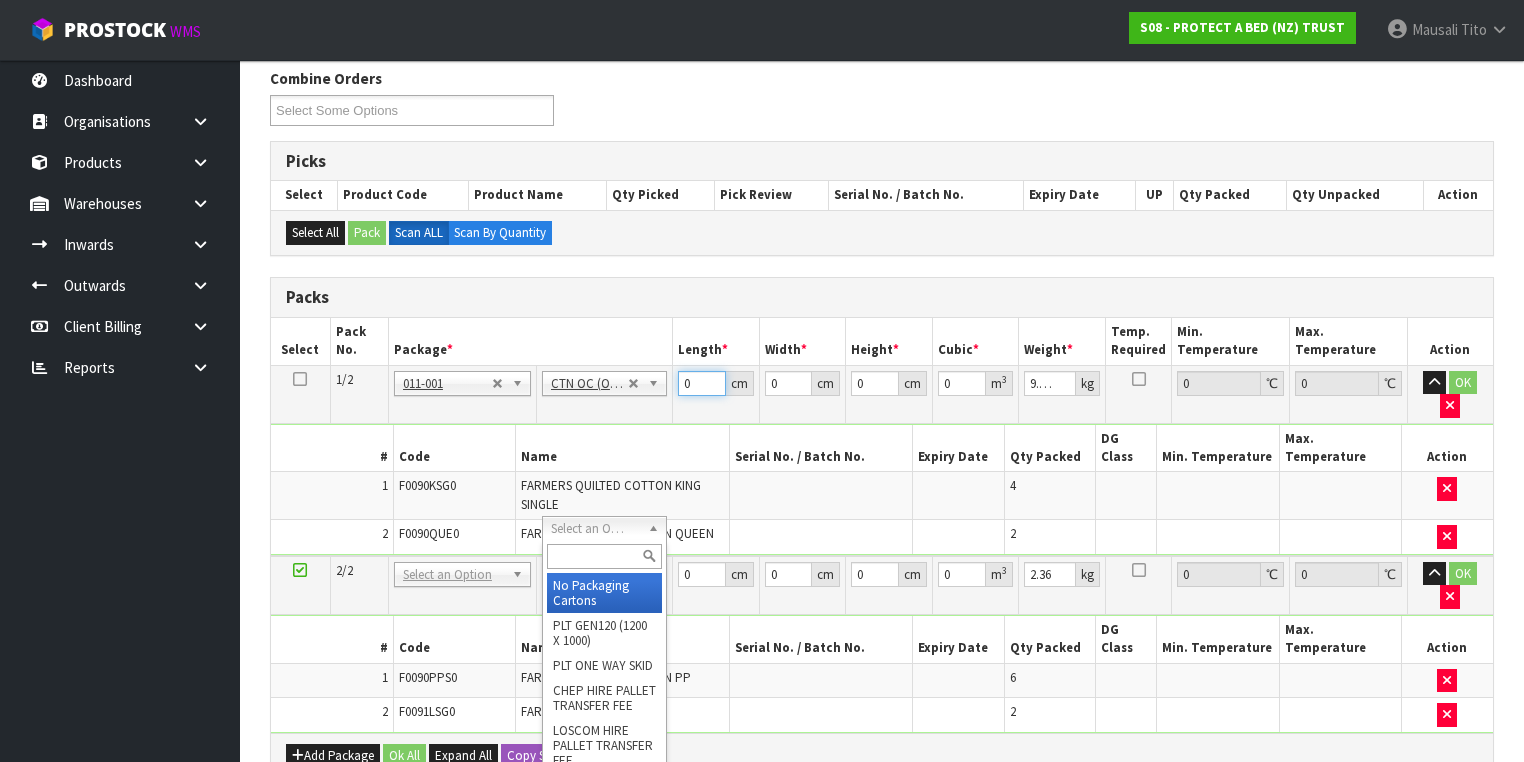 drag, startPoint x: 578, startPoint y: 528, endPoint x: 582, endPoint y: 544, distance: 16.492422 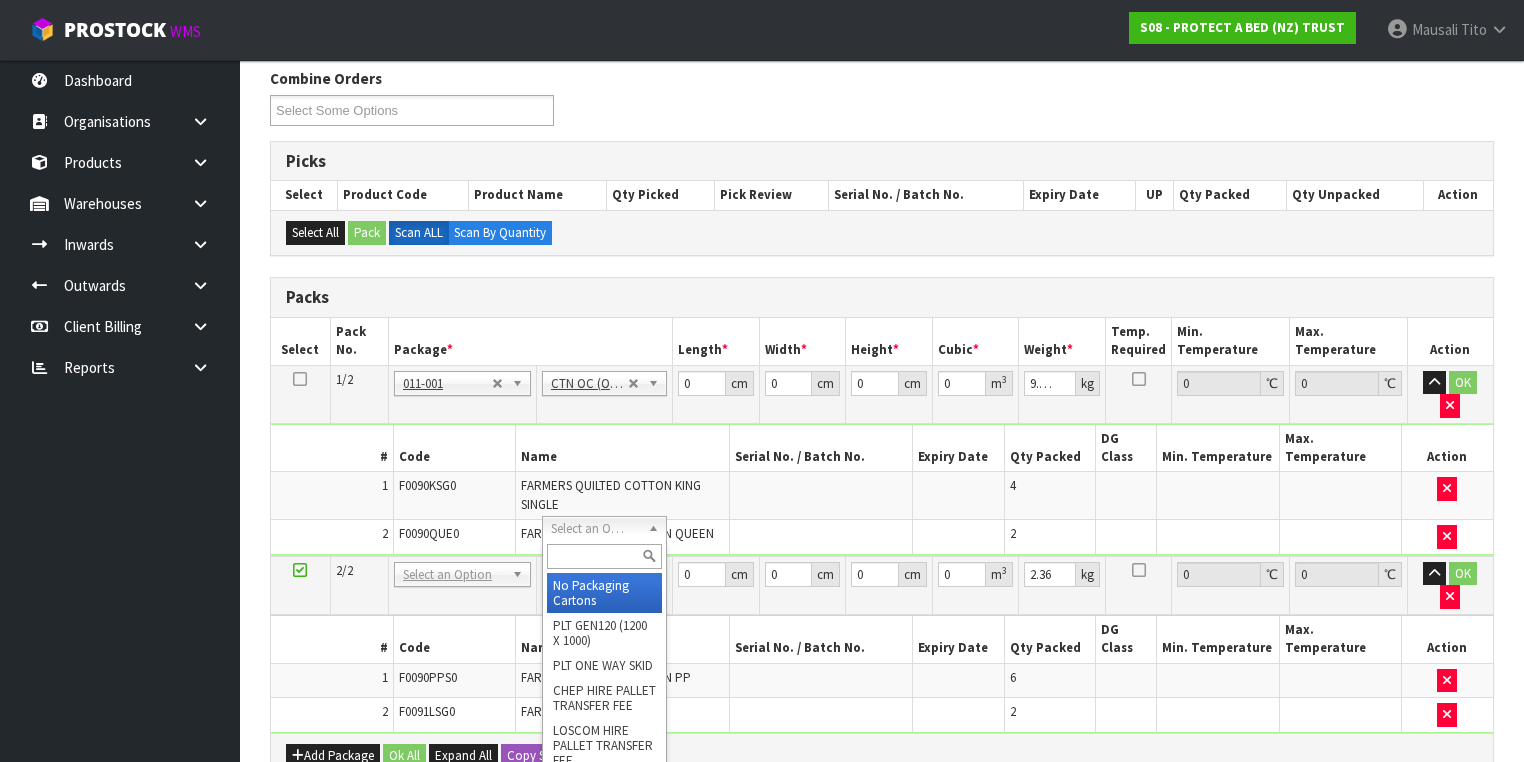 click at bounding box center [604, 556] 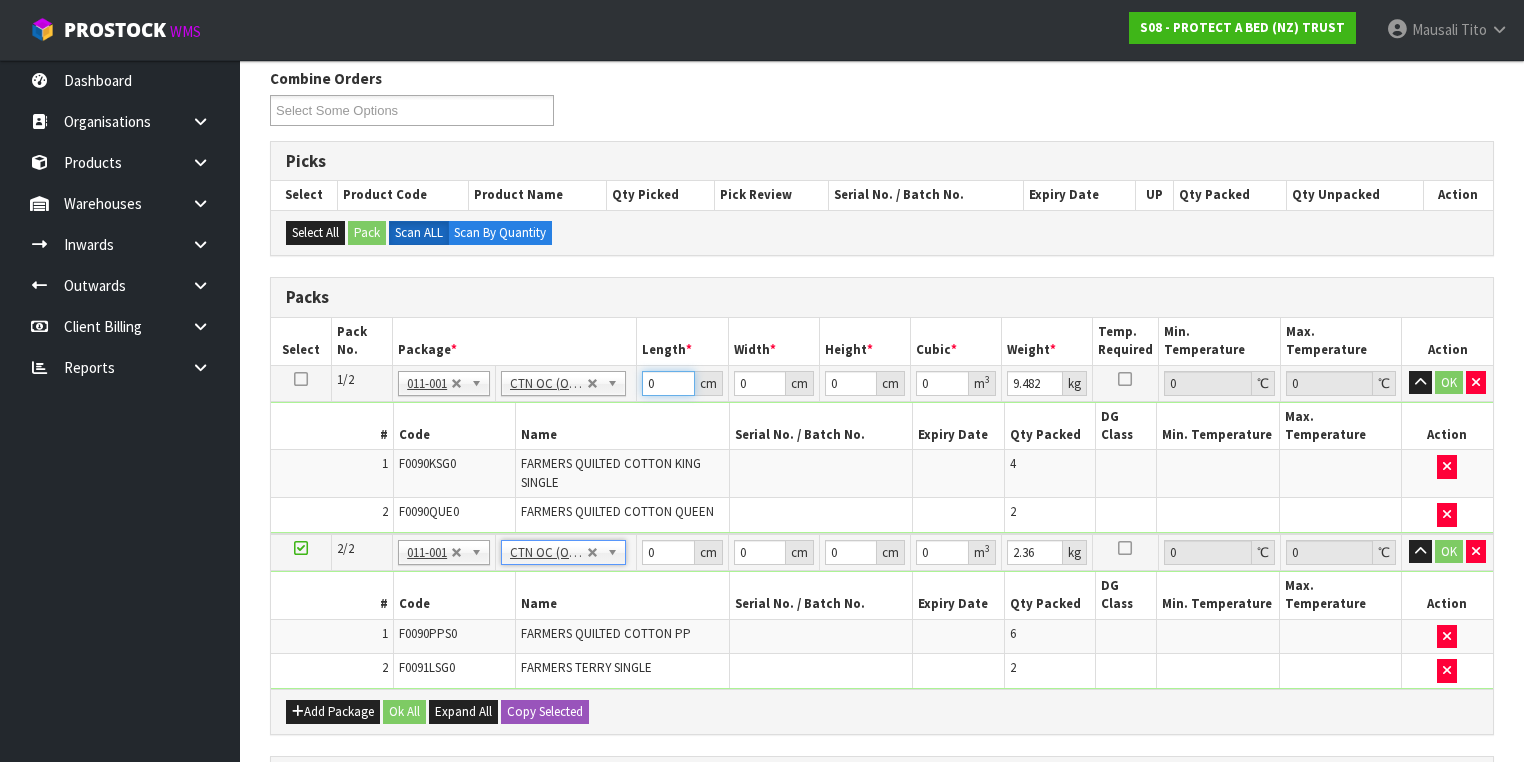 drag, startPoint x: 664, startPoint y: 387, endPoint x: 608, endPoint y: 400, distance: 57.48913 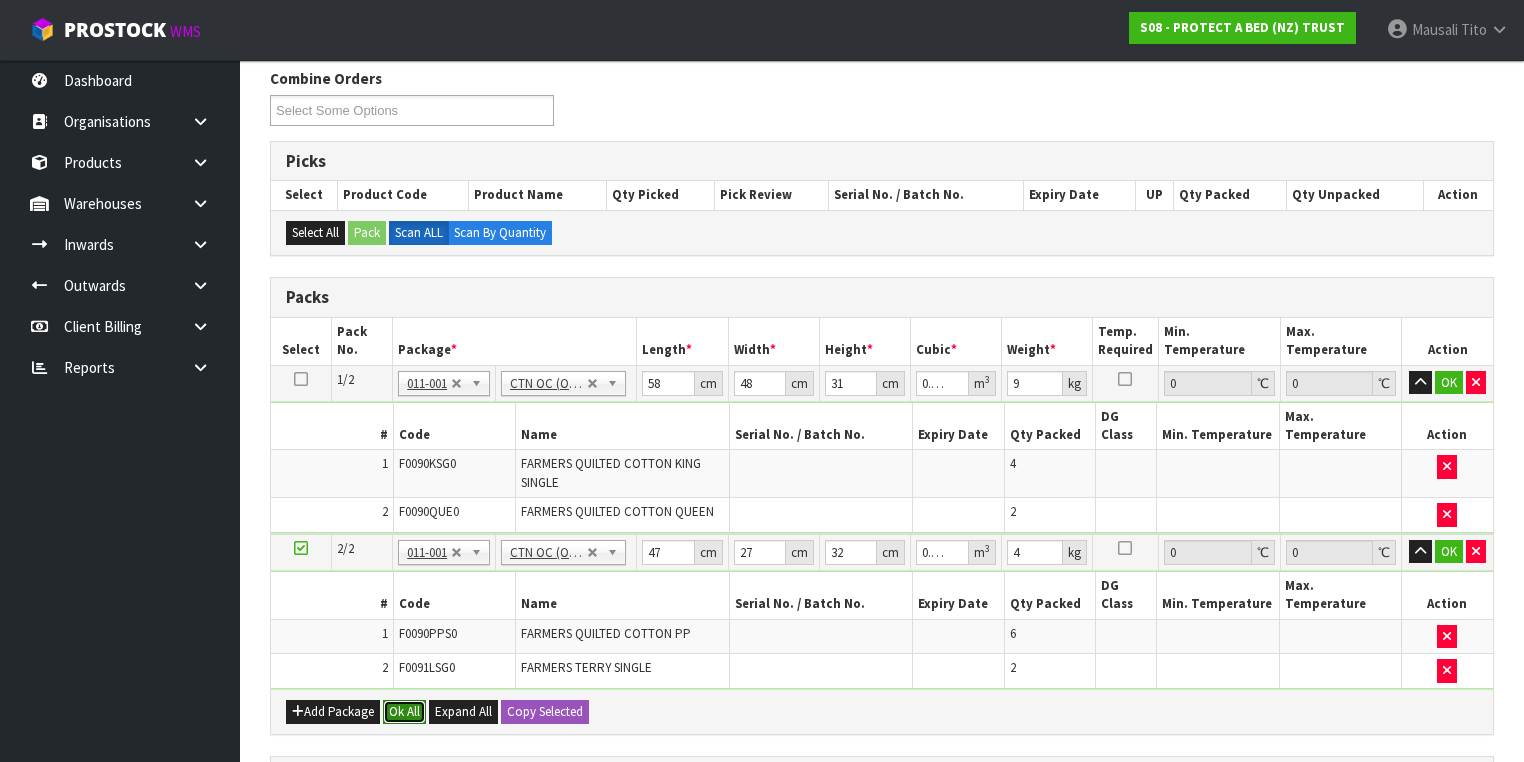 click on "Ok All" at bounding box center (404, 712) 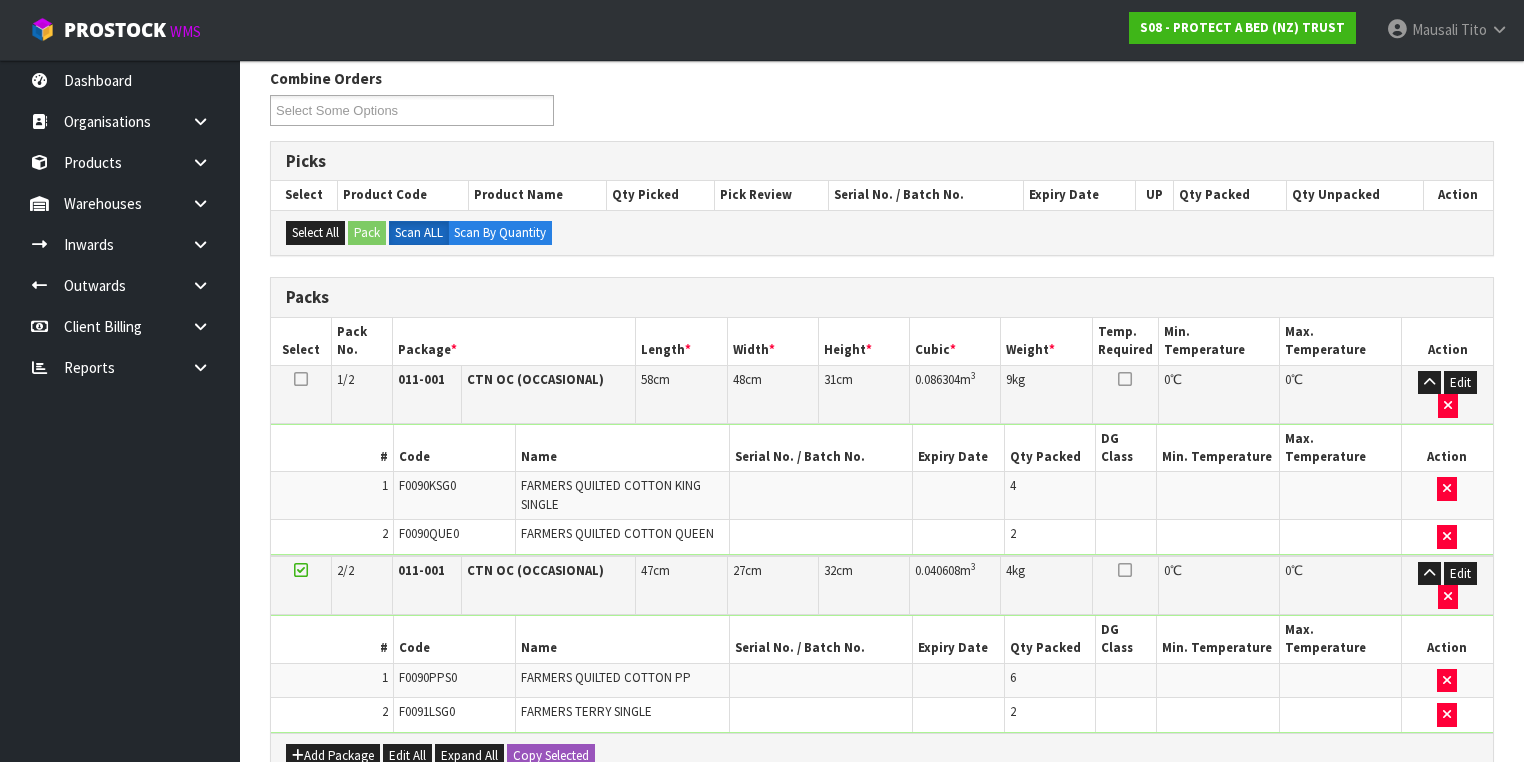 scroll, scrollTop: 620, scrollLeft: 0, axis: vertical 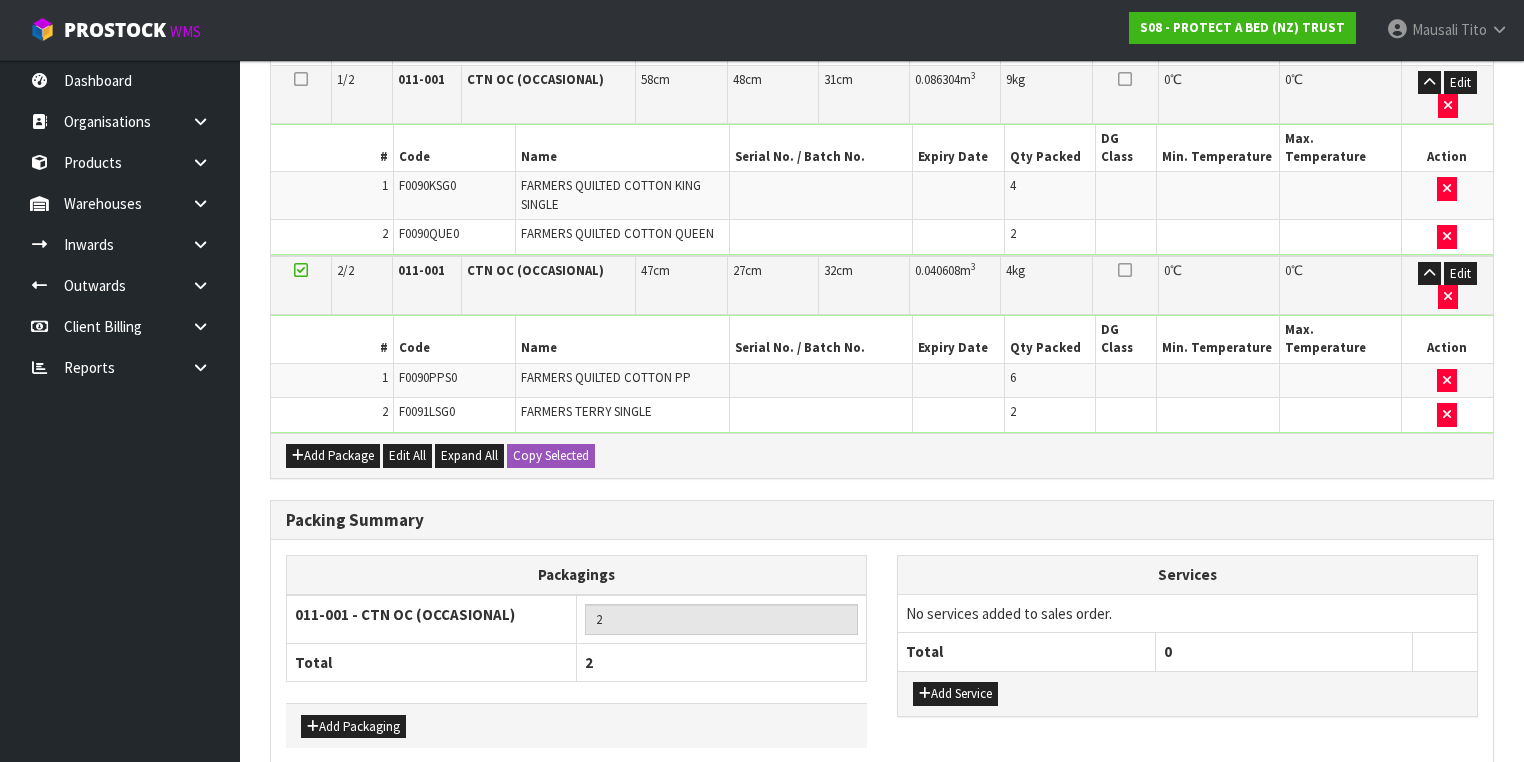 click on "Save & Confirm Packs" at bounding box center (427, 806) 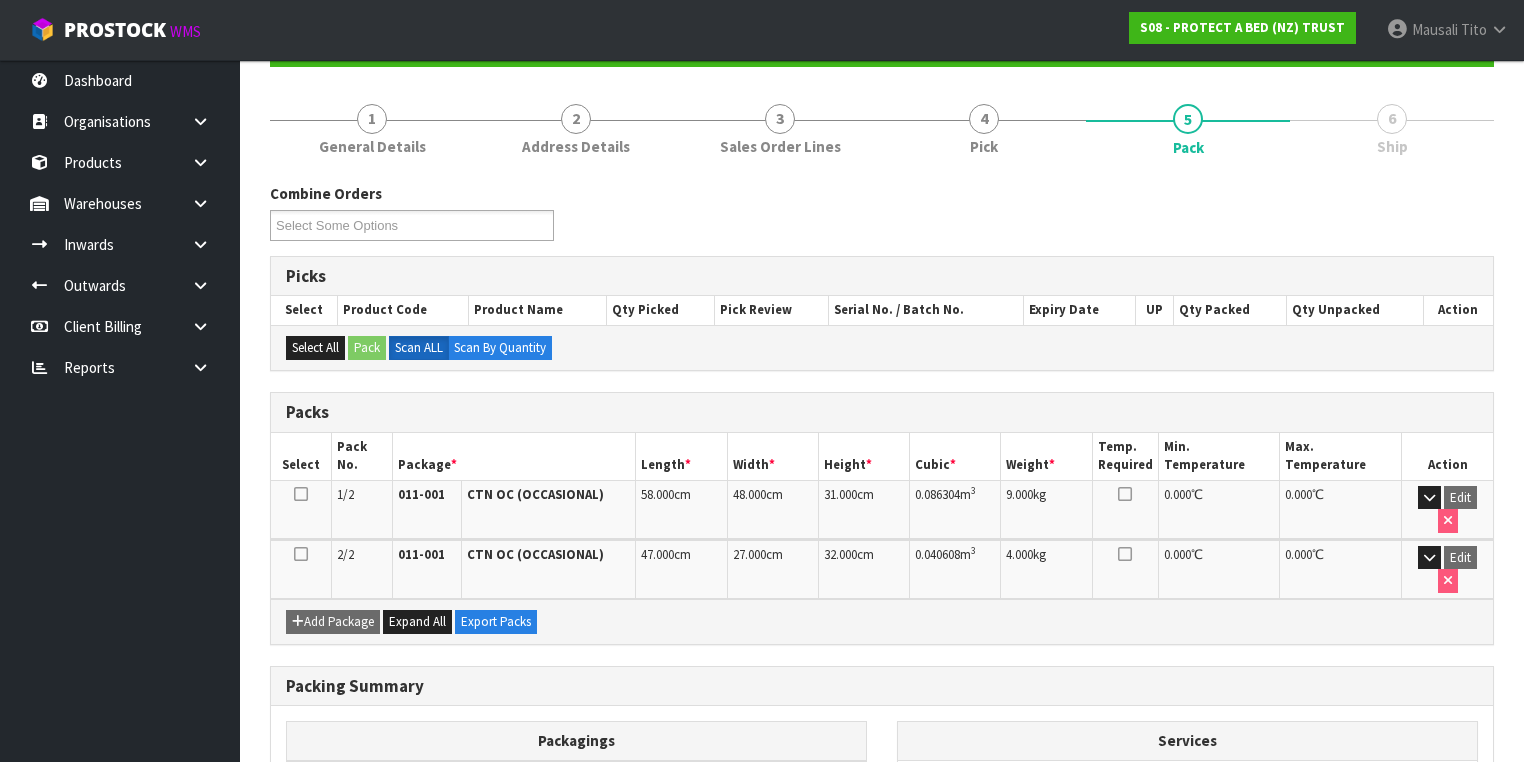 scroll, scrollTop: 368, scrollLeft: 0, axis: vertical 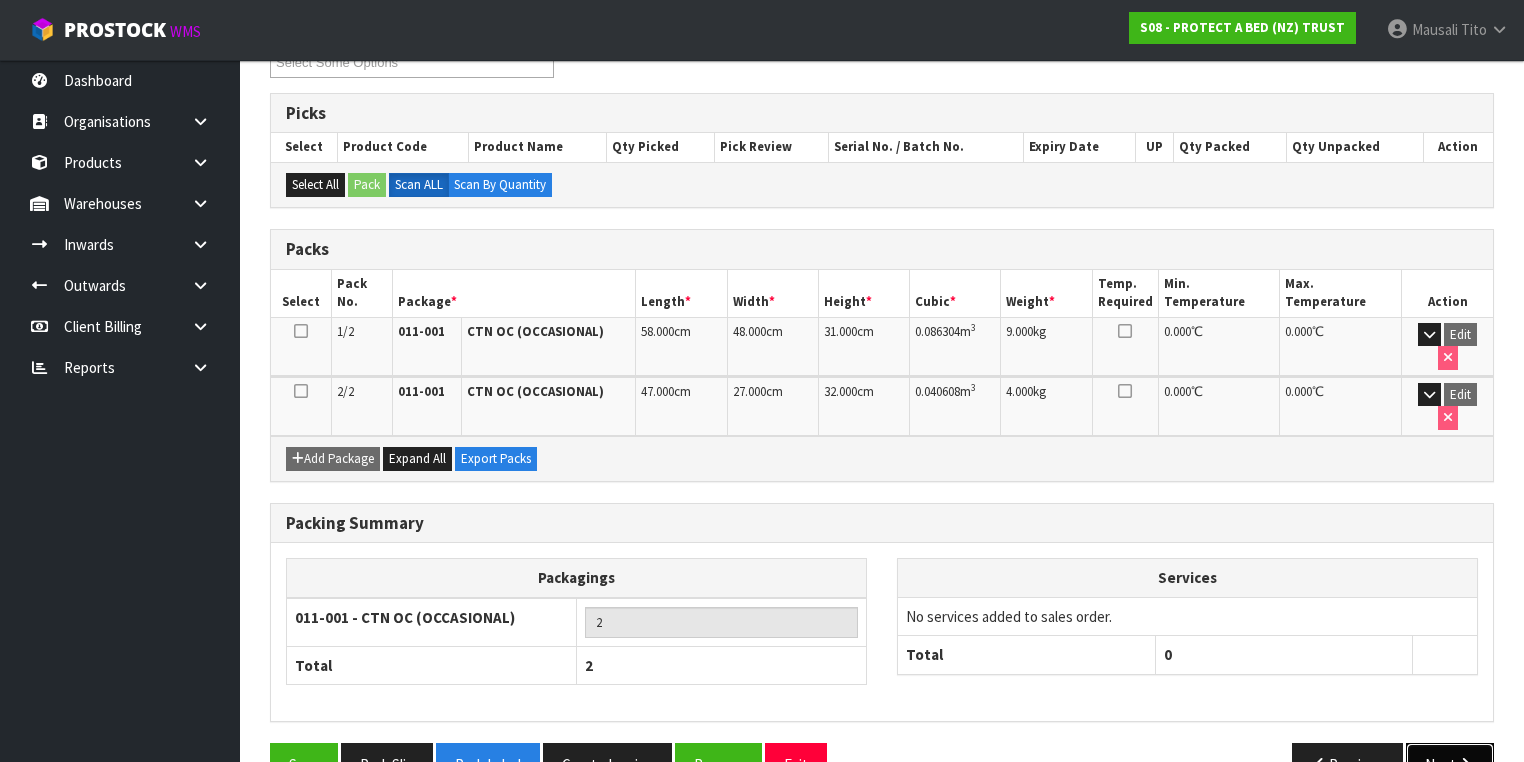 click on "Next" at bounding box center (1450, 764) 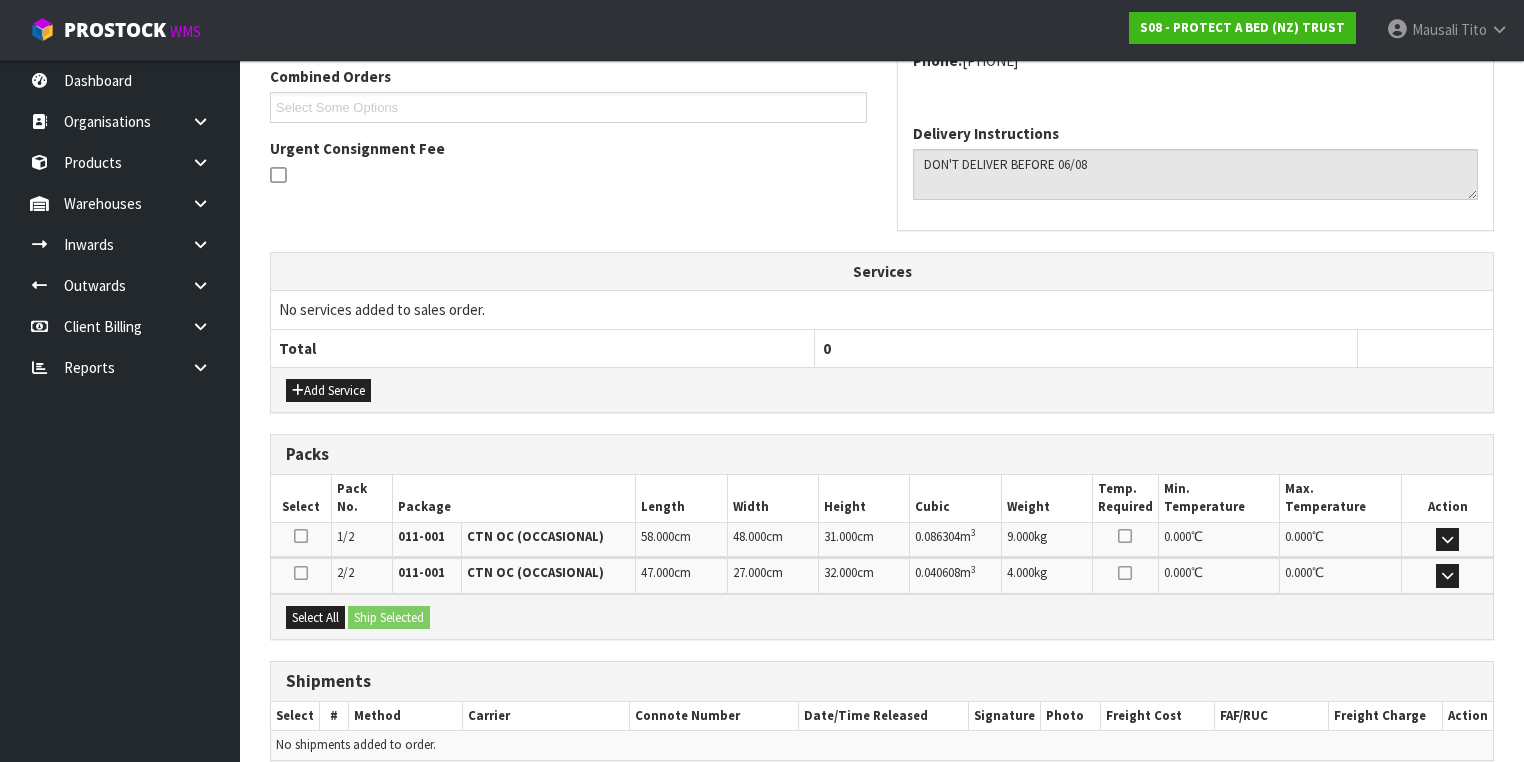 scroll, scrollTop: 607, scrollLeft: 0, axis: vertical 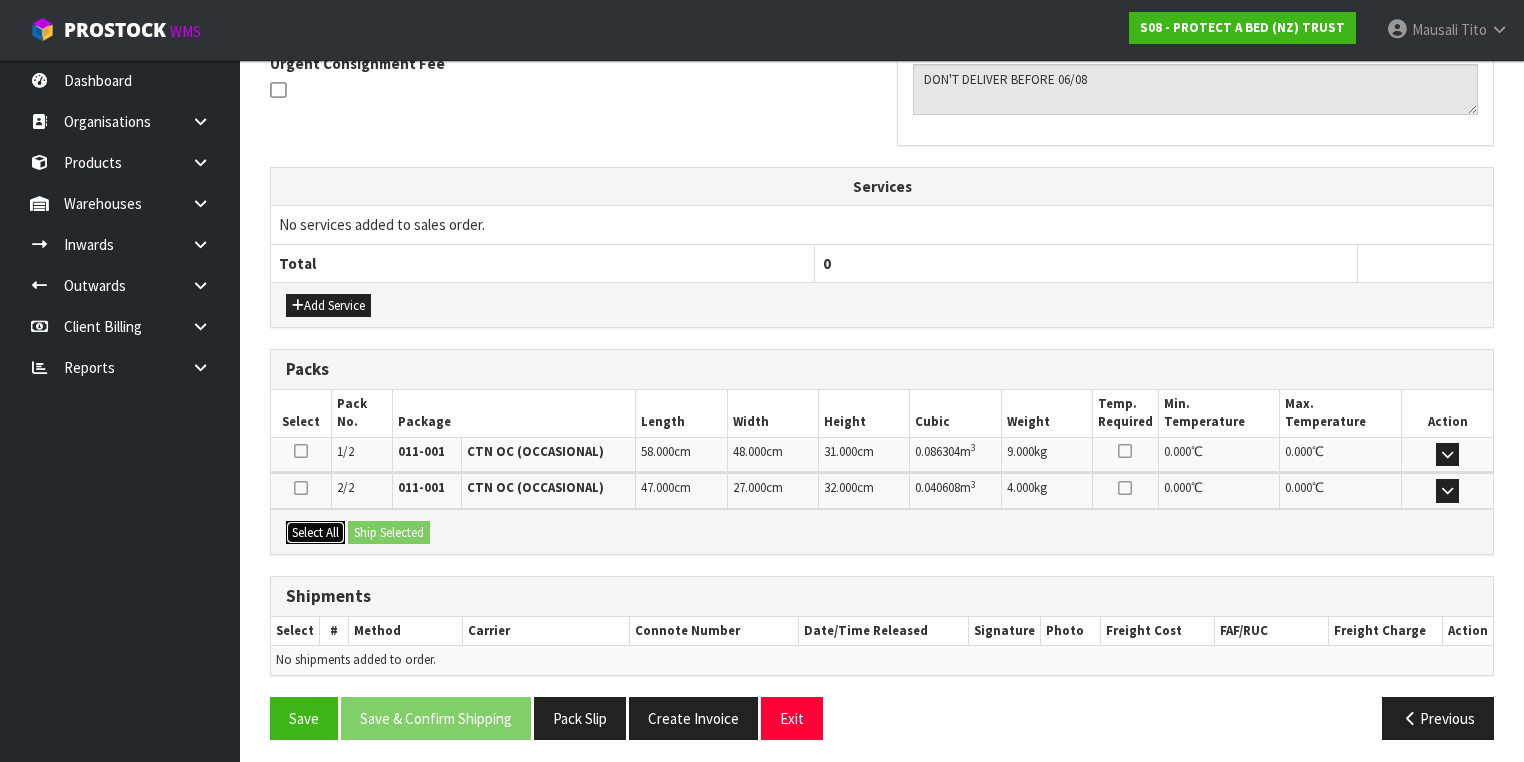 drag, startPoint x: 316, startPoint y: 517, endPoint x: 364, endPoint y: 516, distance: 48.010414 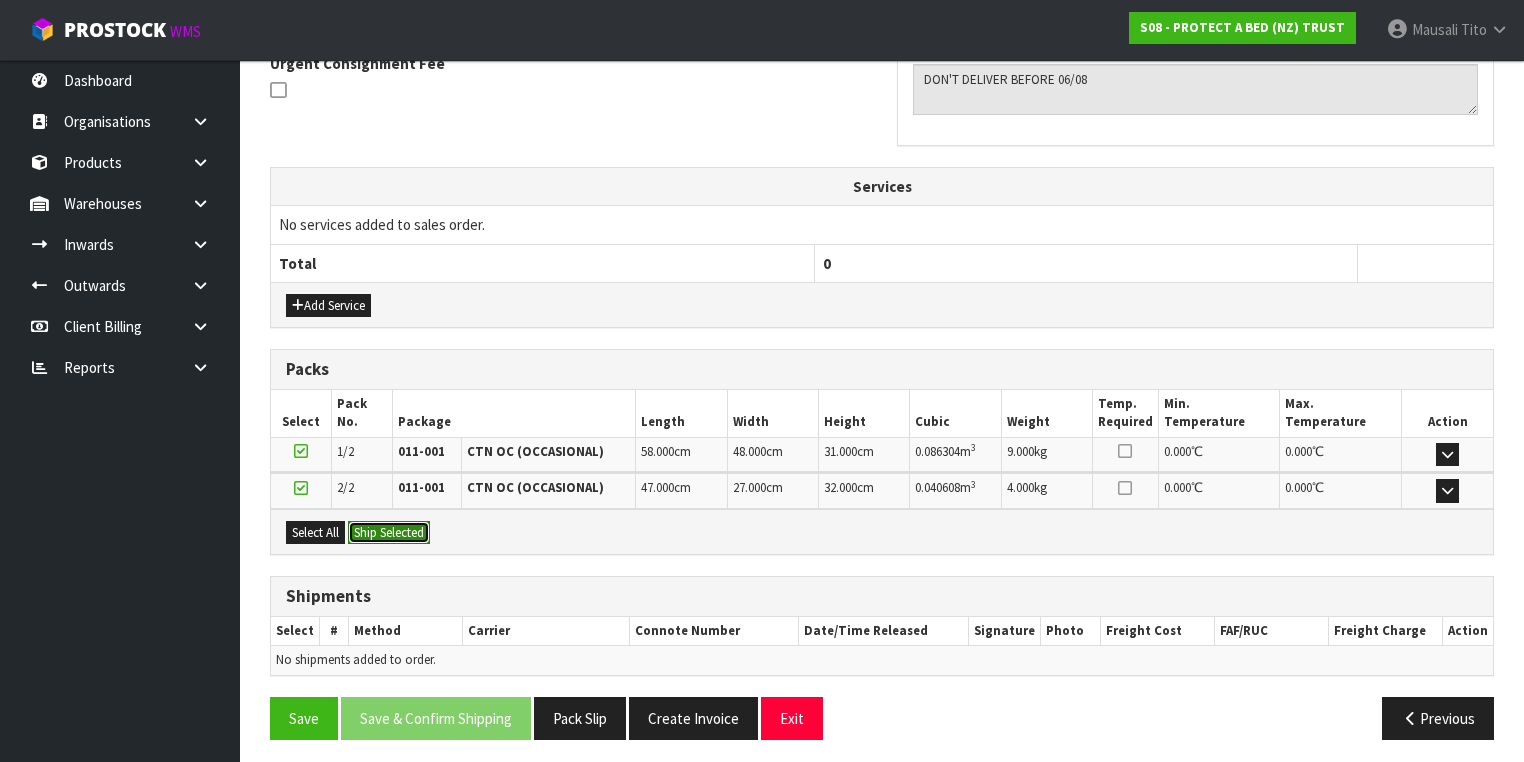 click on "Ship Selected" at bounding box center (389, 533) 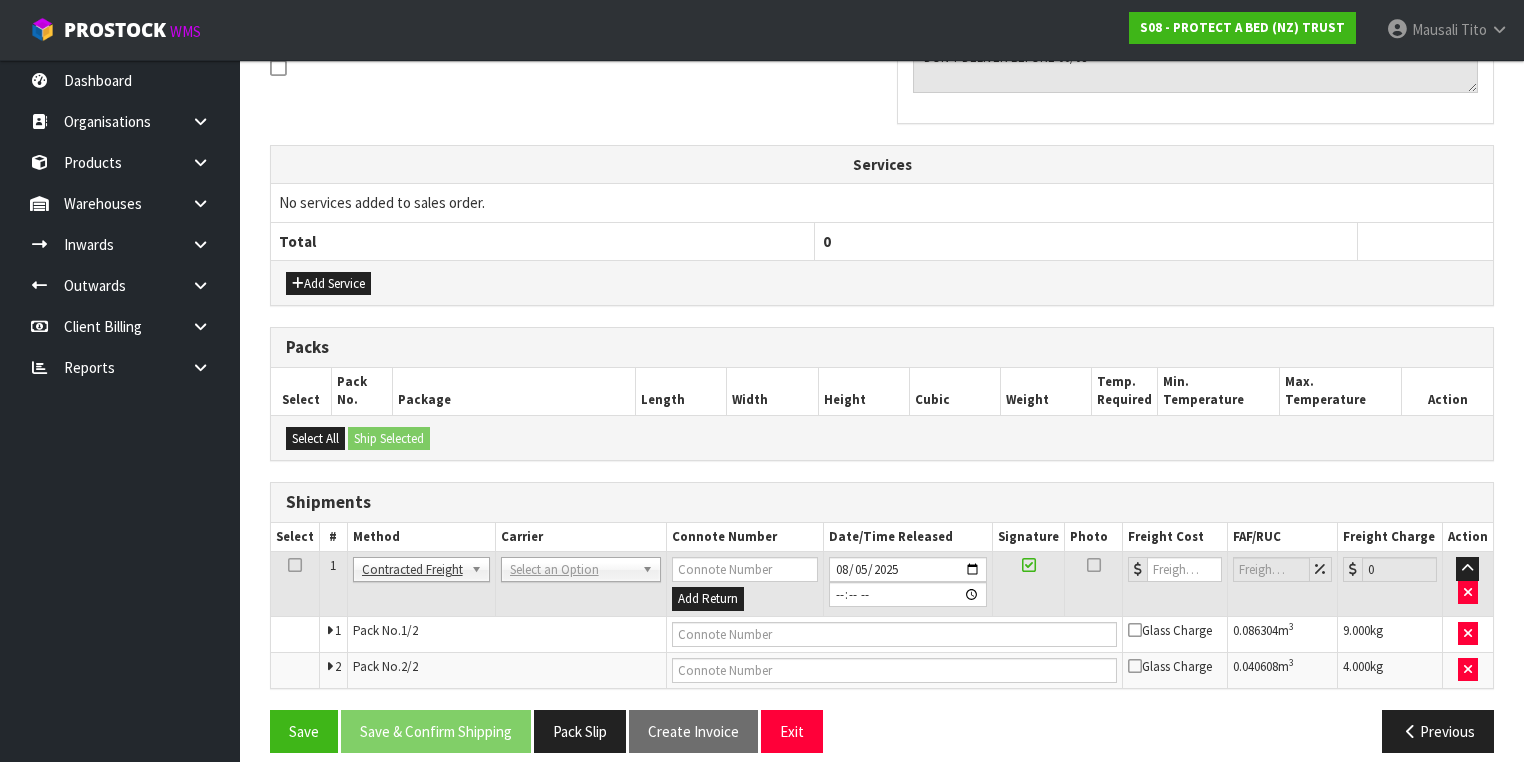 scroll, scrollTop: 642, scrollLeft: 0, axis: vertical 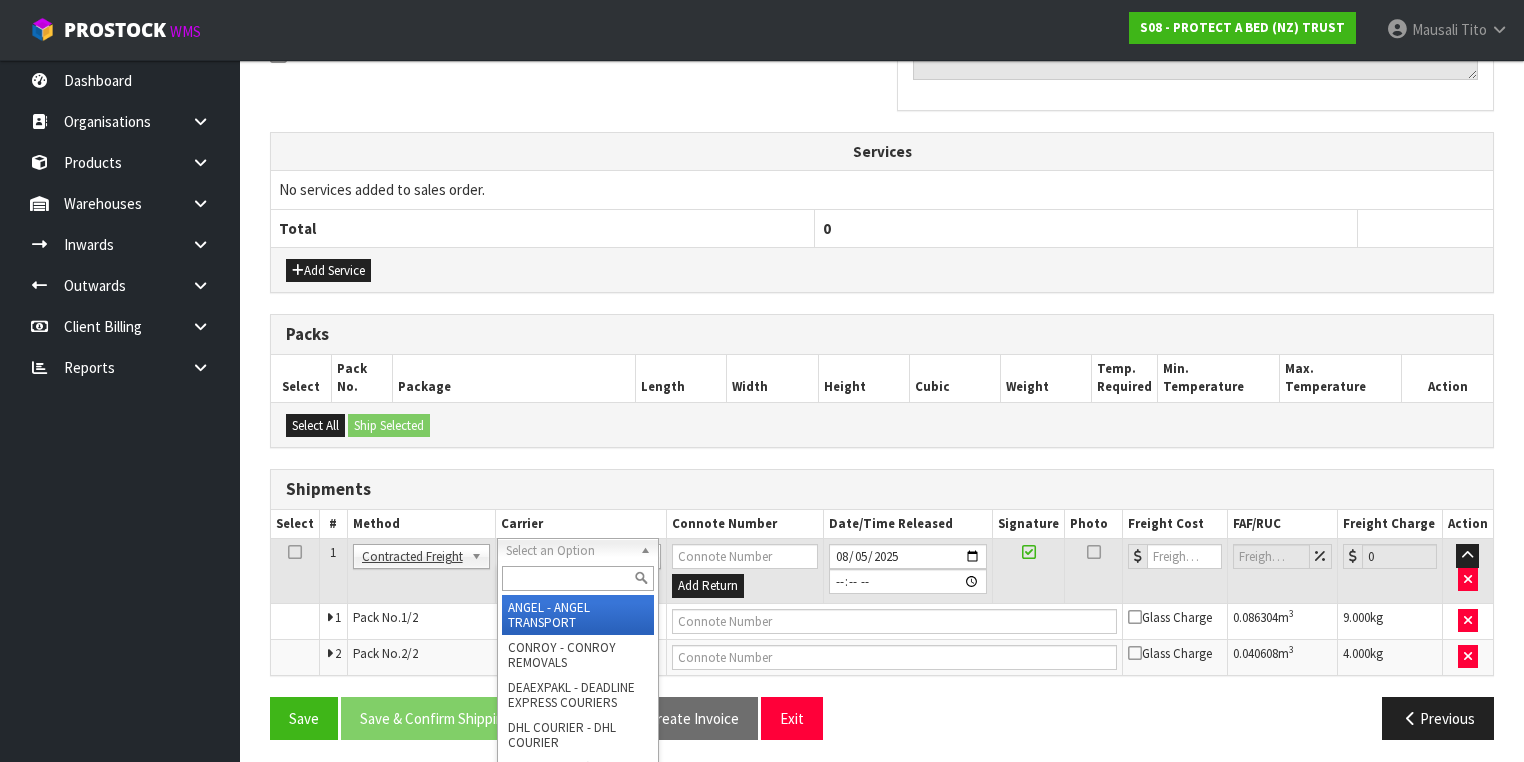 click at bounding box center [578, 578] 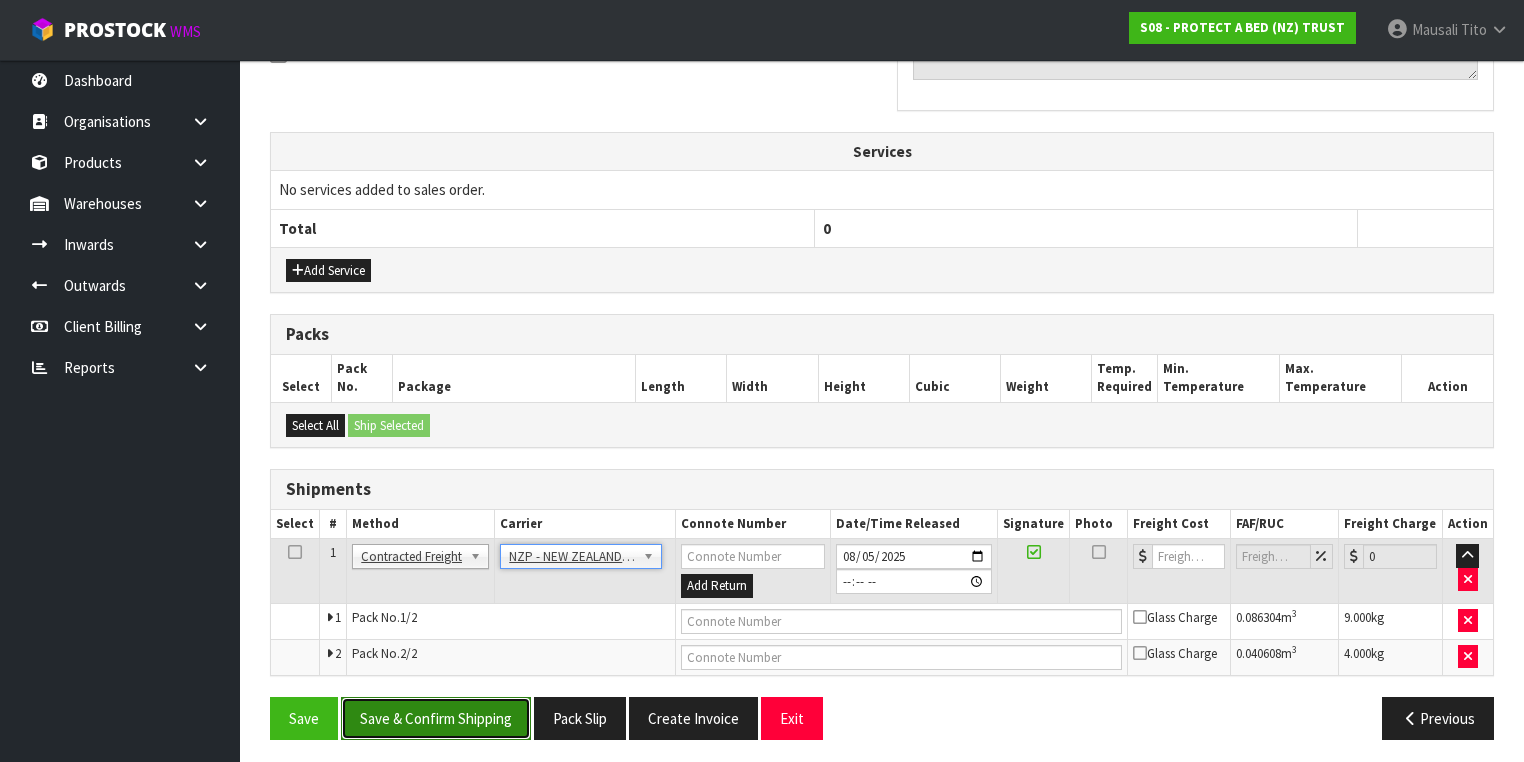 click on "Save & Confirm Shipping" at bounding box center (436, 718) 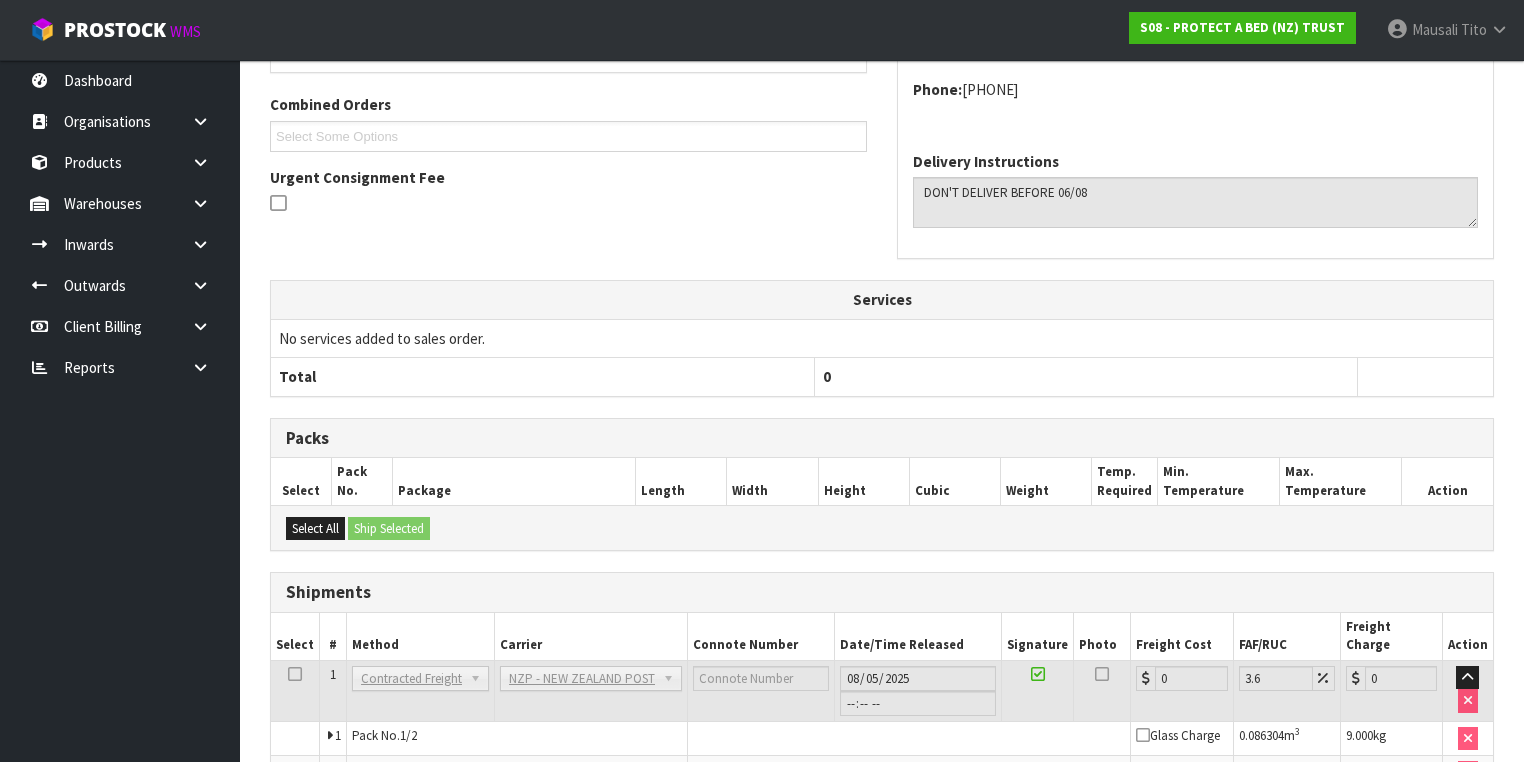scroll, scrollTop: 612, scrollLeft: 0, axis: vertical 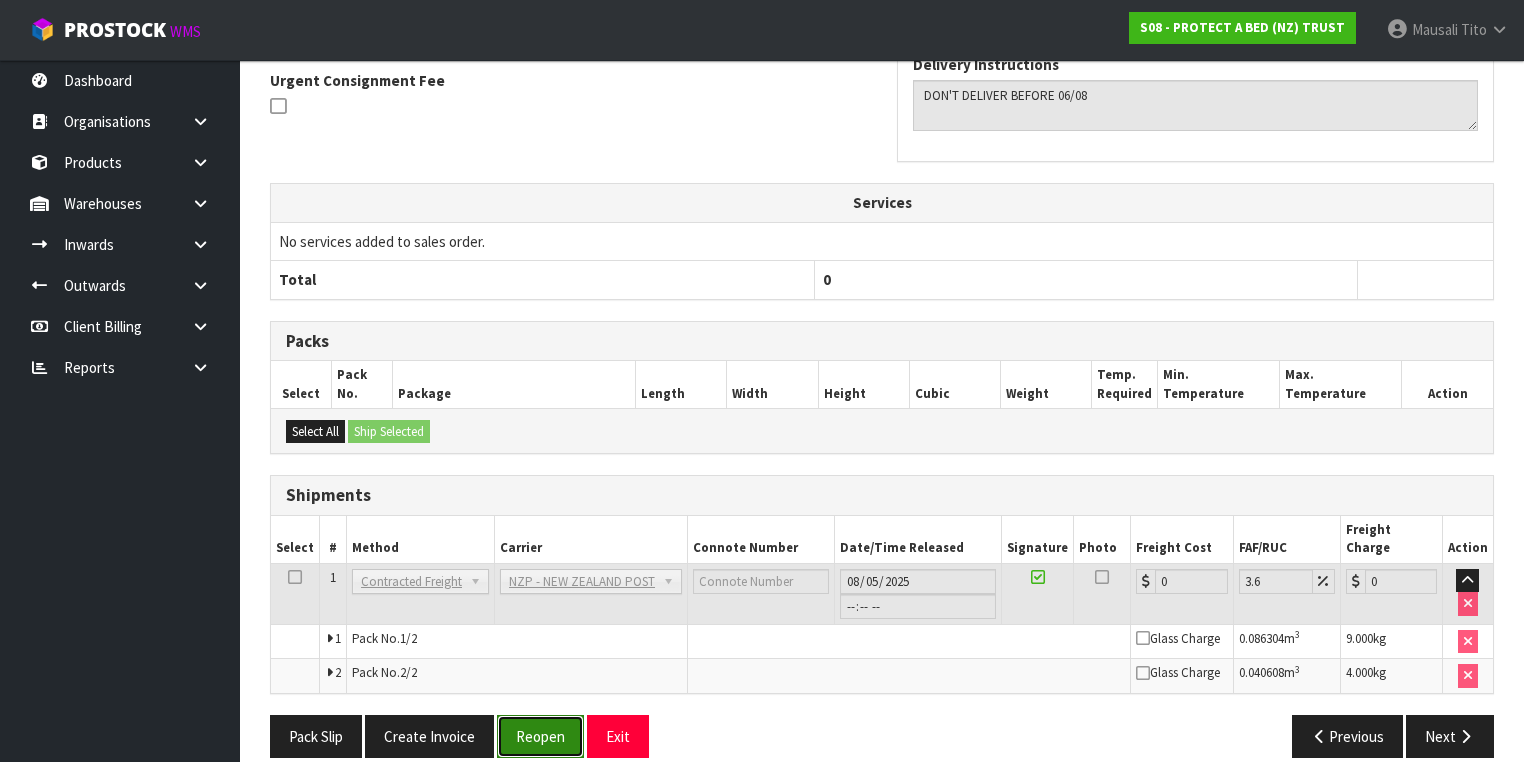 drag, startPoint x: 542, startPoint y: 700, endPoint x: 566, endPoint y: 692, distance: 25.298222 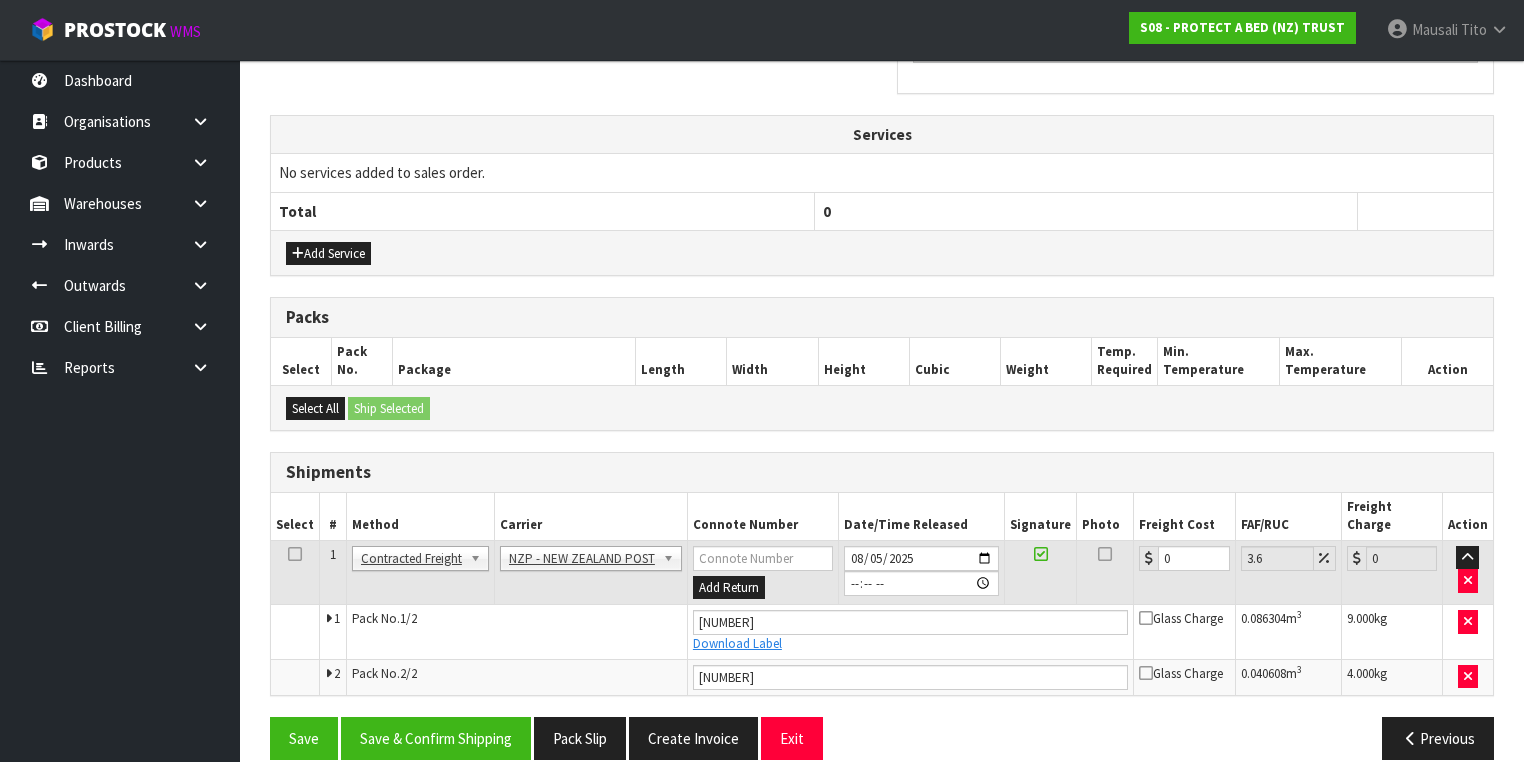 scroll, scrollTop: 660, scrollLeft: 0, axis: vertical 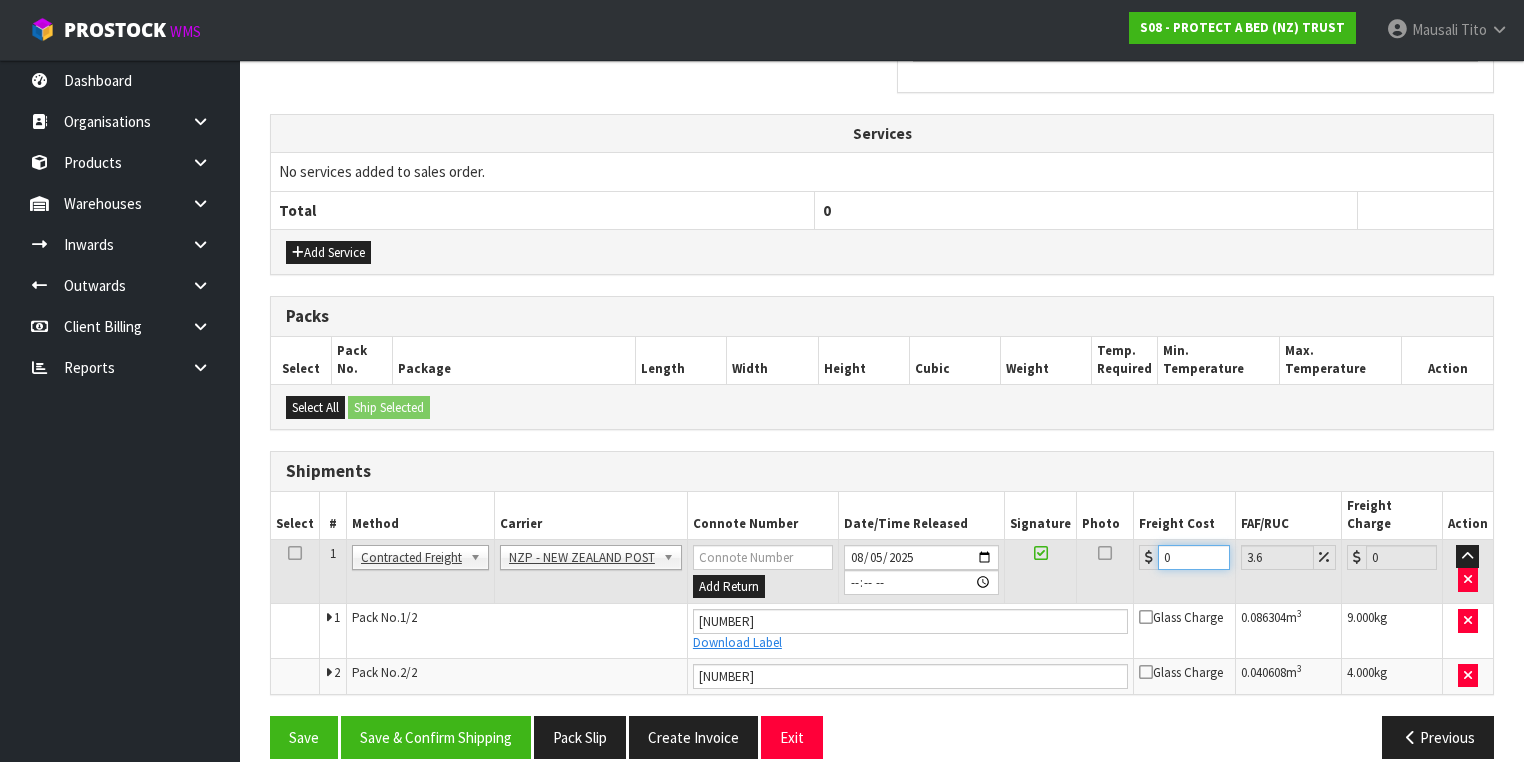 drag, startPoint x: 1176, startPoint y: 532, endPoint x: 1128, endPoint y: 546, distance: 50 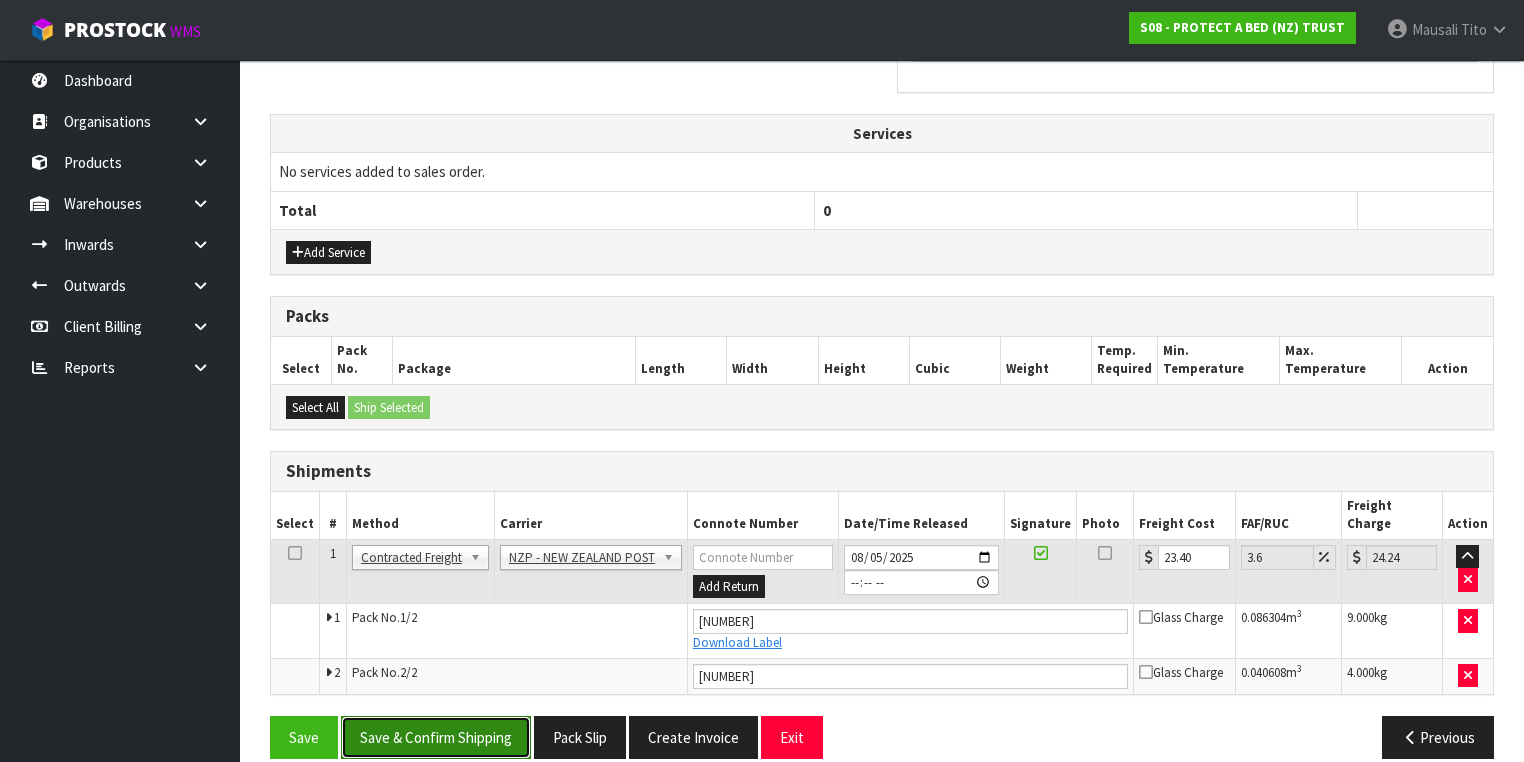 click on "Save & Confirm Shipping" at bounding box center (436, 737) 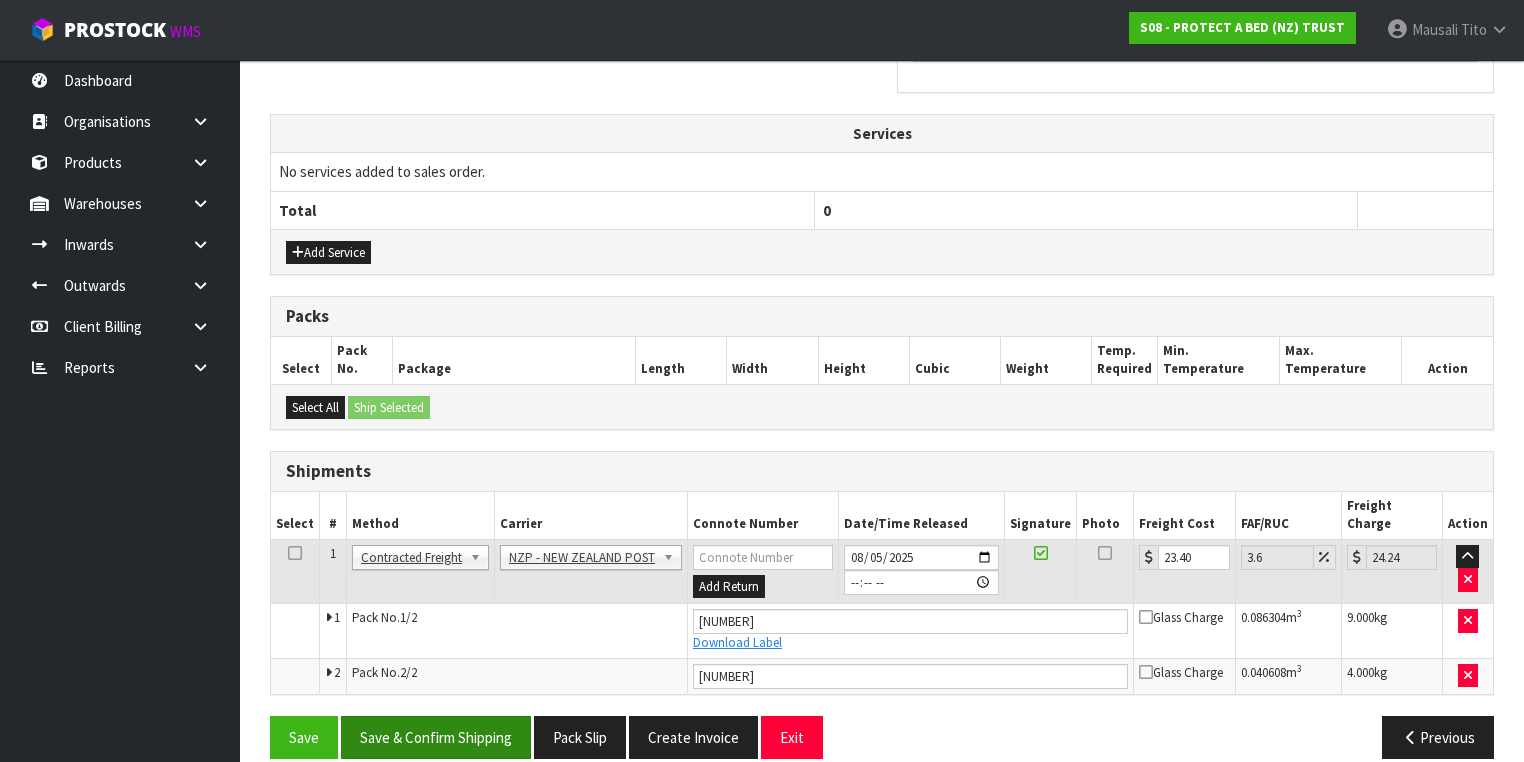 scroll, scrollTop: 0, scrollLeft: 0, axis: both 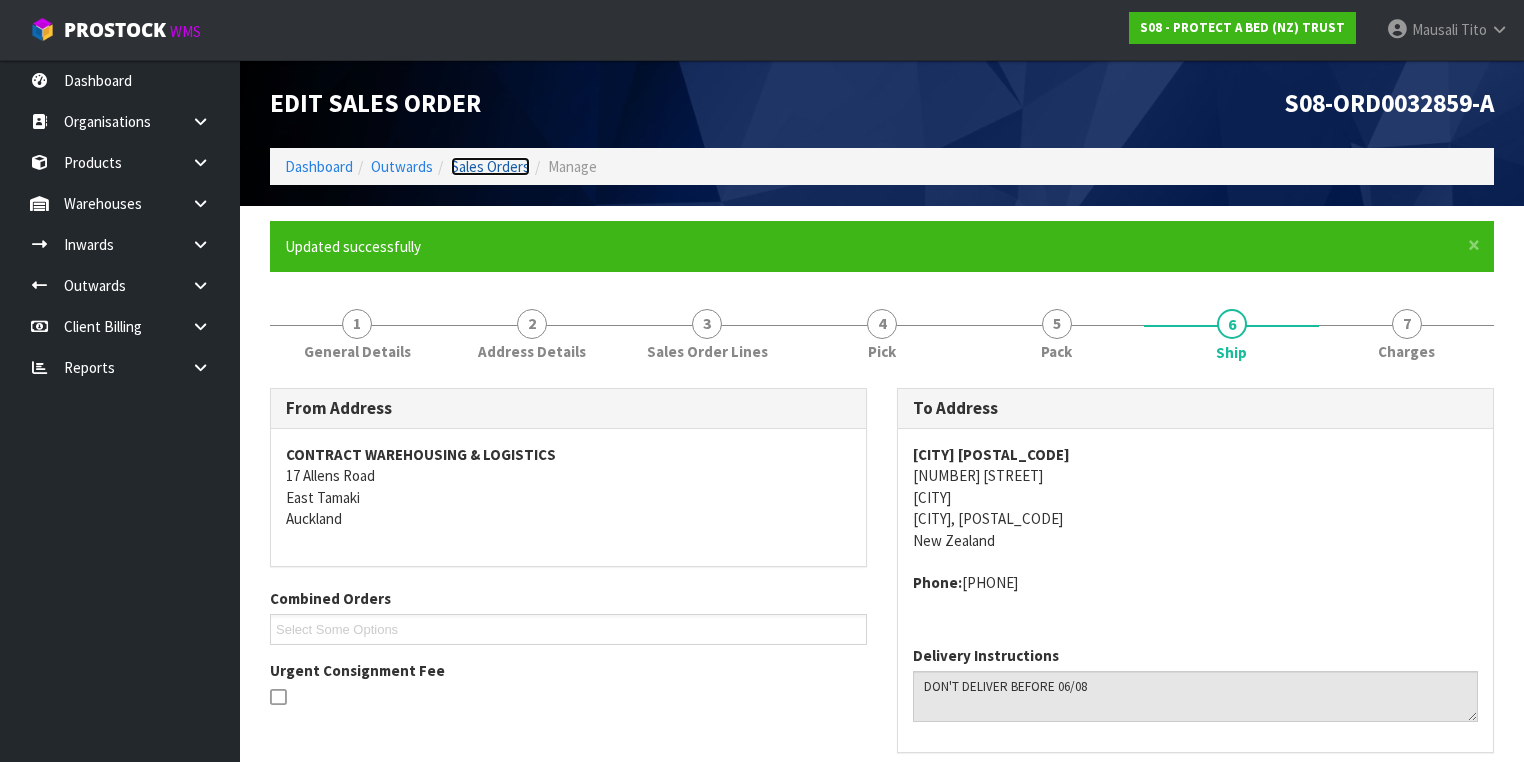 click on "Sales Orders" at bounding box center [490, 166] 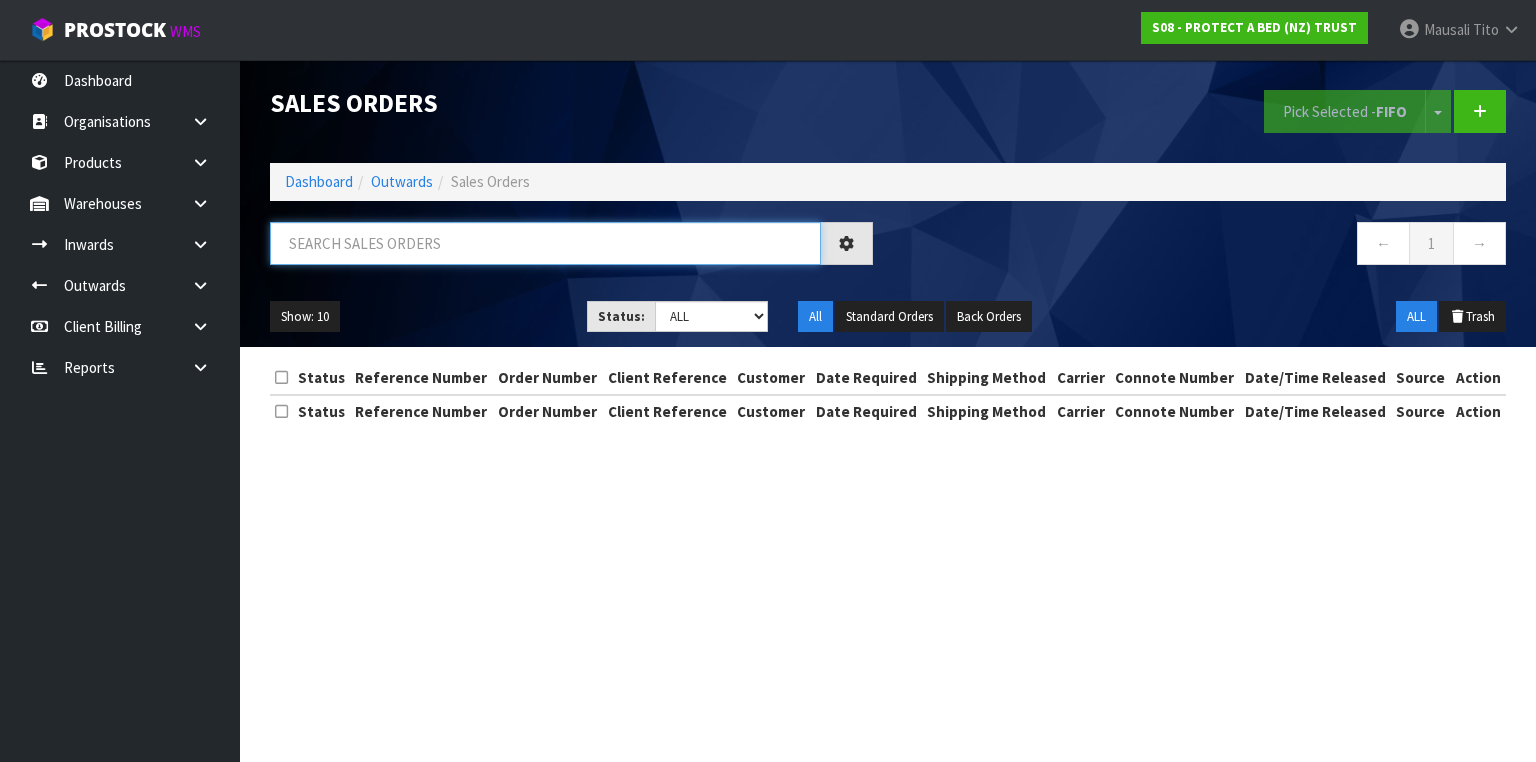 click at bounding box center (545, 243) 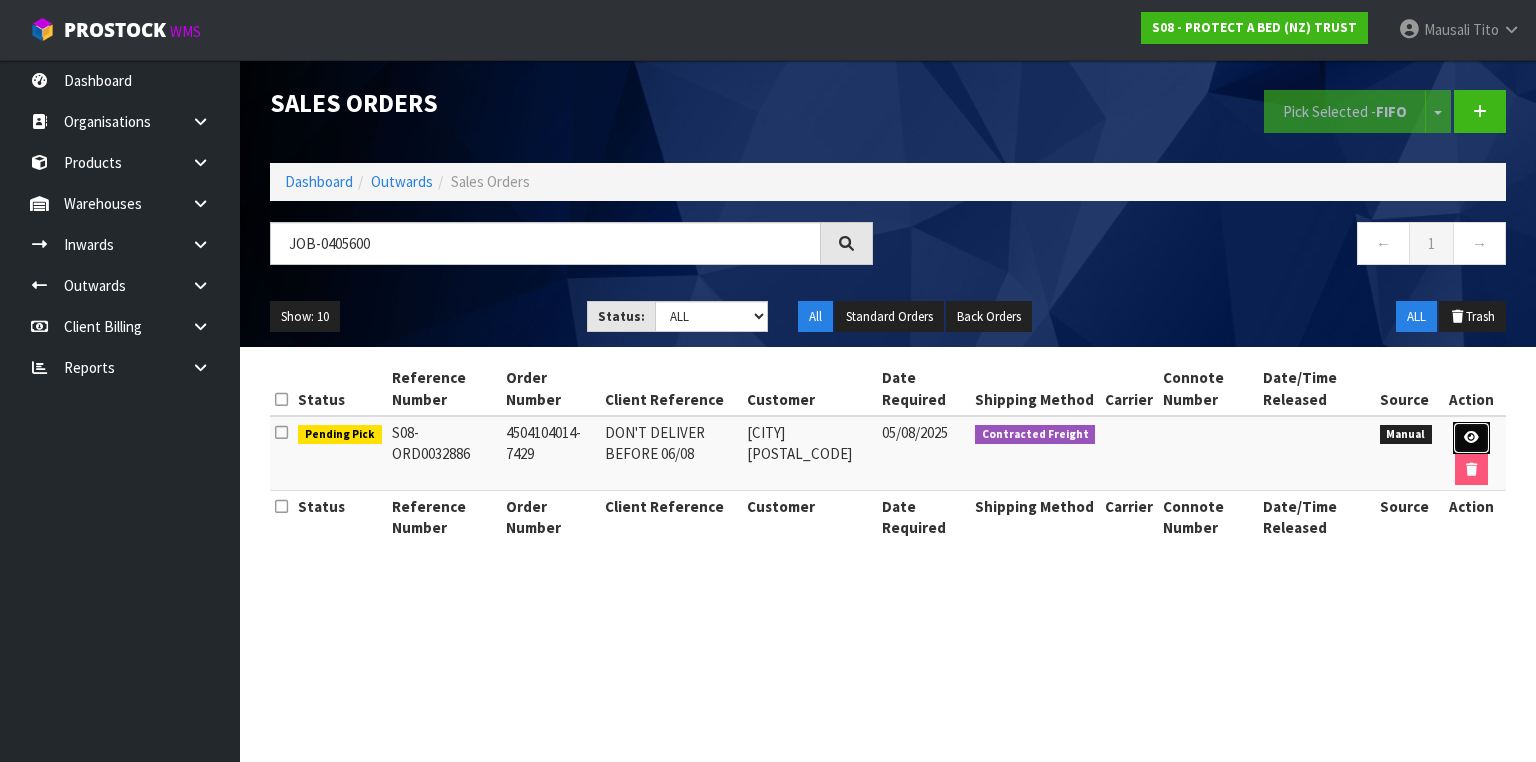 click at bounding box center (1471, 437) 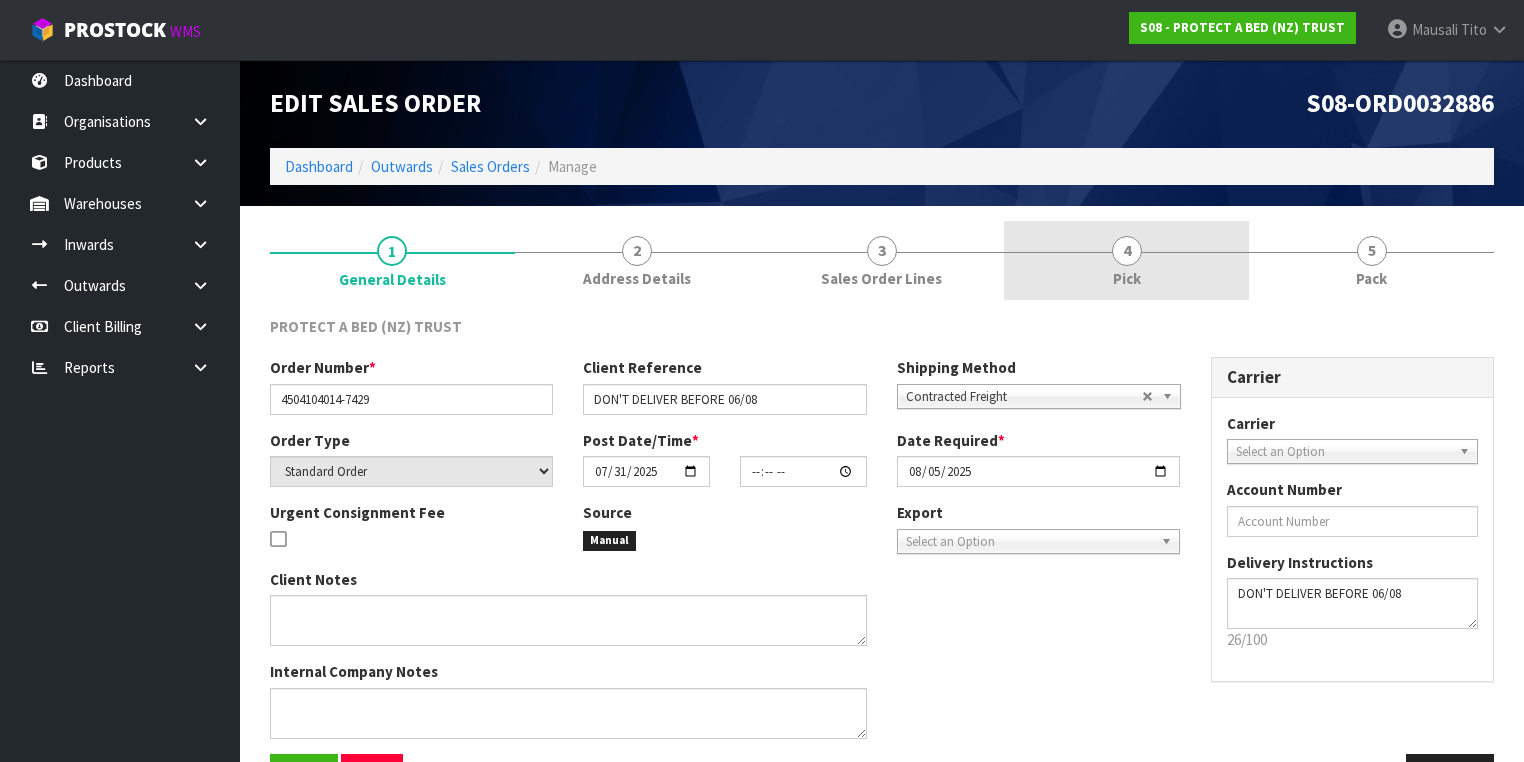 click on "4
Pick" at bounding box center (1126, 260) 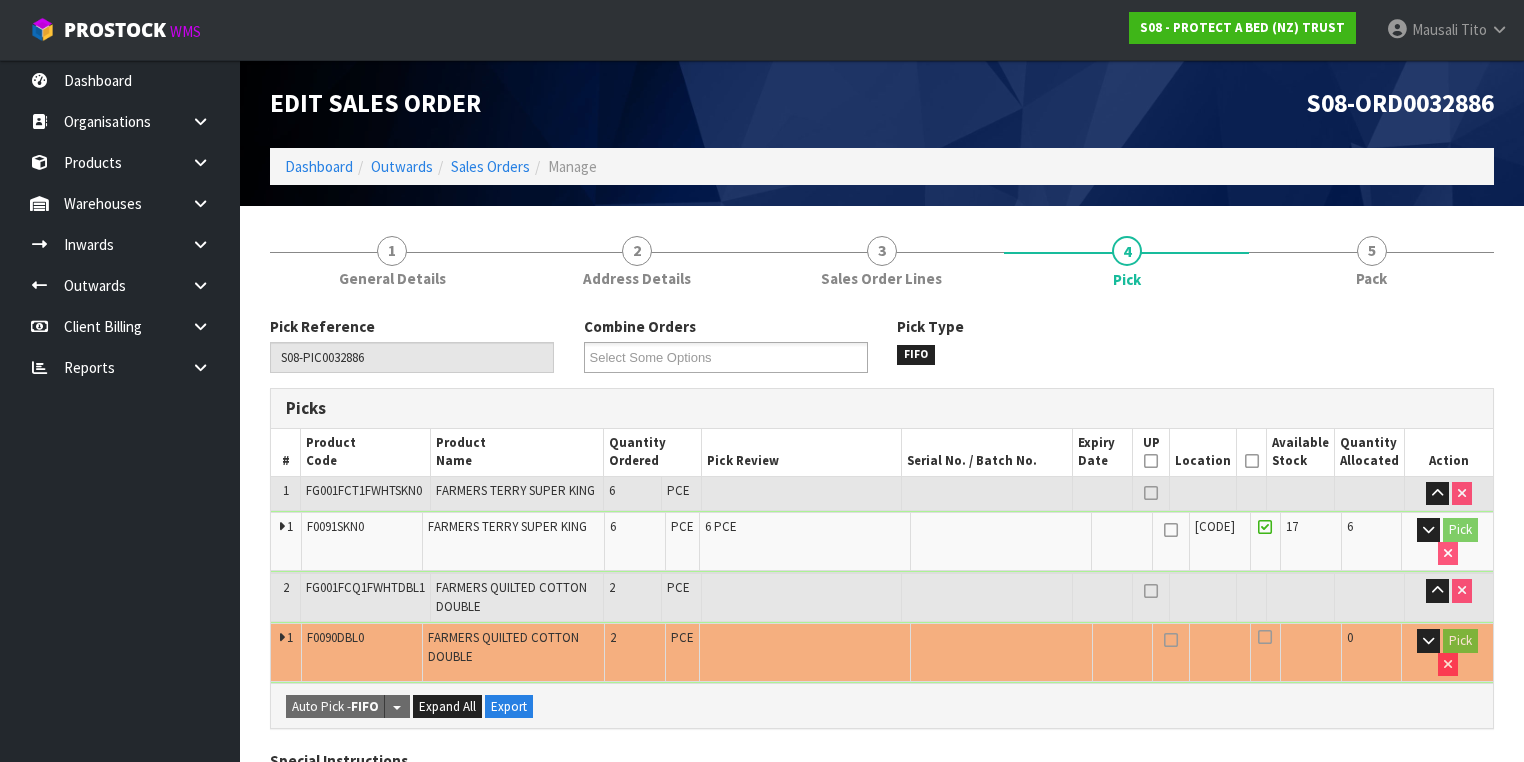click at bounding box center (1252, 461) 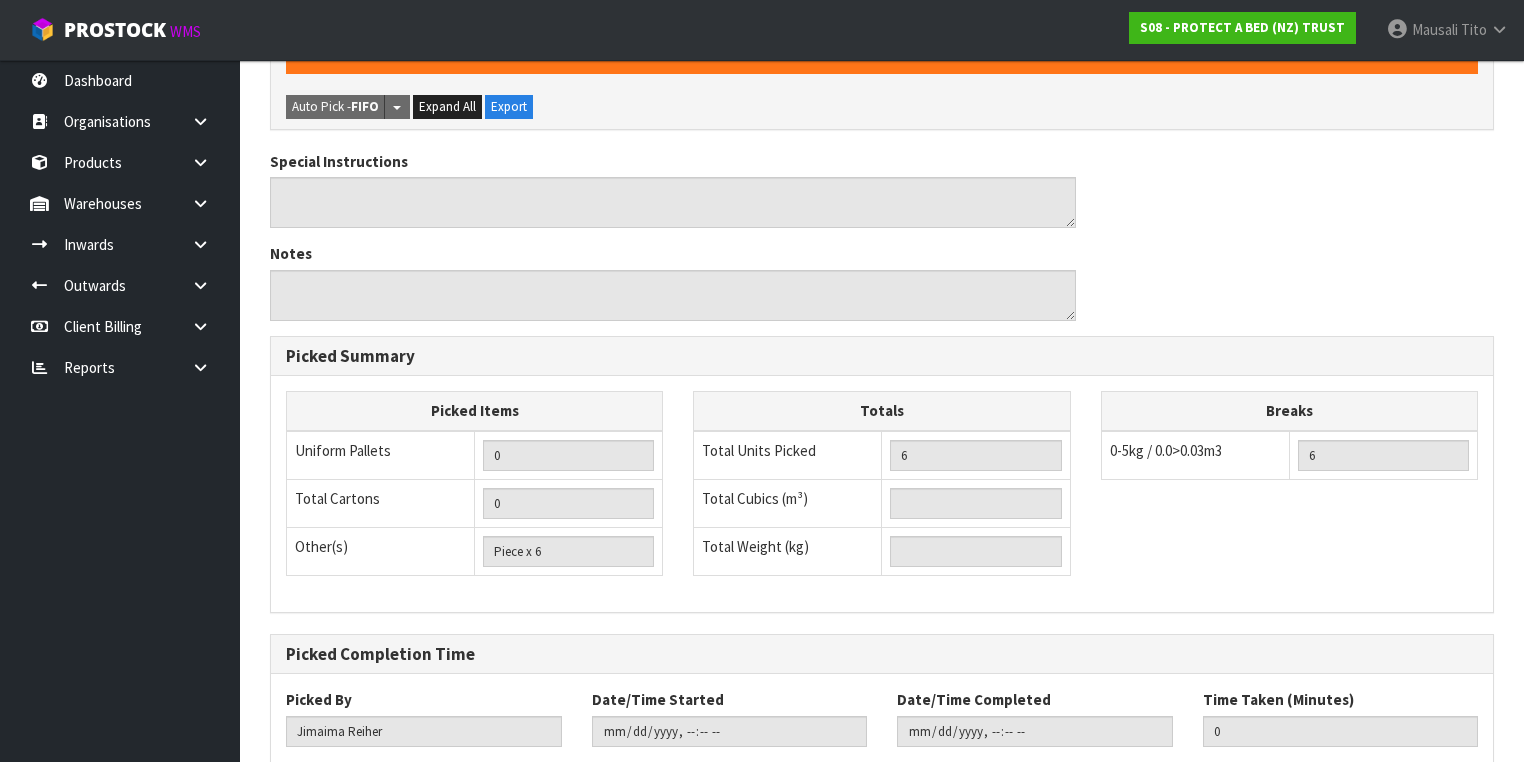 scroll, scrollTop: 786, scrollLeft: 0, axis: vertical 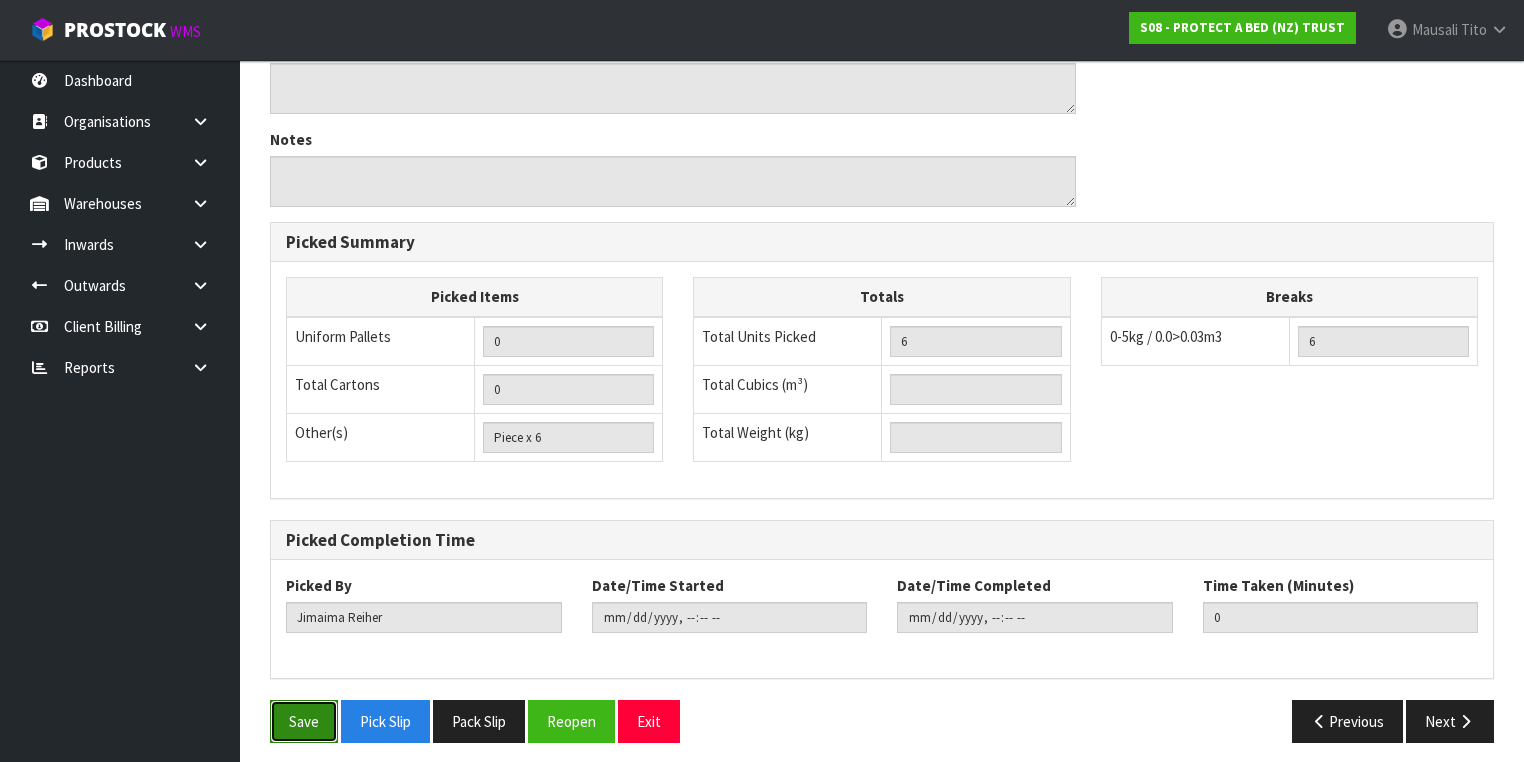click on "Save" at bounding box center [304, 721] 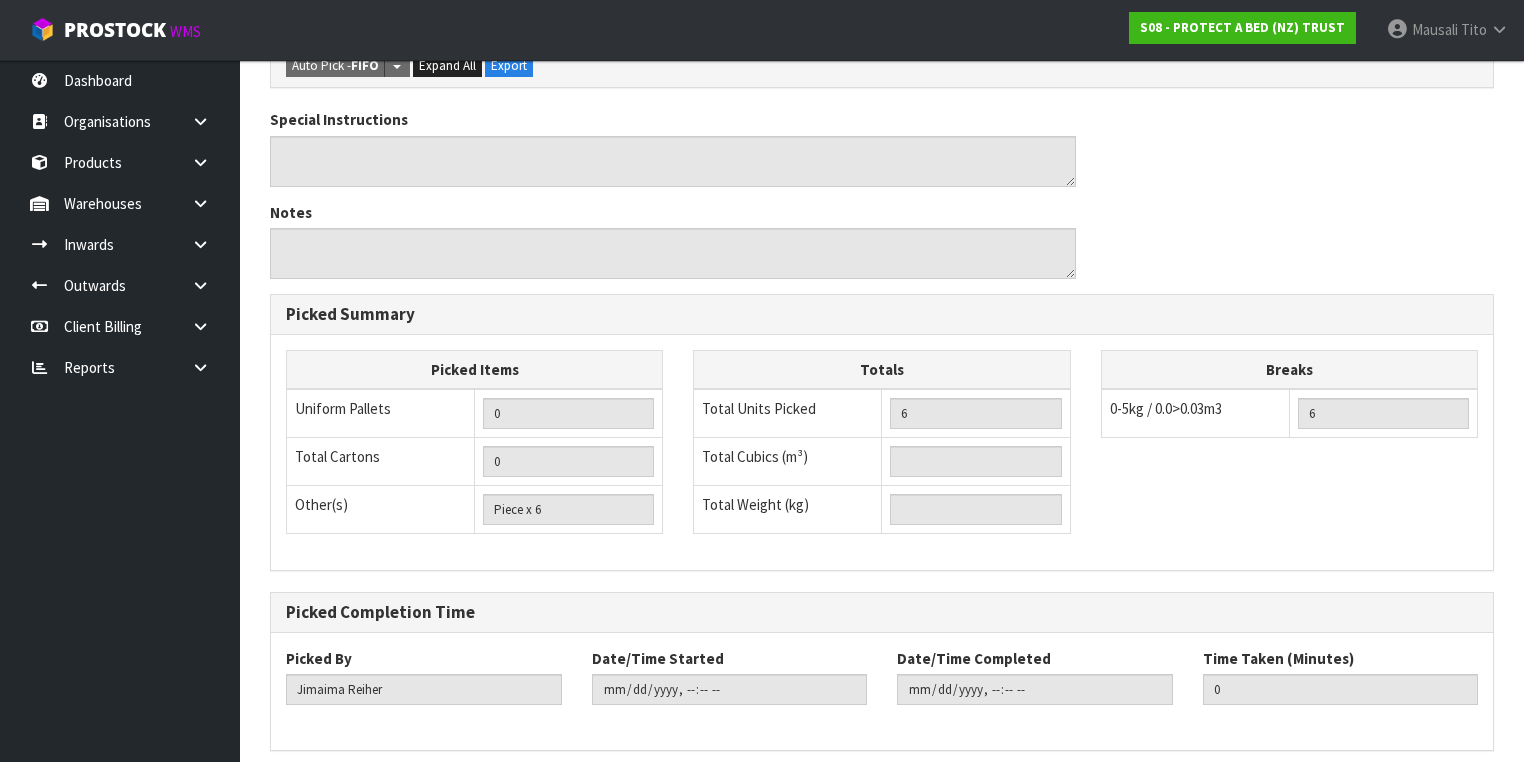 scroll, scrollTop: 0, scrollLeft: 0, axis: both 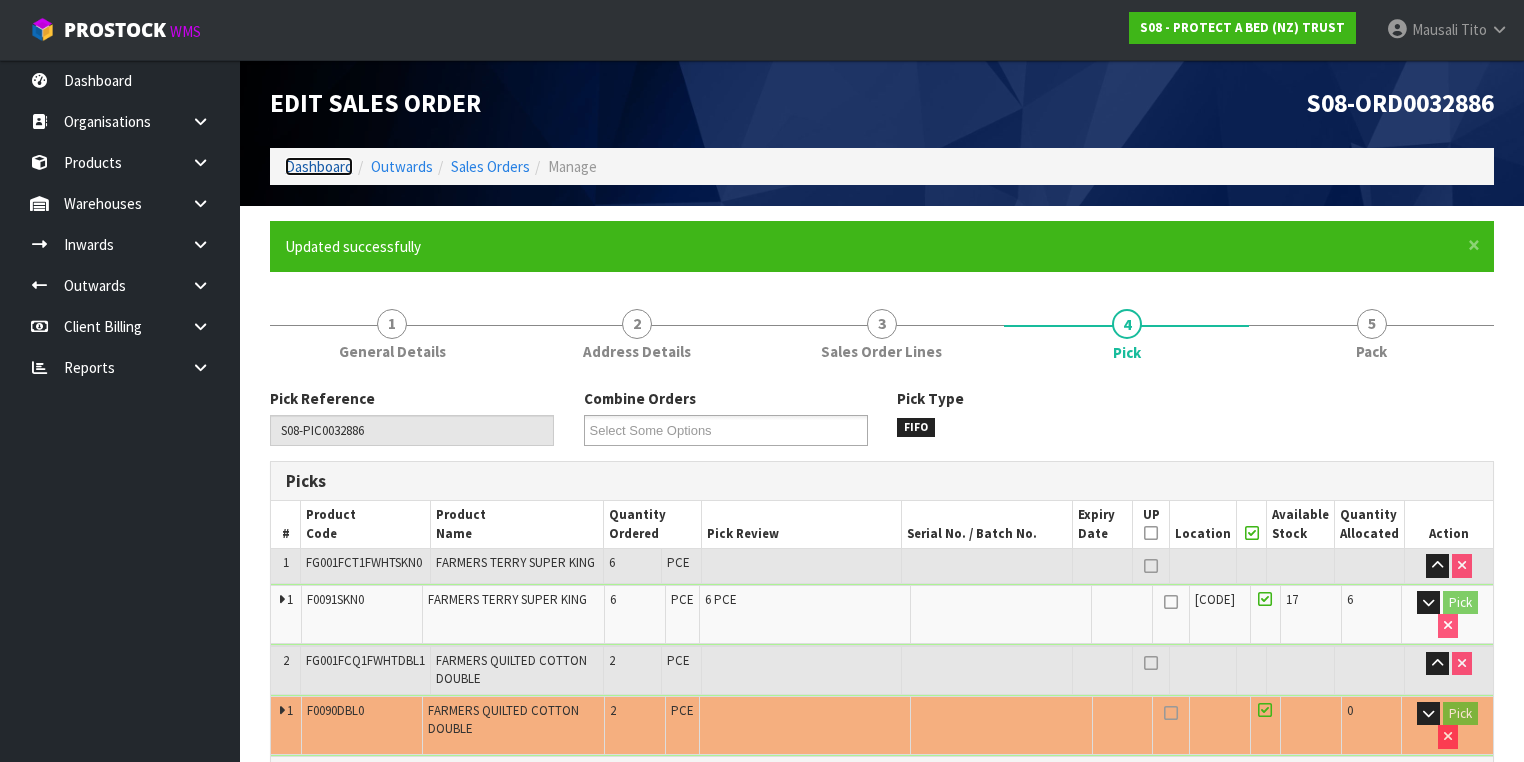 click on "Dashboard" at bounding box center (319, 166) 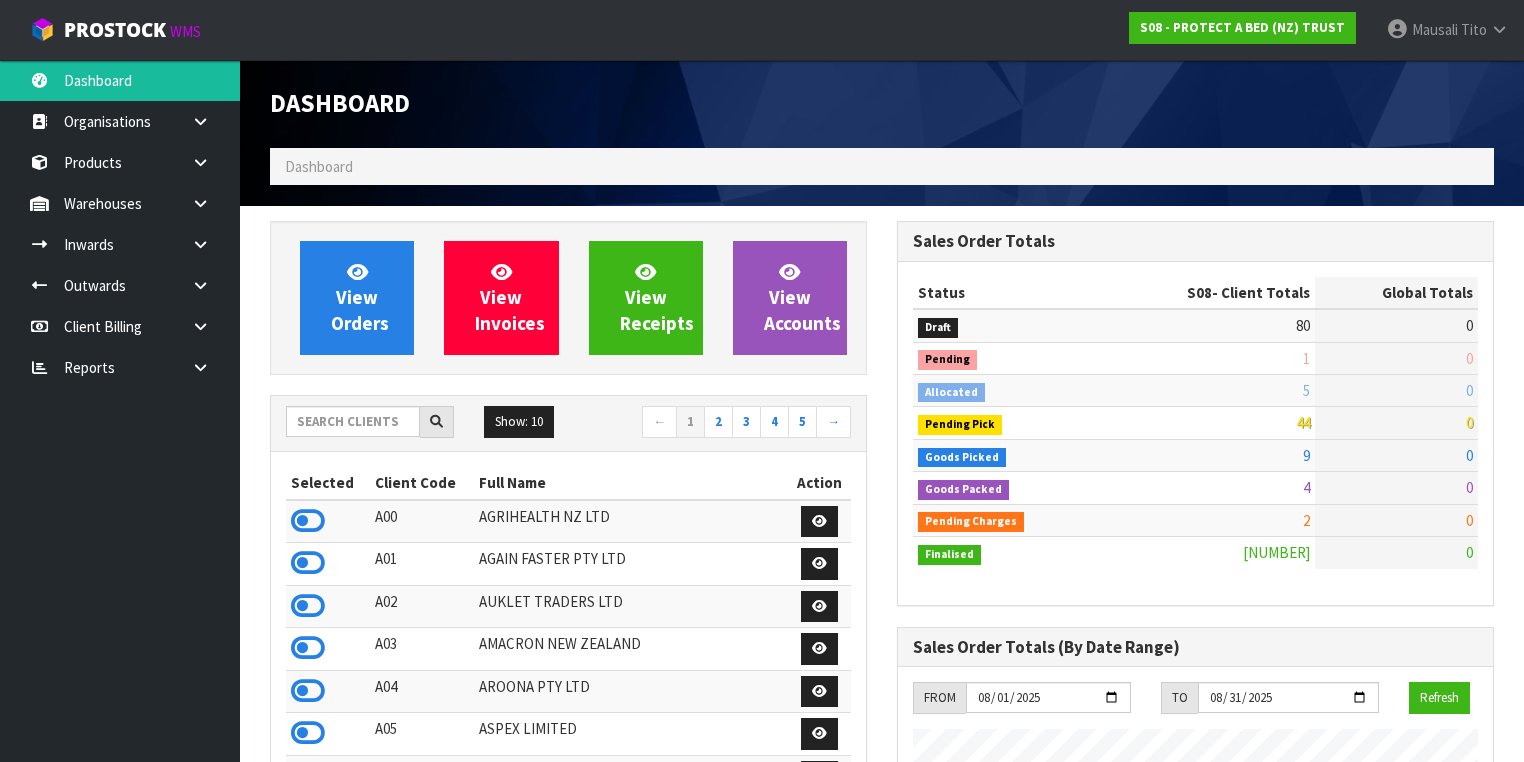 scroll, scrollTop: 998756, scrollLeft: 999372, axis: both 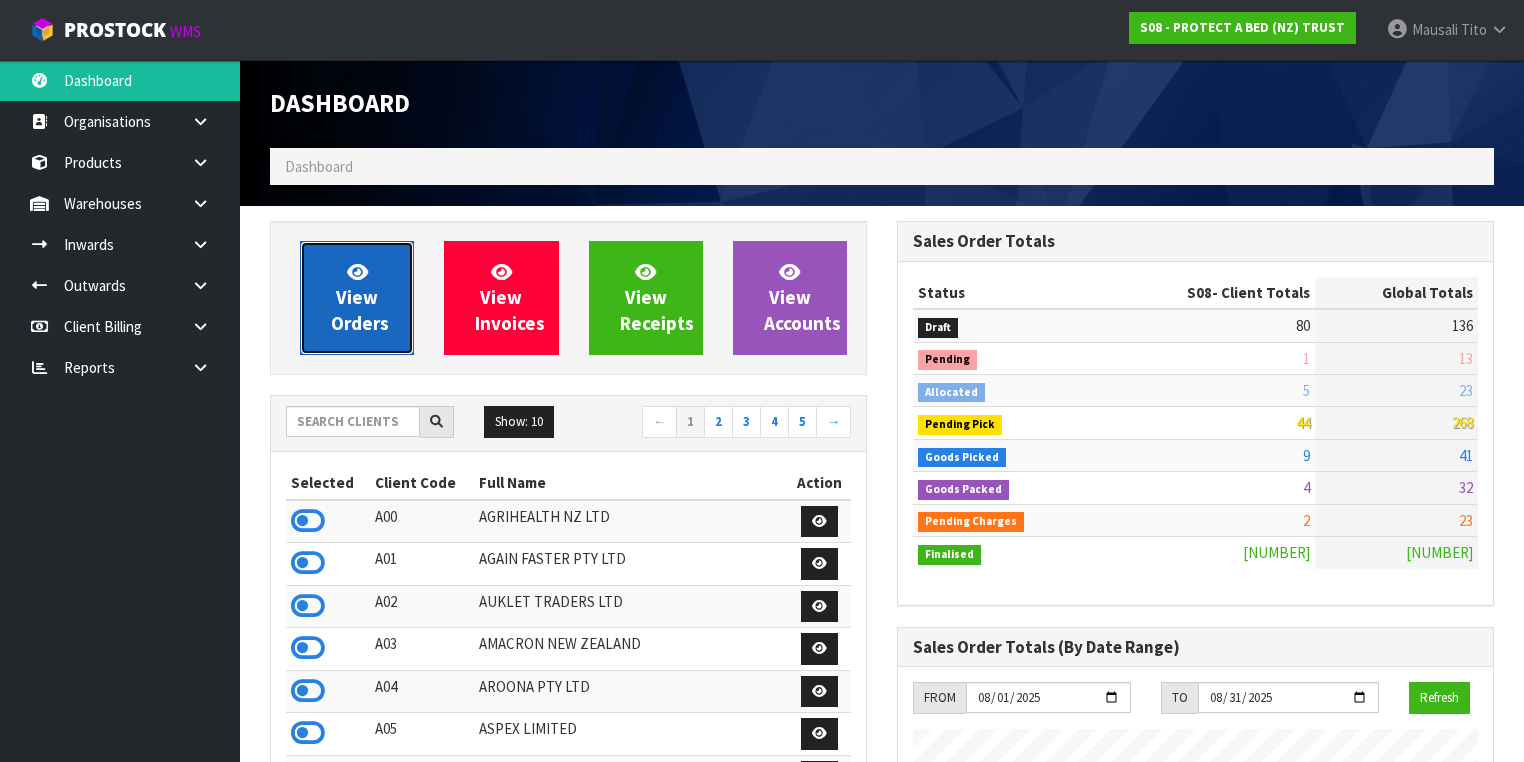 click on "View
Orders" at bounding box center (360, 297) 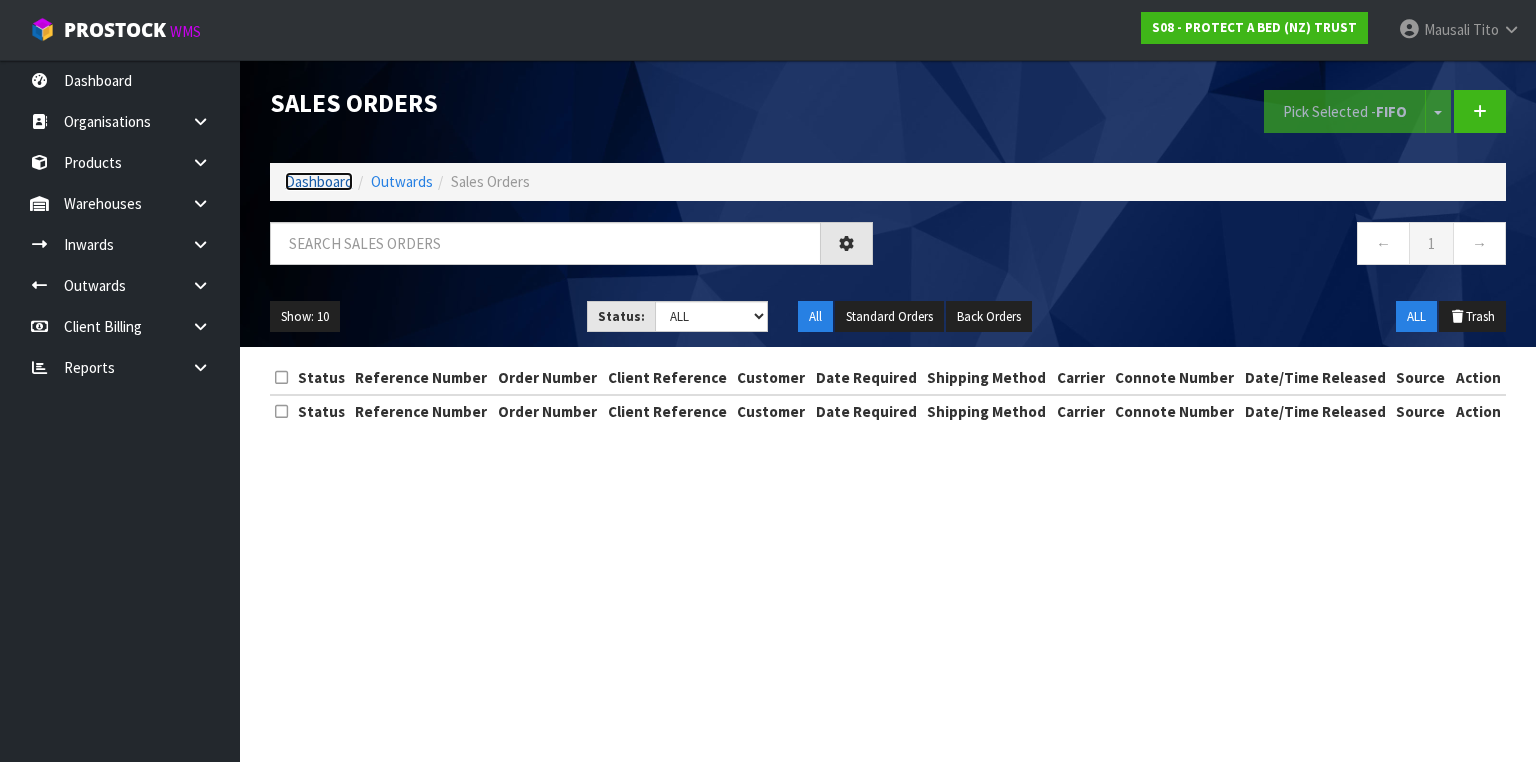 click on "Dashboard" at bounding box center [319, 181] 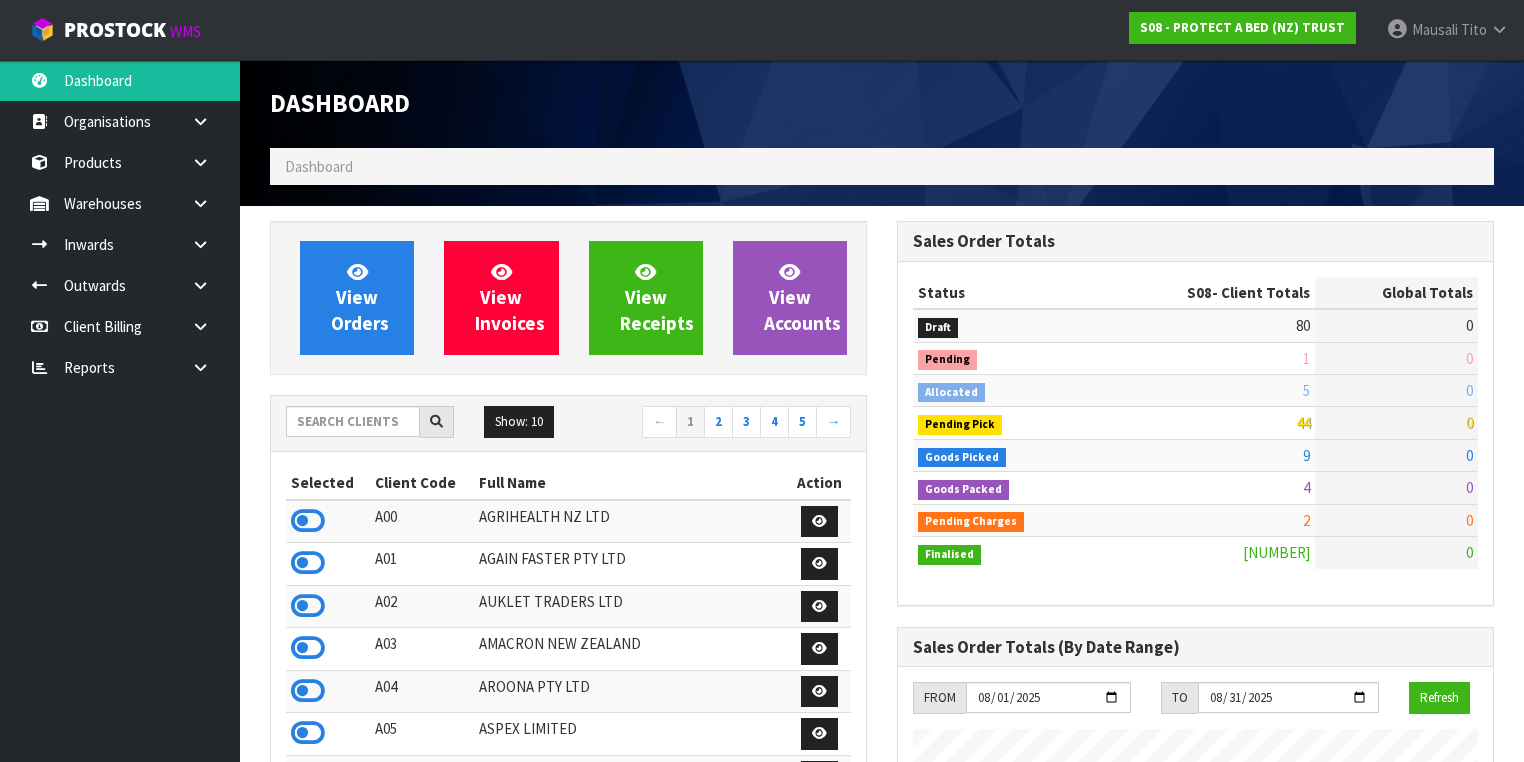 scroll, scrollTop: 998756, scrollLeft: 999372, axis: both 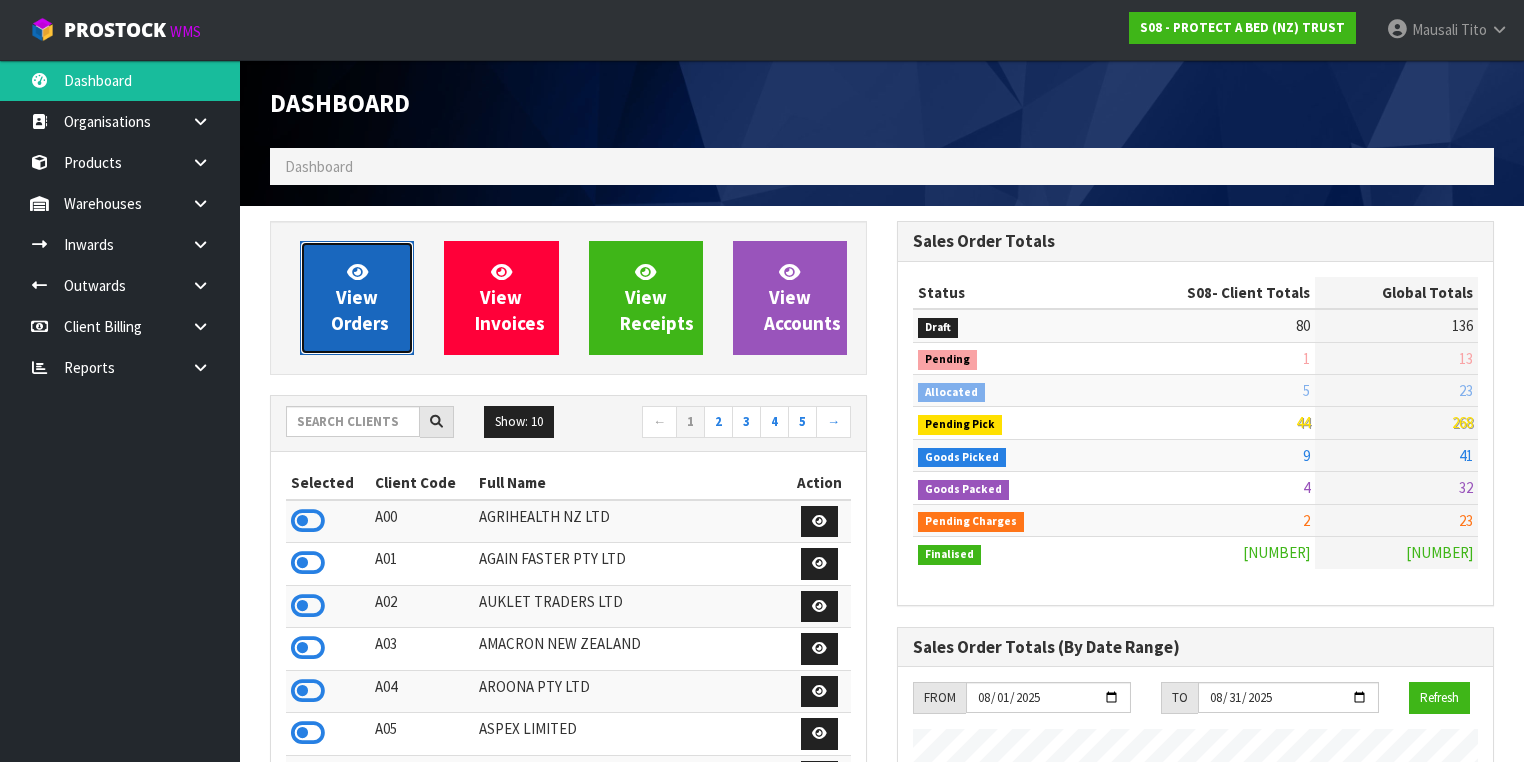 click on "View
Orders" at bounding box center (357, 298) 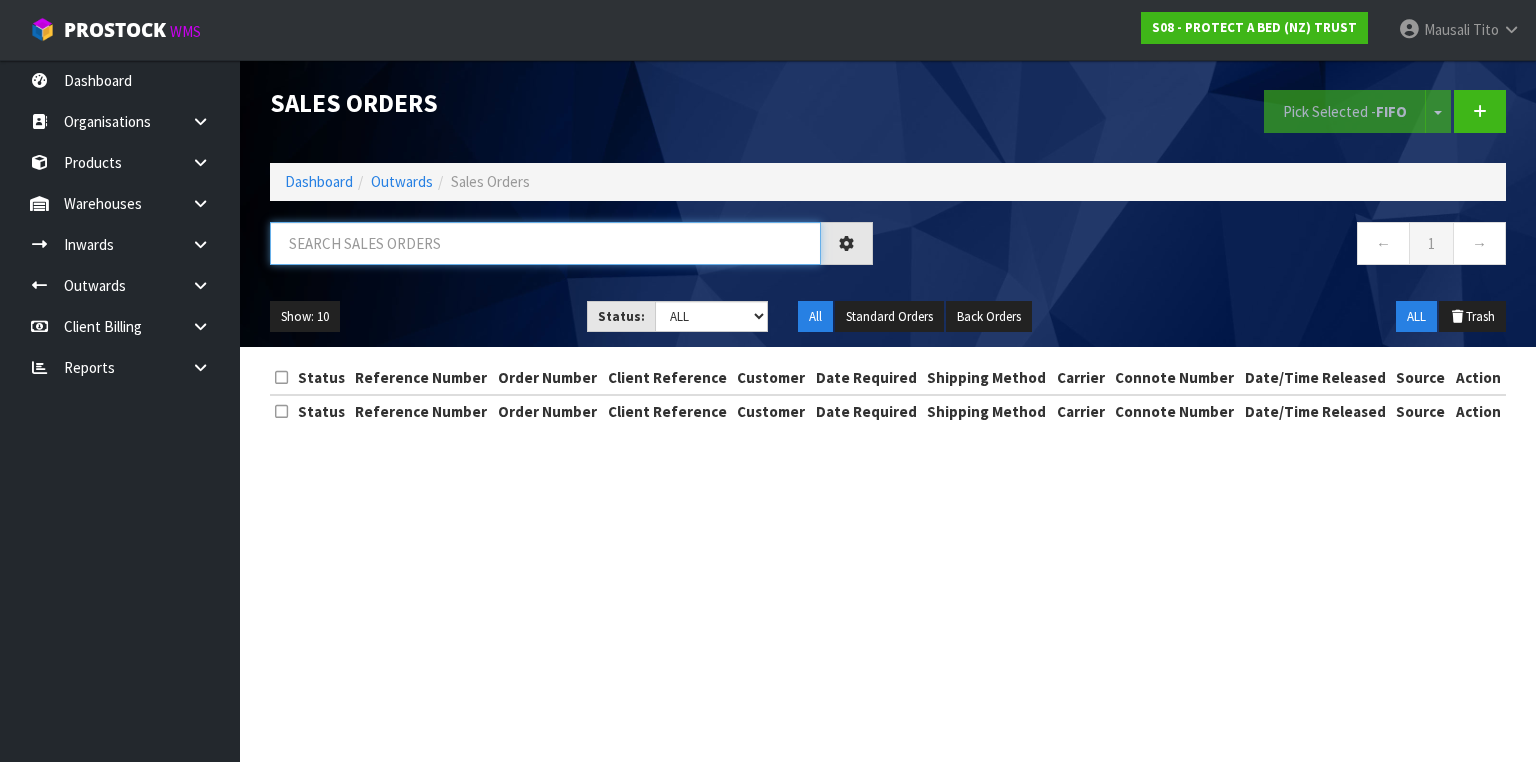 click at bounding box center [545, 243] 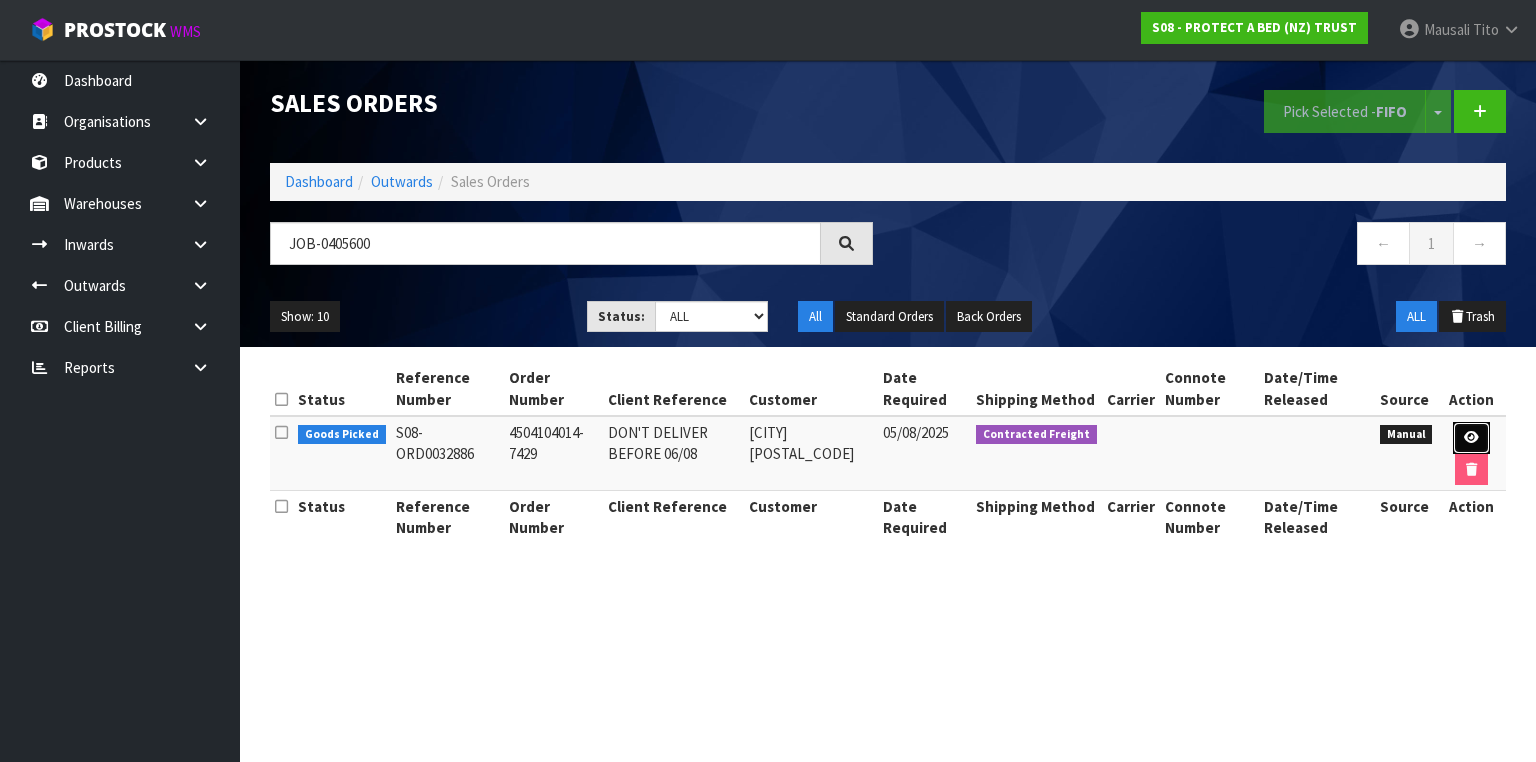click at bounding box center (1471, 438) 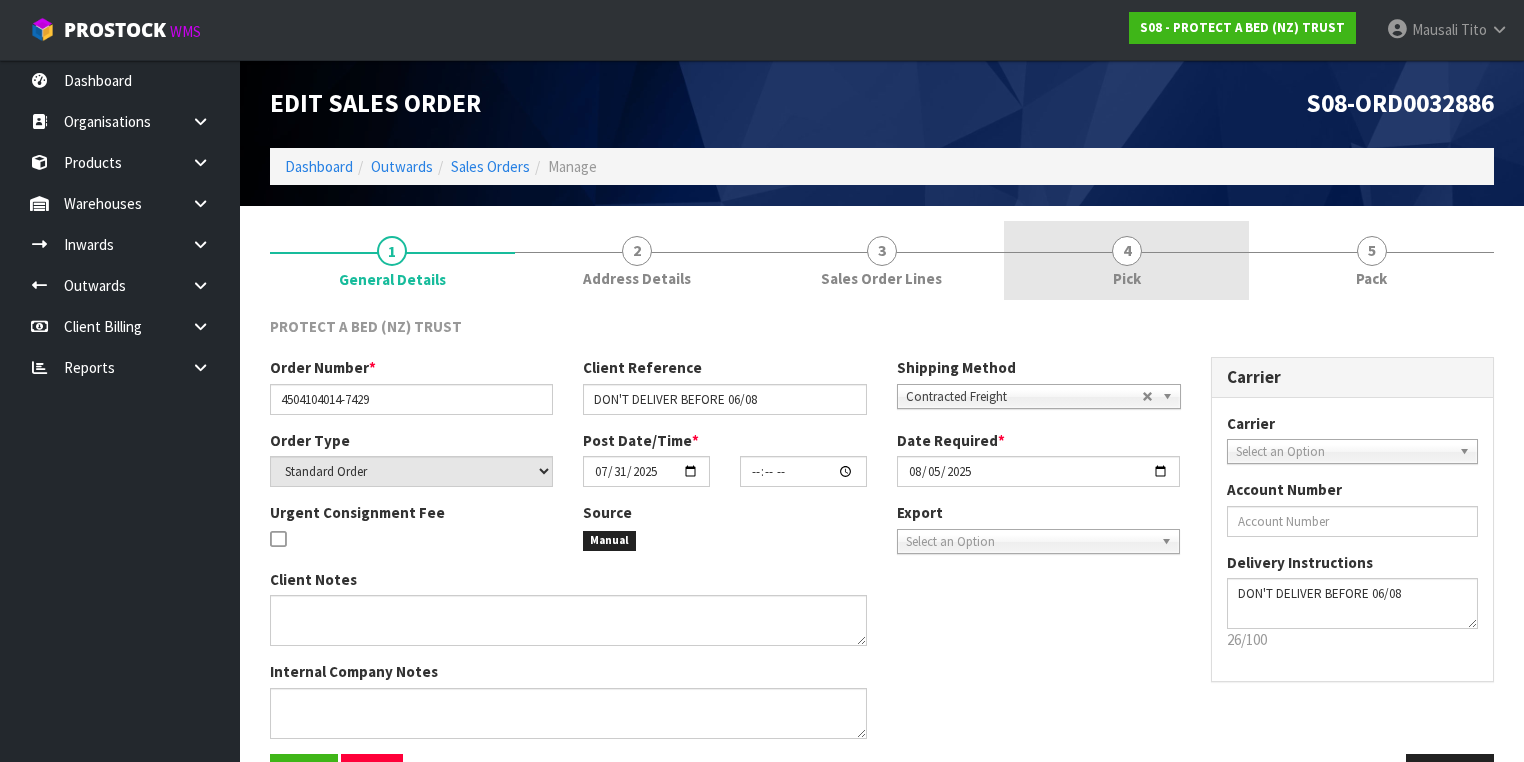 click on "4
Pick" at bounding box center (1126, 260) 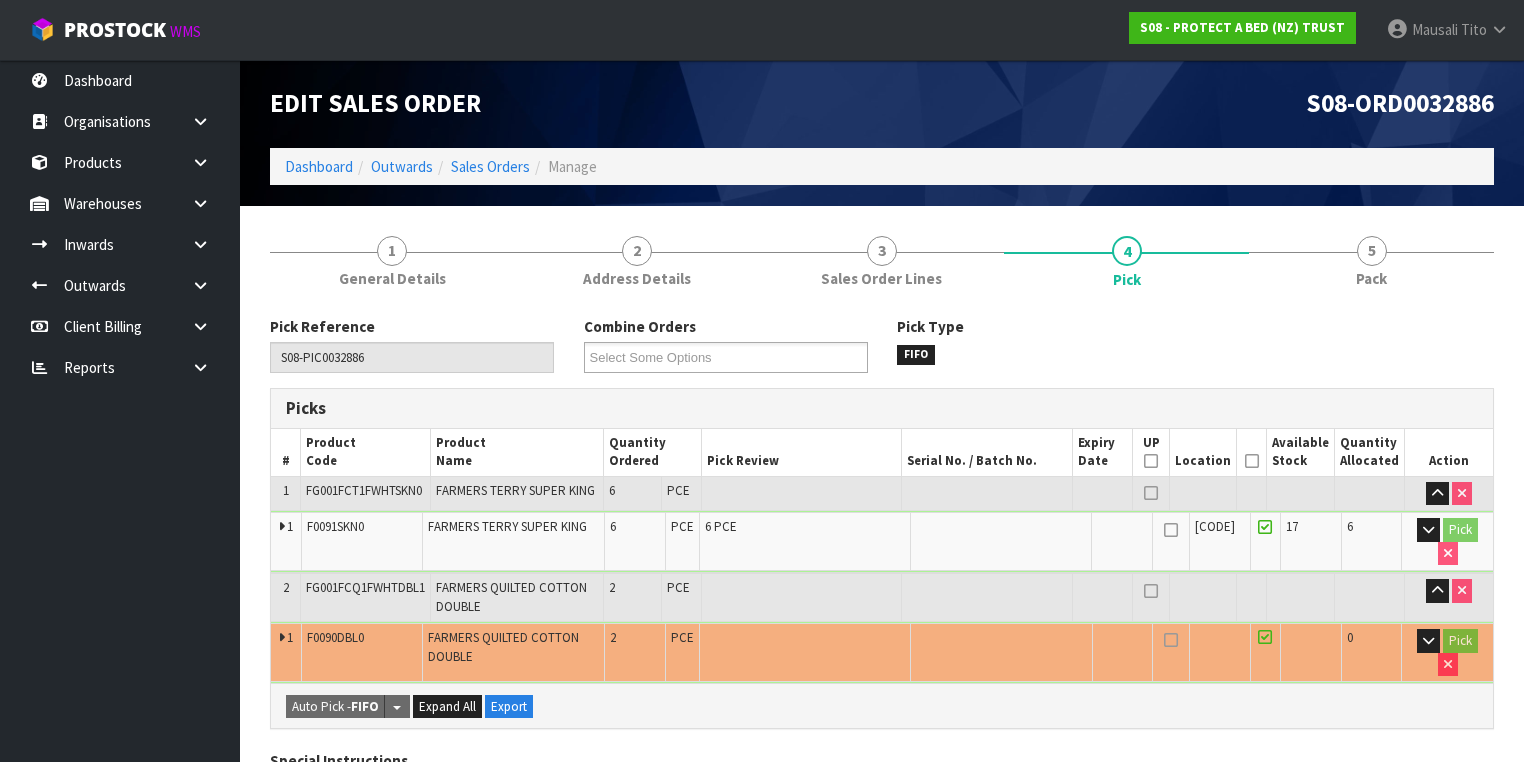 click at bounding box center [1252, 461] 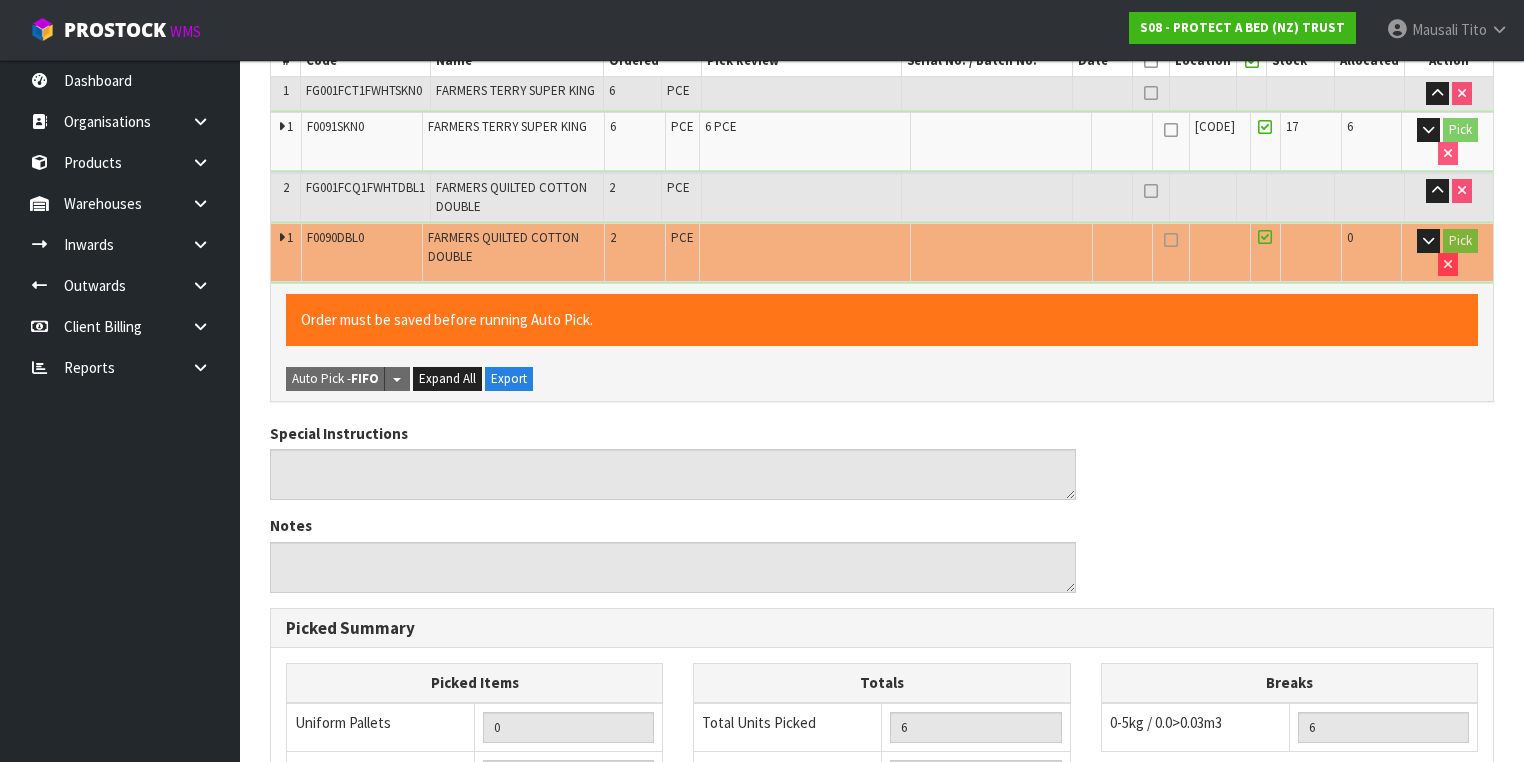 scroll, scrollTop: 786, scrollLeft: 0, axis: vertical 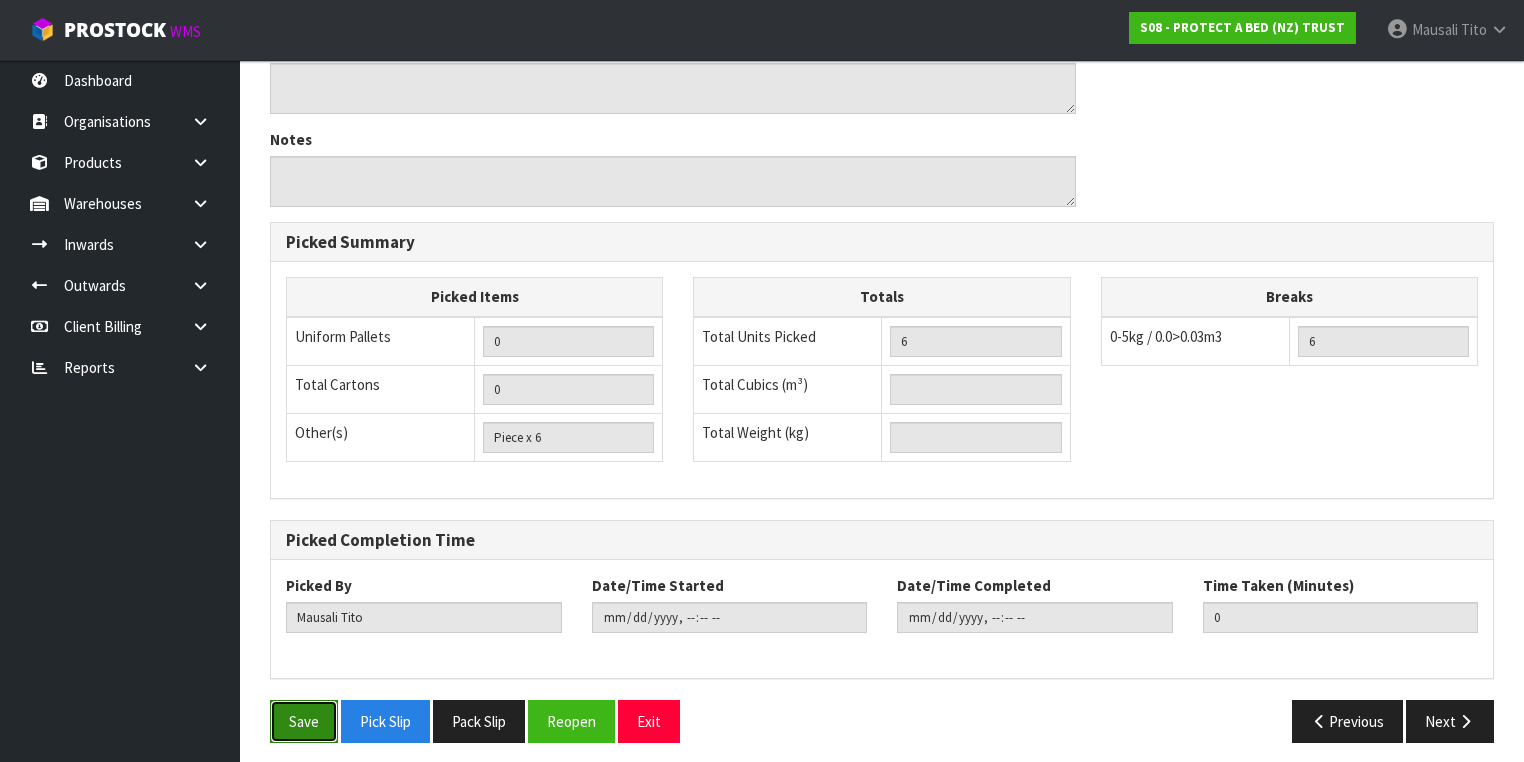 click on "Save" at bounding box center (304, 721) 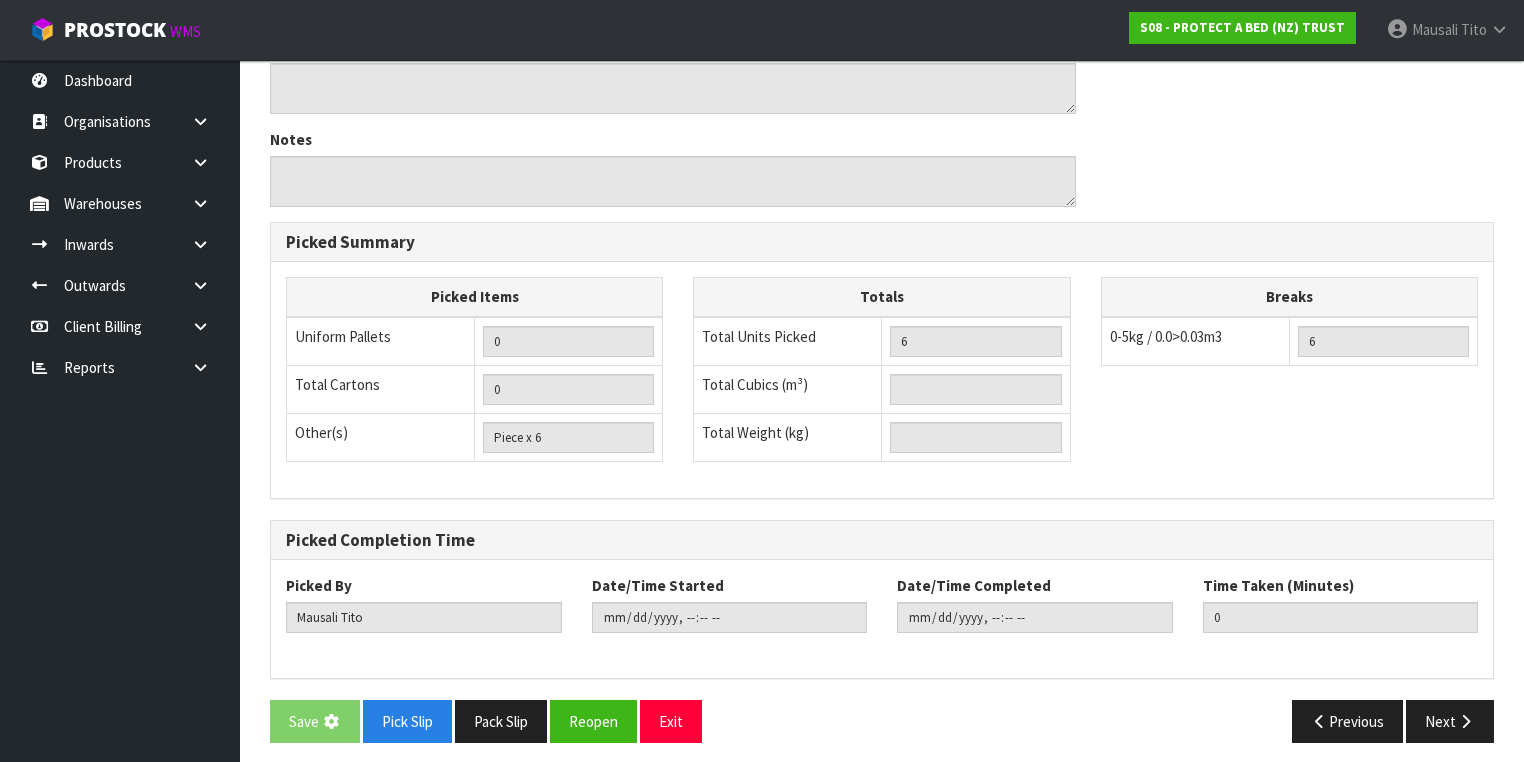 scroll, scrollTop: 0, scrollLeft: 0, axis: both 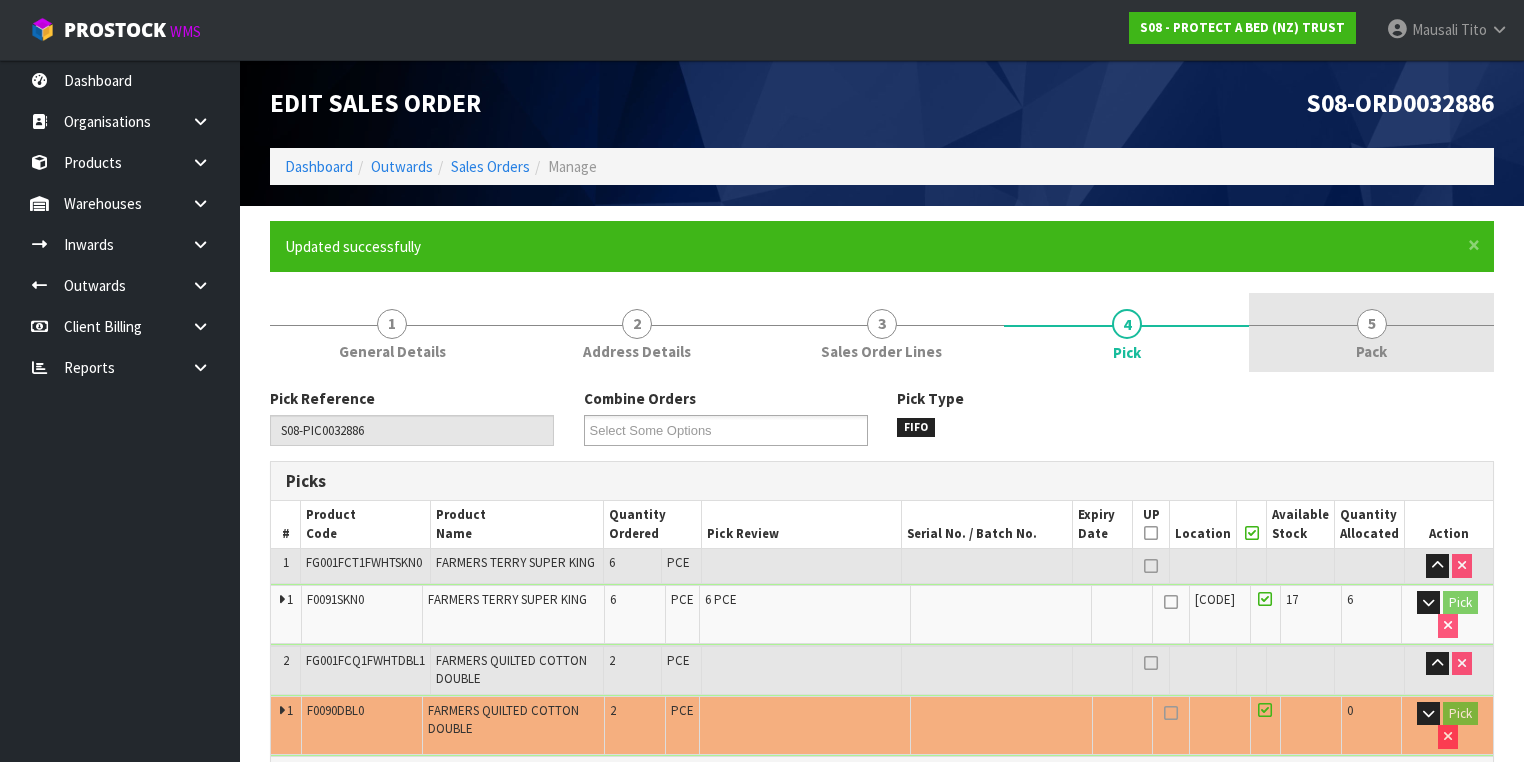 click on "5
Pack" at bounding box center [1371, 332] 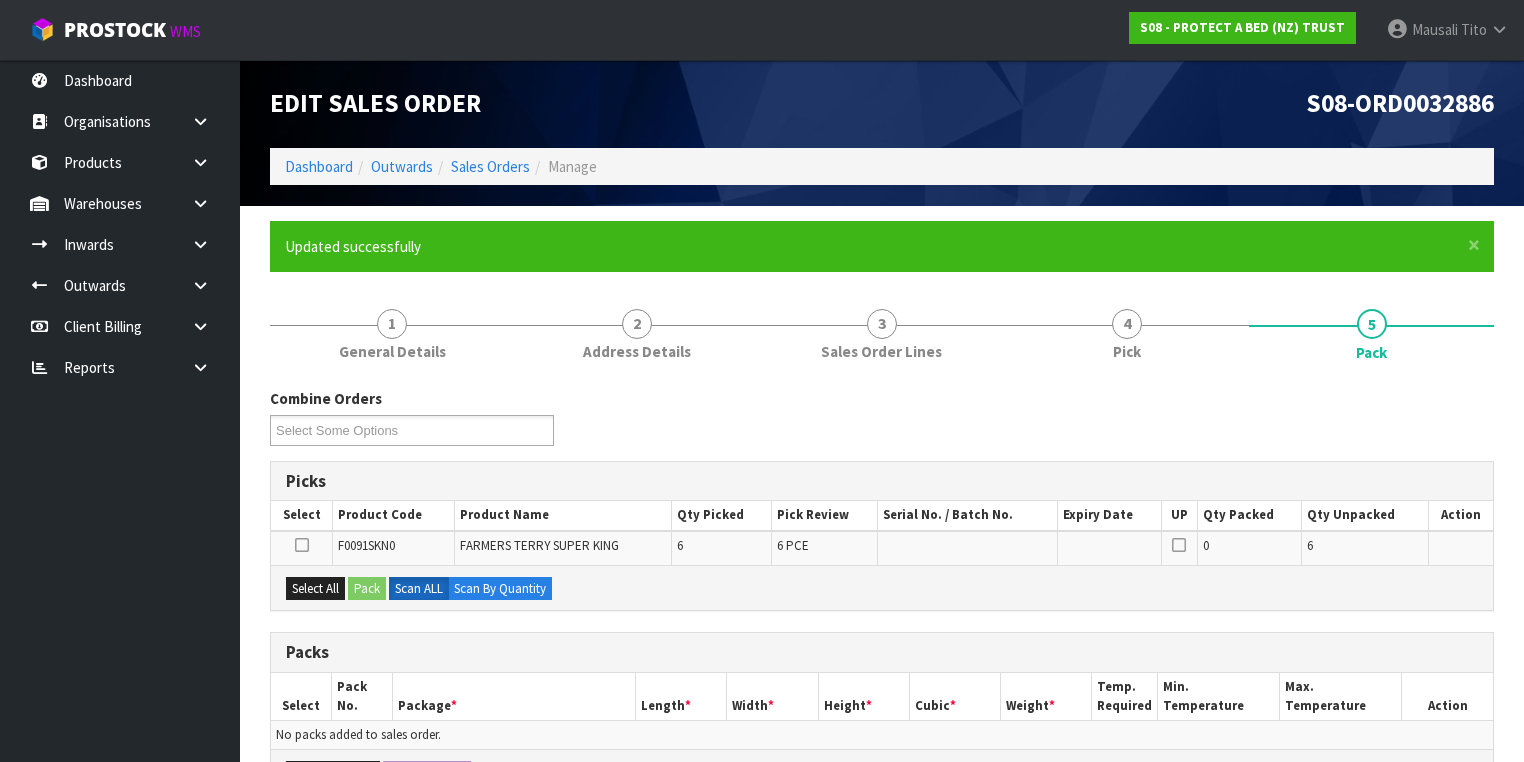 scroll, scrollTop: 395, scrollLeft: 0, axis: vertical 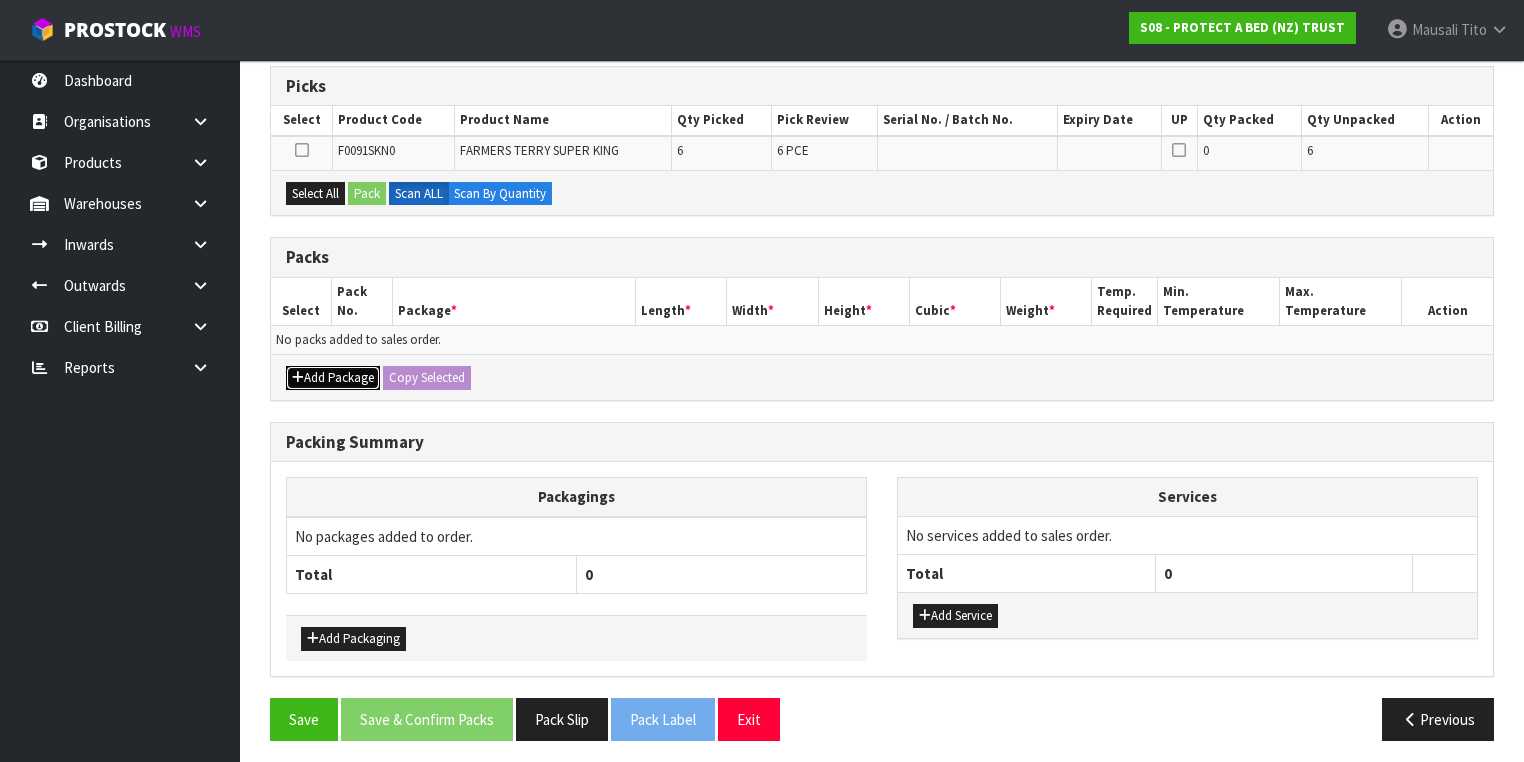 click on "Add Package" at bounding box center [333, 378] 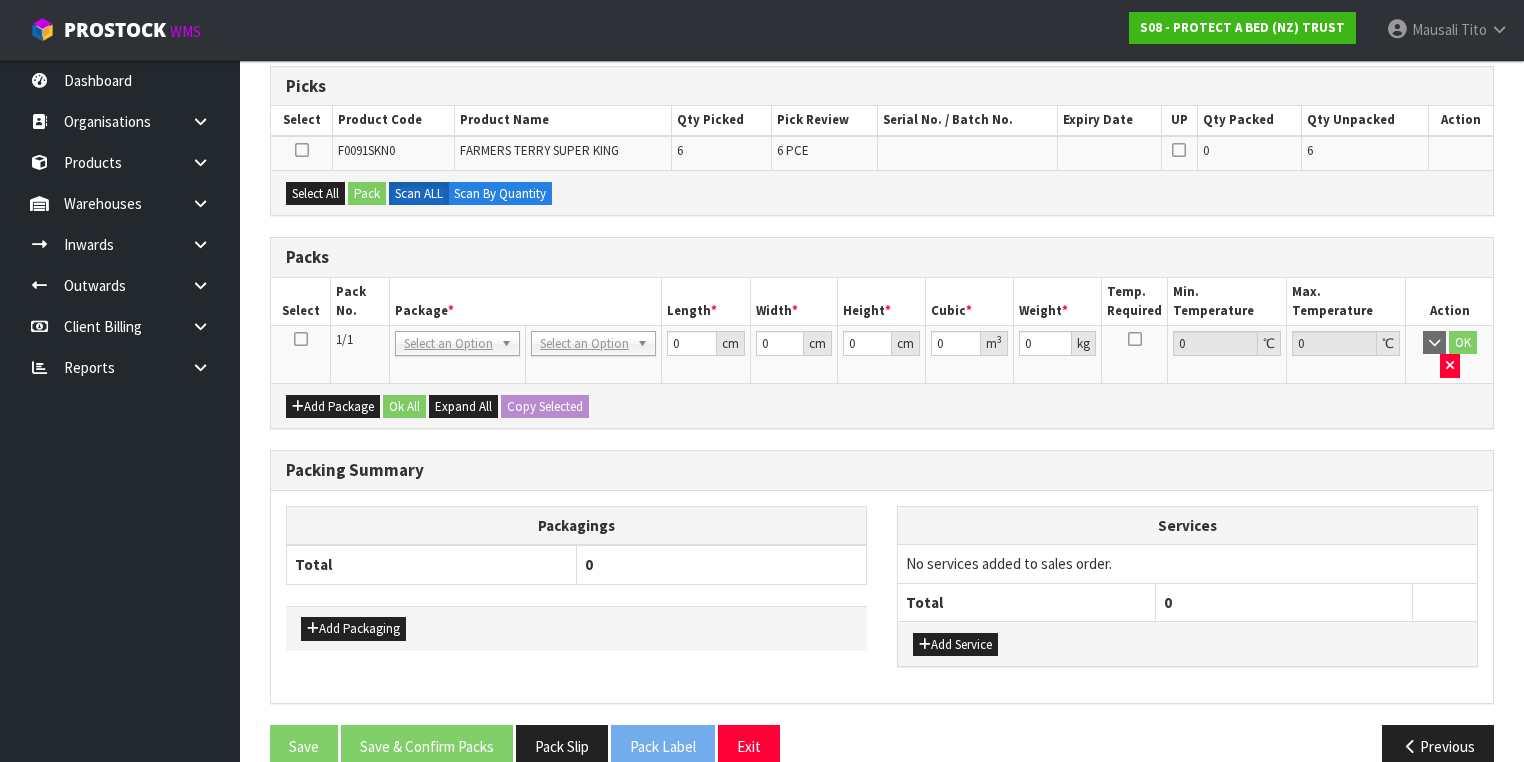 click at bounding box center (301, 339) 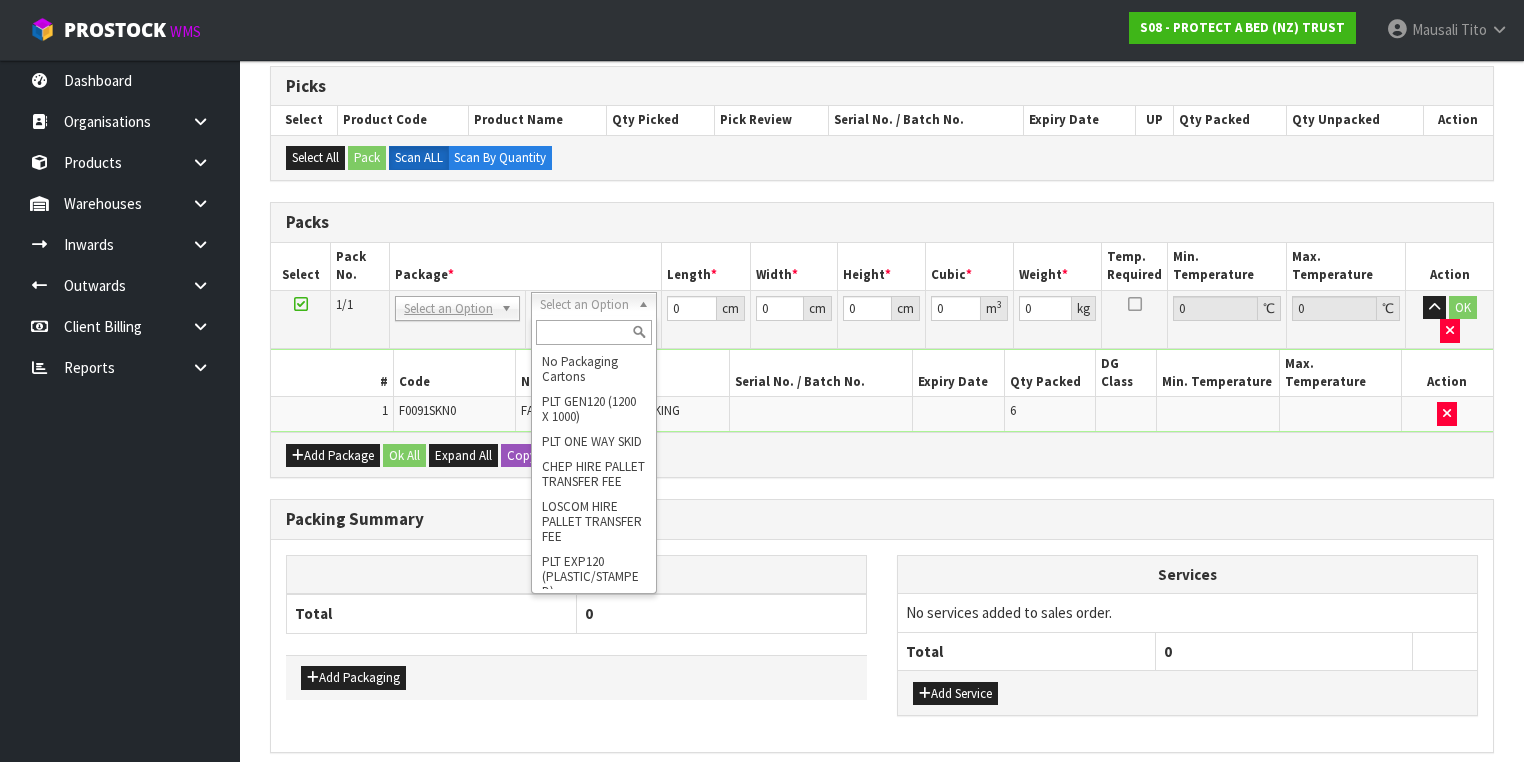 click at bounding box center [593, 332] 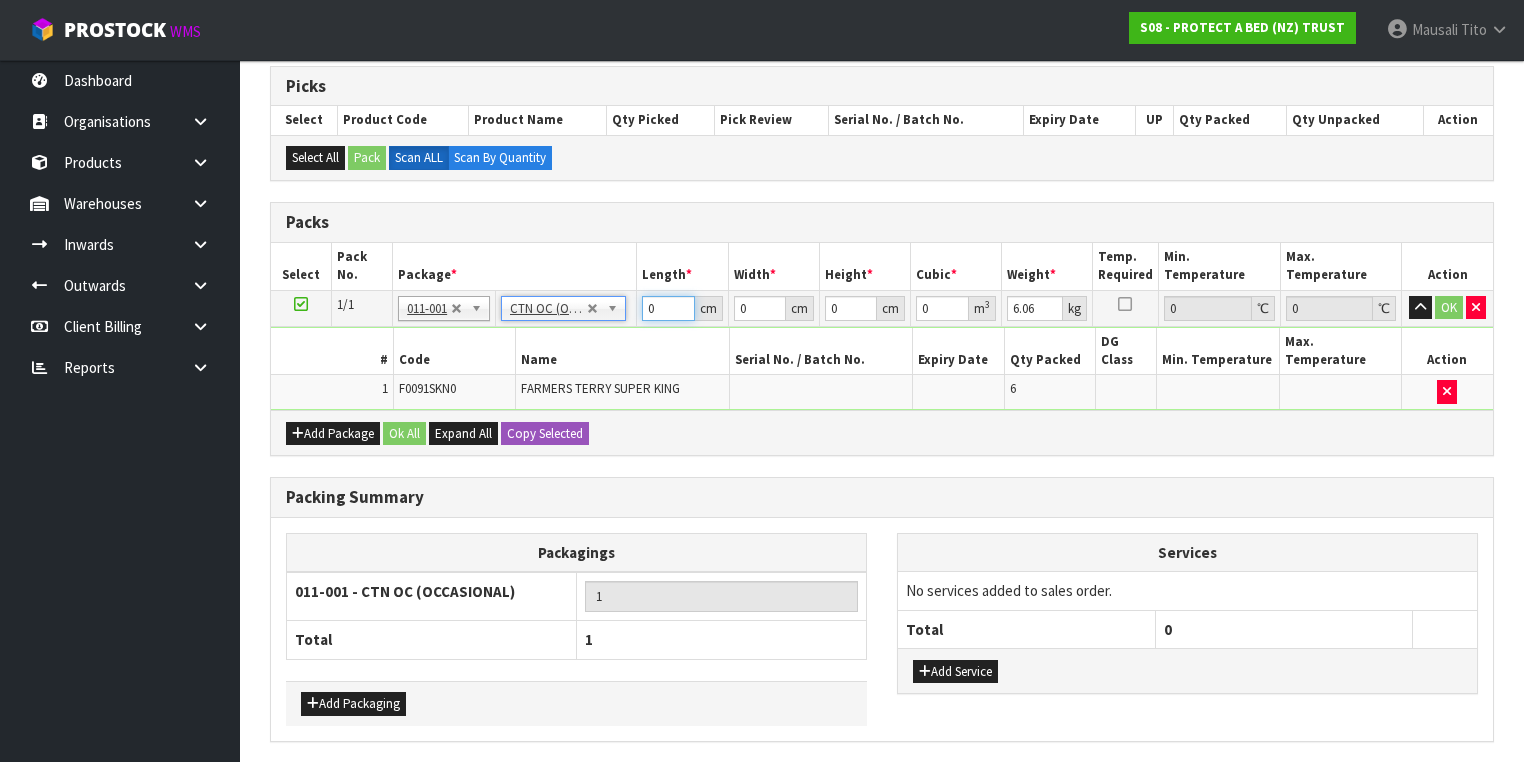 drag, startPoint x: 668, startPoint y: 303, endPoint x: 624, endPoint y: 323, distance: 48.332184 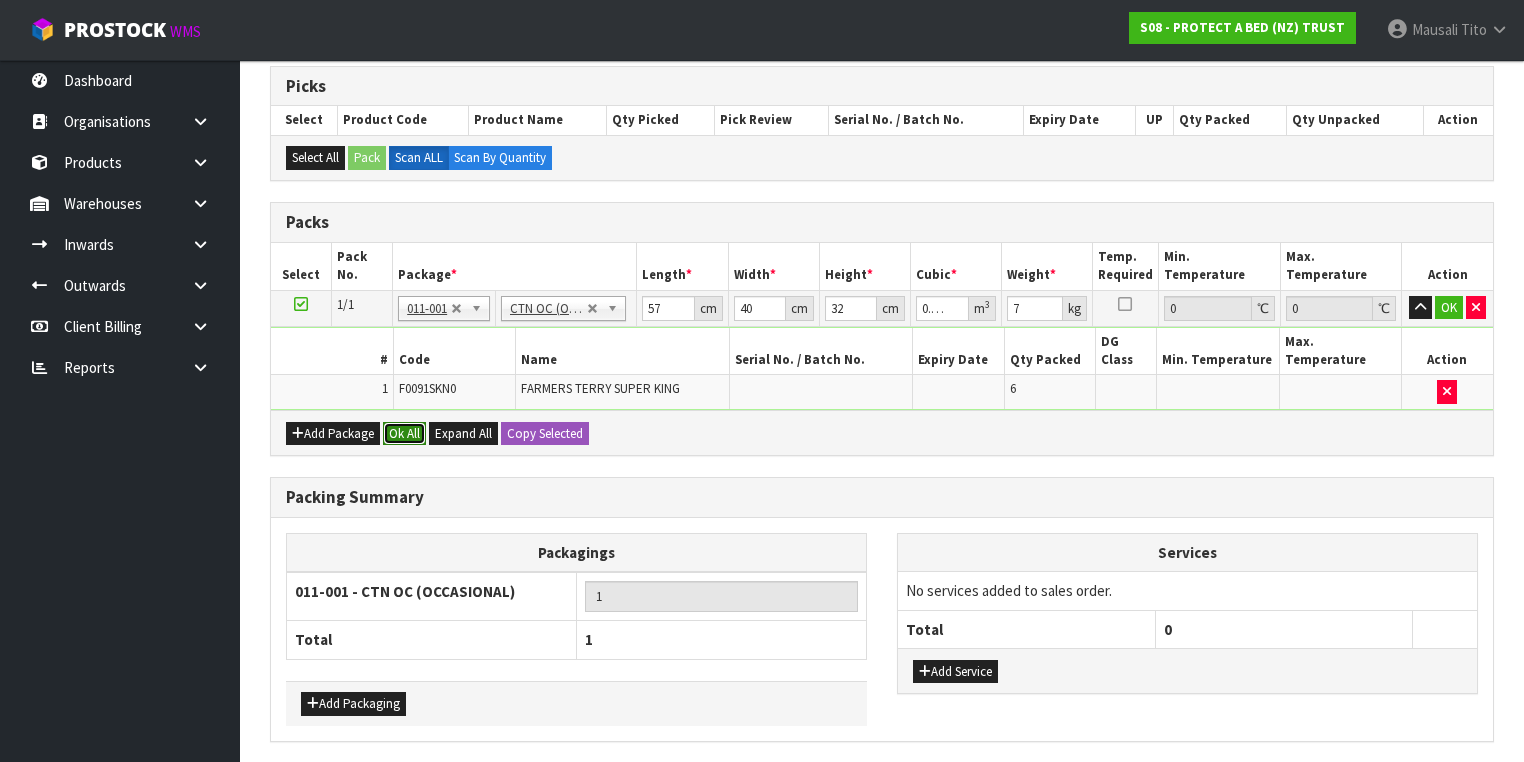 click on "Ok All" at bounding box center (404, 434) 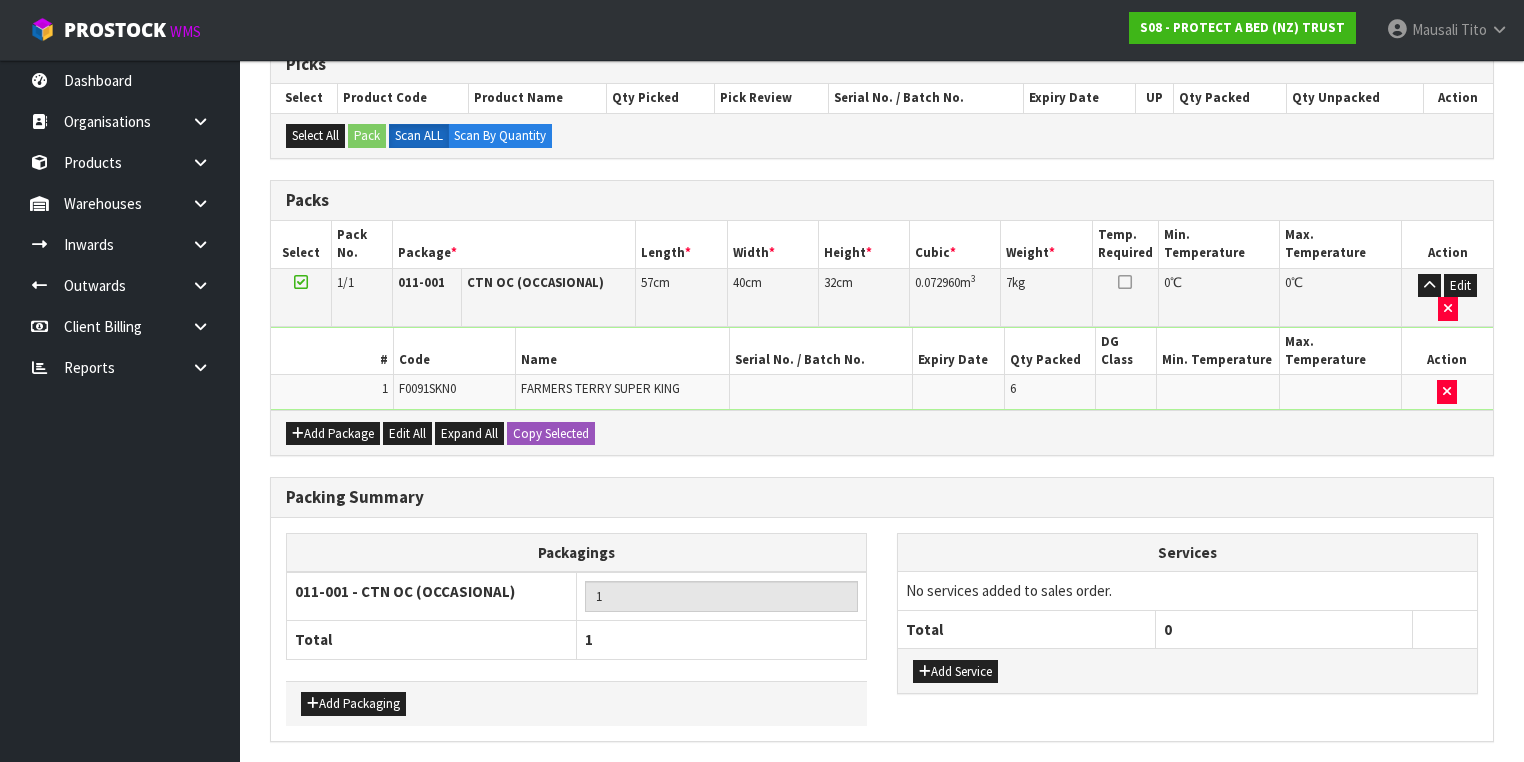 scroll, scrollTop: 440, scrollLeft: 0, axis: vertical 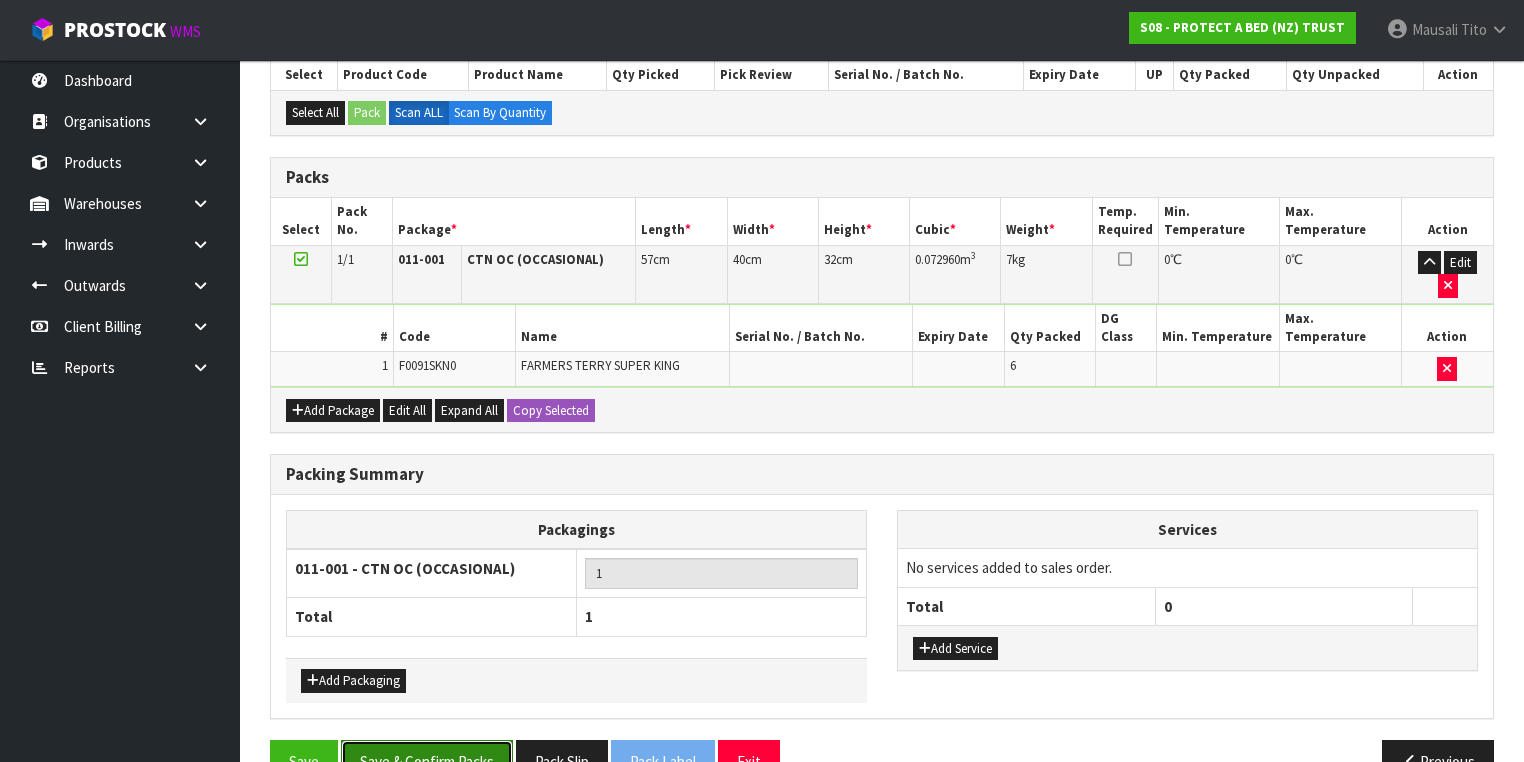 drag, startPoint x: 440, startPoint y: 715, endPoint x: 509, endPoint y: 694, distance: 72.12489 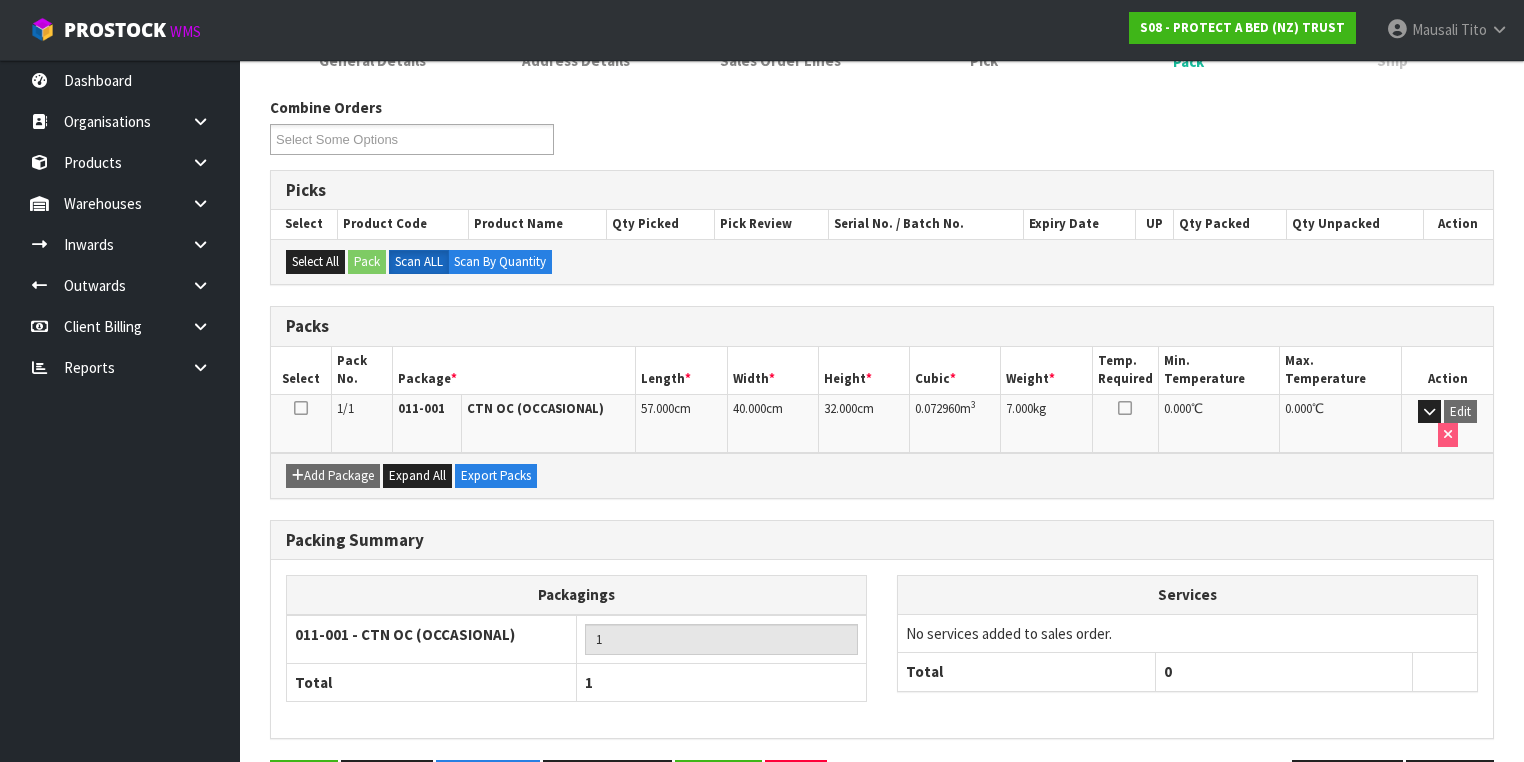 scroll, scrollTop: 332, scrollLeft: 0, axis: vertical 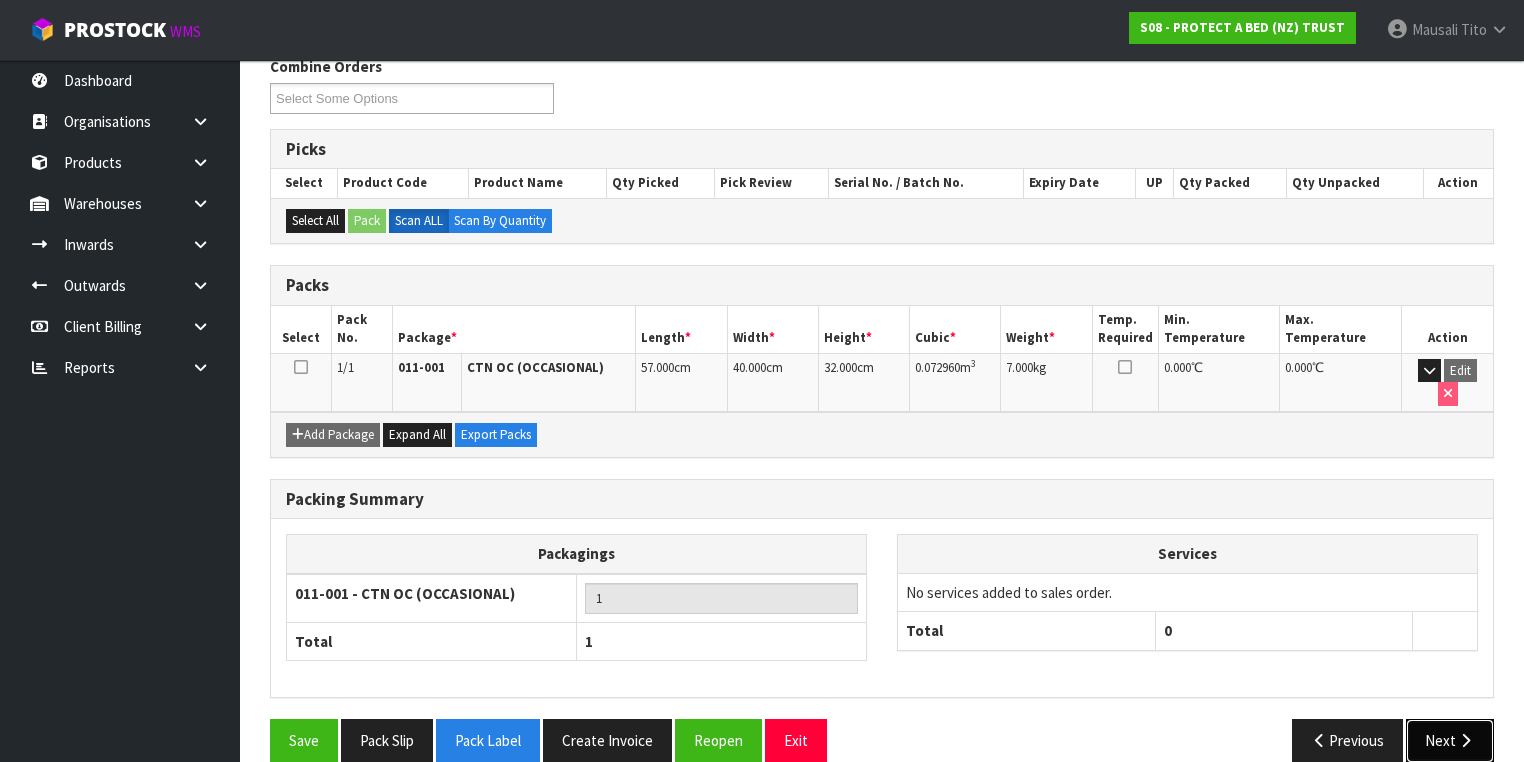 click on "Next" at bounding box center [1450, 740] 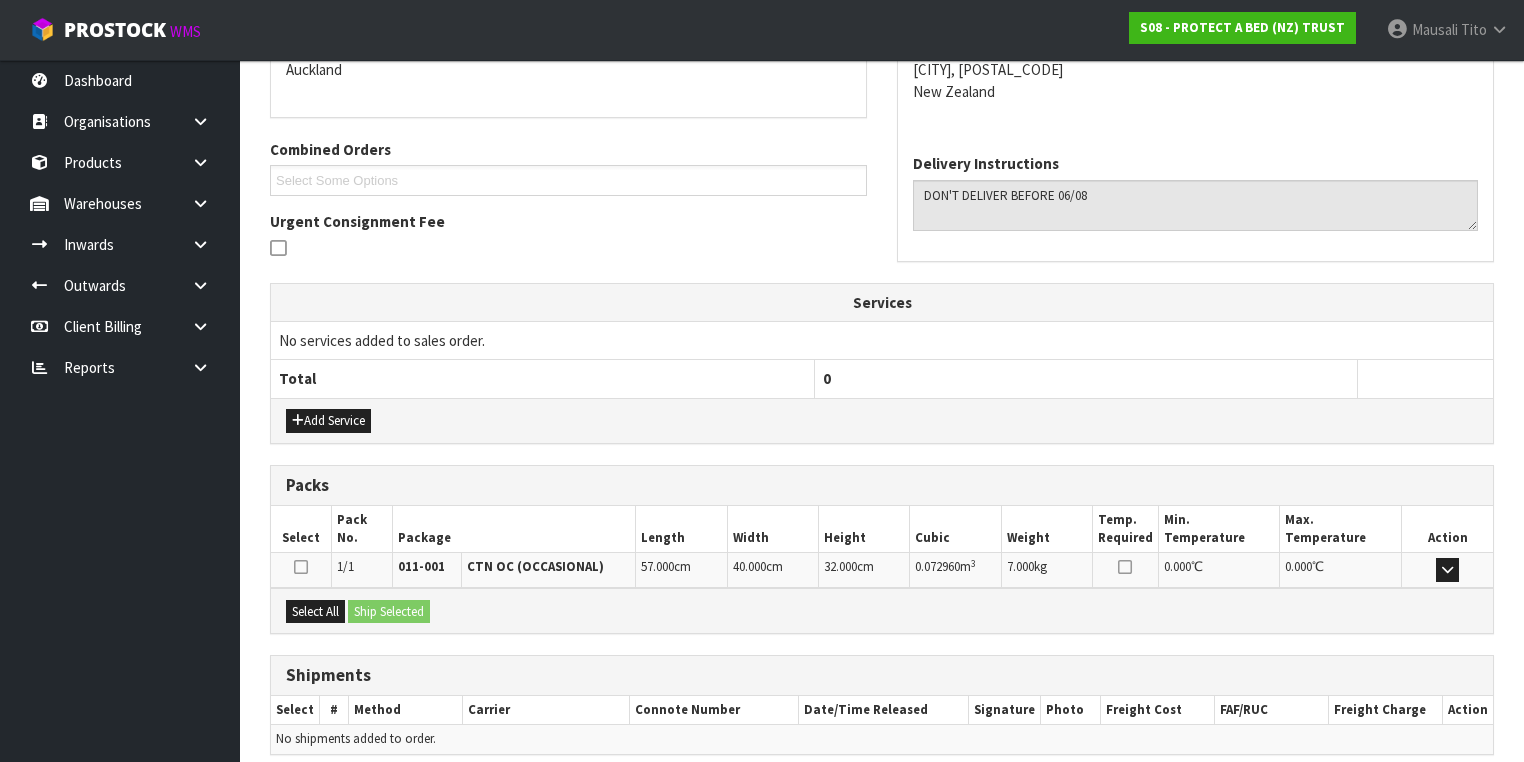 scroll, scrollTop: 528, scrollLeft: 0, axis: vertical 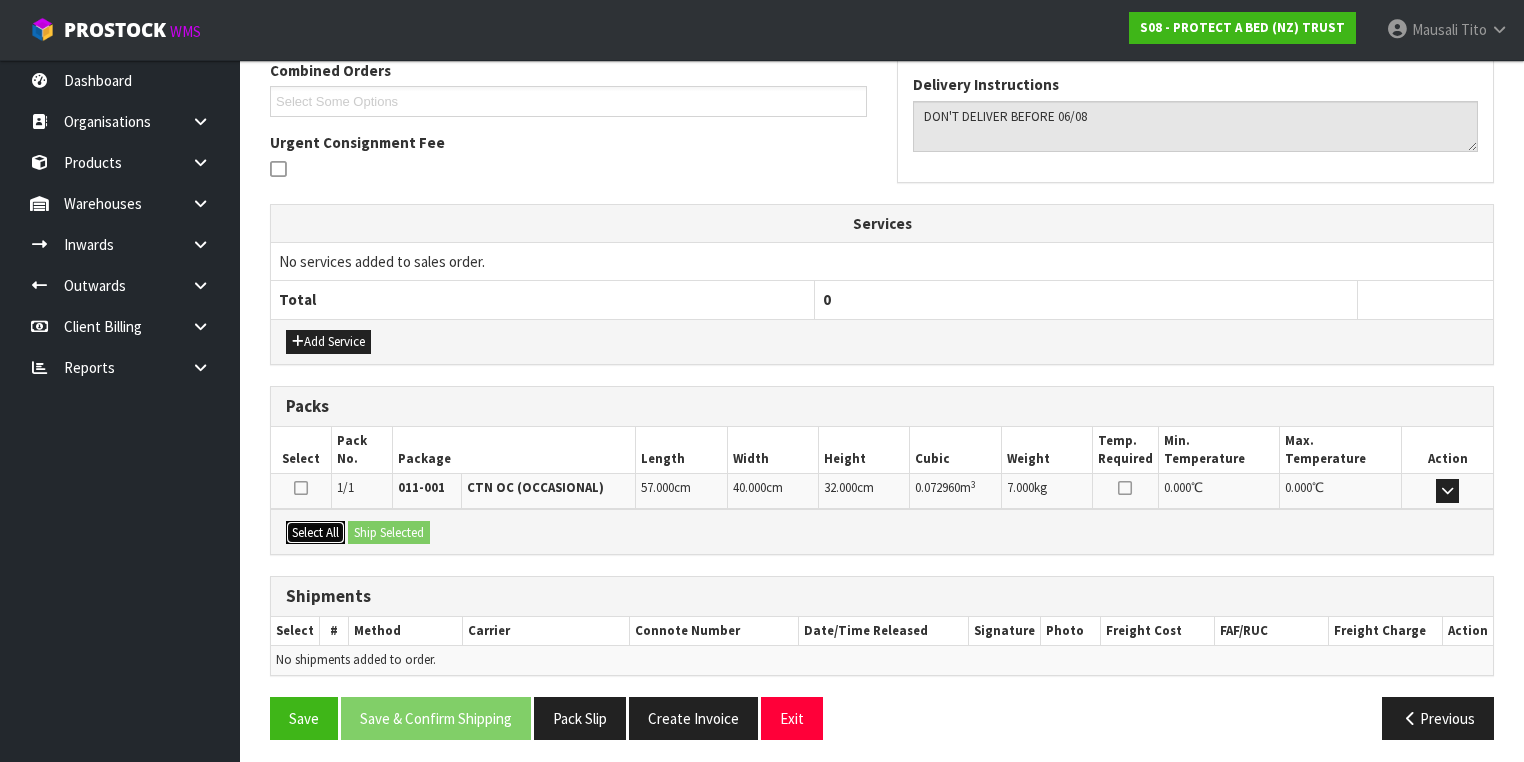 drag, startPoint x: 304, startPoint y: 524, endPoint x: 372, endPoint y: 528, distance: 68.117546 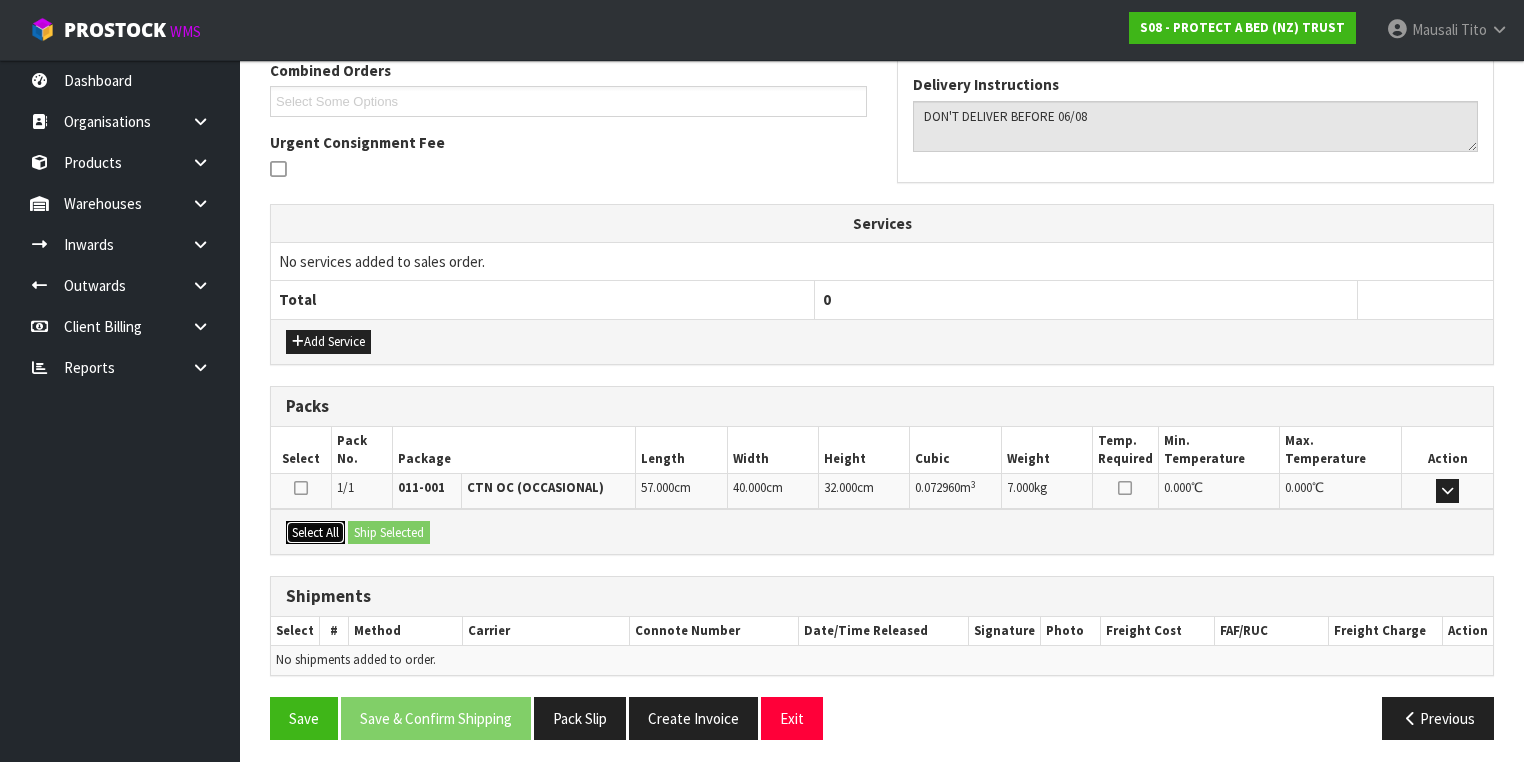 click on "Select All" at bounding box center (315, 533) 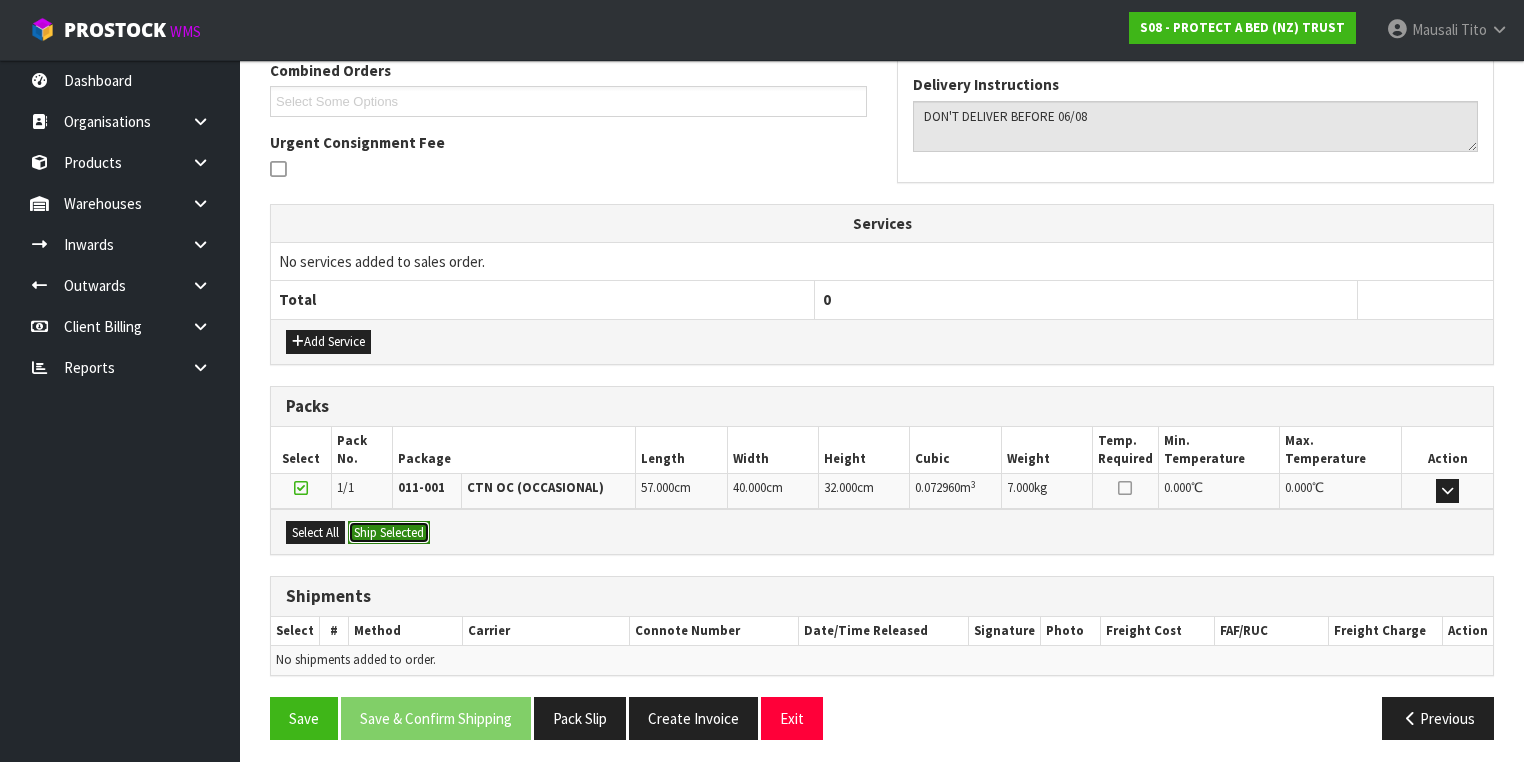 click on "Ship Selected" at bounding box center [389, 533] 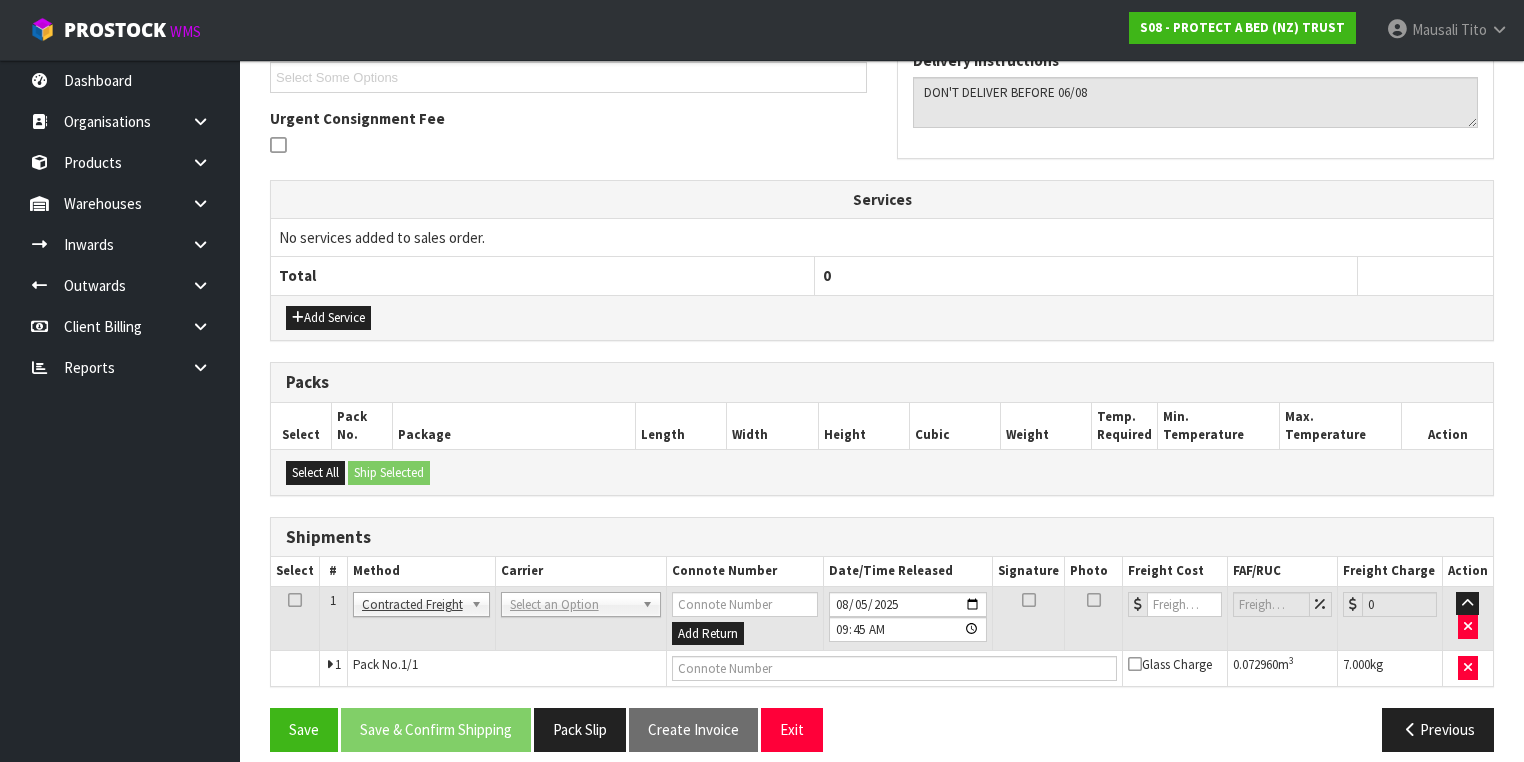 scroll, scrollTop: 564, scrollLeft: 0, axis: vertical 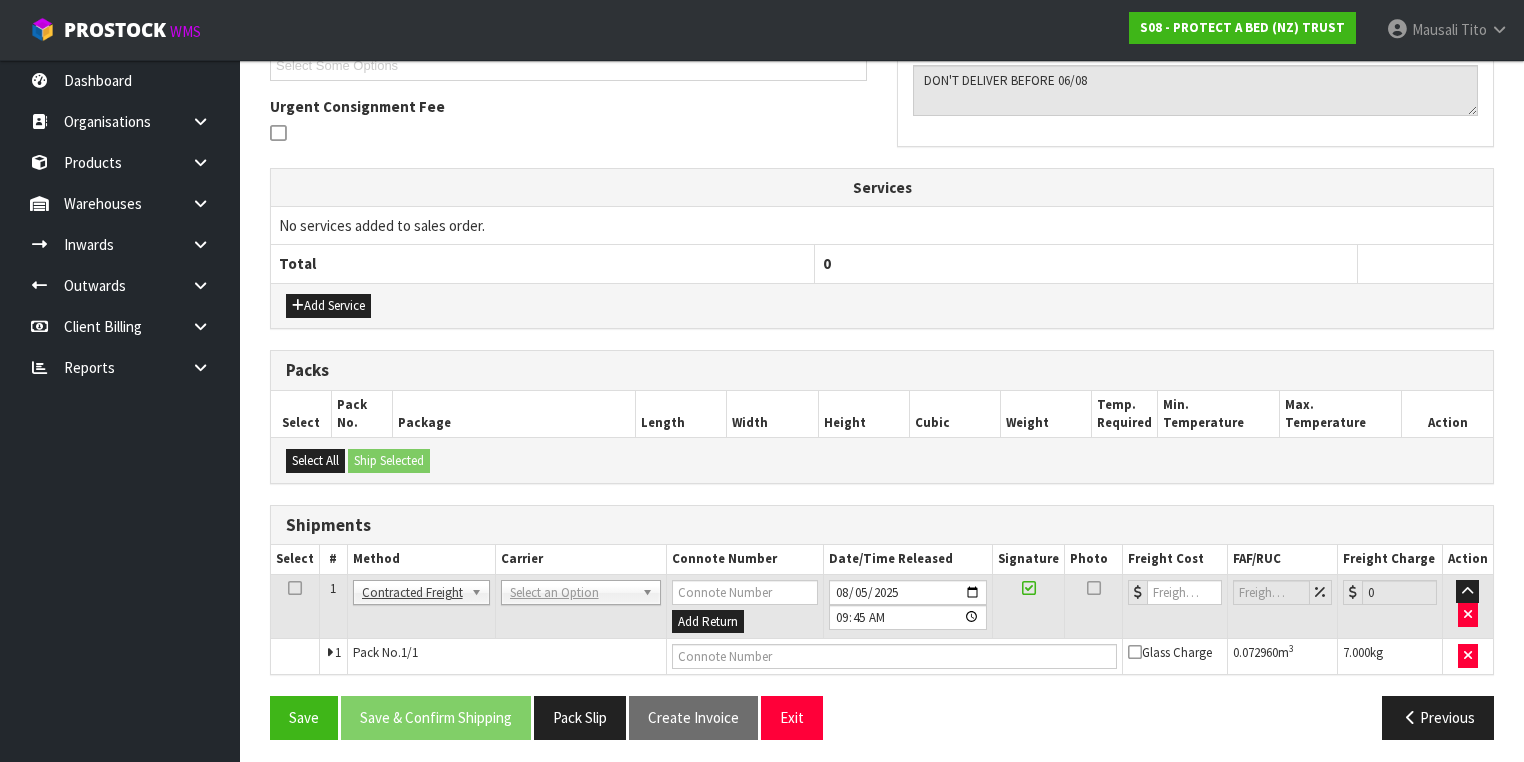 drag, startPoint x: 544, startPoint y: 579, endPoint x: 544, endPoint y: 591, distance: 12 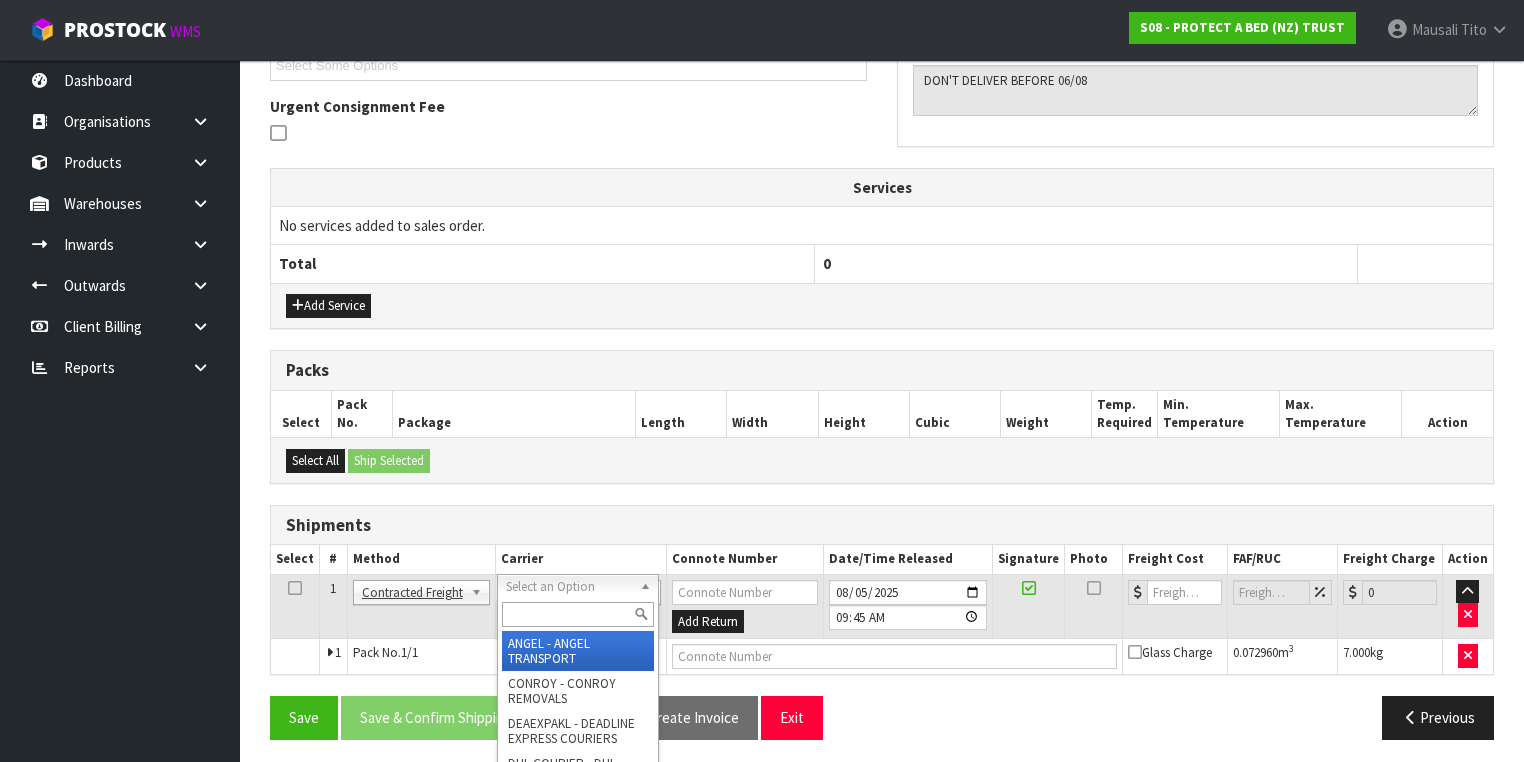 click at bounding box center (578, 614) 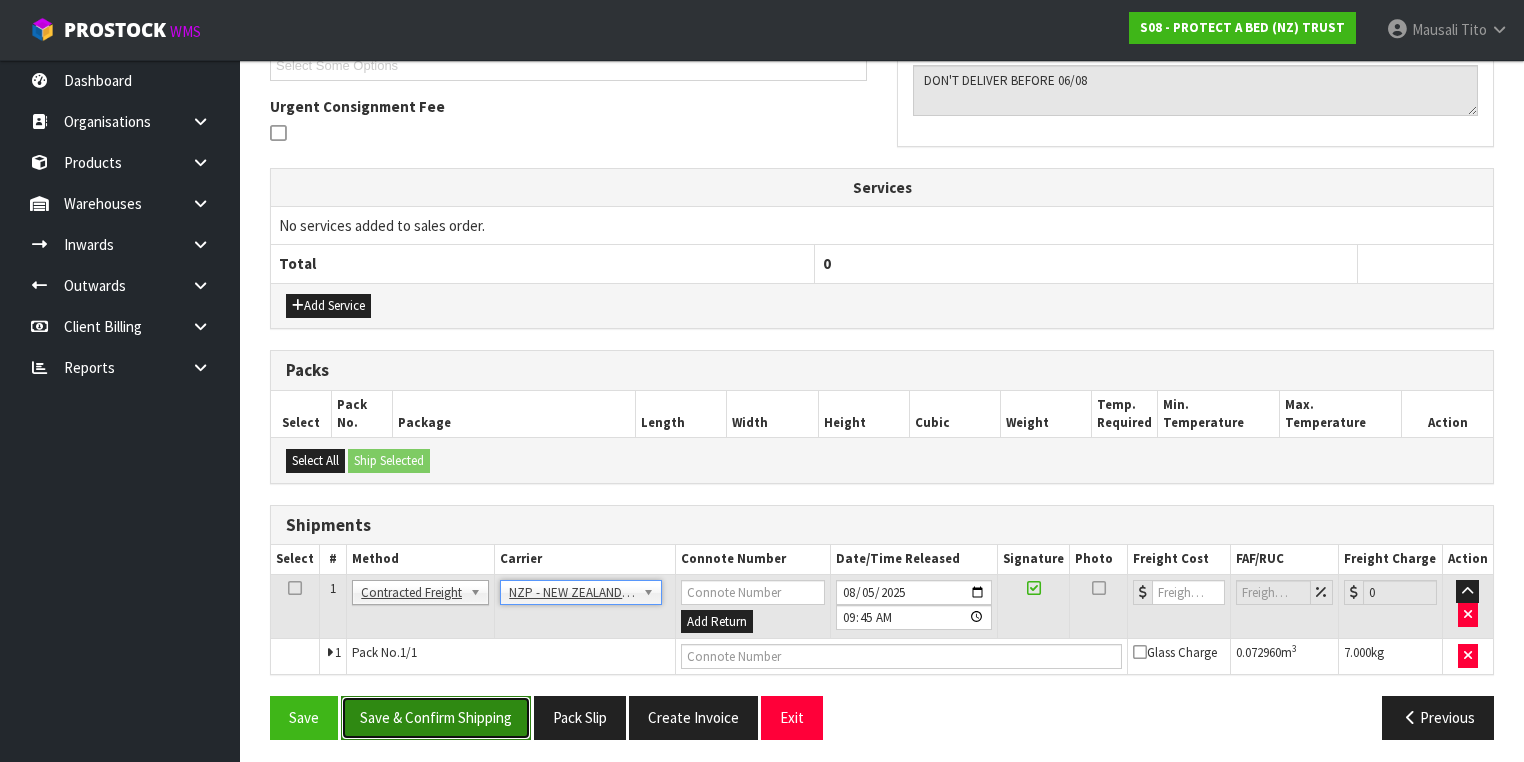 click on "Save & Confirm Shipping" at bounding box center (436, 717) 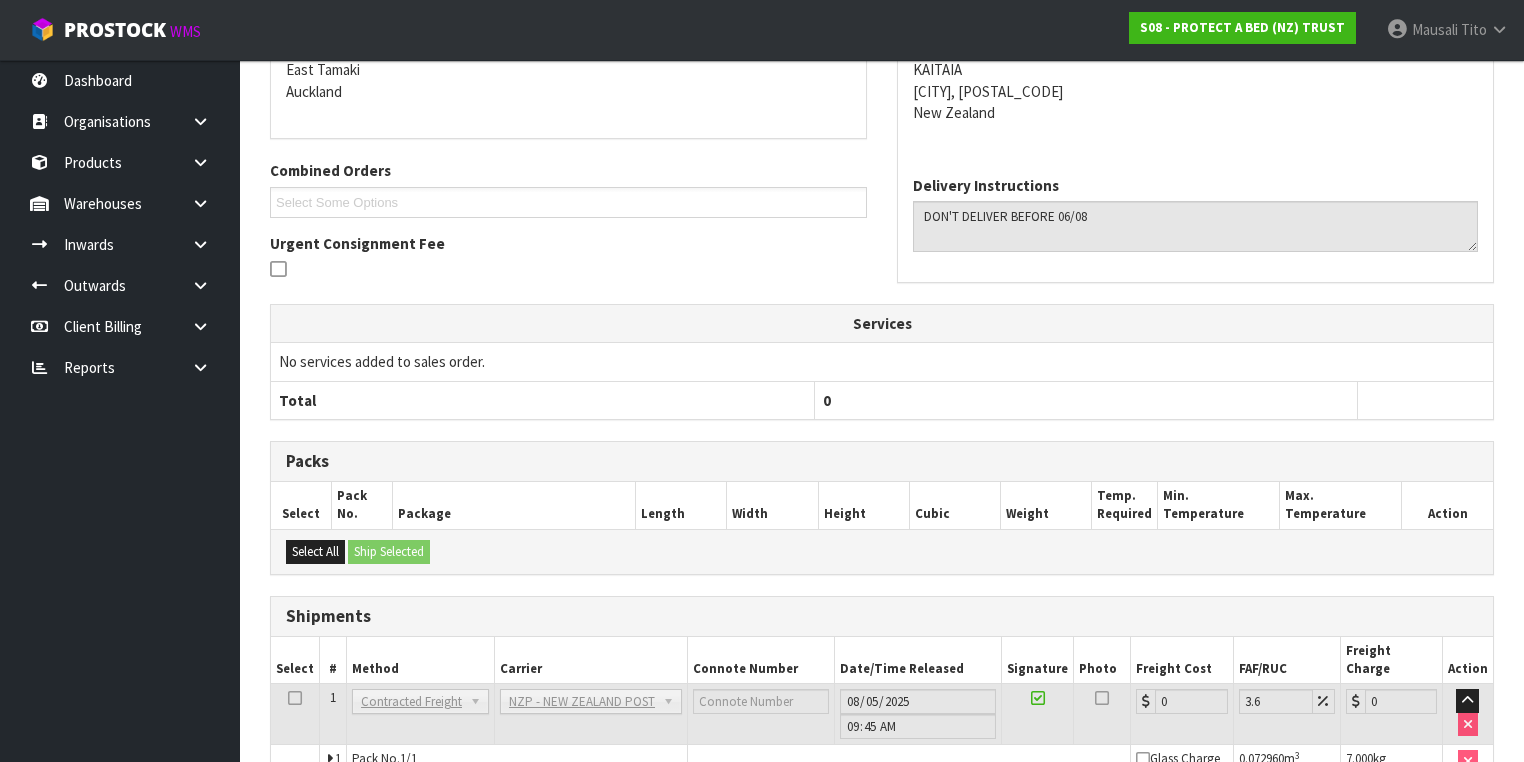 scroll, scrollTop: 536, scrollLeft: 0, axis: vertical 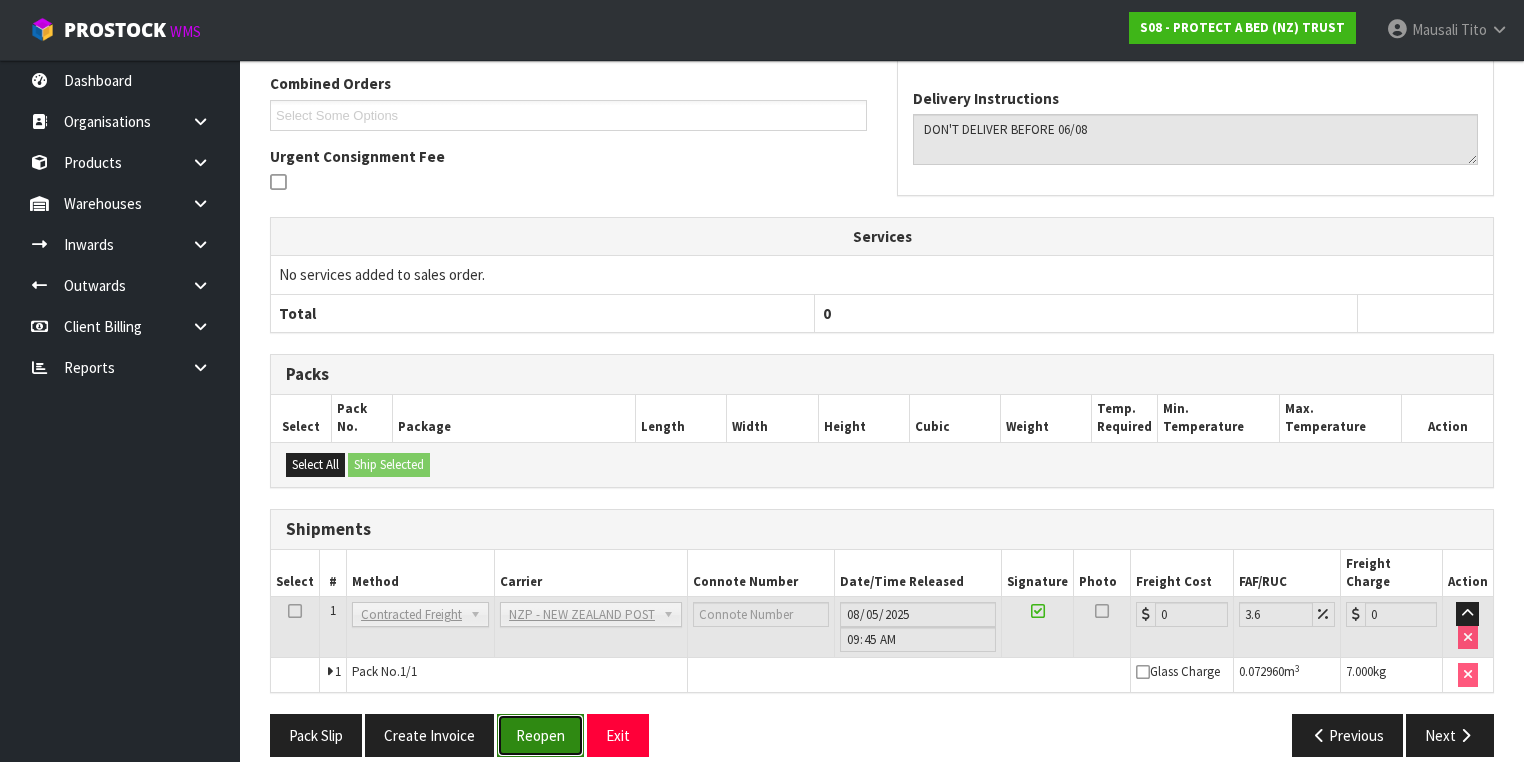drag, startPoint x: 524, startPoint y: 715, endPoint x: 536, endPoint y: 710, distance: 13 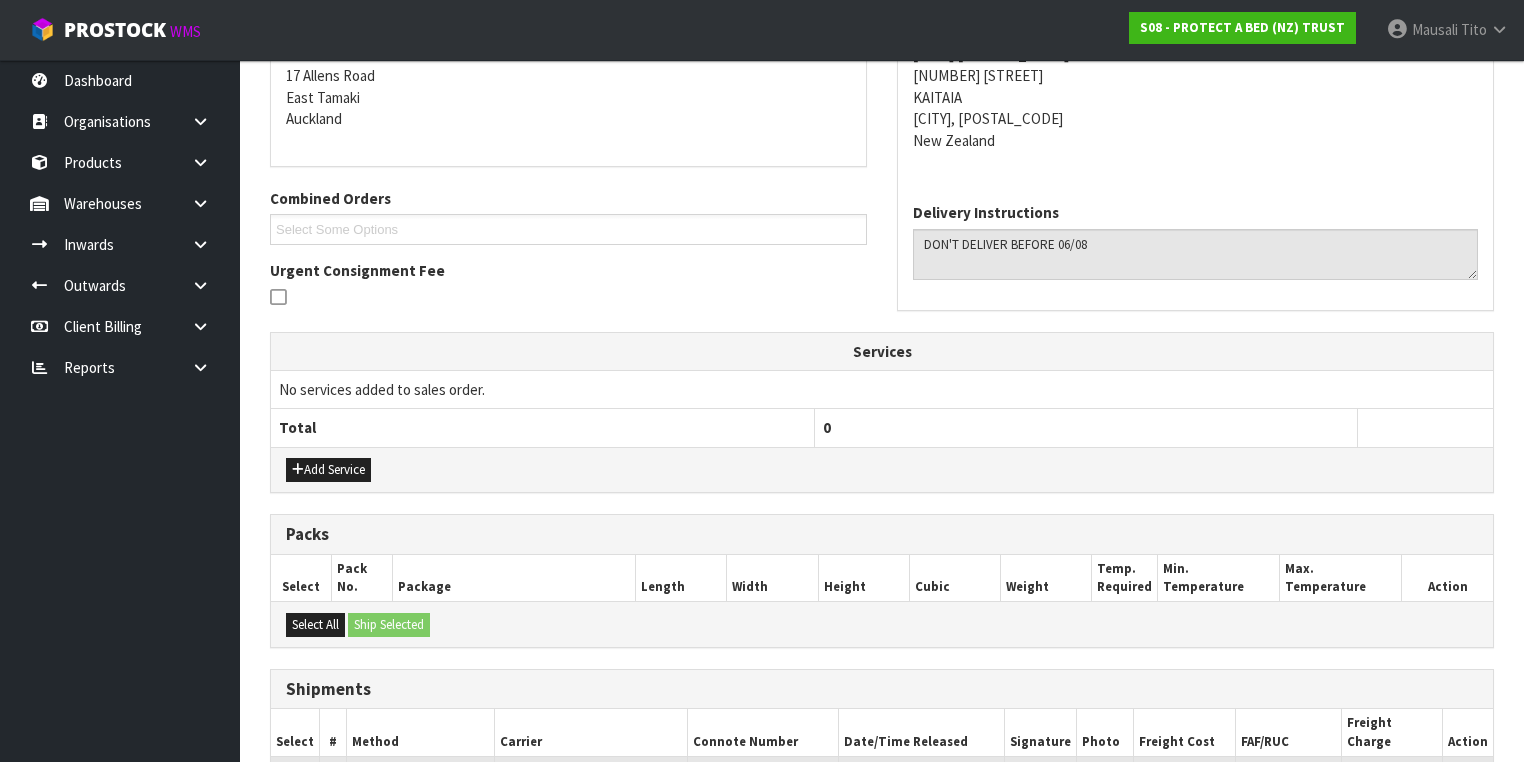 scroll, scrollTop: 582, scrollLeft: 0, axis: vertical 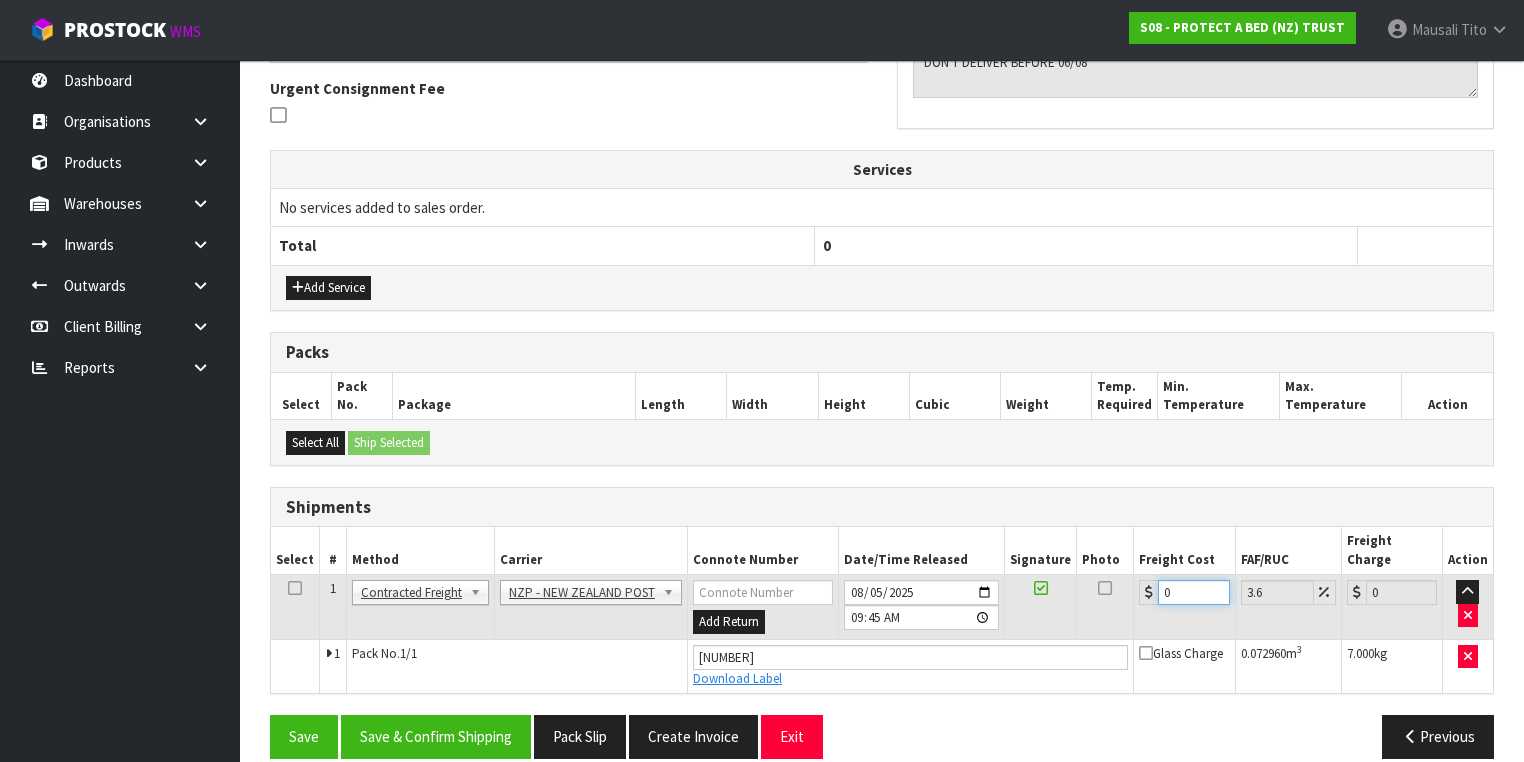 drag, startPoint x: 1182, startPoint y: 572, endPoint x: 1113, endPoint y: 600, distance: 74.46476 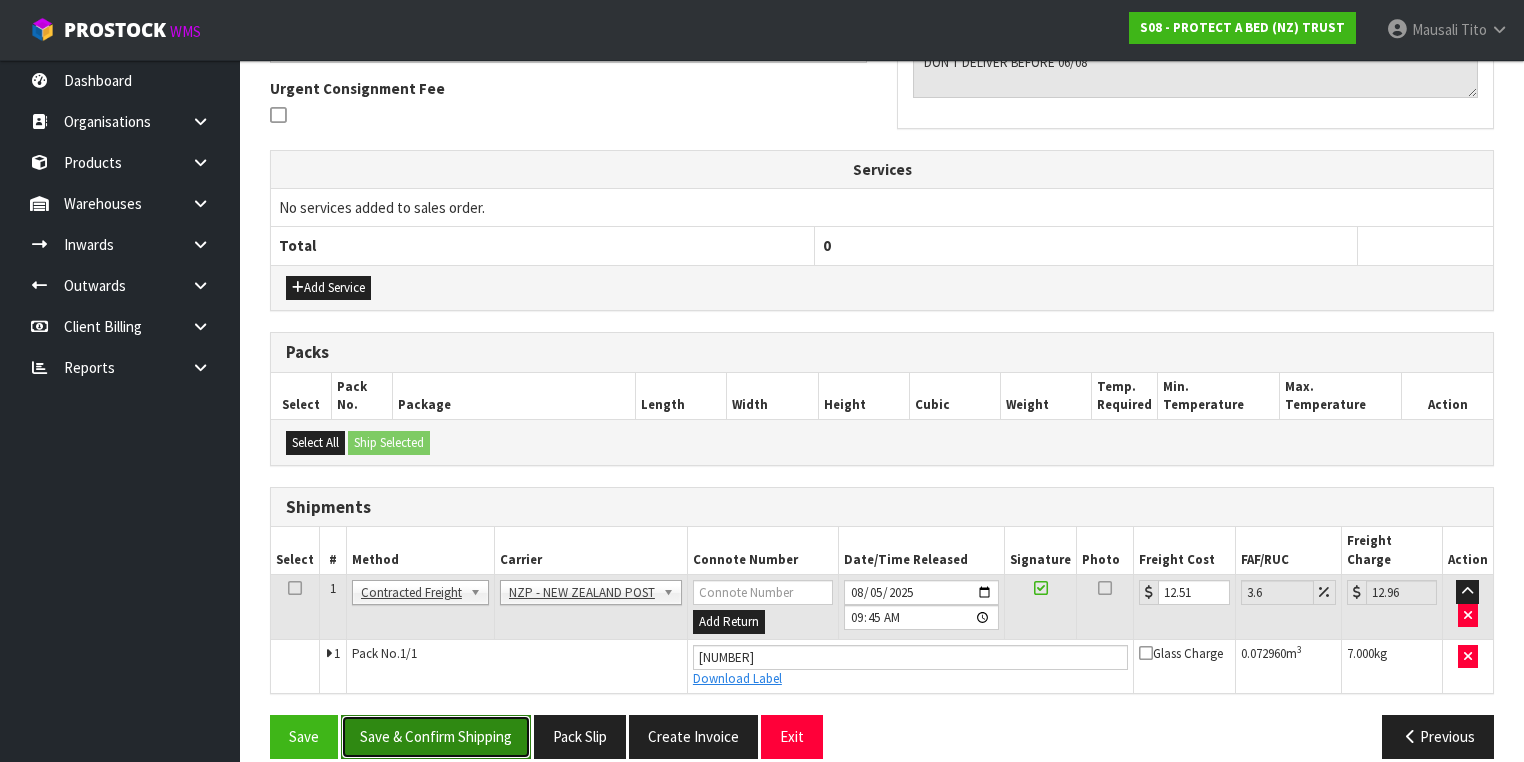 click on "Save & Confirm Shipping" at bounding box center [436, 736] 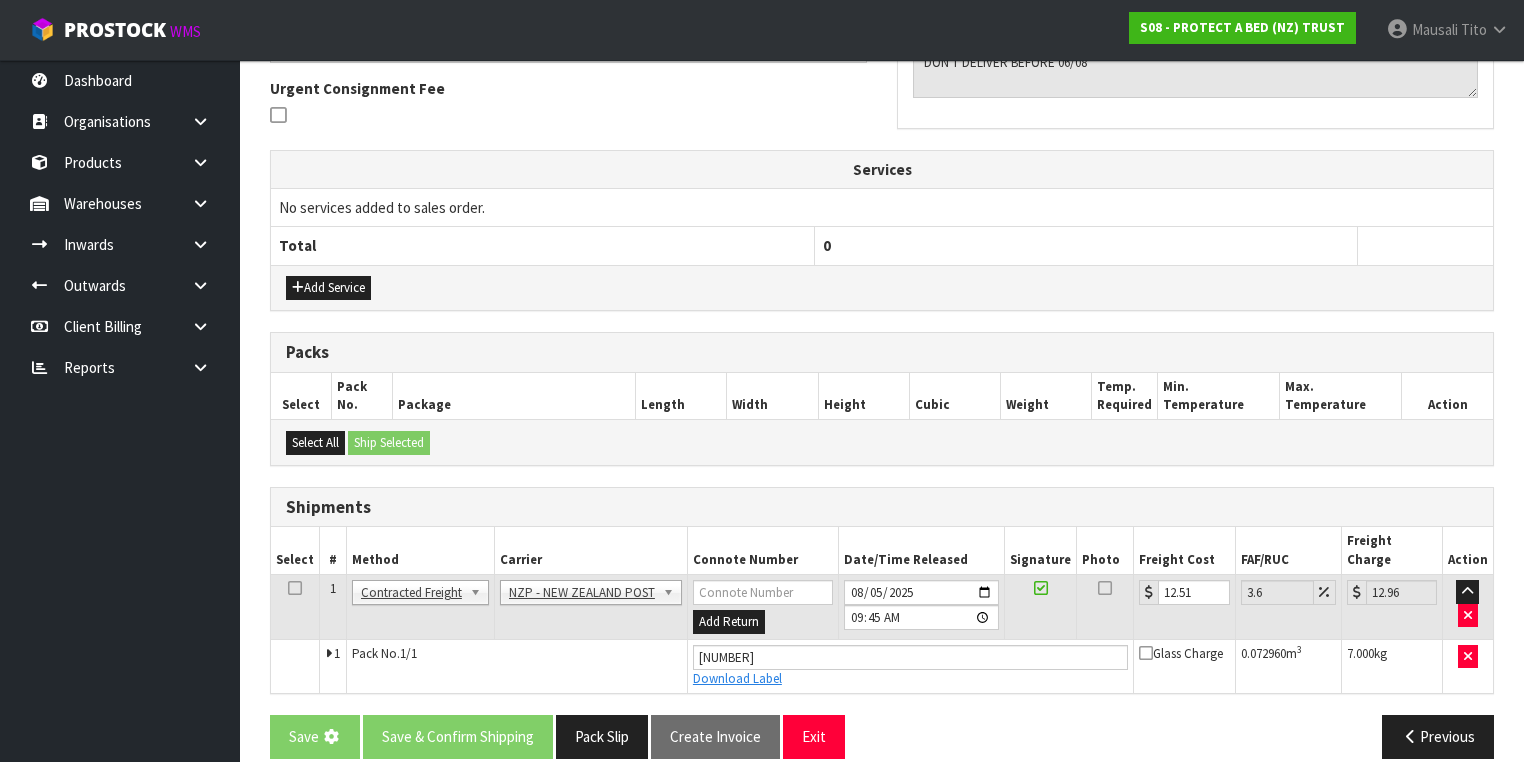 scroll, scrollTop: 0, scrollLeft: 0, axis: both 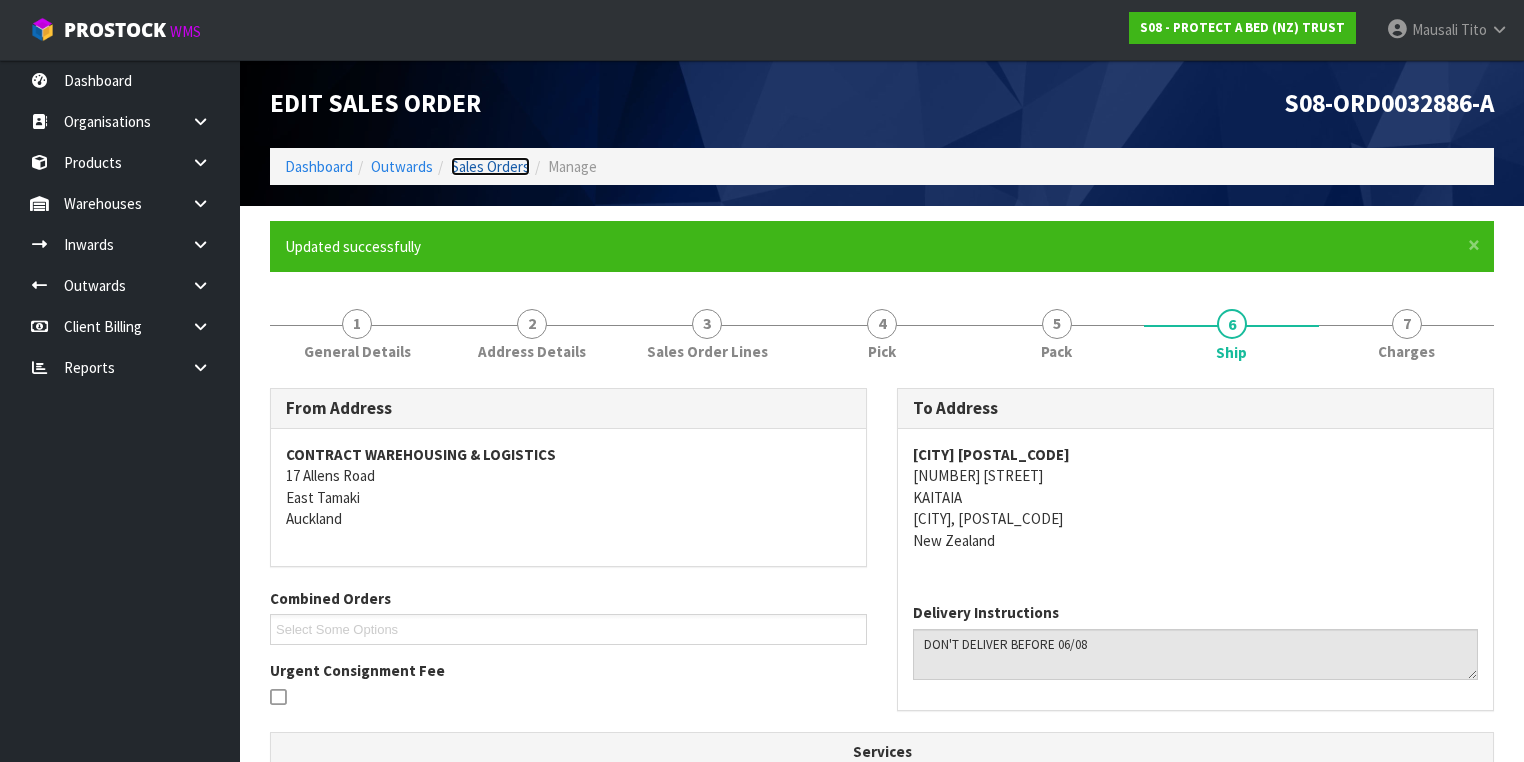 click on "Sales Orders" at bounding box center (490, 166) 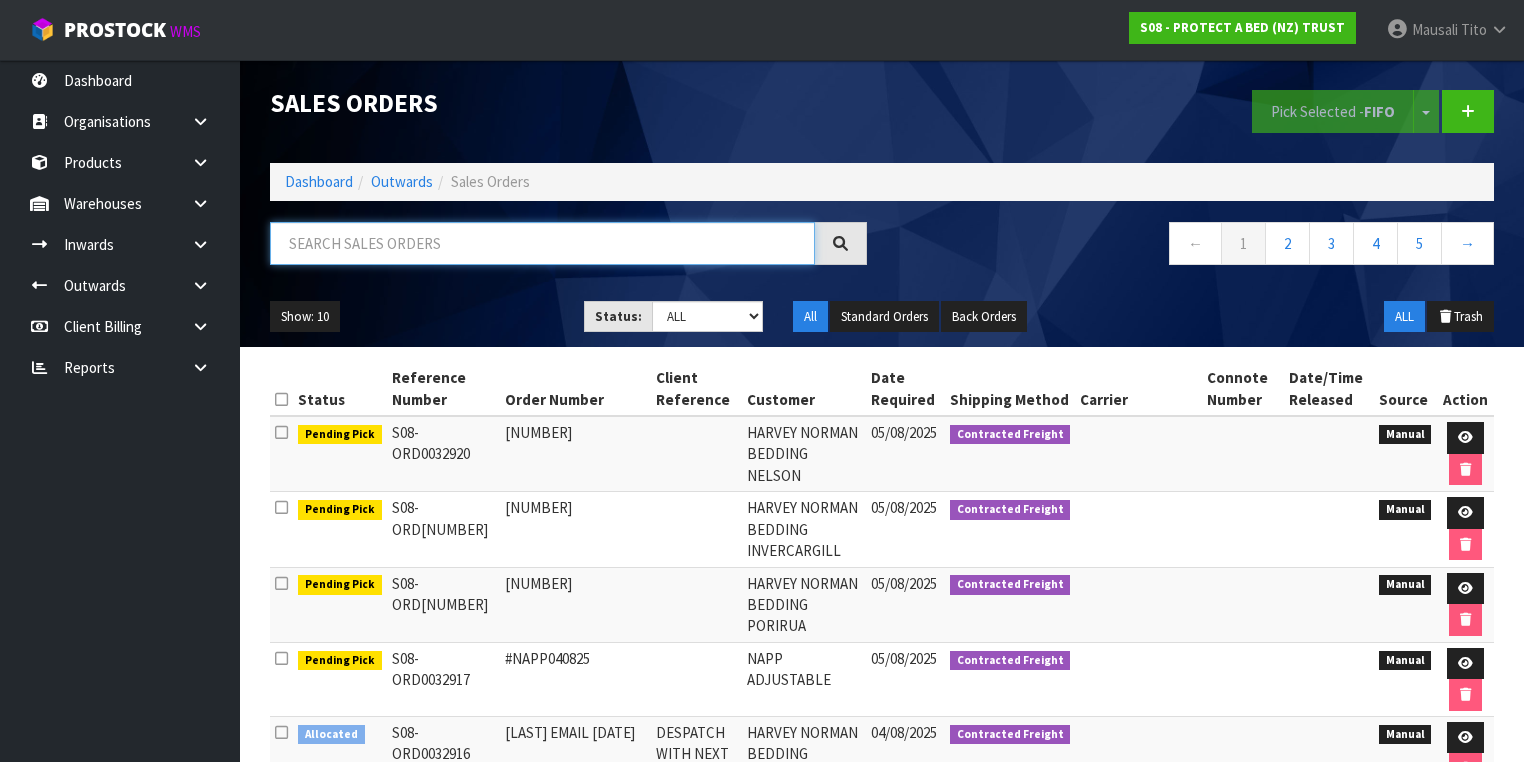 click at bounding box center [542, 243] 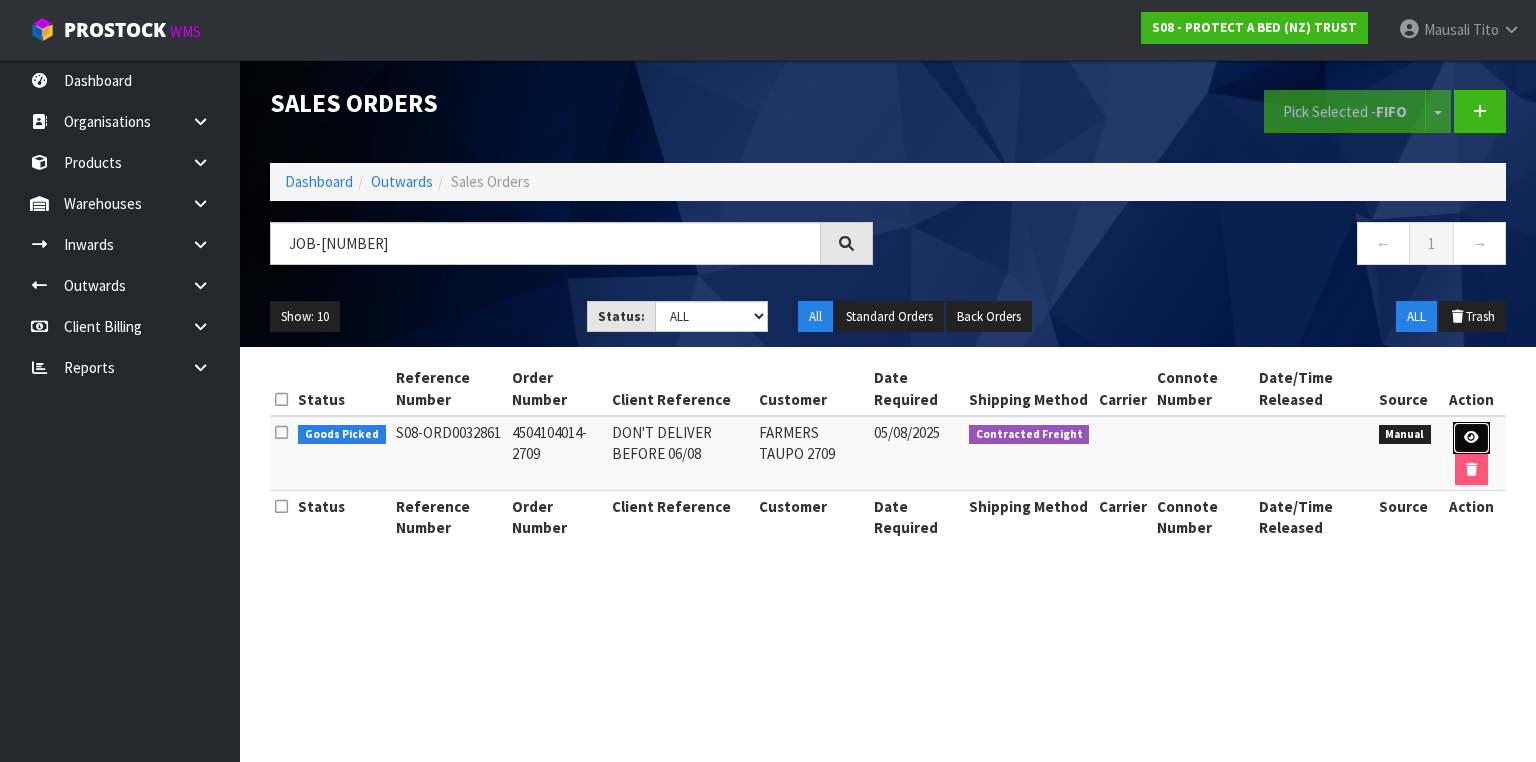 click at bounding box center [1471, 438] 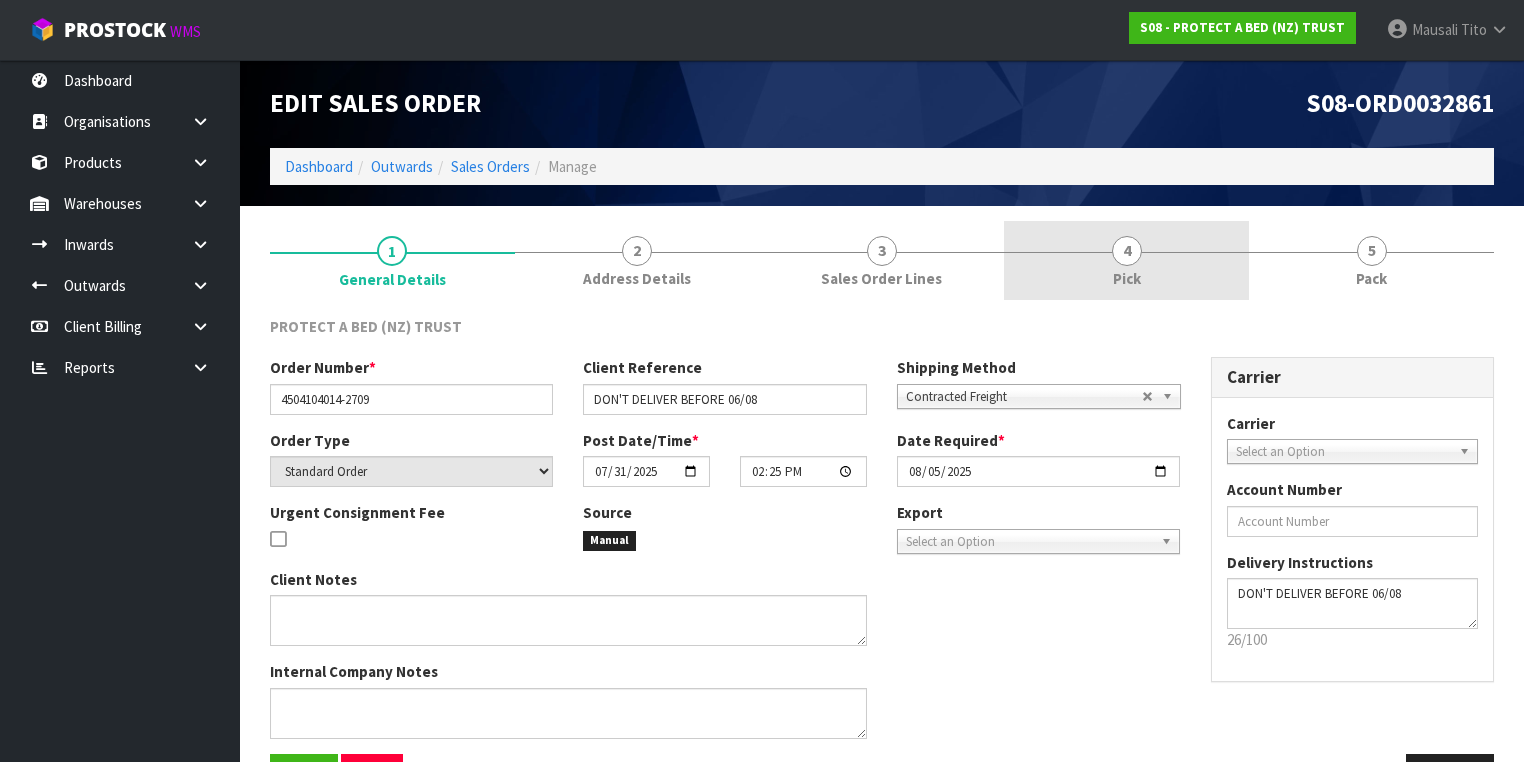 click on "4
Pick" at bounding box center (1126, 260) 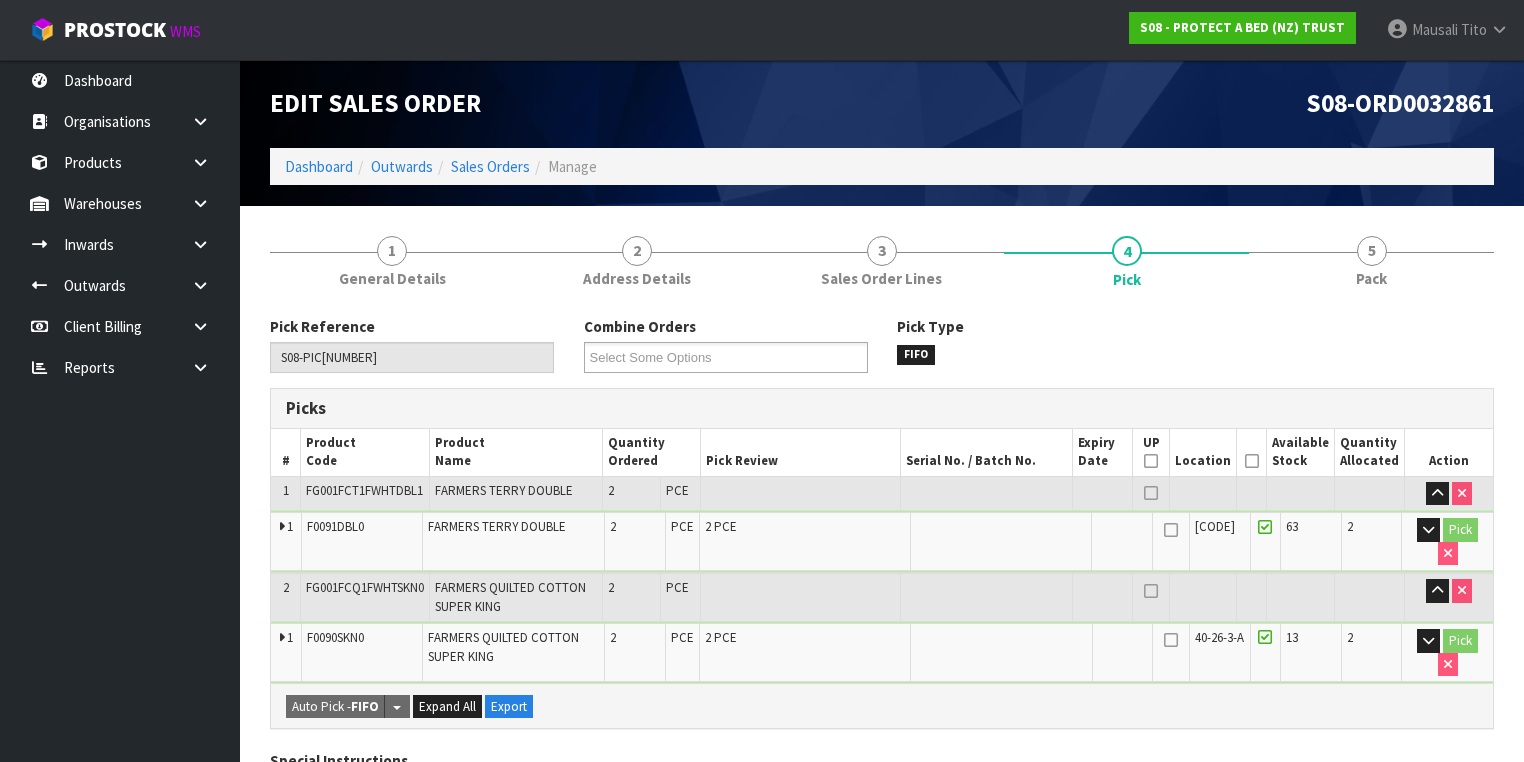 click at bounding box center [1252, 461] 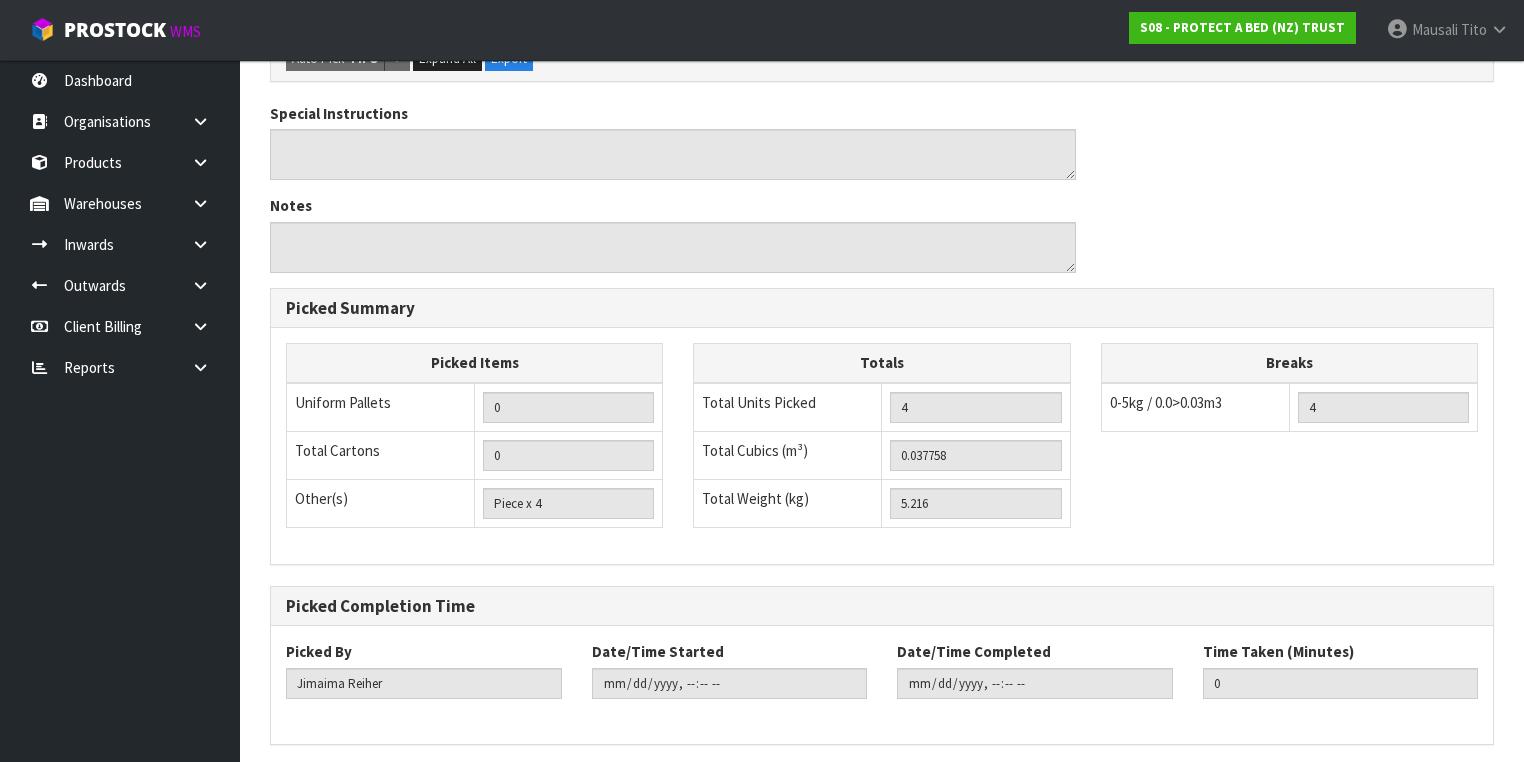 scroll, scrollTop: 786, scrollLeft: 0, axis: vertical 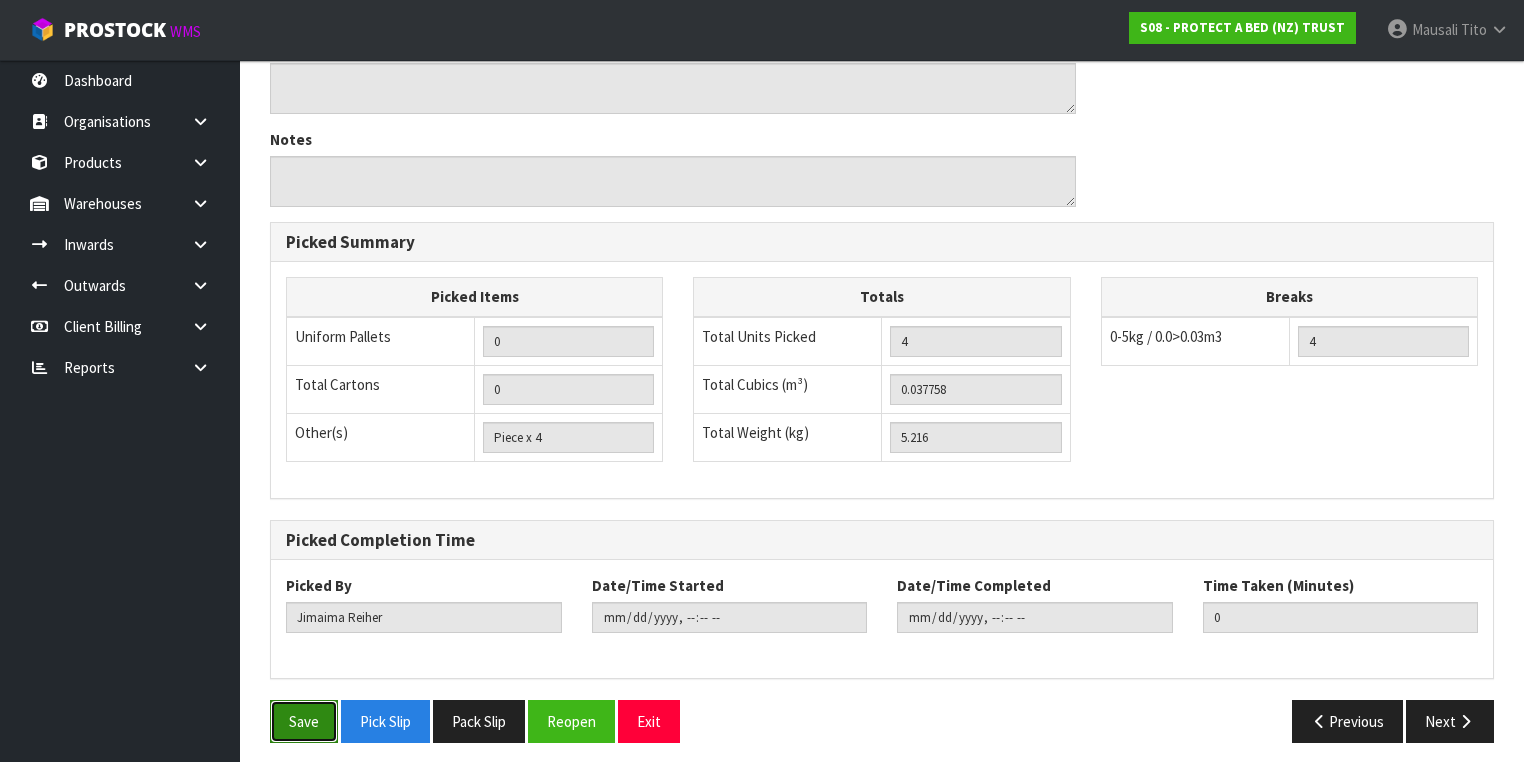 click on "Save" at bounding box center (304, 721) 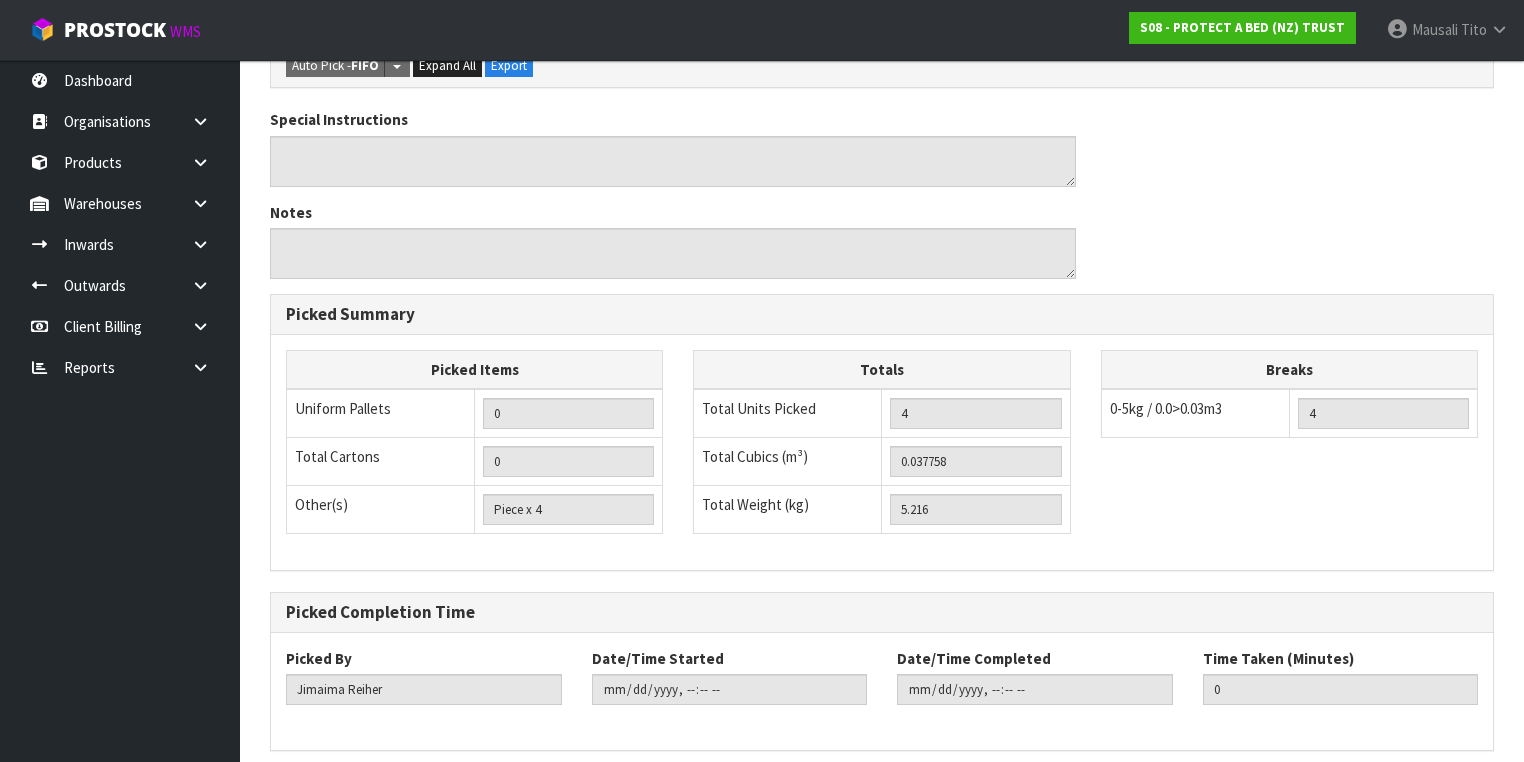 scroll, scrollTop: 0, scrollLeft: 0, axis: both 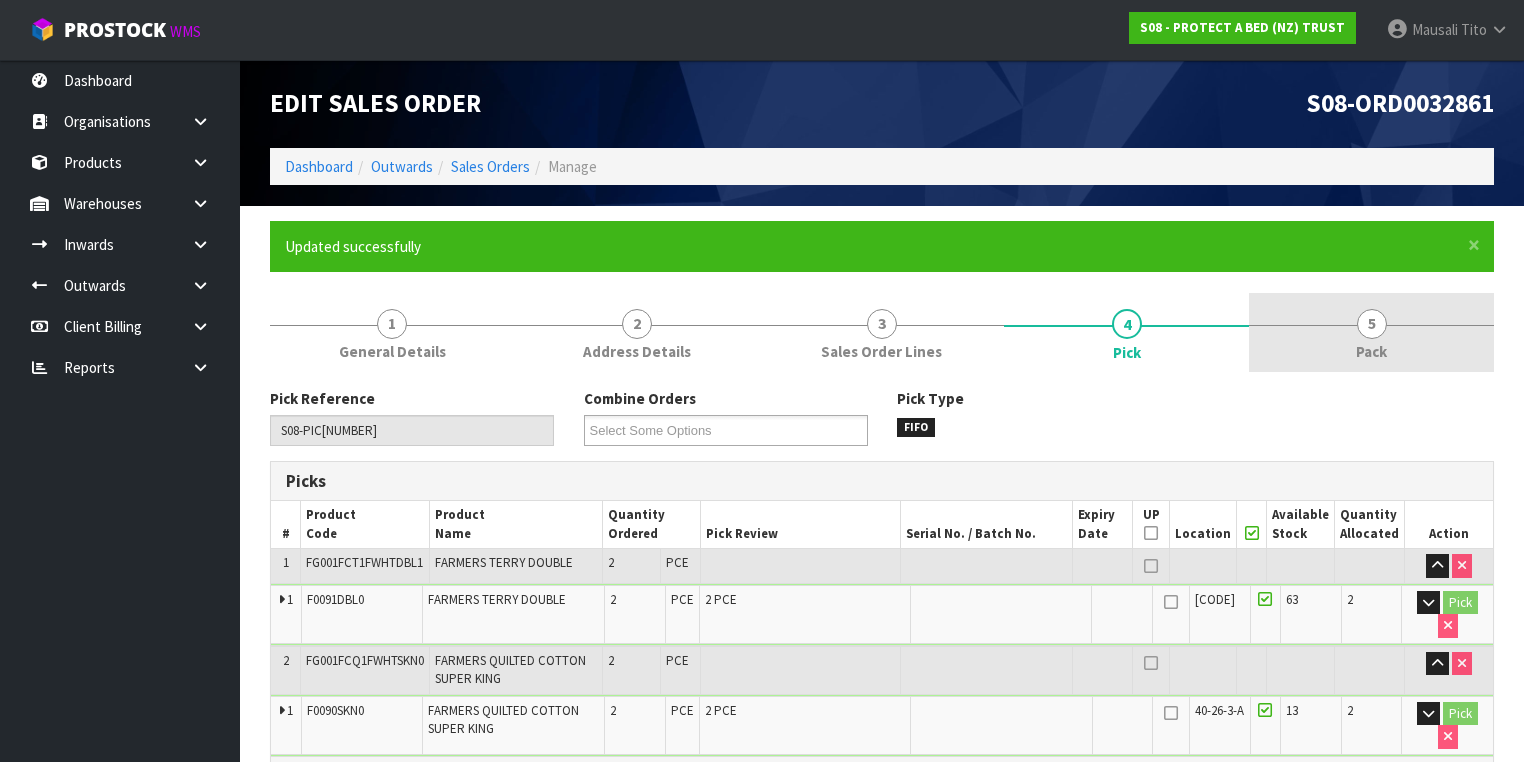 click on "Pack" at bounding box center (1371, 351) 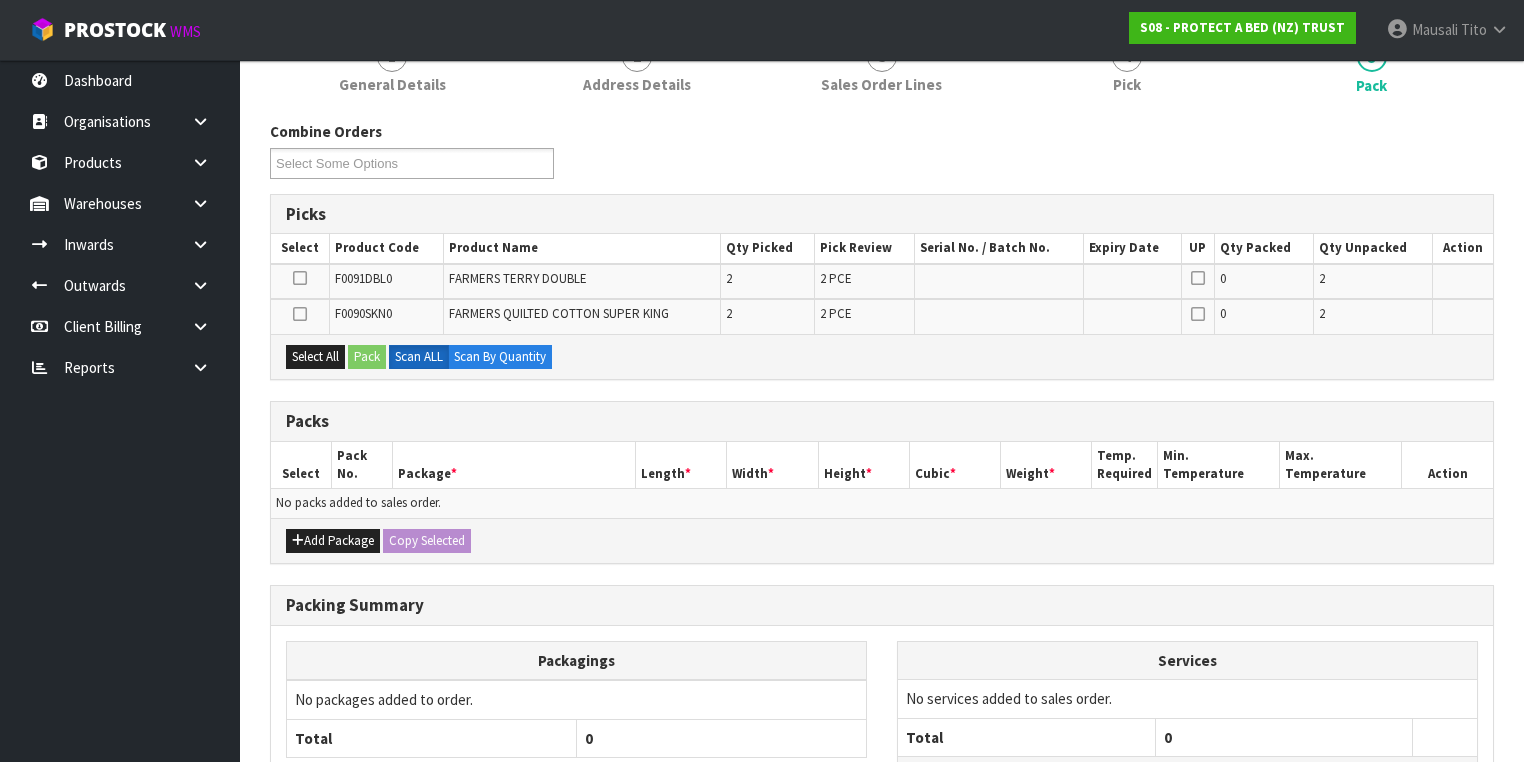 scroll, scrollTop: 320, scrollLeft: 0, axis: vertical 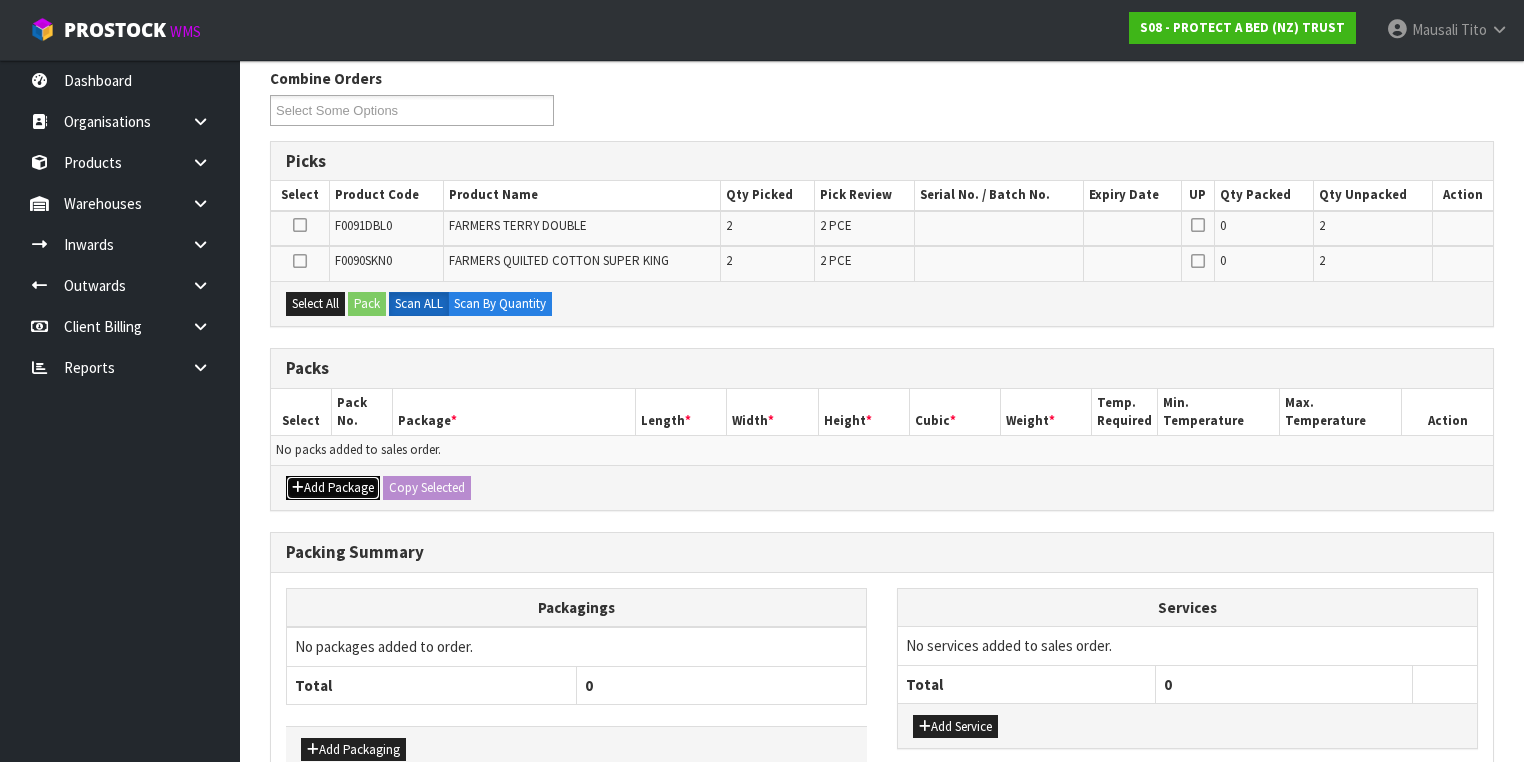 click on "Add Package" at bounding box center (333, 488) 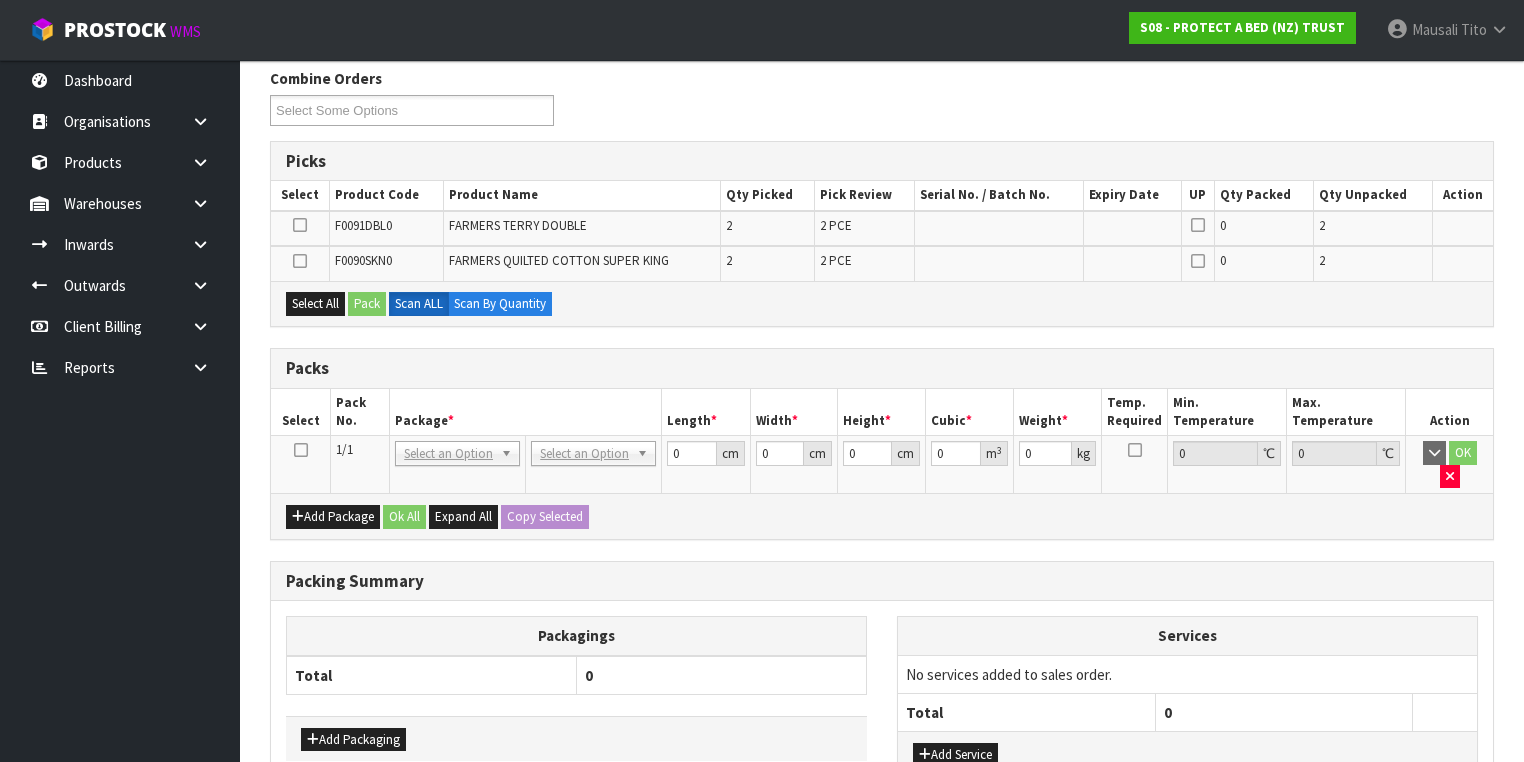 click at bounding box center (301, 450) 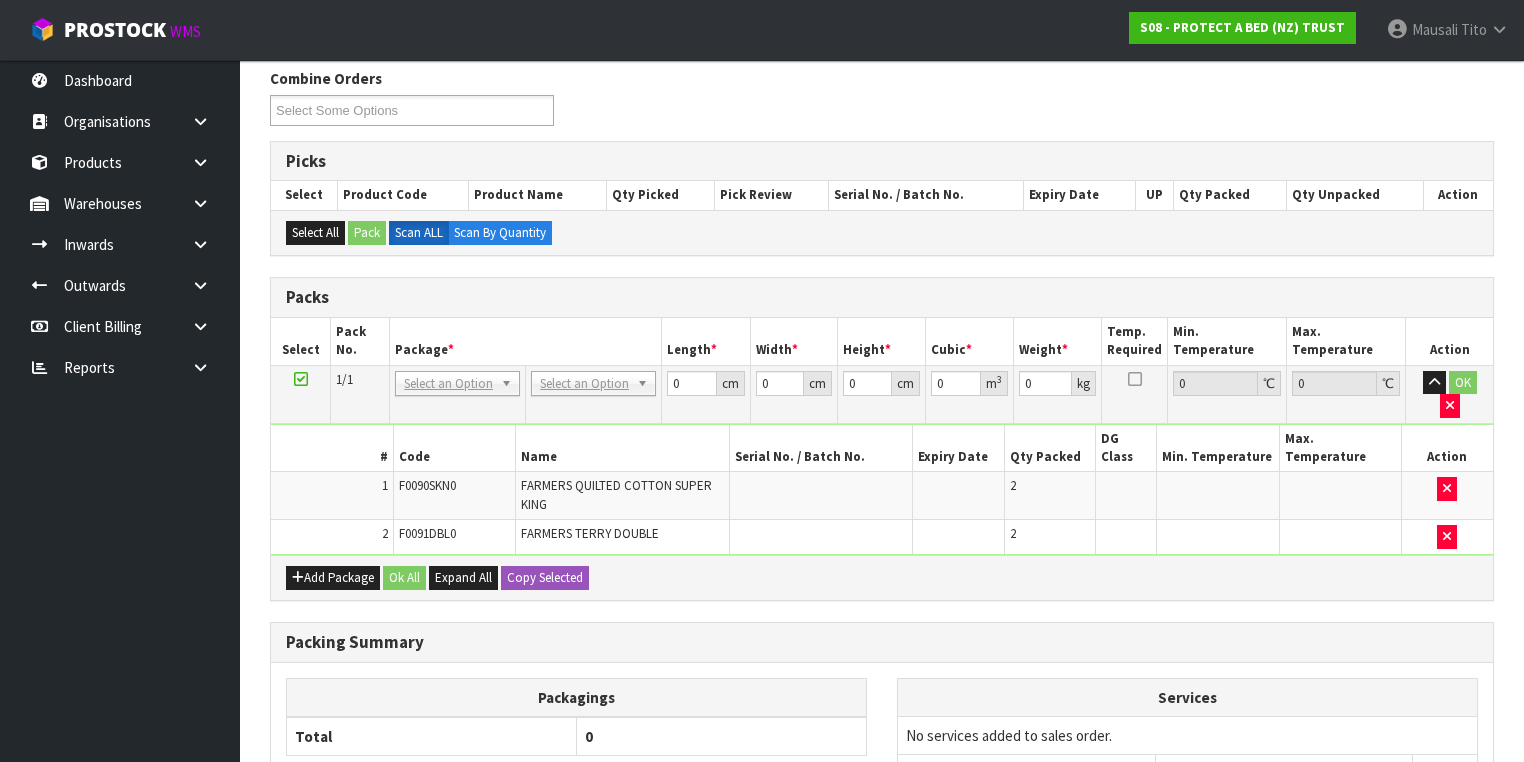 drag, startPoint x: 560, startPoint y: 380, endPoint x: 565, endPoint y: 404, distance: 24.5153 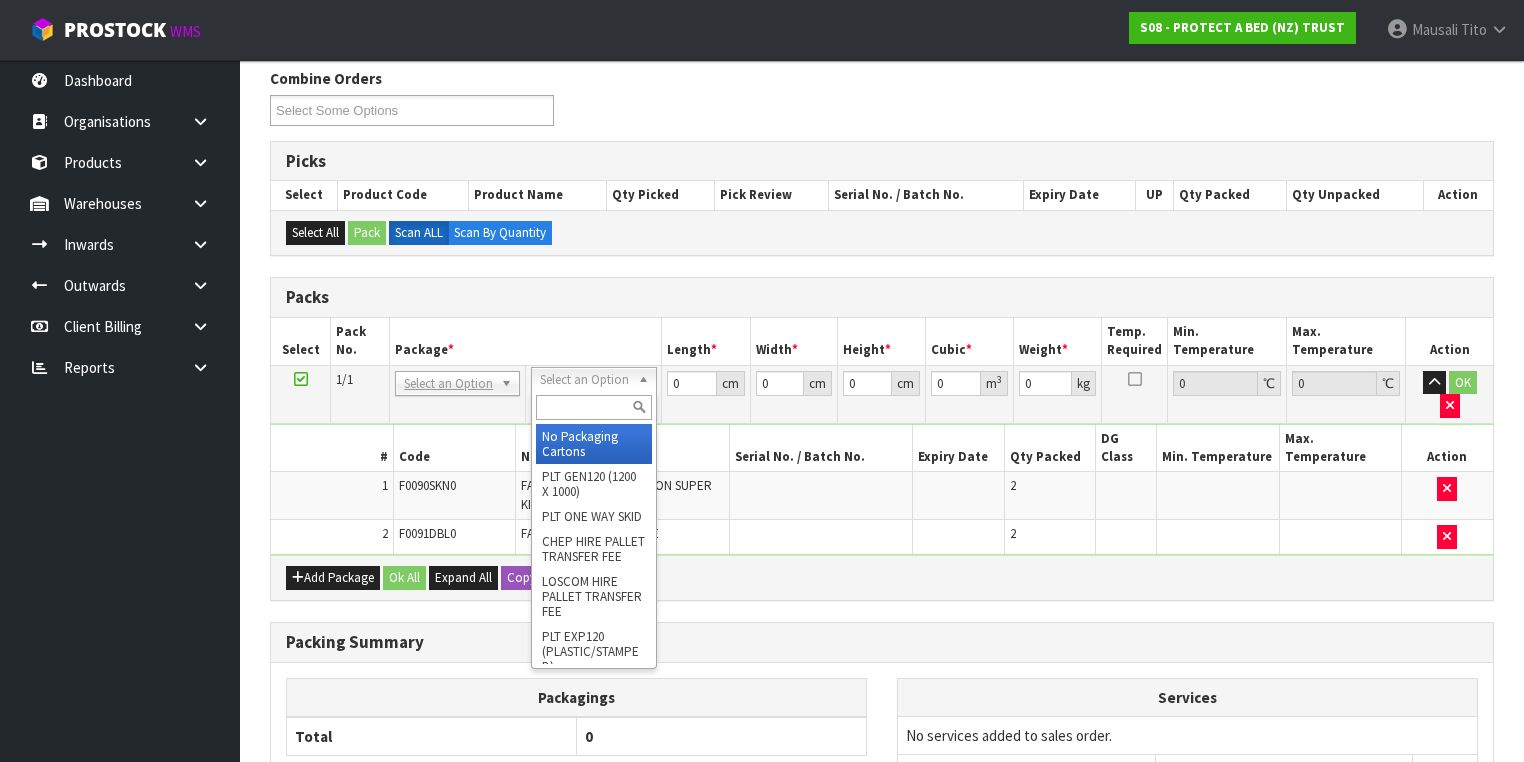 click at bounding box center (593, 407) 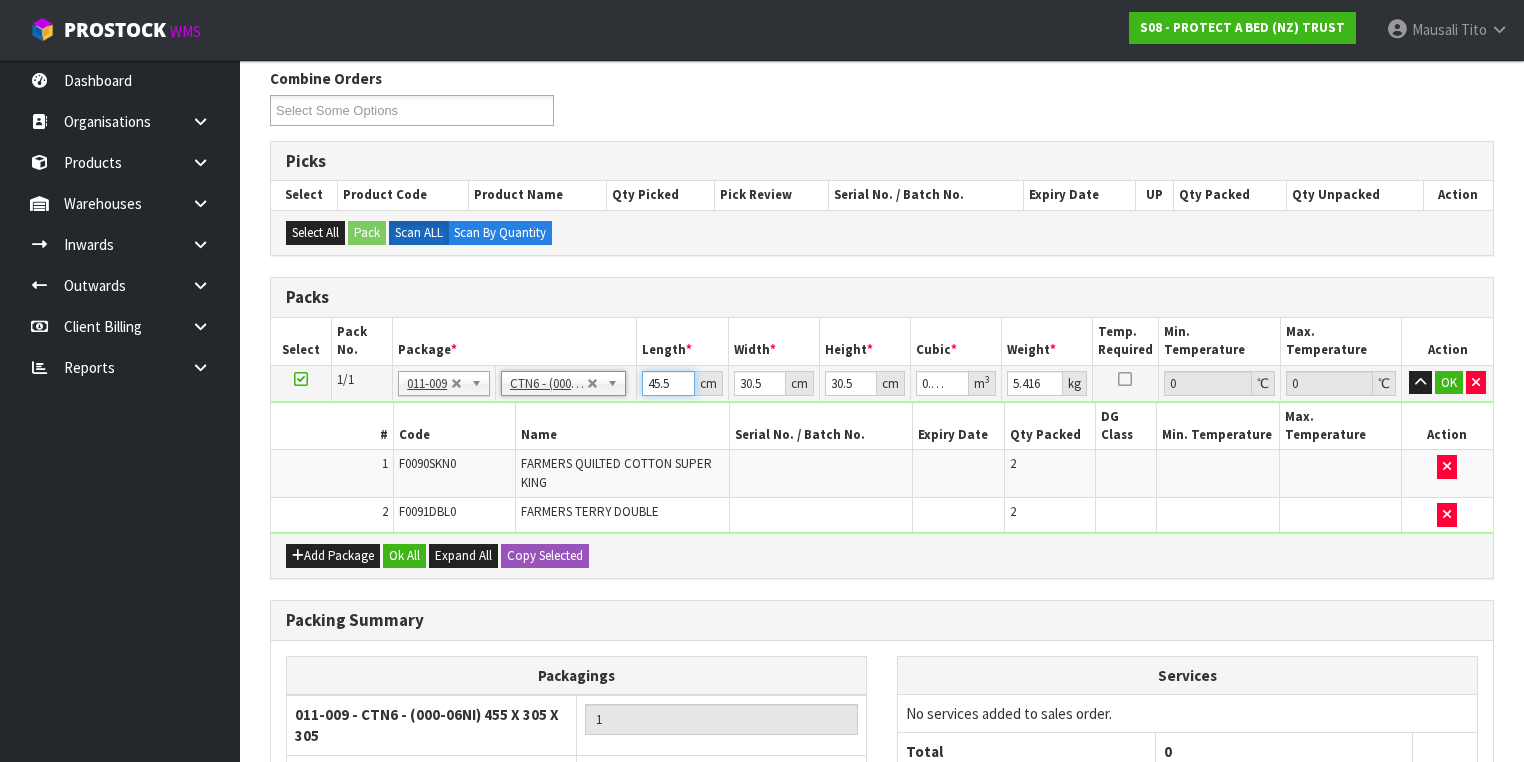 drag, startPoint x: 645, startPoint y: 375, endPoint x: 717, endPoint y: 378, distance: 72.06247 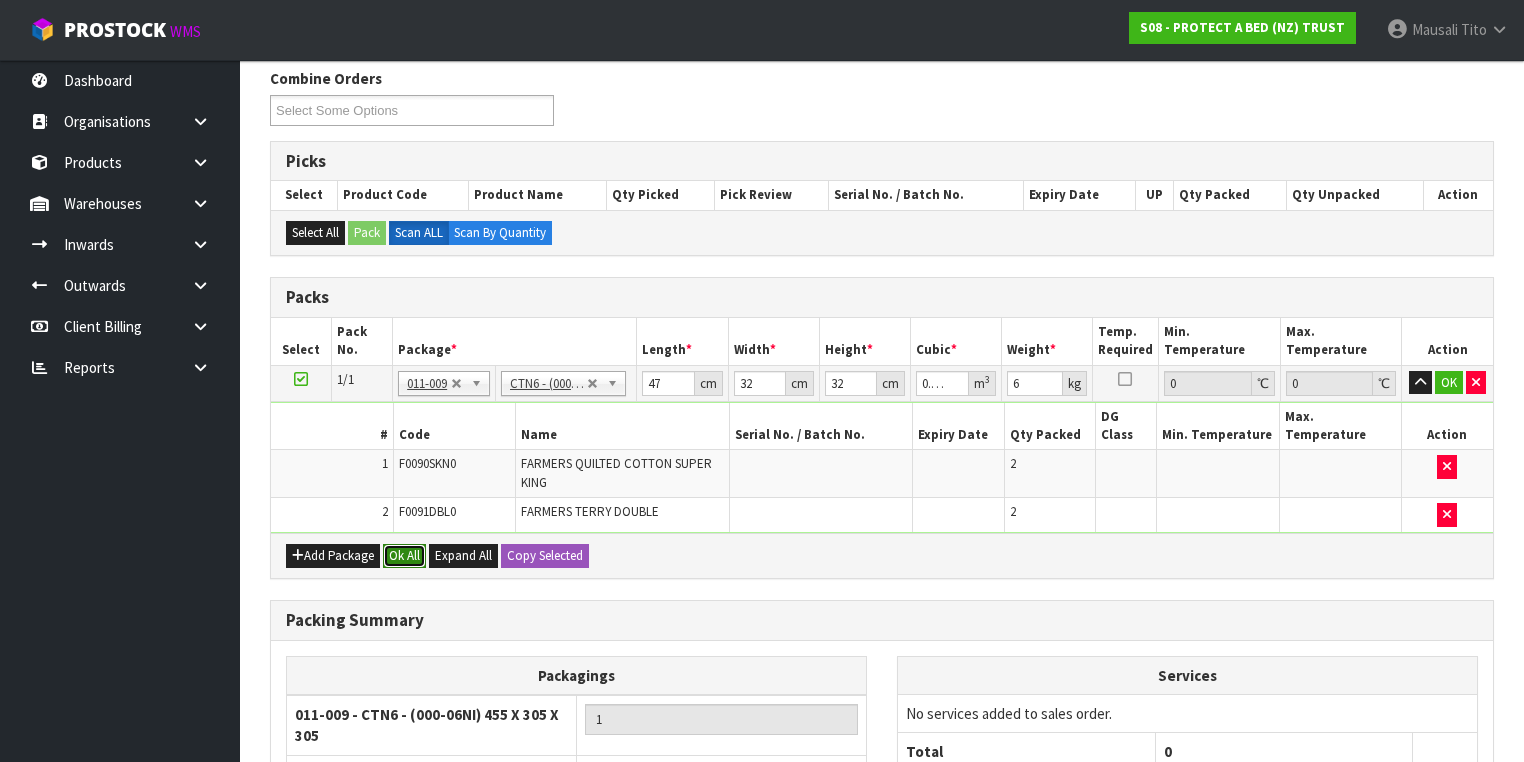 click on "Ok All" at bounding box center [404, 556] 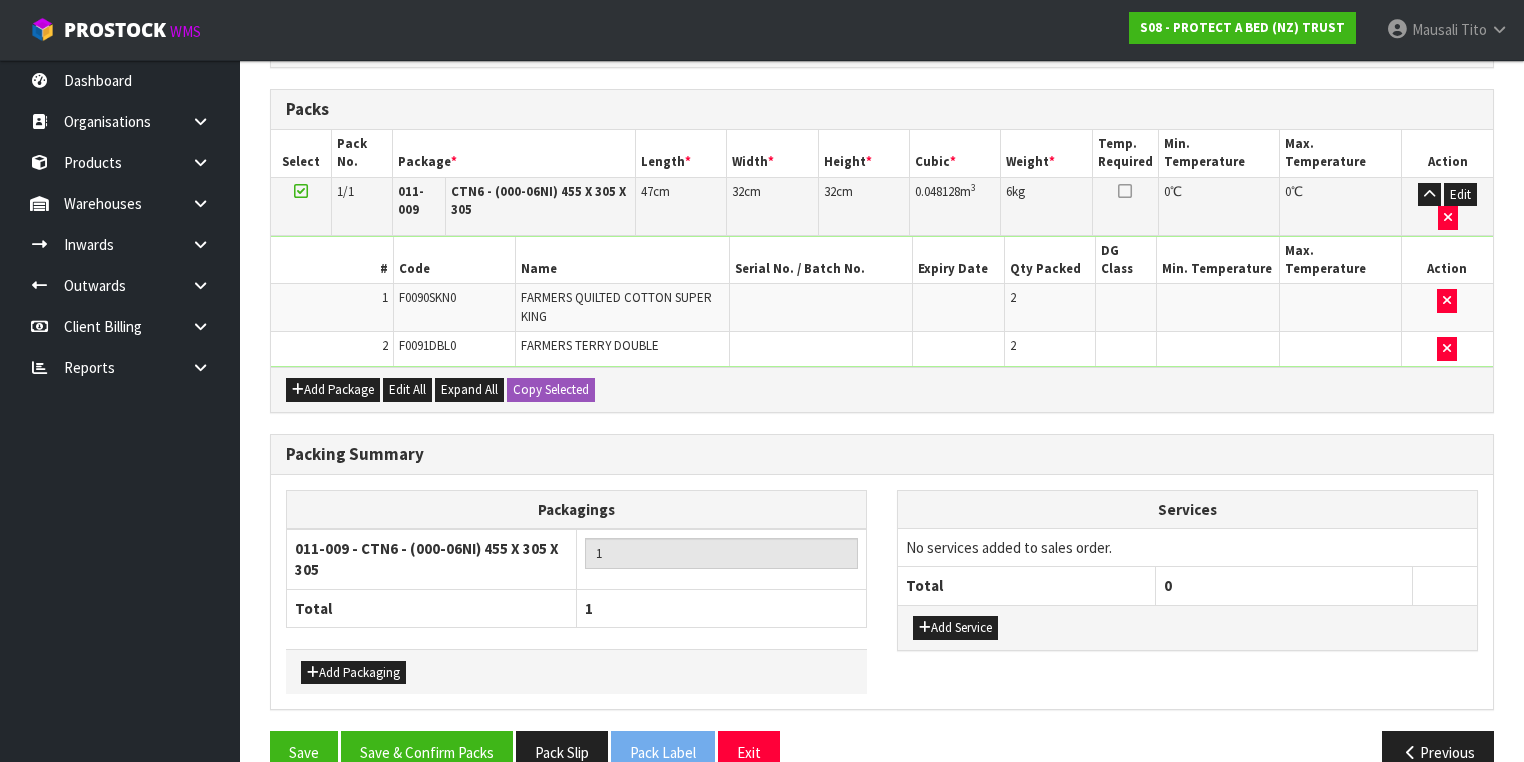 scroll, scrollTop: 512, scrollLeft: 0, axis: vertical 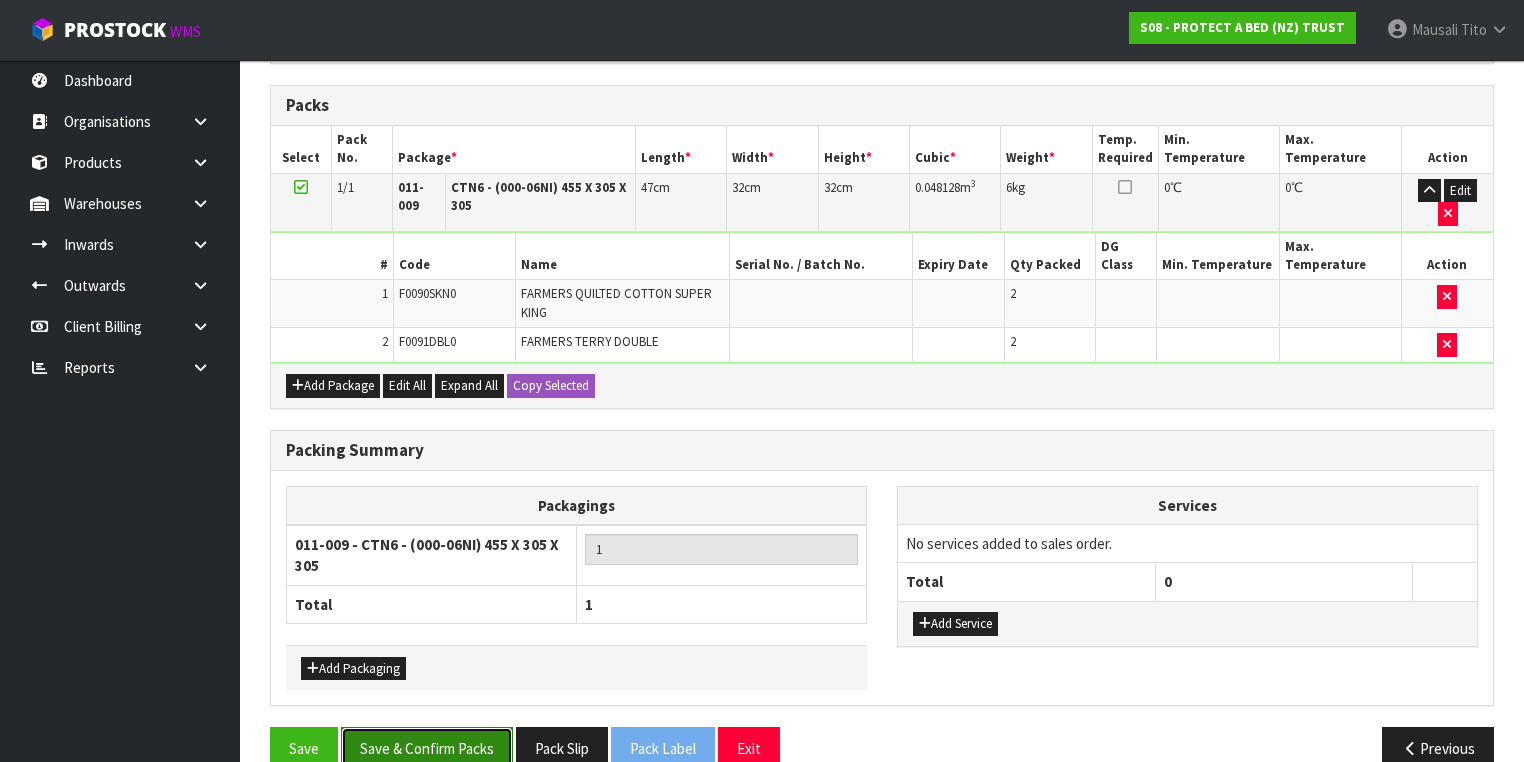 click on "Save & Confirm Packs" at bounding box center [427, 748] 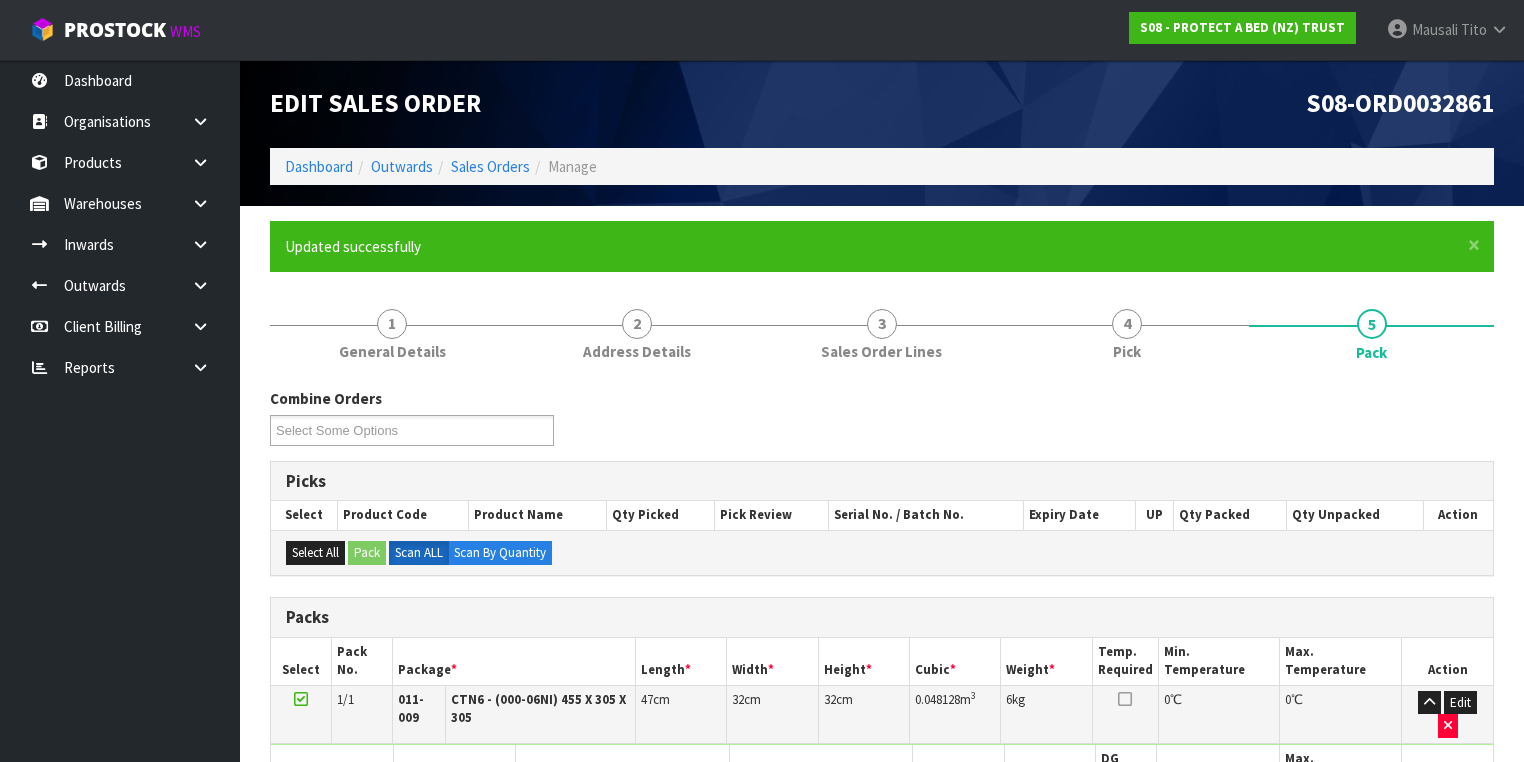 scroll, scrollTop: 356, scrollLeft: 0, axis: vertical 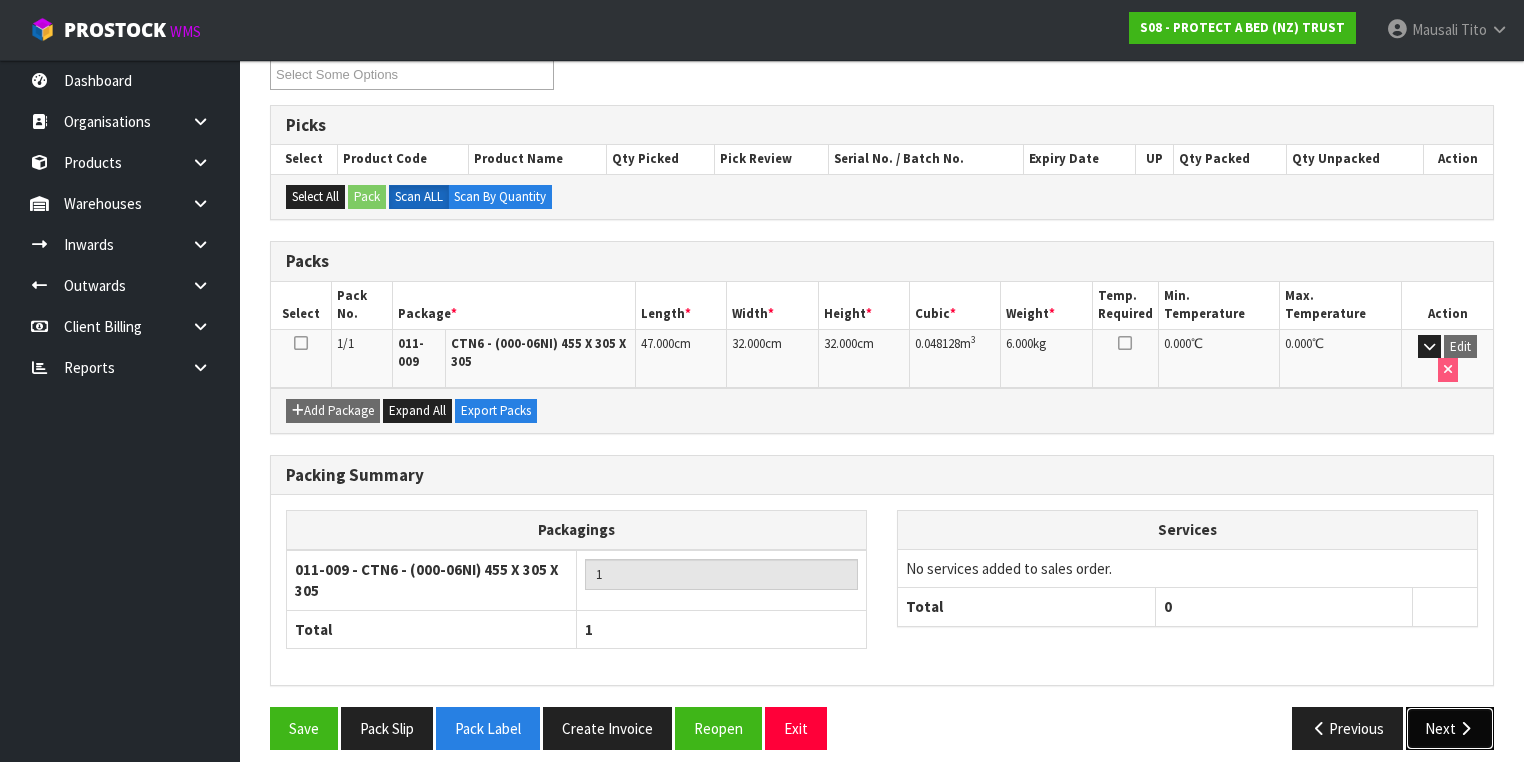 click on "Next" at bounding box center [1450, 728] 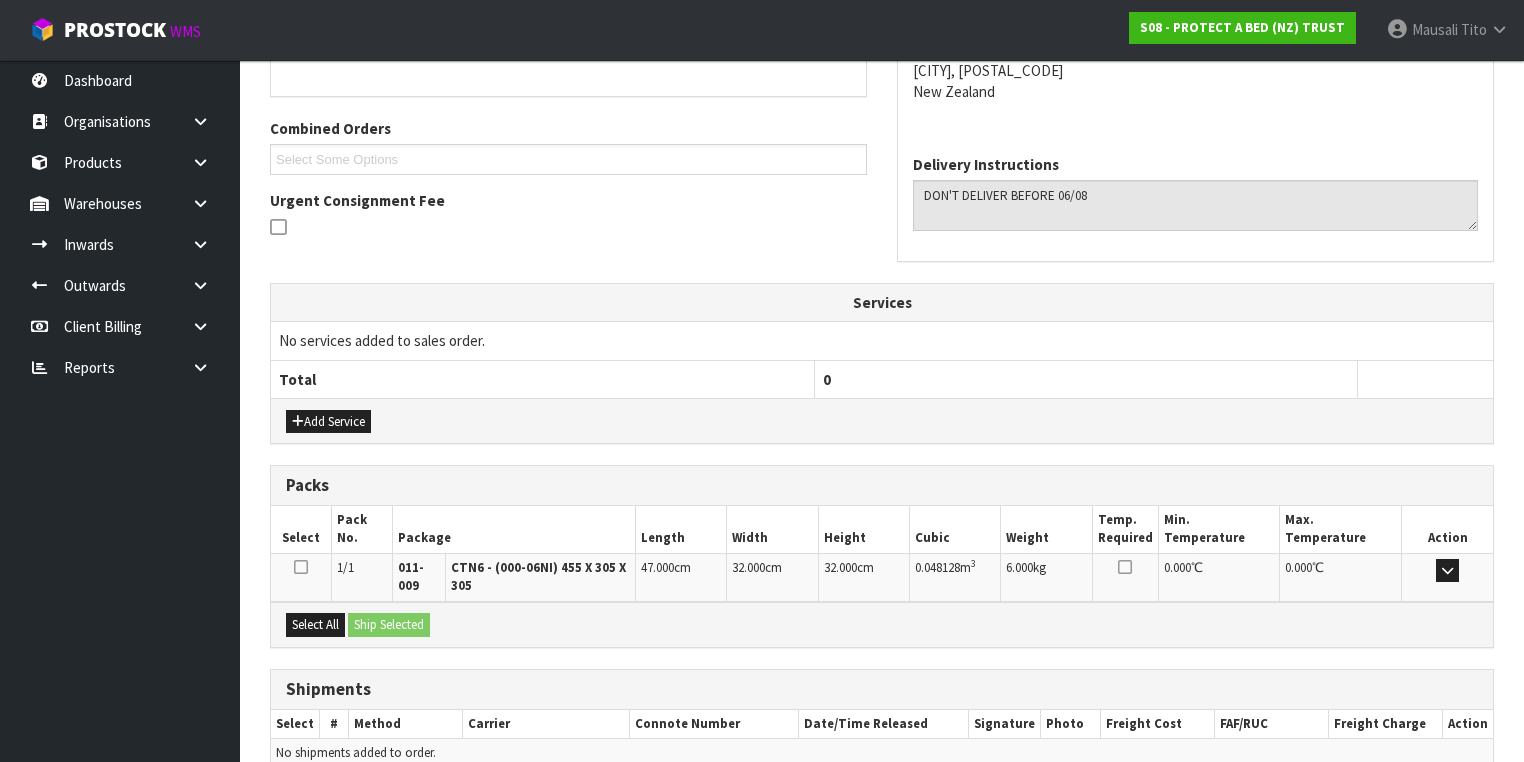 scroll, scrollTop: 564, scrollLeft: 0, axis: vertical 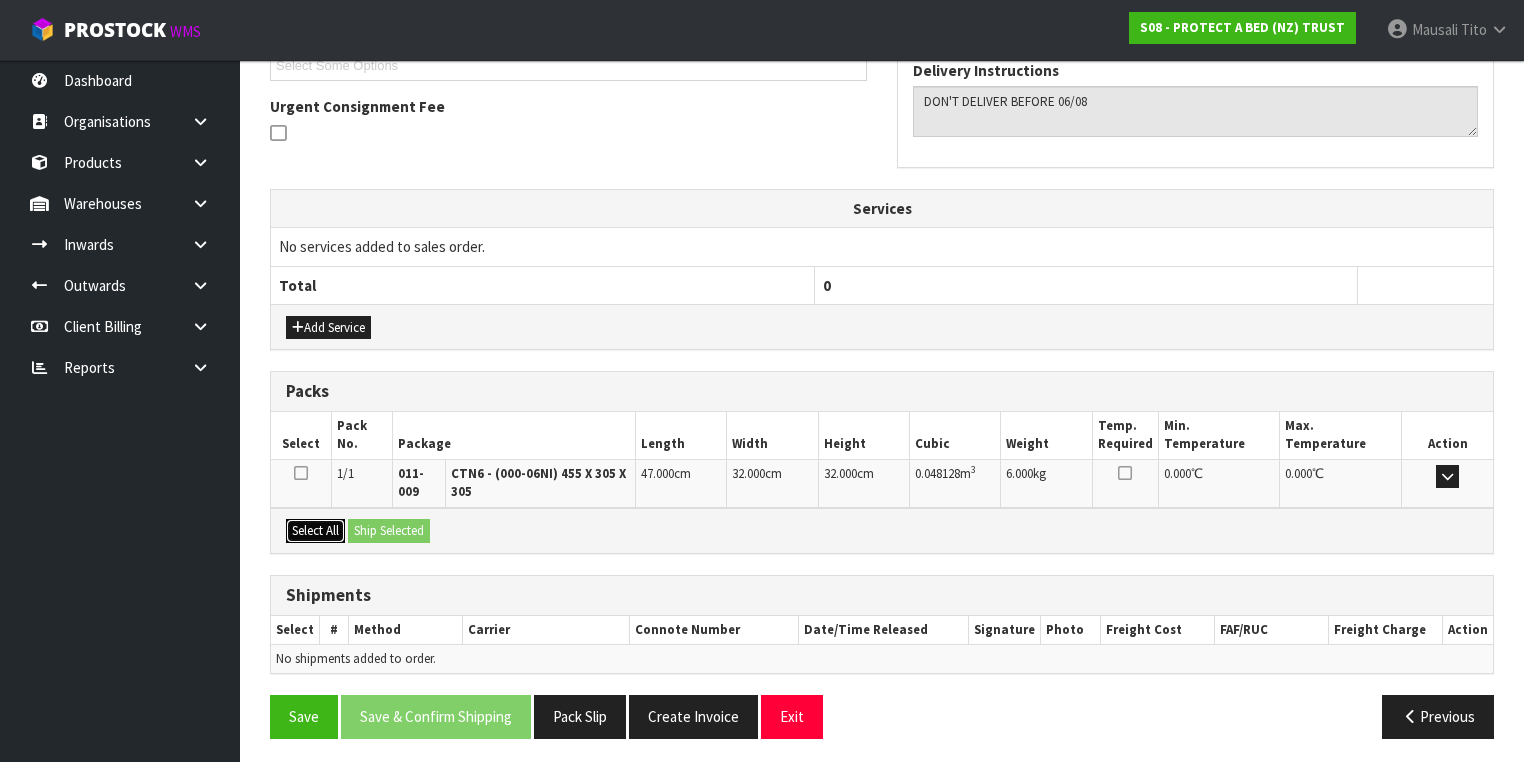 drag, startPoint x: 310, startPoint y: 523, endPoint x: 321, endPoint y: 523, distance: 11 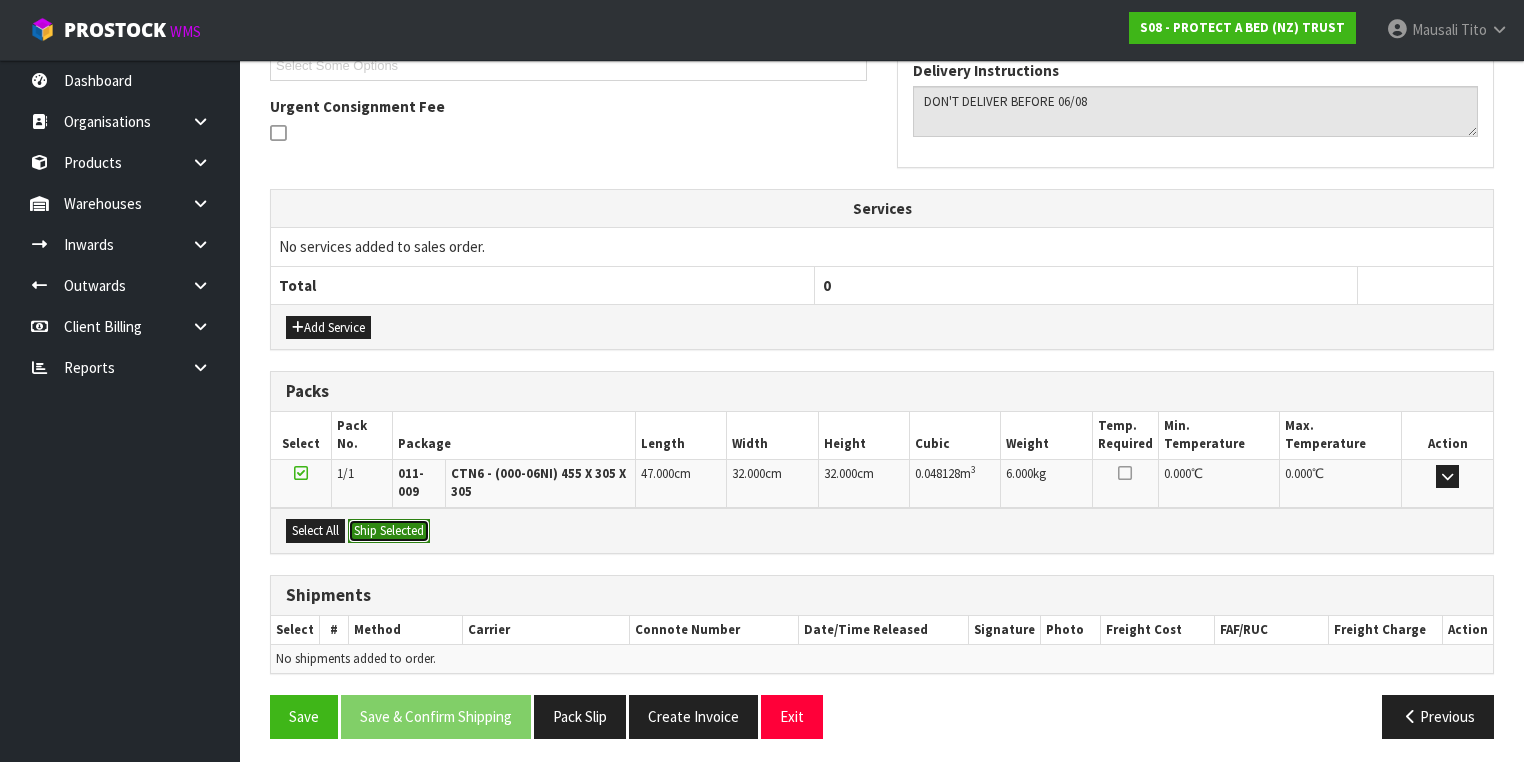 click on "Ship Selected" at bounding box center (389, 531) 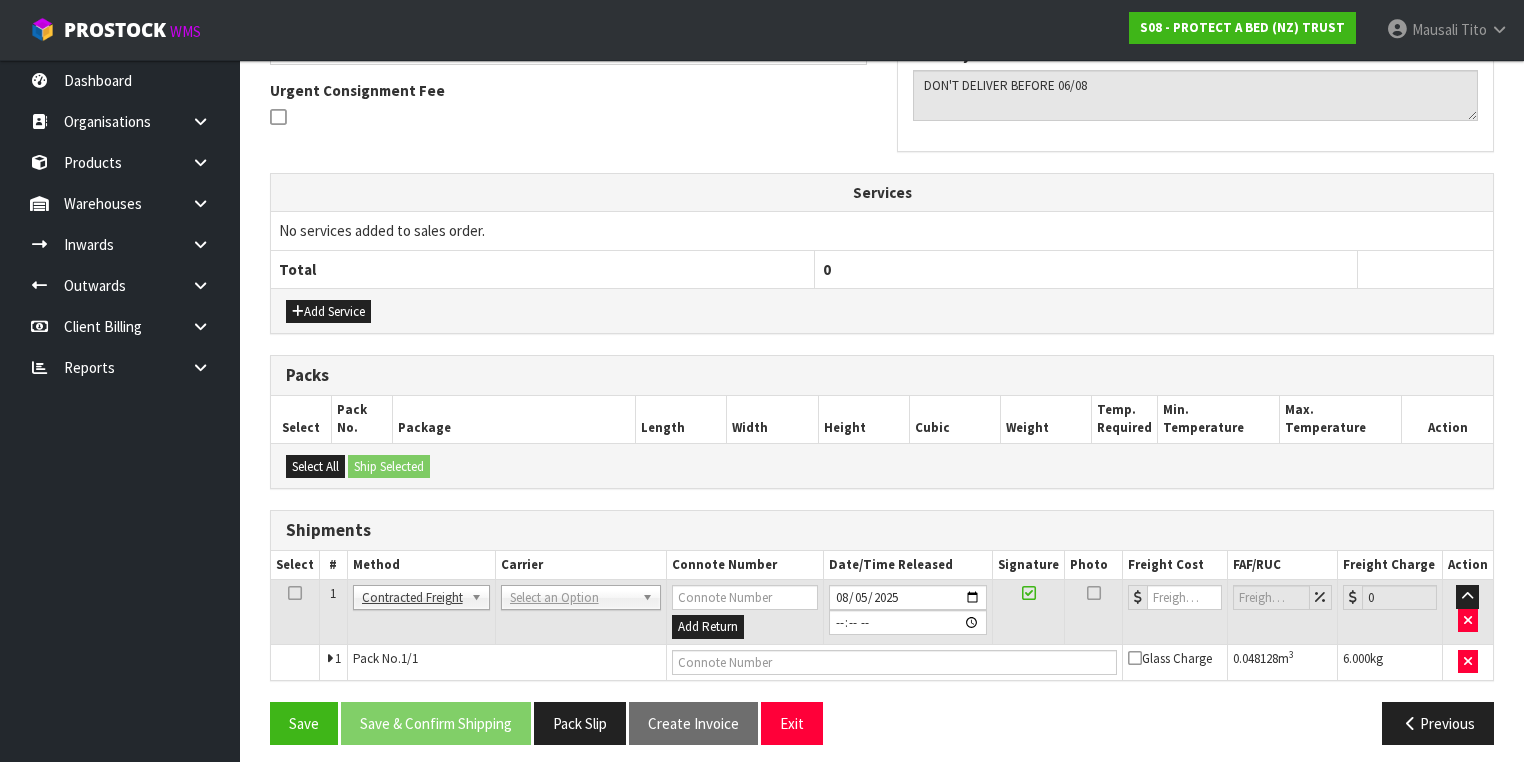 scroll, scrollTop: 585, scrollLeft: 0, axis: vertical 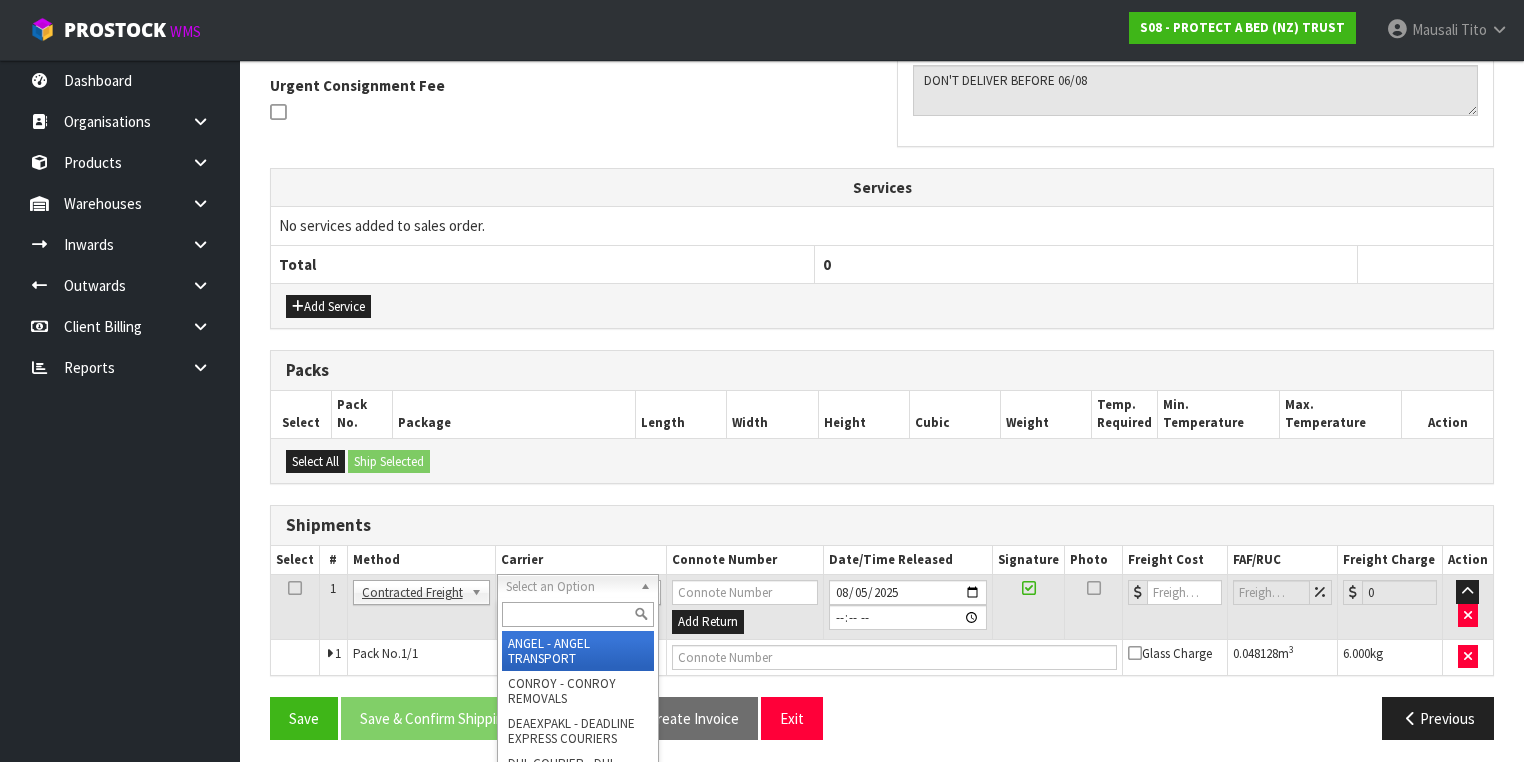 click at bounding box center (578, 614) 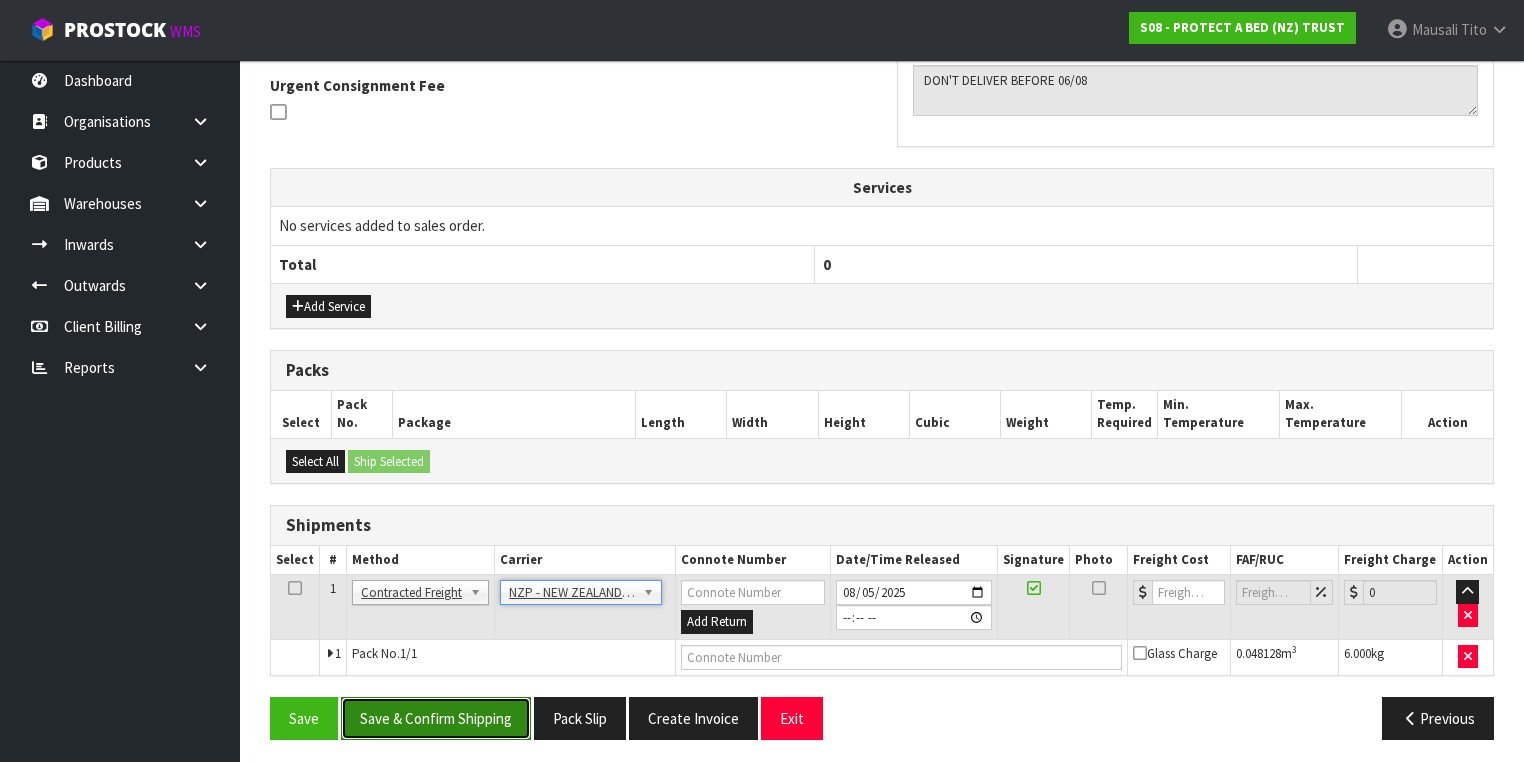 click on "Save & Confirm Shipping" at bounding box center [436, 718] 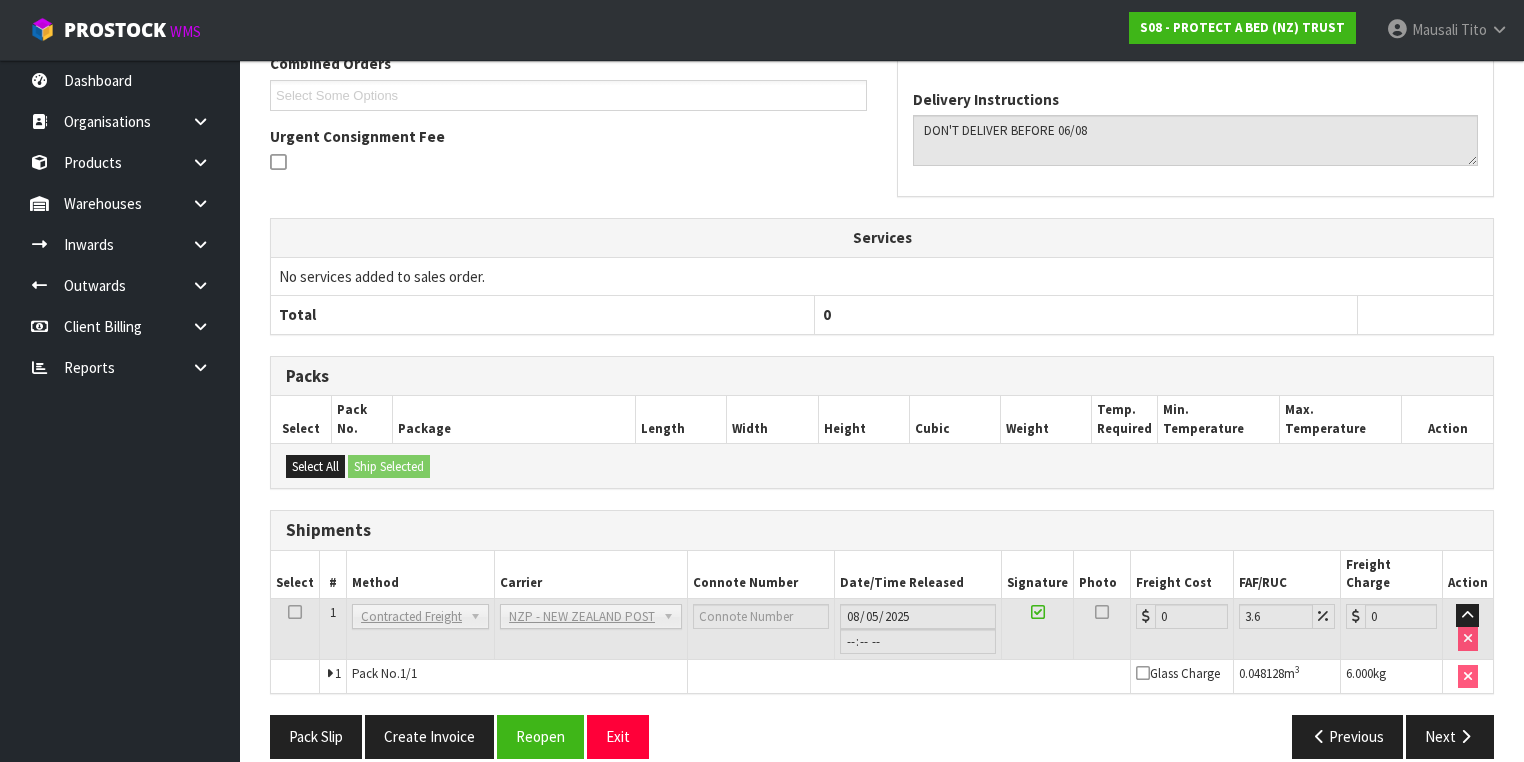 scroll, scrollTop: 558, scrollLeft: 0, axis: vertical 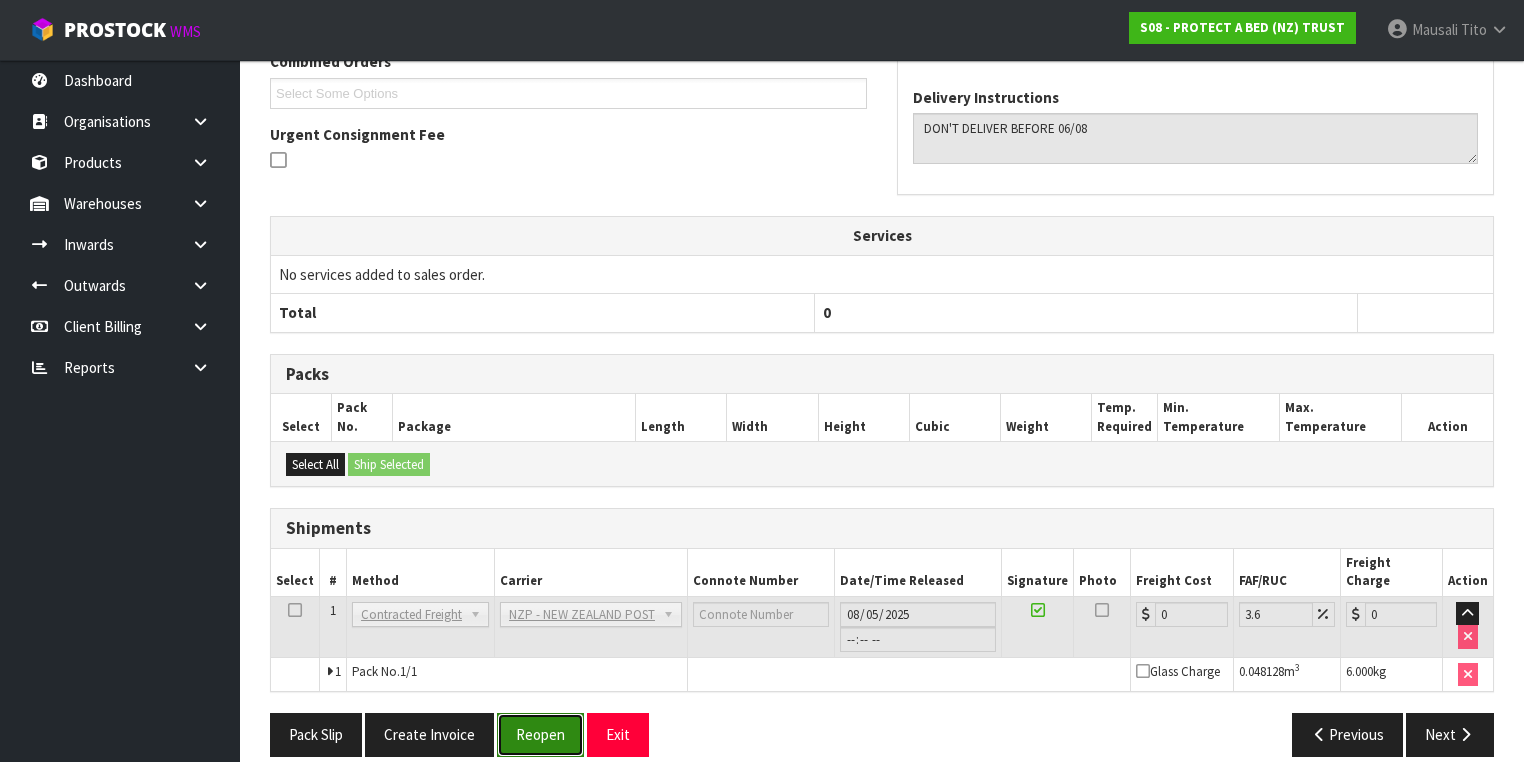 click on "Reopen" at bounding box center (540, 734) 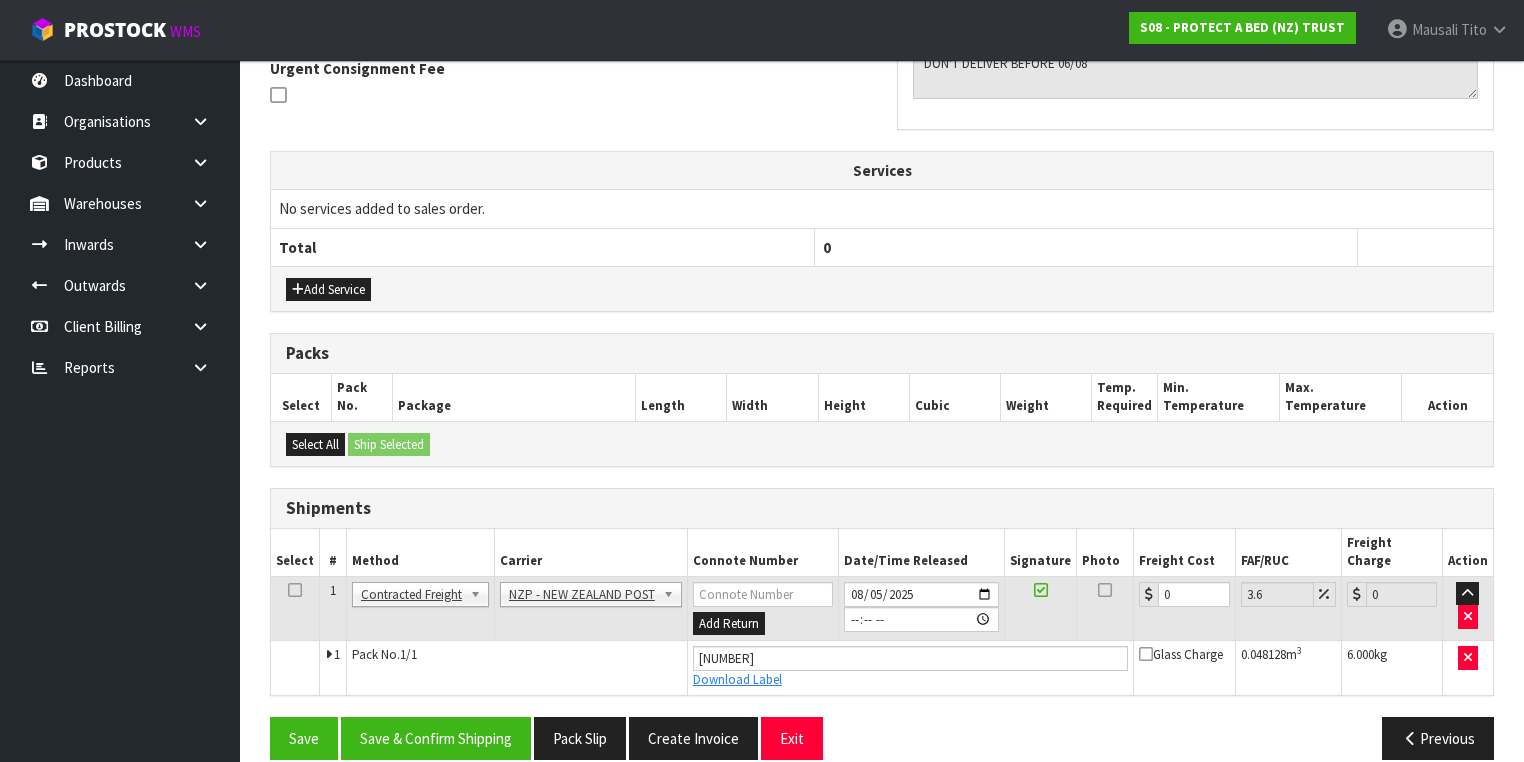 scroll, scrollTop: 604, scrollLeft: 0, axis: vertical 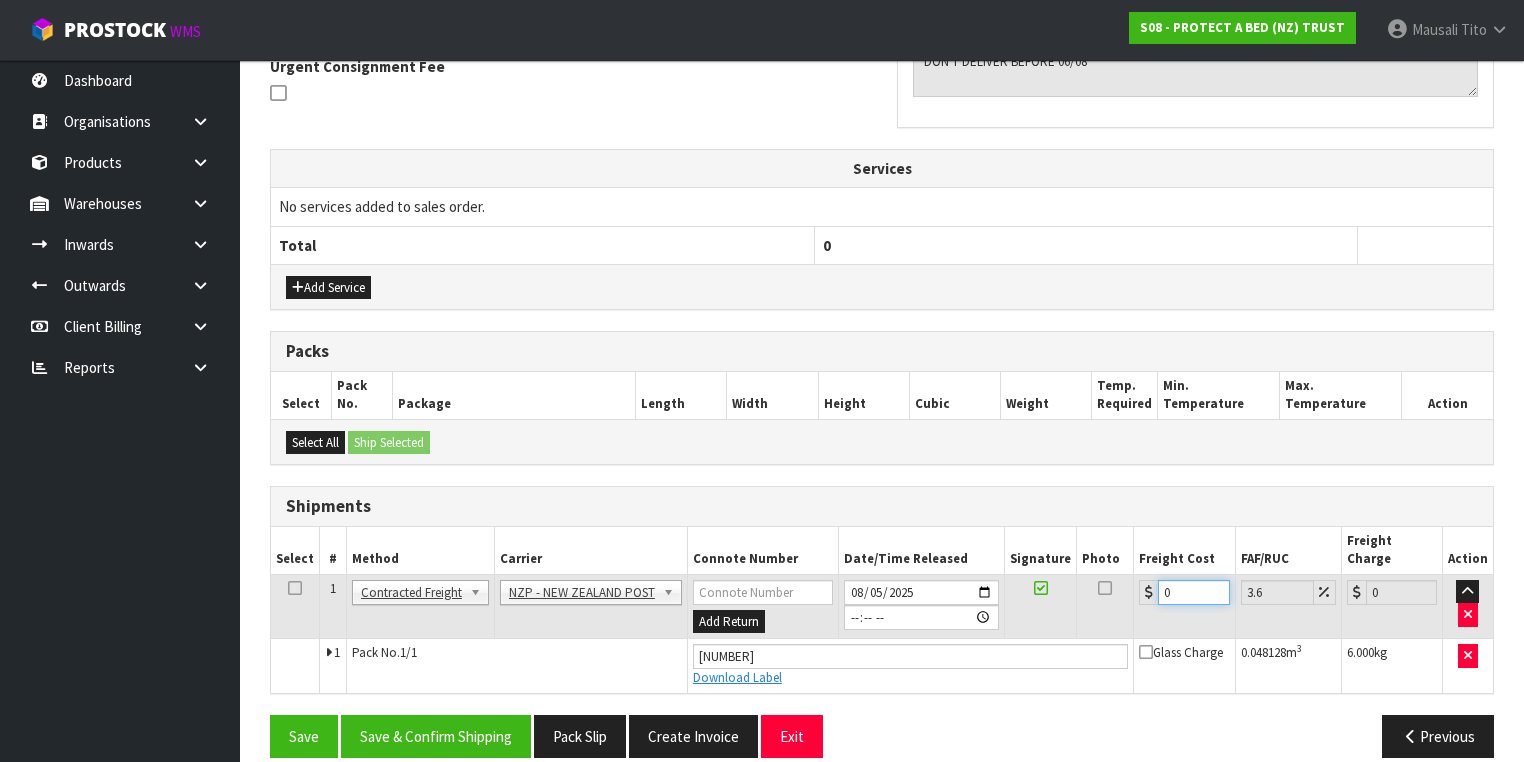 drag, startPoint x: 1190, startPoint y: 568, endPoint x: 1102, endPoint y: 583, distance: 89.26926 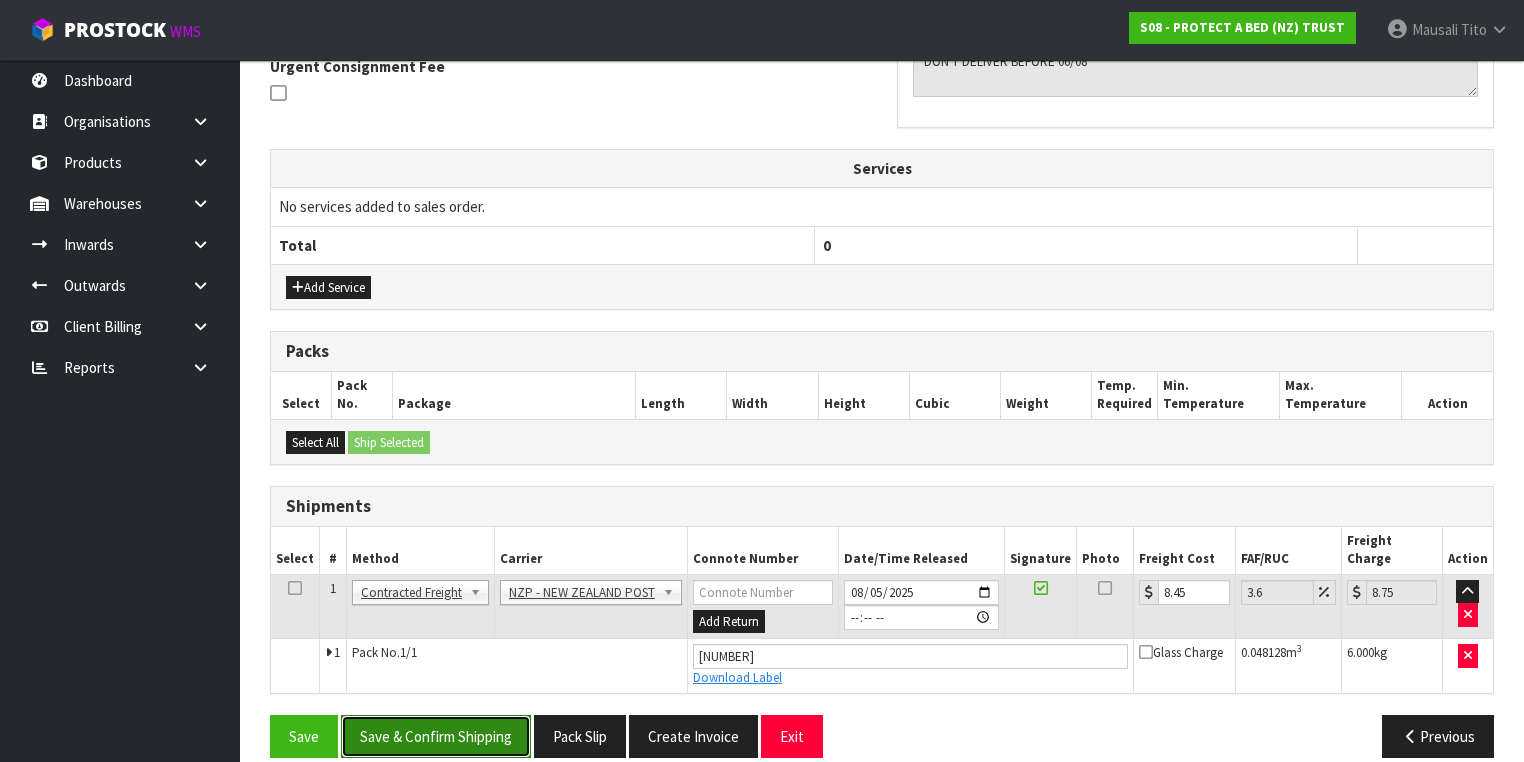 click on "Save & Confirm Shipping" at bounding box center [436, 736] 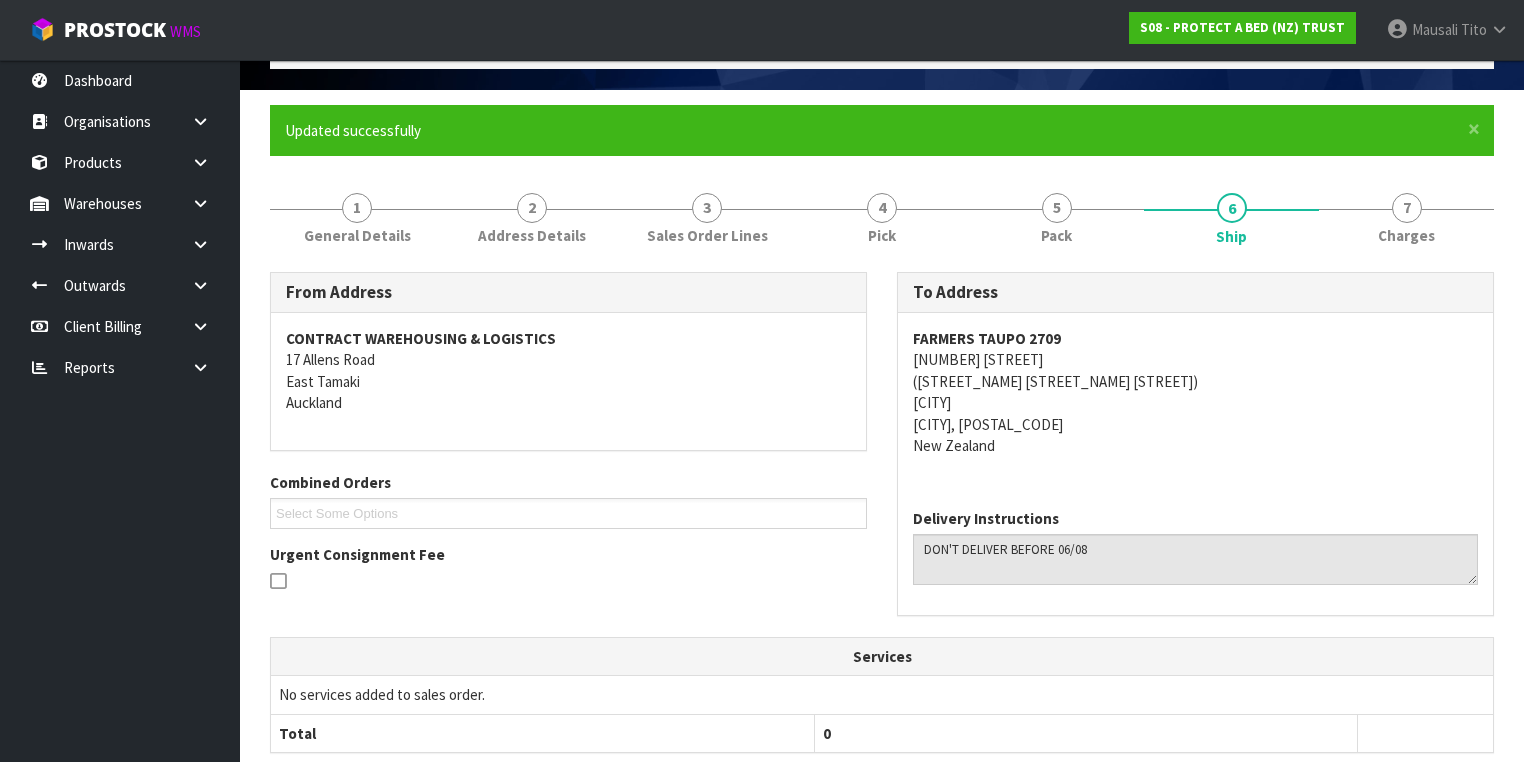 scroll, scrollTop: 0, scrollLeft: 0, axis: both 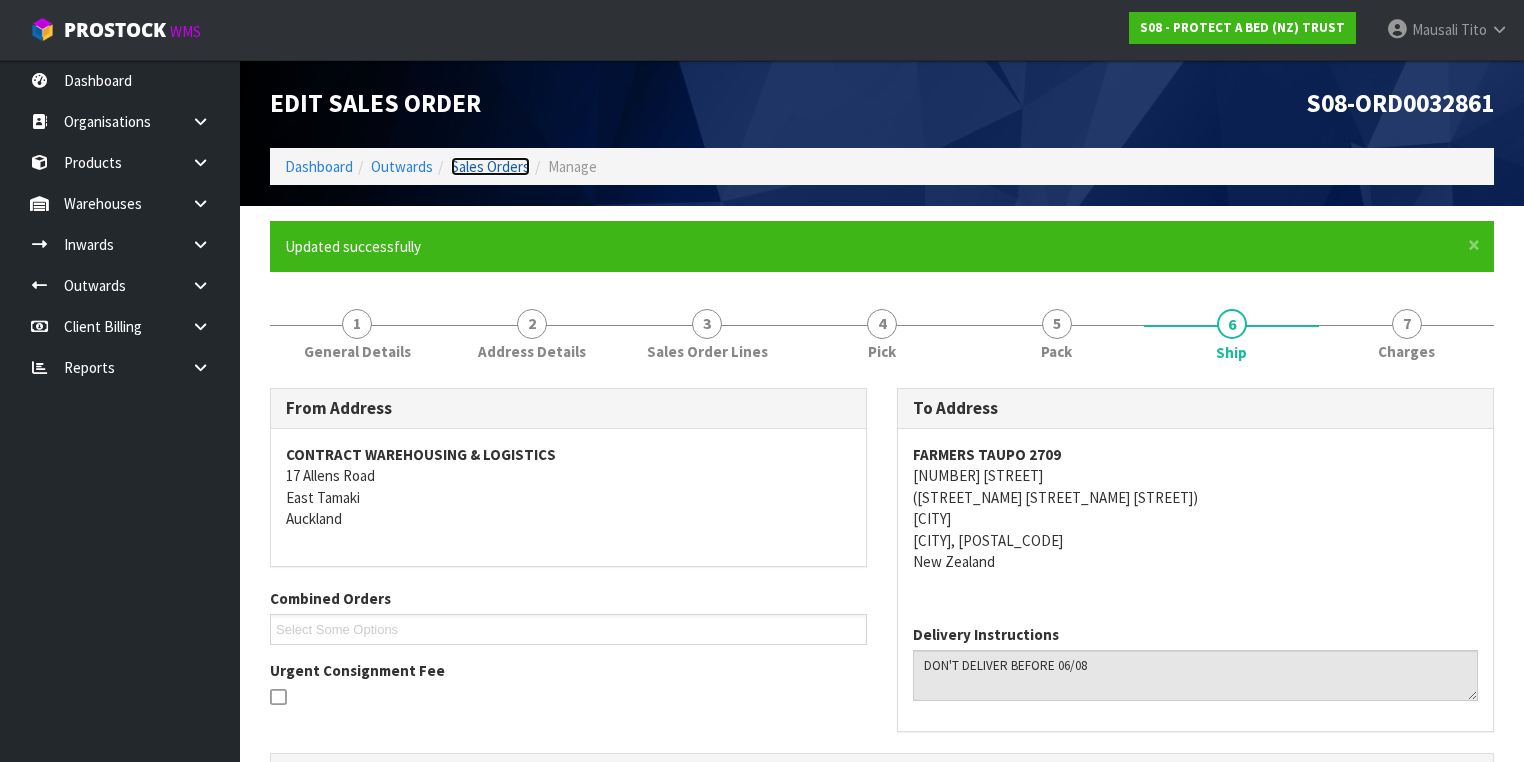 click on "Sales Orders" at bounding box center [490, 166] 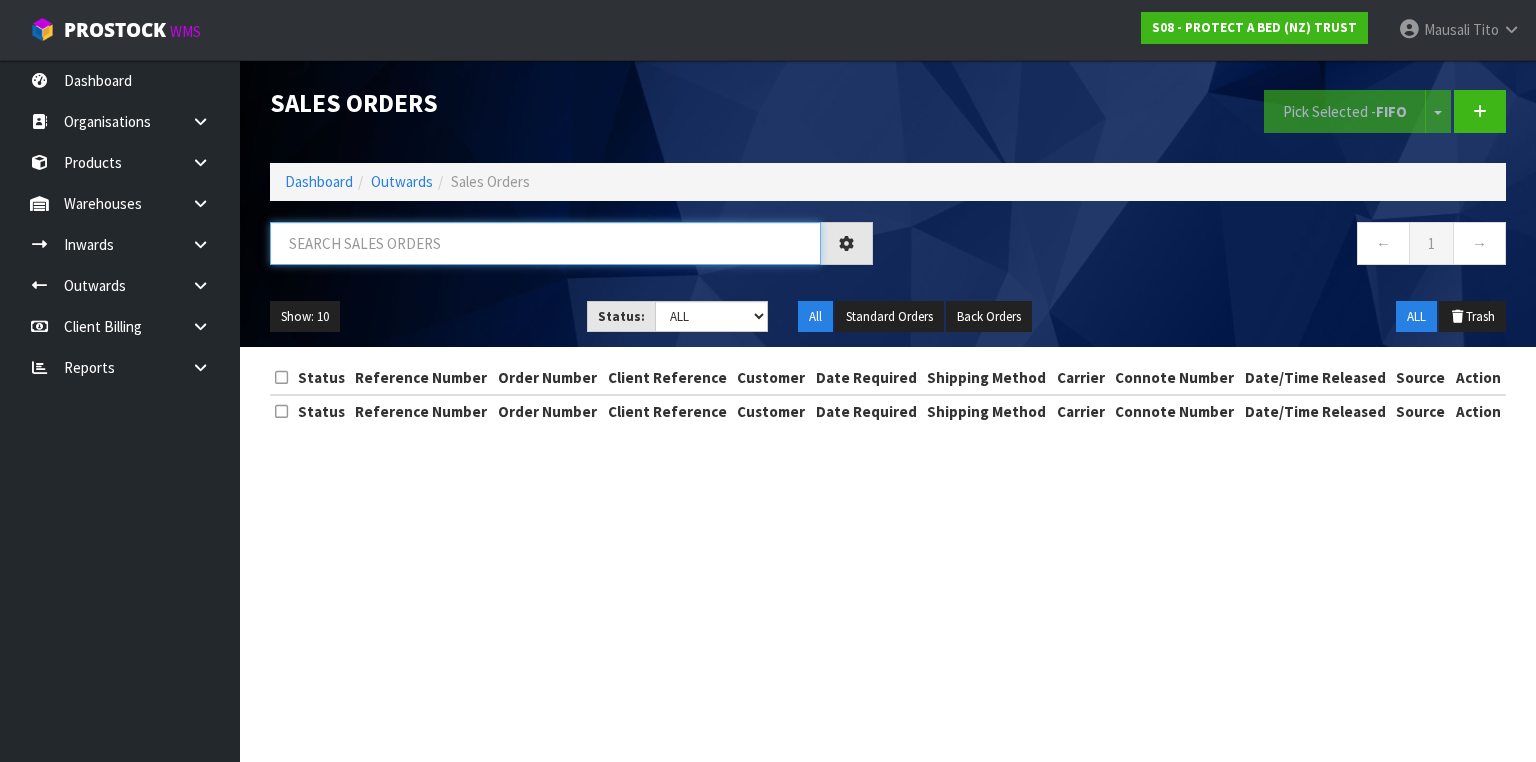click at bounding box center (545, 243) 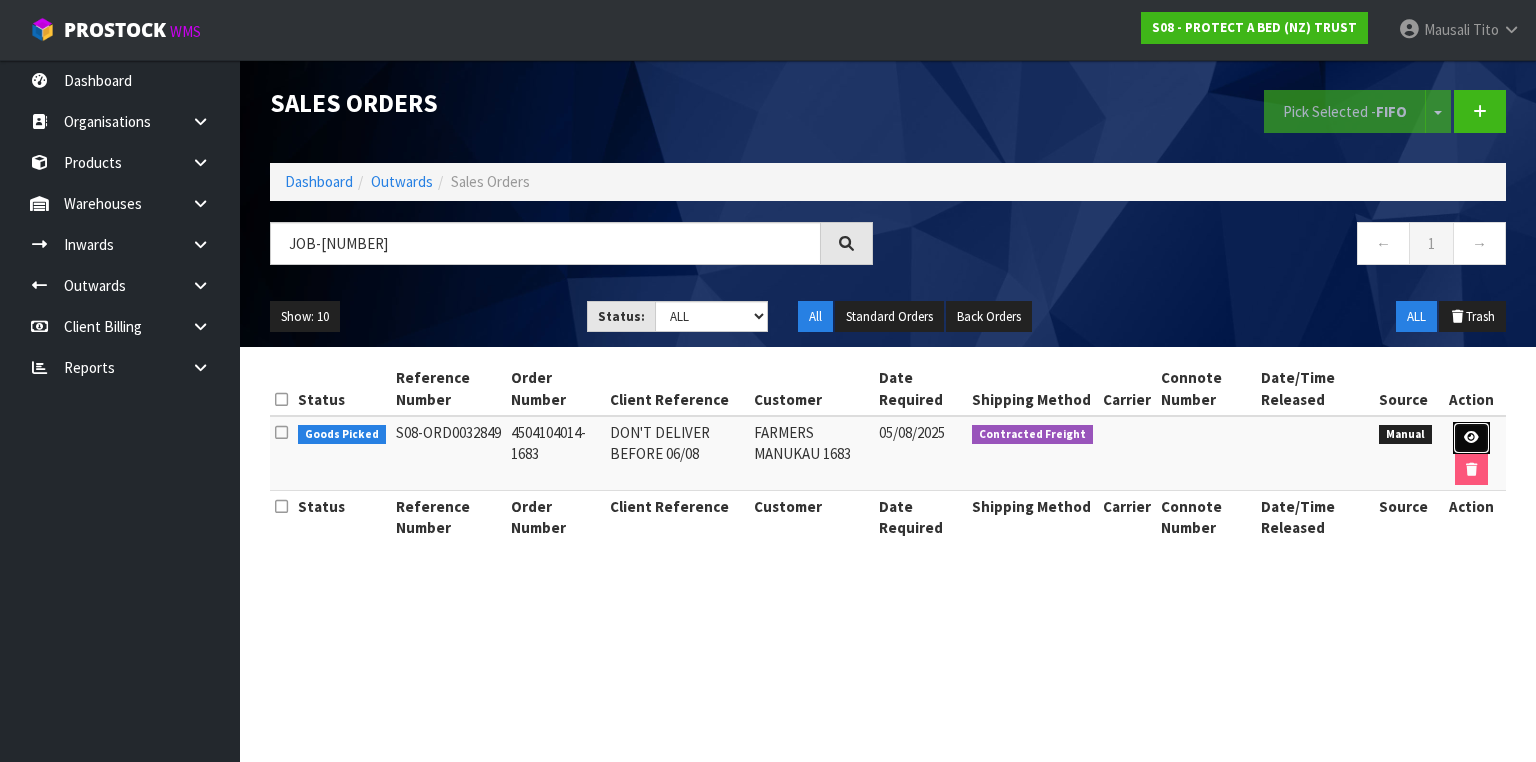 click at bounding box center (1471, 437) 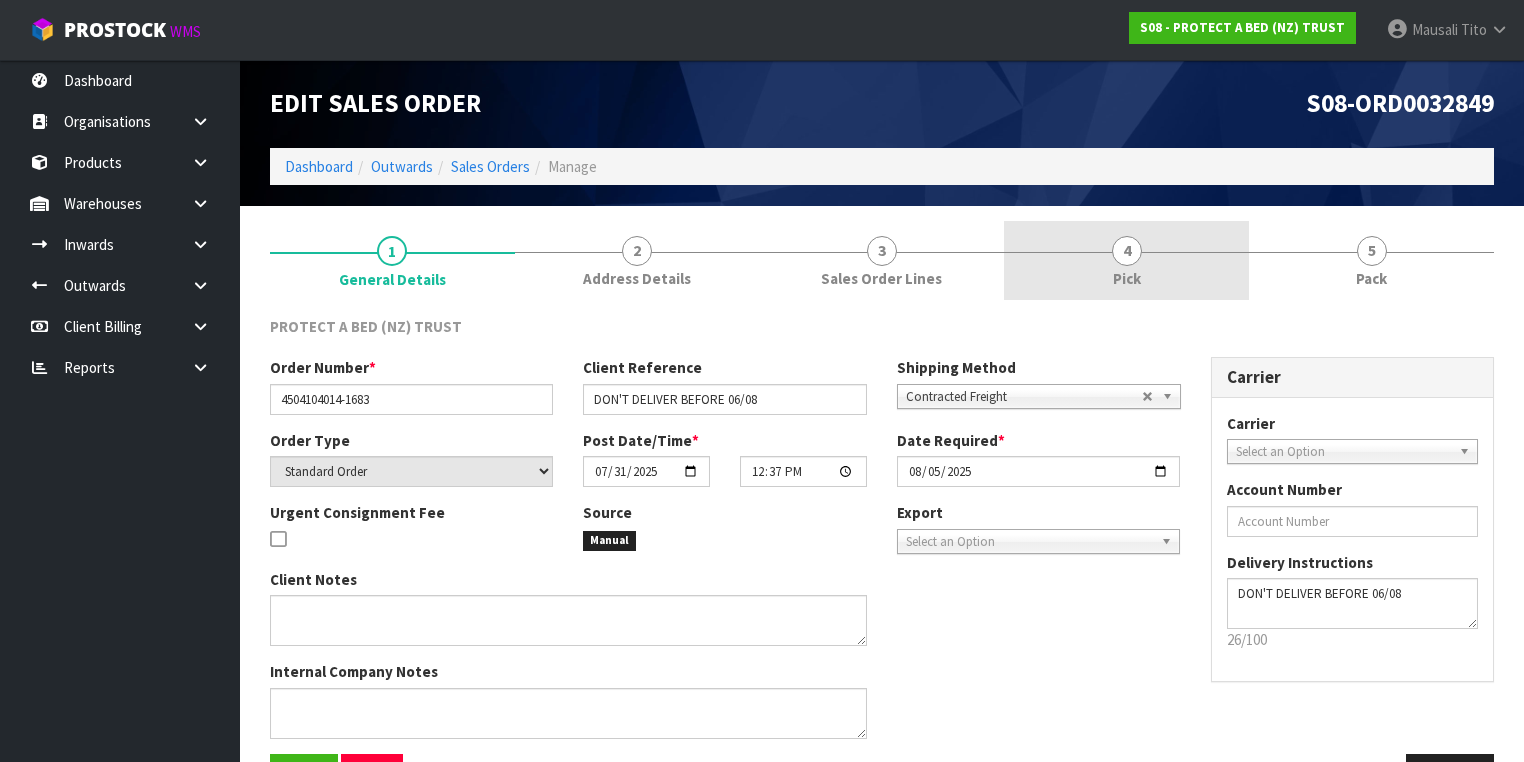 click on "4
Pick" at bounding box center [1126, 260] 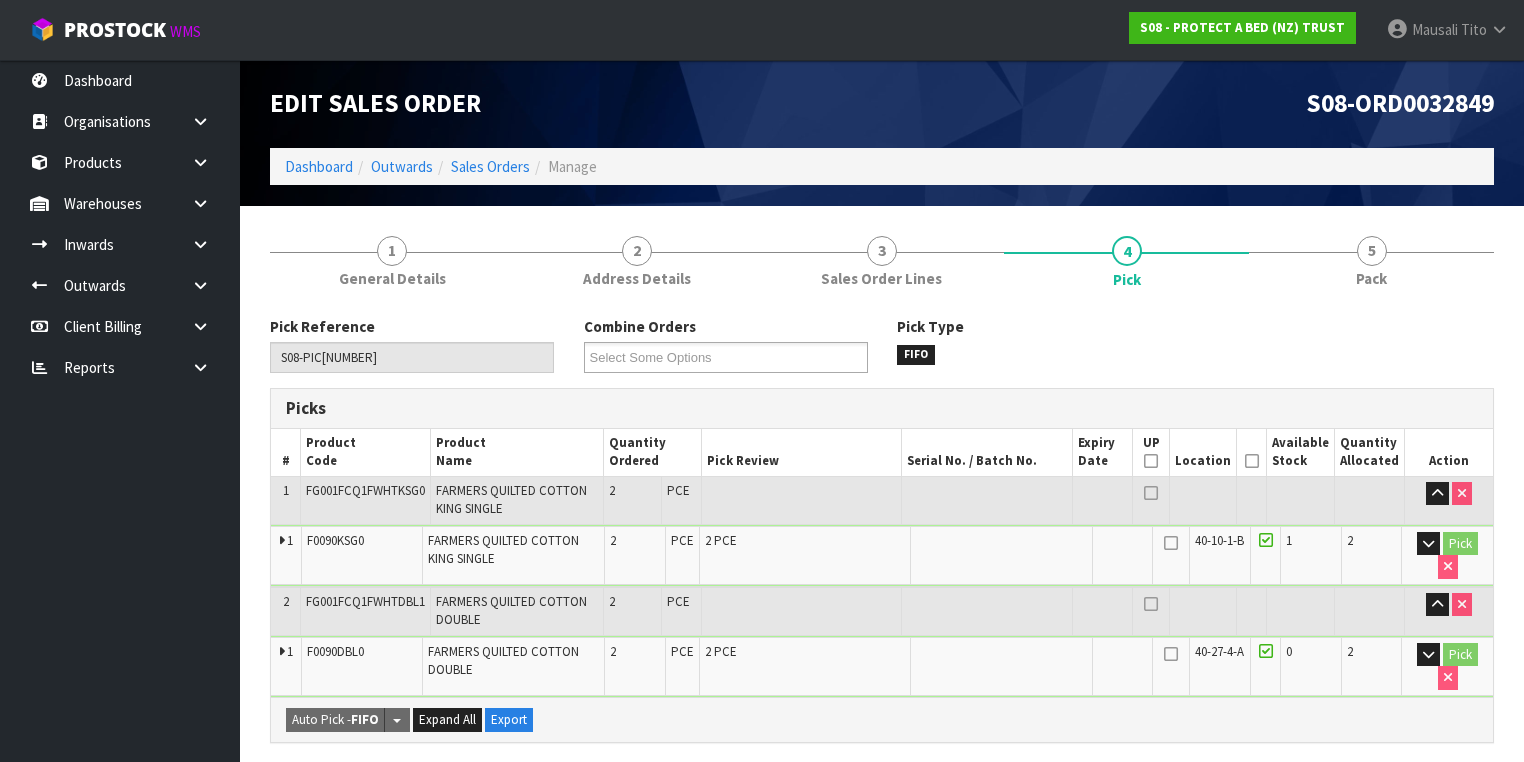 click at bounding box center [1252, 461] 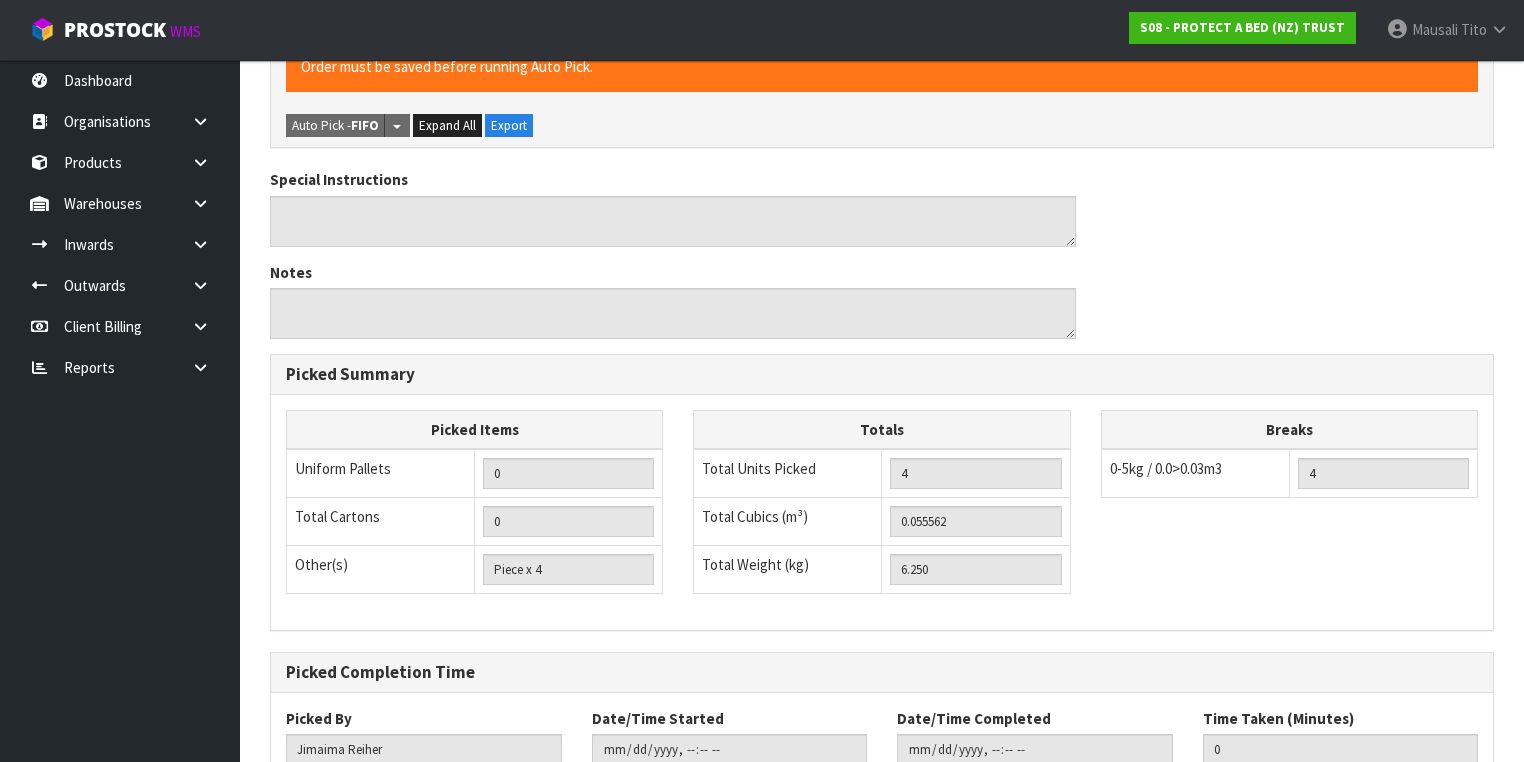 scroll, scrollTop: 800, scrollLeft: 0, axis: vertical 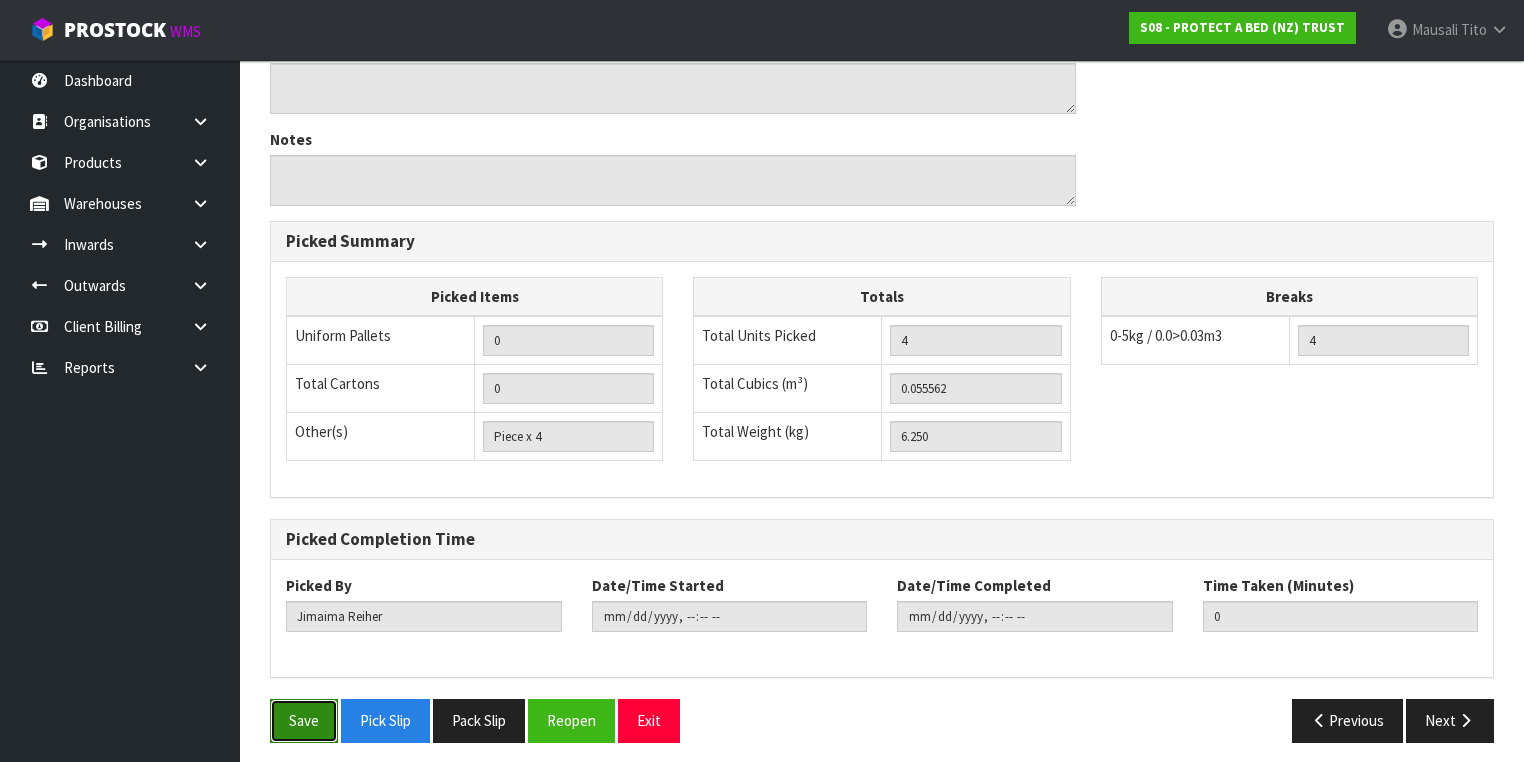 click on "Save" at bounding box center [304, 720] 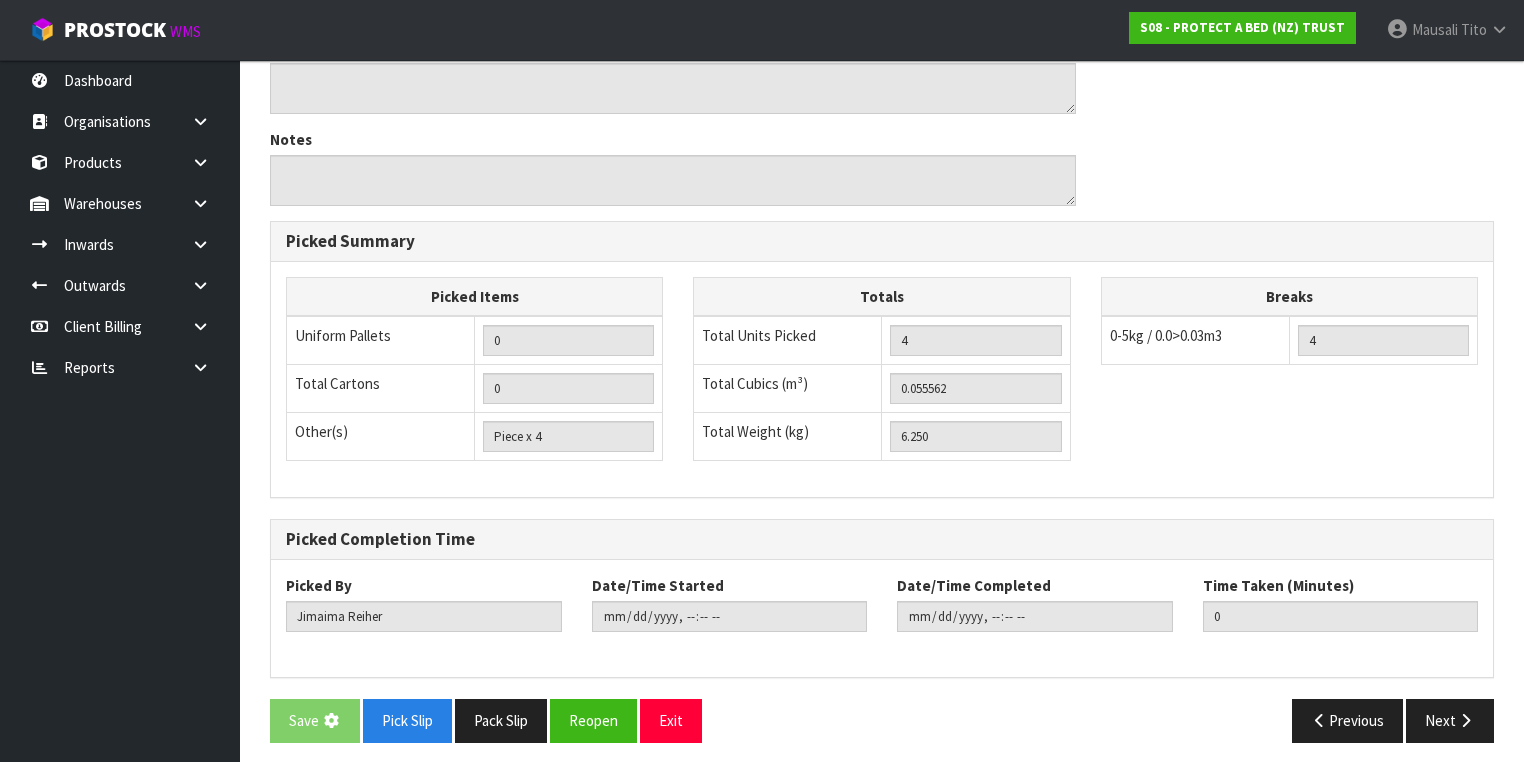 scroll, scrollTop: 0, scrollLeft: 0, axis: both 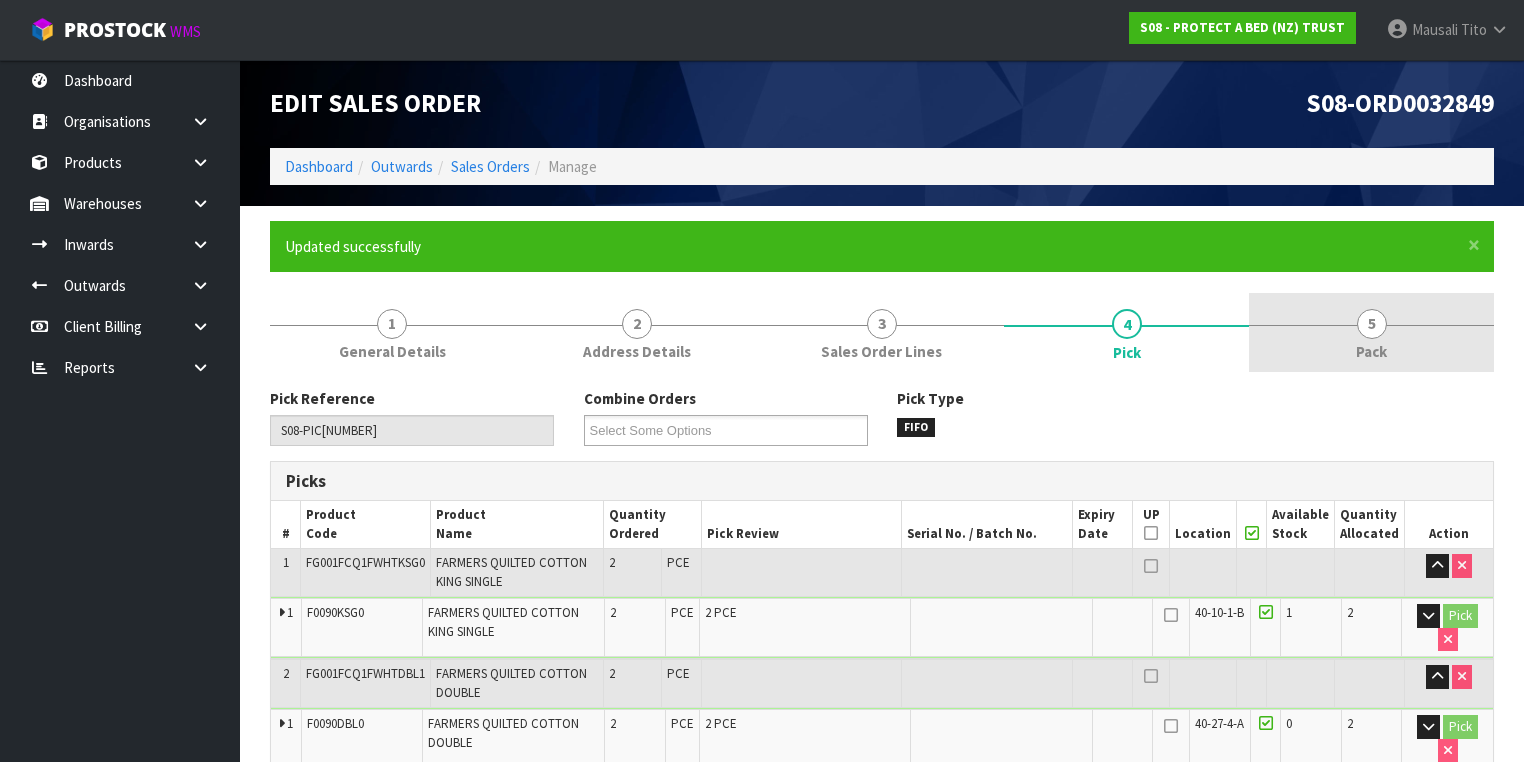 drag, startPoint x: 1356, startPoint y: 312, endPoint x: 1310, endPoint y: 353, distance: 61.6198 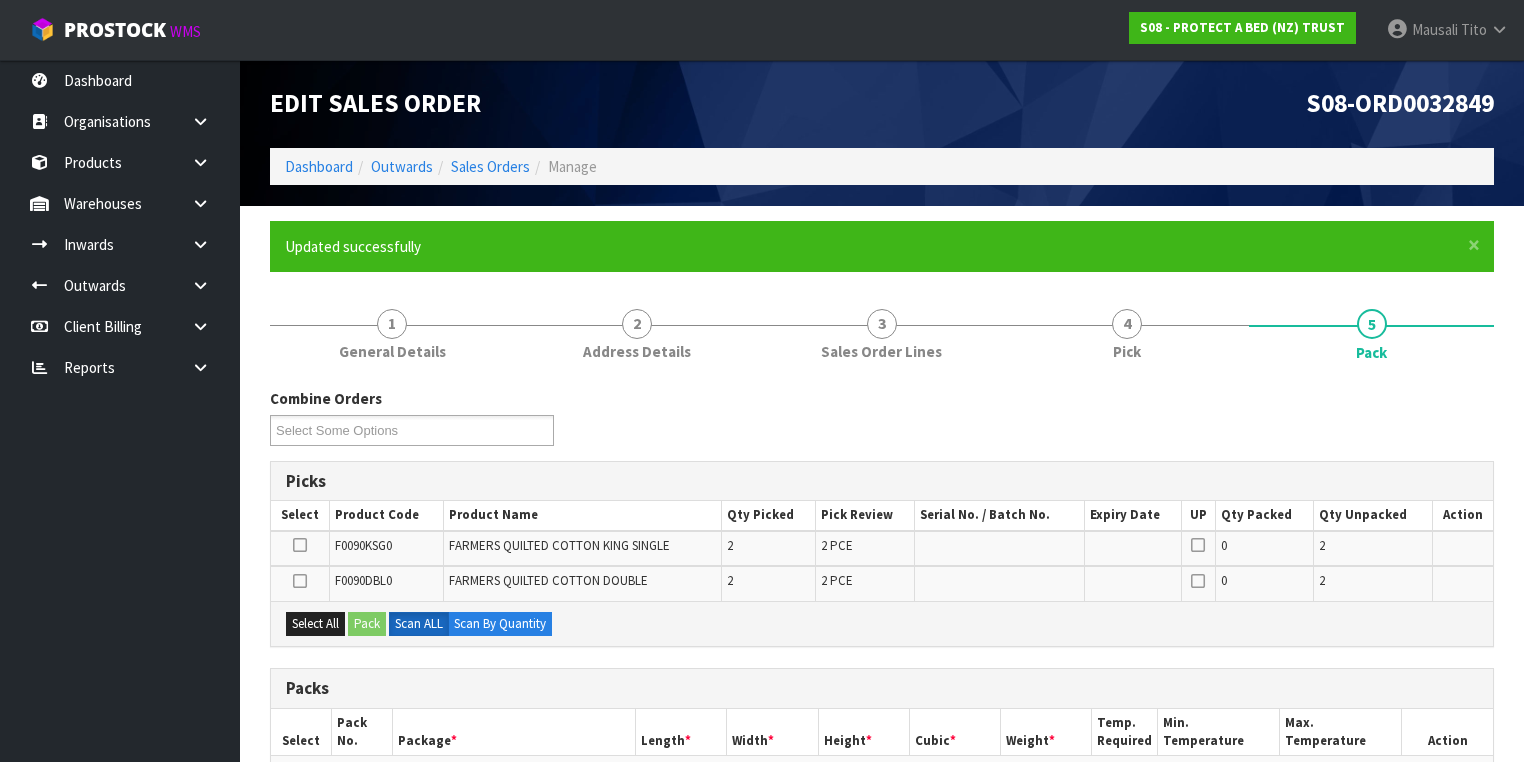 scroll, scrollTop: 320, scrollLeft: 0, axis: vertical 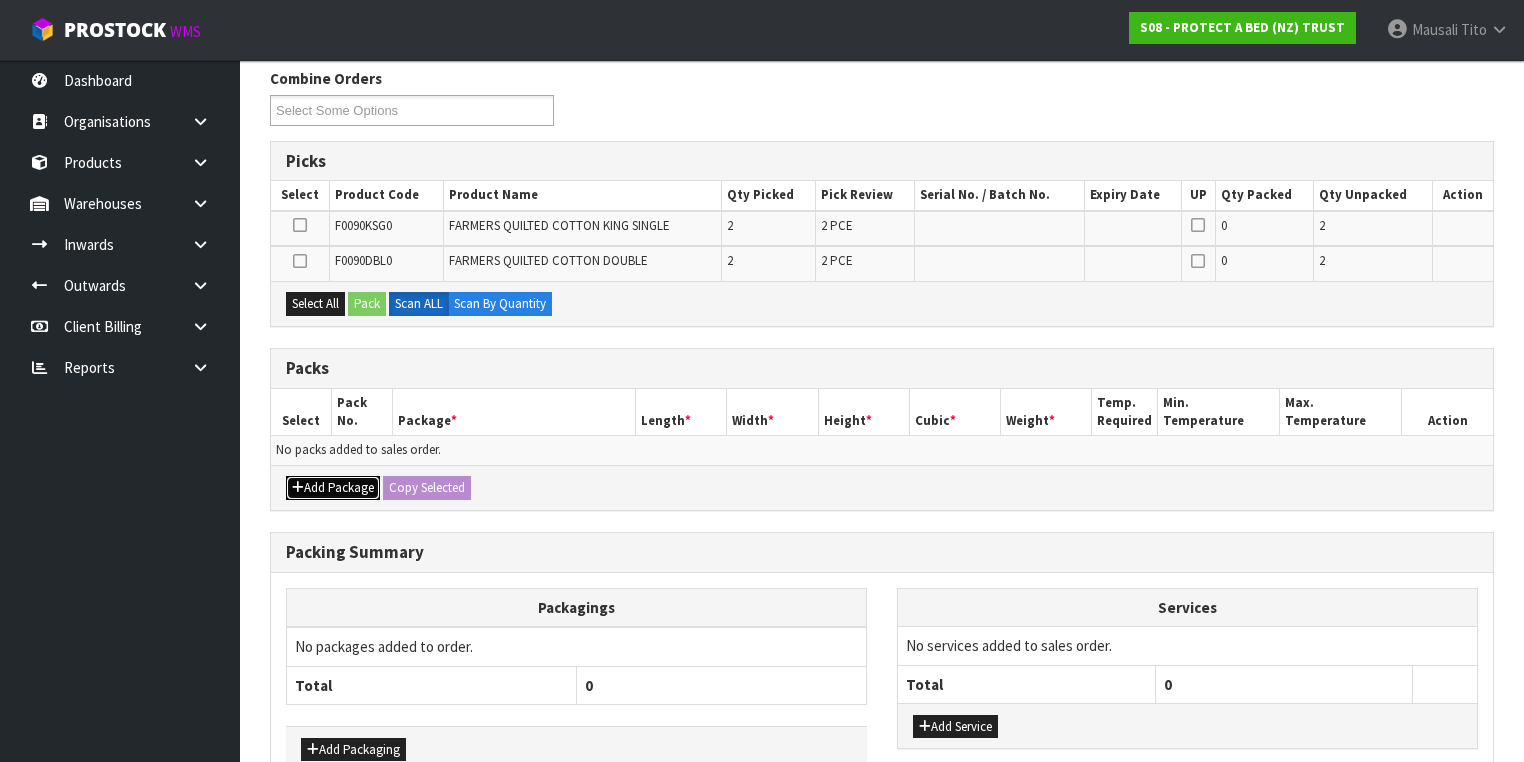 click on "Add Package" at bounding box center (333, 488) 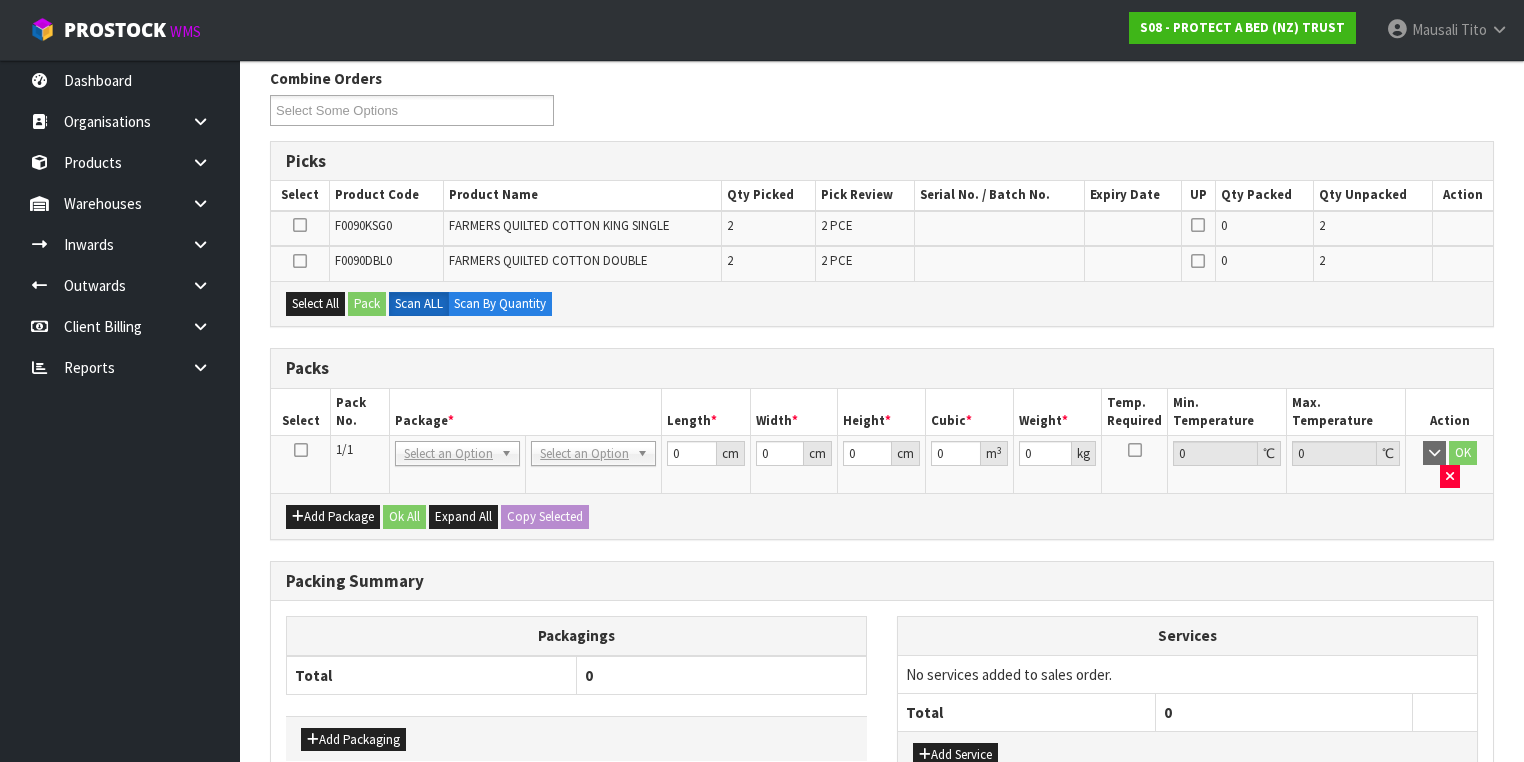 click at bounding box center [301, 450] 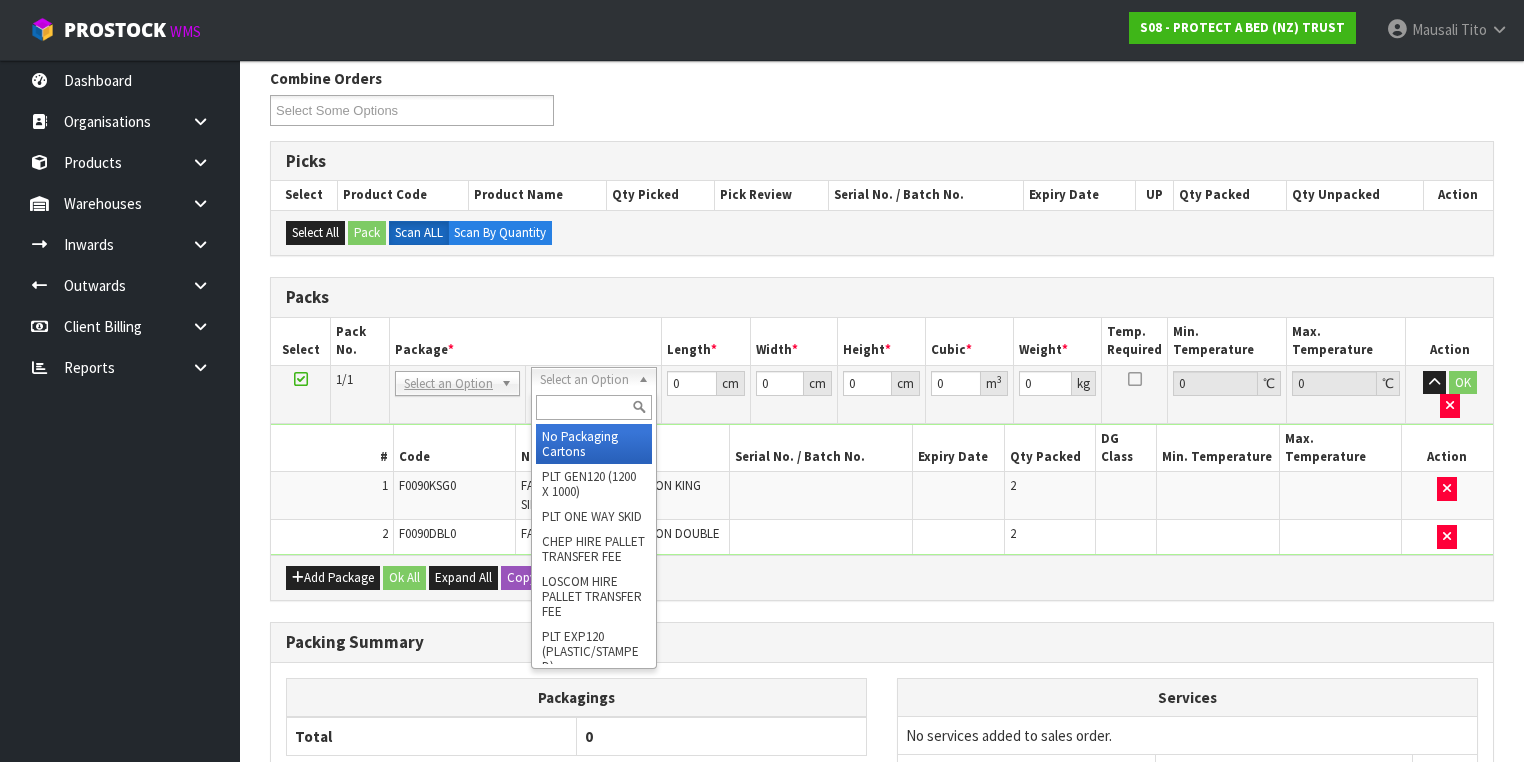 click at bounding box center [593, 407] 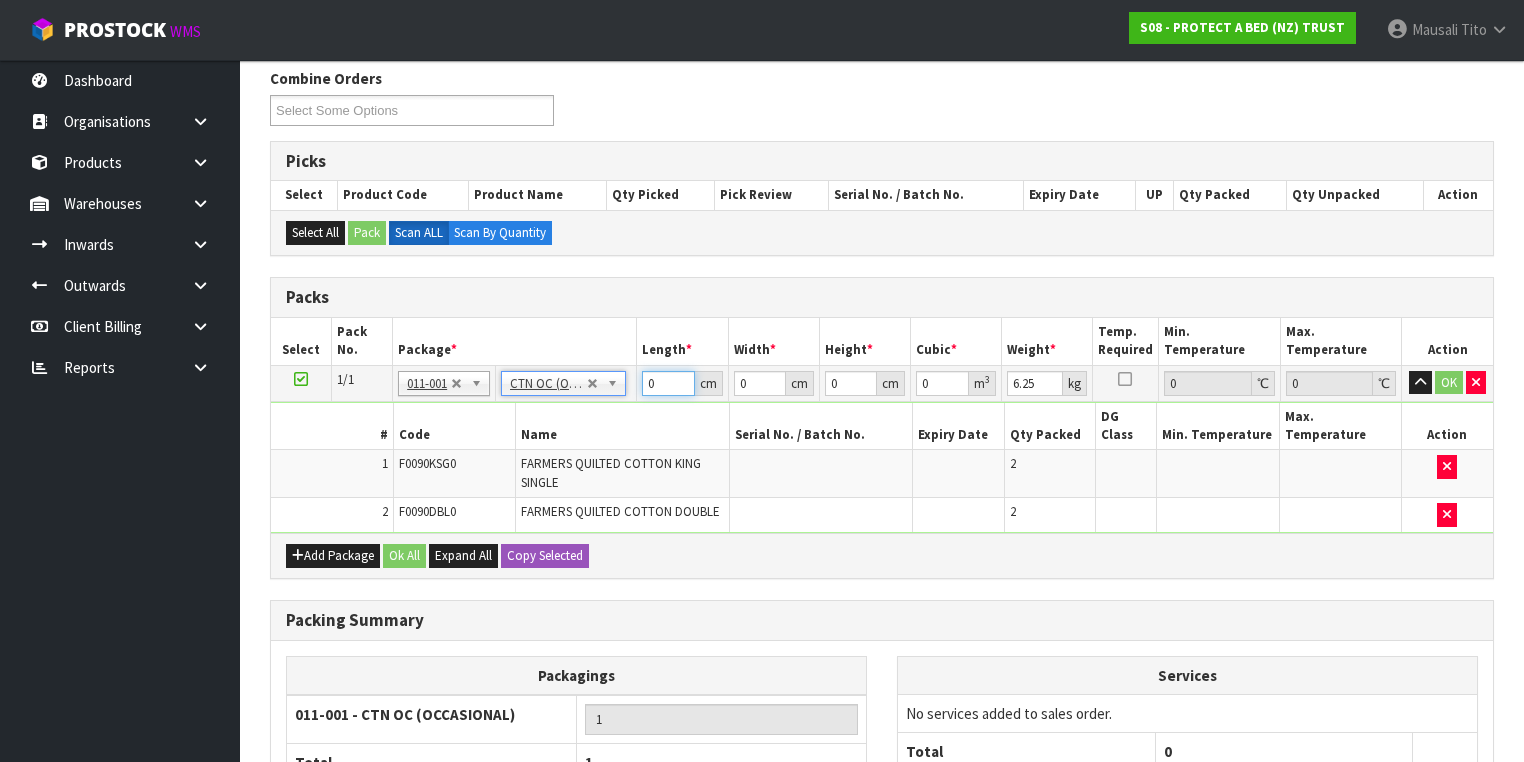 drag, startPoint x: 665, startPoint y: 381, endPoint x: 620, endPoint y: 397, distance: 47.759815 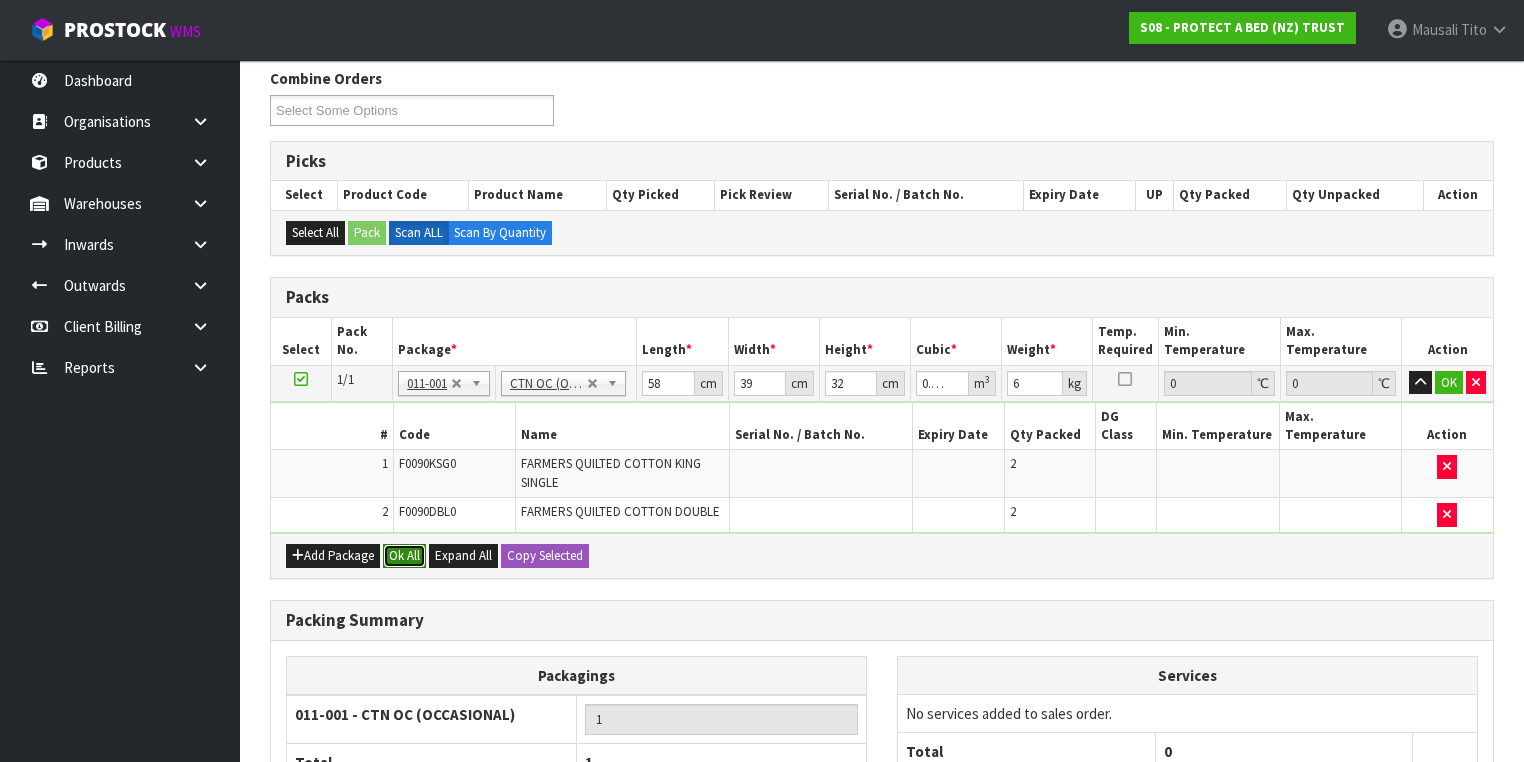 click on "Ok All" at bounding box center [404, 556] 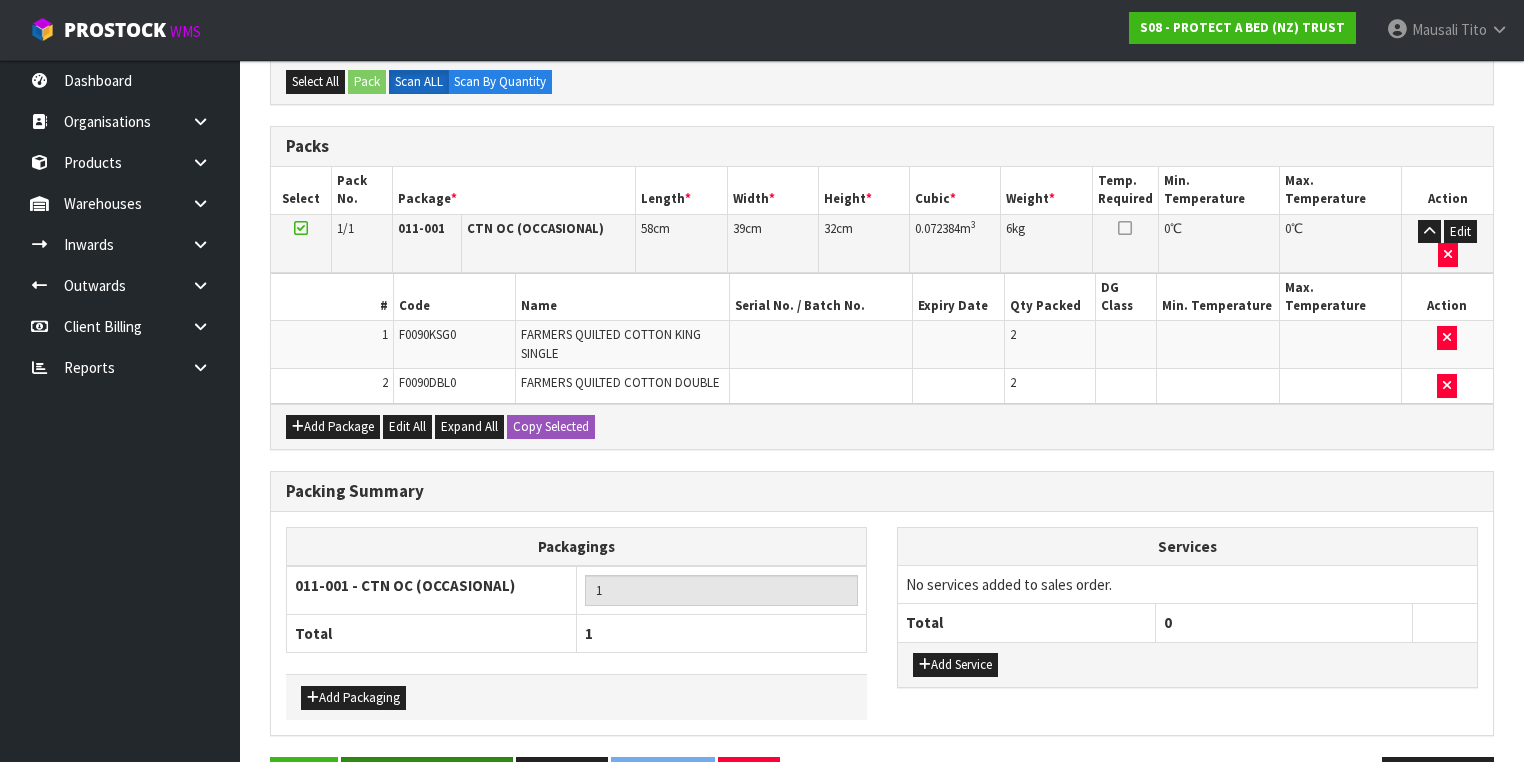 scroll, scrollTop: 487, scrollLeft: 0, axis: vertical 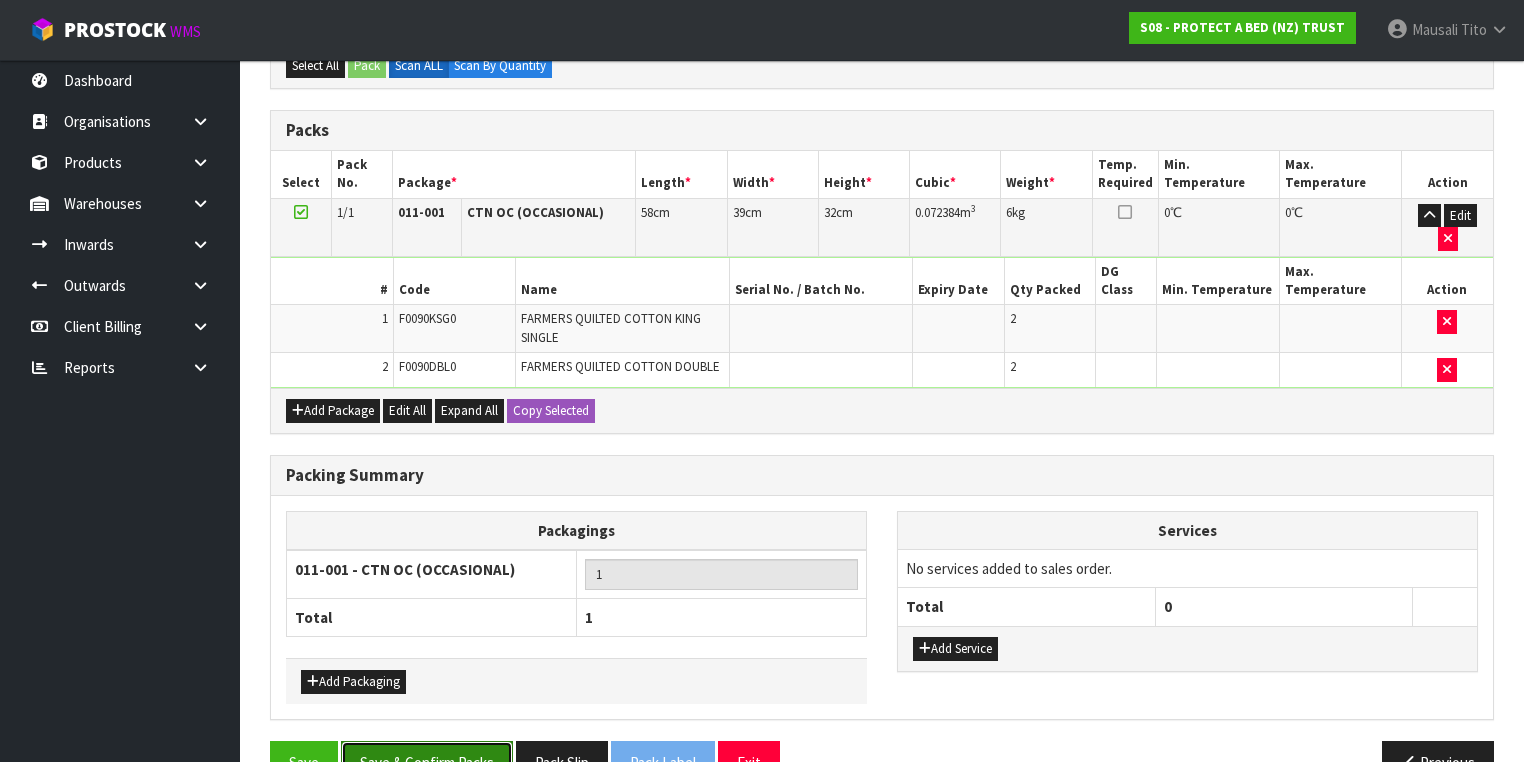 click on "Save & Confirm Packs" at bounding box center (427, 762) 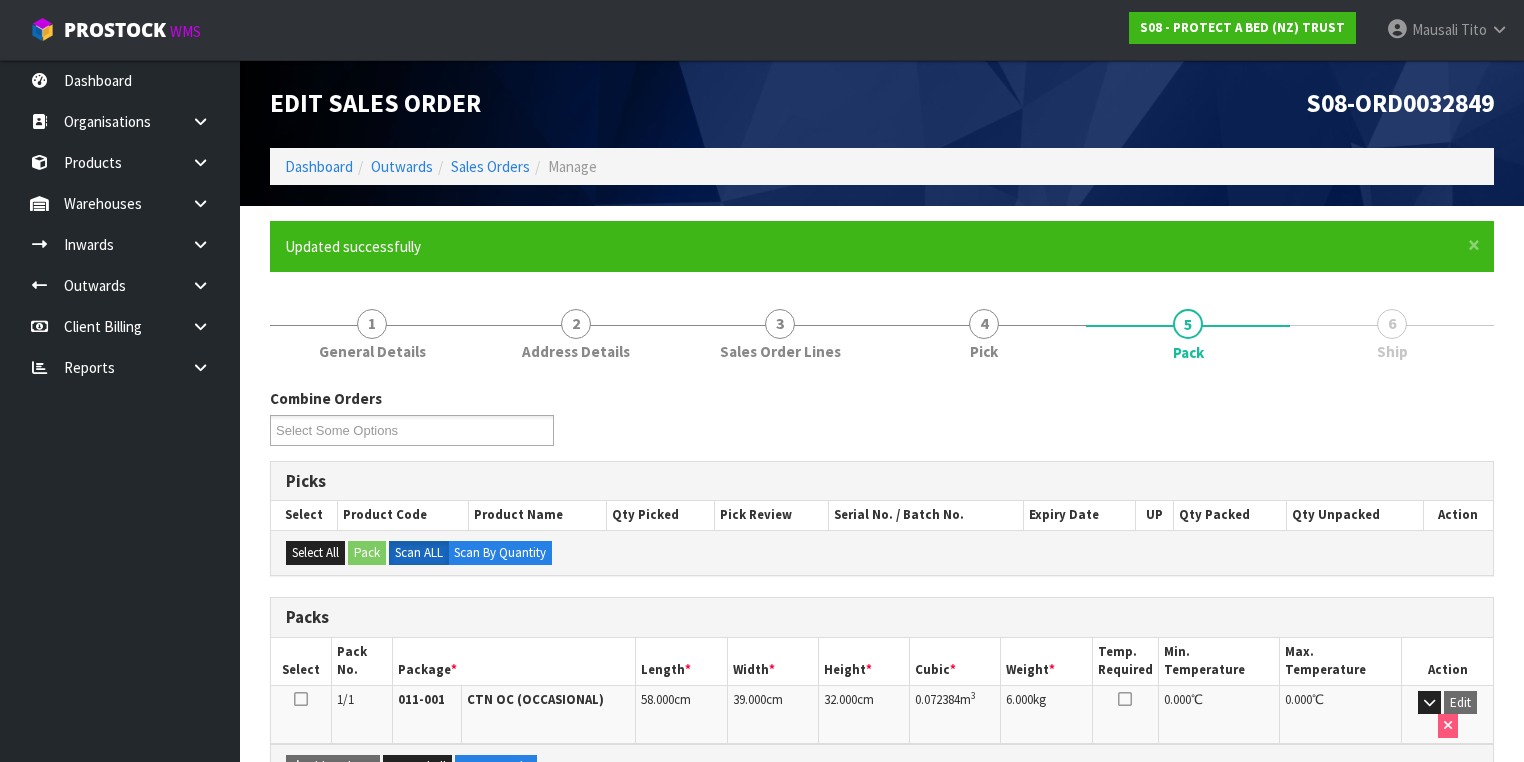 scroll, scrollTop: 332, scrollLeft: 0, axis: vertical 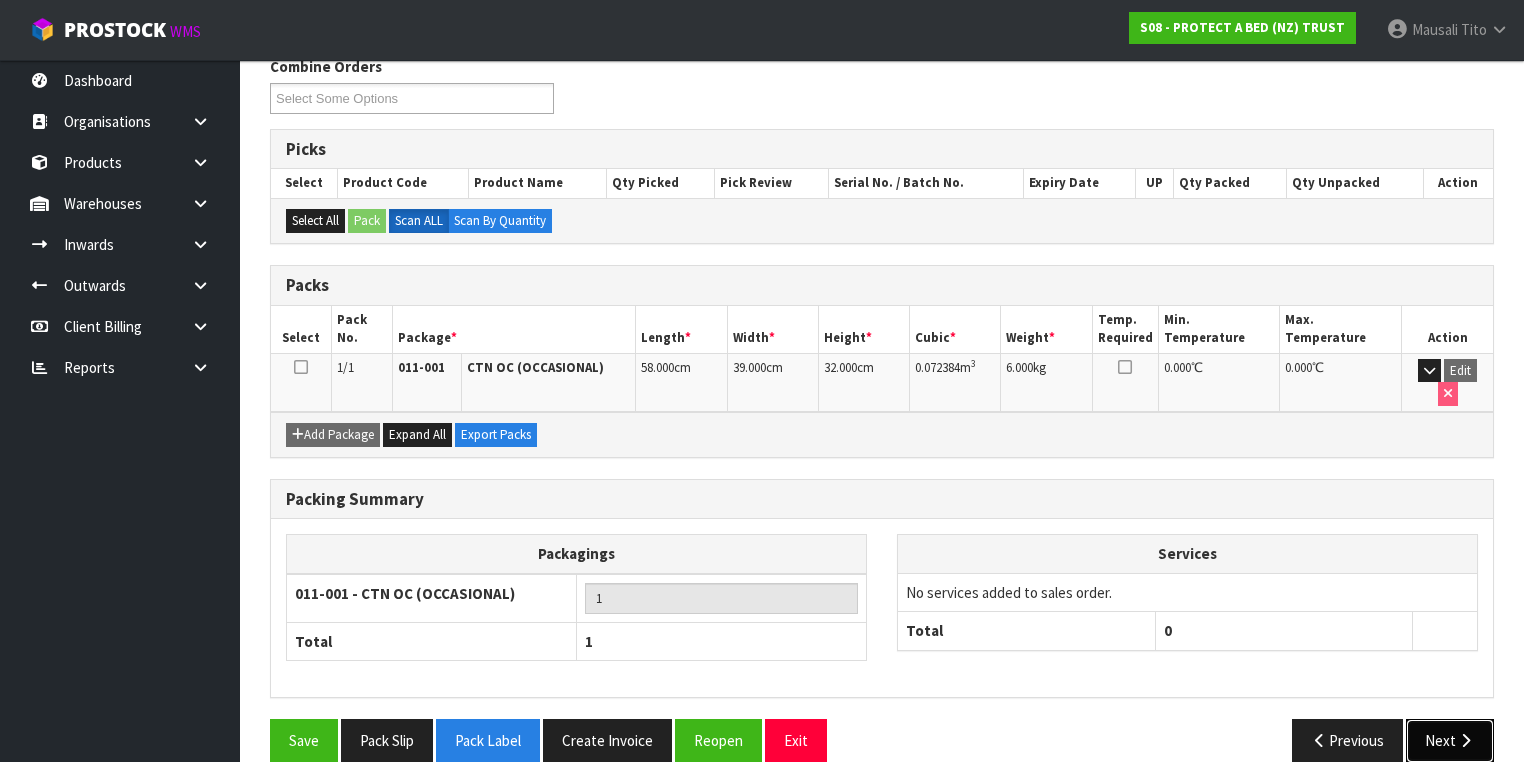 click on "Next" at bounding box center [1450, 740] 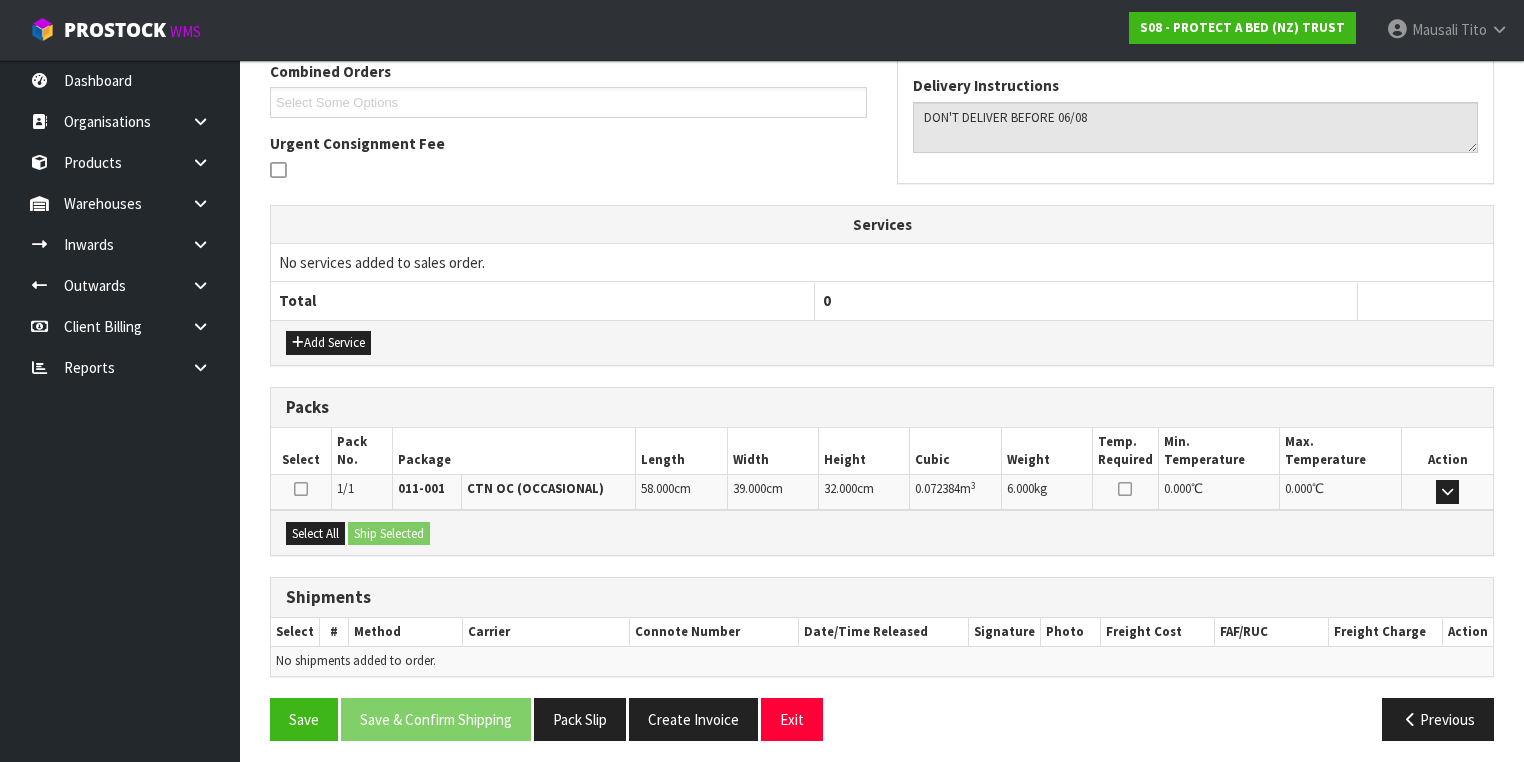 scroll, scrollTop: 528, scrollLeft: 0, axis: vertical 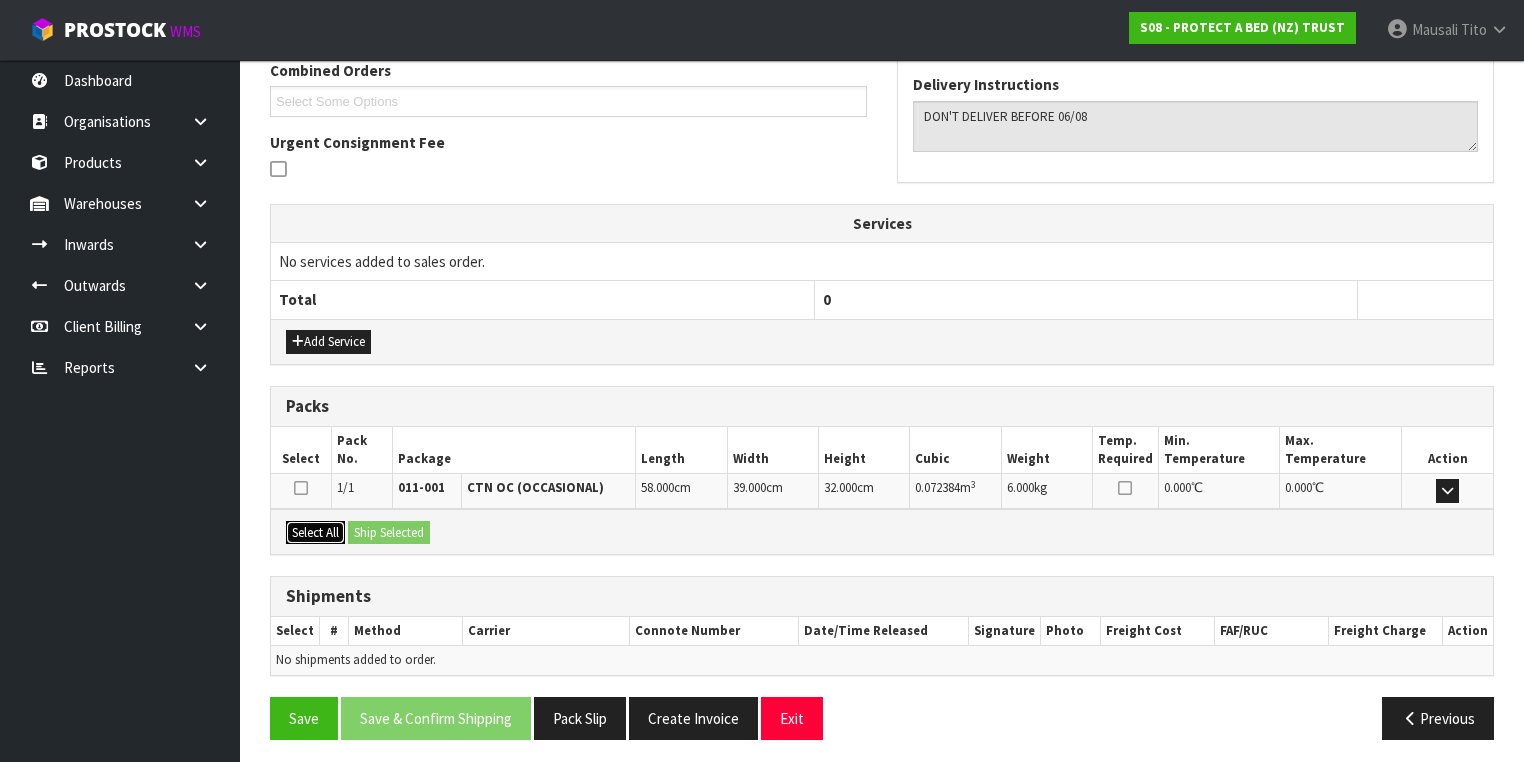 click on "Select All" at bounding box center (315, 533) 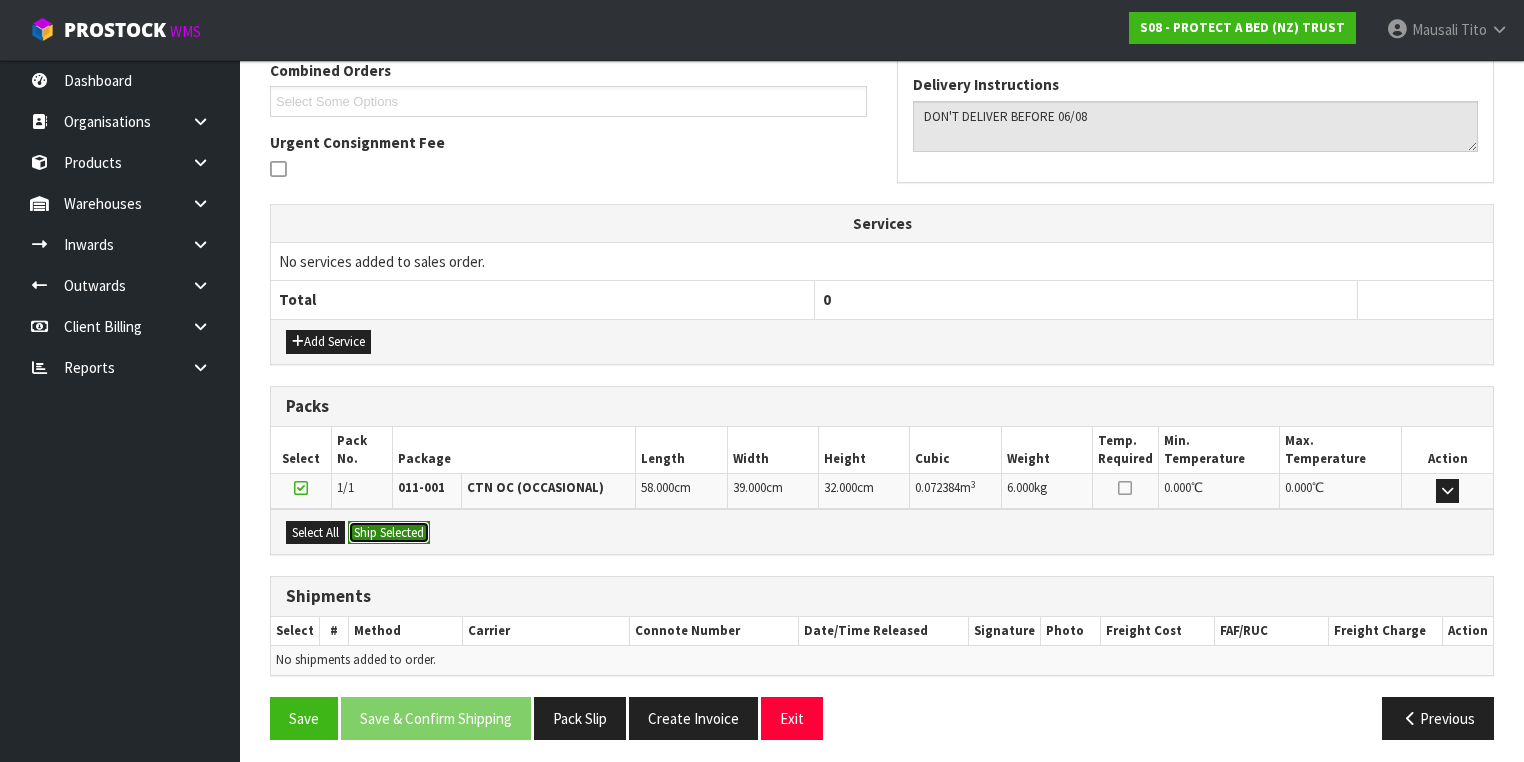 click on "Ship Selected" at bounding box center [389, 533] 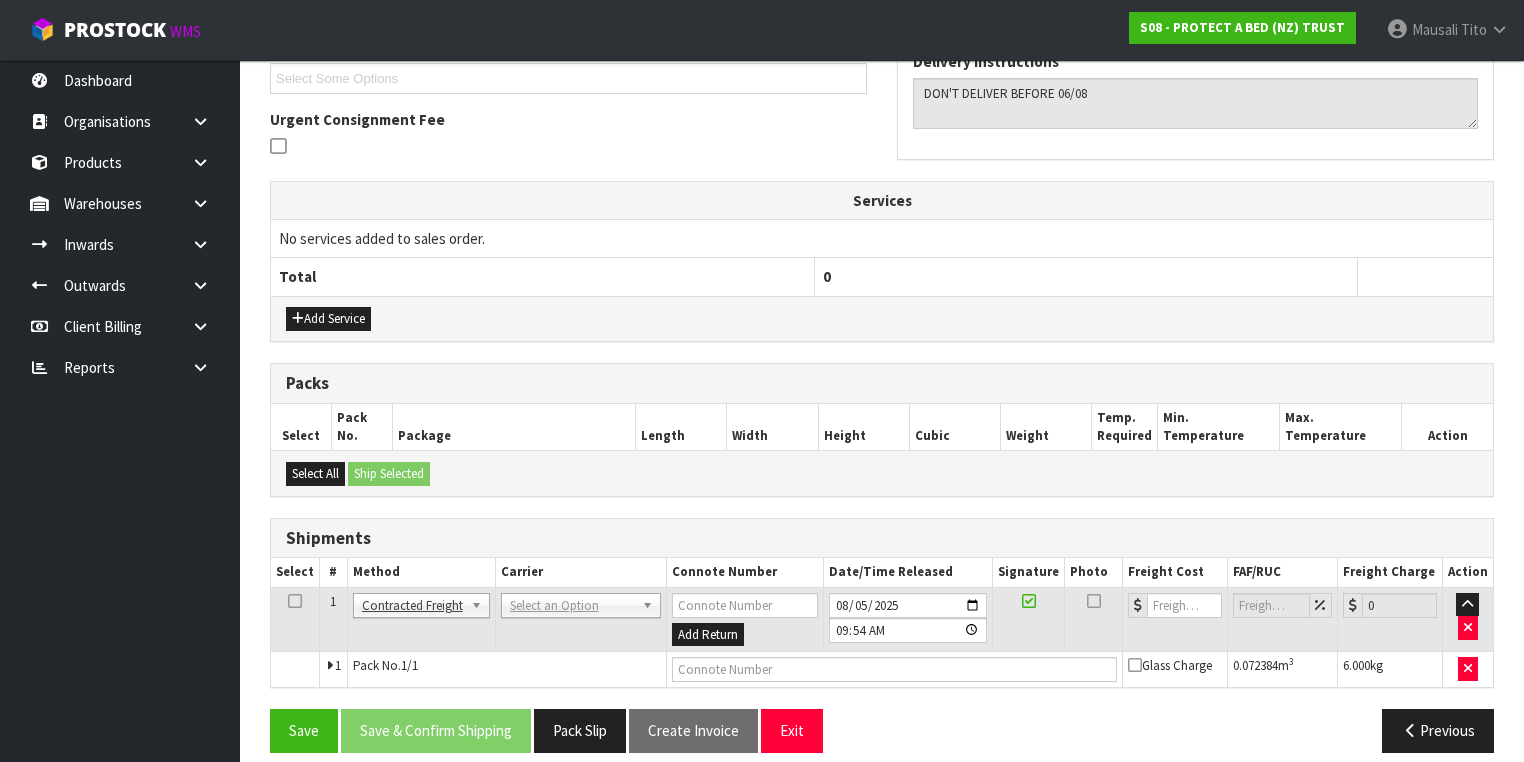 scroll, scrollTop: 564, scrollLeft: 0, axis: vertical 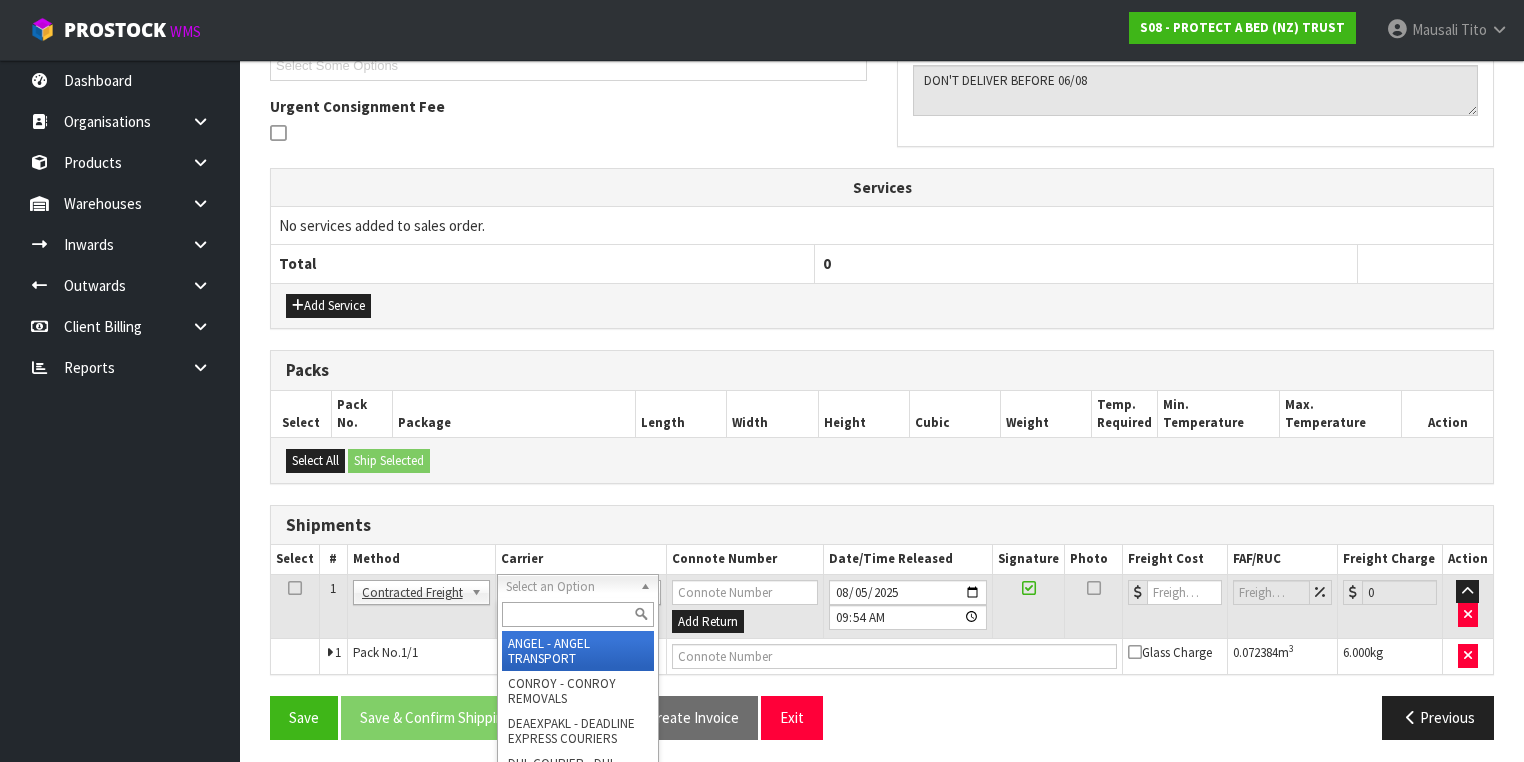 click at bounding box center (578, 614) 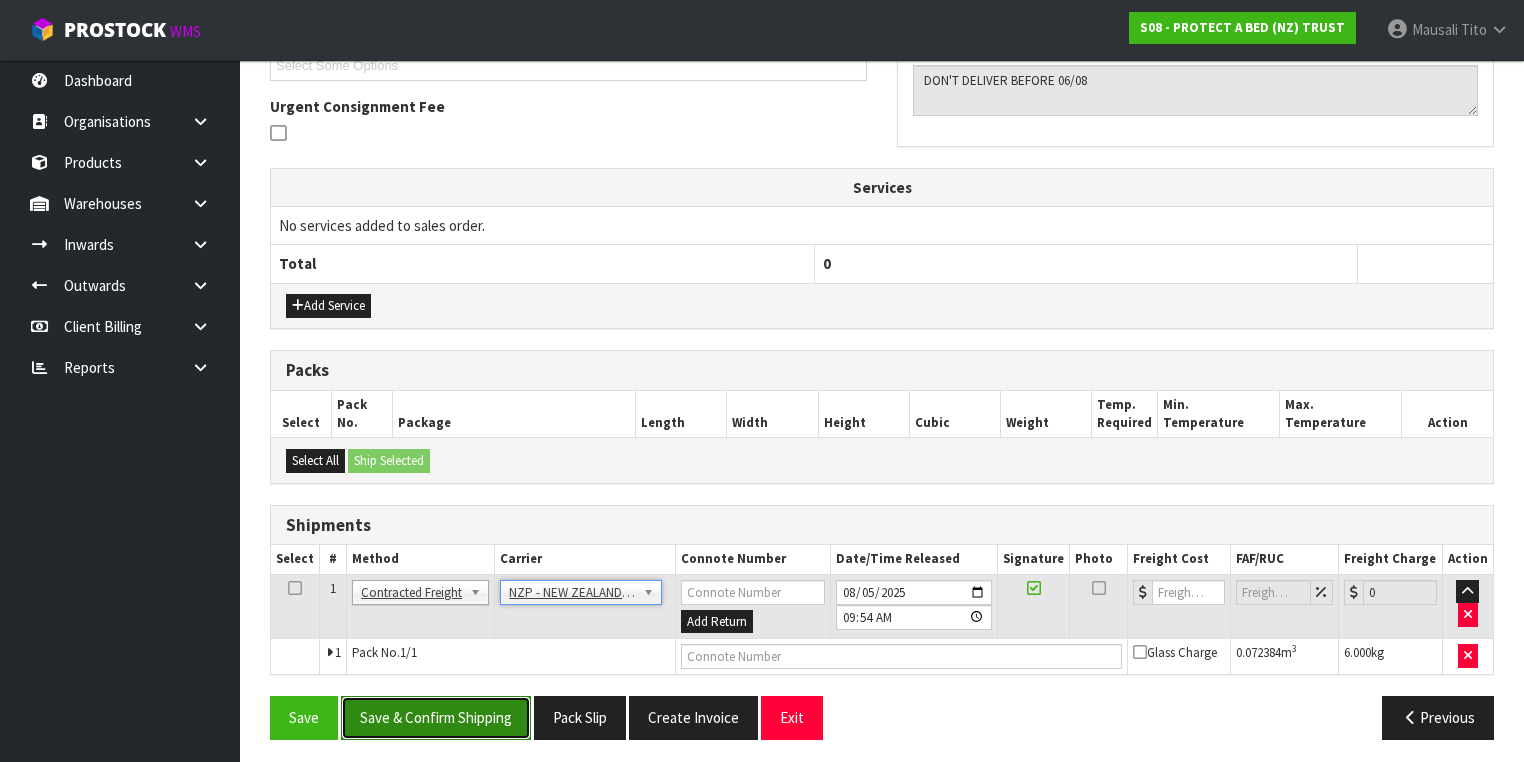 click on "Save & Confirm Shipping" at bounding box center [436, 717] 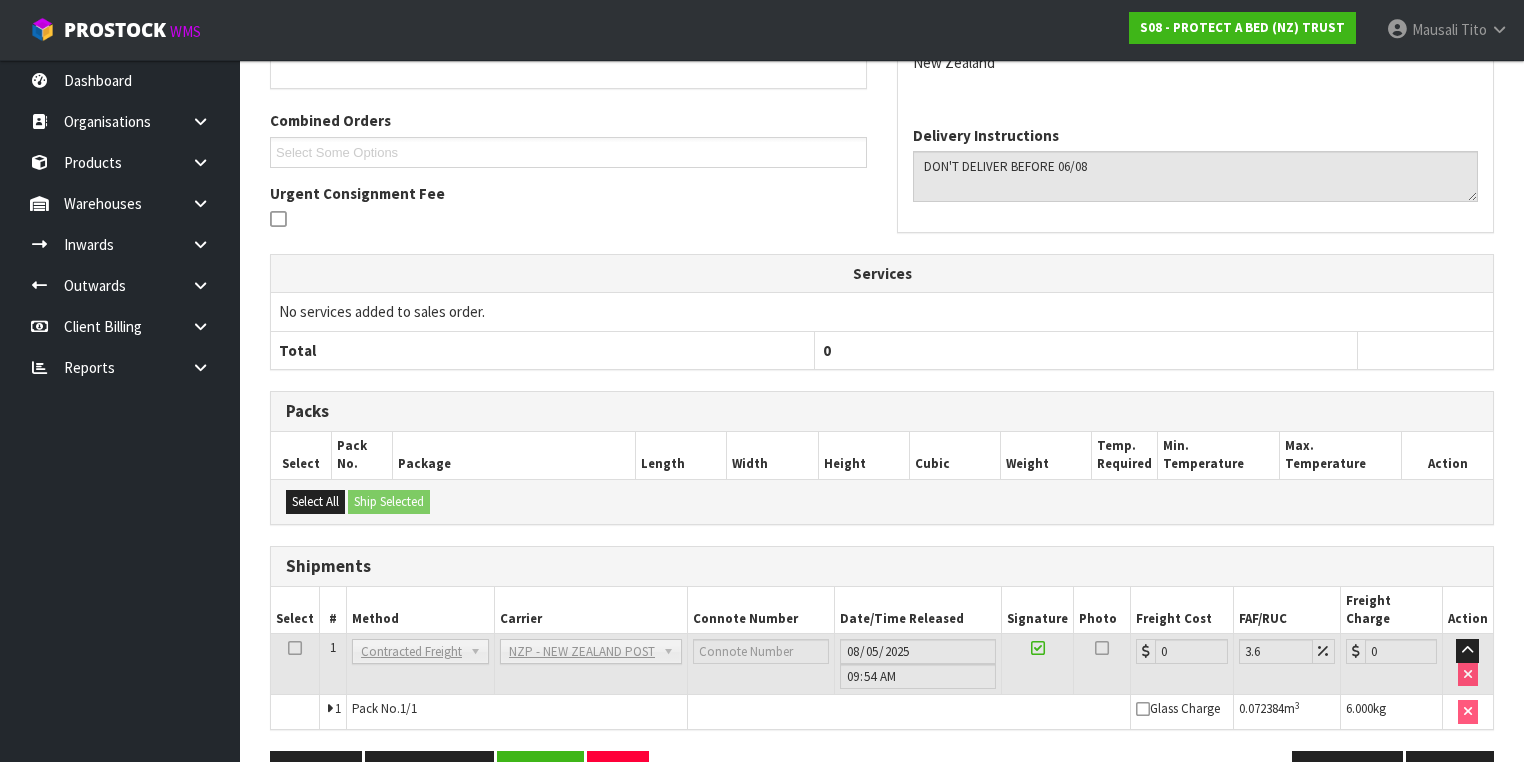 scroll, scrollTop: 536, scrollLeft: 0, axis: vertical 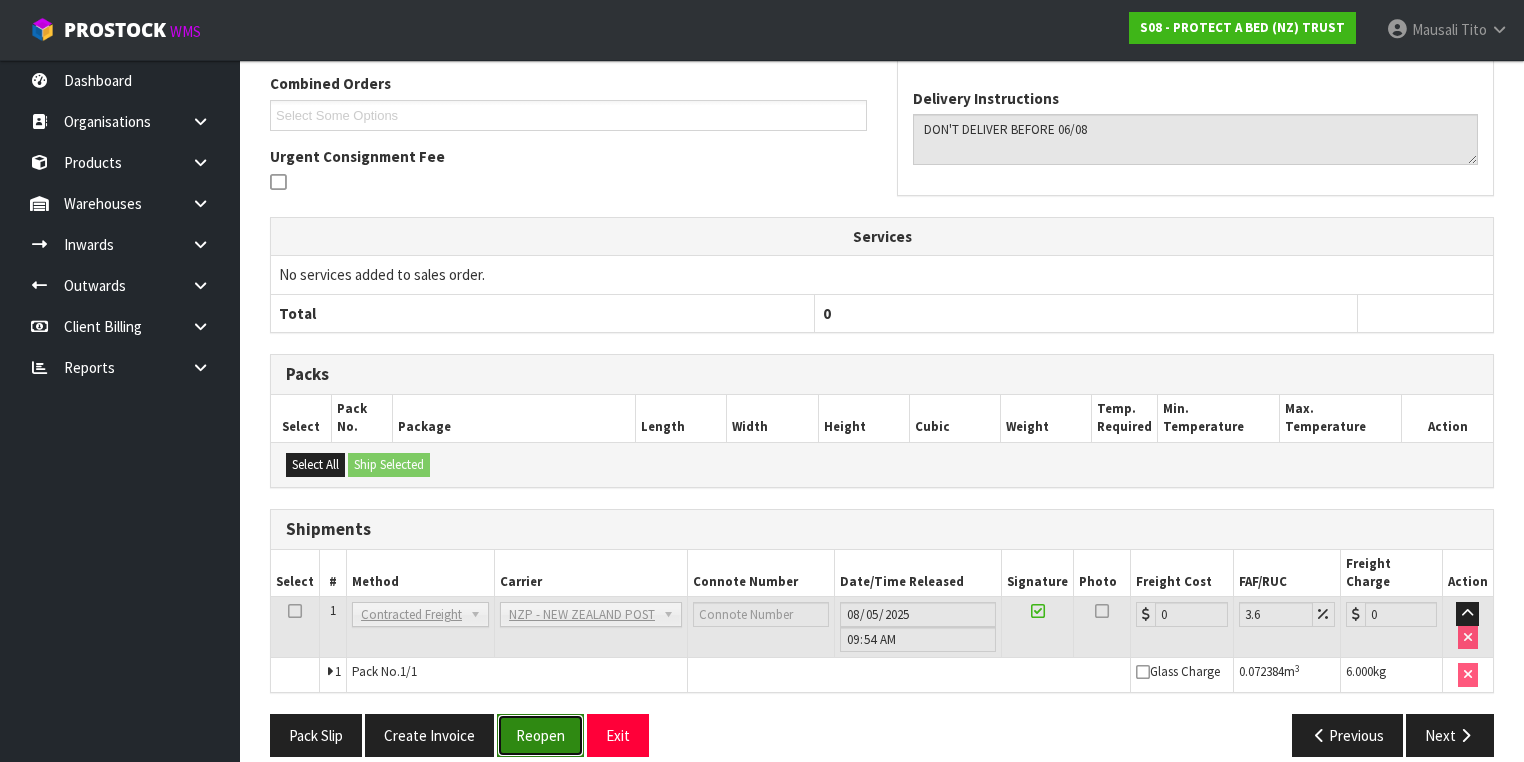 drag, startPoint x: 526, startPoint y: 712, endPoint x: 536, endPoint y: 707, distance: 11.18034 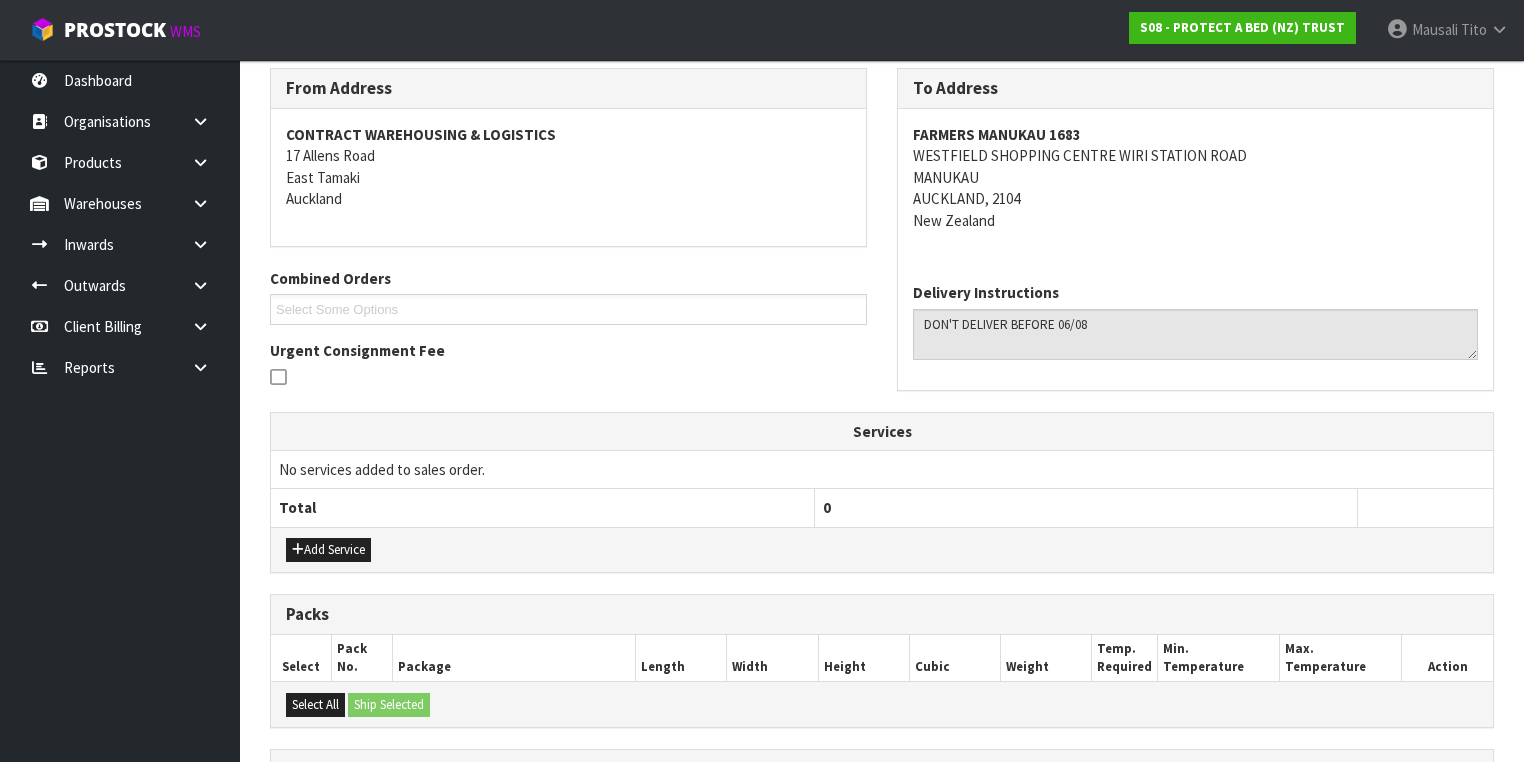 scroll, scrollTop: 582, scrollLeft: 0, axis: vertical 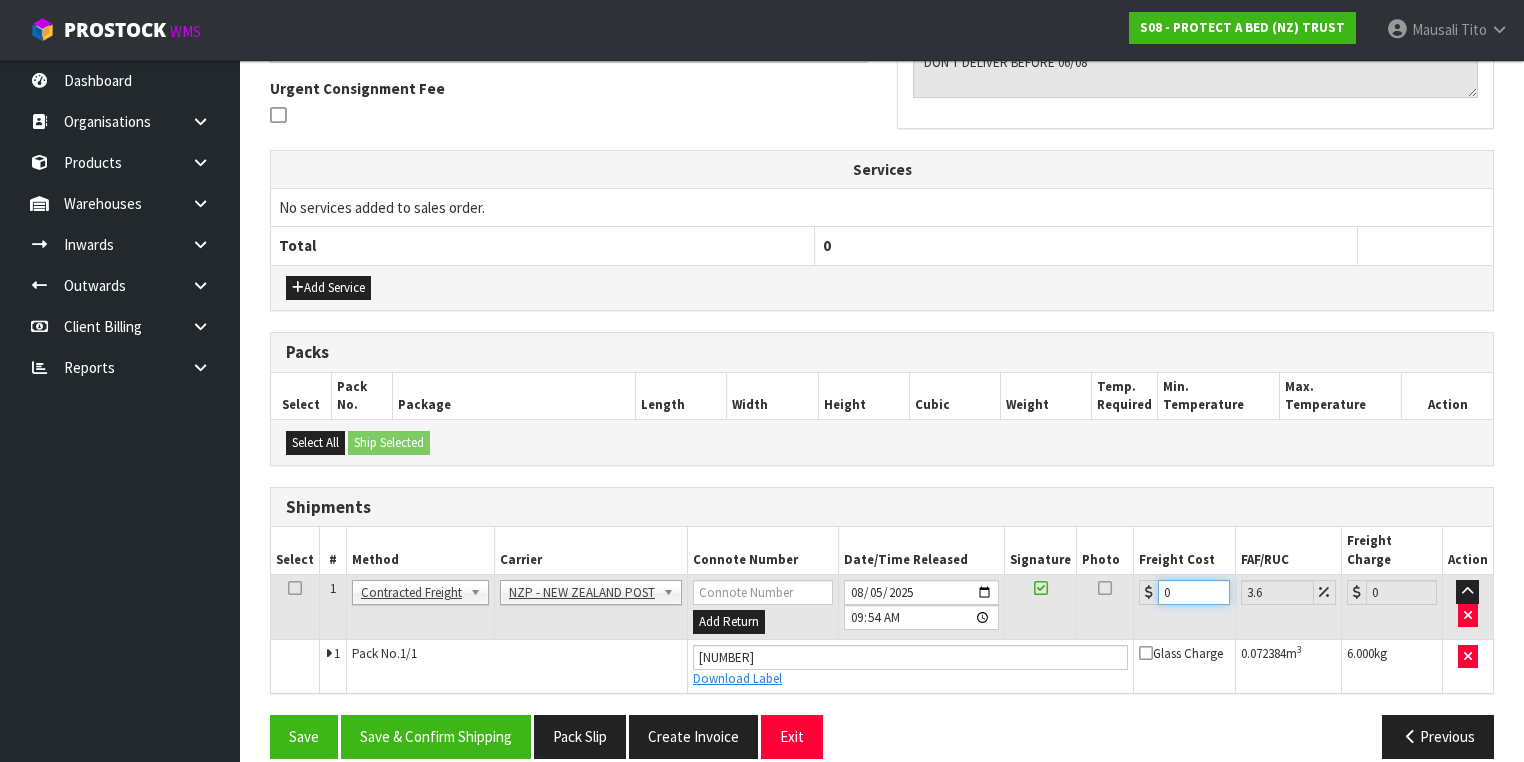 drag, startPoint x: 1182, startPoint y: 567, endPoint x: 1096, endPoint y: 592, distance: 89.560036 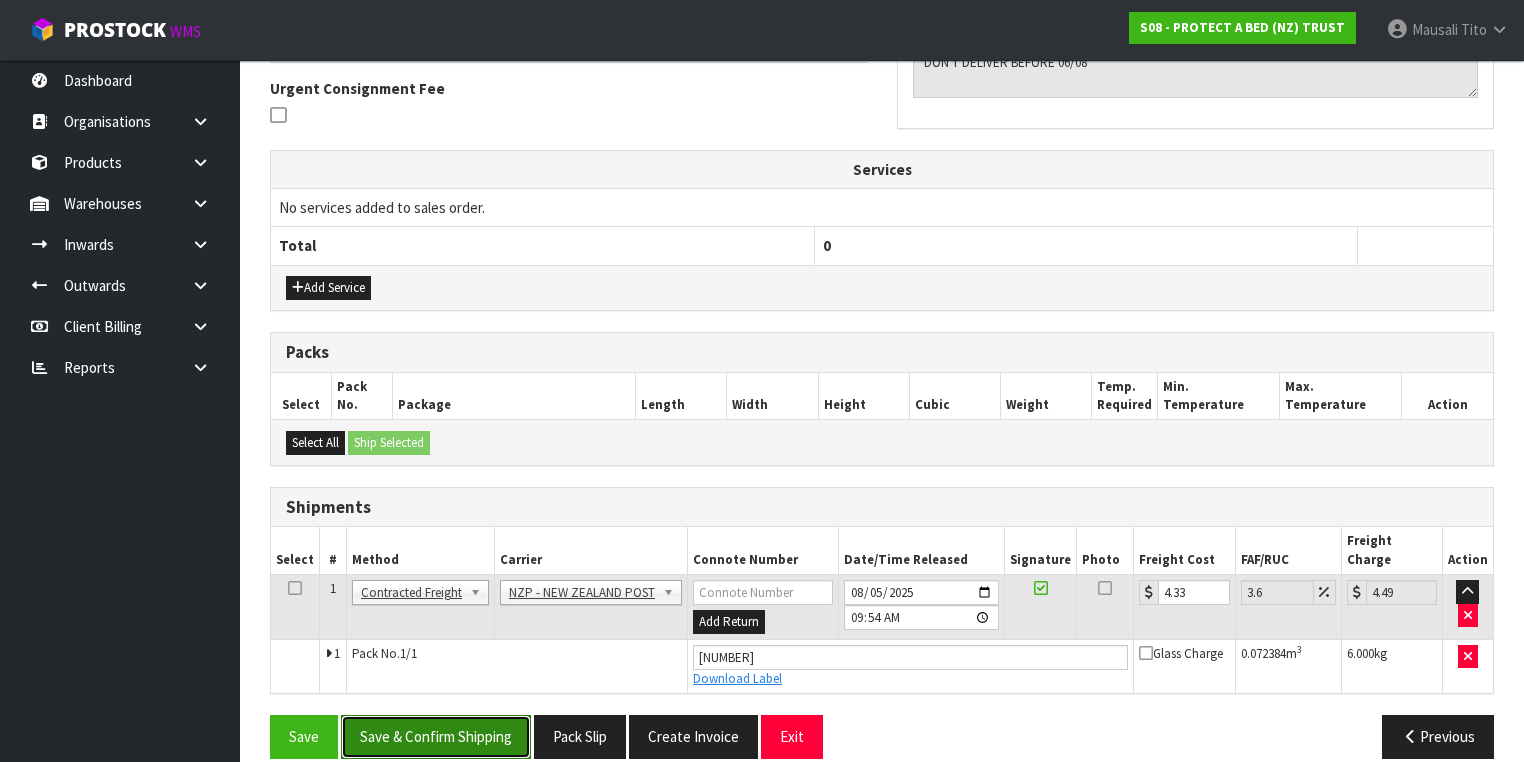 click on "Save & Confirm Shipping" at bounding box center (436, 736) 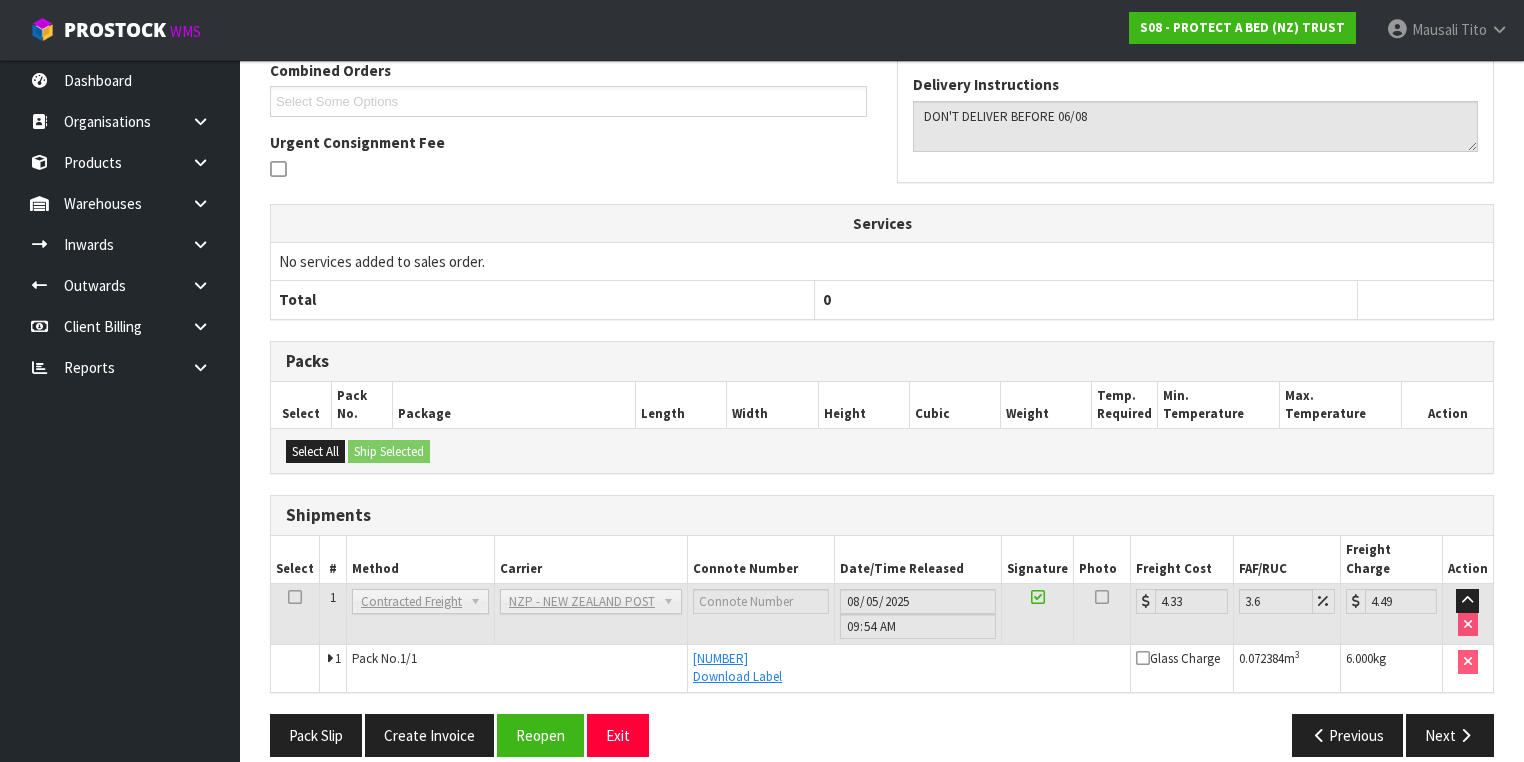 scroll, scrollTop: 528, scrollLeft: 0, axis: vertical 